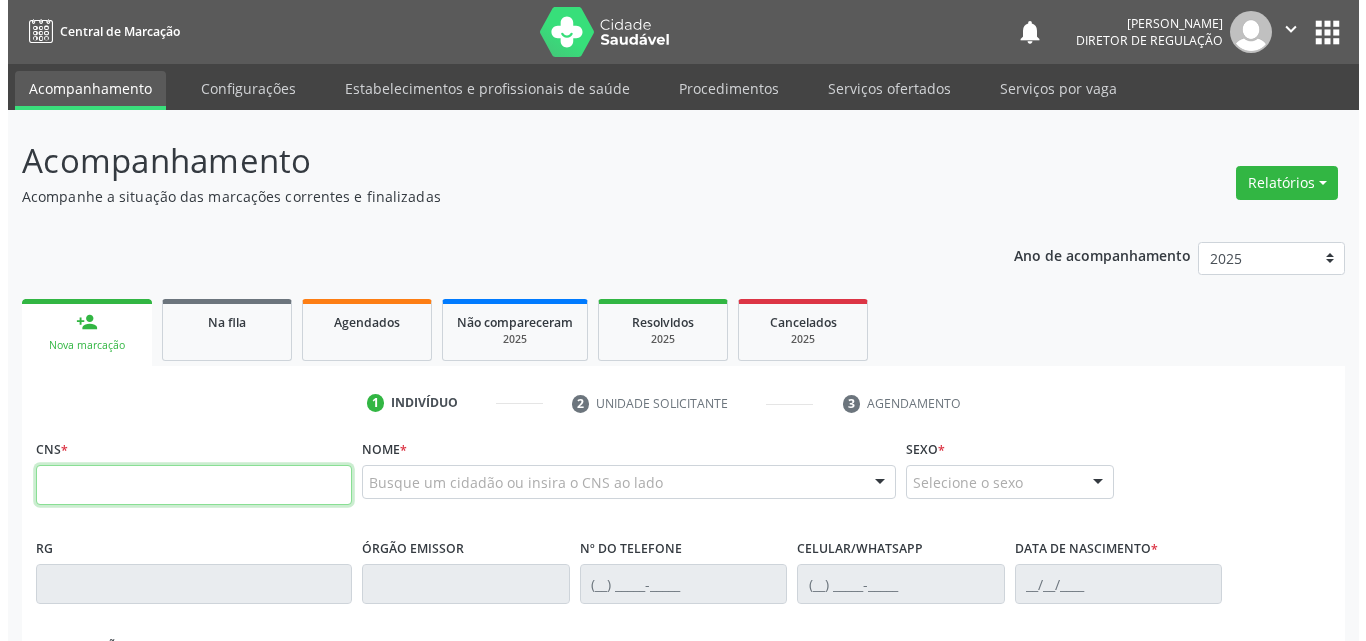 scroll, scrollTop: 0, scrollLeft: 0, axis: both 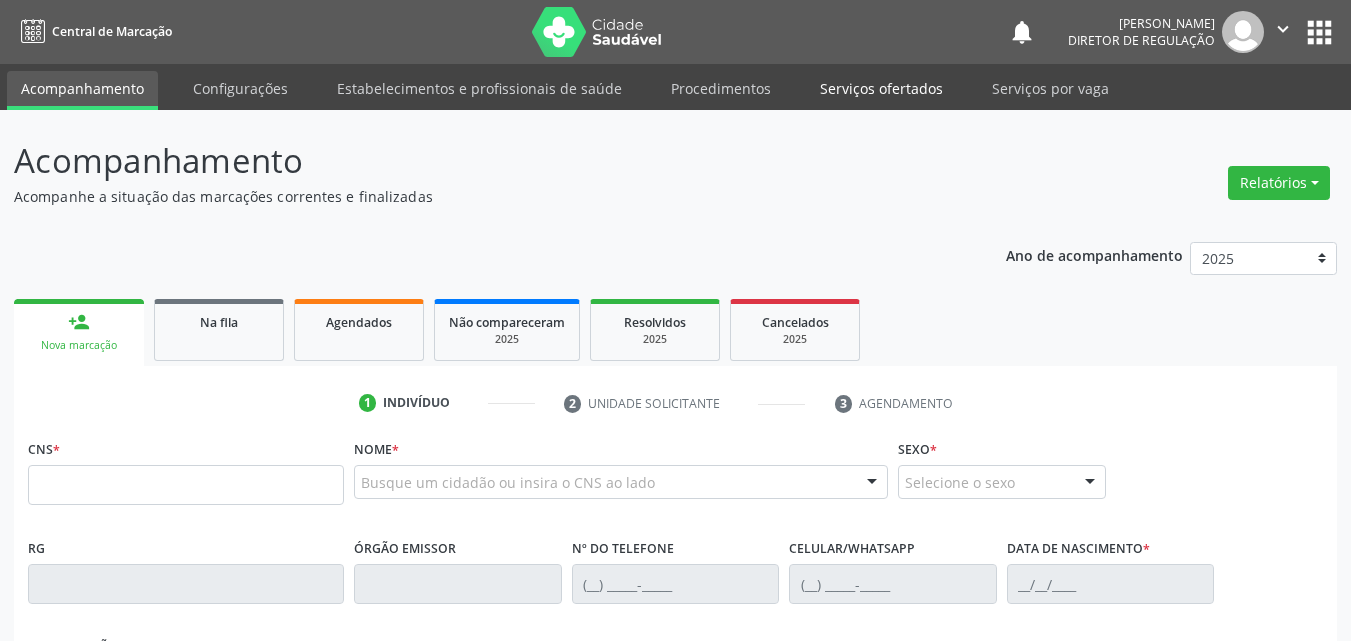 click on "Serviços ofertados" at bounding box center [881, 88] 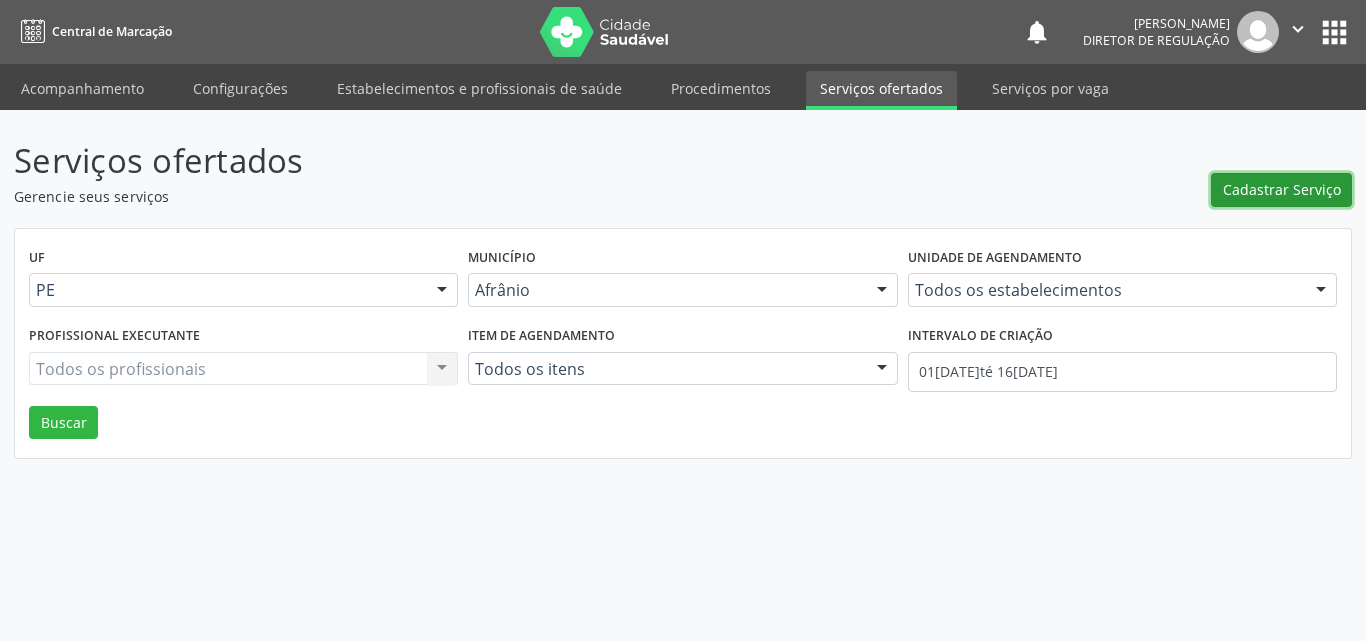 click on "Cadastrar Serviço" at bounding box center [1282, 189] 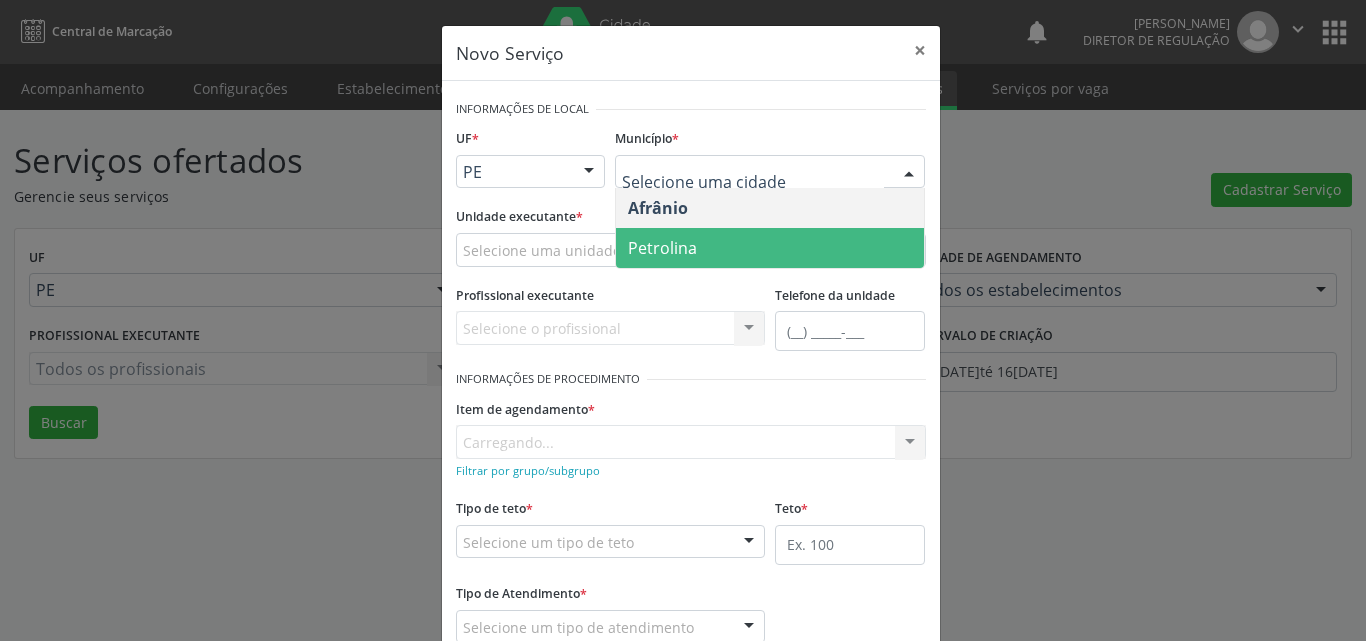 click on "Petrolina" at bounding box center (770, 248) 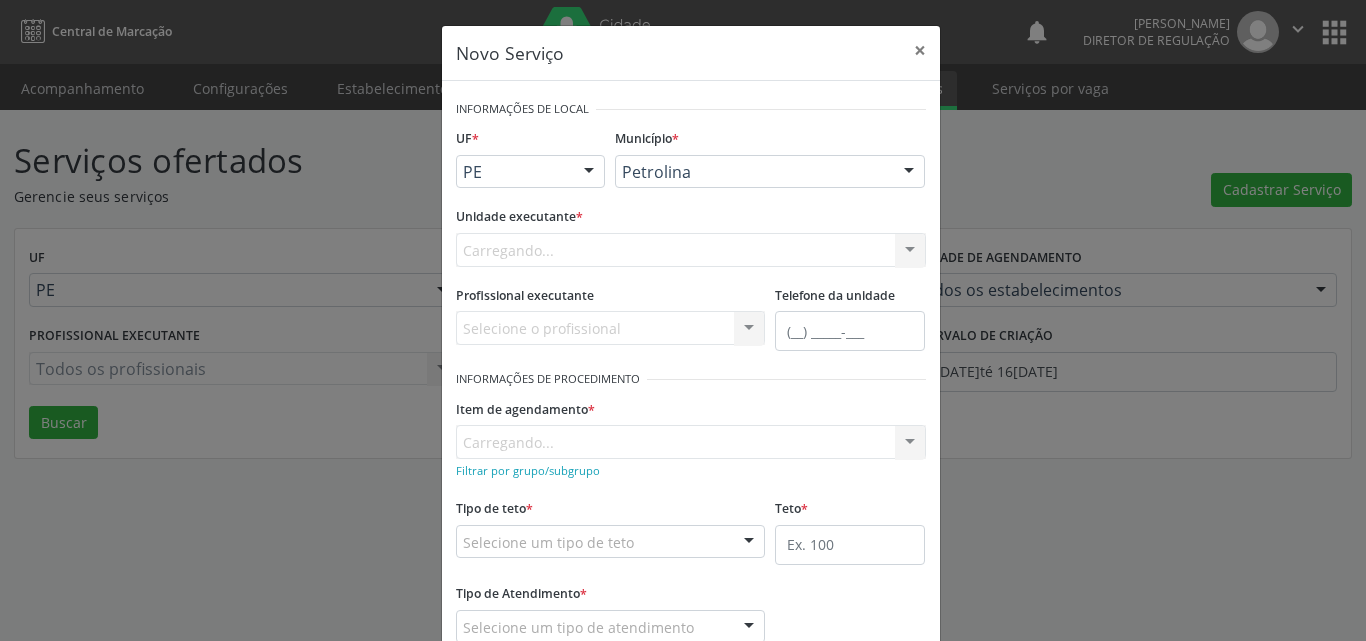 click on "Carregando...
Academia da Saude de Afranio   Academia da Saude do Bairro [PERSON_NAME]   Academia da Saude do Distrito de [GEOGRAPHIC_DATA] do Distrito de Extrema   [GEOGRAPHIC_DATA] do [PERSON_NAME]   Ambulatorio Municipal de Saude   Caf Central de Abastecimento Farmaceutico   Centro de Atencao Psicossocial de Afranio Pe   Centro de Especialidades   Cime   Cuidar   Equipe de Atencao Basica Prisional Tipo I com Saude Mental   Esf [PERSON_NAME] Nonato   Esf Custodia Maria da Conceicao   Esf [PERSON_NAME] e [PERSON_NAME]   Esf [PERSON_NAME]   Esf de Barra das Melancias   Esf de Extrema   Farmacia Basica do Municipio de [GEOGRAPHIC_DATA][PERSON_NAME] [MEDICAL_DATA] Ambulatorio Municipal   Laboratorio de Protese Dentario   Lid Laboratorio de Investigacoes e Diagnosticos               Selac" at bounding box center (691, 250) 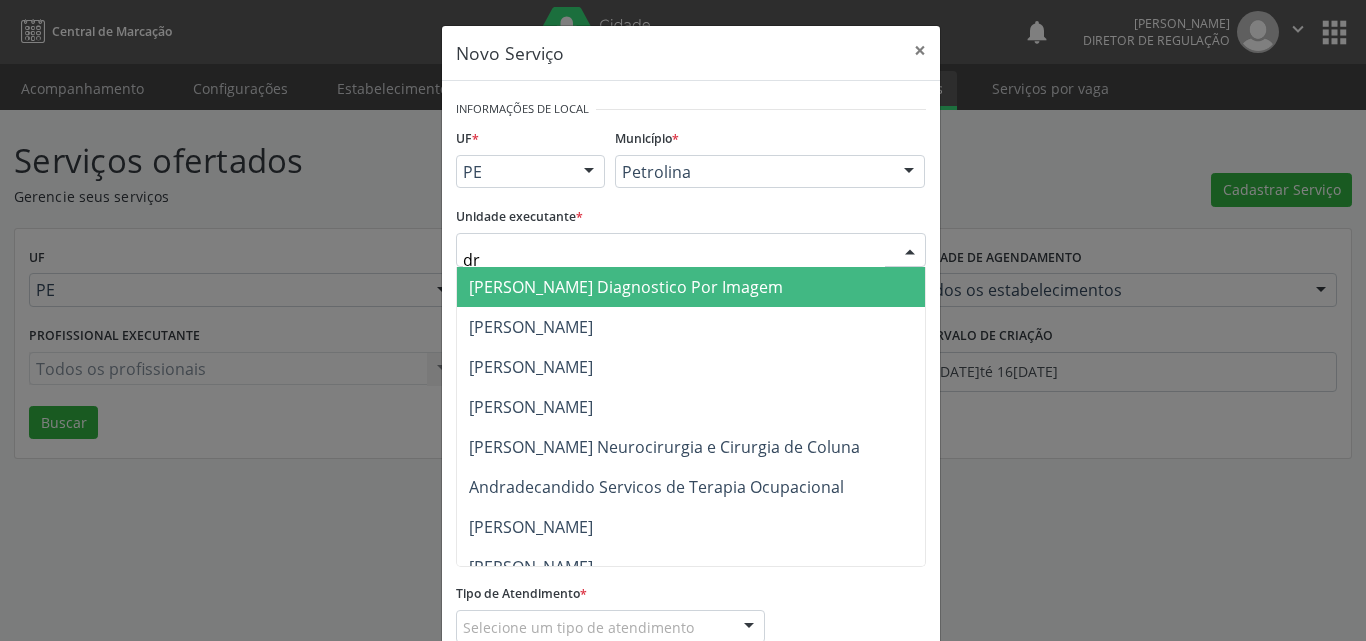 type on "dr d" 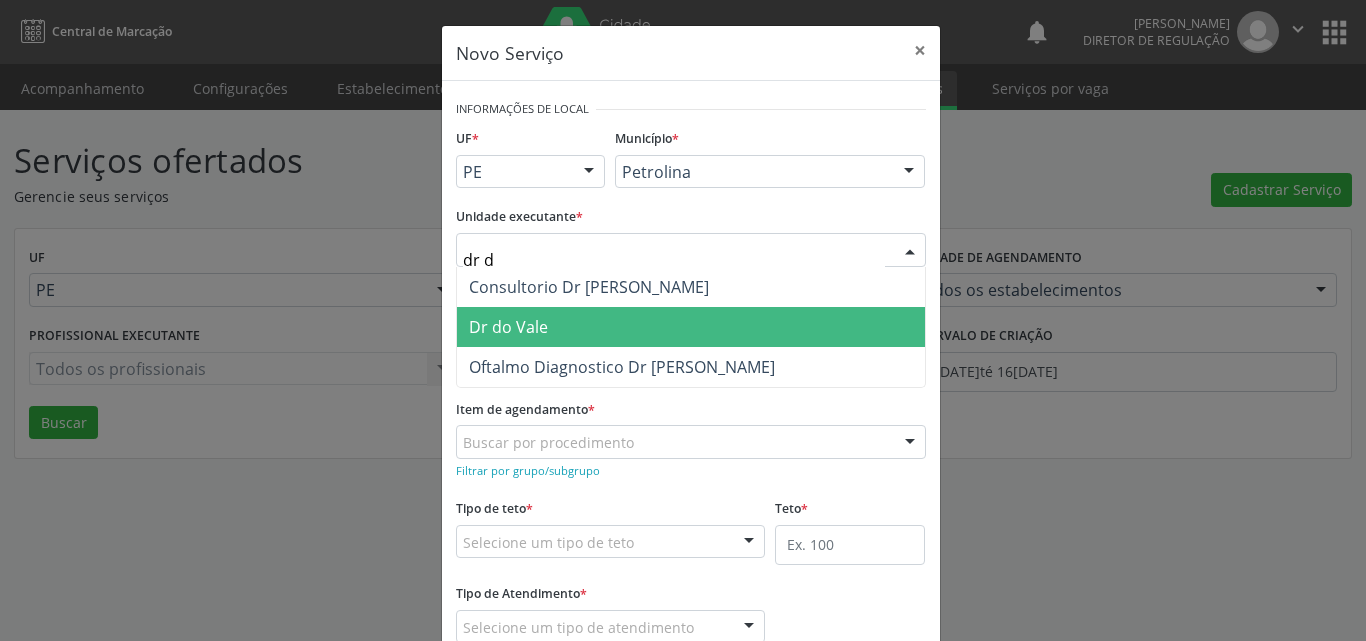 click on "Dr do Vale" at bounding box center (691, 327) 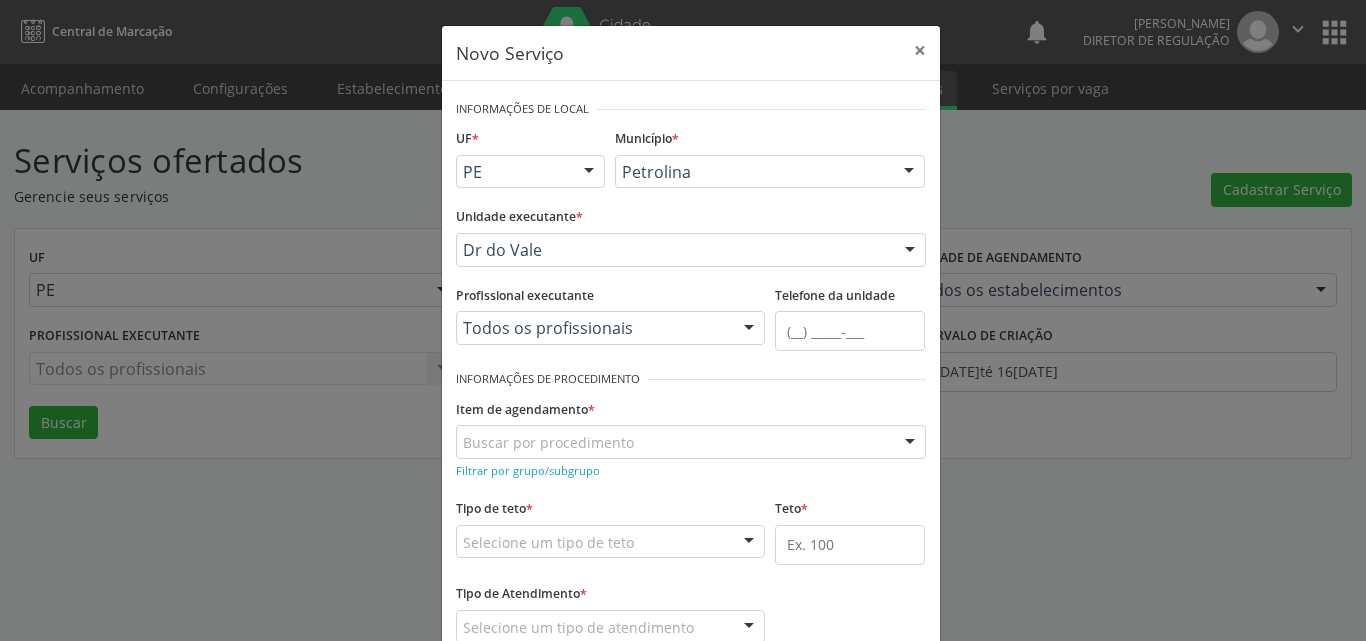 click on "Buscar por procedimento" at bounding box center [691, 442] 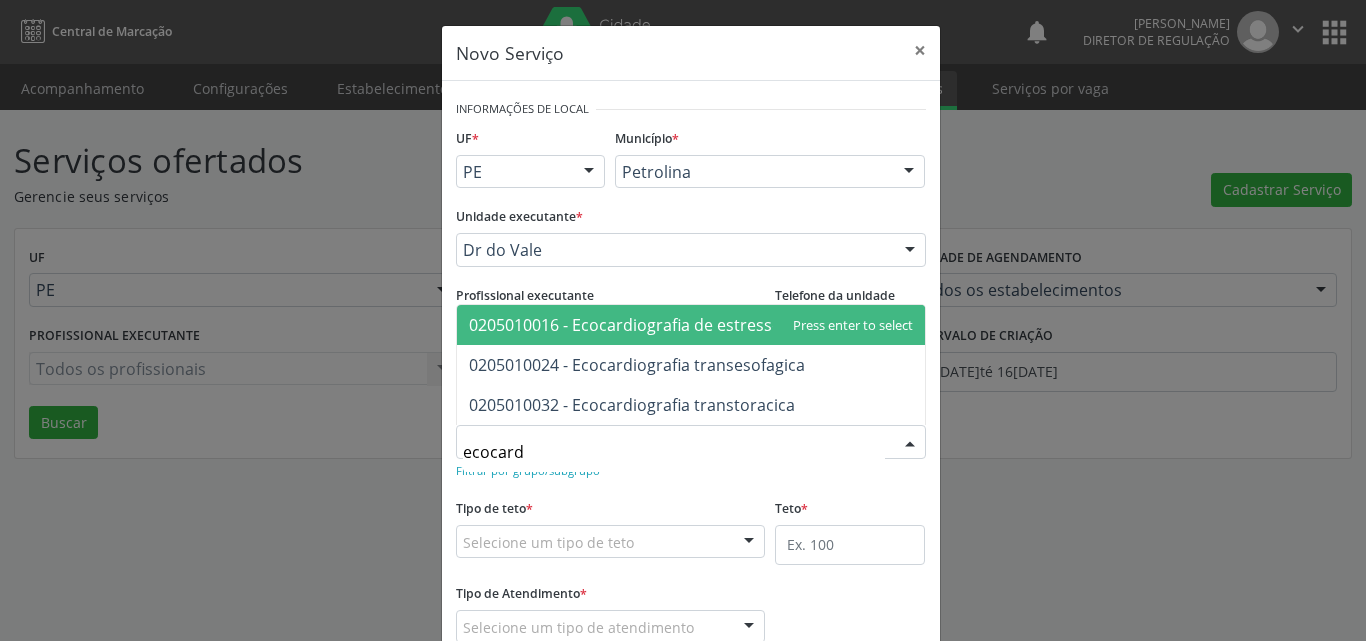 type on "ecocardi" 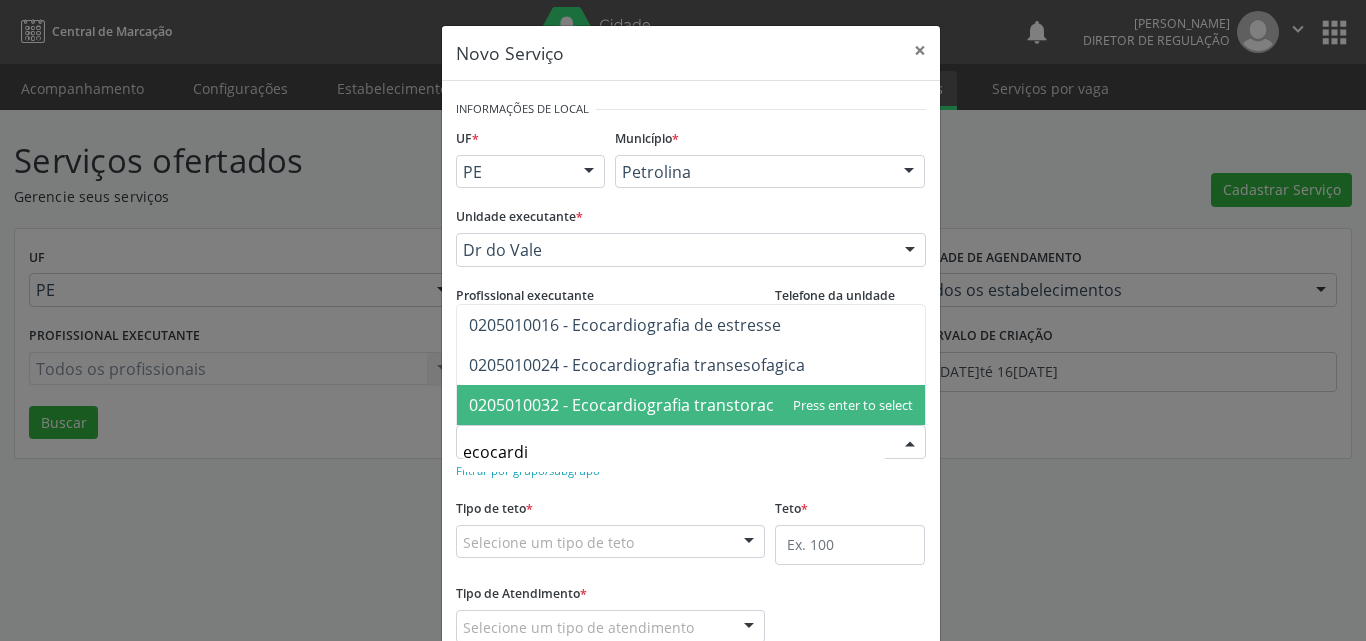 click on "0205010032 - Ecocardiografia transtoracica" at bounding box center [632, 405] 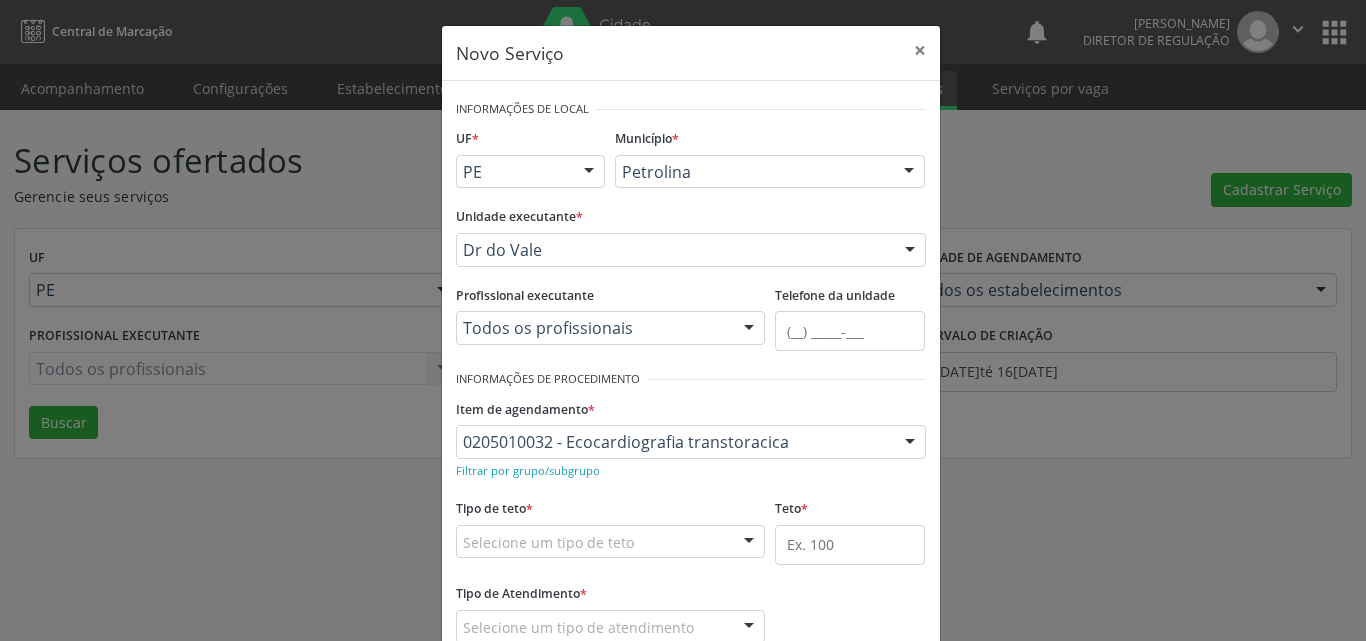 click on "Selecione um tipo de teto" at bounding box center (611, 542) 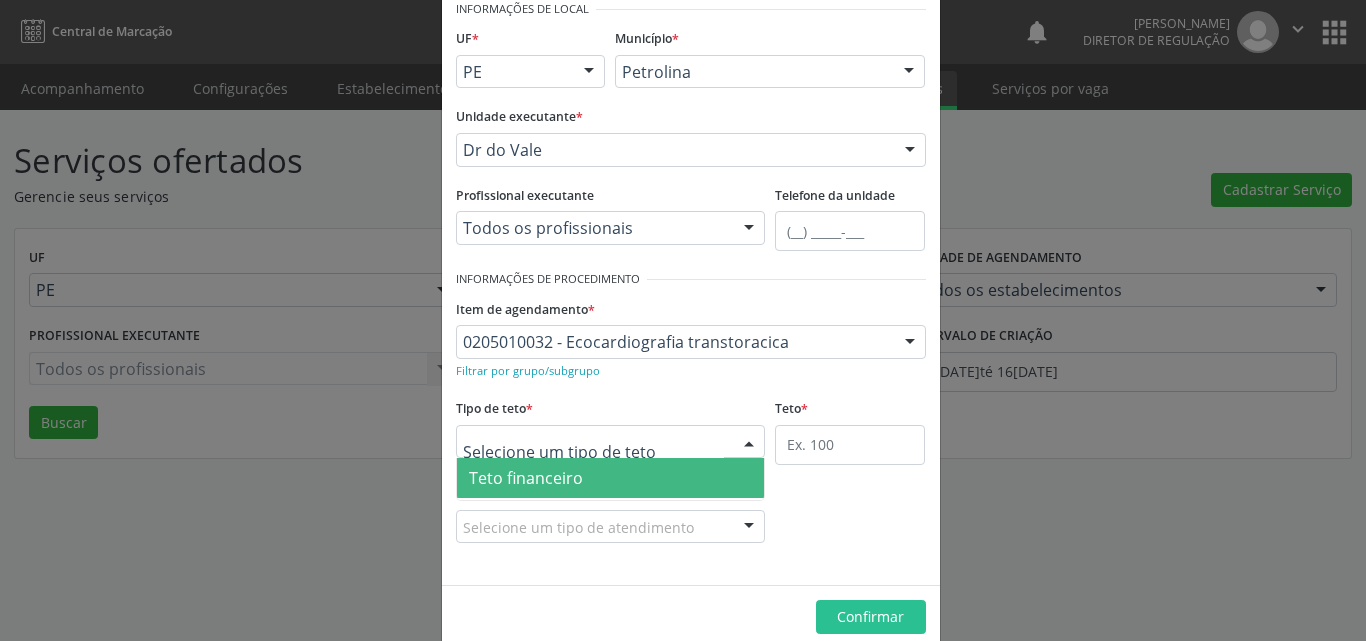 scroll, scrollTop: 132, scrollLeft: 0, axis: vertical 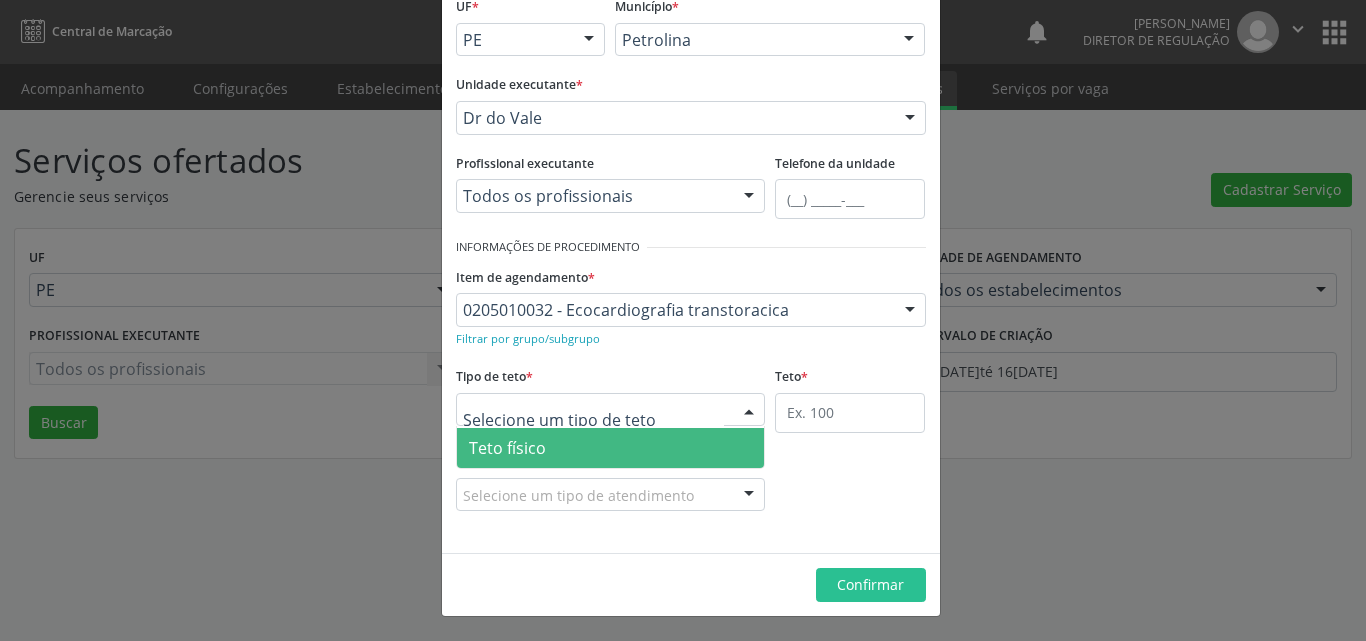 click on "Teto físico" at bounding box center (611, 448) 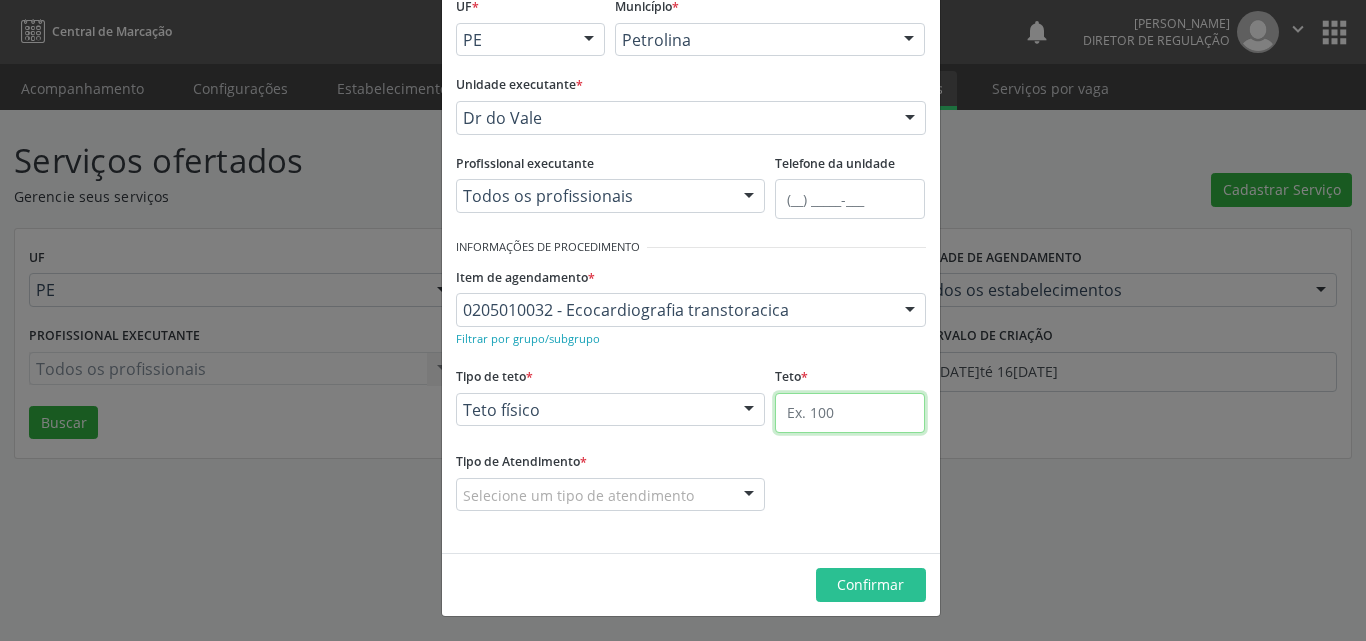 click at bounding box center [850, 413] 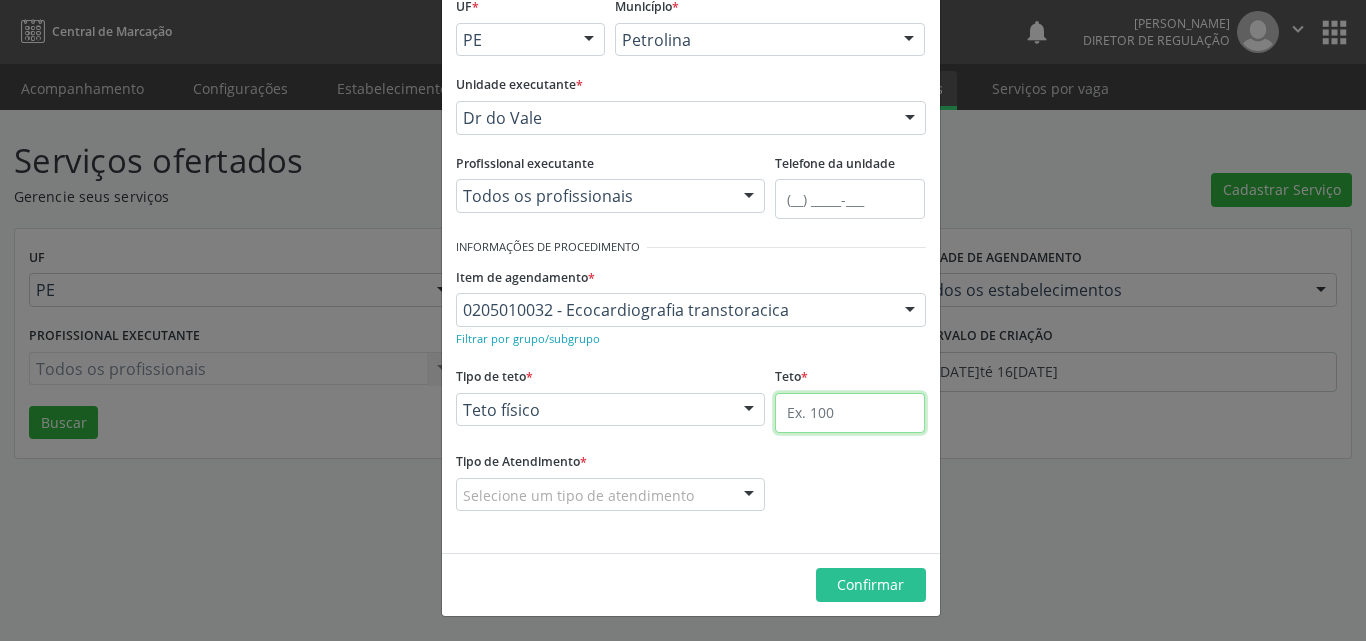click at bounding box center [850, 413] 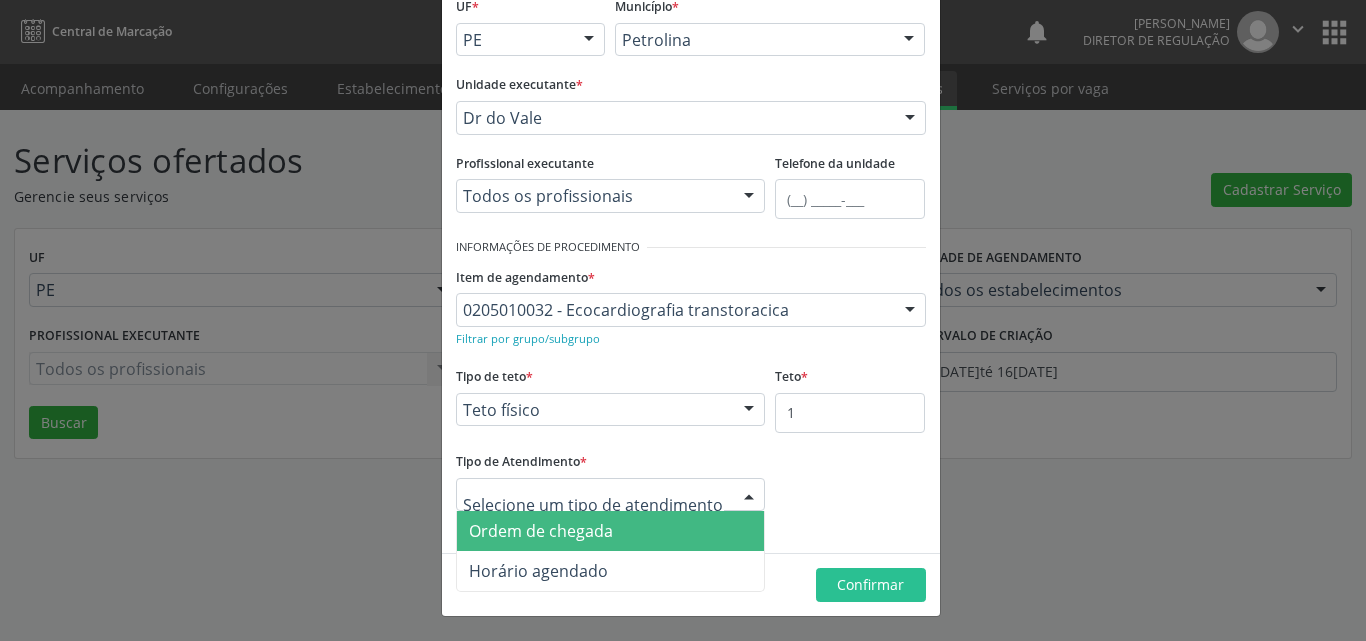 click on "Ordem de chegada" at bounding box center [611, 531] 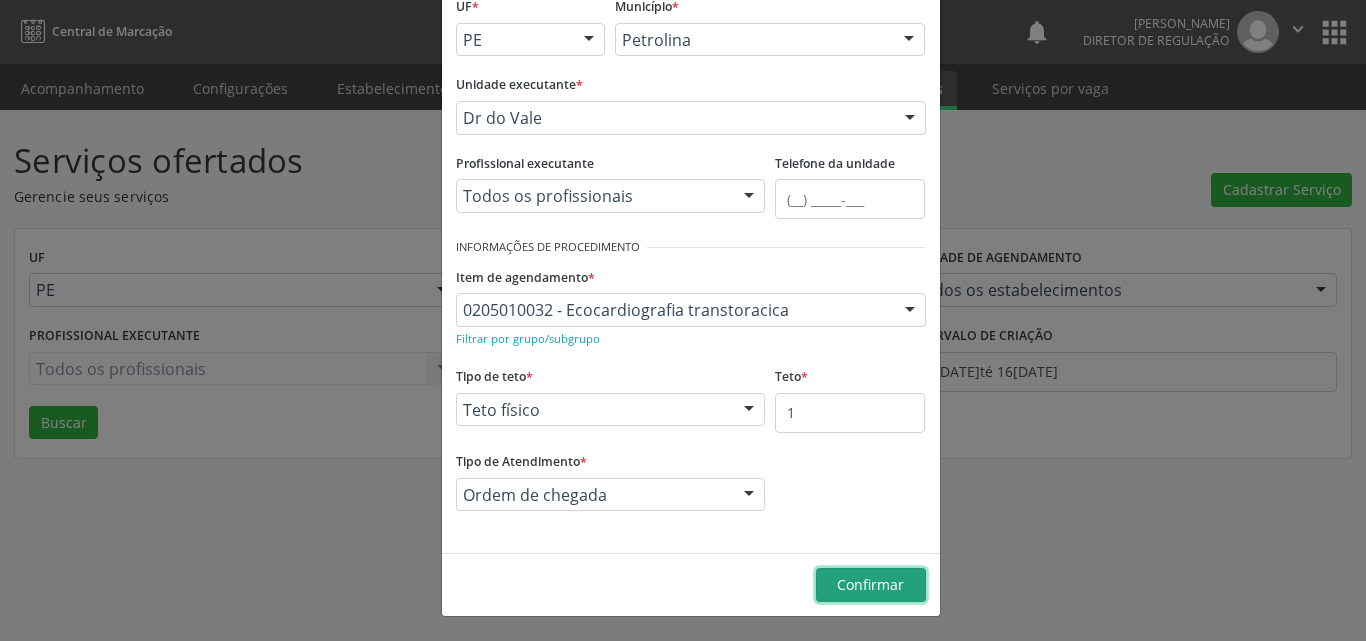 click on "Confirmar" at bounding box center [870, 584] 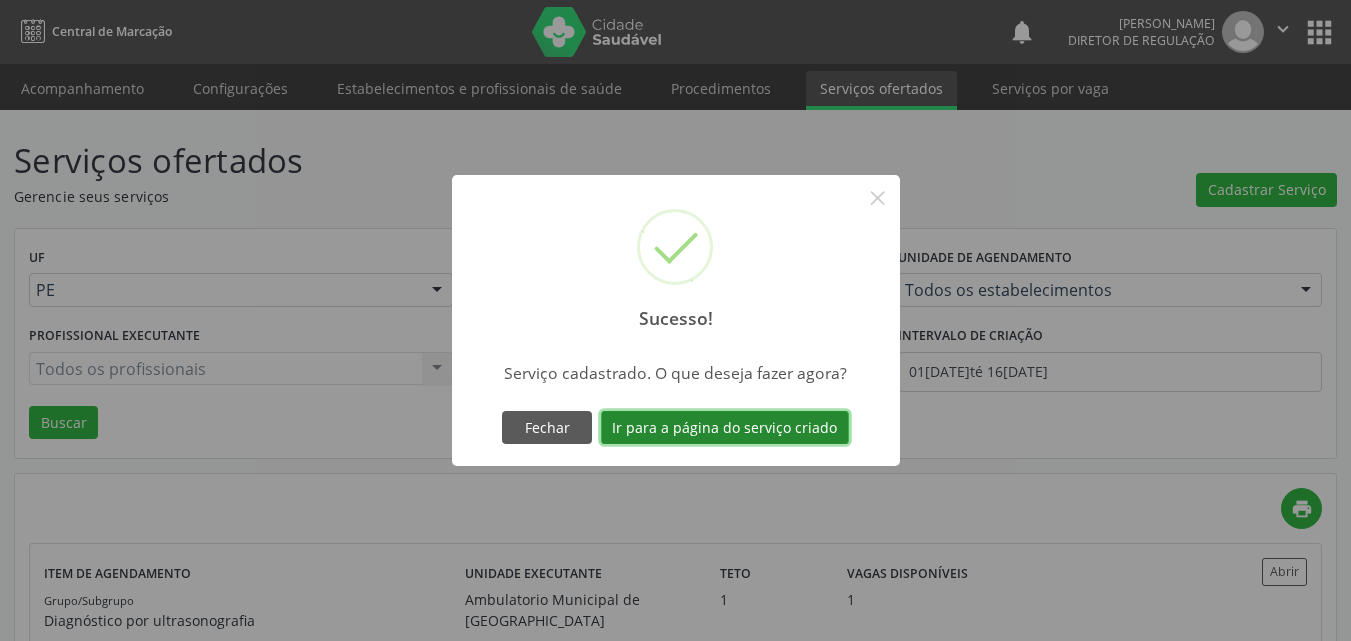 click on "Ir para a página do serviço criado" at bounding box center [725, 428] 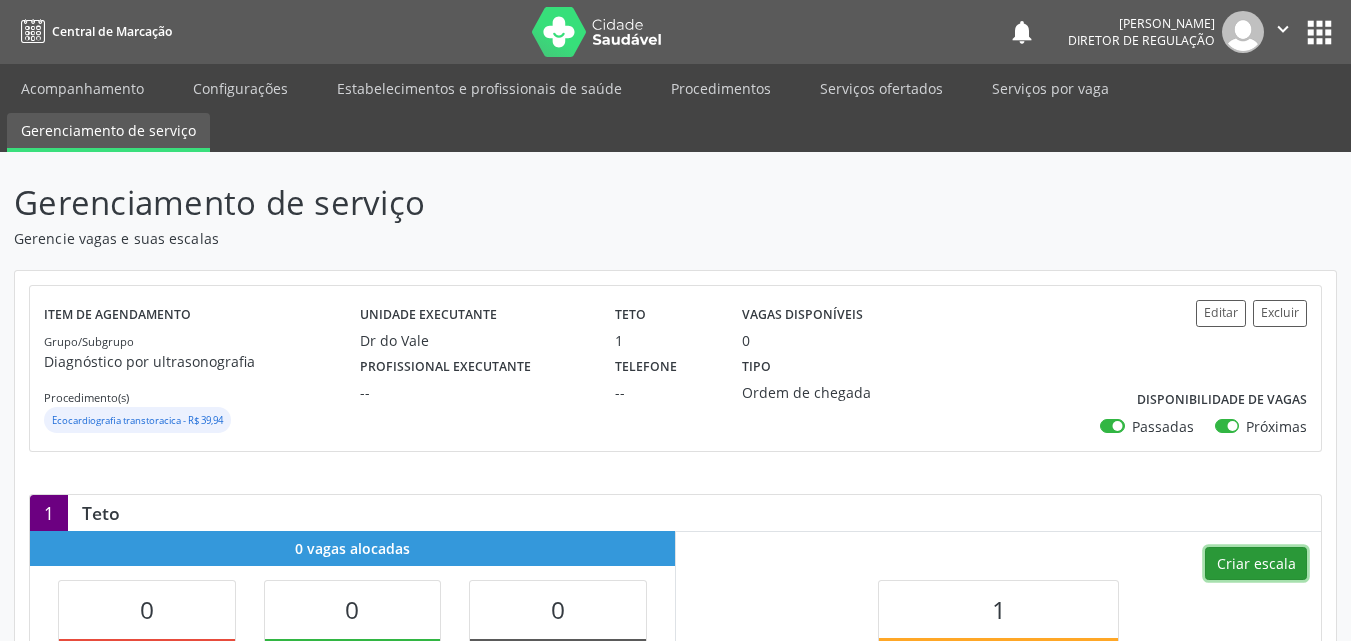 click on "Criar escala" at bounding box center (1256, 564) 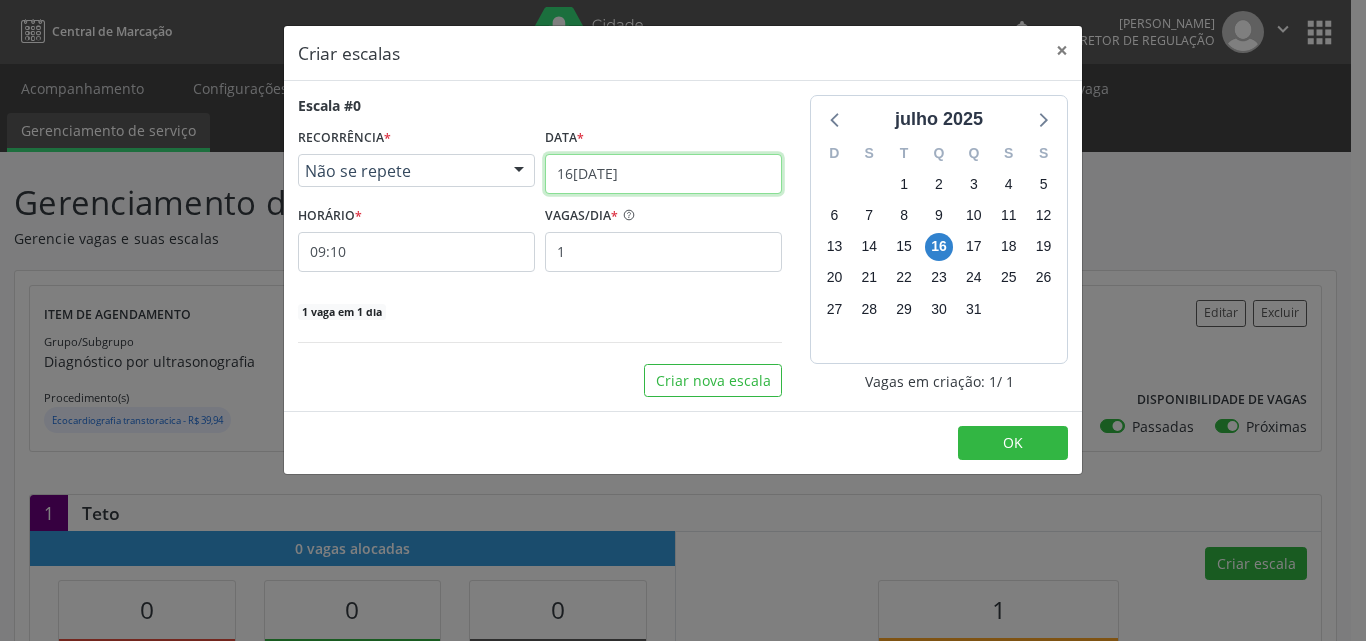 click on "16[DATE]" at bounding box center [663, 174] 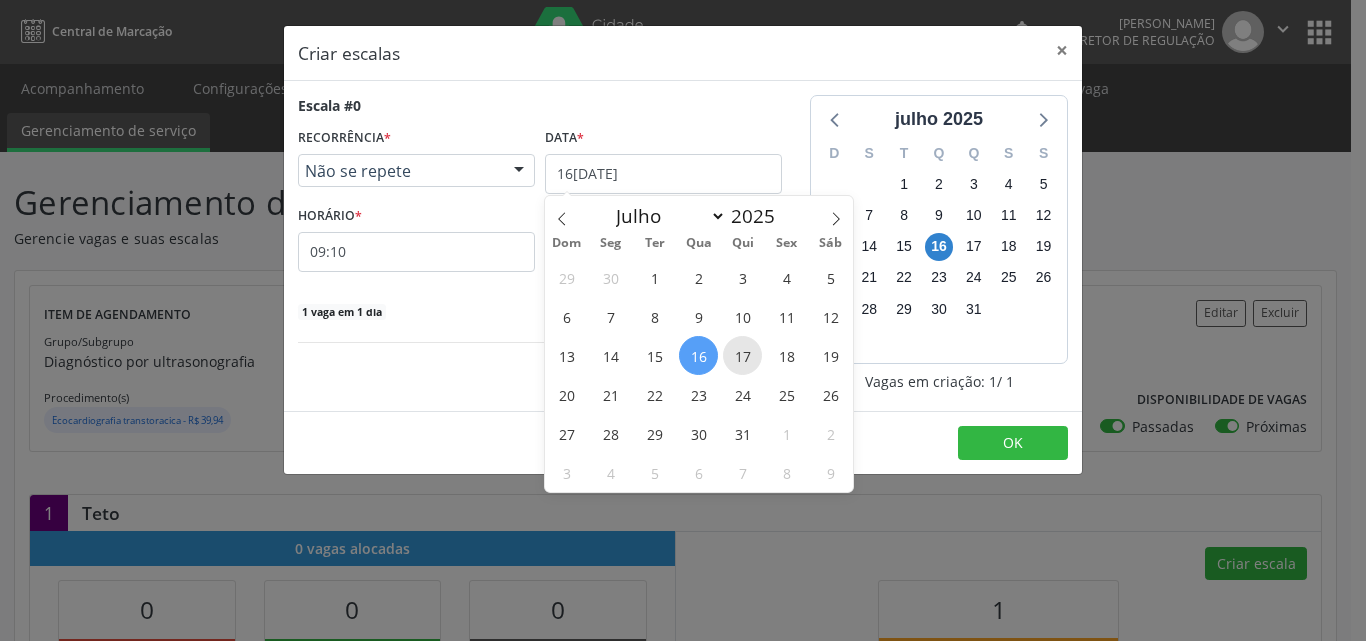 click on "17" at bounding box center [742, 355] 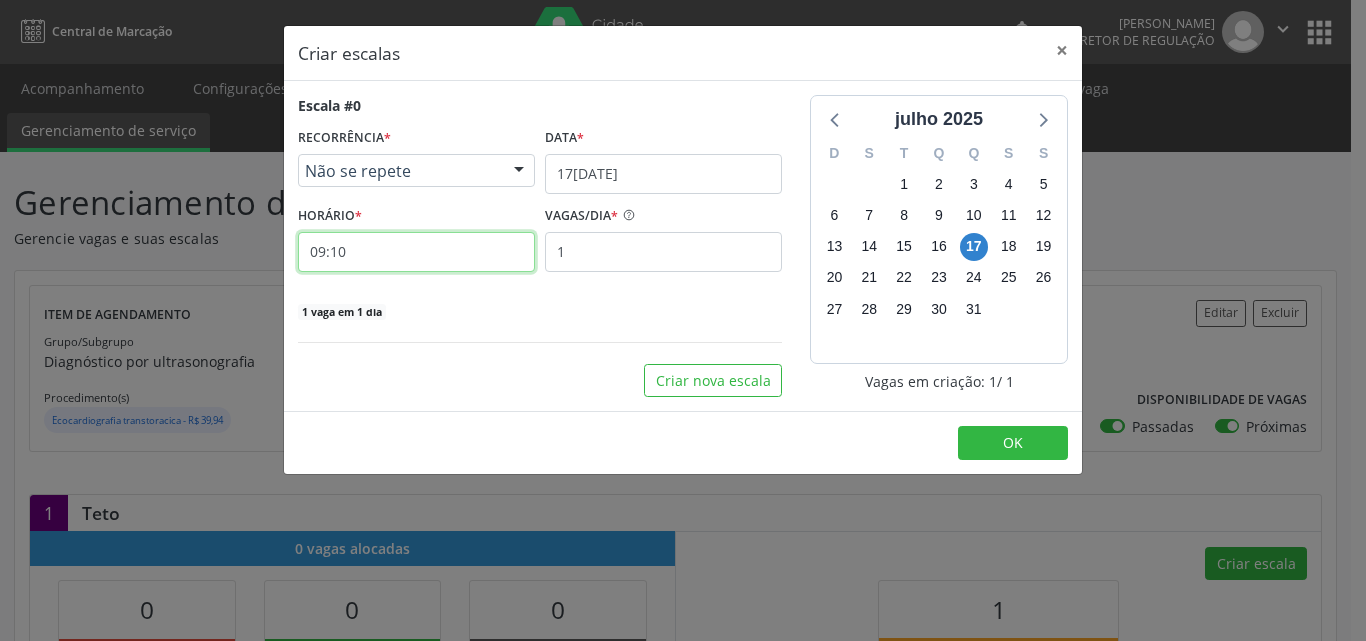 click on "09:10" at bounding box center [416, 252] 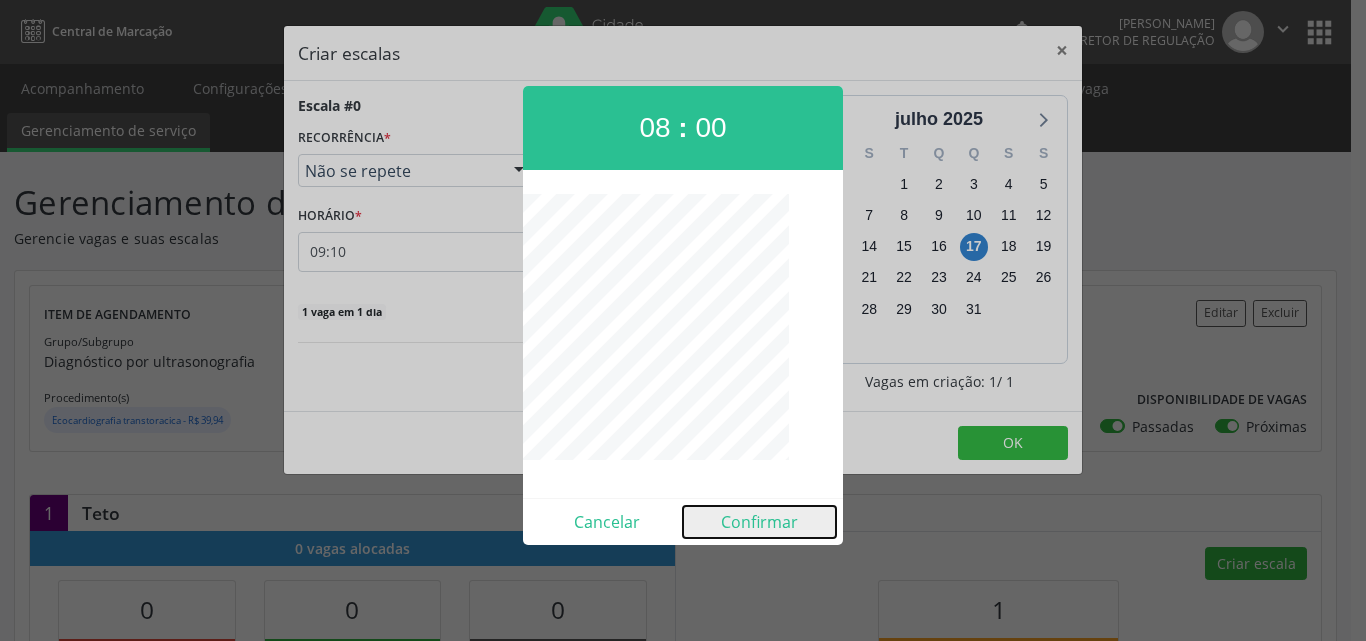 click on "Confirmar" at bounding box center (759, 522) 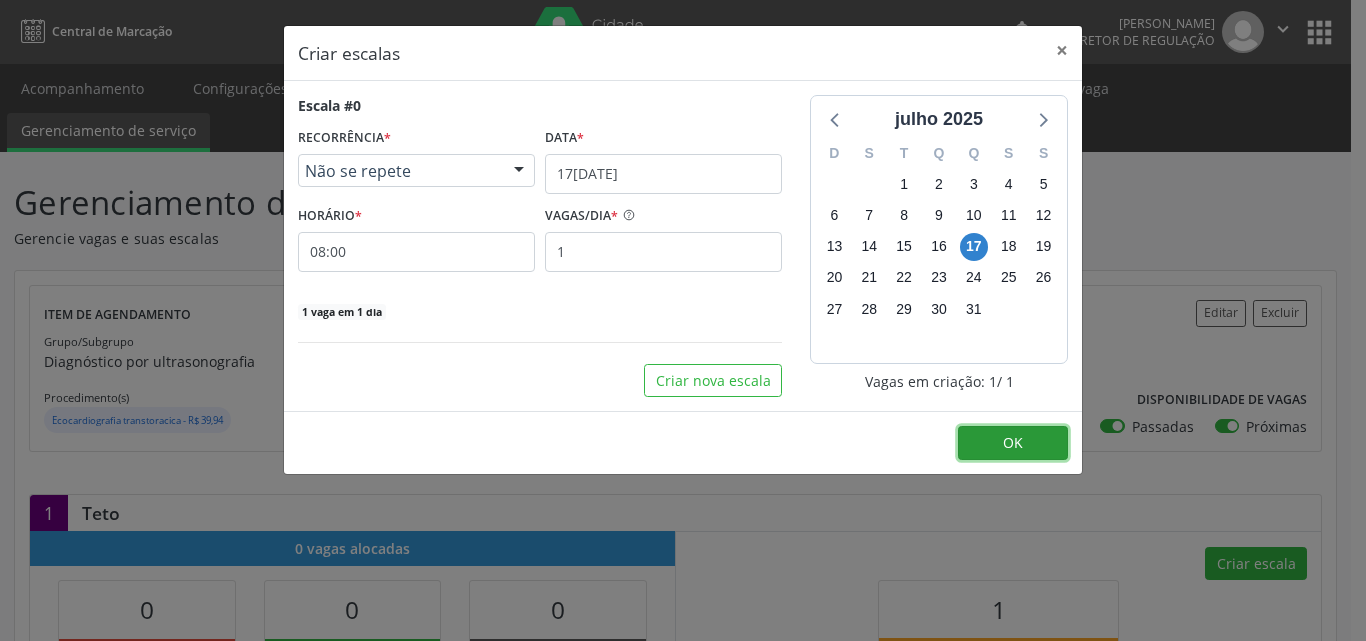 click on "OK" at bounding box center [1013, 443] 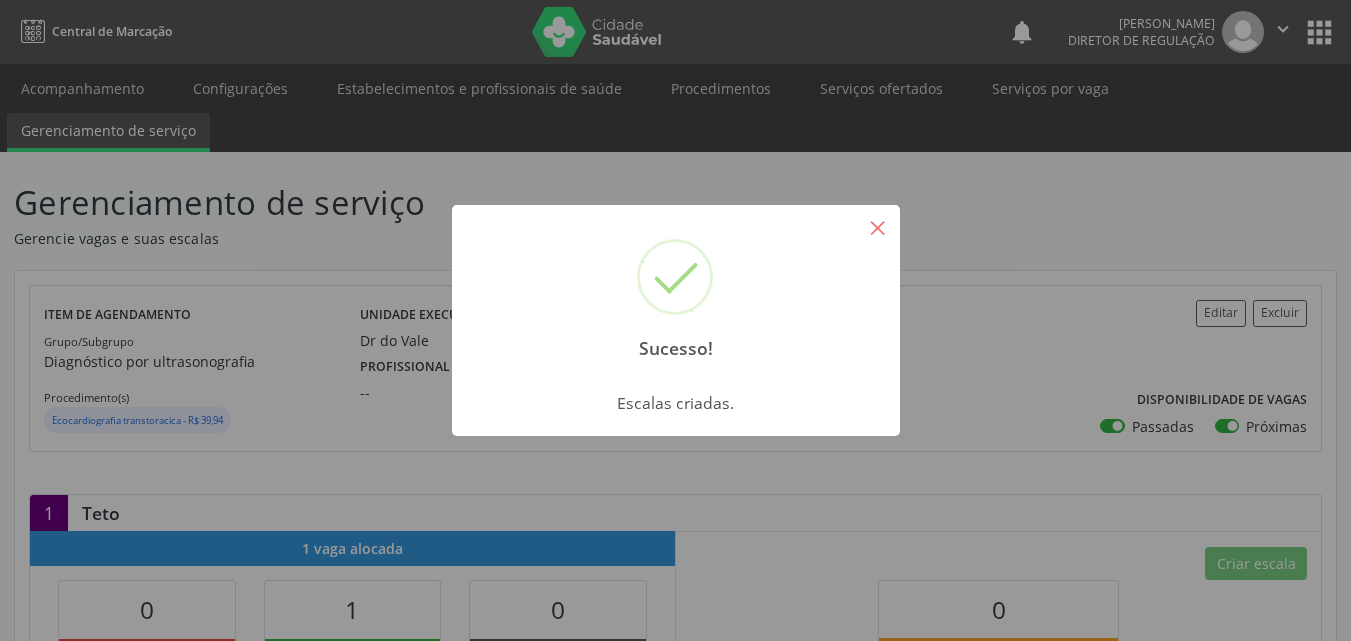 click on "×" at bounding box center (878, 227) 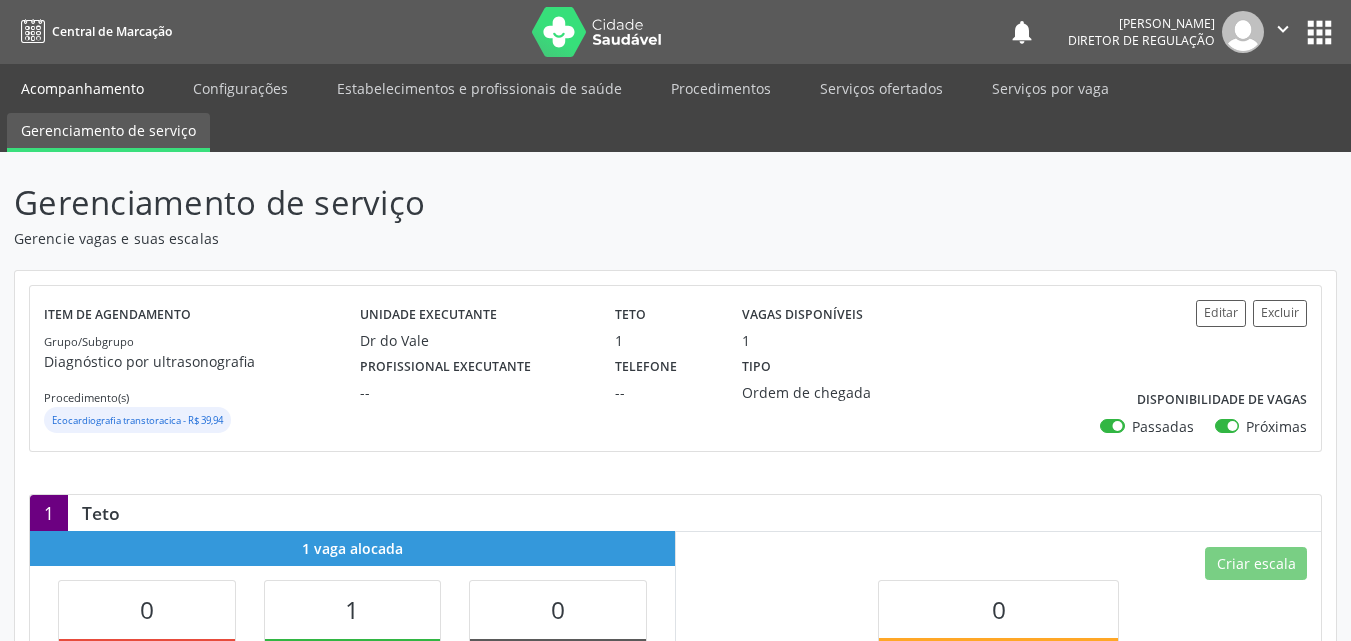 click on "Acompanhamento" at bounding box center (82, 88) 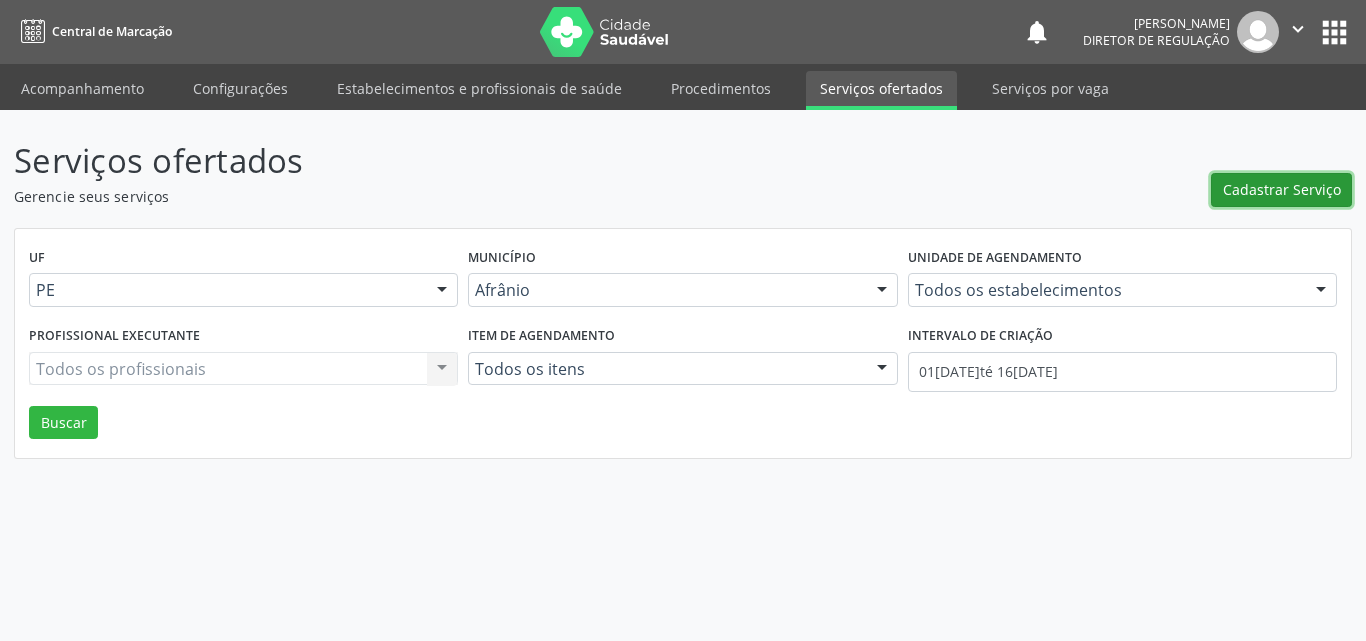 click on "Cadastrar Serviço" at bounding box center (1282, 189) 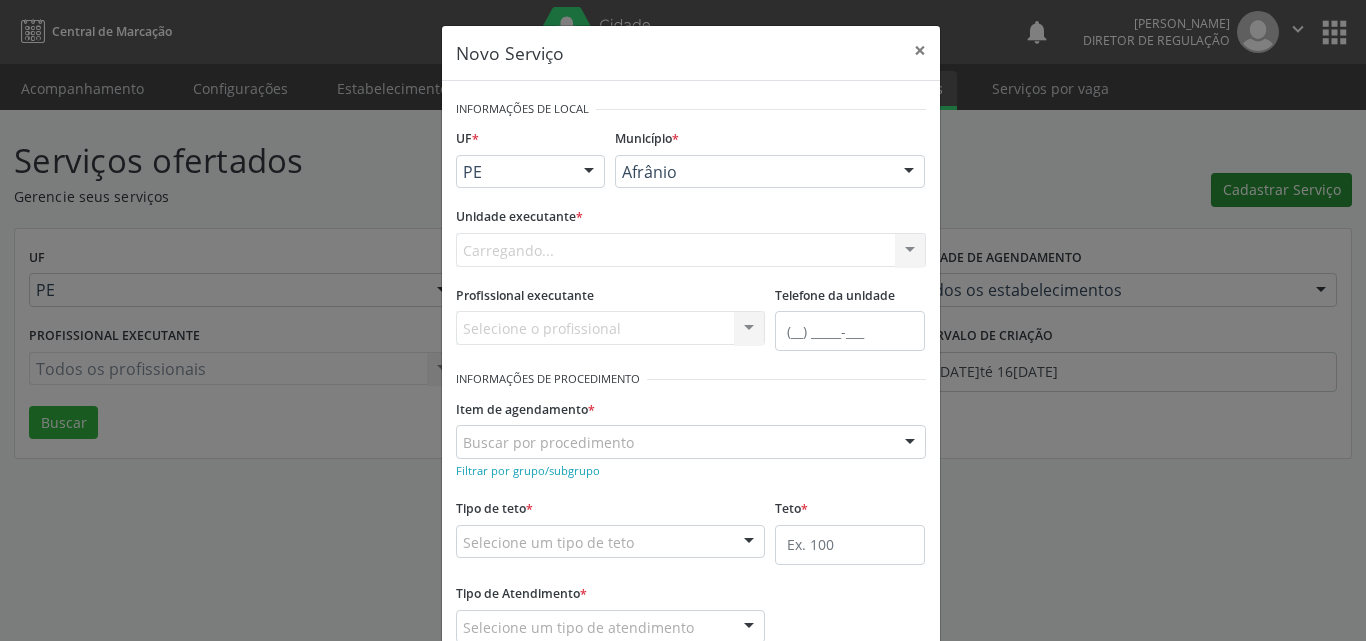 scroll, scrollTop: 0, scrollLeft: 0, axis: both 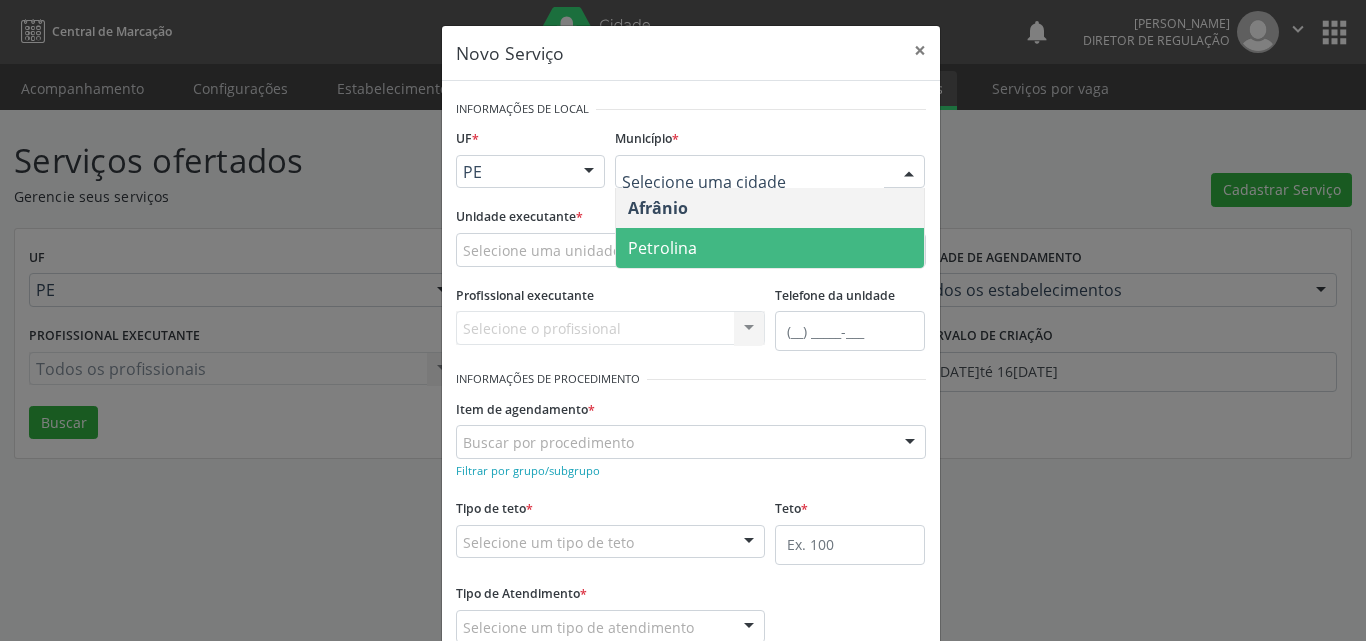 click on "Petrolina" at bounding box center [770, 248] 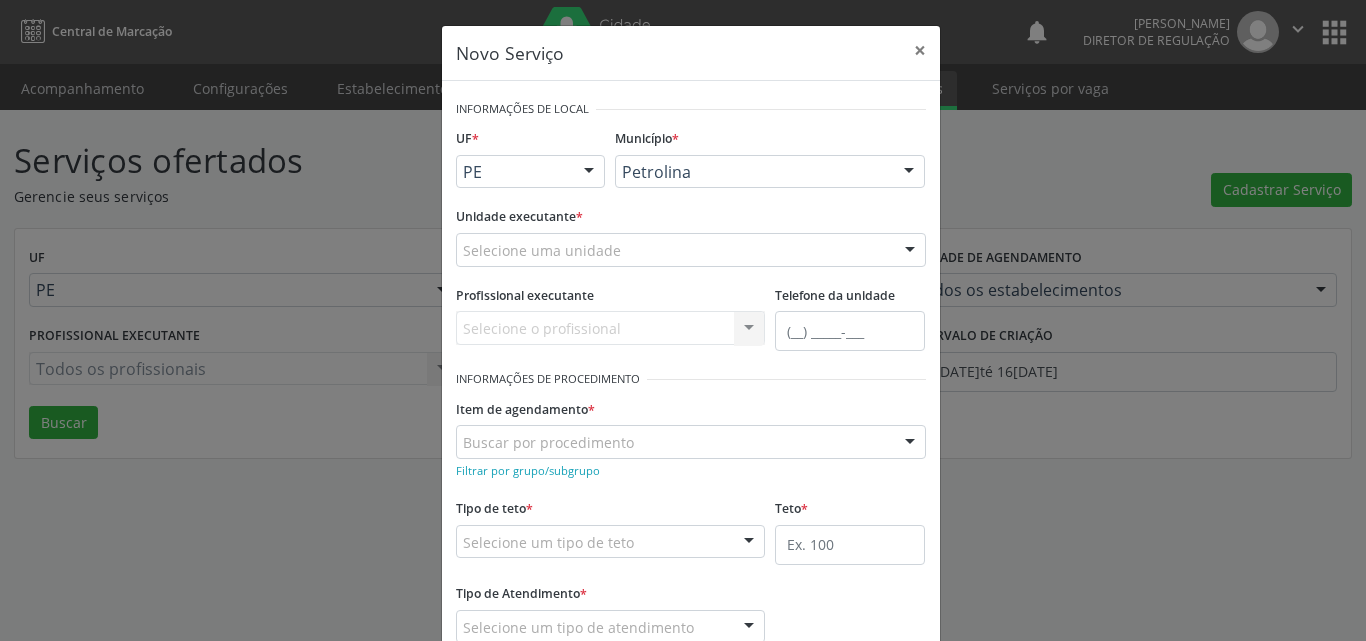 click on "Selecione uma unidade
4 Grupamento de Bombeiros   7 Sentidos Desenvolvimento Terapeutico Infantil   A B [PERSON_NAME]   A C S Saude   Abcd Petrolina   Ac Coelho Psicologia Aplicada   Academia da Saude Dona [PERSON_NAME]   Academia da Saude [PERSON_NAME] Coelho   Academia da Saude [PERSON_NAME]   Academia da Saude [PERSON_NAME]   Acolher   Acolher Consultorio e Servicos de Psicologia   Acquavita Clinica de Reabilitacao   [PERSON_NAME] Diagnostico Por Imagem   Afeto Psicologia   Afetus Excelencia em Ultrassonografia e Medicina Fetal   Alcance Clinica de Desenvolvimento Infantil   [PERSON_NAME]   [PERSON_NAME]   [PERSON_NAME]   [PERSON_NAME] e Cirurgia de [PERSON_NAME]   [PERSON_NAME] Terapias Especializadas   All Medical   Allmedical Atendimentos Medicos   Alter Ego Tratamento do Ser   Alves Terapia Ocupacional   Alves e Brito Servicos Medicos Ltda     Amare" at bounding box center (691, 250) 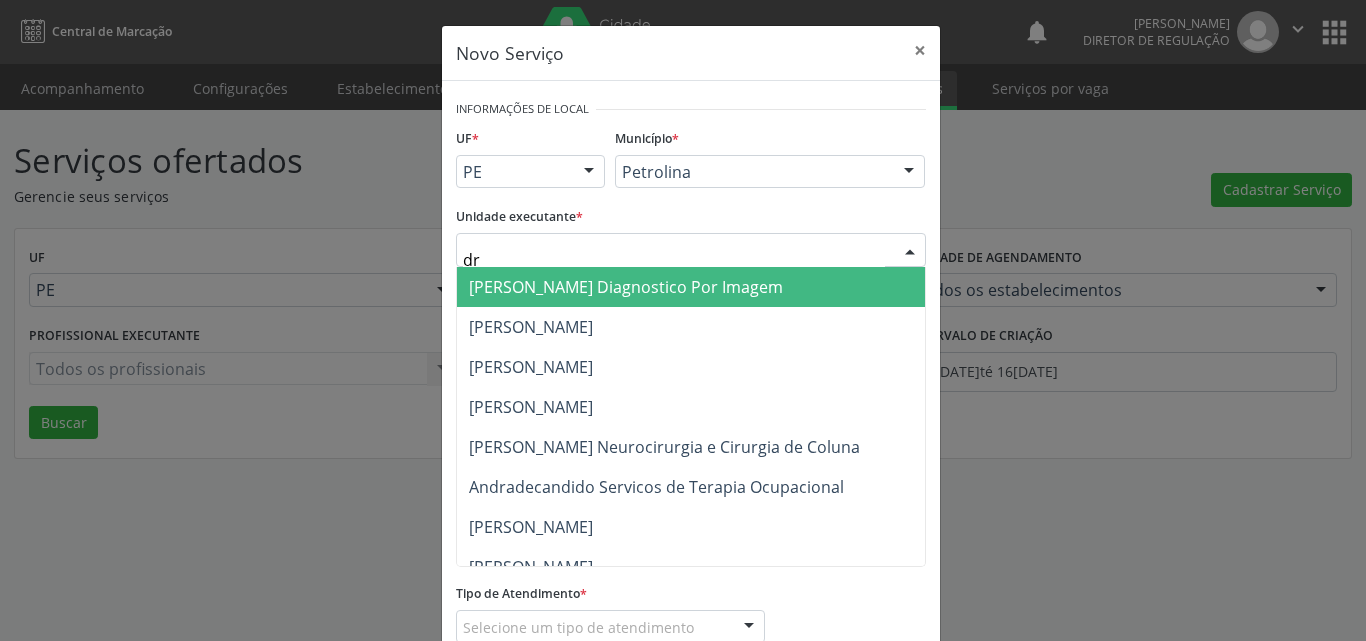 type on "dr d" 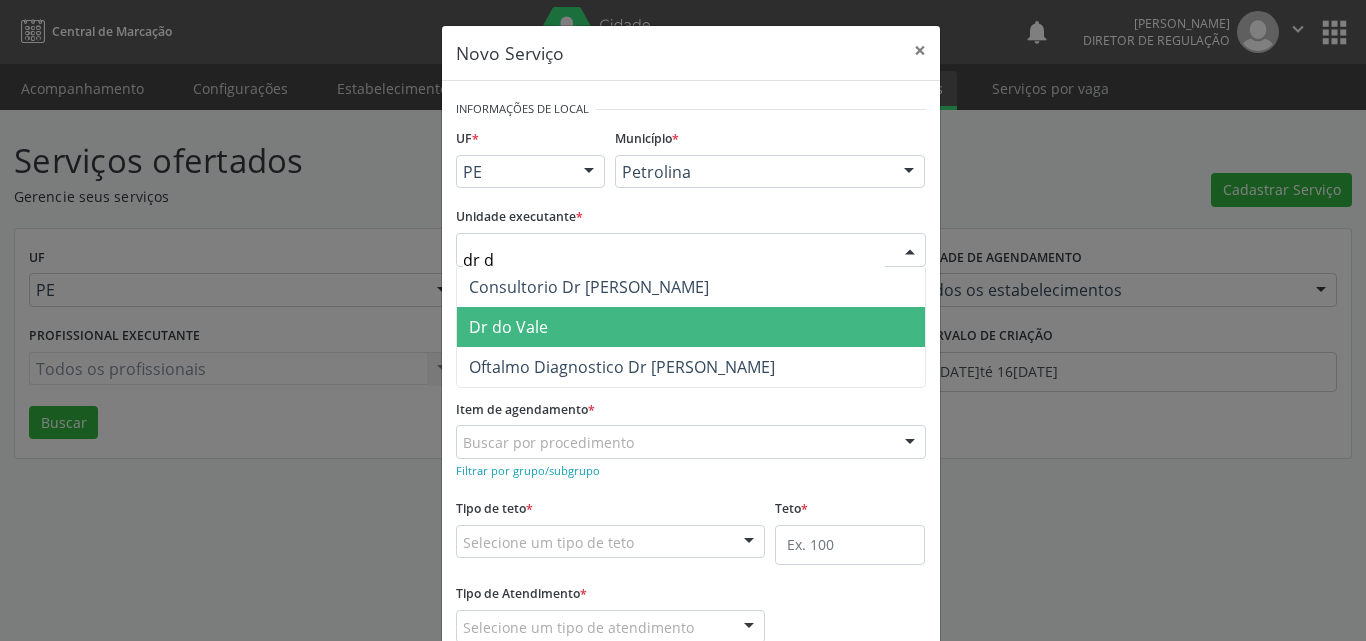 click on "Dr do Vale" at bounding box center (691, 327) 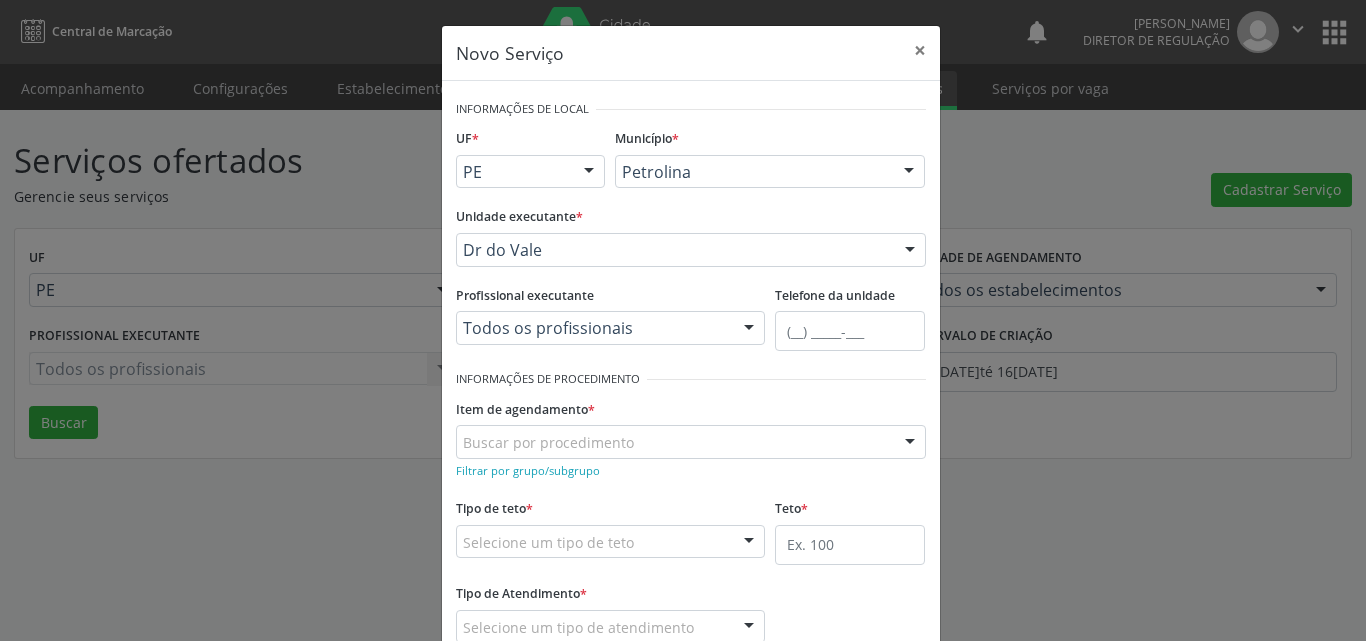 click on "Buscar por procedimento" at bounding box center (691, 442) 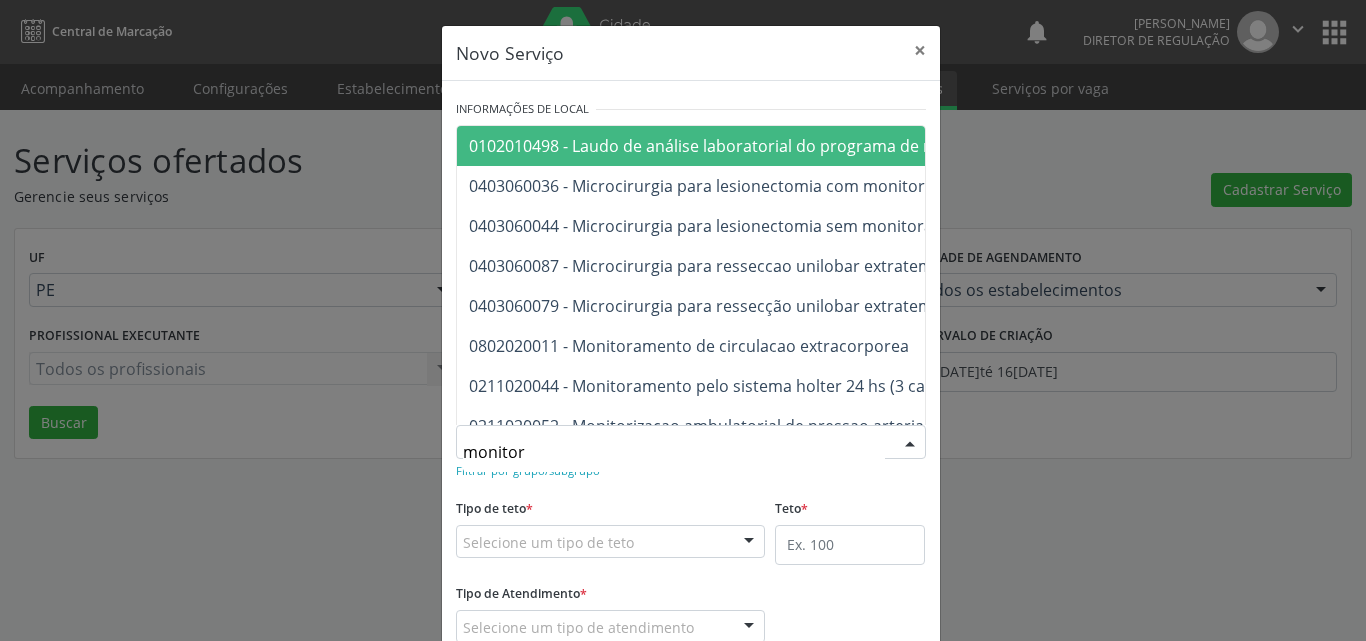 type on "monitori" 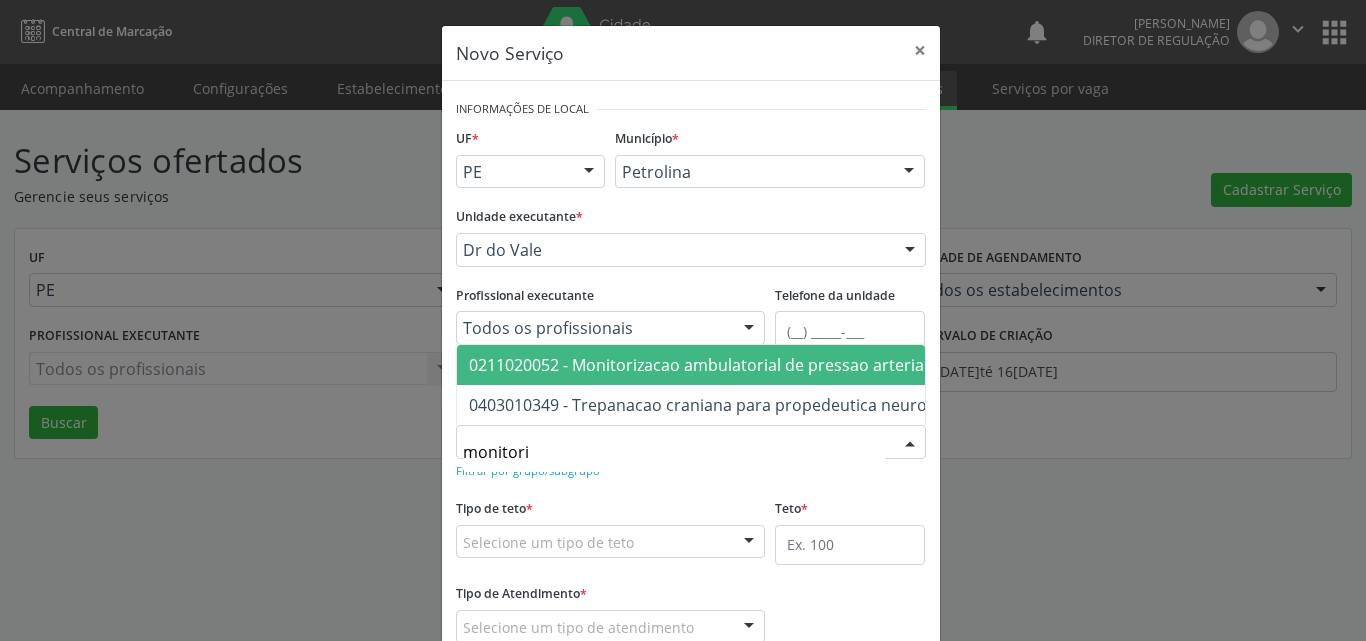 click on "0211020052 - Monitorizacao ambulatorial de pressao arterial" at bounding box center (698, 365) 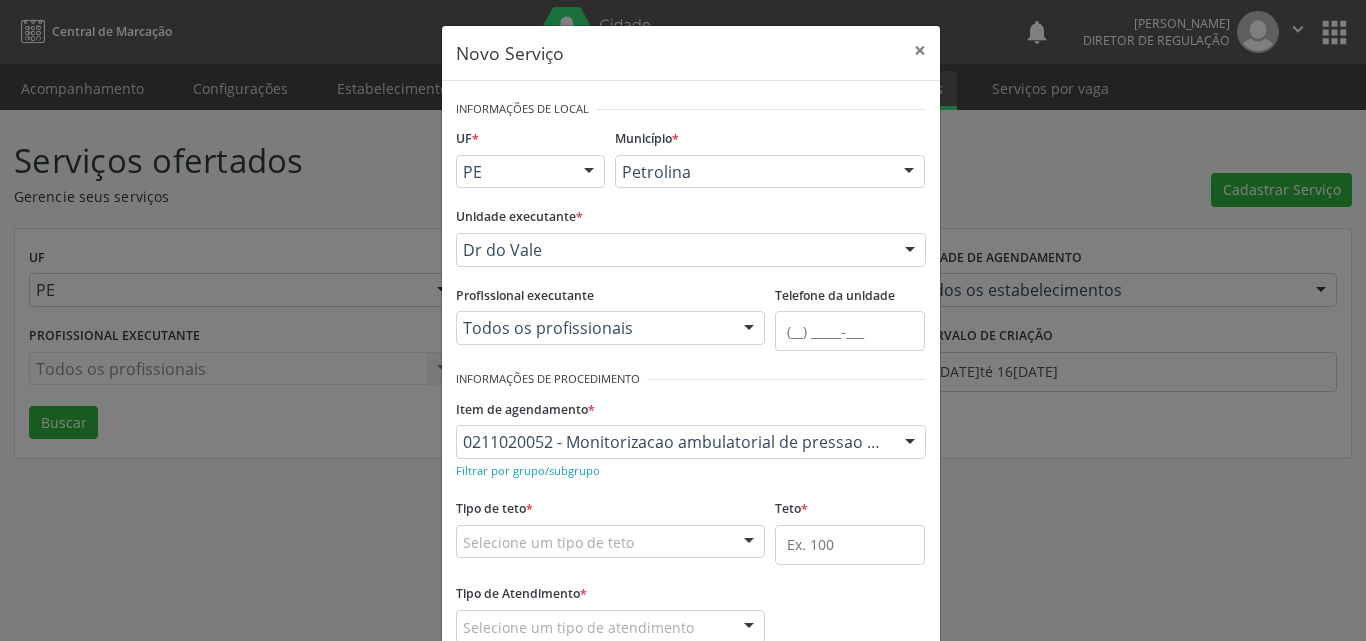 scroll, scrollTop: 132, scrollLeft: 0, axis: vertical 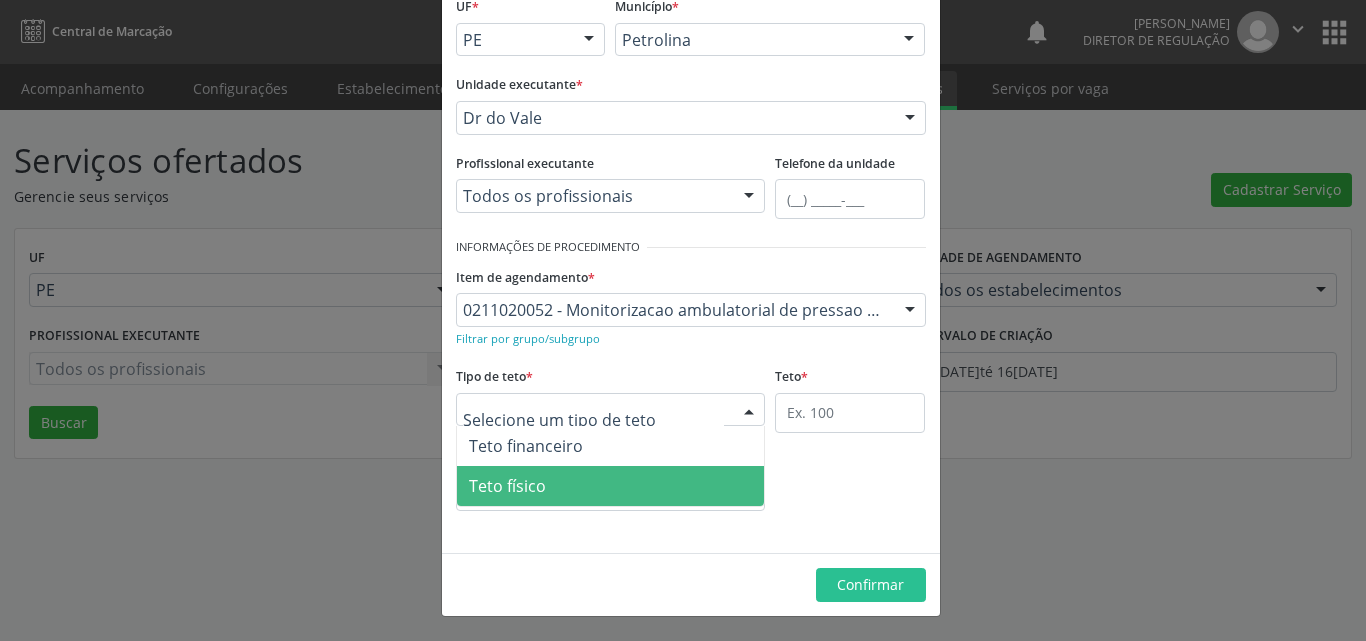 drag, startPoint x: 647, startPoint y: 501, endPoint x: 717, endPoint y: 450, distance: 86.608315 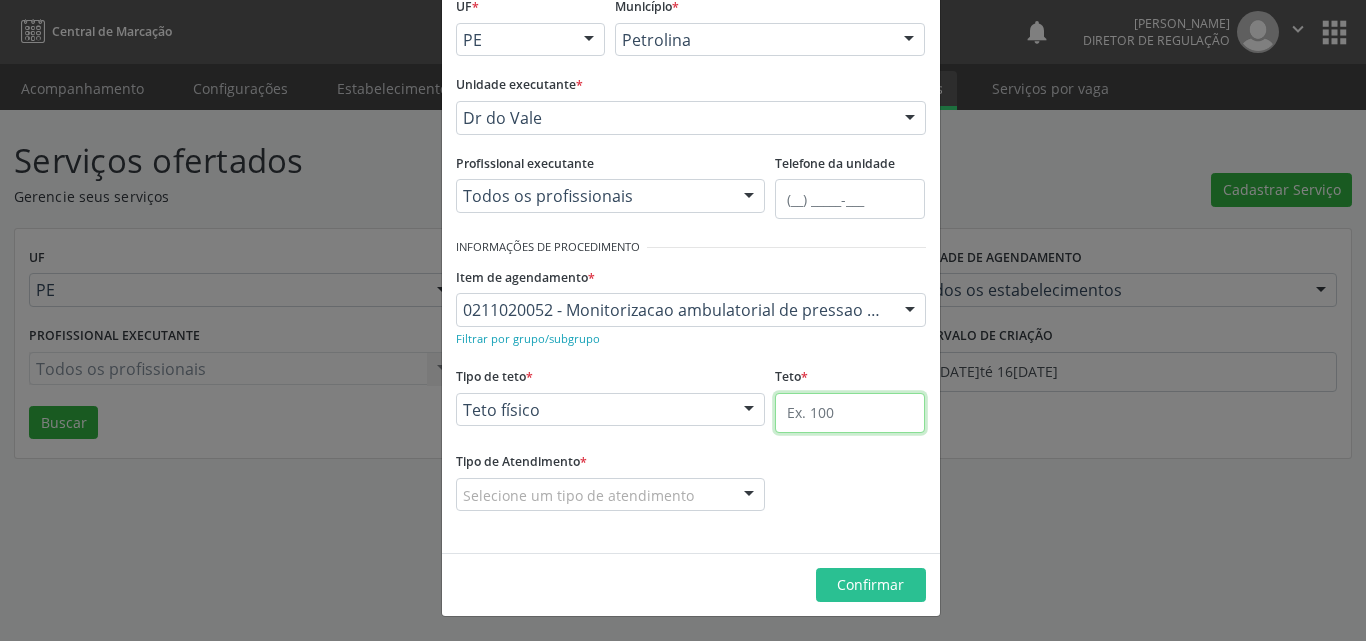 click at bounding box center (850, 413) 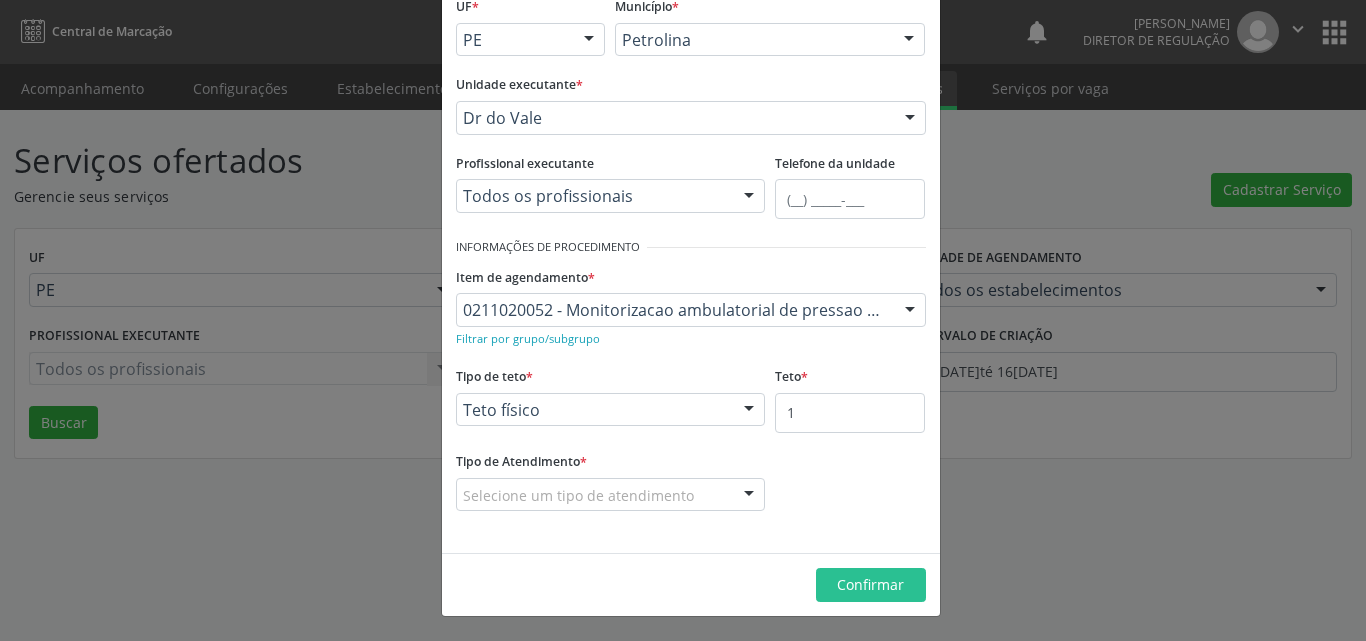 click on "Selecione um tipo de atendimento" at bounding box center (611, 495) 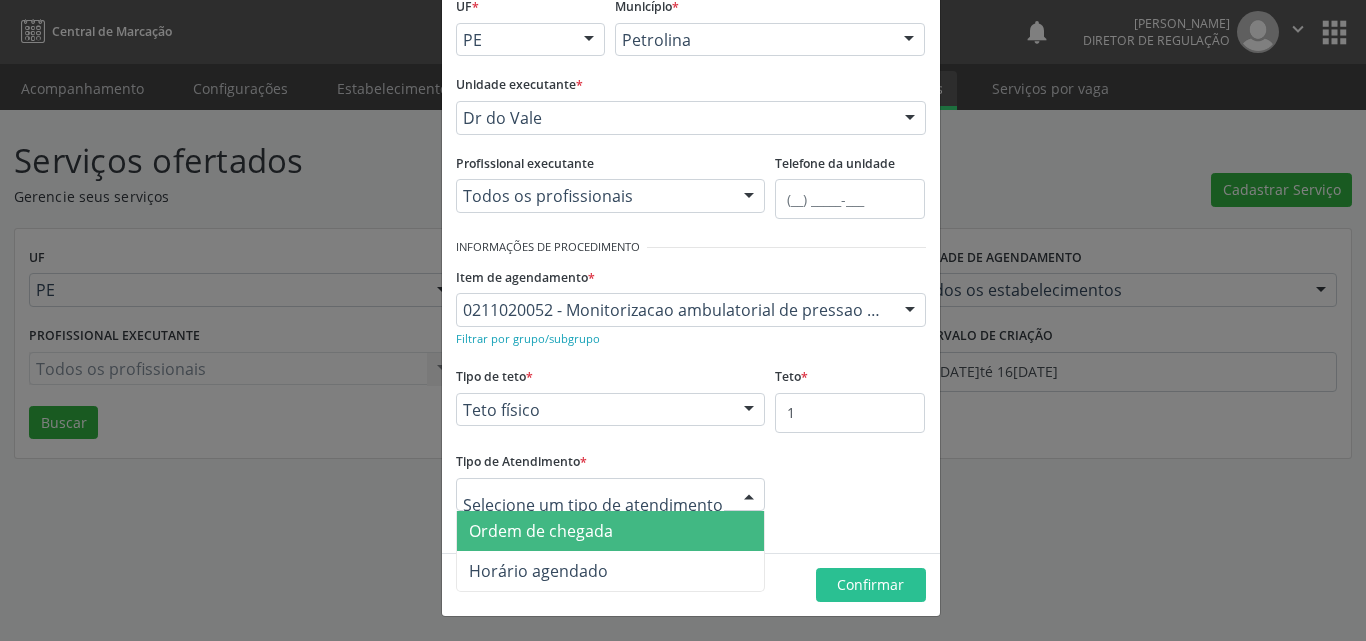 drag, startPoint x: 686, startPoint y: 532, endPoint x: 715, endPoint y: 536, distance: 29.274563 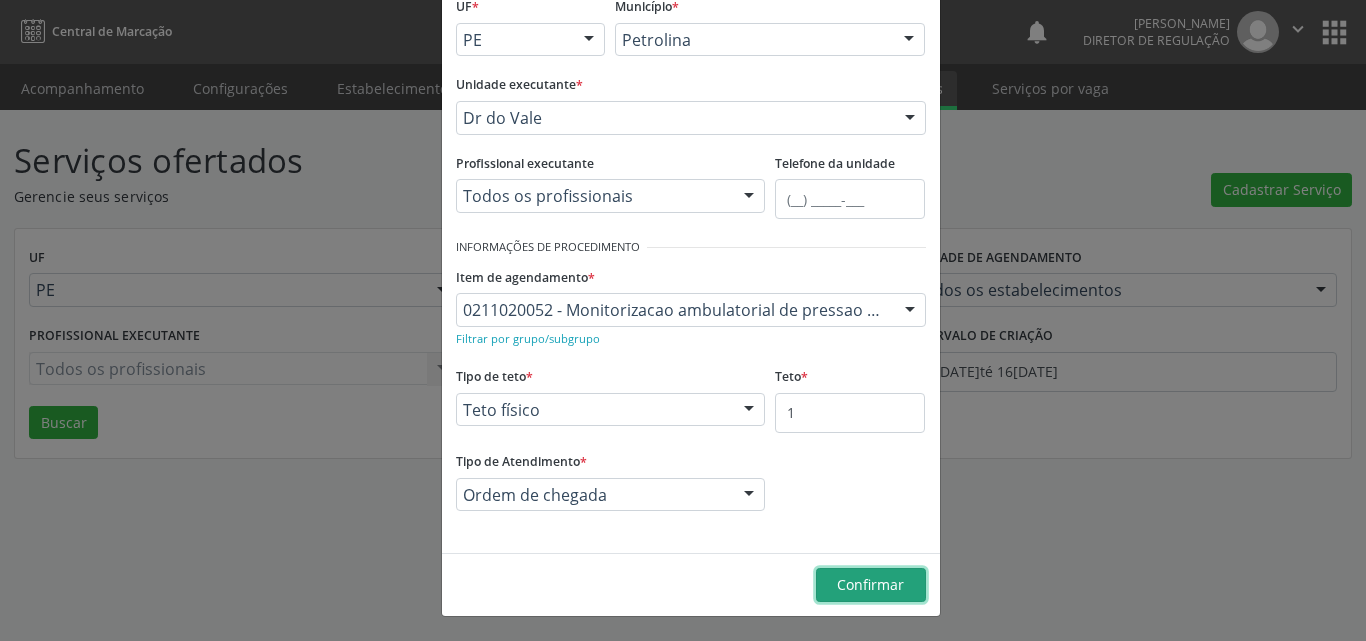 click on "Confirmar" at bounding box center [870, 584] 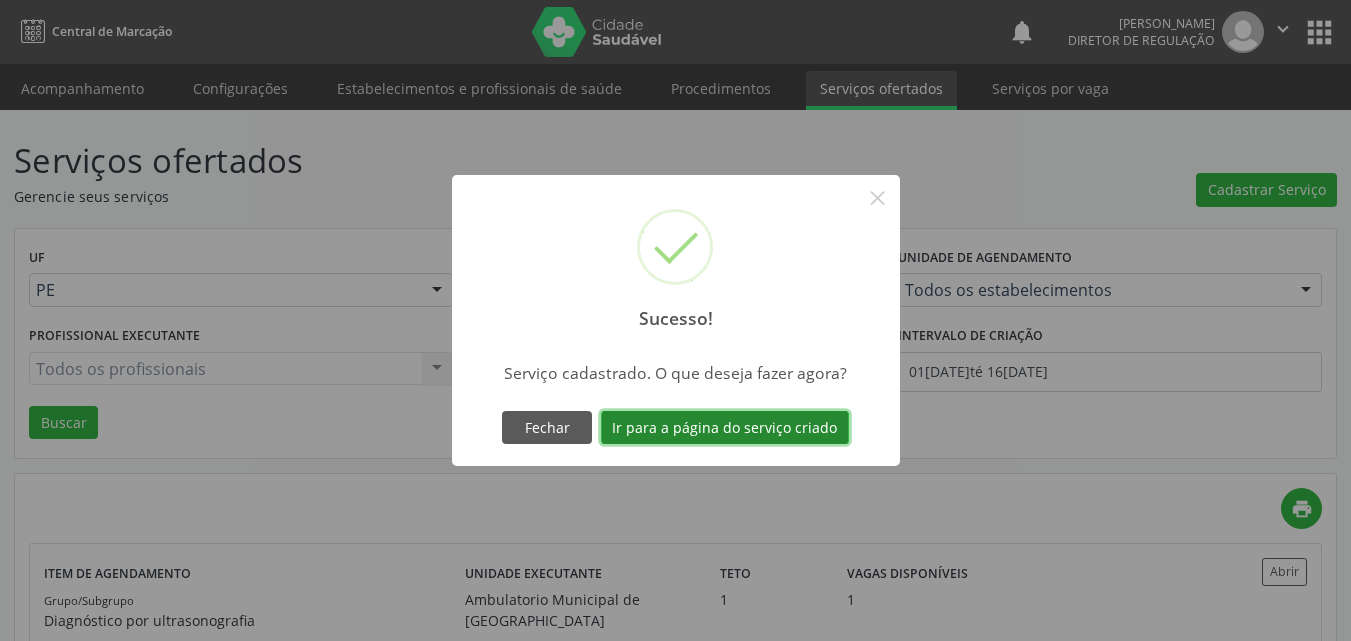 click on "Ir para a página do serviço criado" at bounding box center (725, 428) 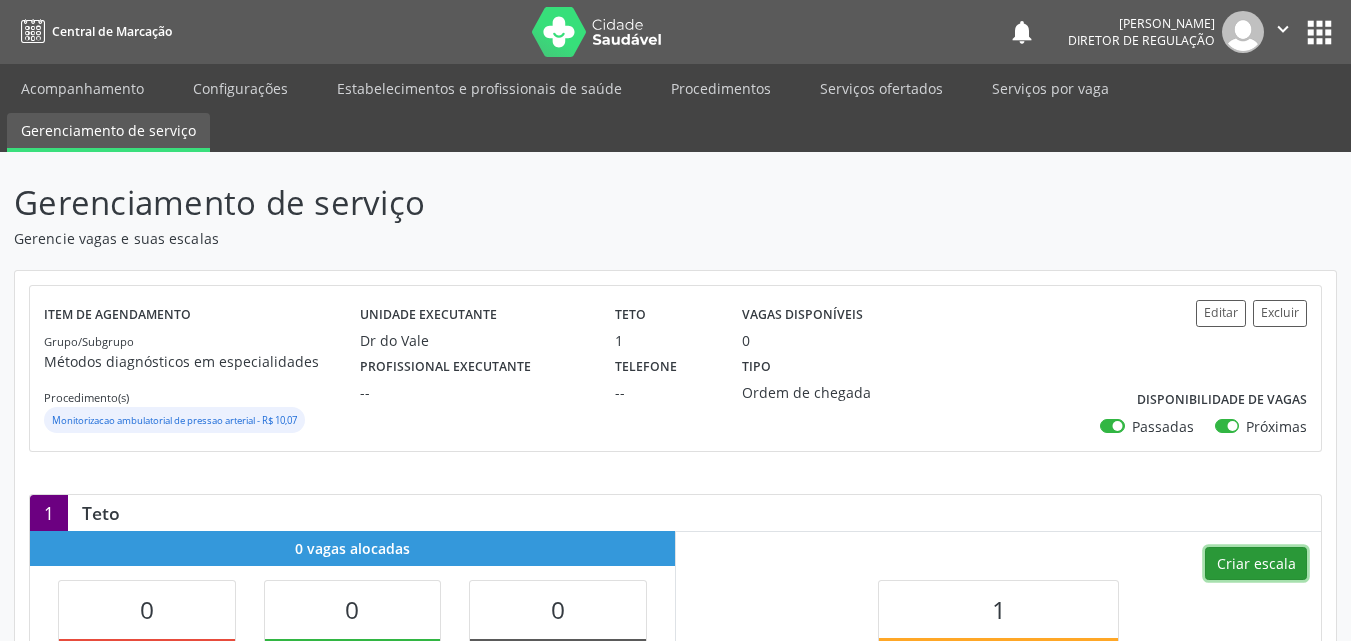 click on "Criar escala" at bounding box center [1256, 564] 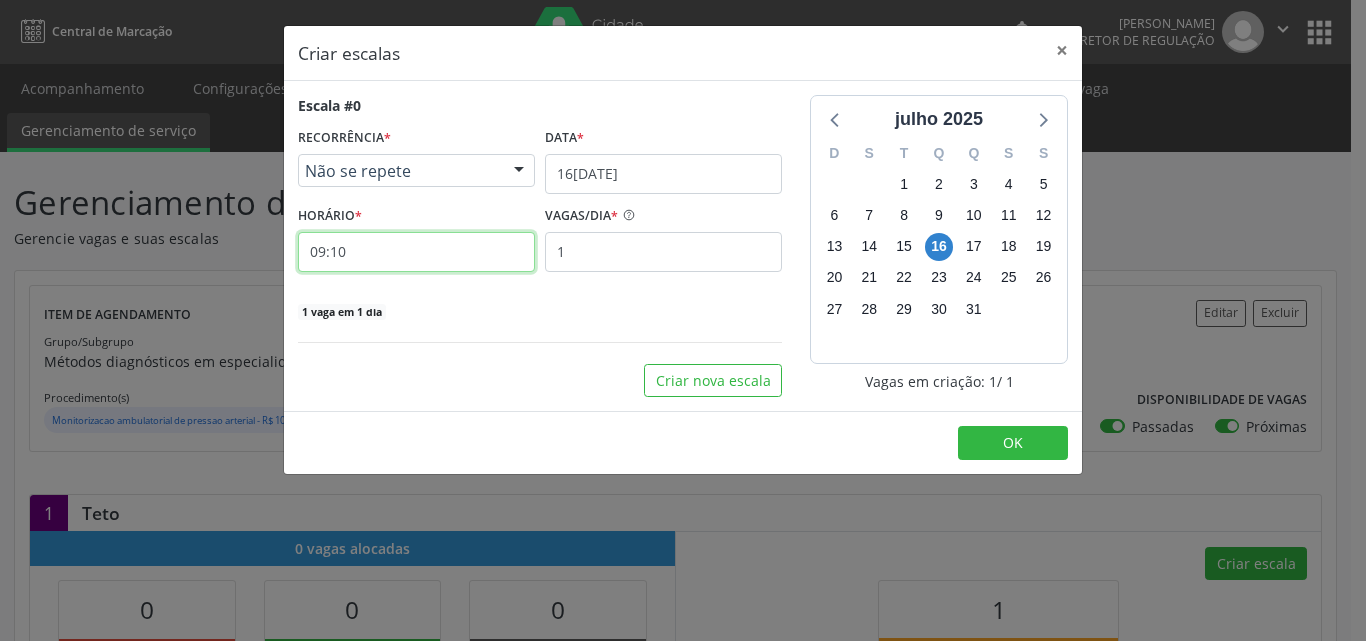 click on "09:10" at bounding box center (416, 252) 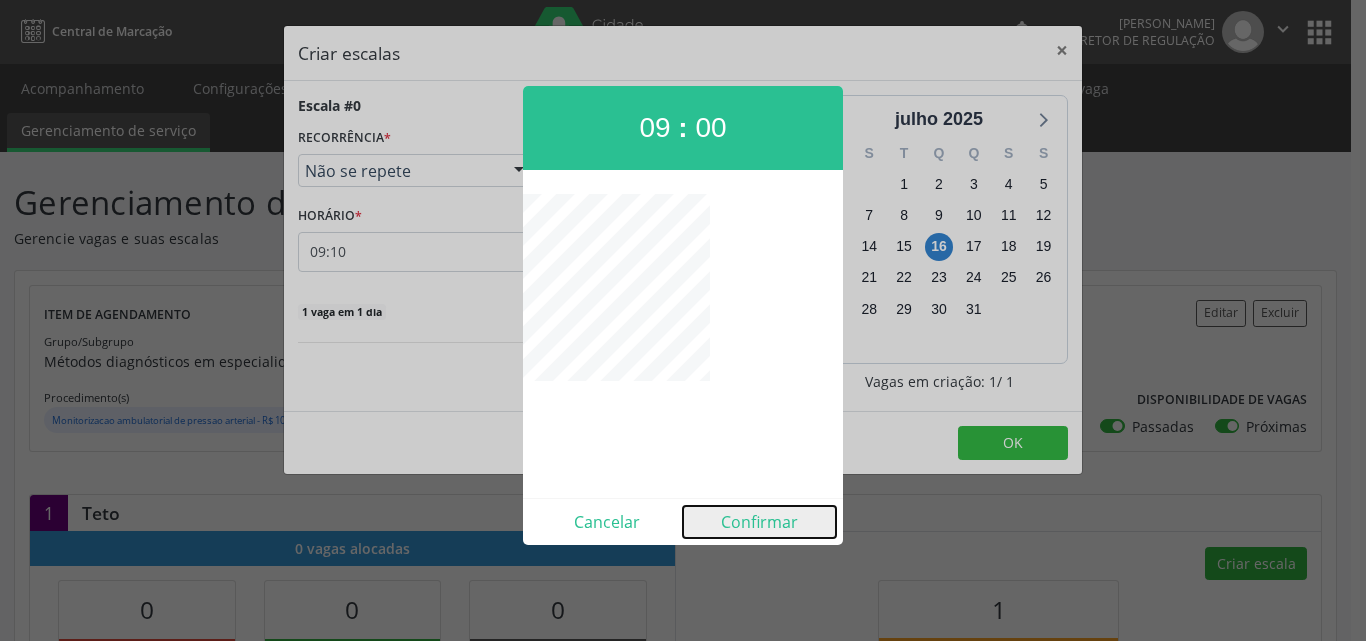 click on "Confirmar" at bounding box center [759, 522] 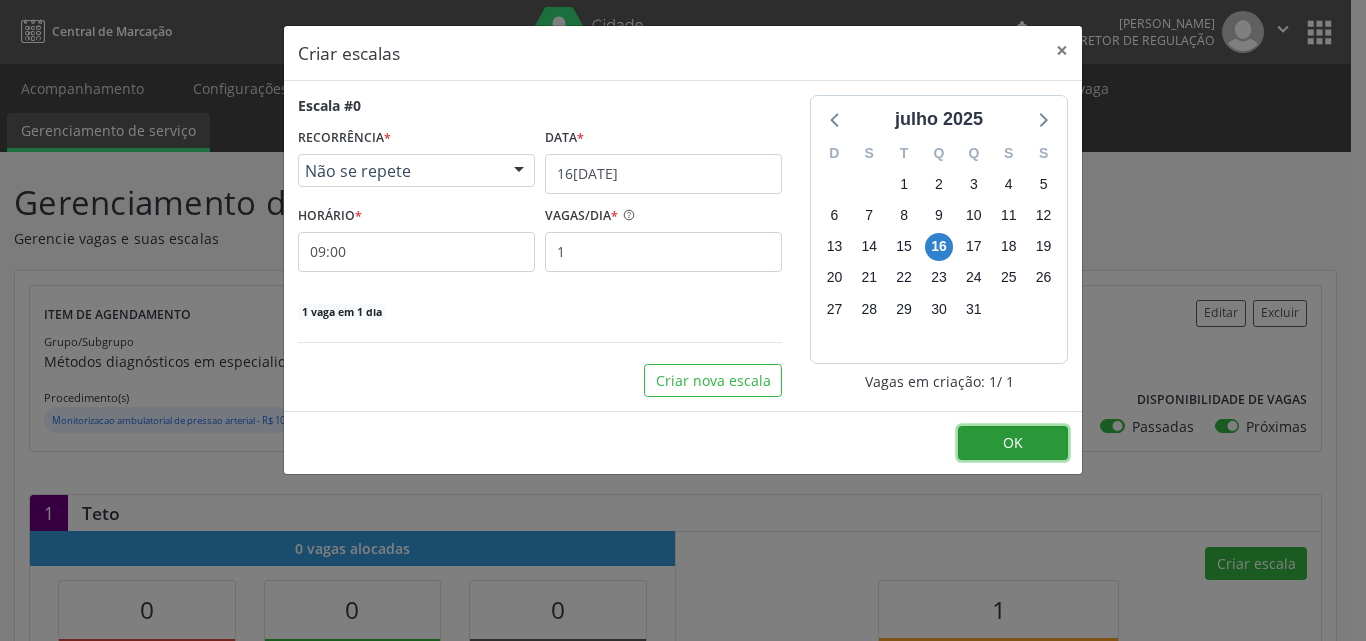 click on "OK" at bounding box center [1013, 443] 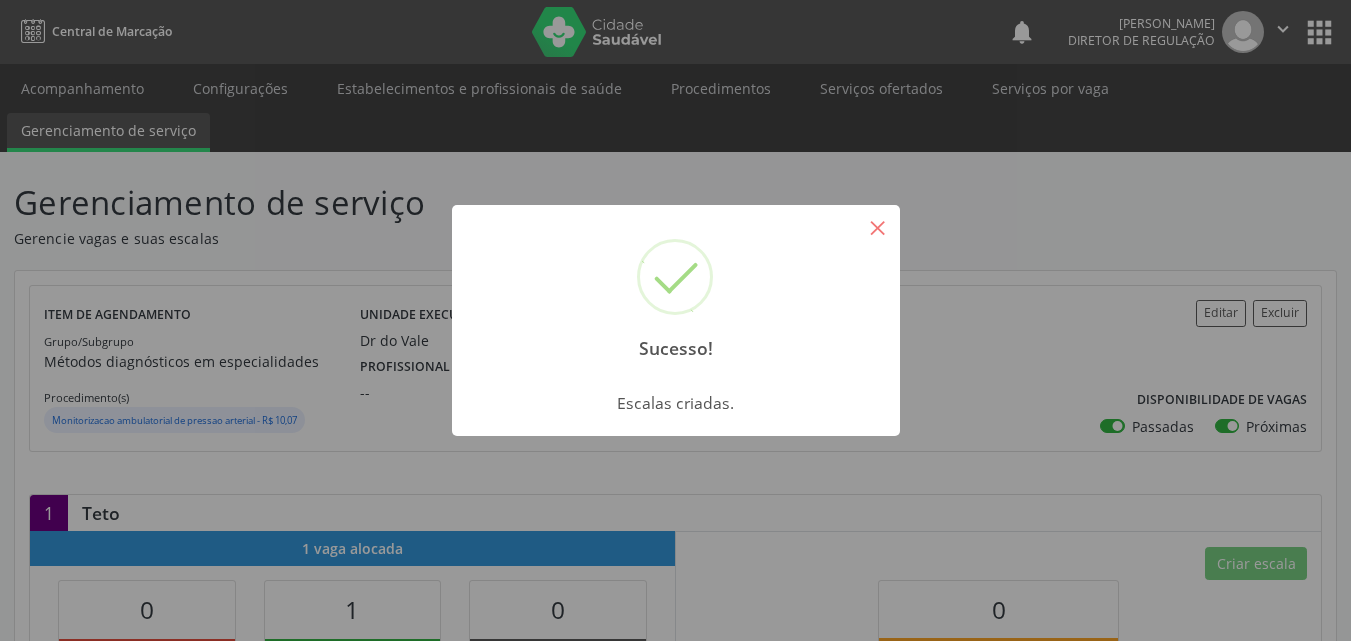click on "×" at bounding box center [878, 227] 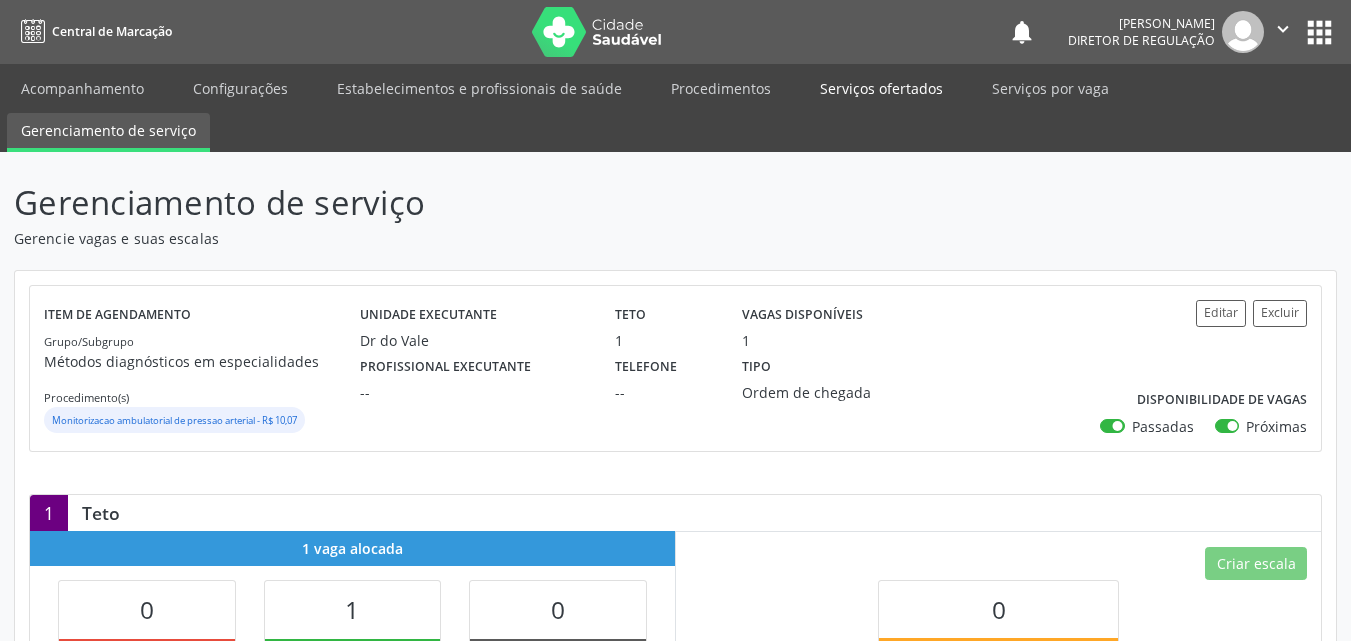 click on "Serviços ofertados" at bounding box center (881, 88) 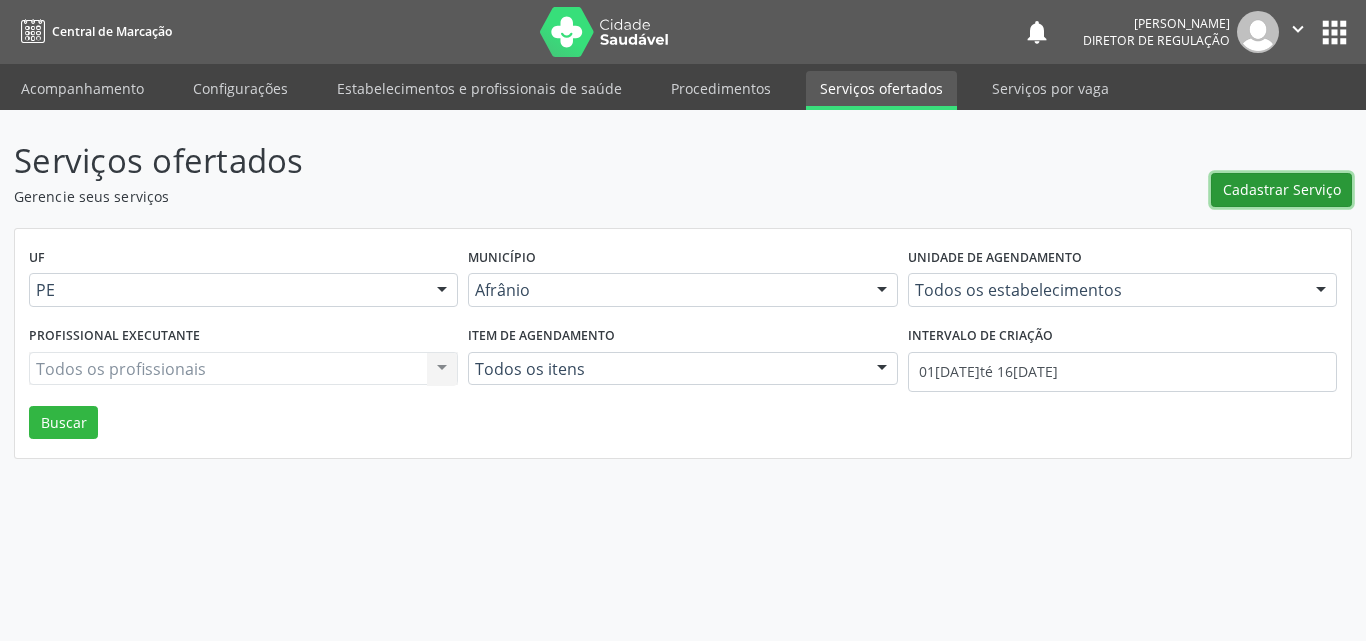 click on "Cadastrar Serviço" at bounding box center [1282, 189] 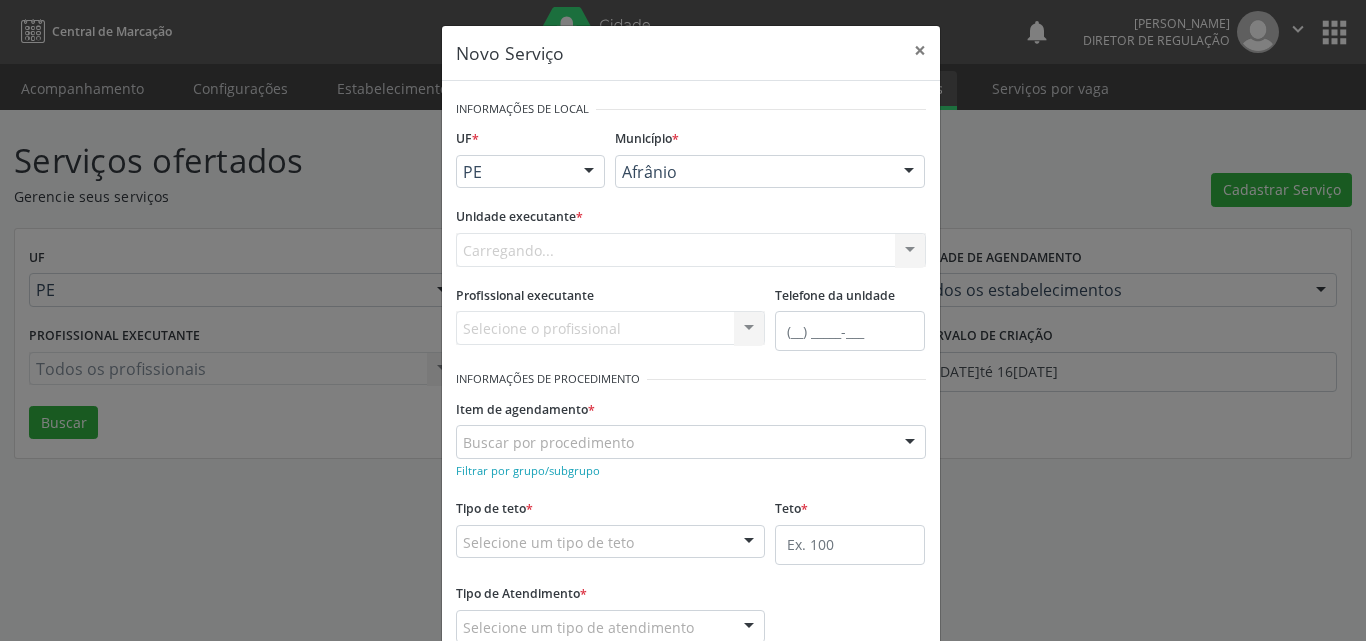 scroll, scrollTop: 0, scrollLeft: 0, axis: both 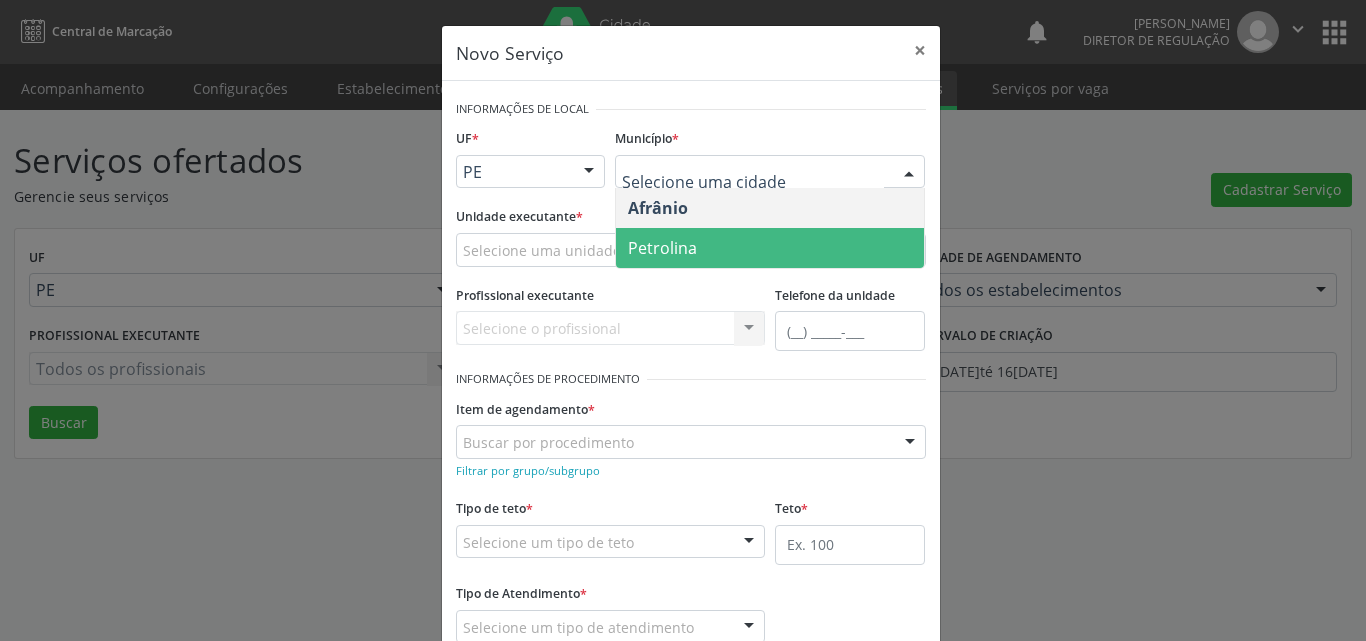 click on "Petrolina" at bounding box center [770, 248] 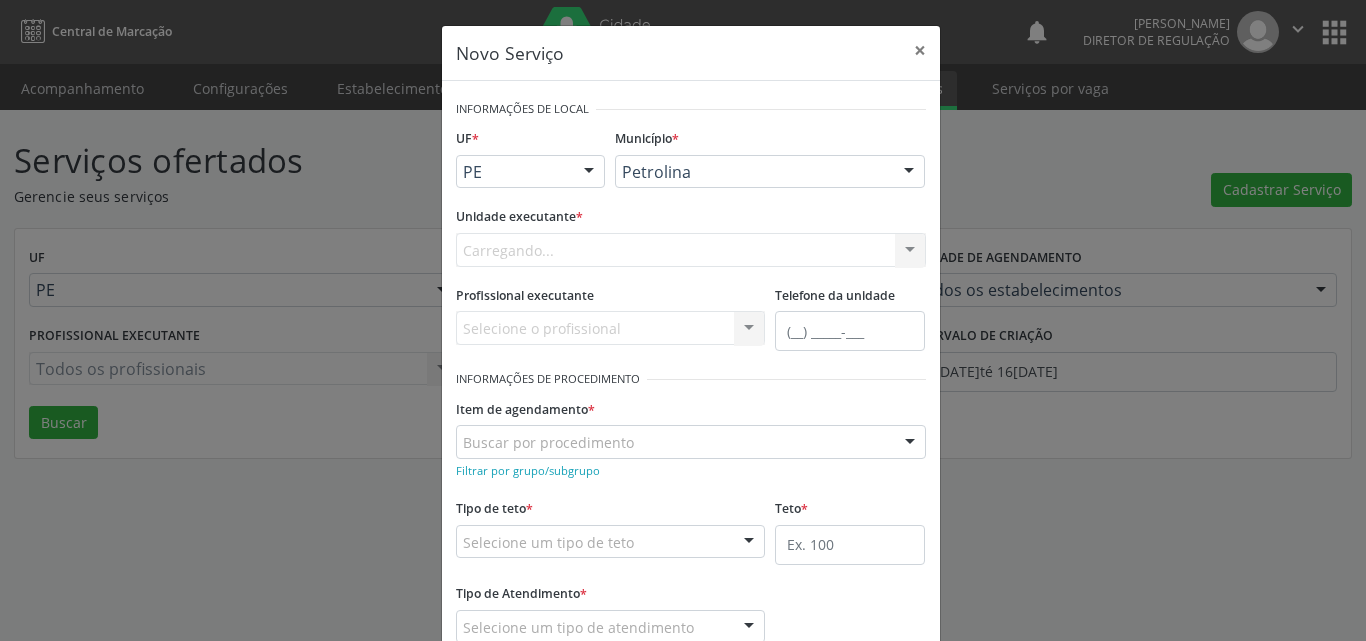 click on "Carregando...
Academia da Saude de Afranio   Academia da Saude do Bairro [PERSON_NAME]   Academia da Saude do Distrito de [GEOGRAPHIC_DATA] do Distrito de Extrema   [GEOGRAPHIC_DATA] do [PERSON_NAME]   Ambulatorio Municipal de Saude   Caf Central de Abastecimento Farmaceutico   Centro de Atencao Psicossocial de Afranio Pe   Centro de Especialidades   Cime   Cuidar   Equipe de Atencao Basica Prisional Tipo I com Saude Mental   Esf [PERSON_NAME] Nonato   Esf Custodia Maria da Conceicao   Esf [PERSON_NAME] e [PERSON_NAME]   Esf [PERSON_NAME]   Esf de Barra das Melancias   Esf de Extrema   Farmacia Basica do Municipio de [GEOGRAPHIC_DATA][PERSON_NAME] [MEDICAL_DATA] Ambulatorio Municipal   Laboratorio de Protese Dentario   Lid Laboratorio de Investigacoes e Diagnosticos               Selac" at bounding box center (691, 250) 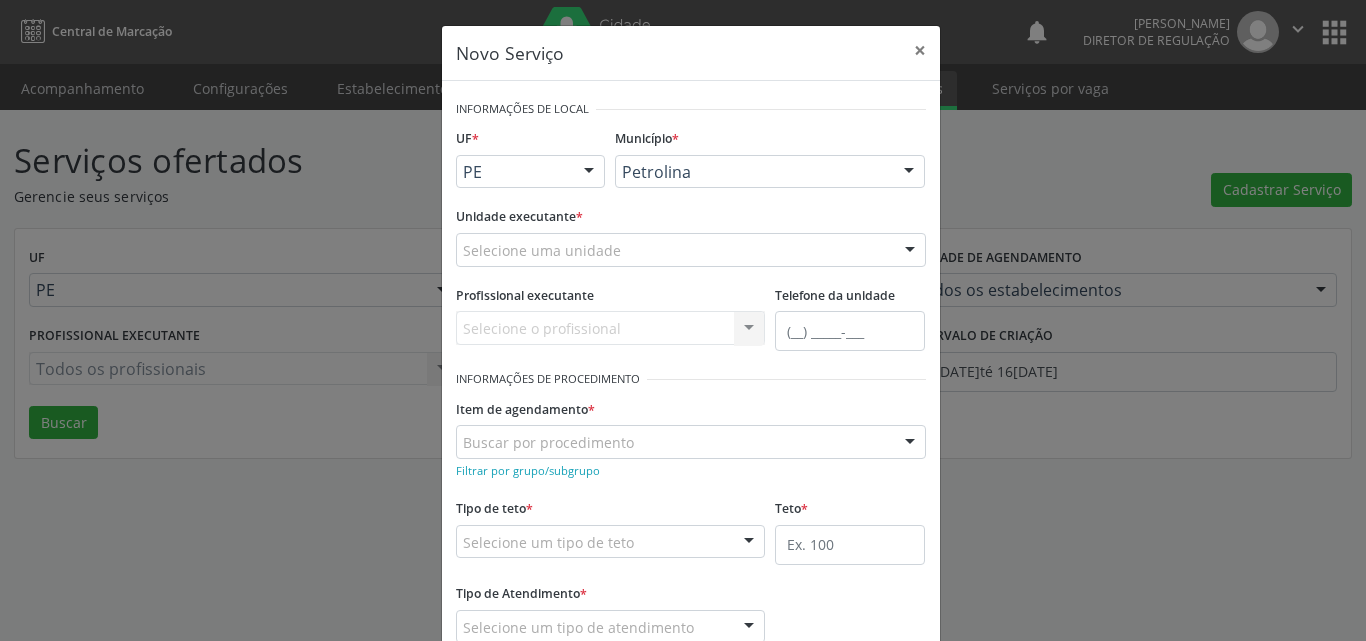 click on "Selecione uma unidade" at bounding box center [691, 250] 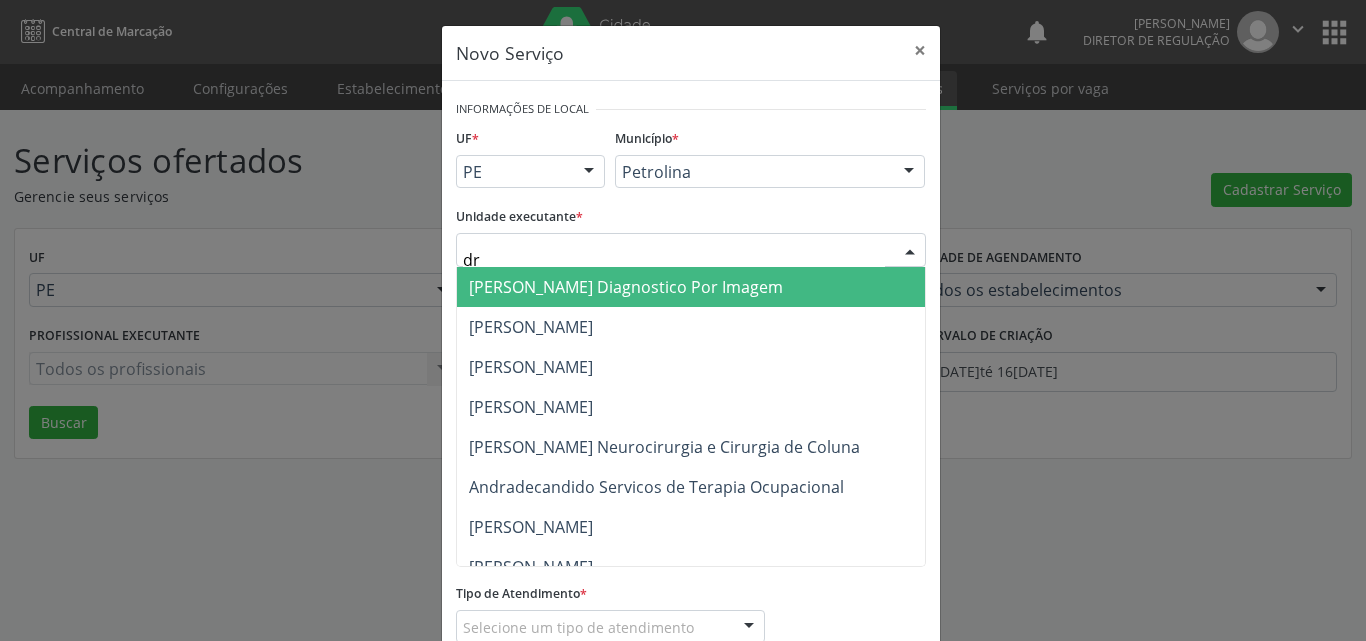 type on "dr d" 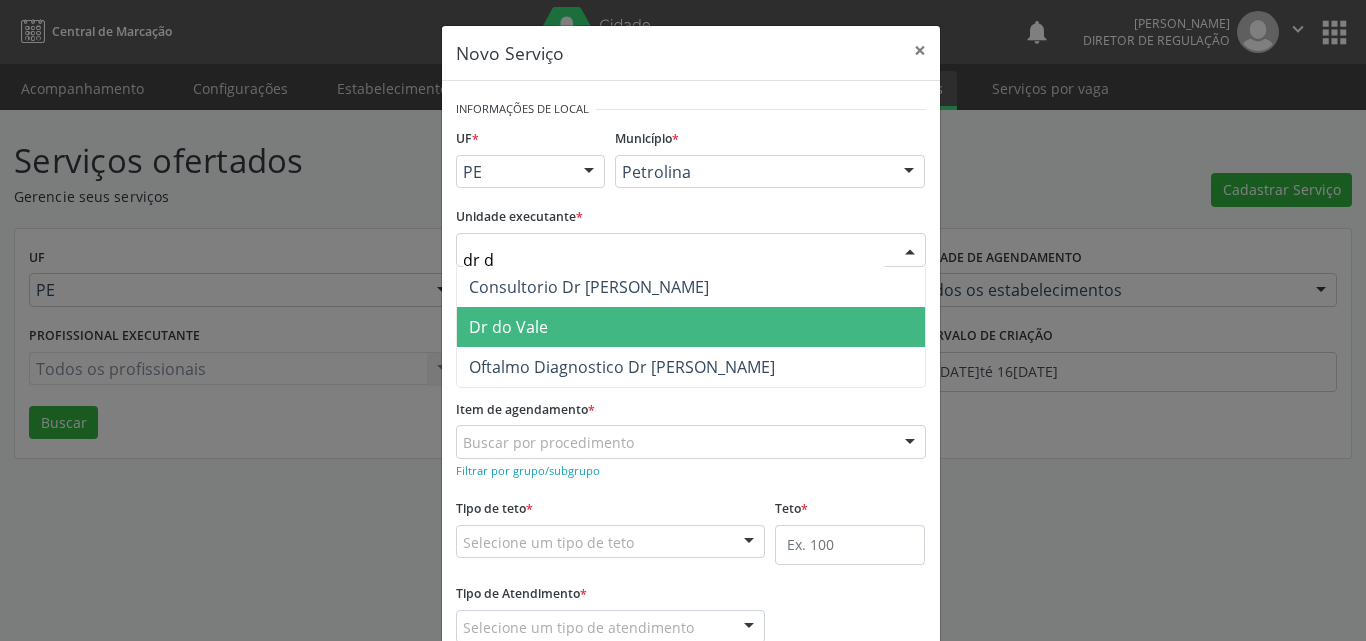 click on "Dr do Vale" at bounding box center (691, 327) 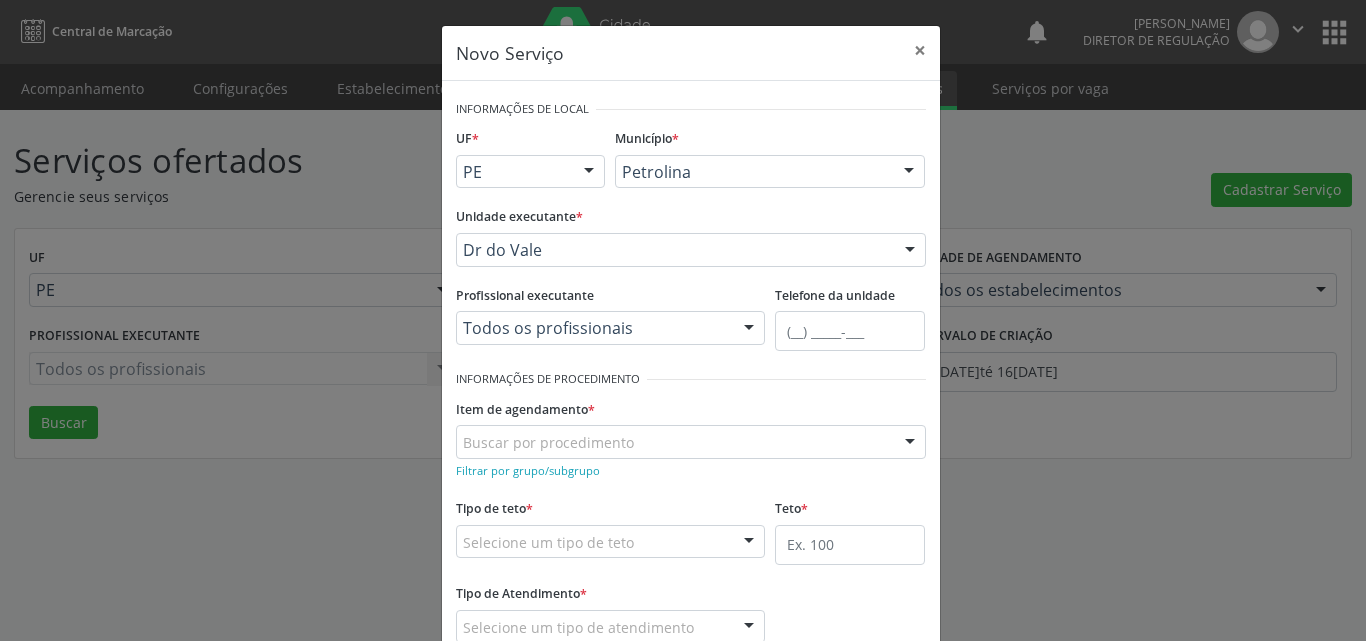 click on "Buscar por procedimento" at bounding box center [691, 442] 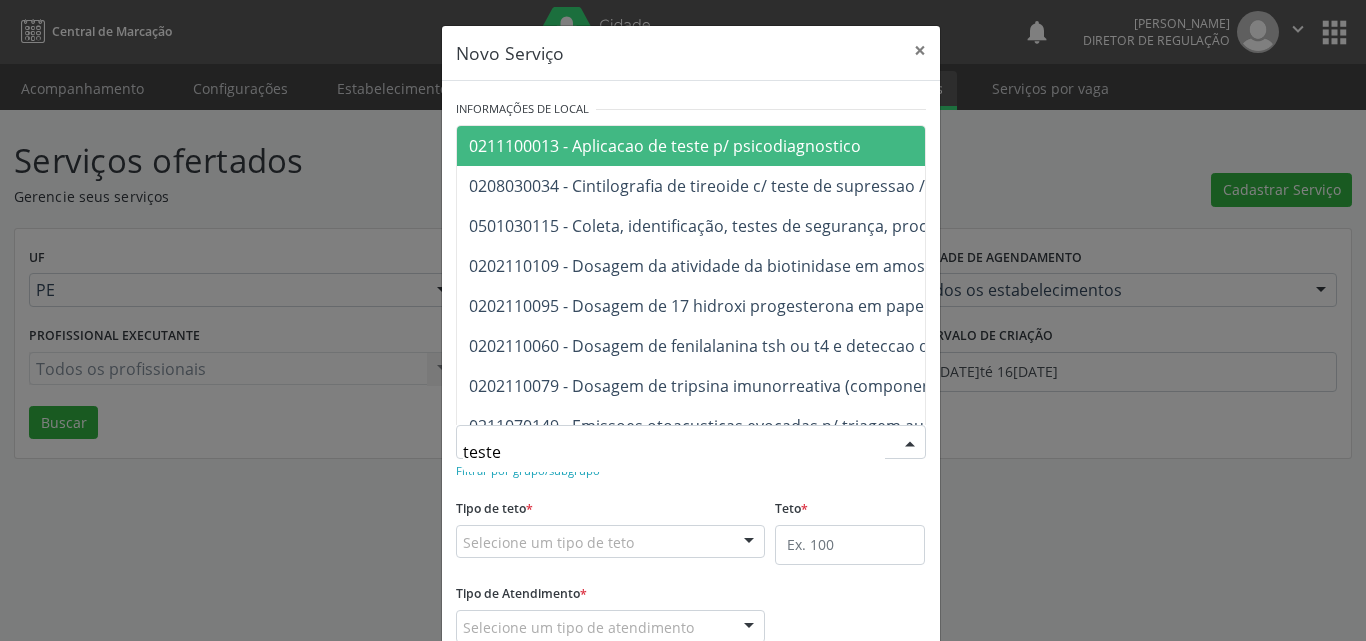 type on "teste e" 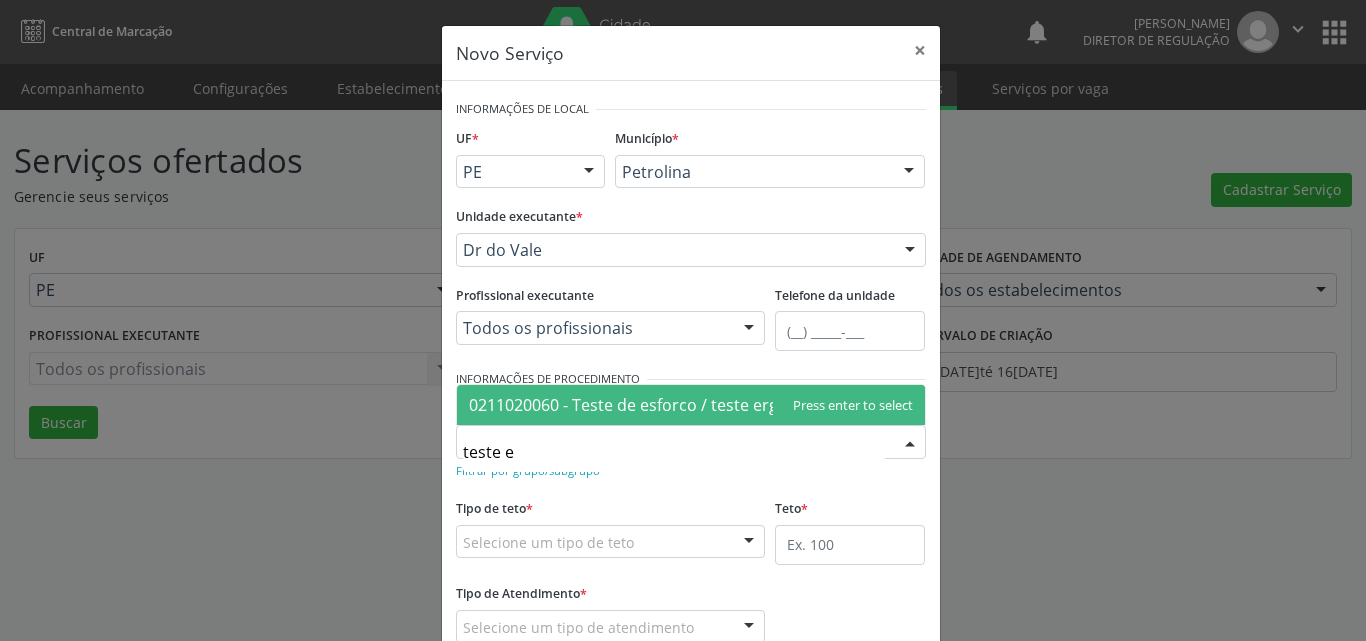 click on "0211020060 - Teste de esforco / teste ergometrico" at bounding box center [658, 405] 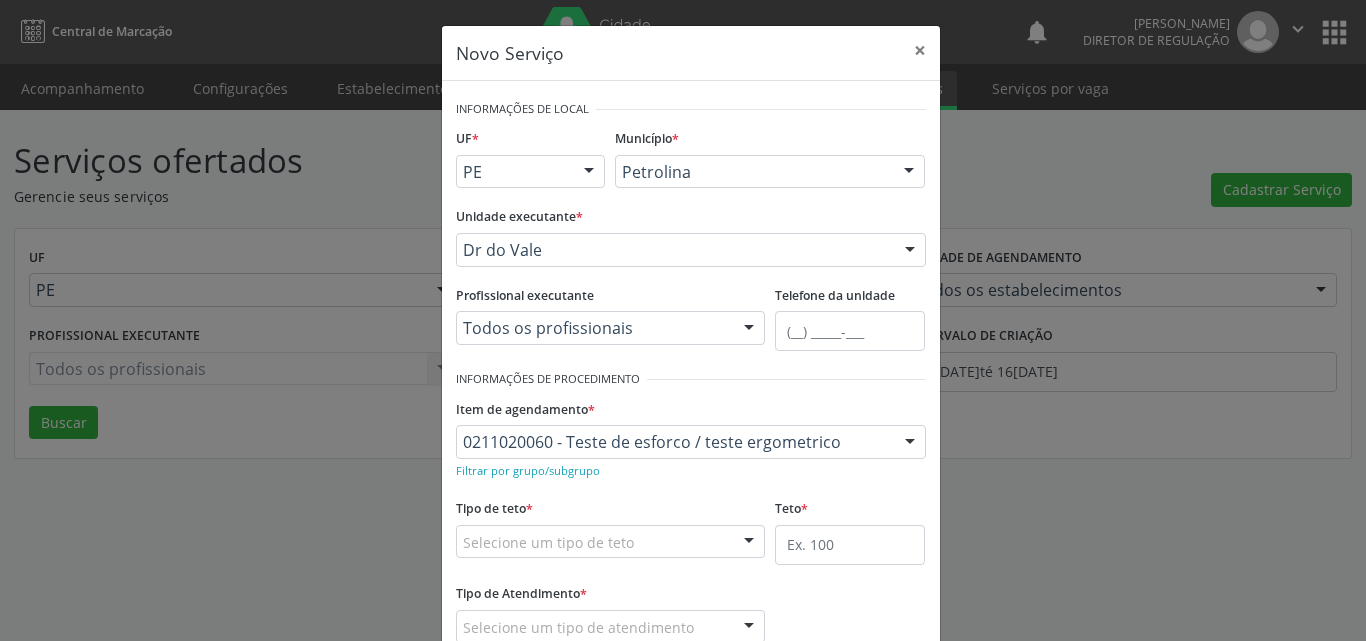 scroll, scrollTop: 132, scrollLeft: 0, axis: vertical 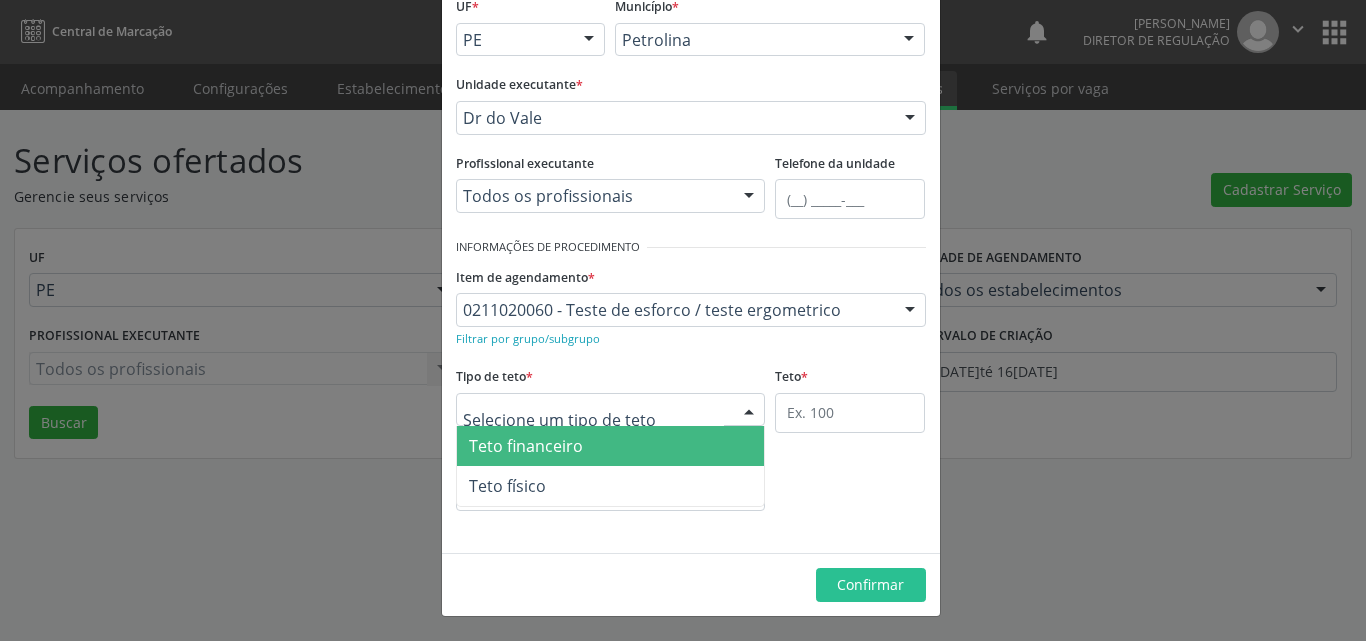 click at bounding box center (611, 410) 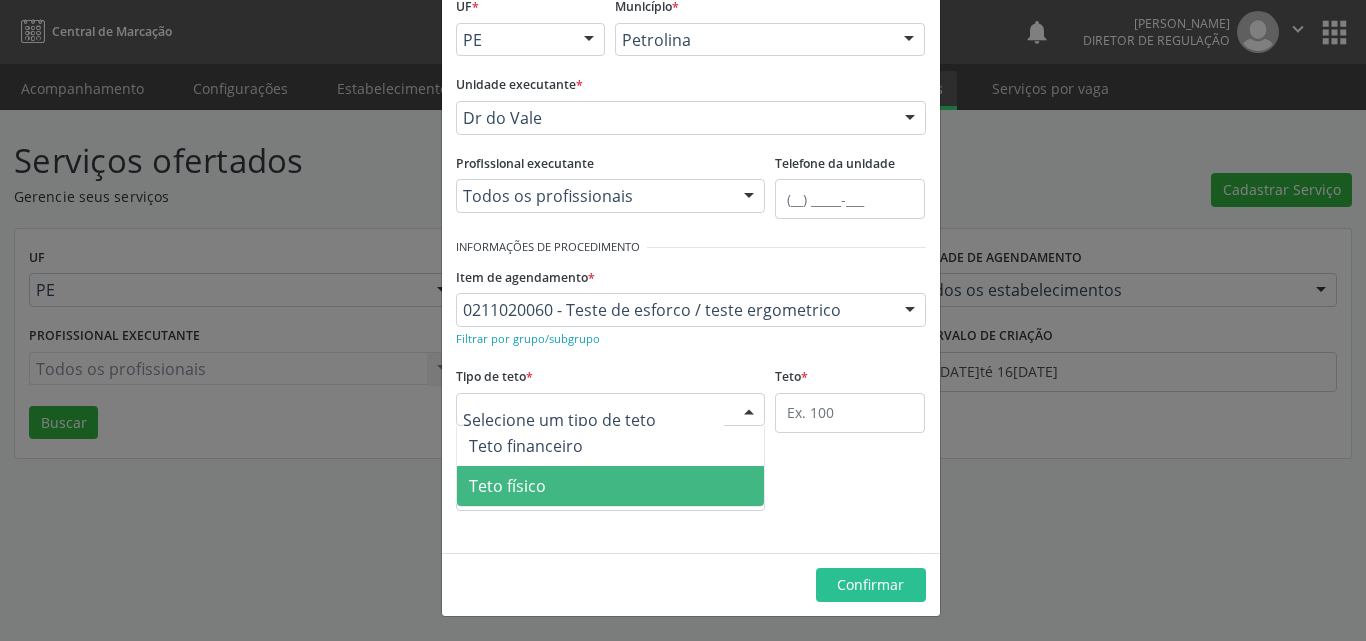 drag, startPoint x: 627, startPoint y: 496, endPoint x: 648, endPoint y: 483, distance: 24.698177 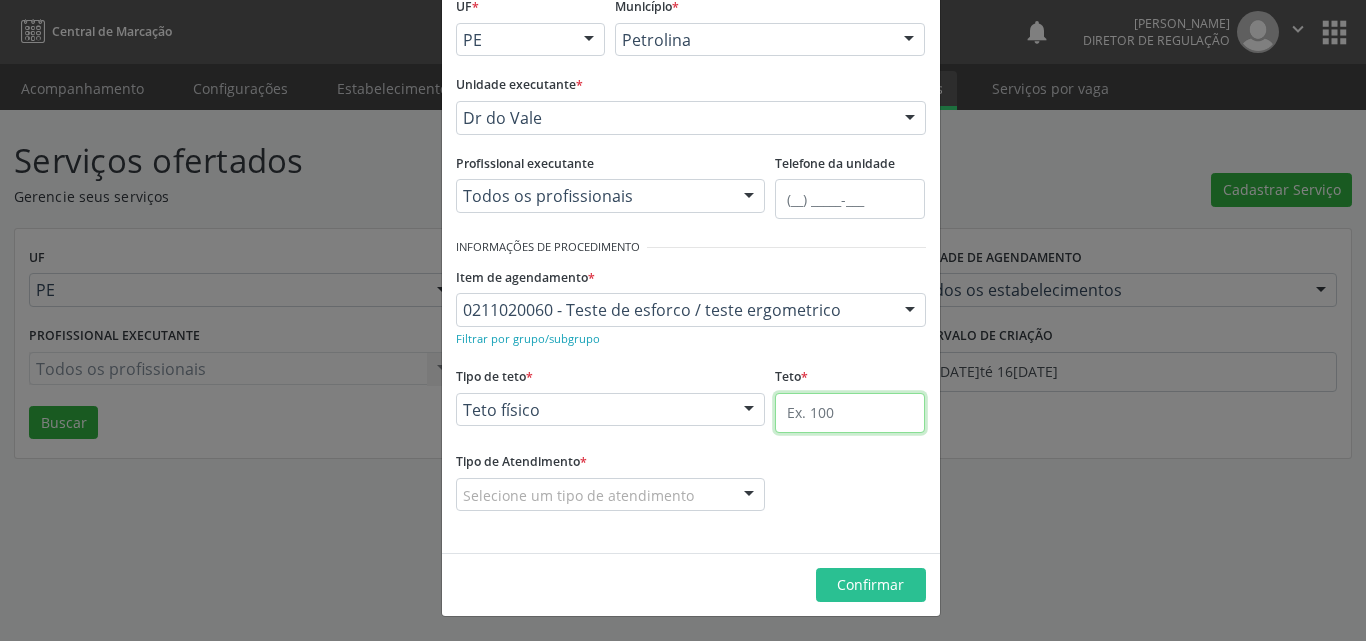 click at bounding box center [850, 413] 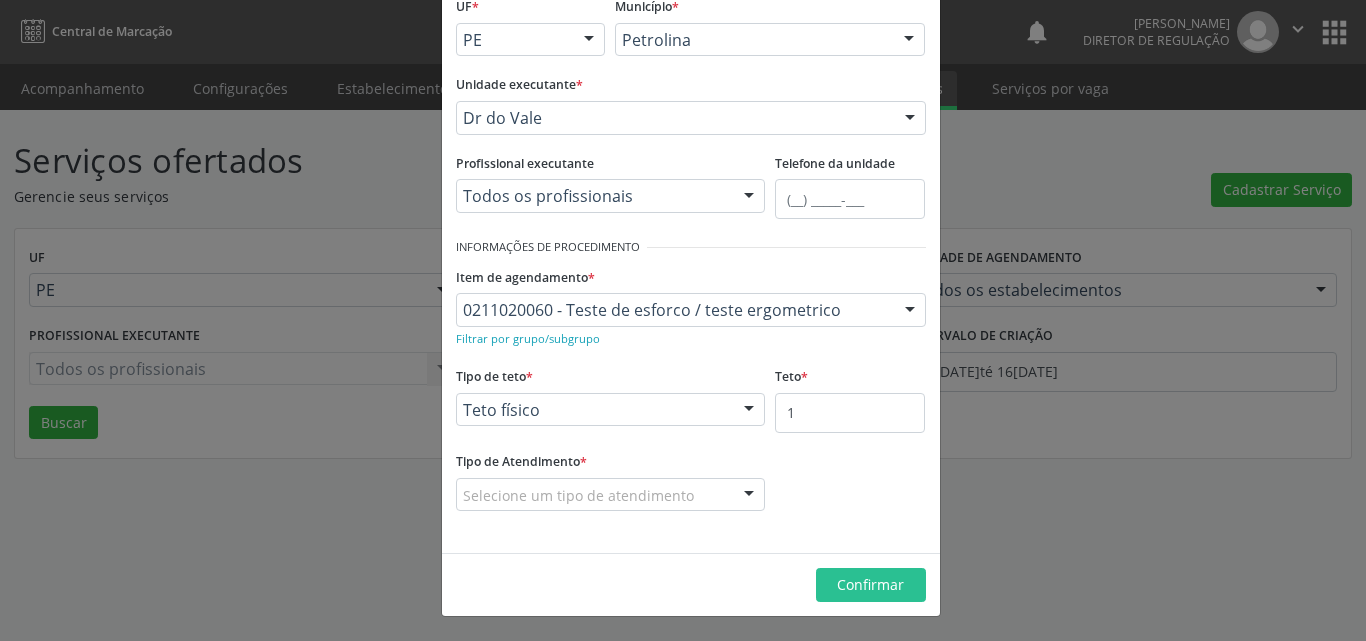click on "Selecione um tipo de atendimento" at bounding box center [611, 495] 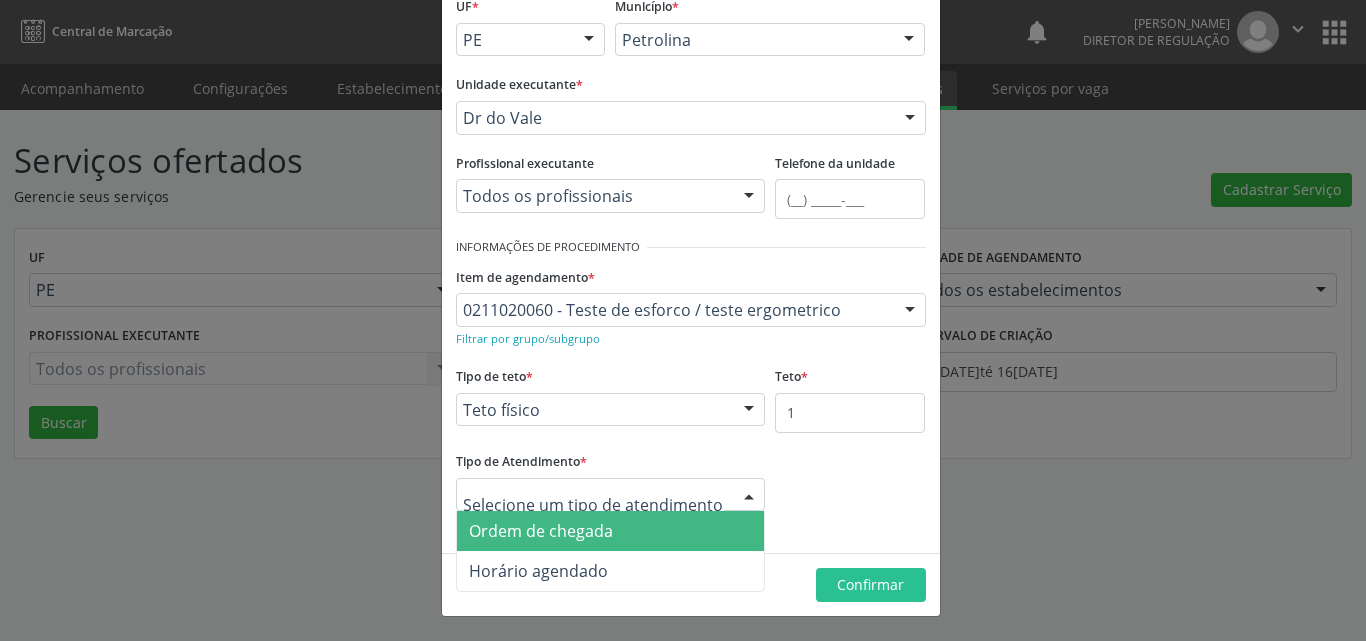 click on "Ordem de chegada" at bounding box center (611, 531) 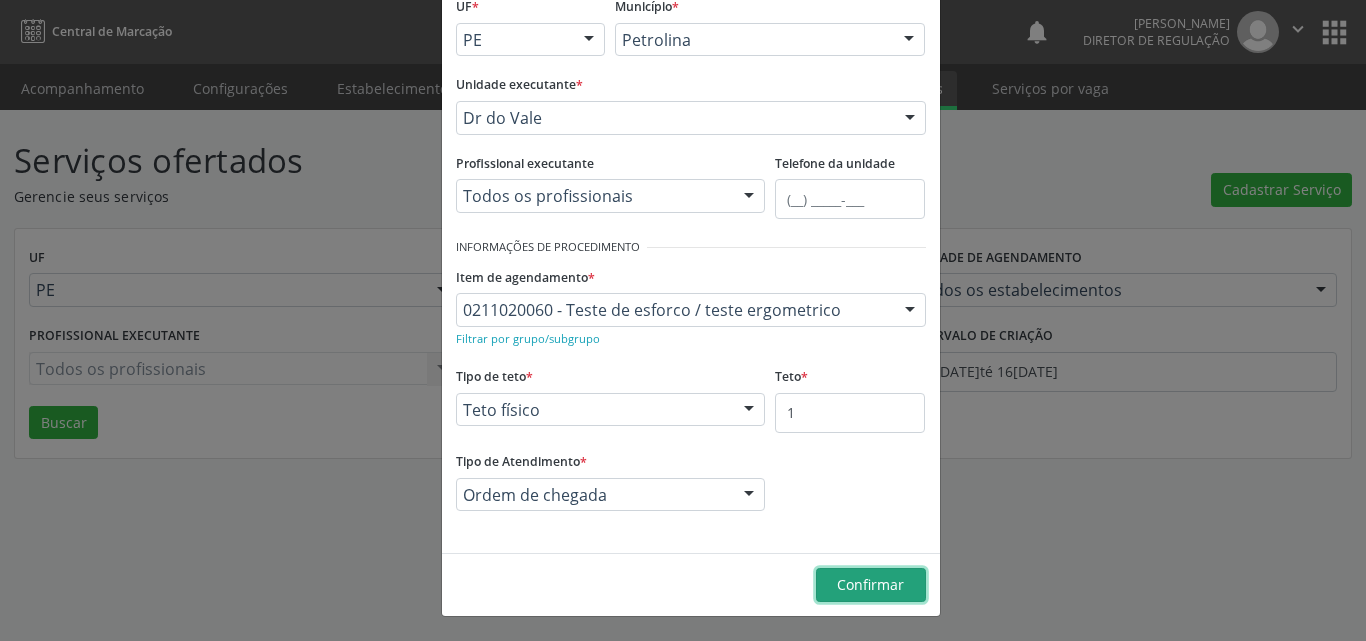 click on "Confirmar" at bounding box center (870, 584) 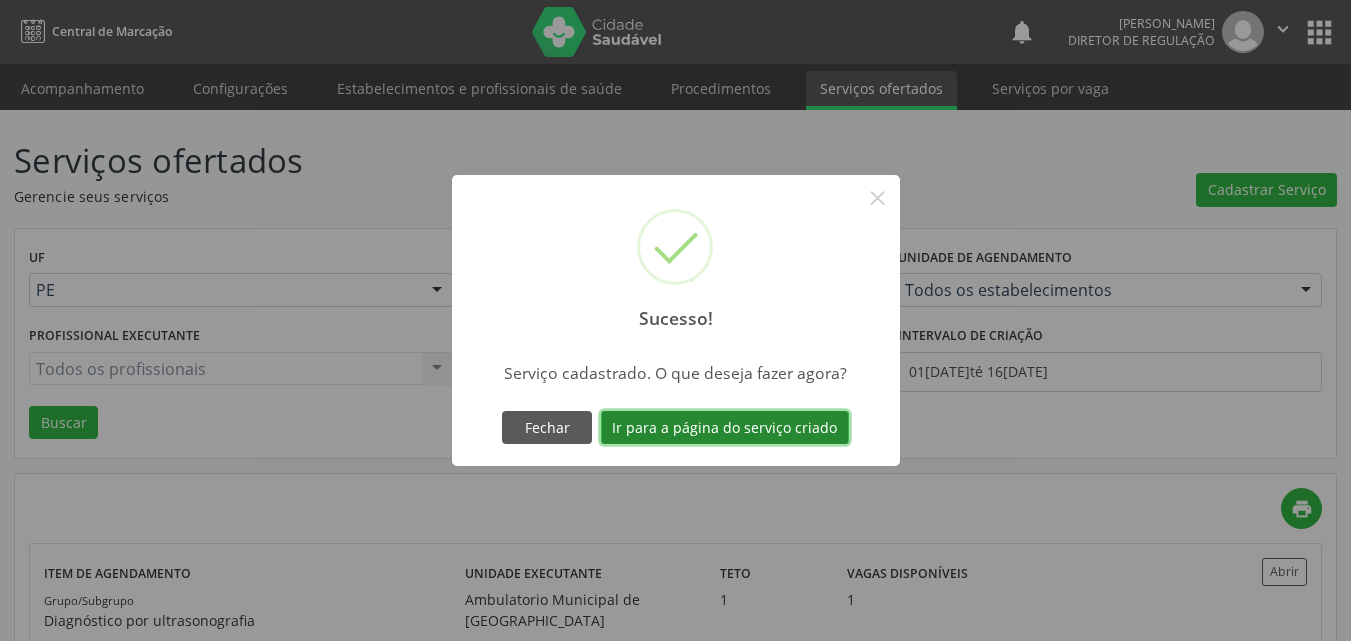 click on "Ir para a página do serviço criado" at bounding box center [725, 428] 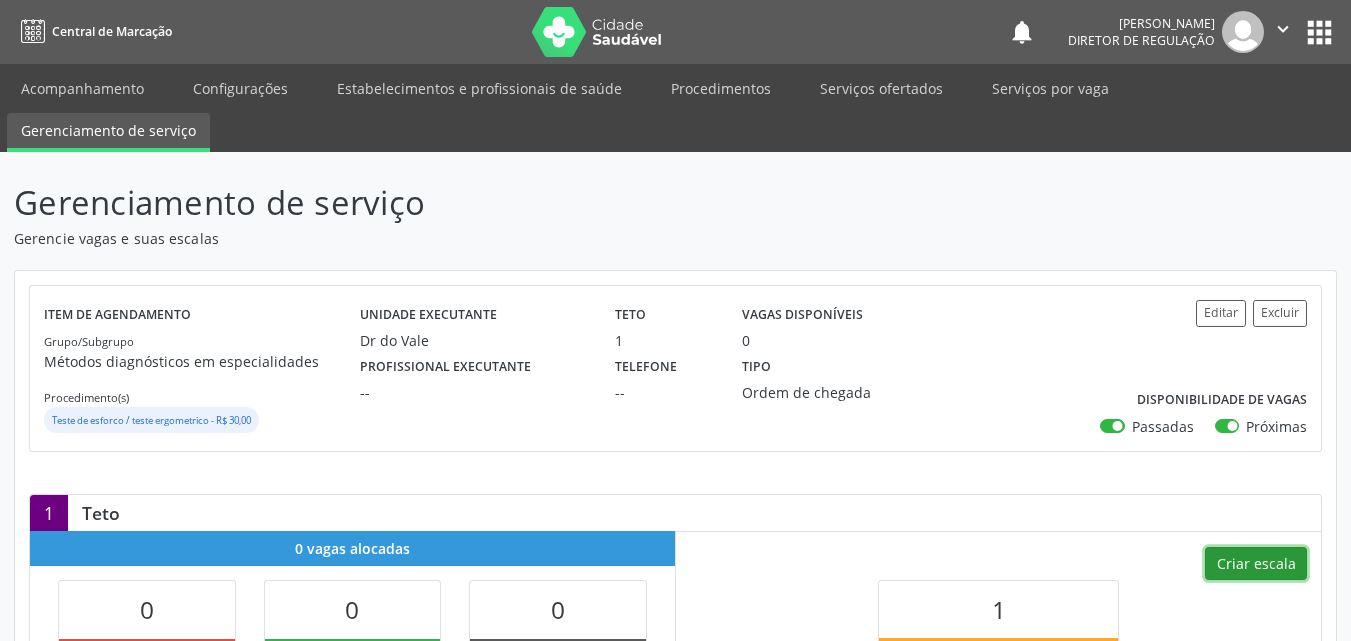 click on "Criar escala" at bounding box center [1256, 564] 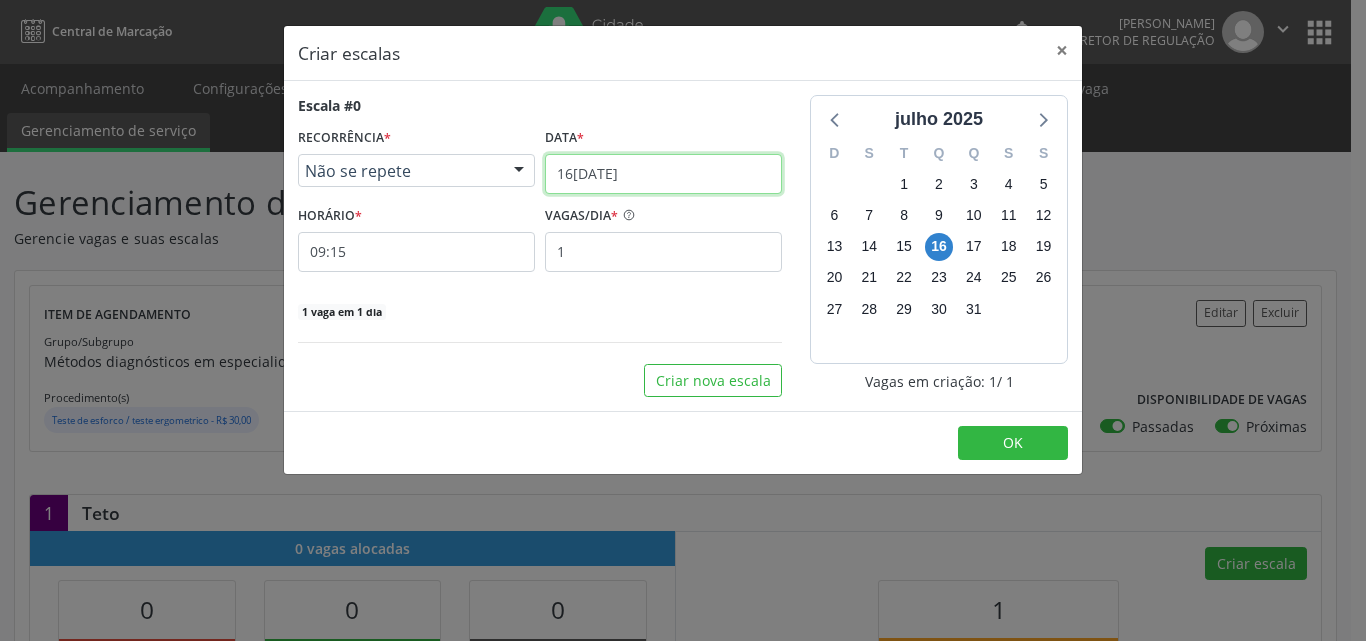 click on "16[DATE]" at bounding box center [663, 174] 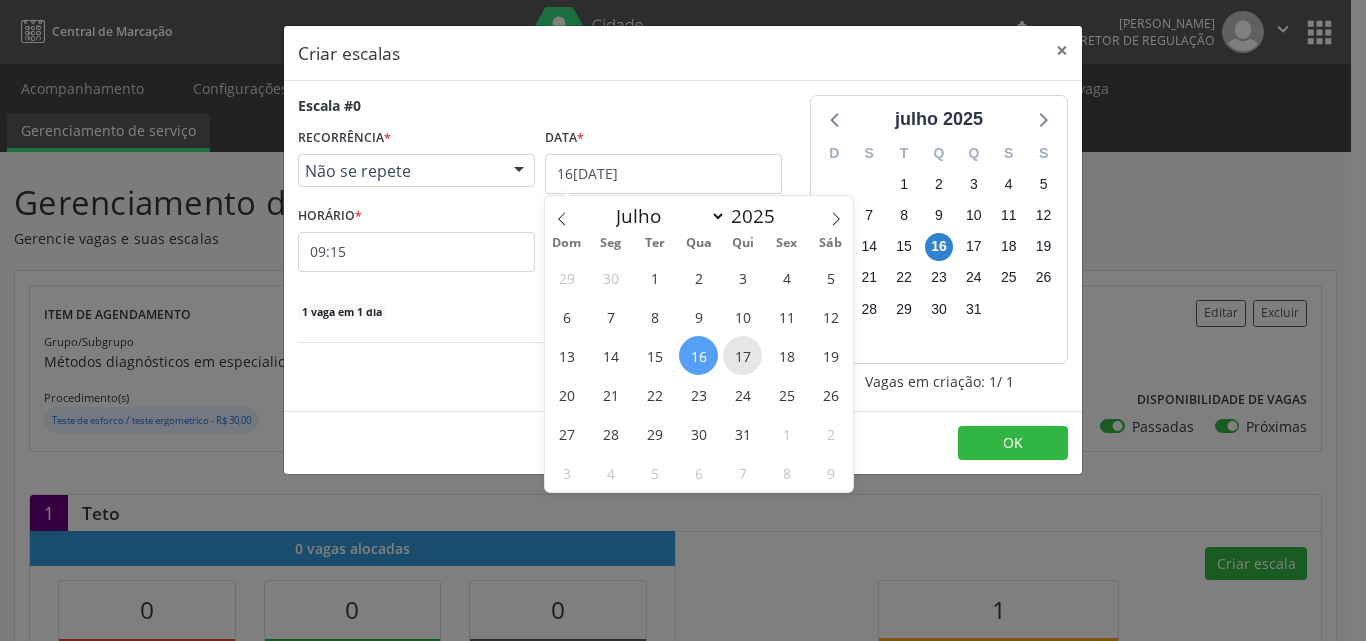 click on "17" at bounding box center (742, 355) 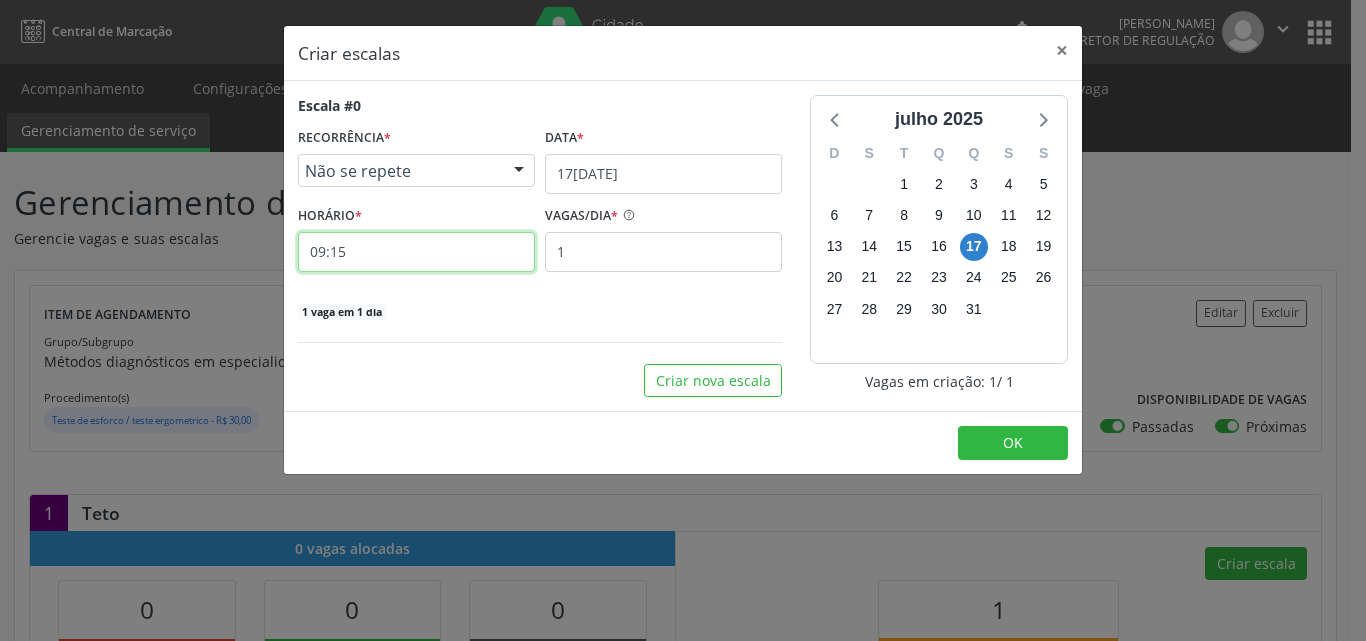 click on "09:15" at bounding box center (416, 252) 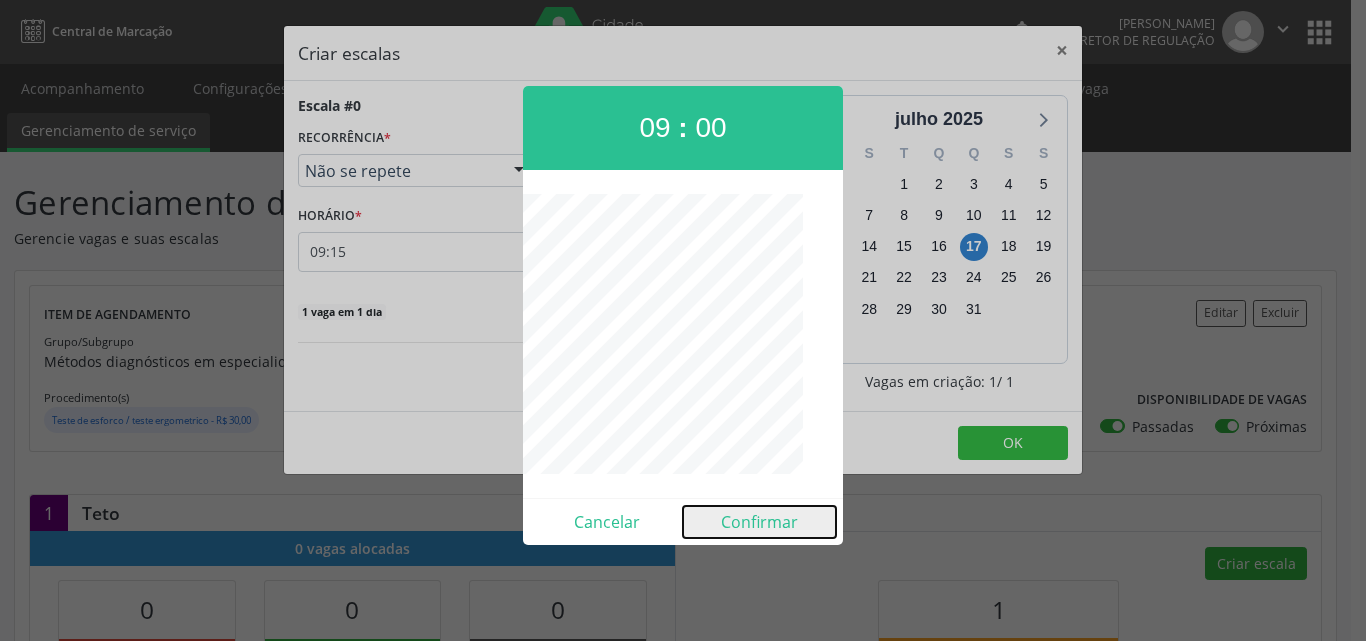 click on "Confirmar" at bounding box center (759, 522) 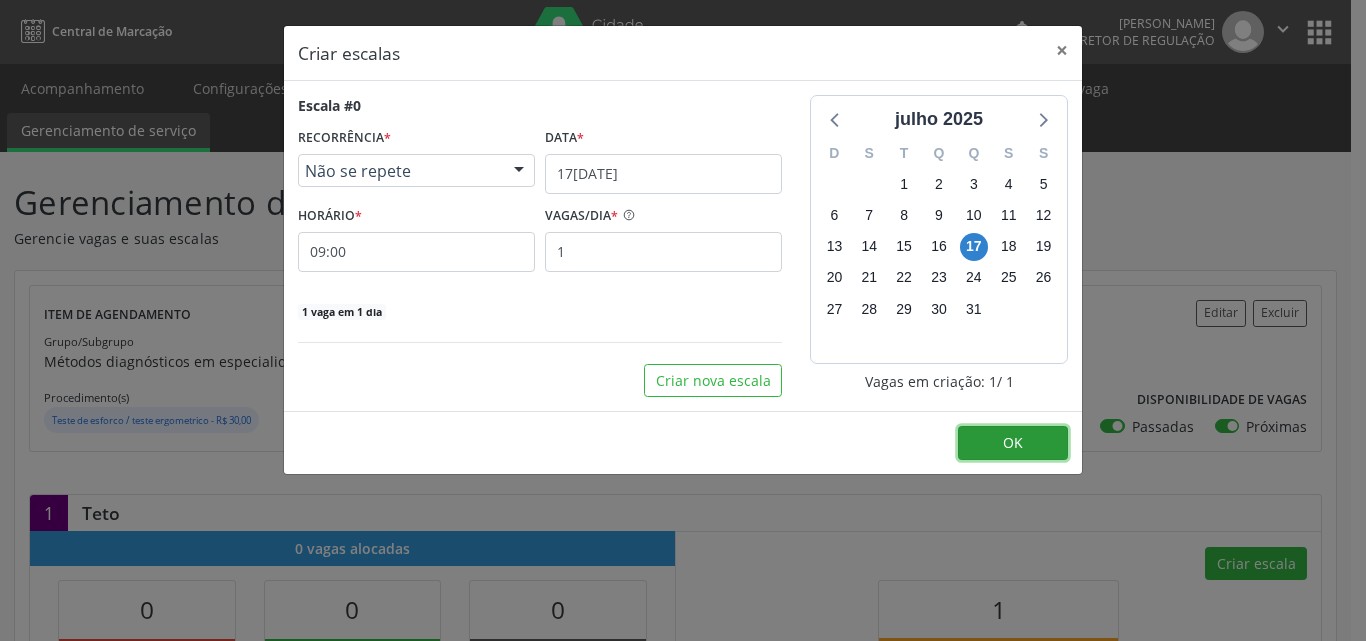 click on "OK" at bounding box center [1013, 443] 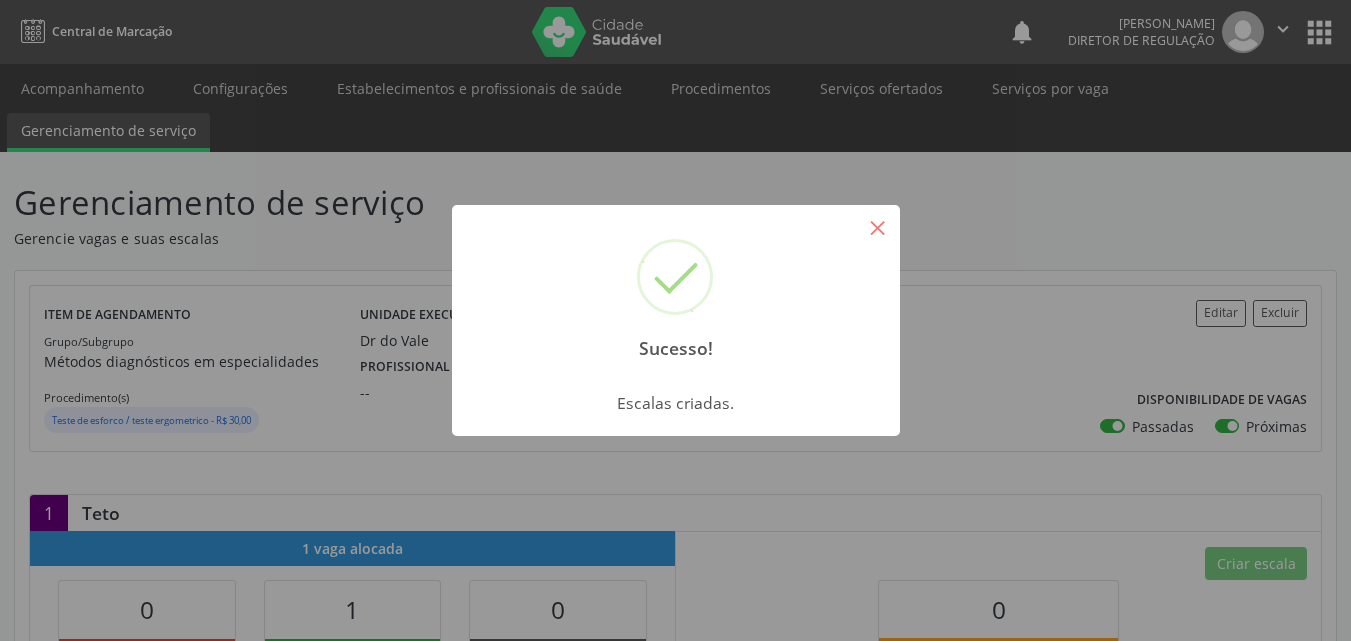 click on "×" at bounding box center [878, 227] 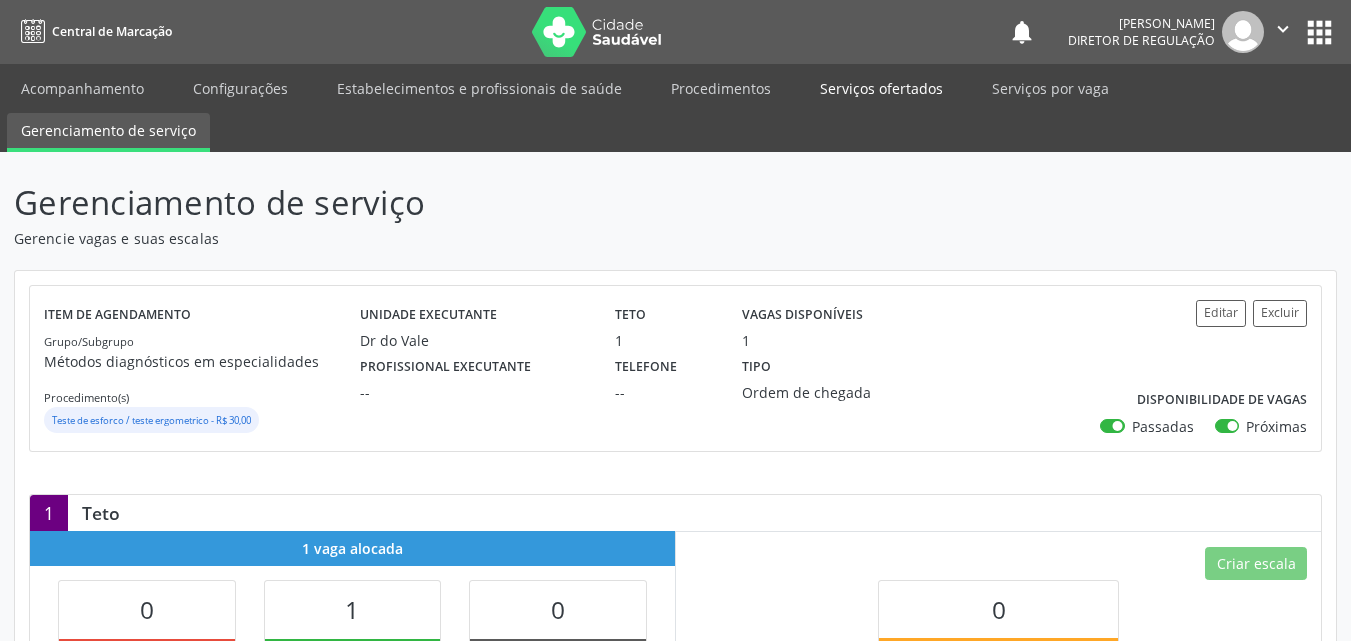 click on "Serviços ofertados" at bounding box center [881, 88] 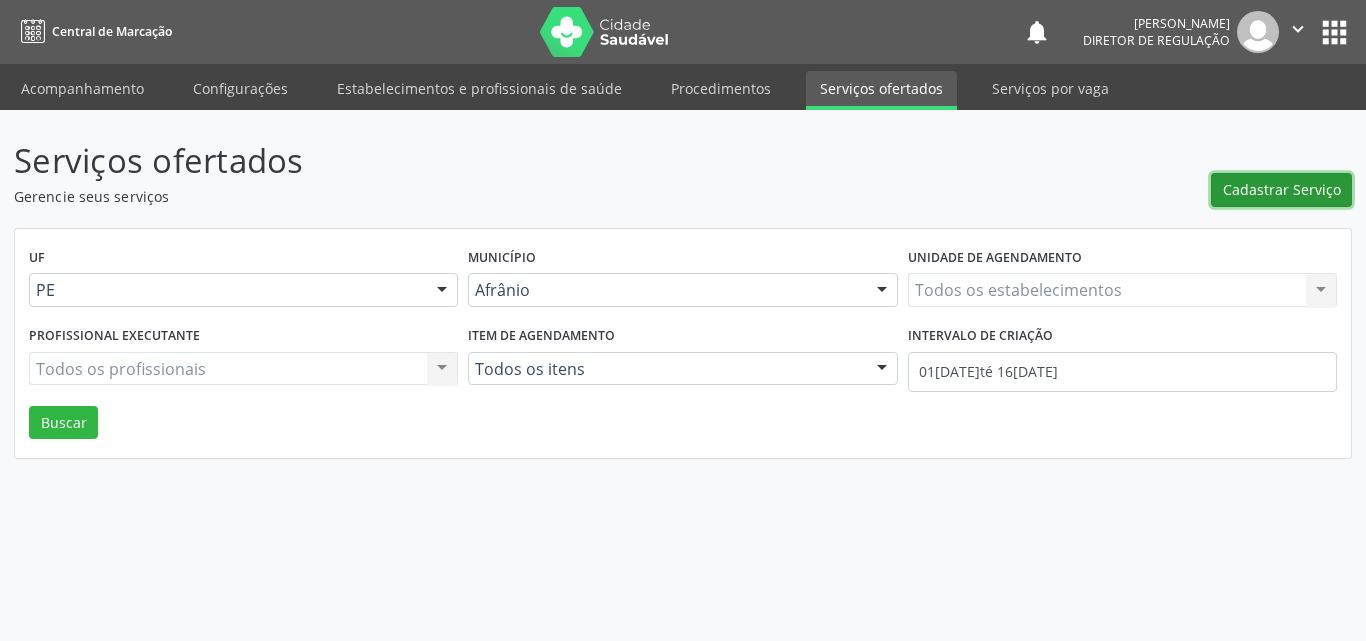 click on "Cadastrar Serviço" at bounding box center (1282, 189) 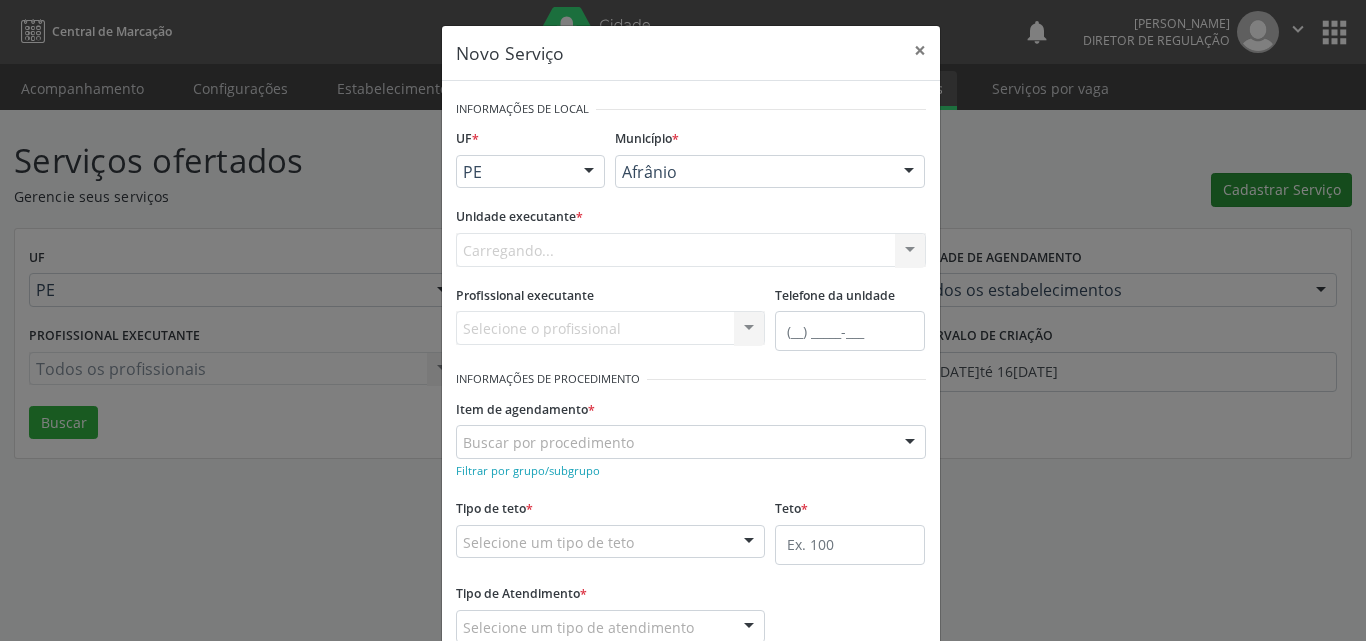 scroll, scrollTop: 0, scrollLeft: 0, axis: both 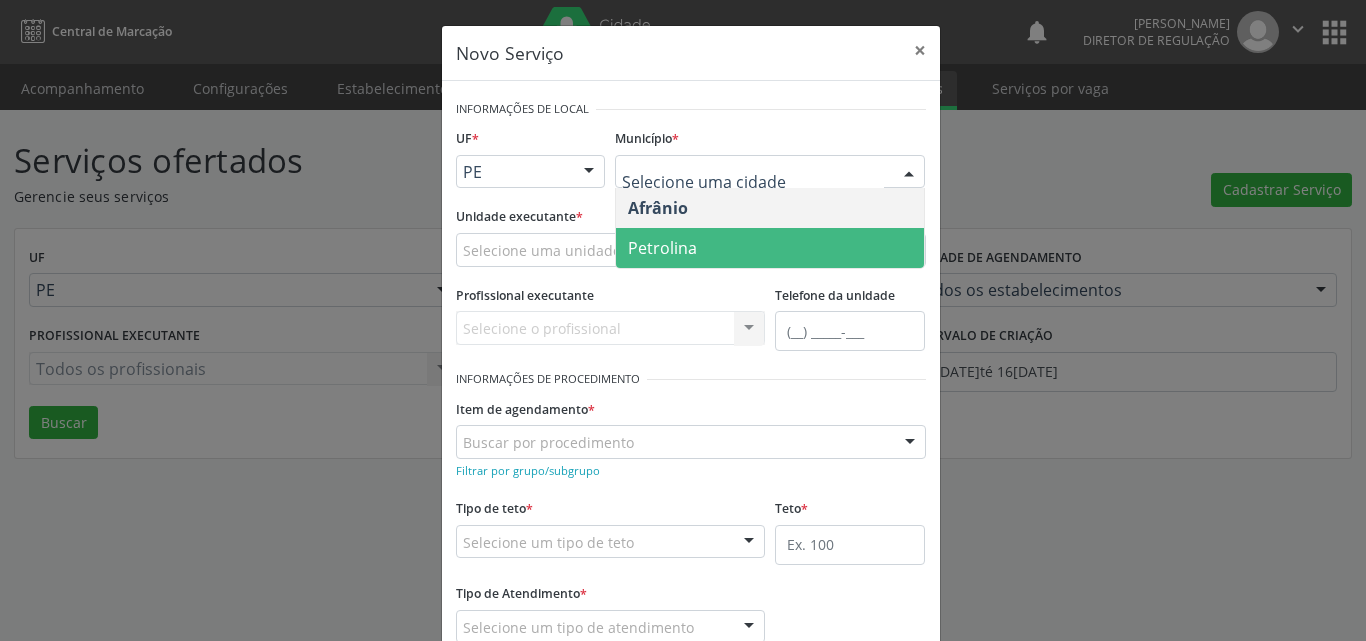click on "Petrolina" at bounding box center [770, 248] 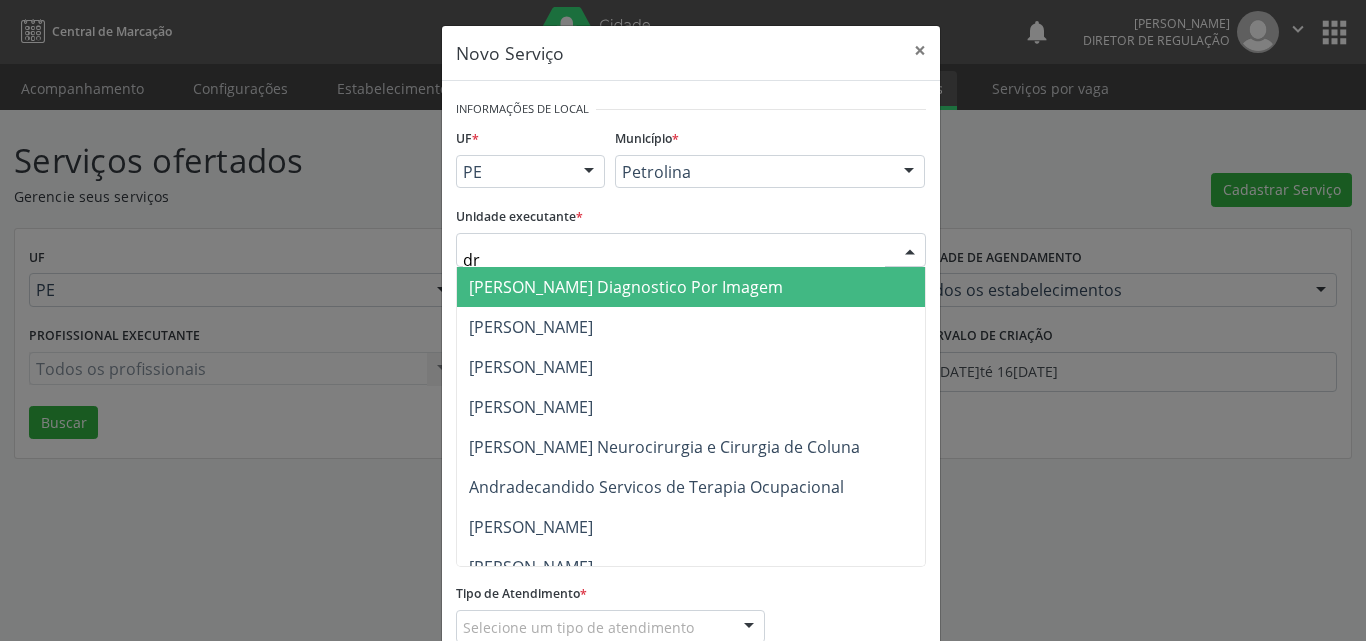 type on "dr d" 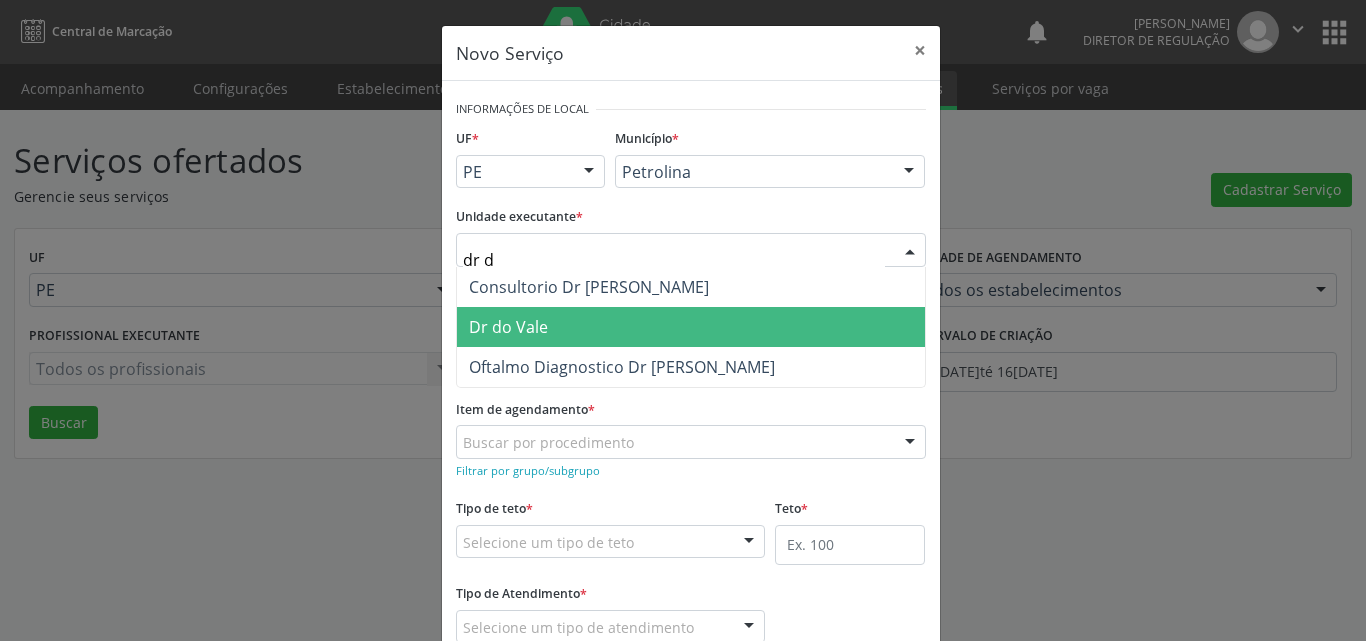 click on "Dr do Vale" at bounding box center [691, 327] 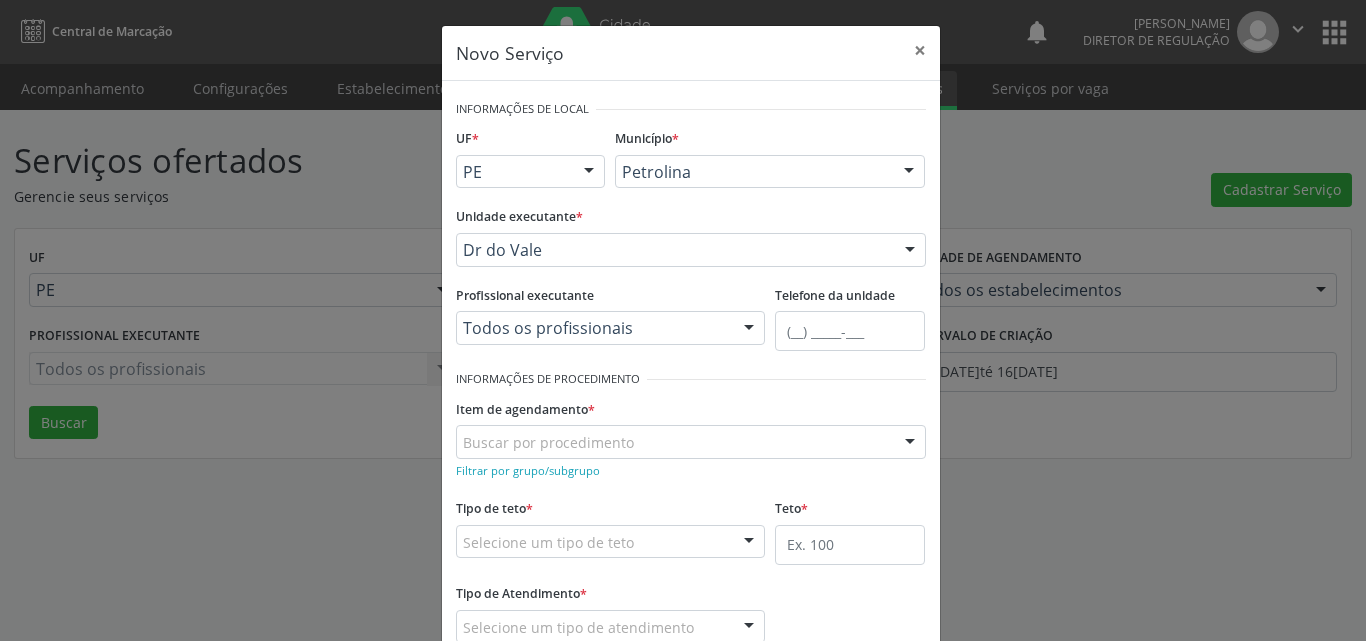 click on "Buscar por procedimento" at bounding box center (691, 442) 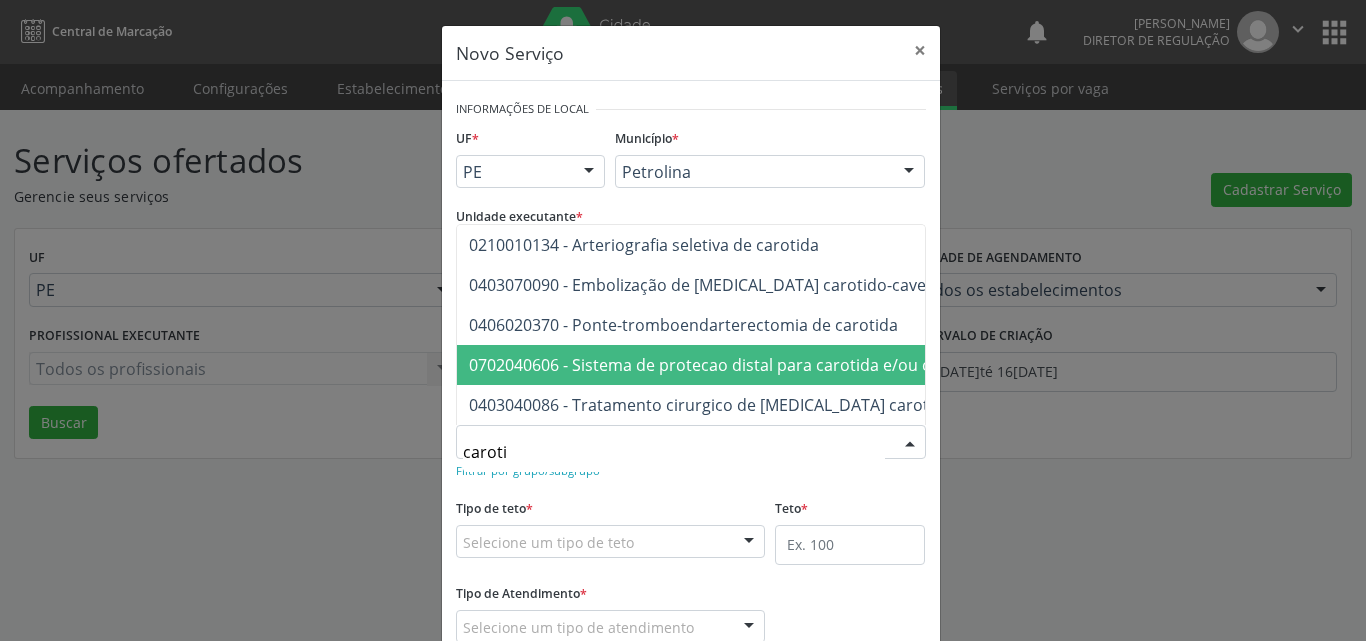 scroll, scrollTop: 100, scrollLeft: 0, axis: vertical 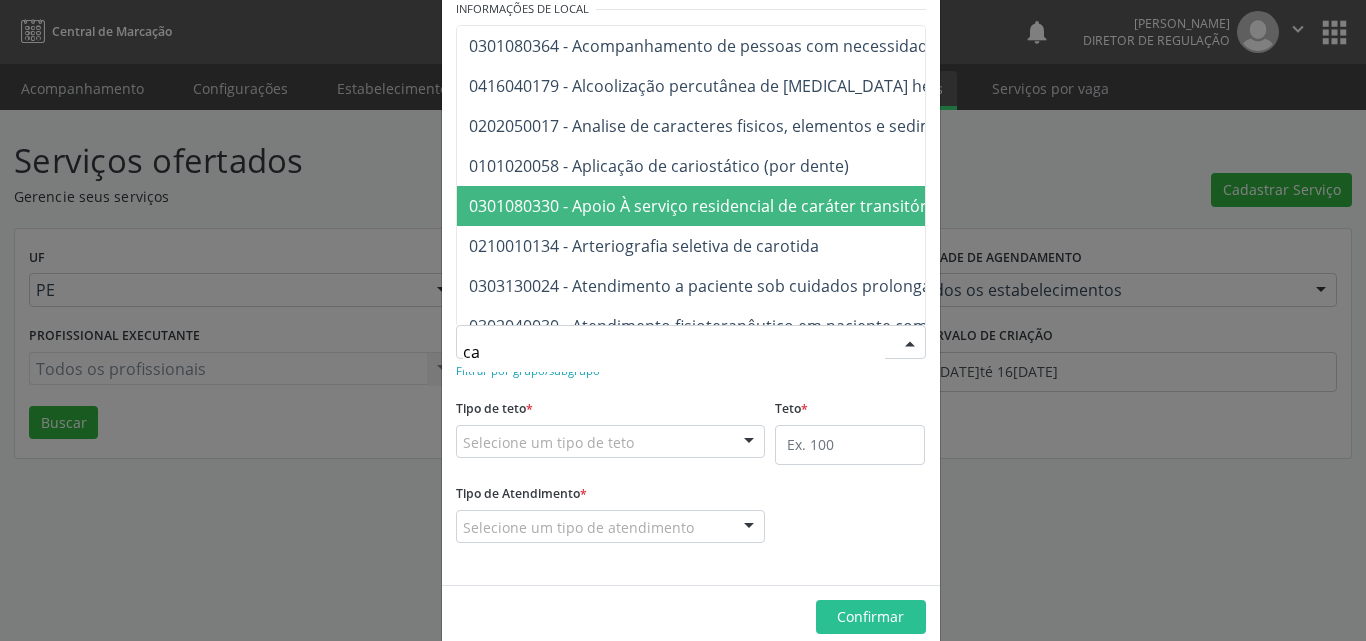 type on "c" 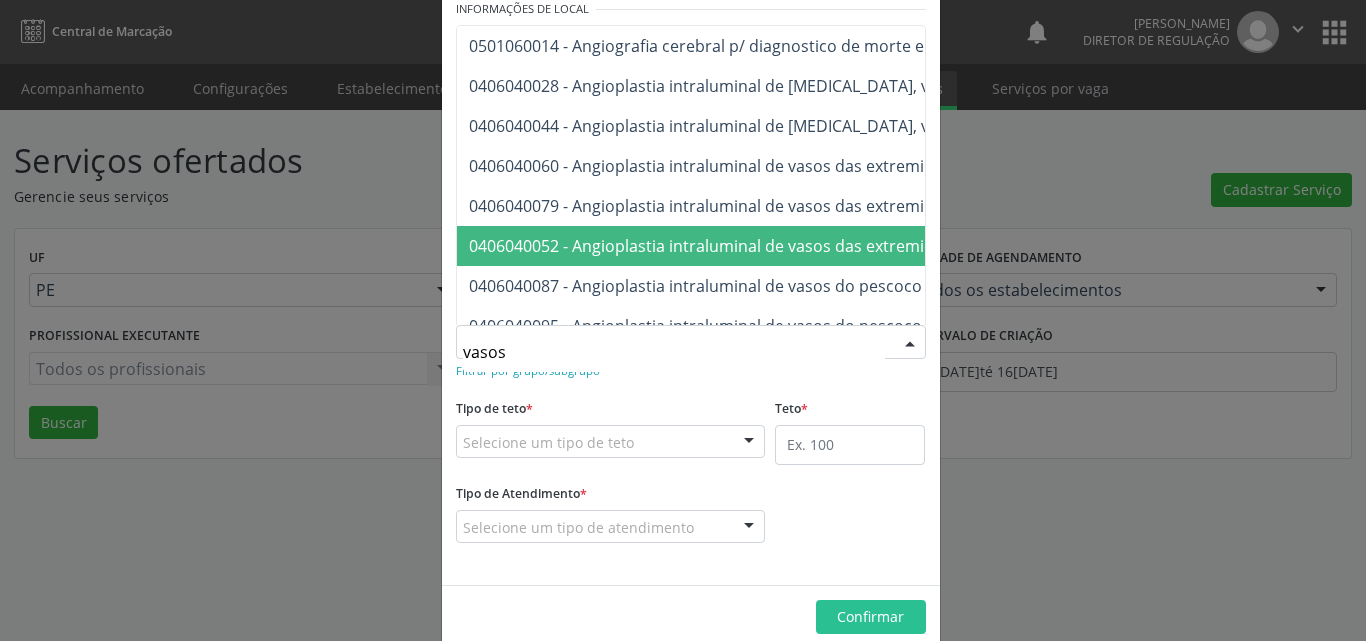 scroll, scrollTop: 80, scrollLeft: 0, axis: vertical 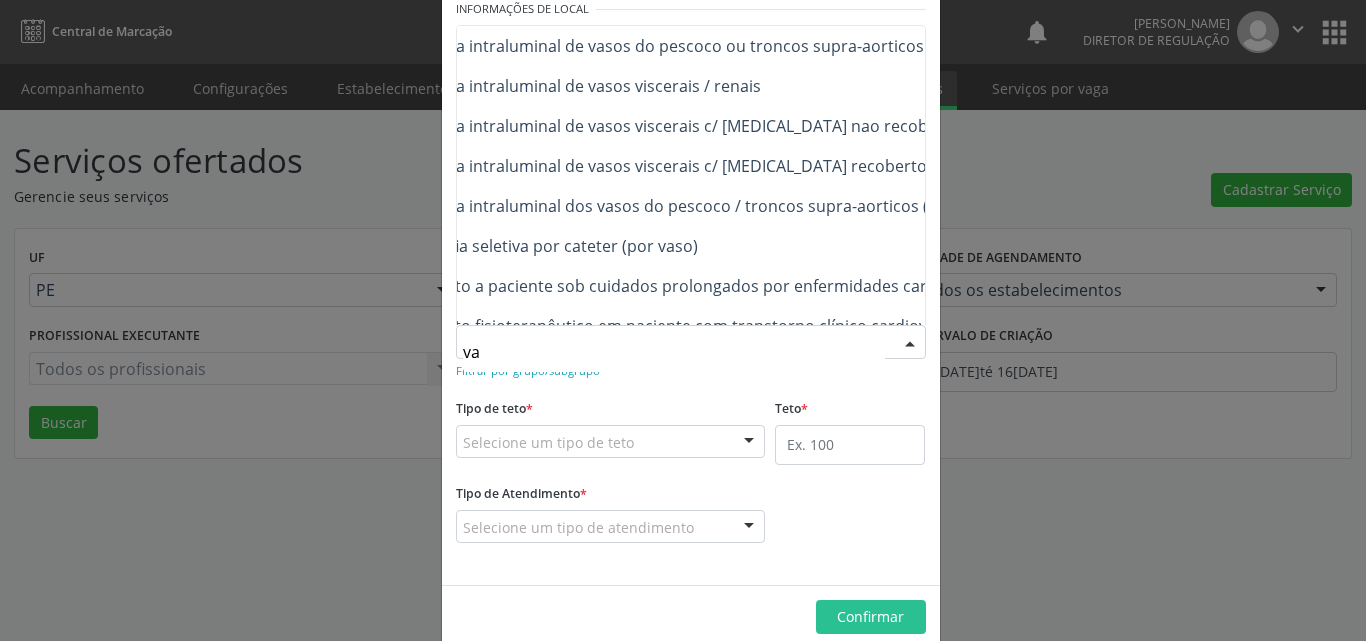 type on "v" 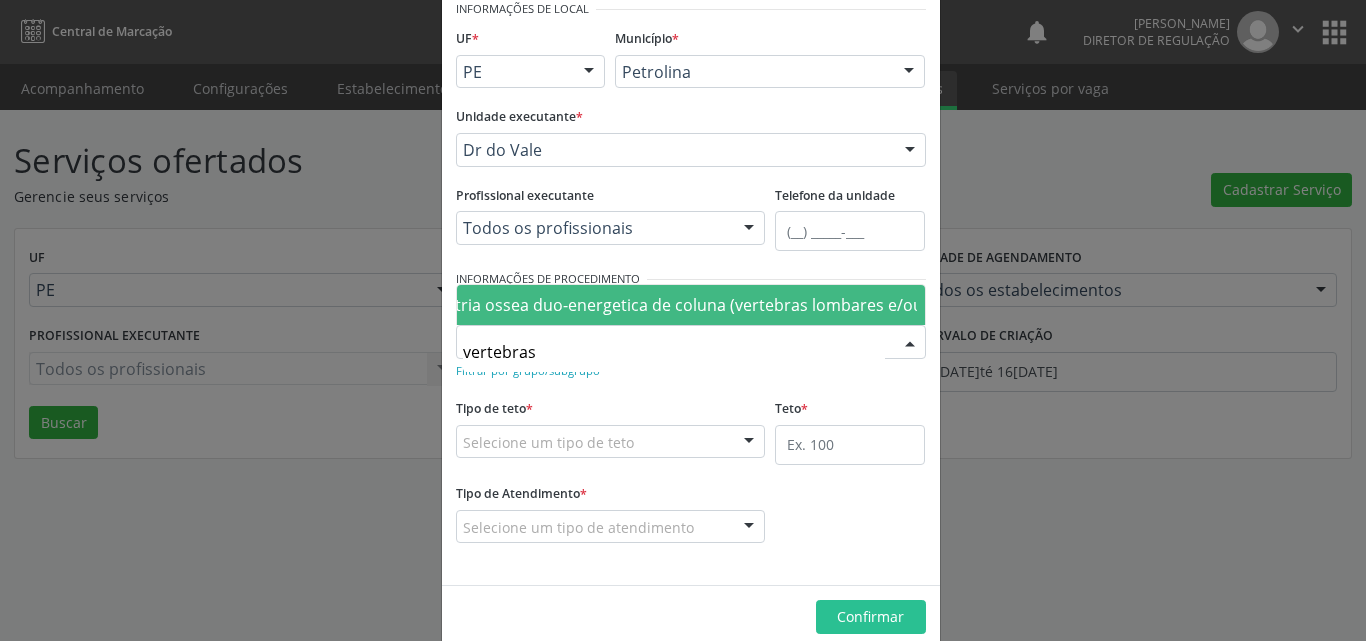 scroll, scrollTop: 0, scrollLeft: 200, axis: horizontal 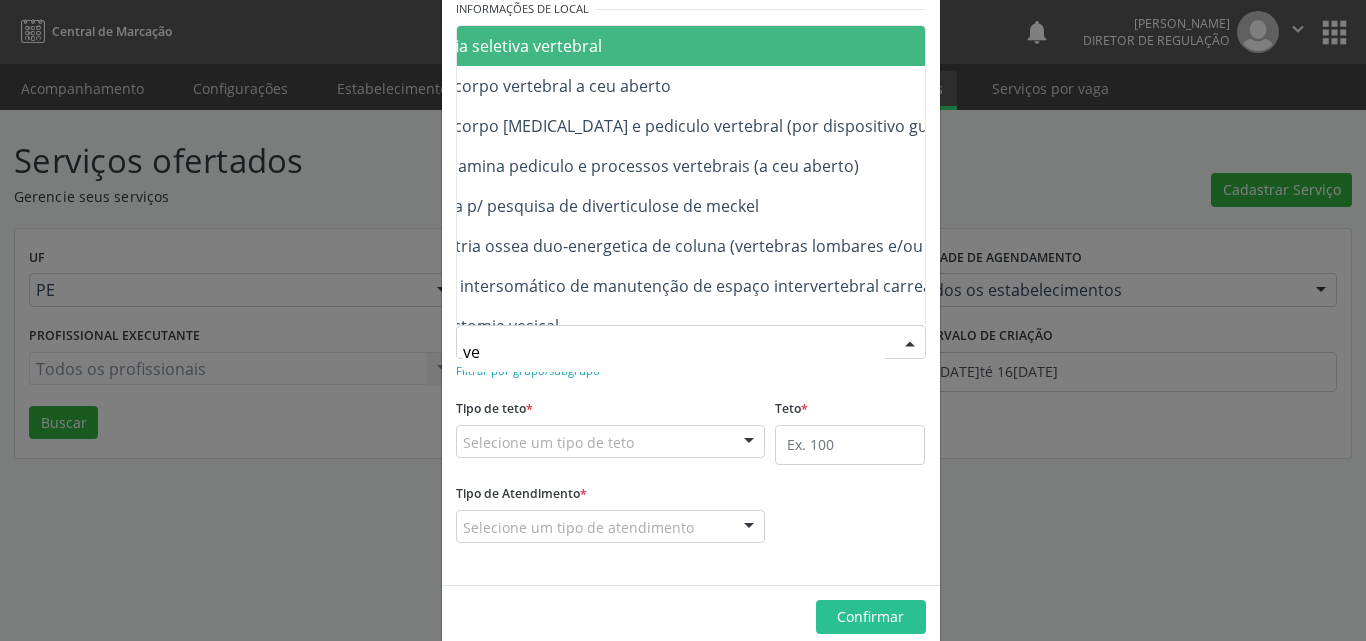 type on "v" 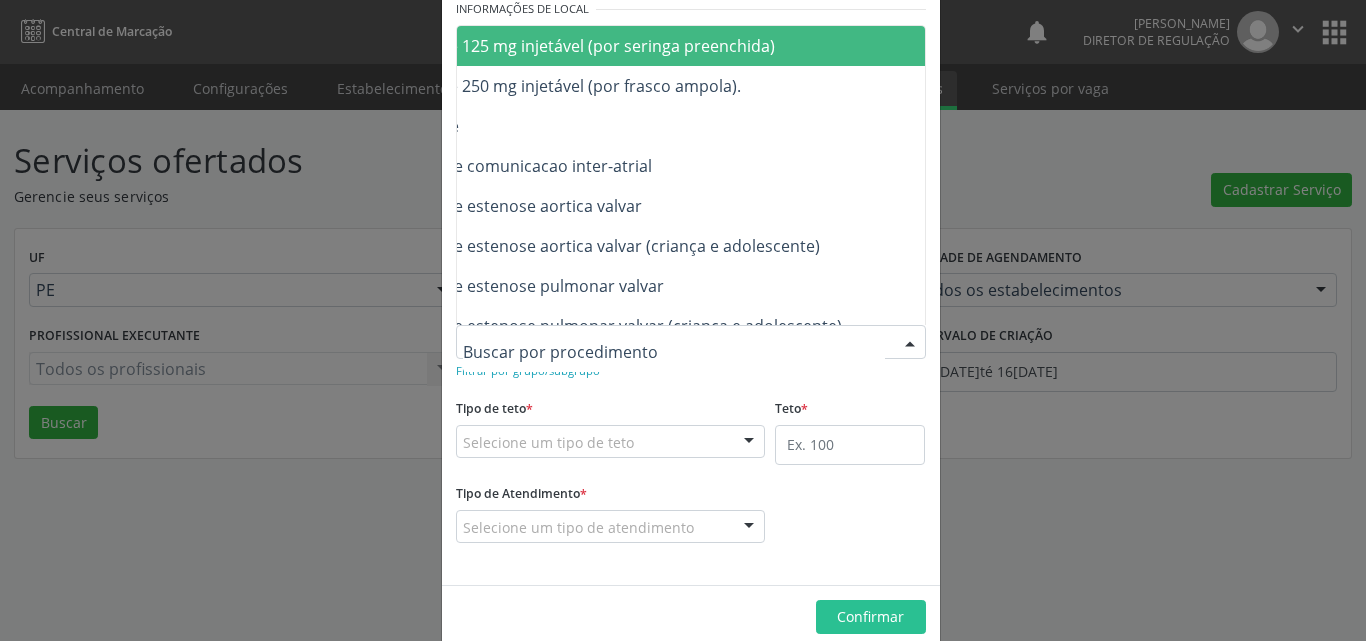 type on "s" 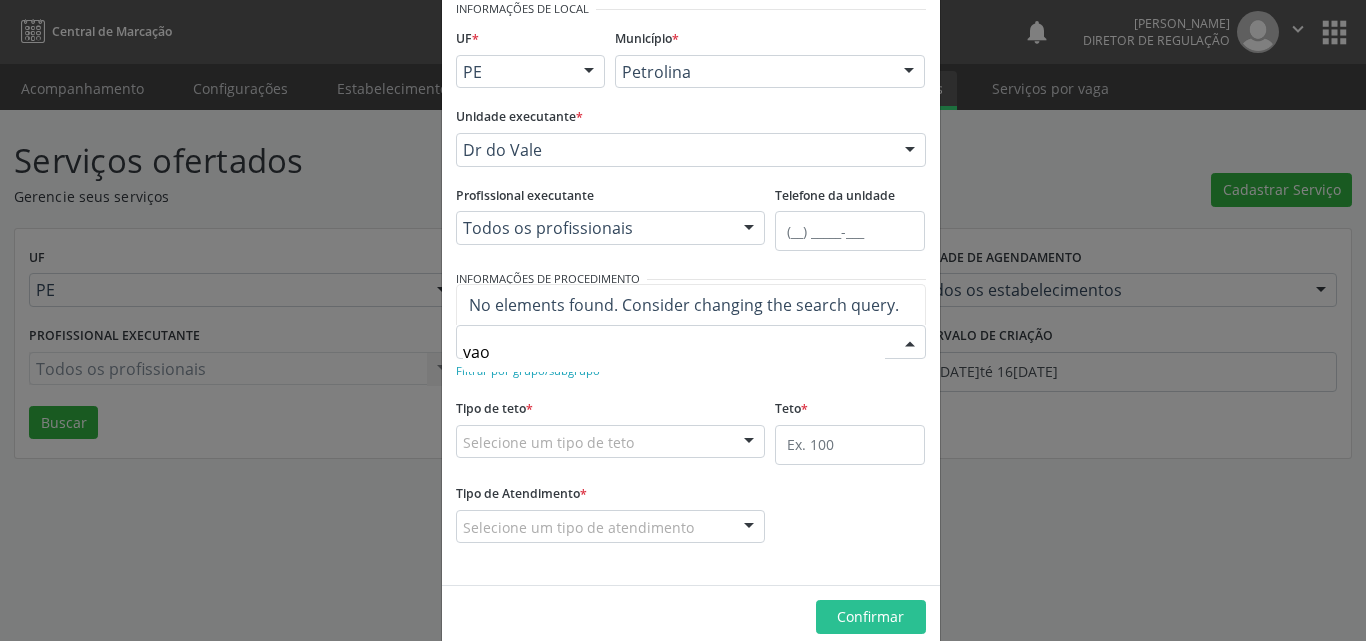 scroll, scrollTop: 0, scrollLeft: 0, axis: both 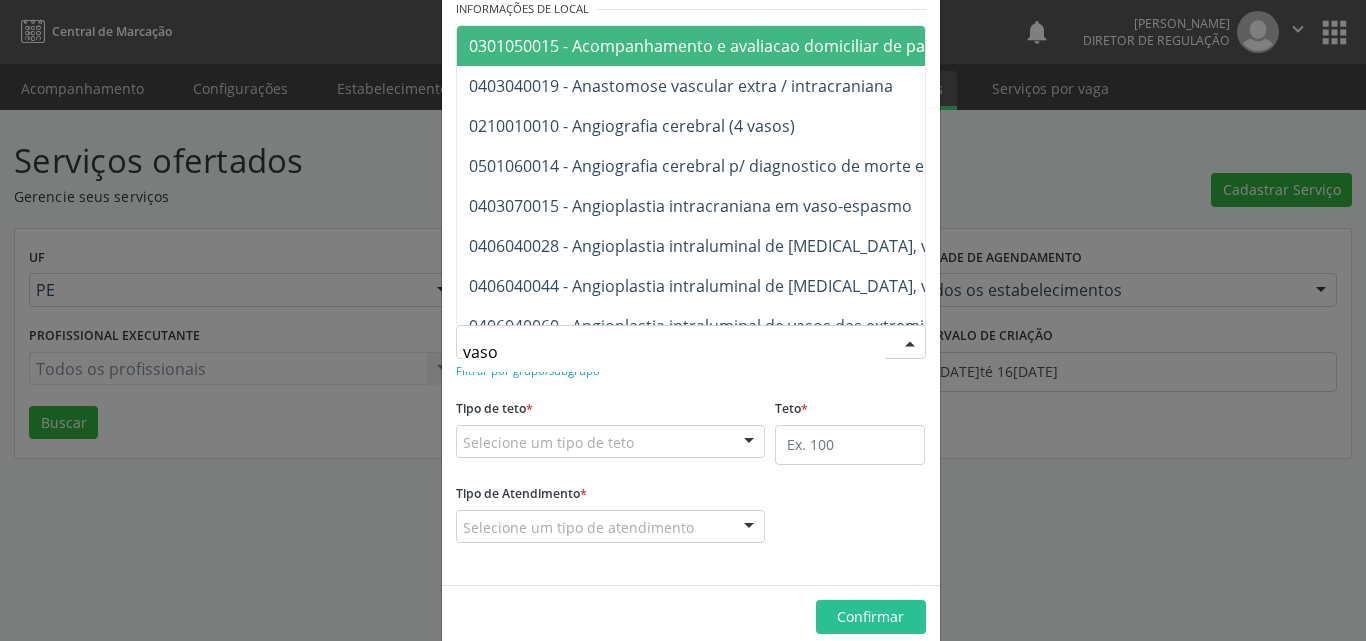 type on "vasos" 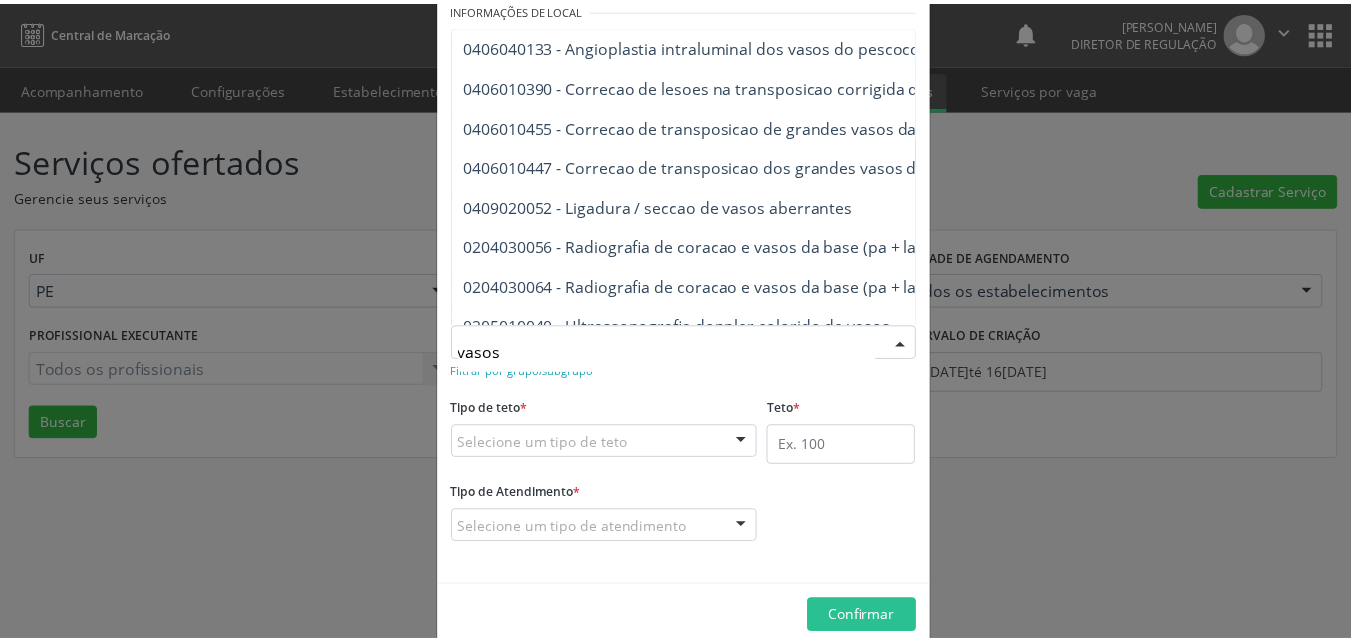 scroll, scrollTop: 516, scrollLeft: 0, axis: vertical 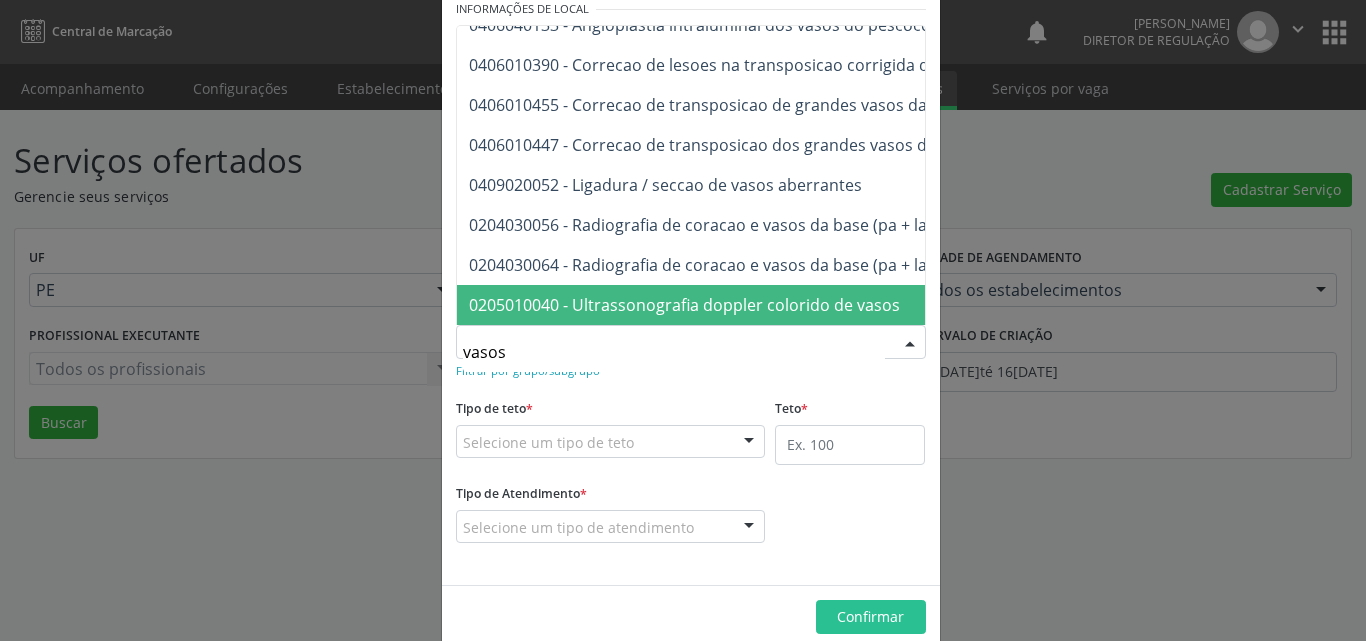 click on "0205010040 - Ultrassonografia doppler colorido de vasos" at bounding box center (684, 305) 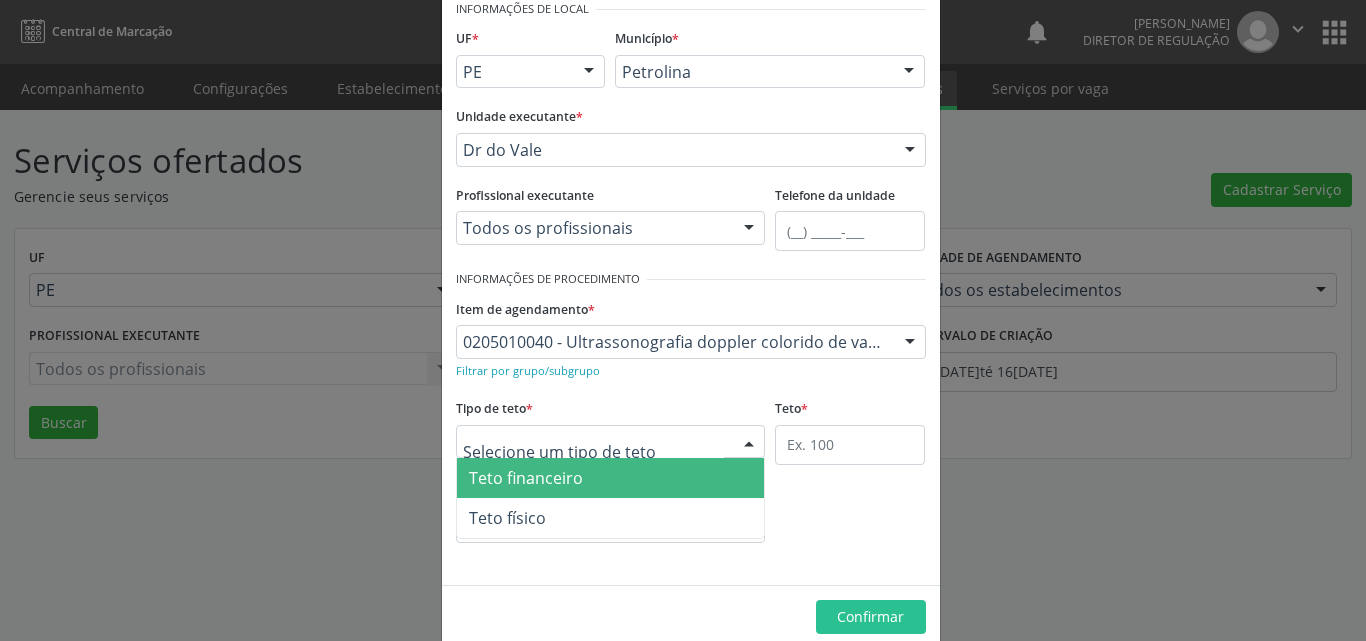 click at bounding box center (611, 442) 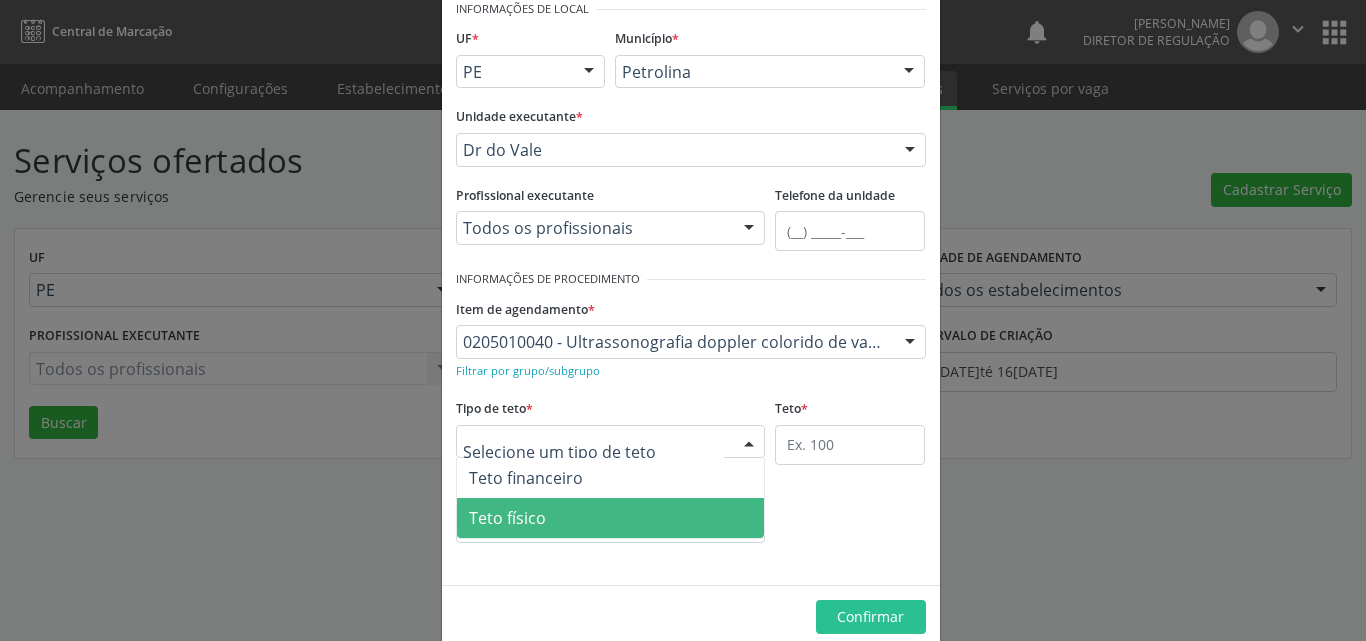 drag, startPoint x: 622, startPoint y: 517, endPoint x: 721, endPoint y: 478, distance: 106.404884 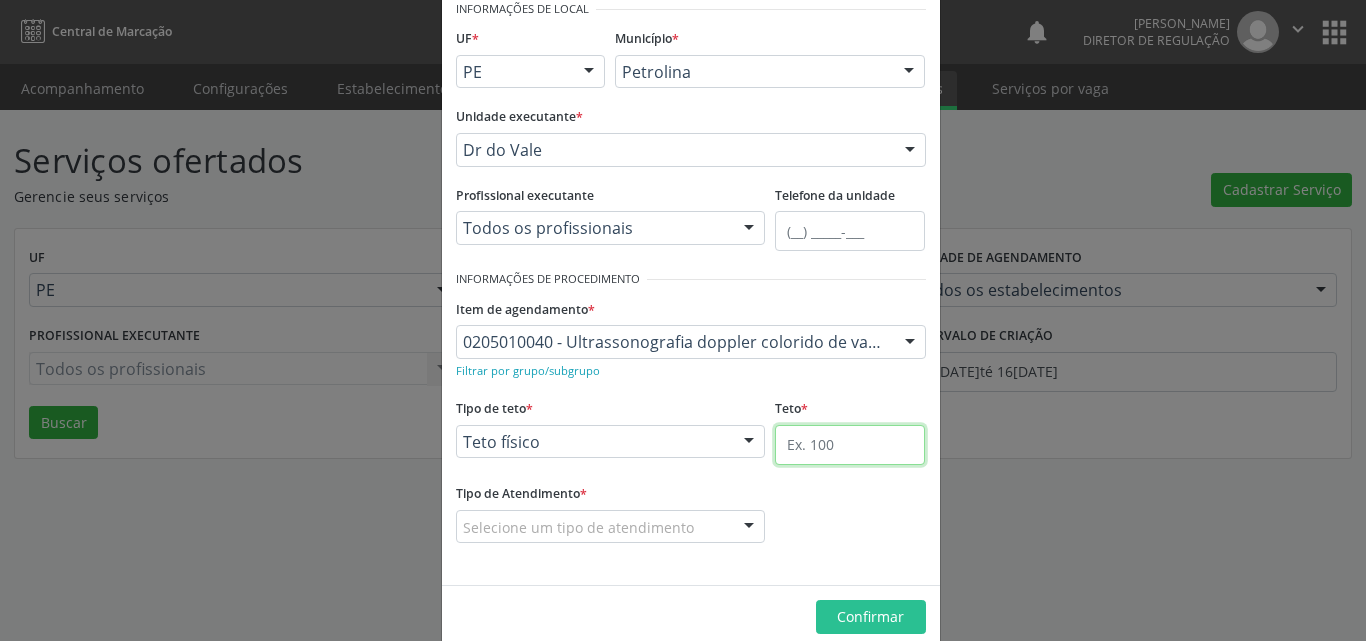 click at bounding box center [850, 445] 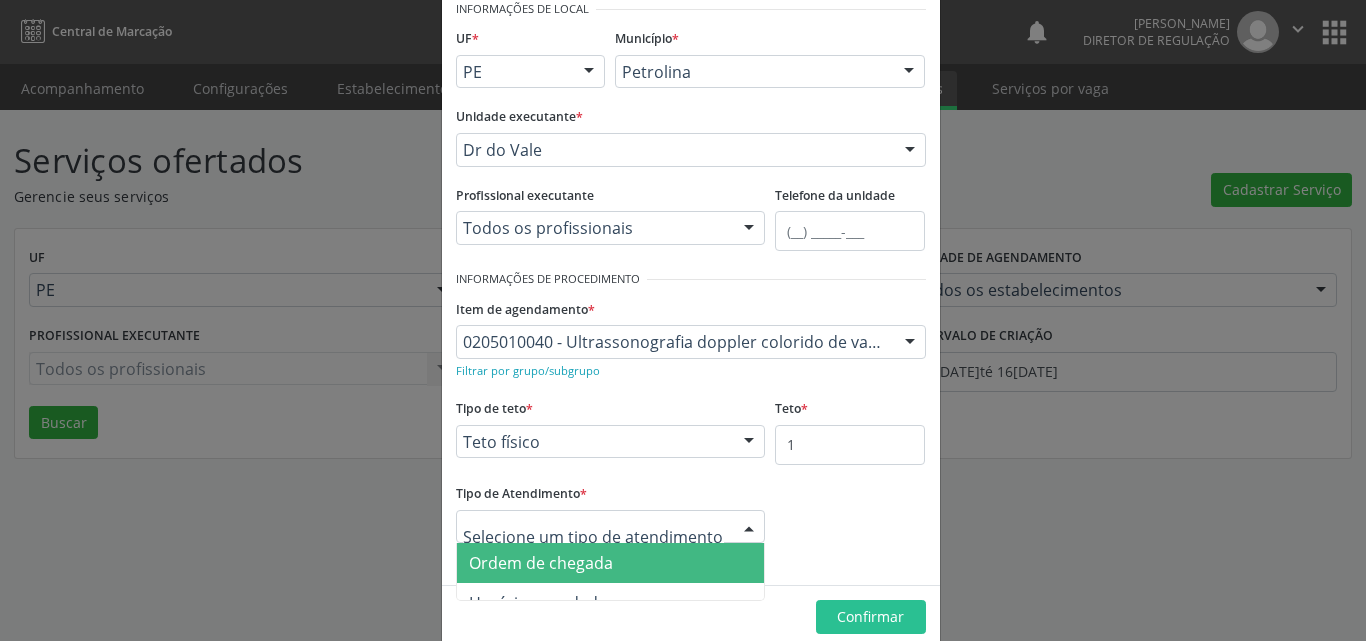 click at bounding box center (611, 527) 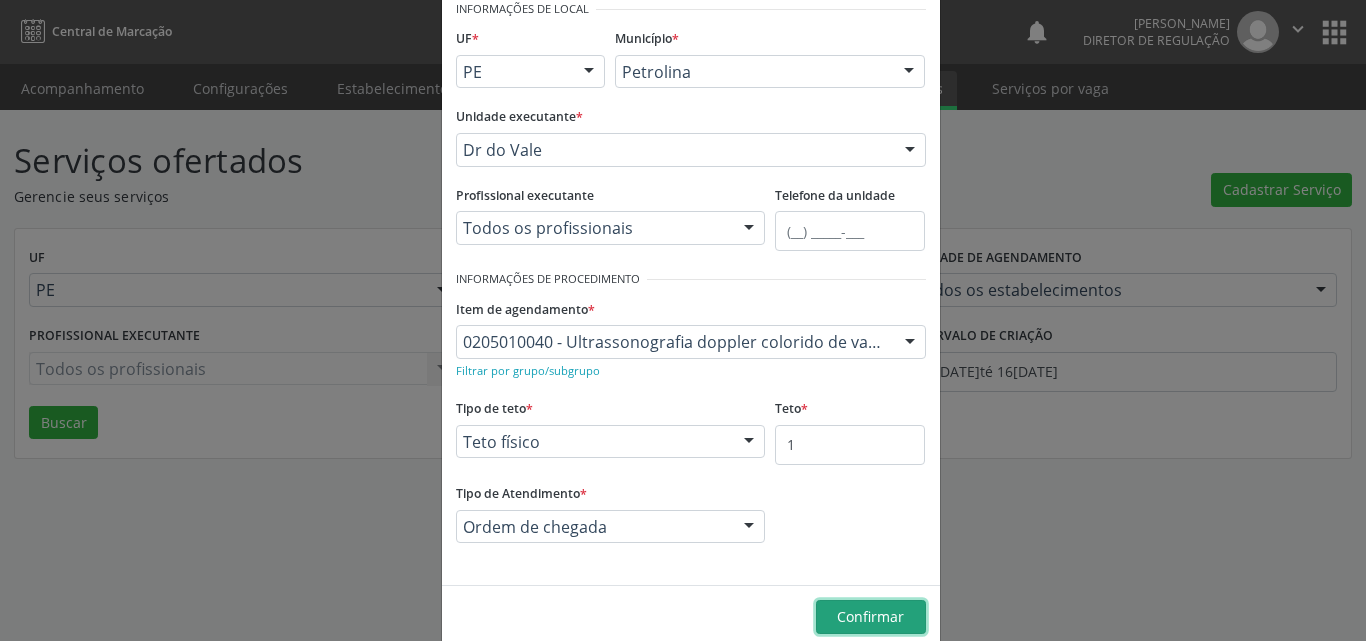 click on "Confirmar" at bounding box center (870, 616) 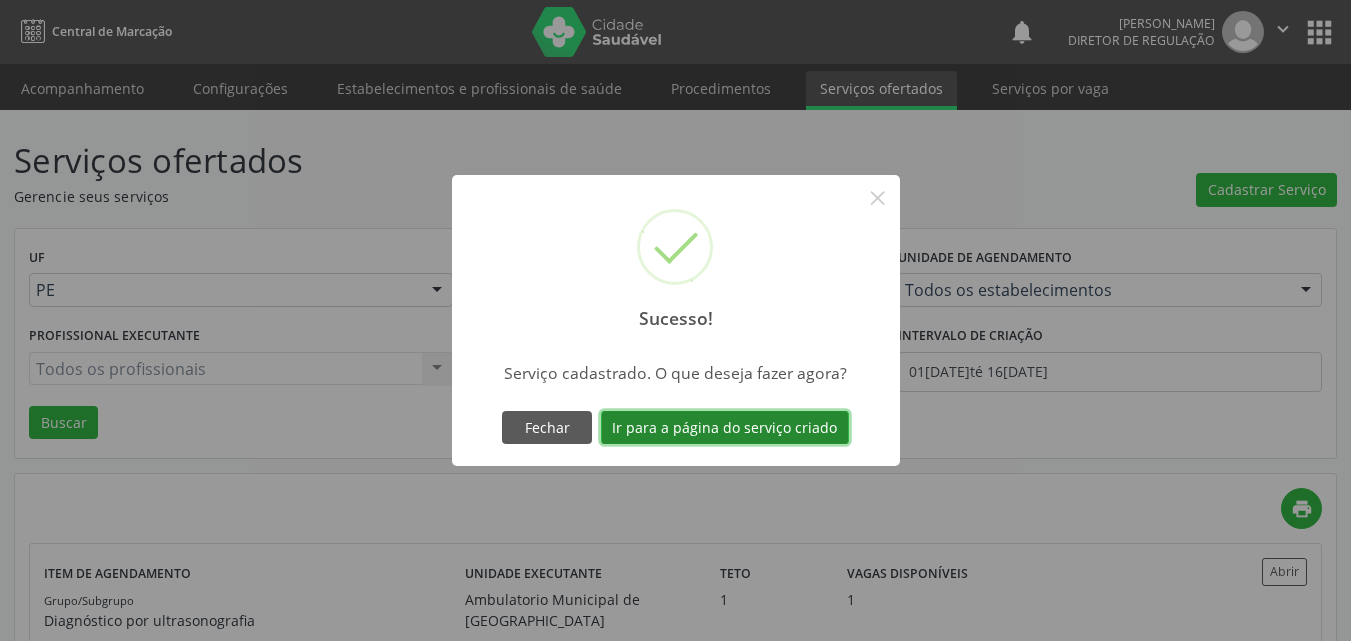 click on "Ir para a página do serviço criado" at bounding box center [725, 428] 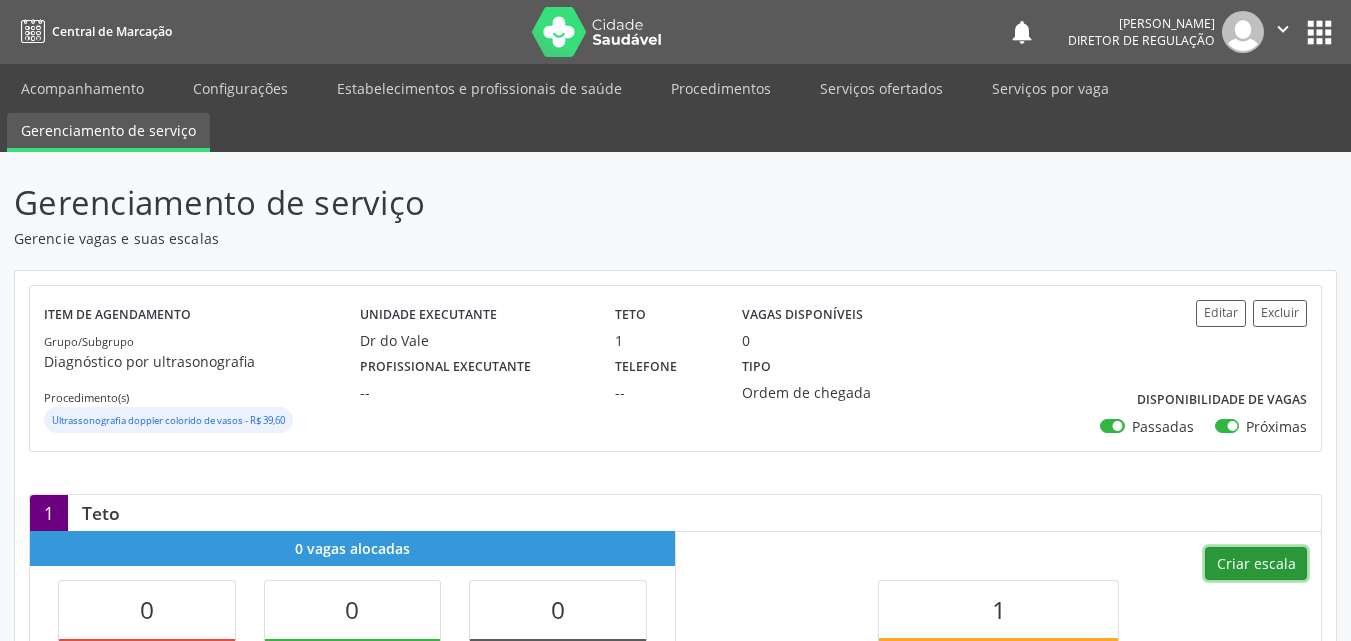 click on "Criar escala" at bounding box center (1256, 564) 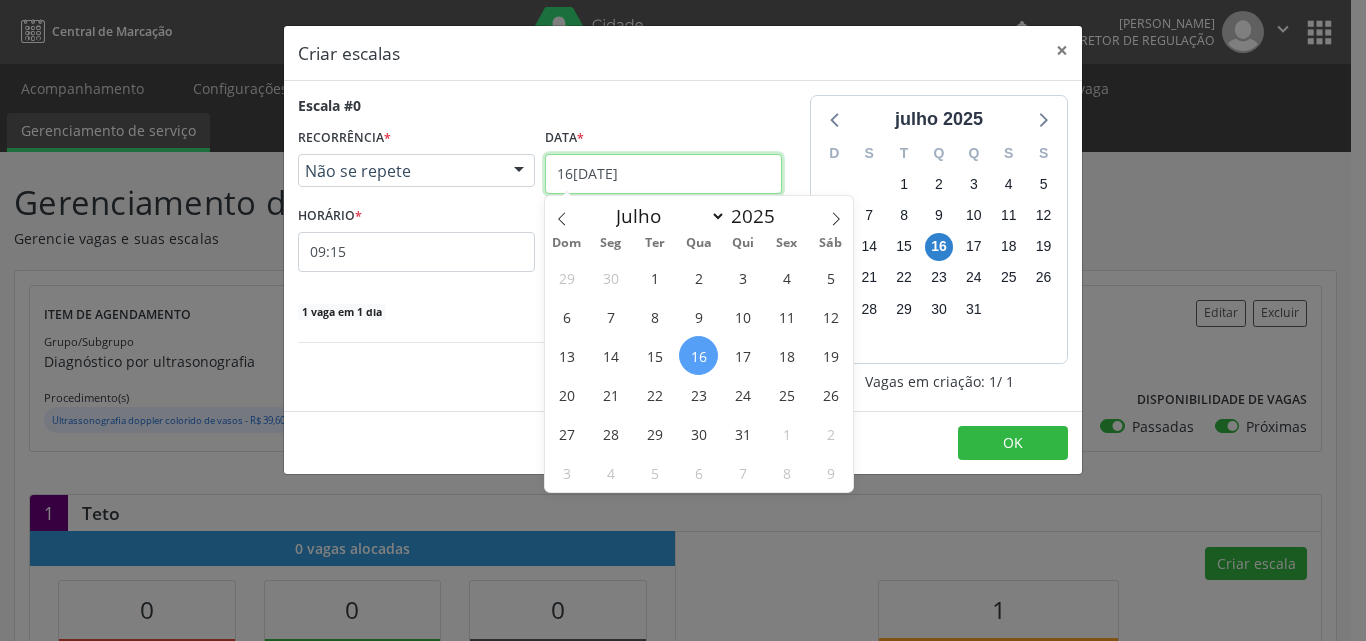 click on "16[DATE]" at bounding box center [663, 174] 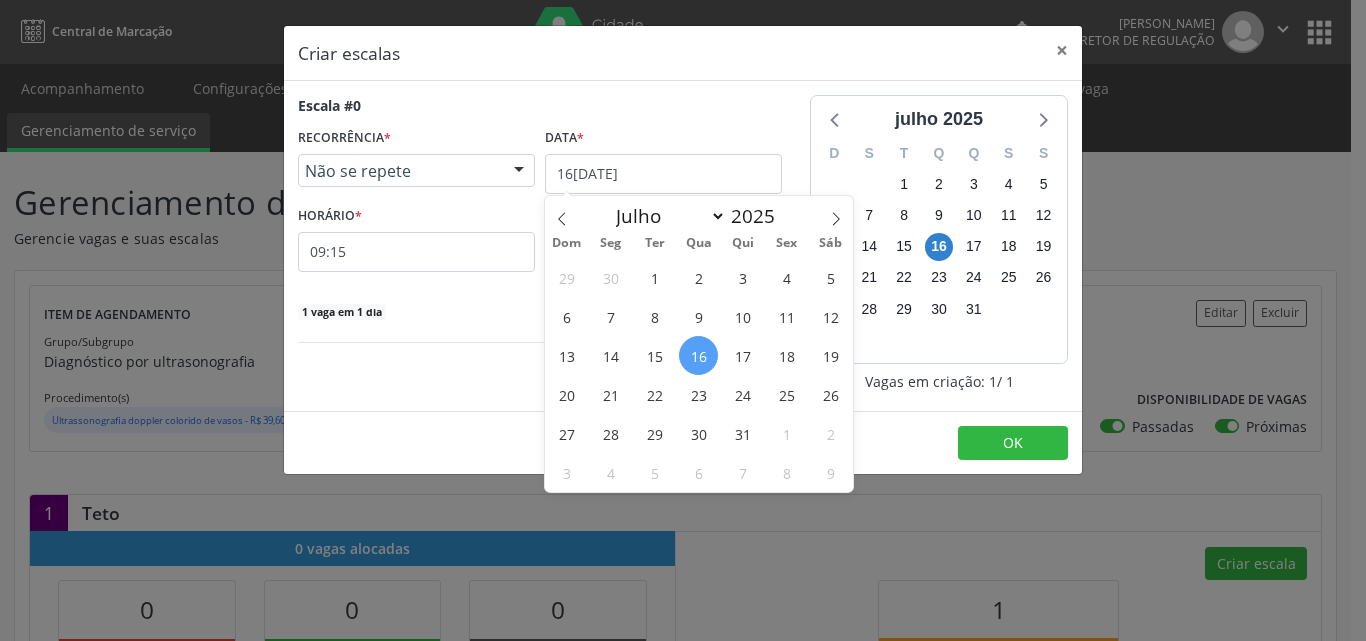 click on "17" at bounding box center [742, 355] 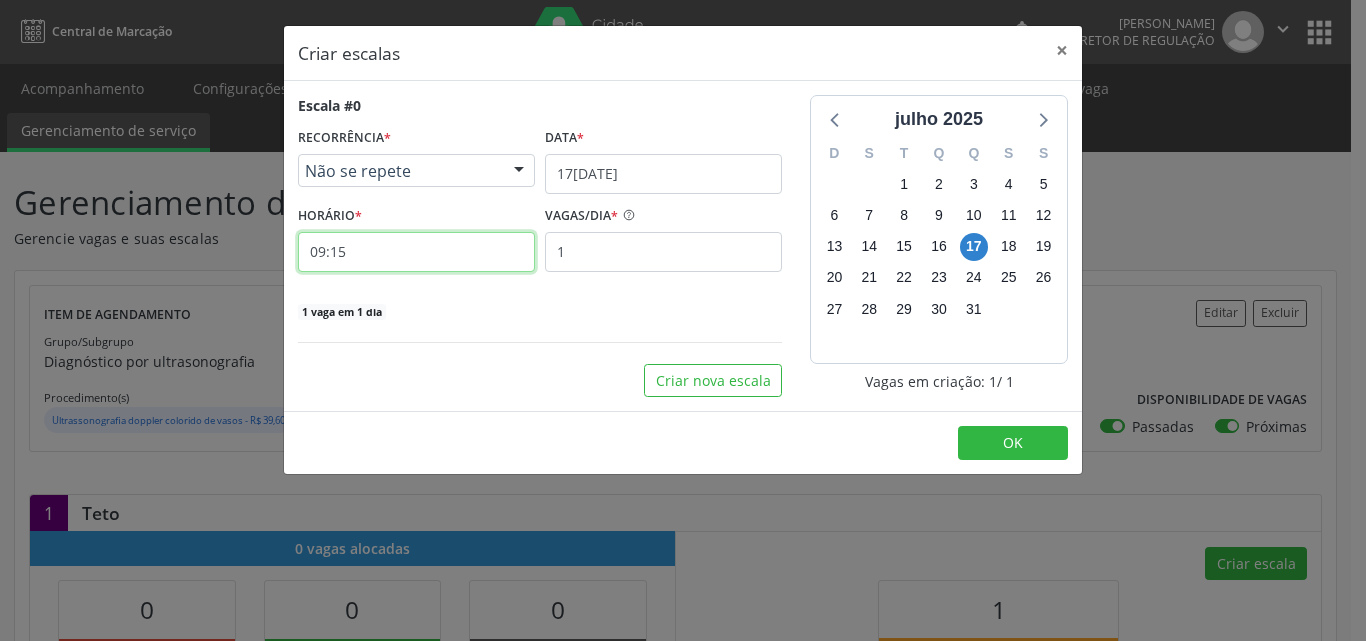 click on "09:15" at bounding box center (416, 252) 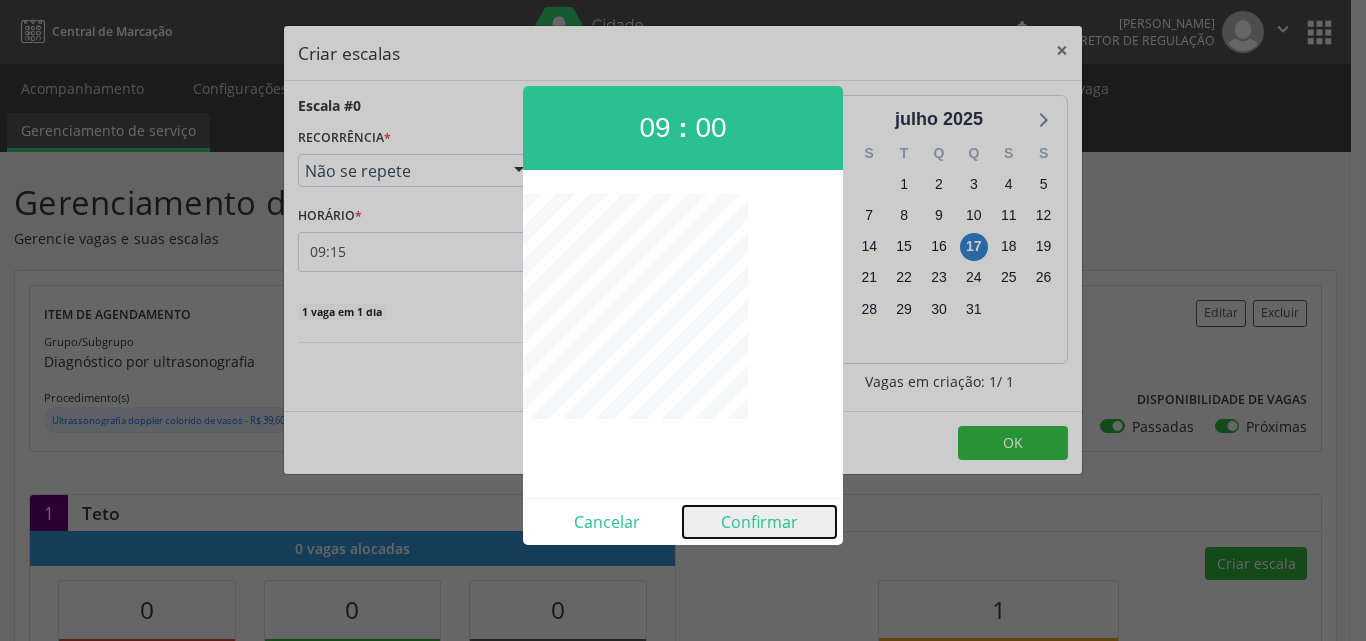 click on "Confirmar" at bounding box center (759, 522) 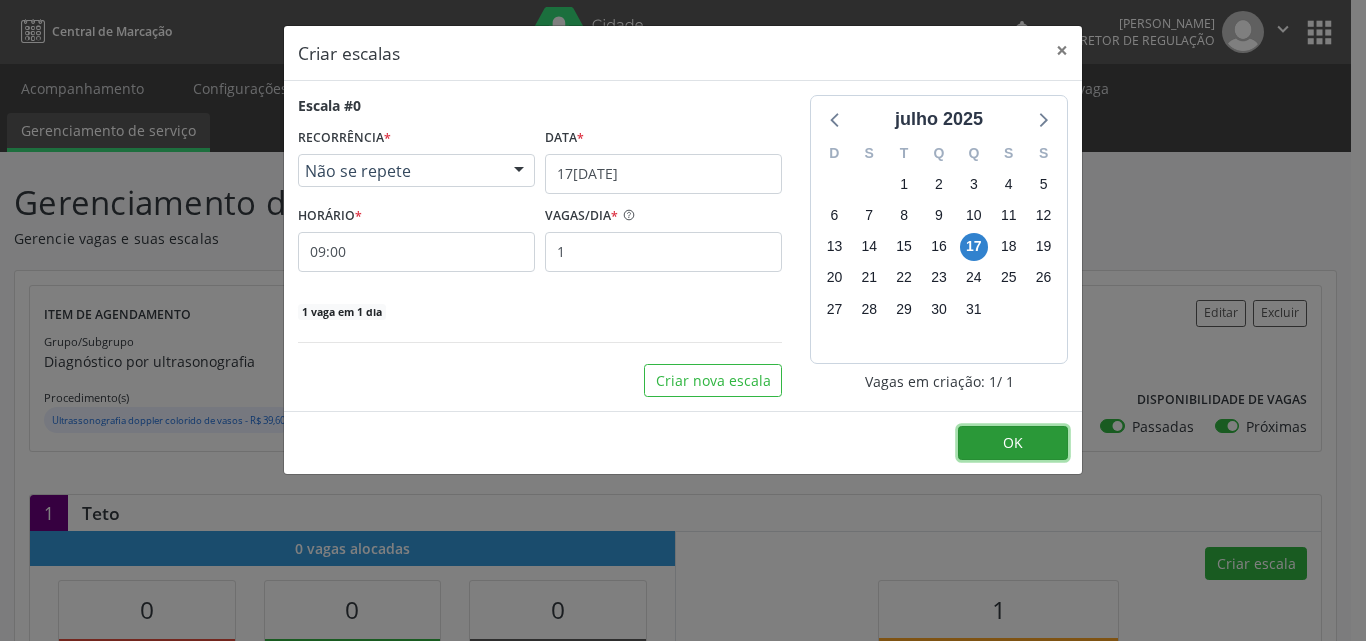 click on "OK" at bounding box center [1013, 443] 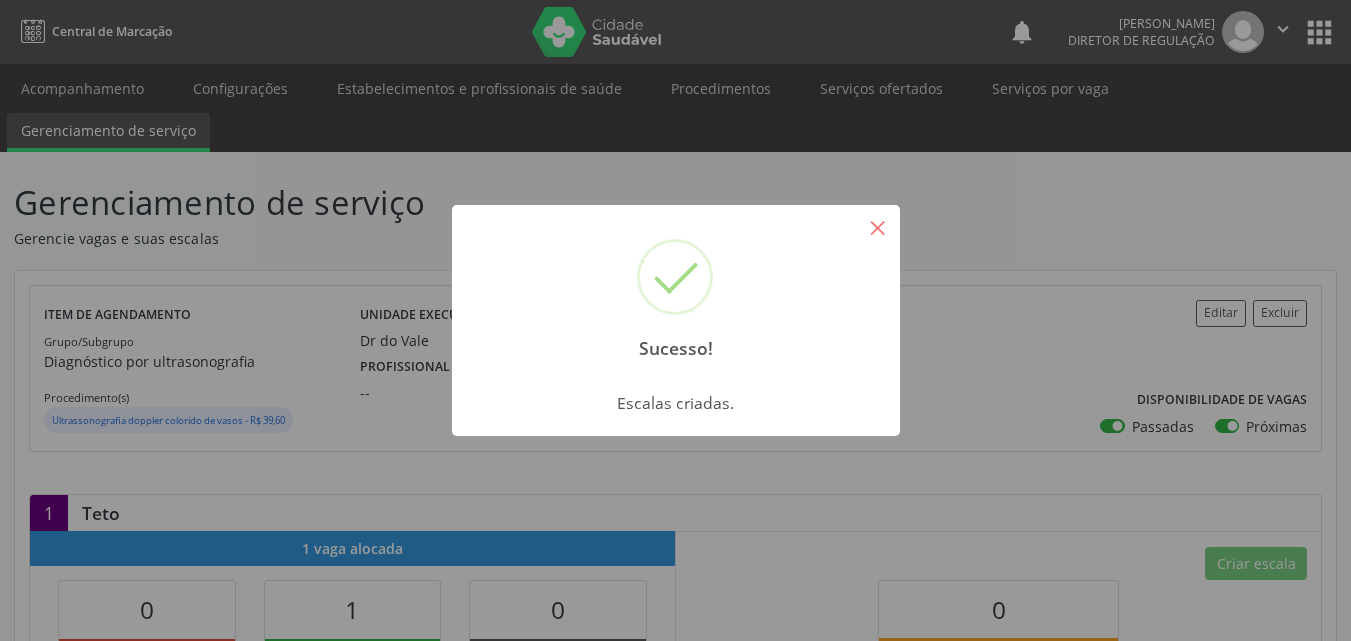 click on "×" at bounding box center [878, 227] 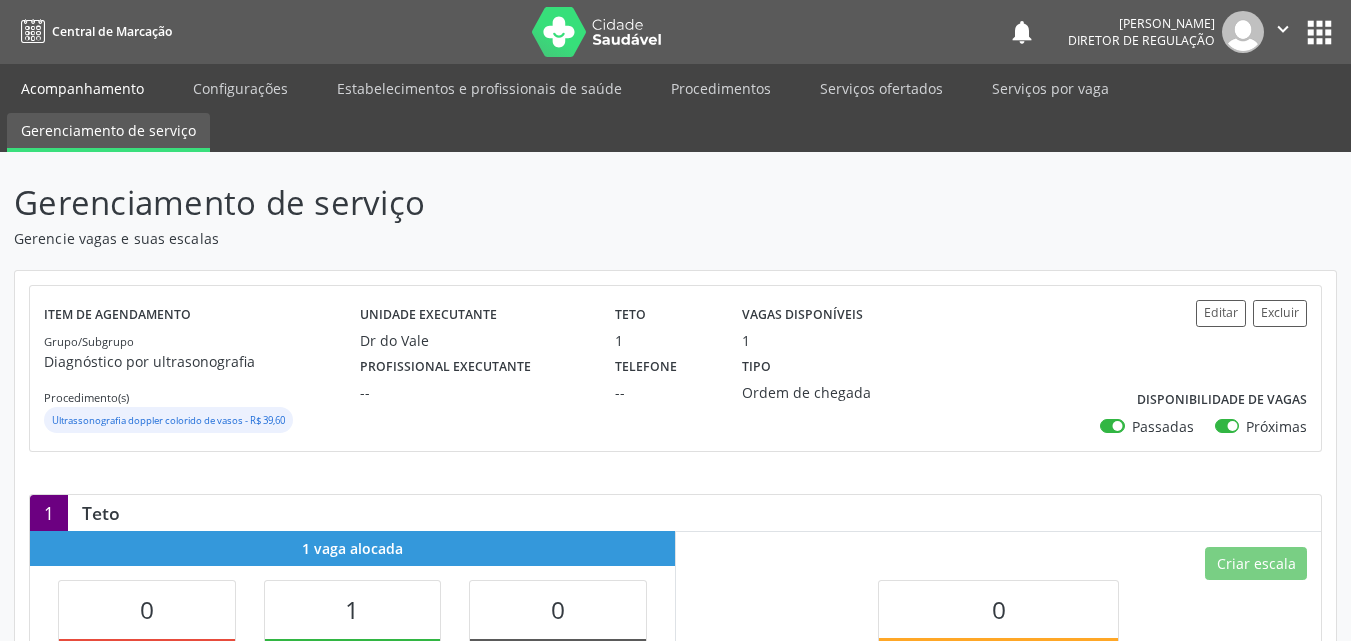 click on "Acompanhamento" at bounding box center (82, 88) 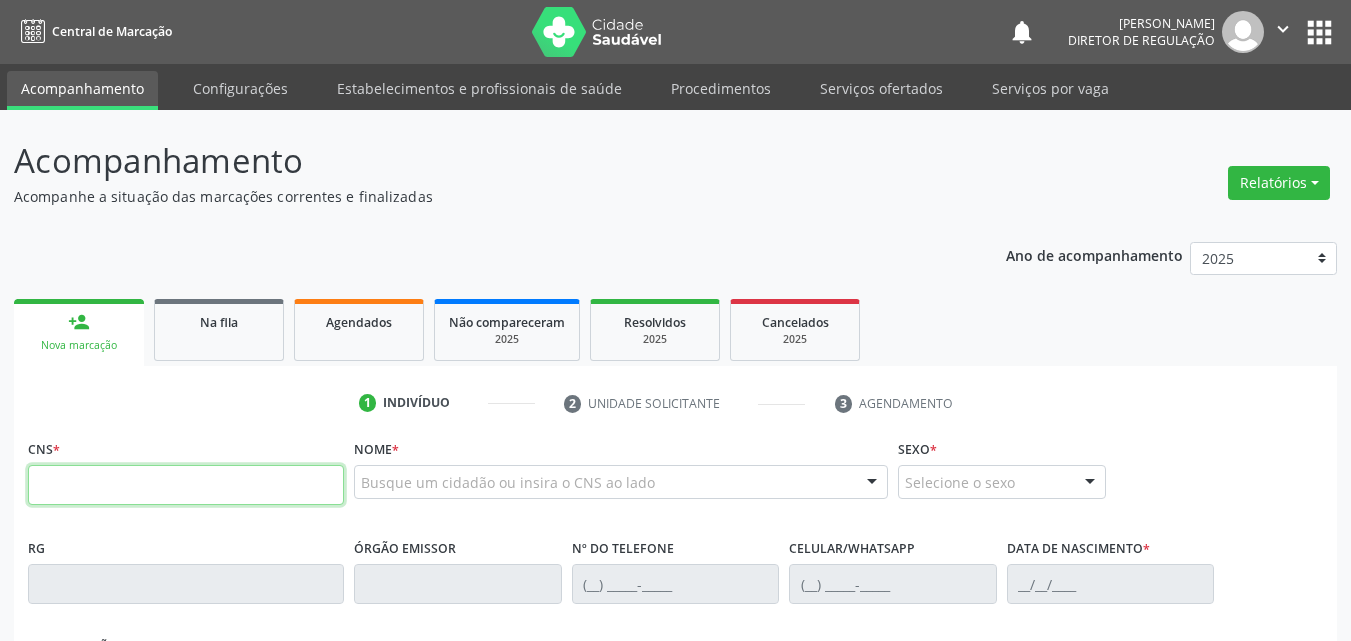 click at bounding box center [186, 485] 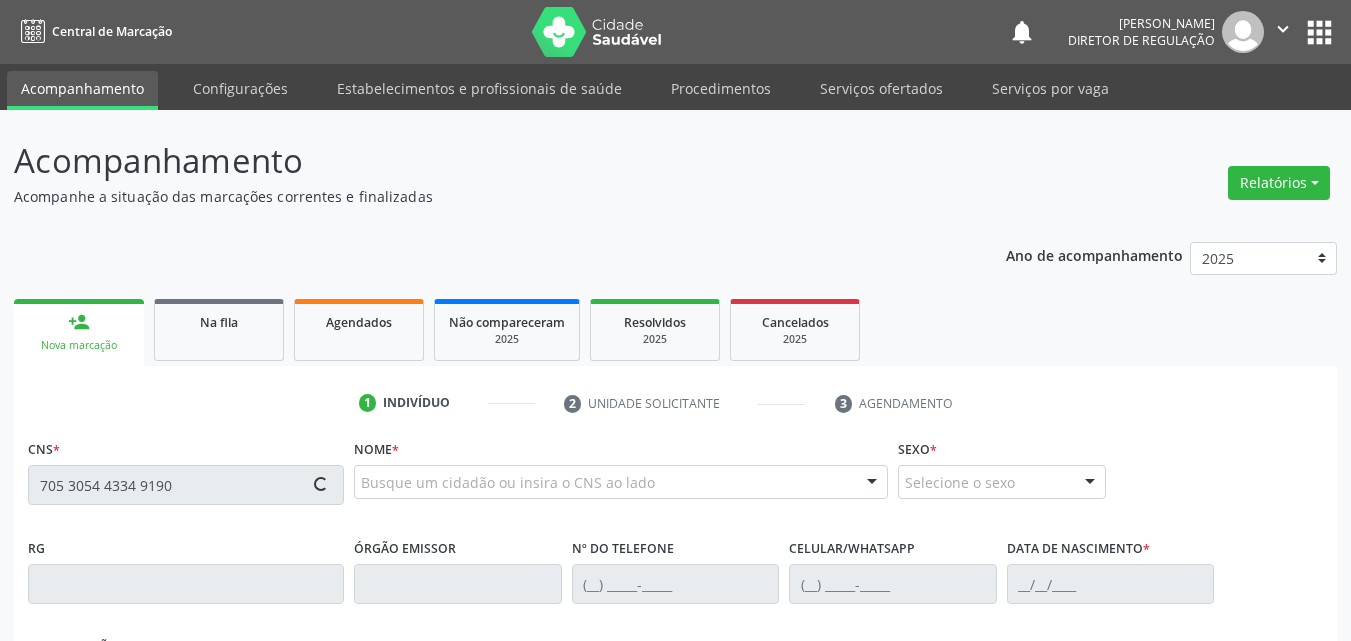type on "705 3054 4334 9190" 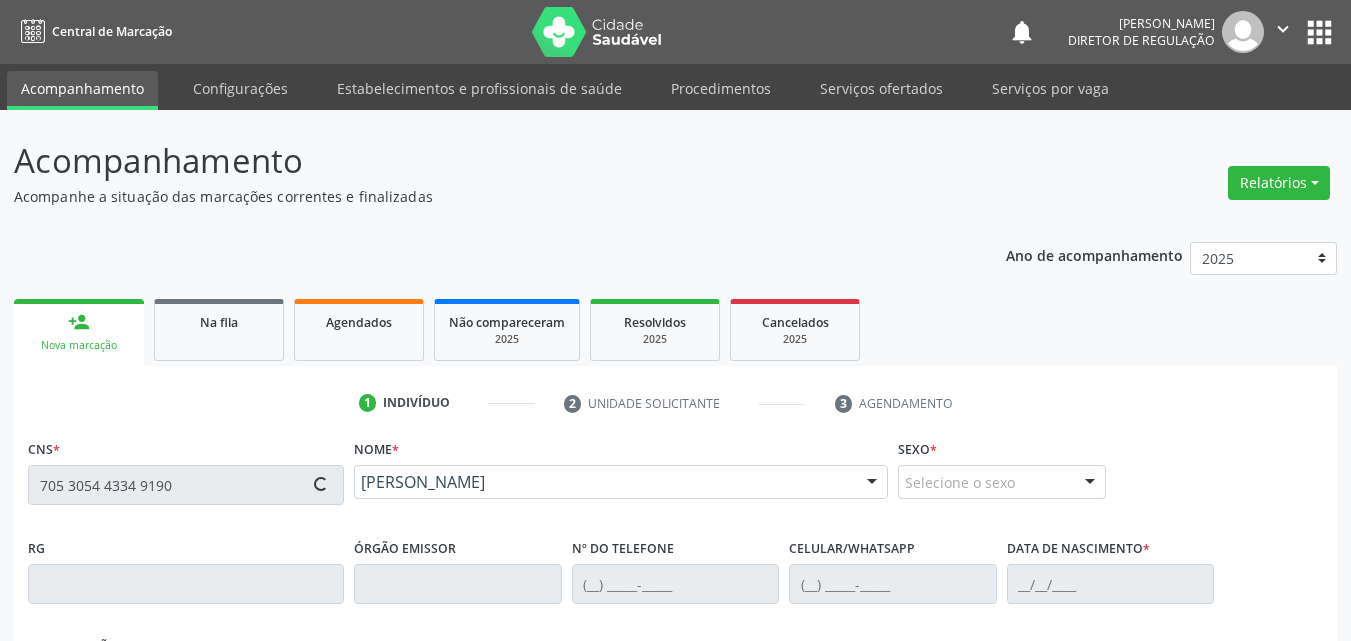 type on "[DATE]" 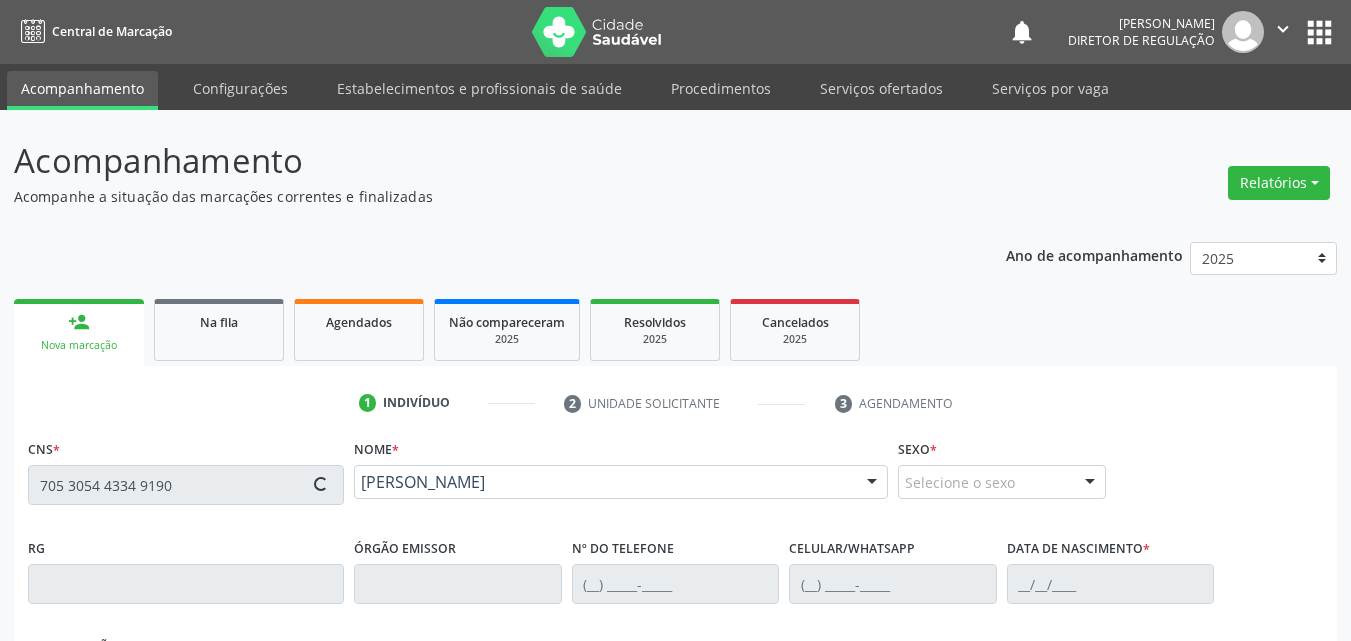 type on "[PERSON_NAME]" 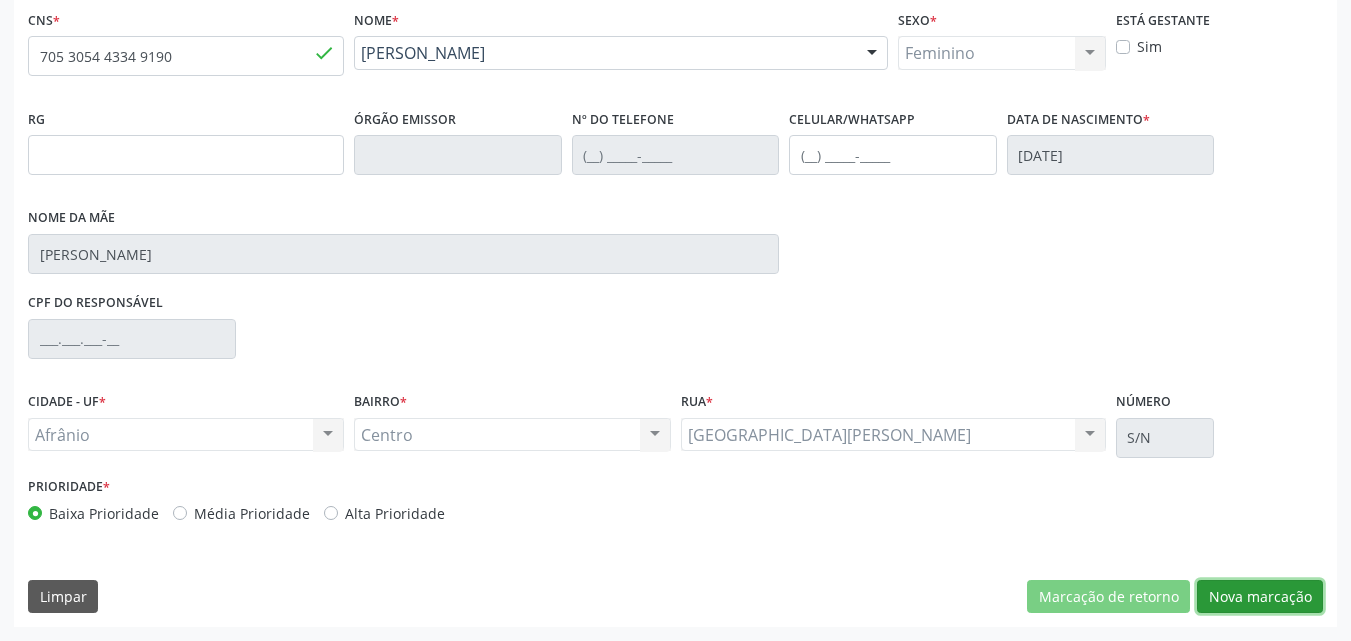 click on "Nova marcação" at bounding box center (1260, 597) 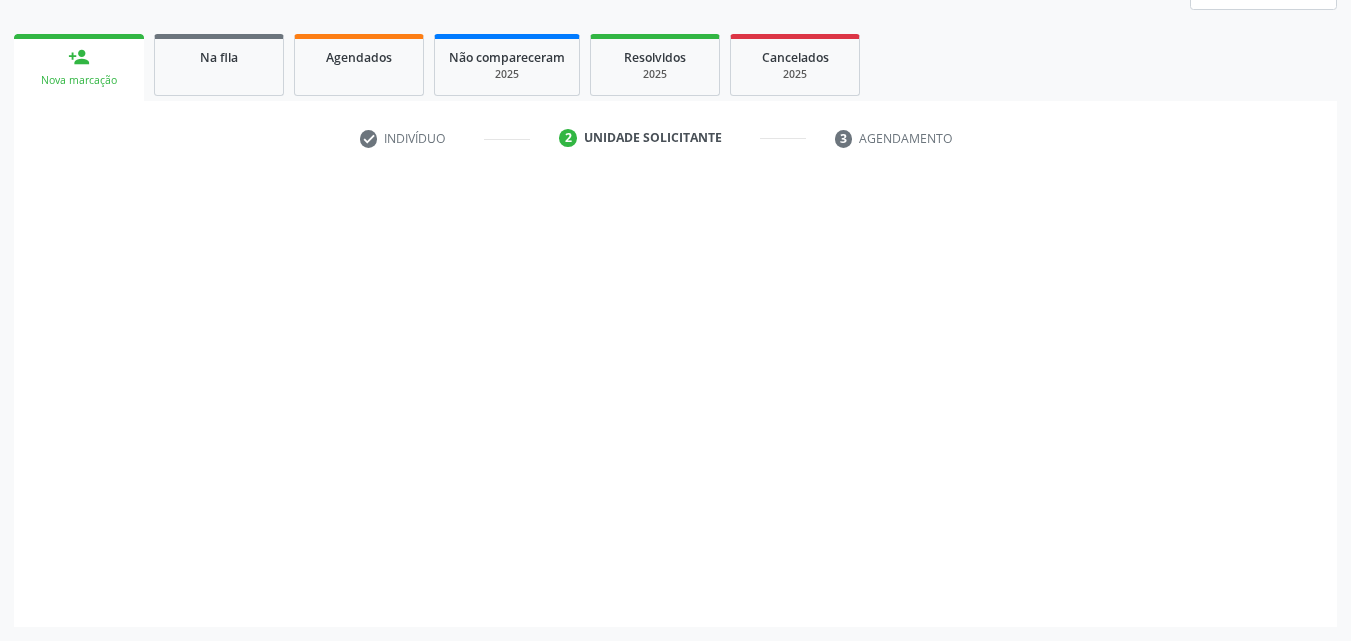 scroll, scrollTop: 265, scrollLeft: 0, axis: vertical 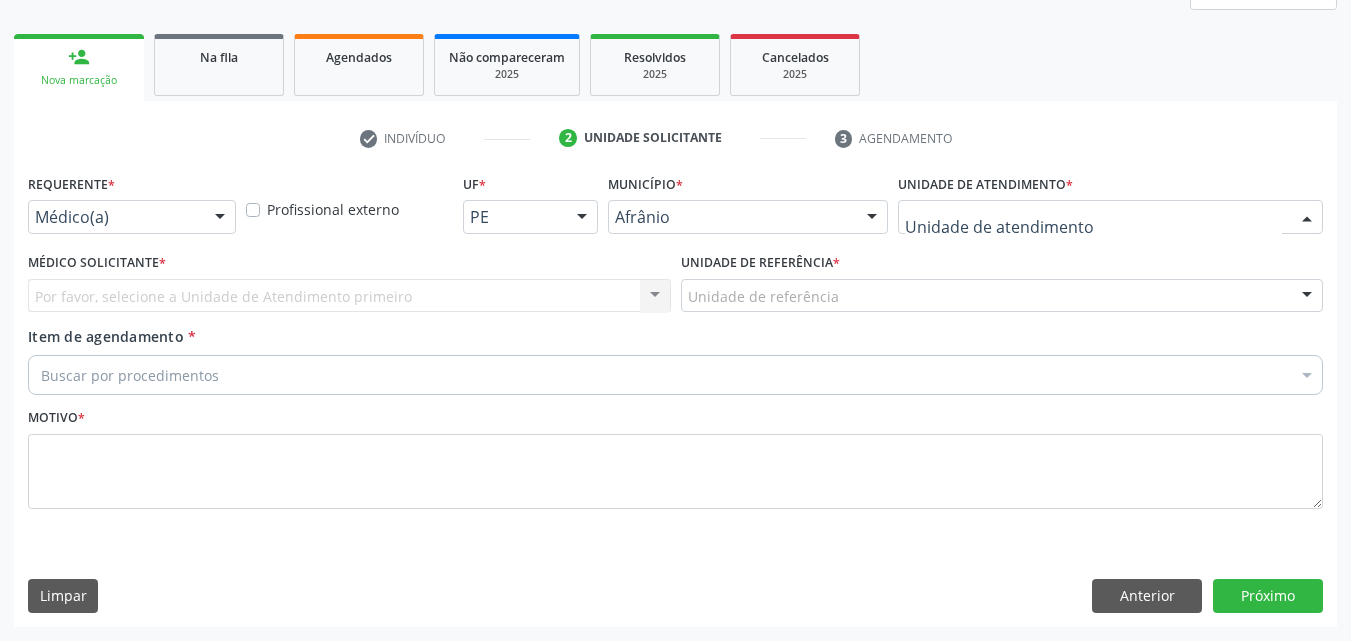 click at bounding box center [1110, 217] 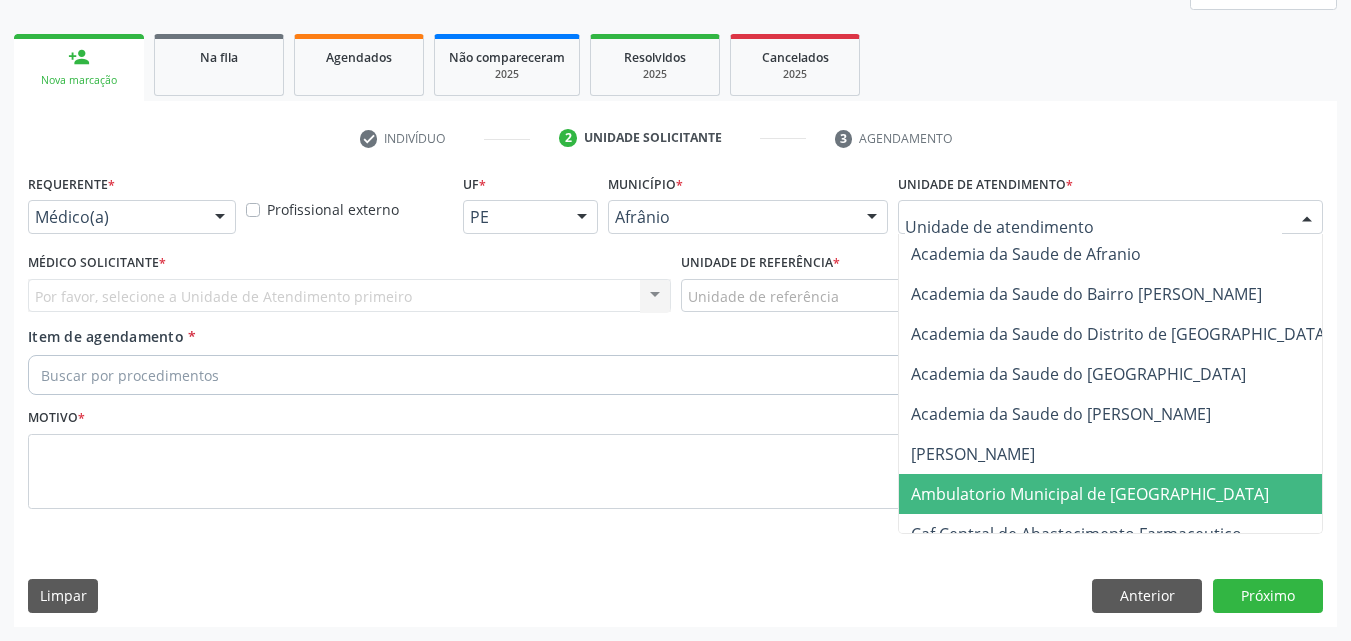 click on "Ambulatorio Municipal de [GEOGRAPHIC_DATA]" at bounding box center [1090, 494] 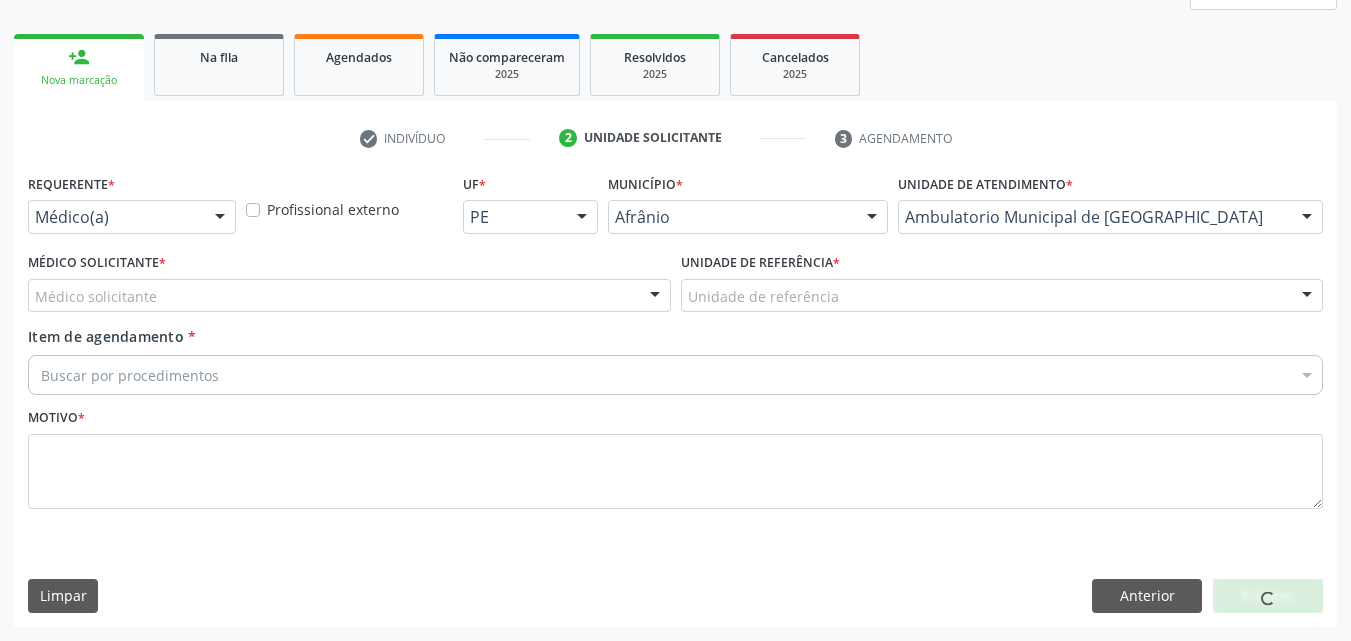 click on "Unidade de referência" at bounding box center [1002, 296] 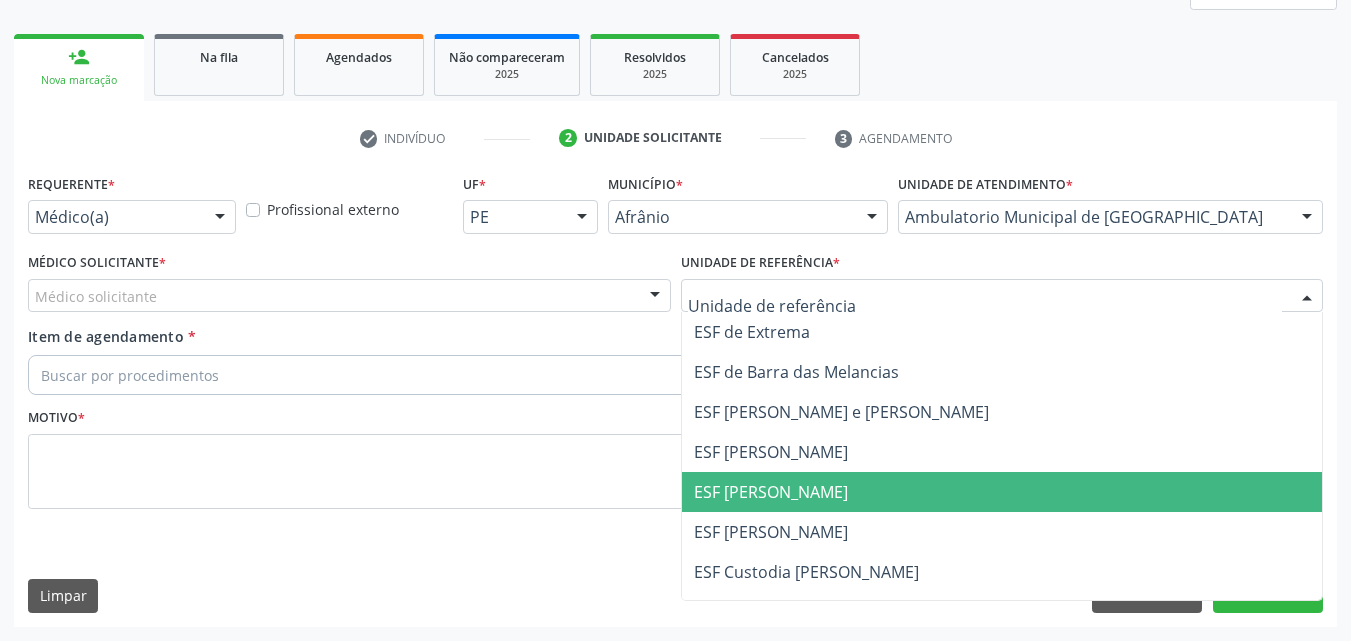click on "ESF [PERSON_NAME]" at bounding box center [771, 492] 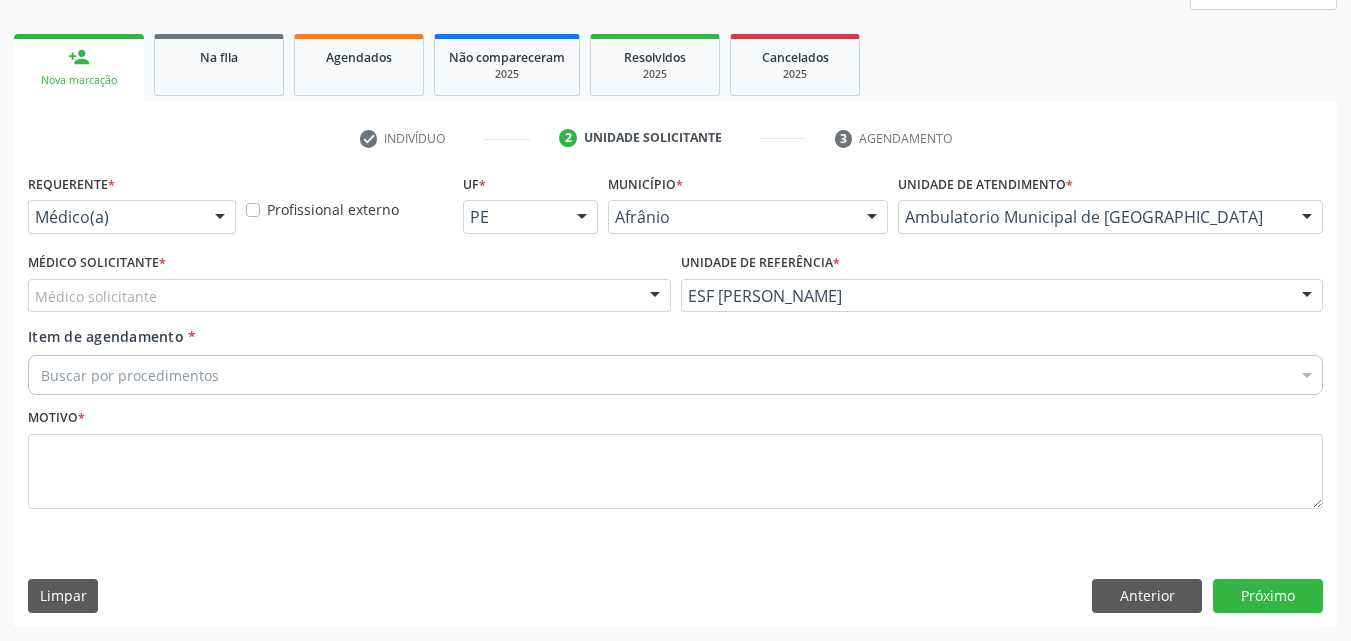 click on "Médico solicitante" at bounding box center [349, 296] 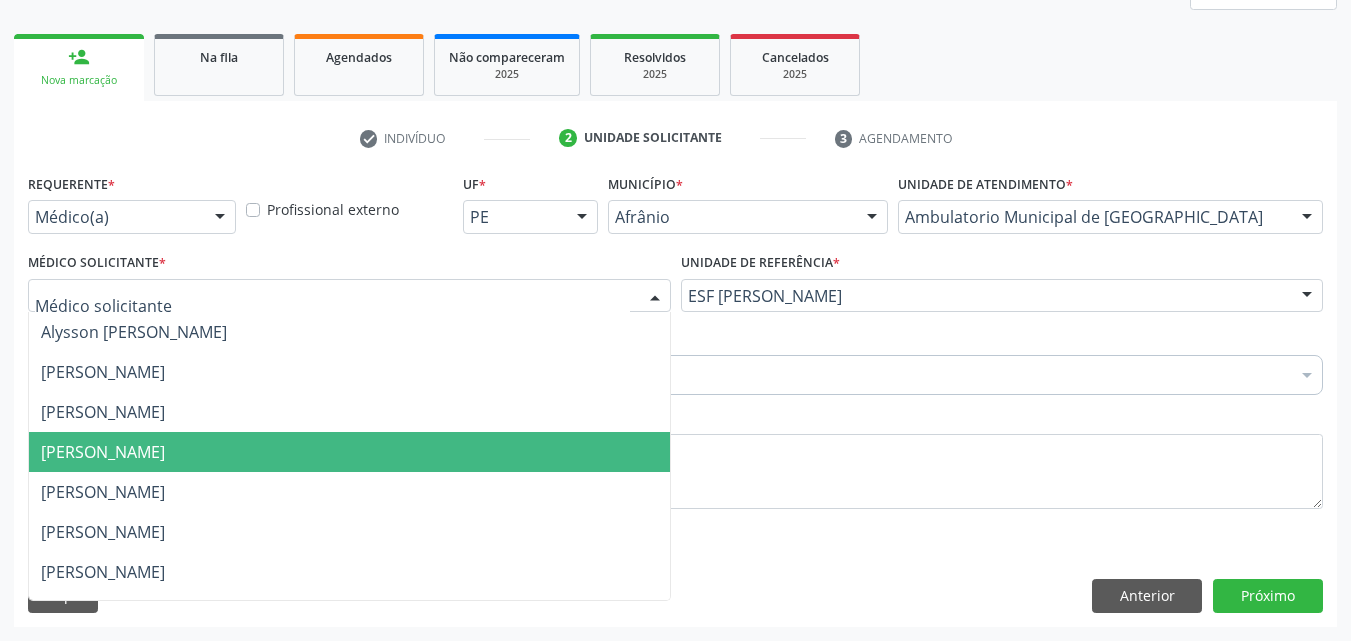 click on "[PERSON_NAME]" at bounding box center [349, 452] 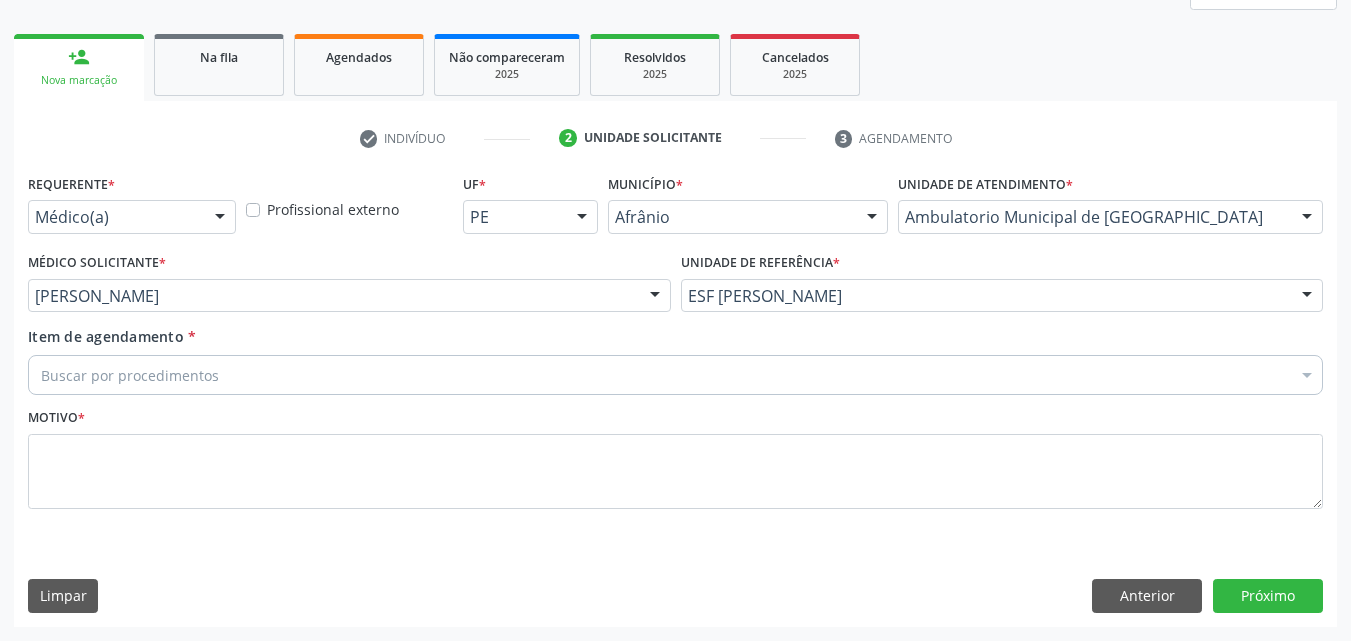 click on "Buscar por procedimentos" at bounding box center [675, 375] 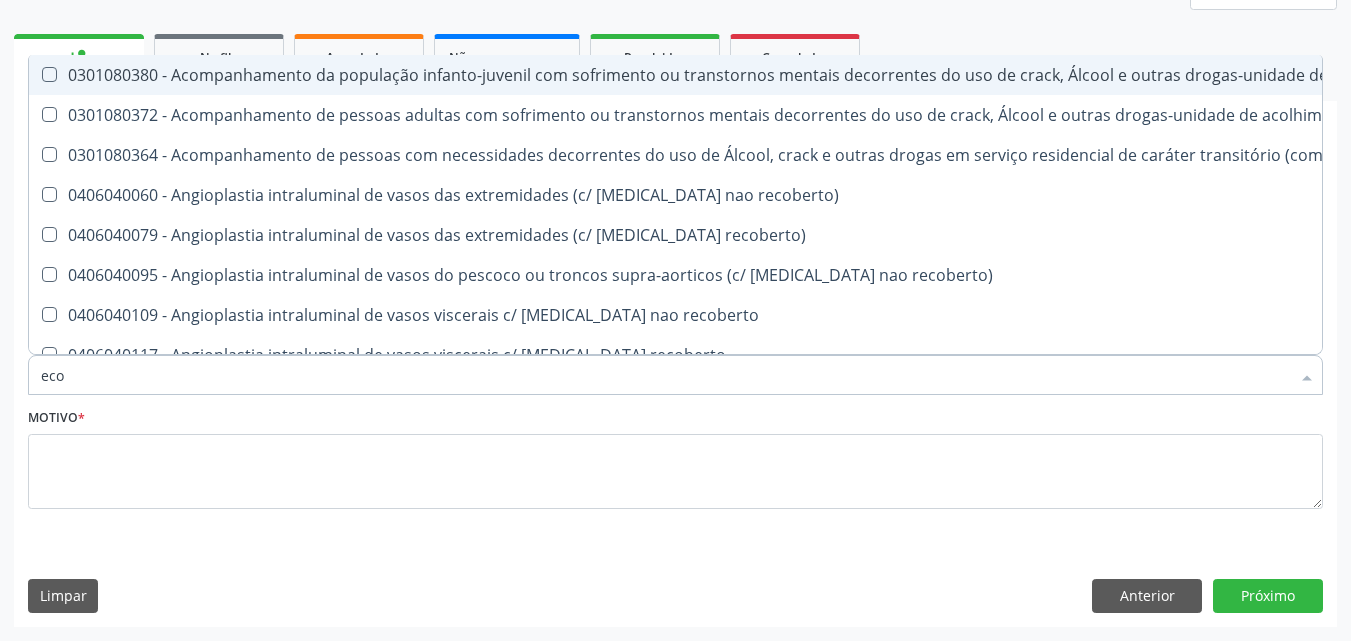 type on "ecoc" 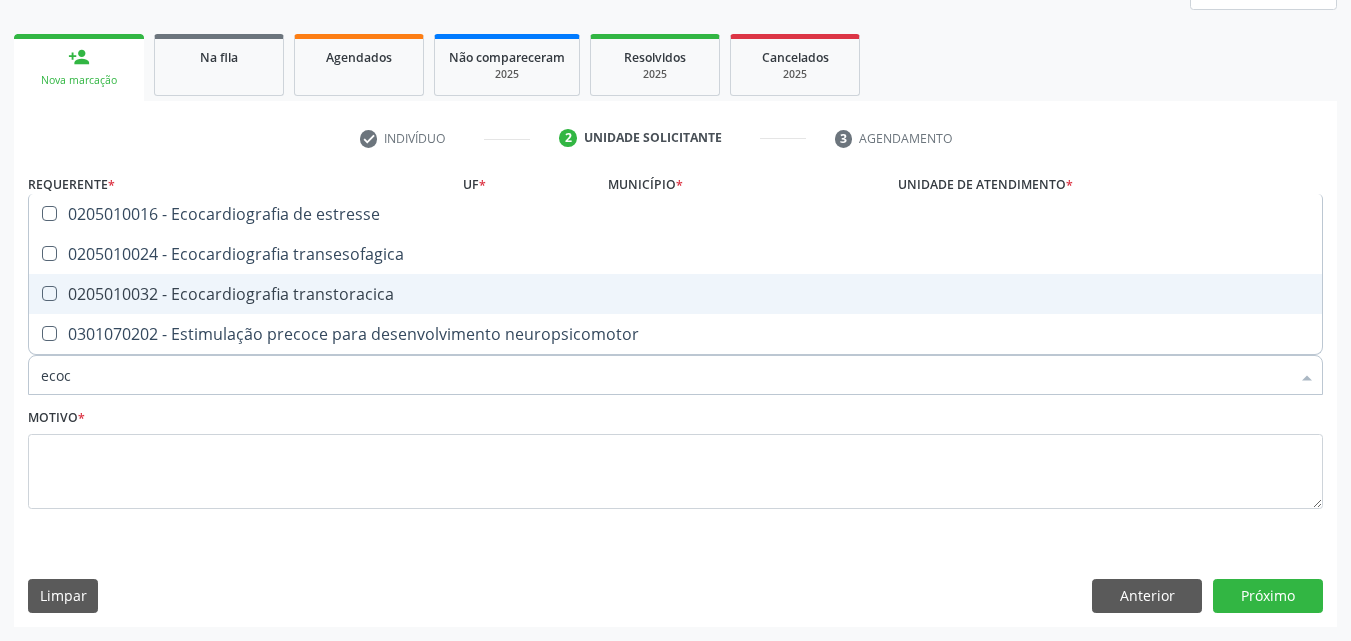 click on "0205010032 - Ecocardiografia transtoracica" at bounding box center [675, 294] 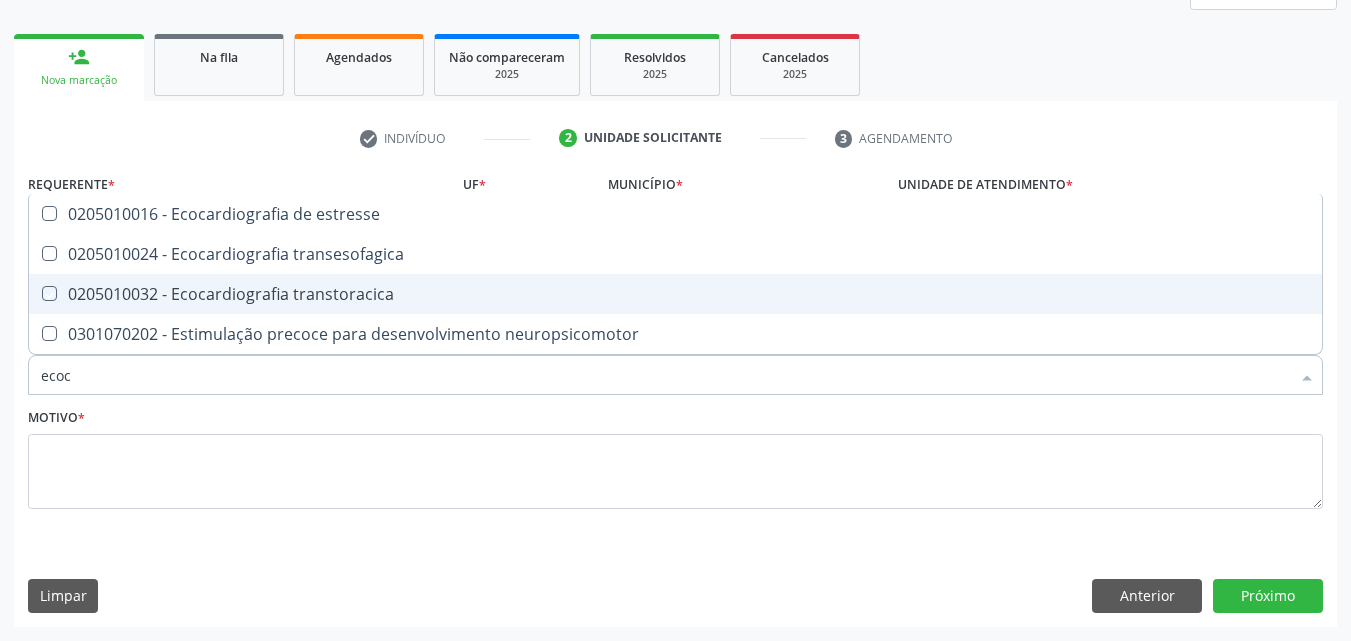 checkbox on "true" 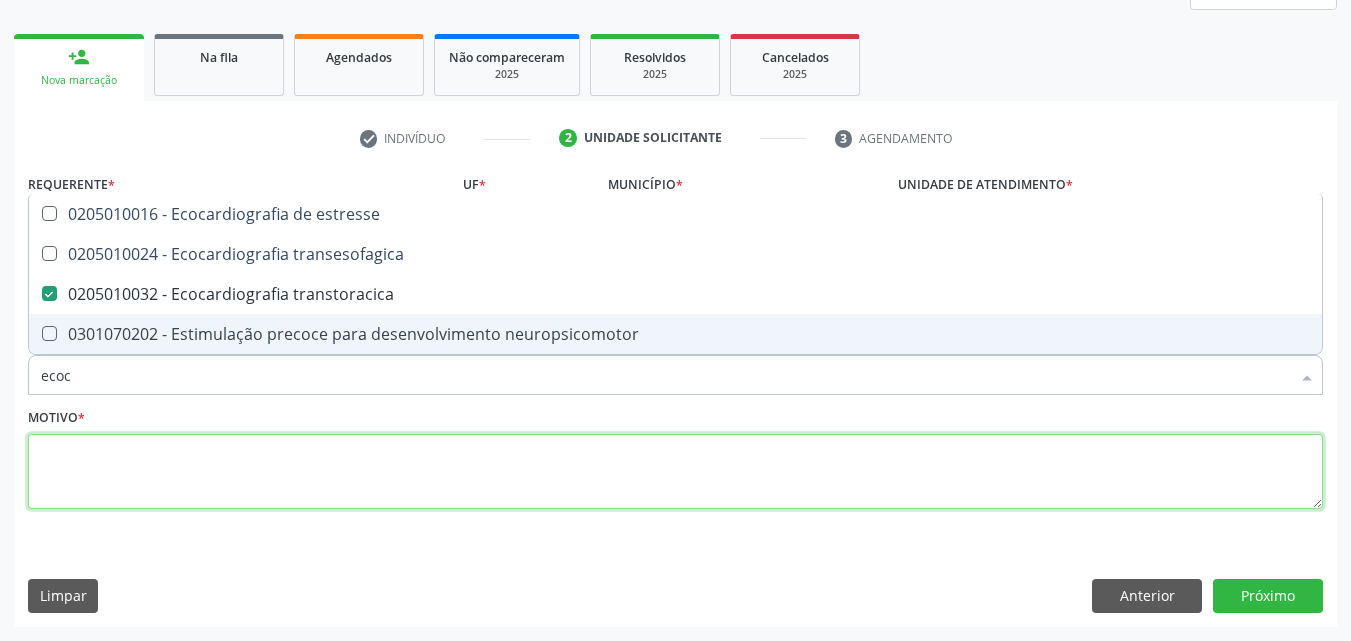 click at bounding box center [675, 472] 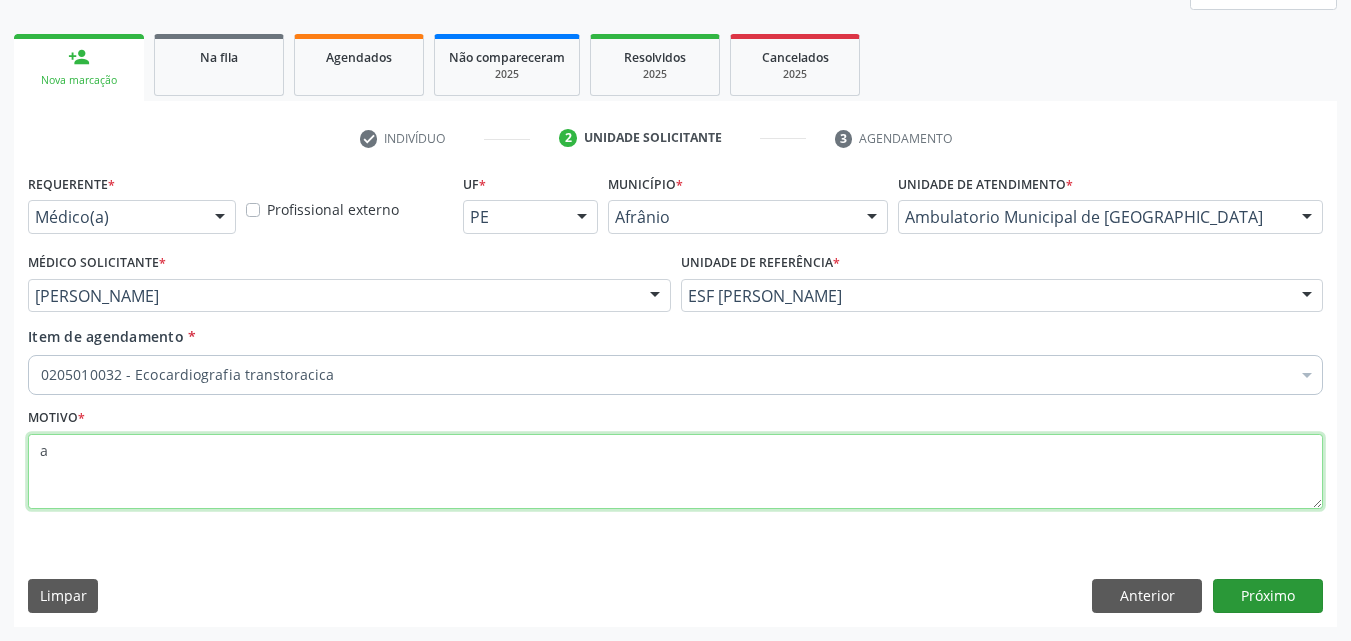 type on "a" 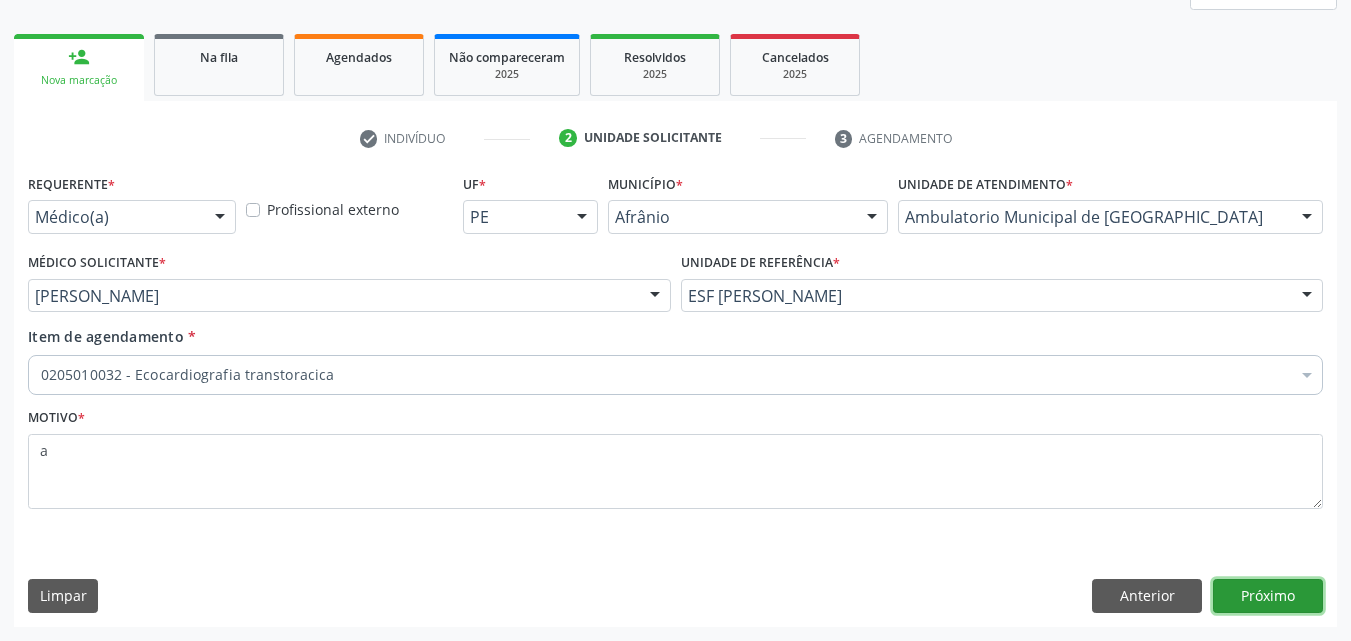 click on "Próximo" at bounding box center (1268, 596) 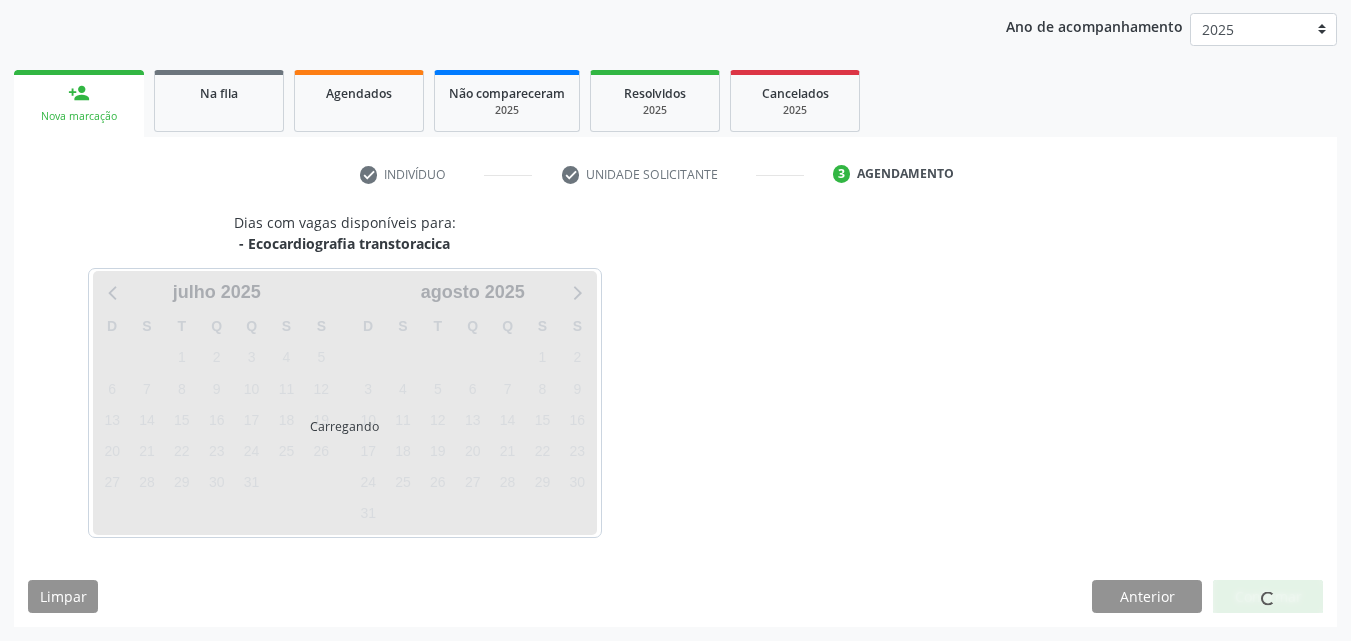 scroll, scrollTop: 229, scrollLeft: 0, axis: vertical 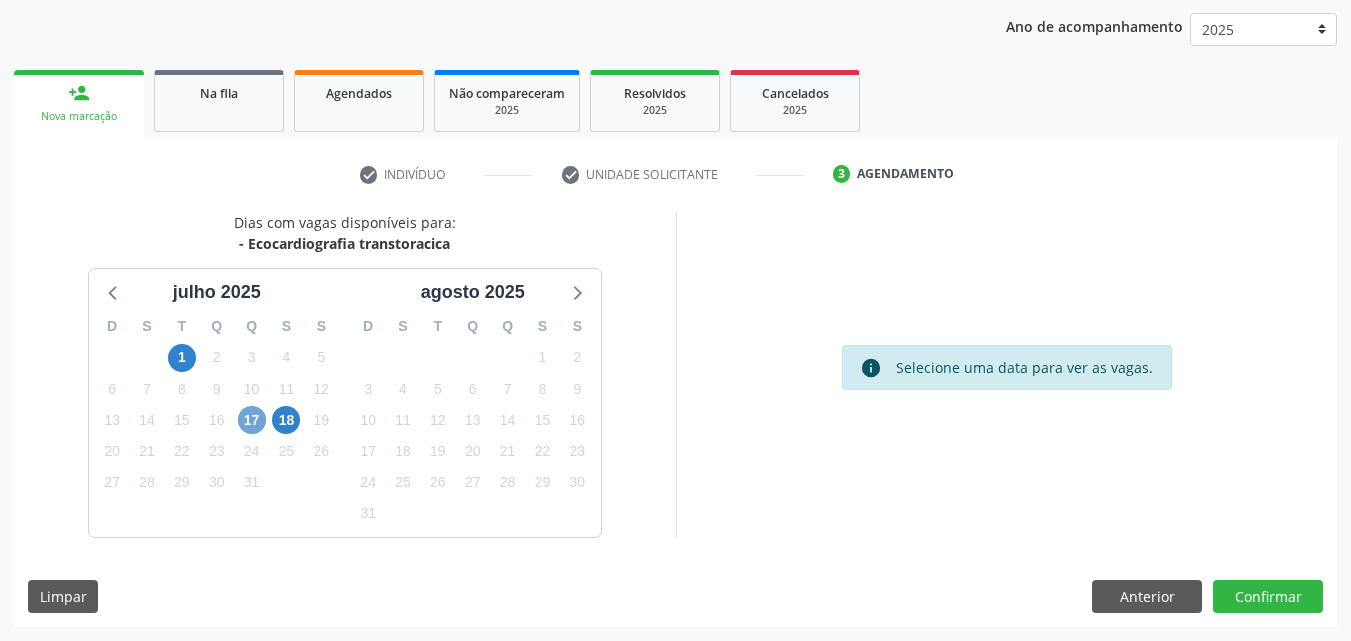 click on "17" at bounding box center (252, 420) 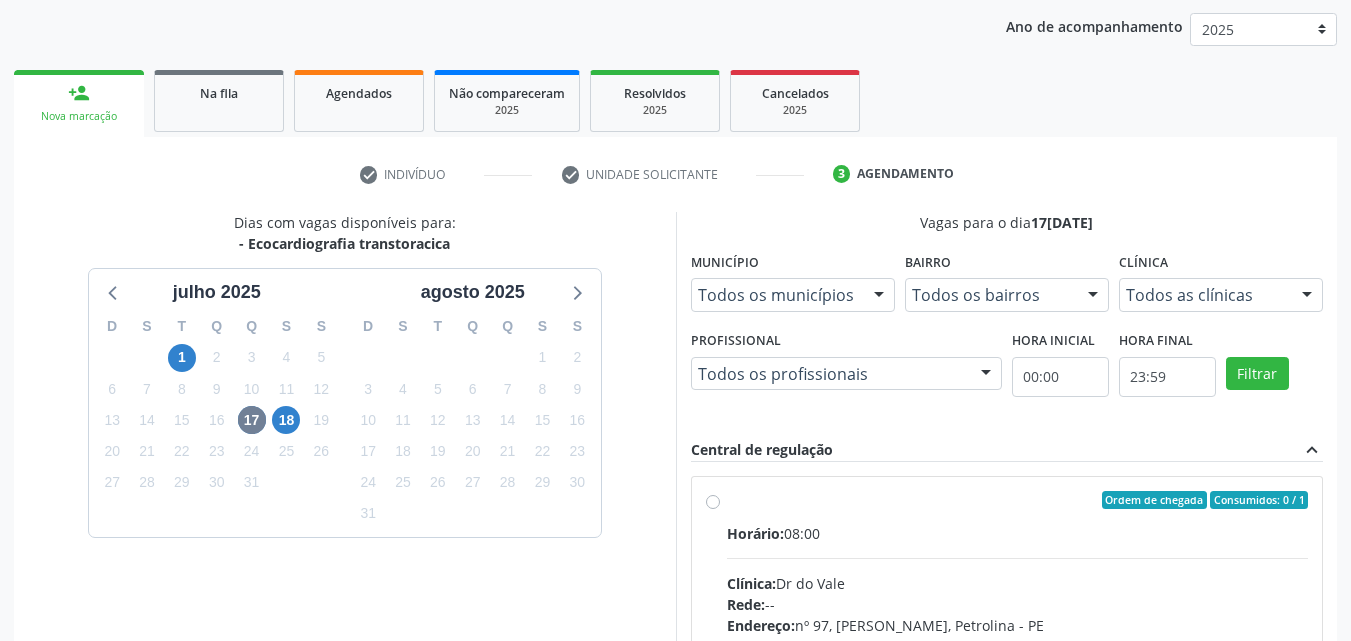 click on "Ordem de chegada
Consumidos: 0 / 1" at bounding box center (1018, 500) 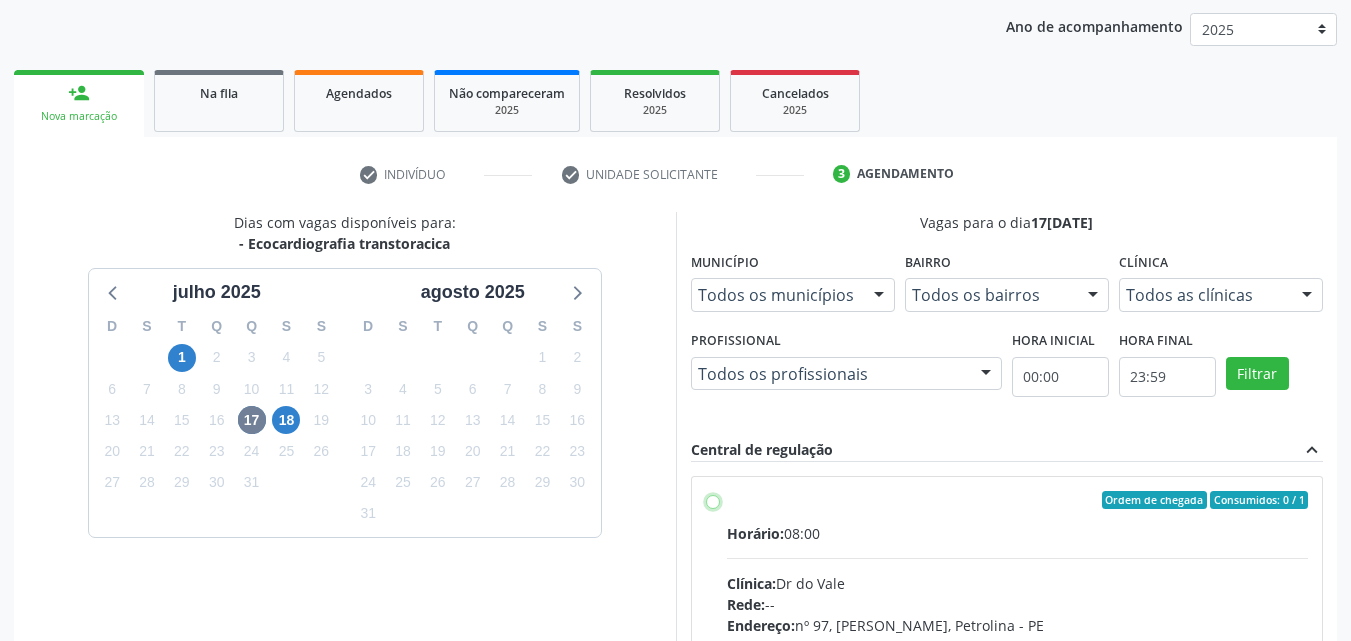 click on "Ordem de chegada
Consumidos: 0 / 1
Horário:   08:00
Clínica:  Dr do Vale
Rede:
--
Endereço:   [STREET_ADDRESS][PERSON_NAME]
Telefone:   [PHONE_NUMBER]
Profissional:
--
Informações adicionais sobre o atendimento
Idade de atendimento:
Sem restrição
Gênero(s) atendido(s):
Sem restrição
Informações adicionais:
--" at bounding box center (713, 500) 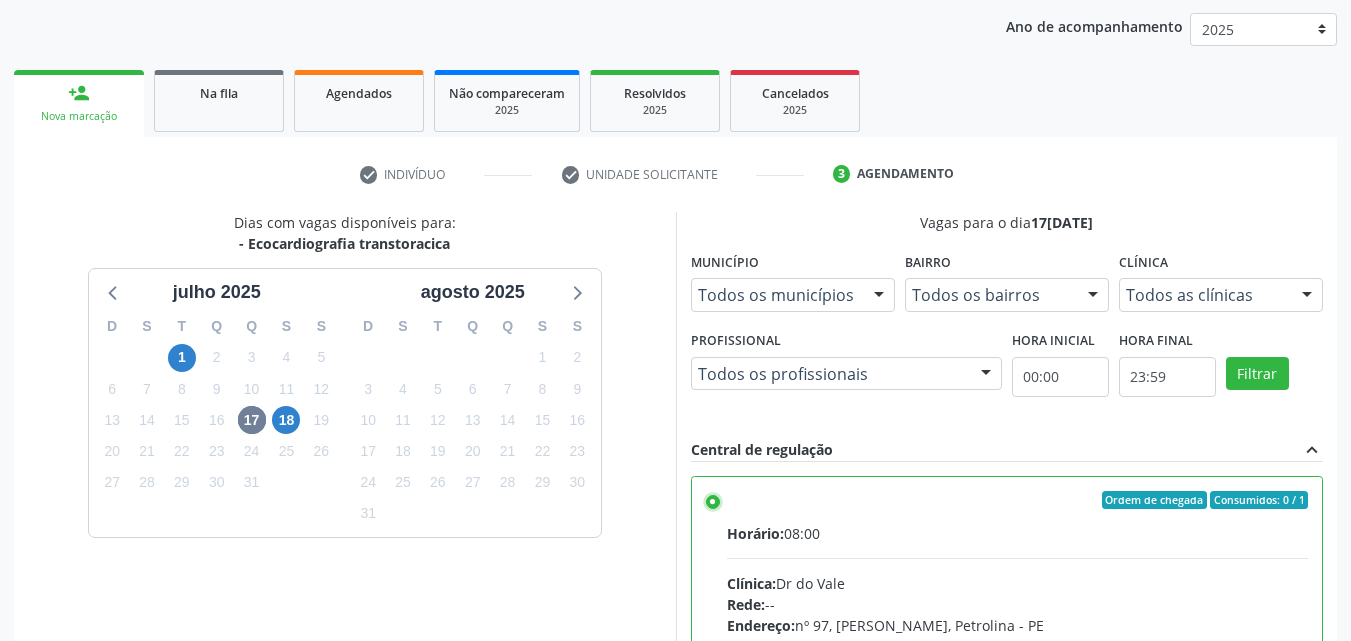 scroll, scrollTop: 99, scrollLeft: 0, axis: vertical 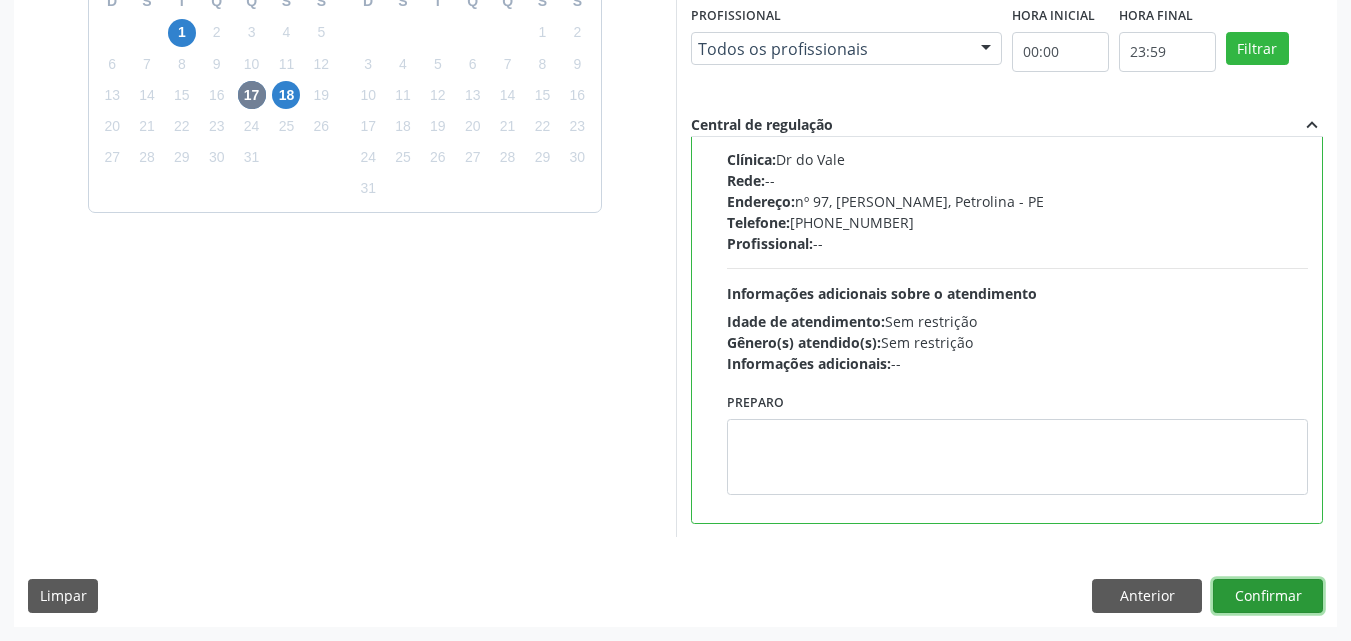 click on "Confirmar" at bounding box center [1268, 596] 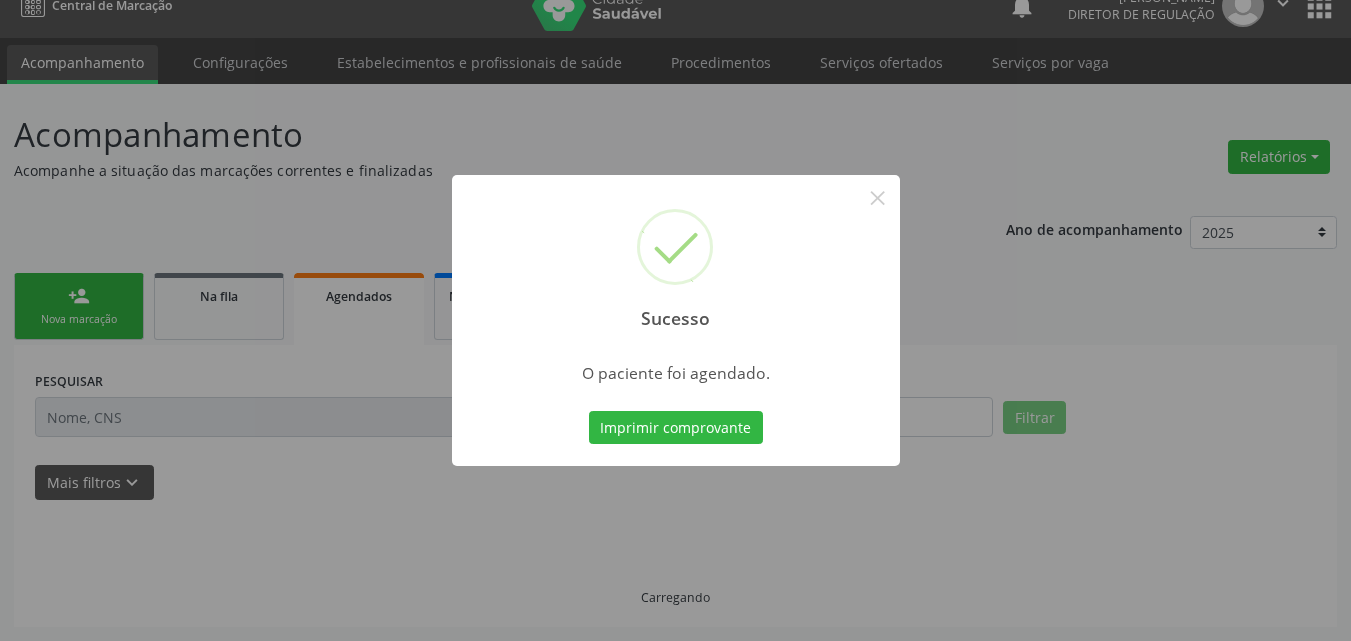 scroll, scrollTop: 26, scrollLeft: 0, axis: vertical 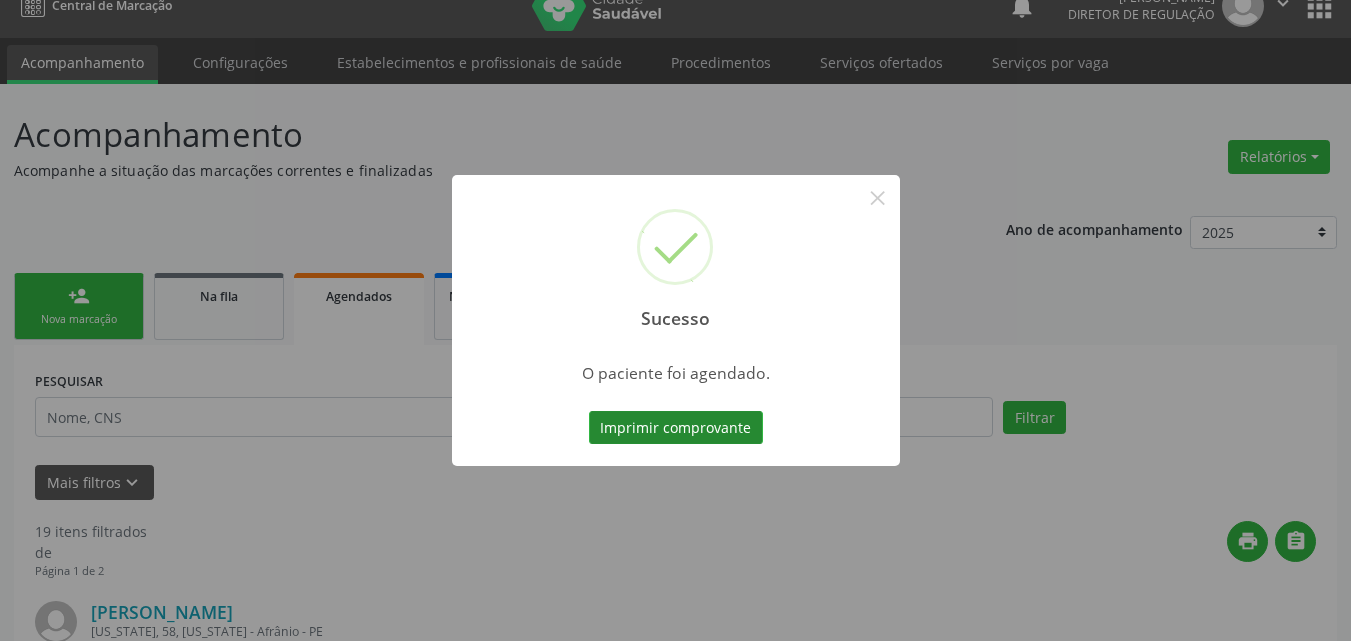 click on "Imprimir comprovante" at bounding box center (676, 428) 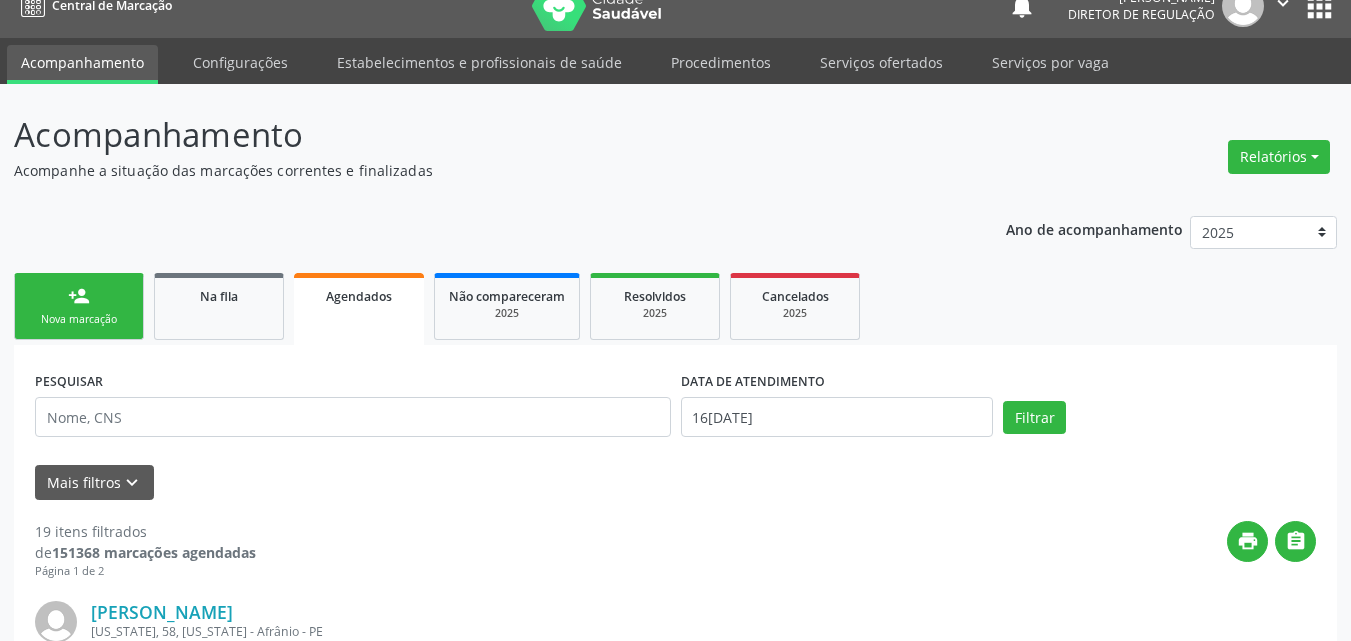 click on "Nova marcação" at bounding box center (79, 319) 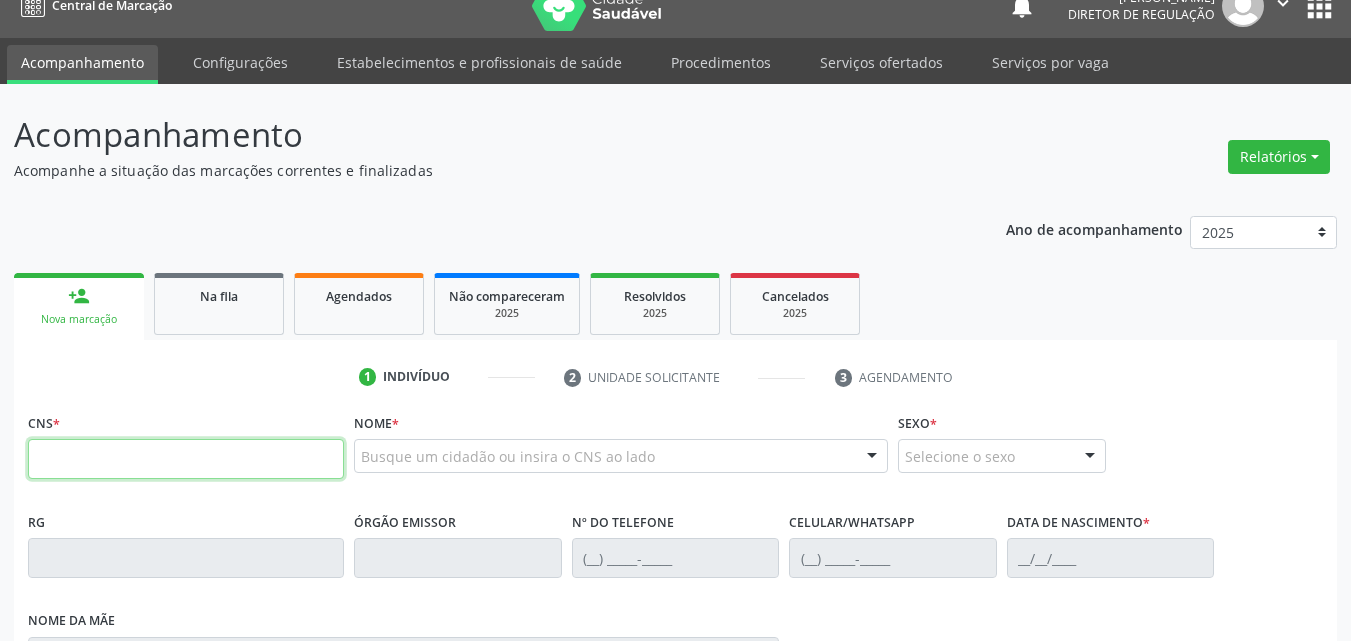click at bounding box center (186, 459) 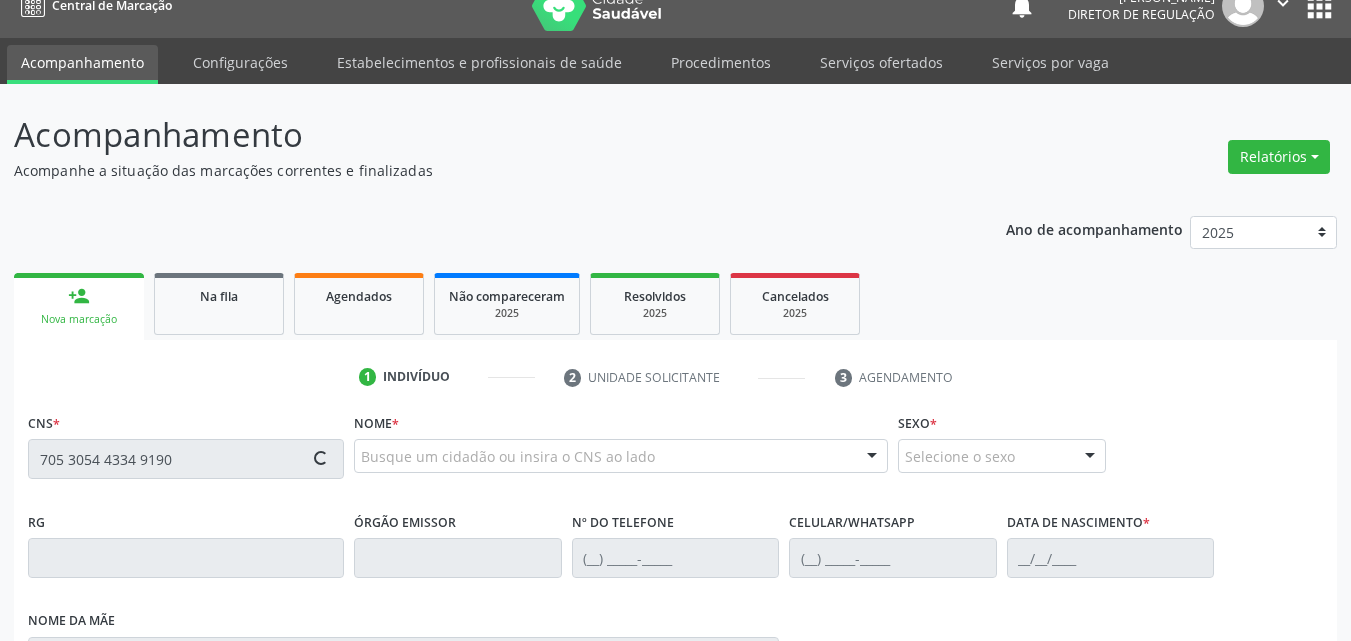 type on "705 3054 4334 9190" 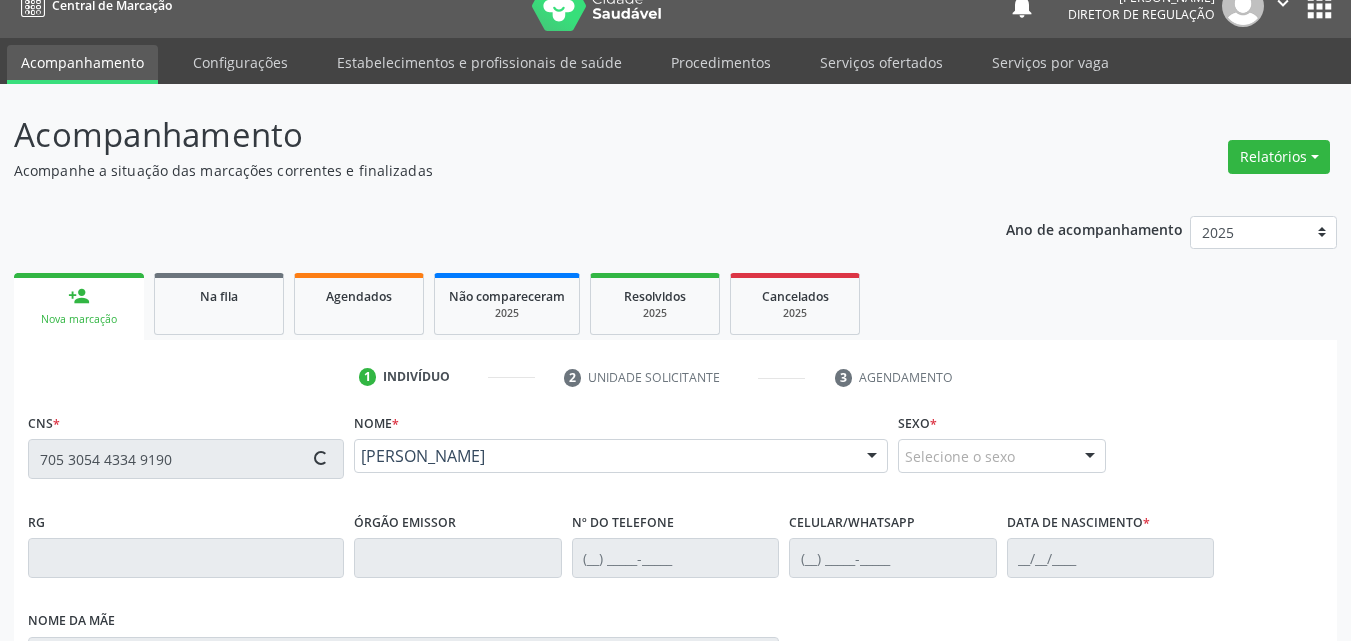 type on "[DATE]" 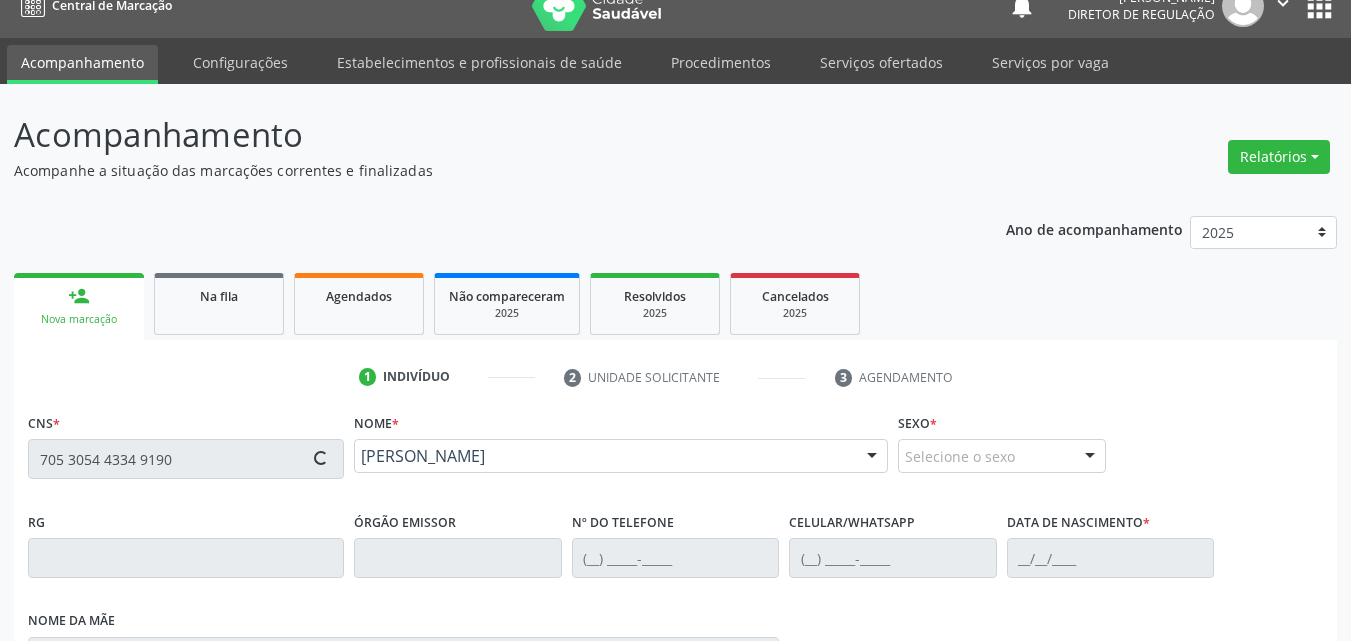 type on "[PERSON_NAME]" 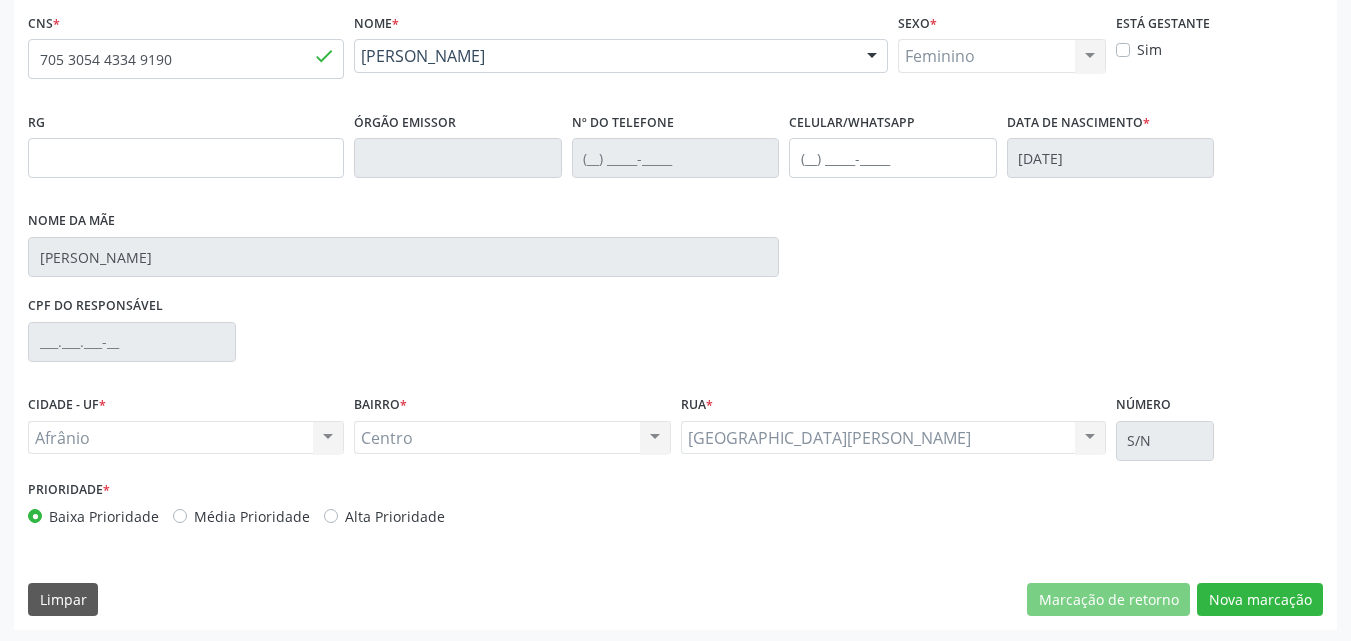 scroll, scrollTop: 429, scrollLeft: 0, axis: vertical 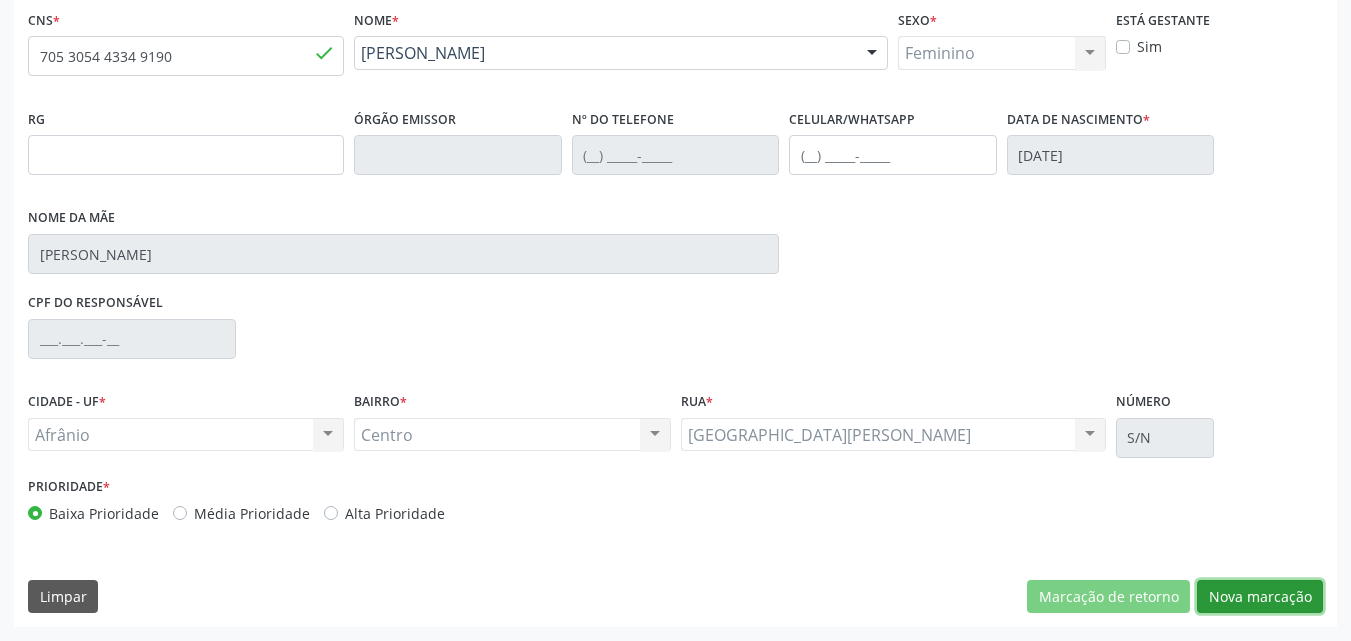 click on "Nova marcação" at bounding box center [1260, 597] 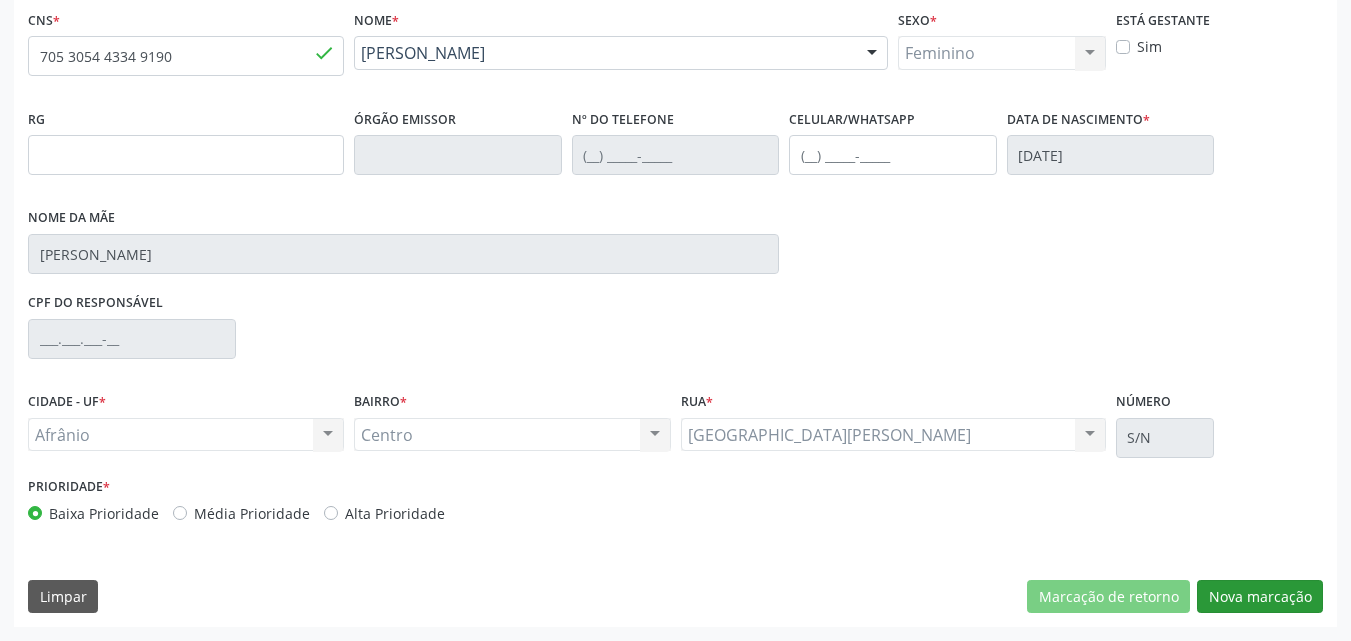 scroll, scrollTop: 265, scrollLeft: 0, axis: vertical 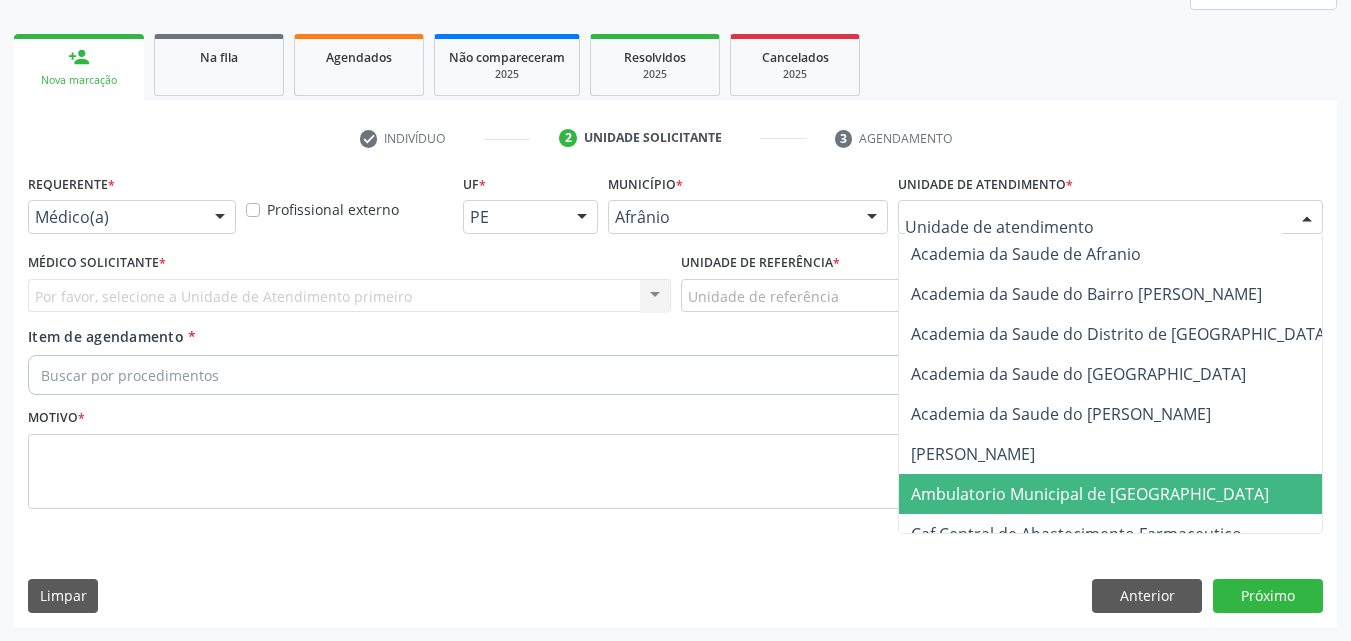 click on "Ambulatorio Municipal de [GEOGRAPHIC_DATA]" at bounding box center (1090, 494) 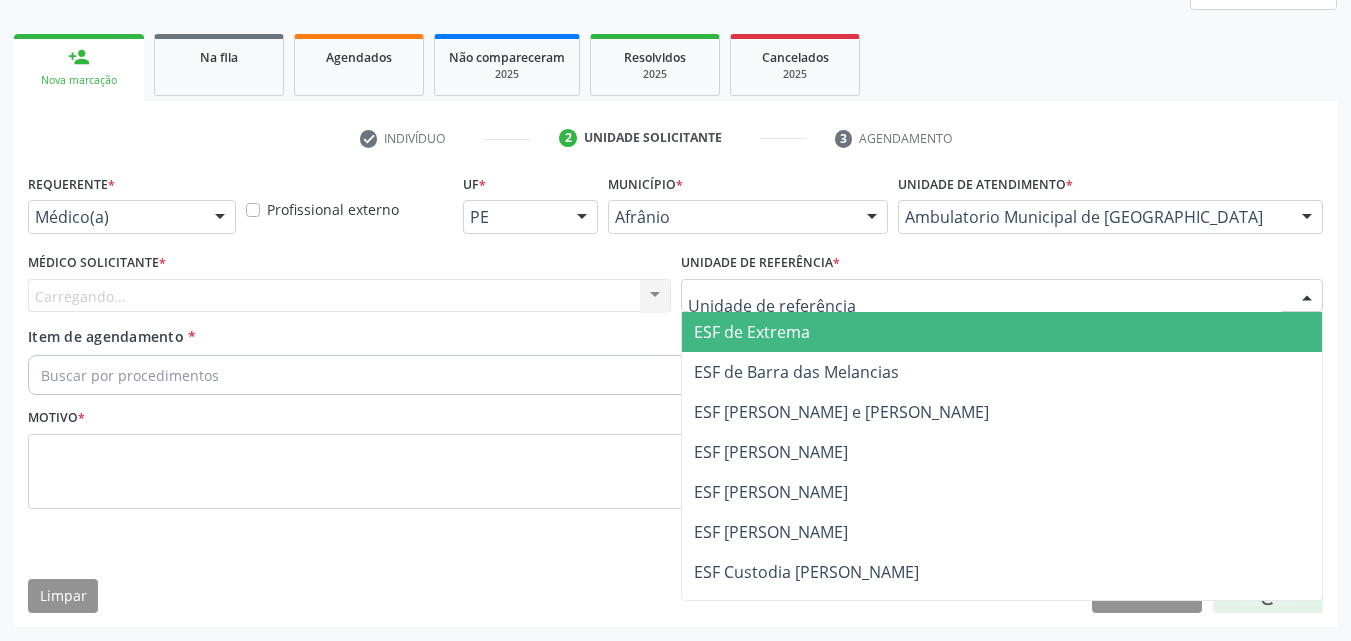 click at bounding box center (1002, 296) 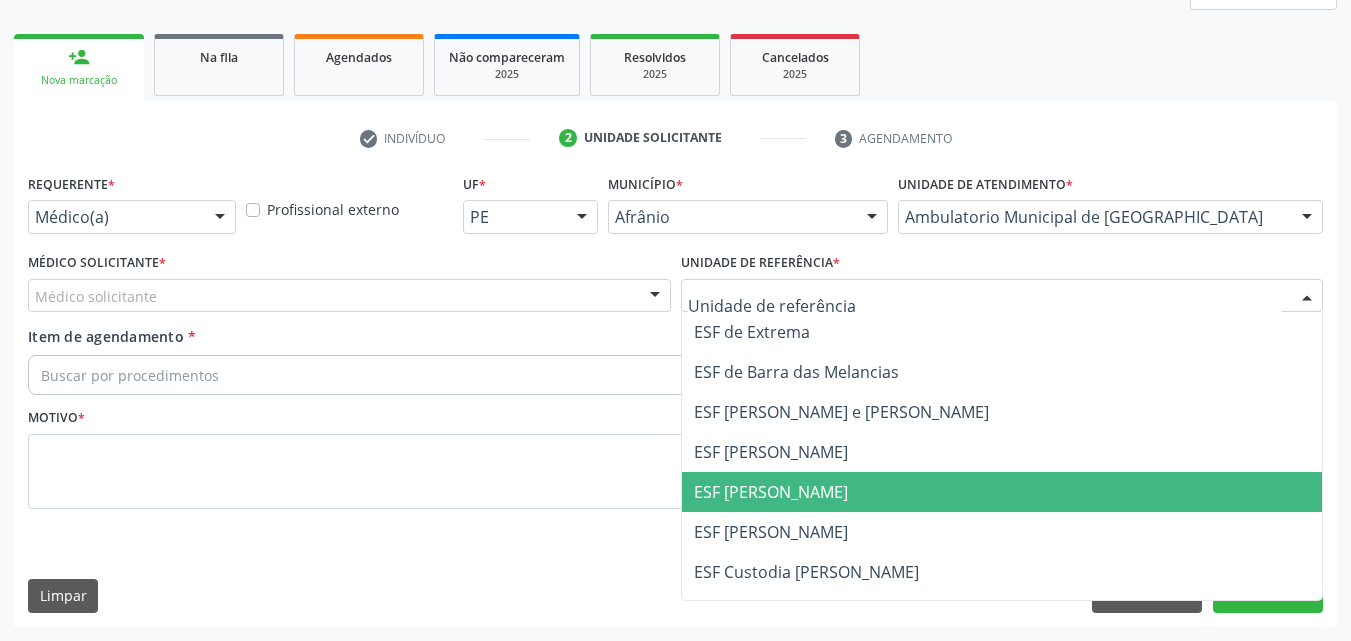 click on "ESF [PERSON_NAME]" at bounding box center [771, 492] 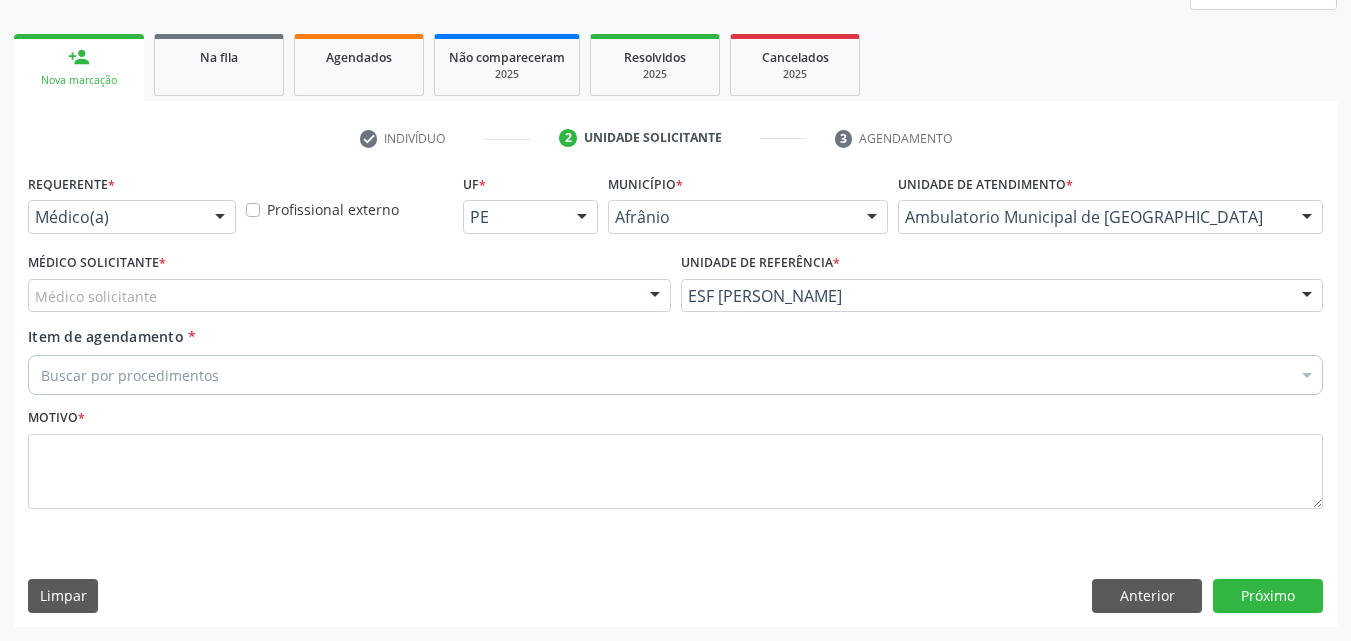 click on "Médico solicitante" at bounding box center [349, 296] 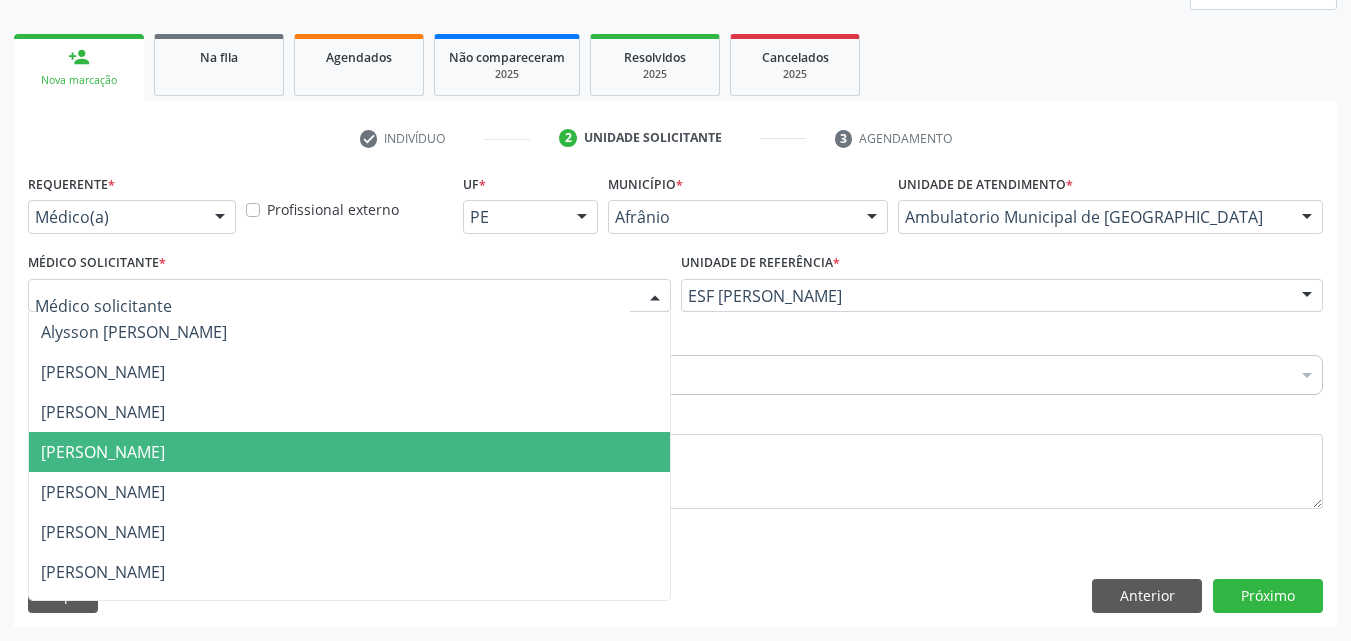 click on "[PERSON_NAME]" at bounding box center (349, 452) 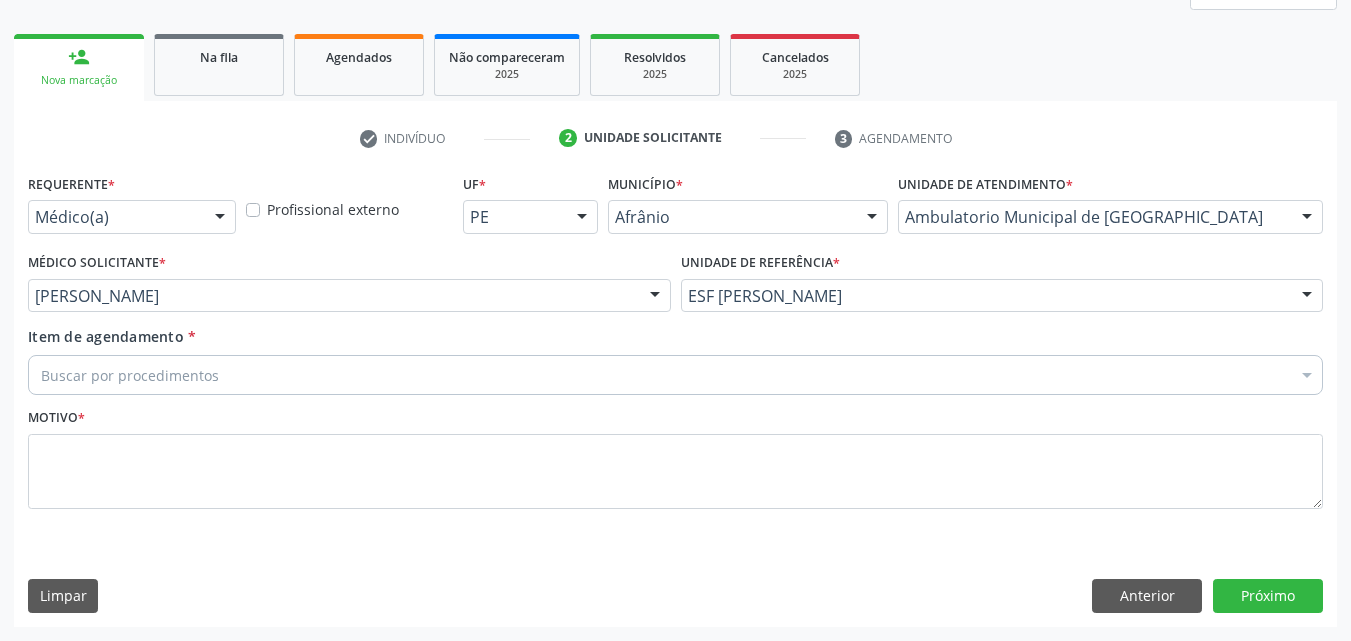 click on "Buscar por procedimentos" at bounding box center (675, 375) 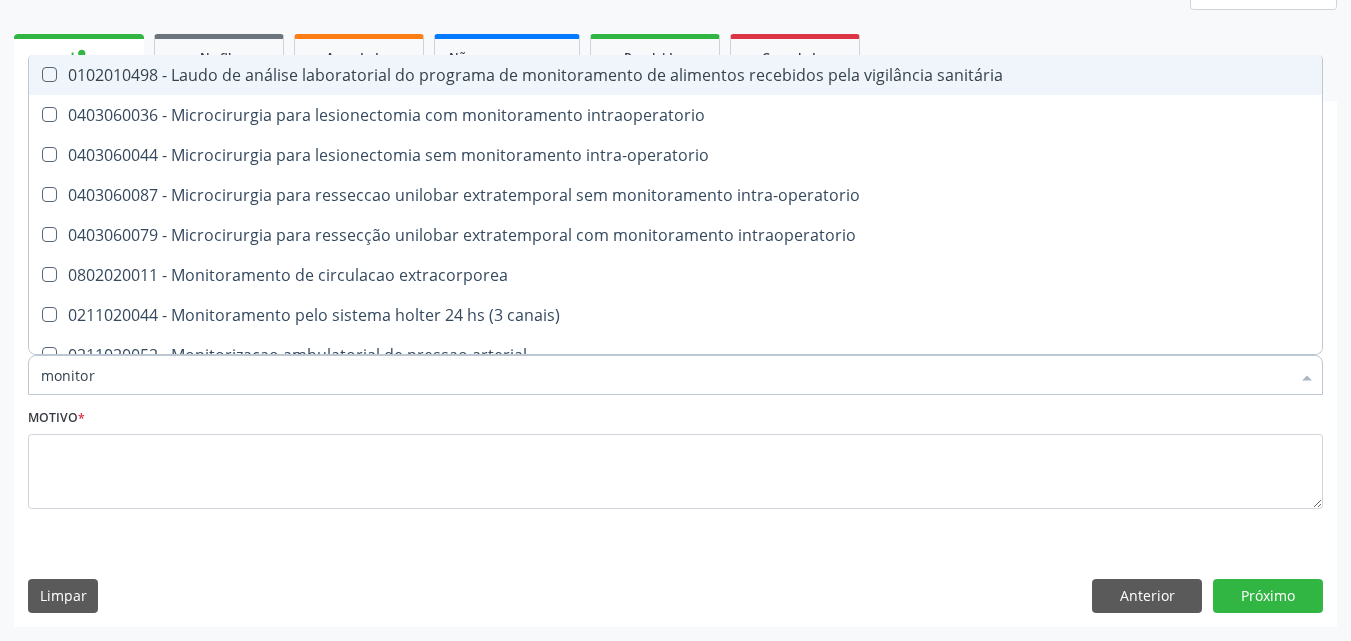 type on "monitori" 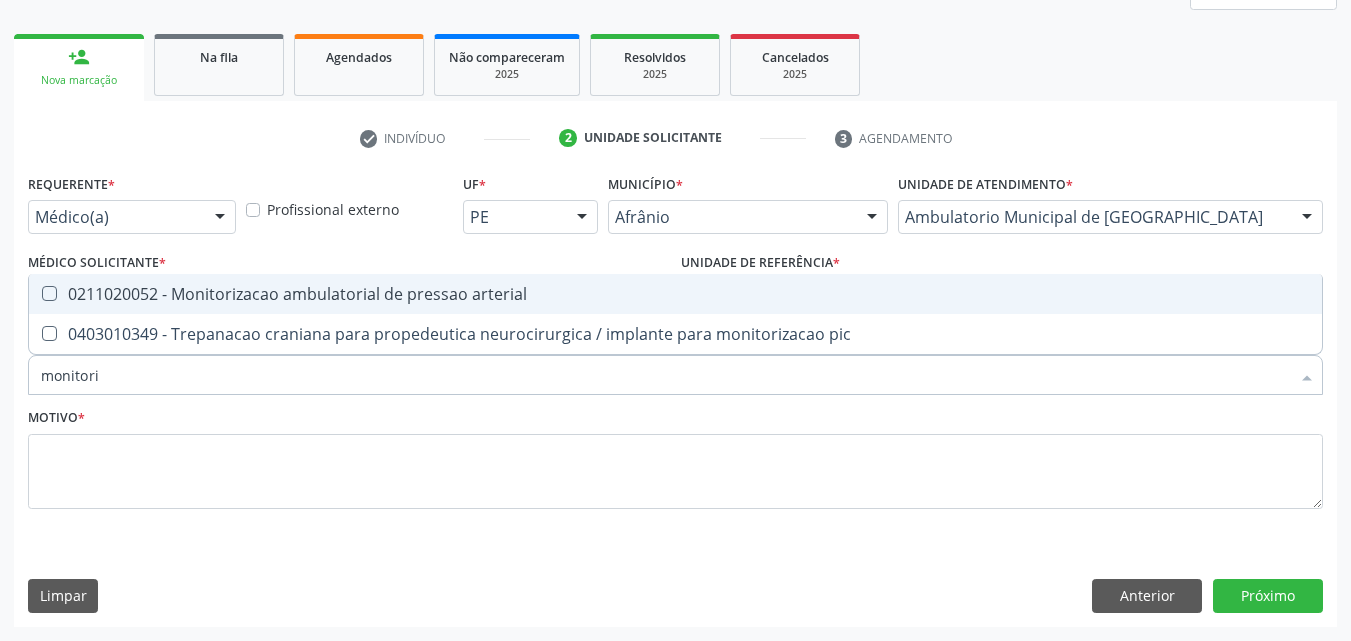 click on "0211020052 - Monitorizacao ambulatorial de pressao arterial" at bounding box center (675, 294) 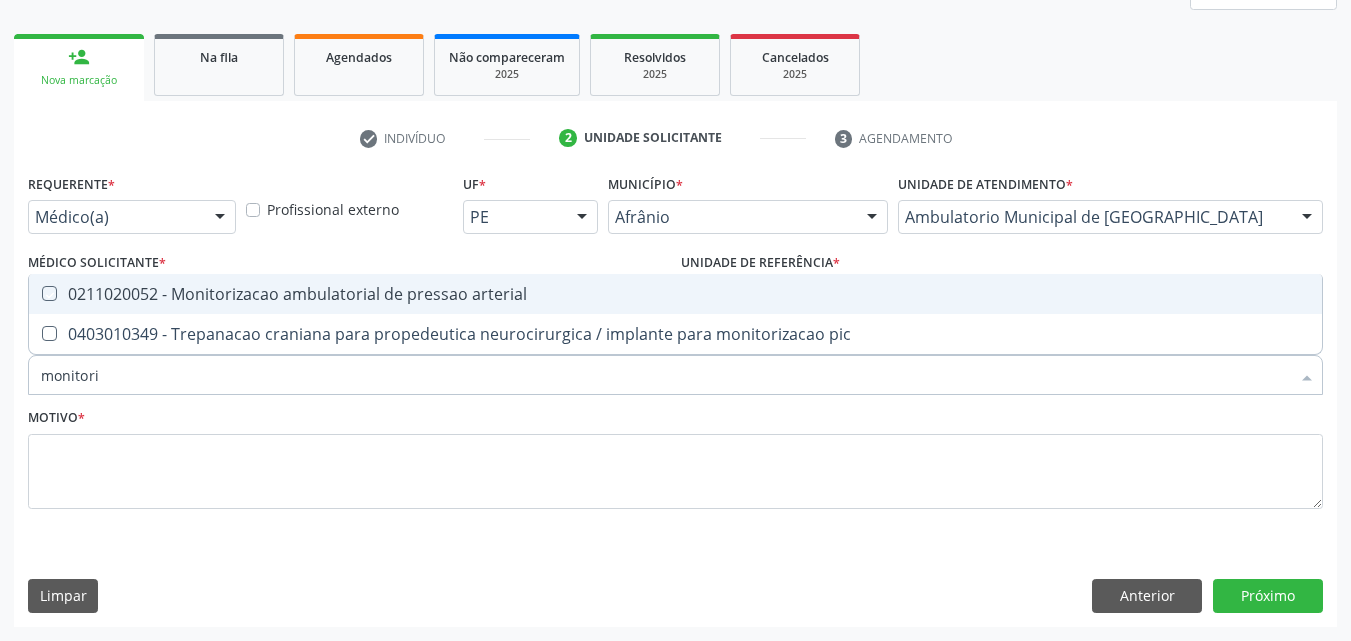 checkbox on "true" 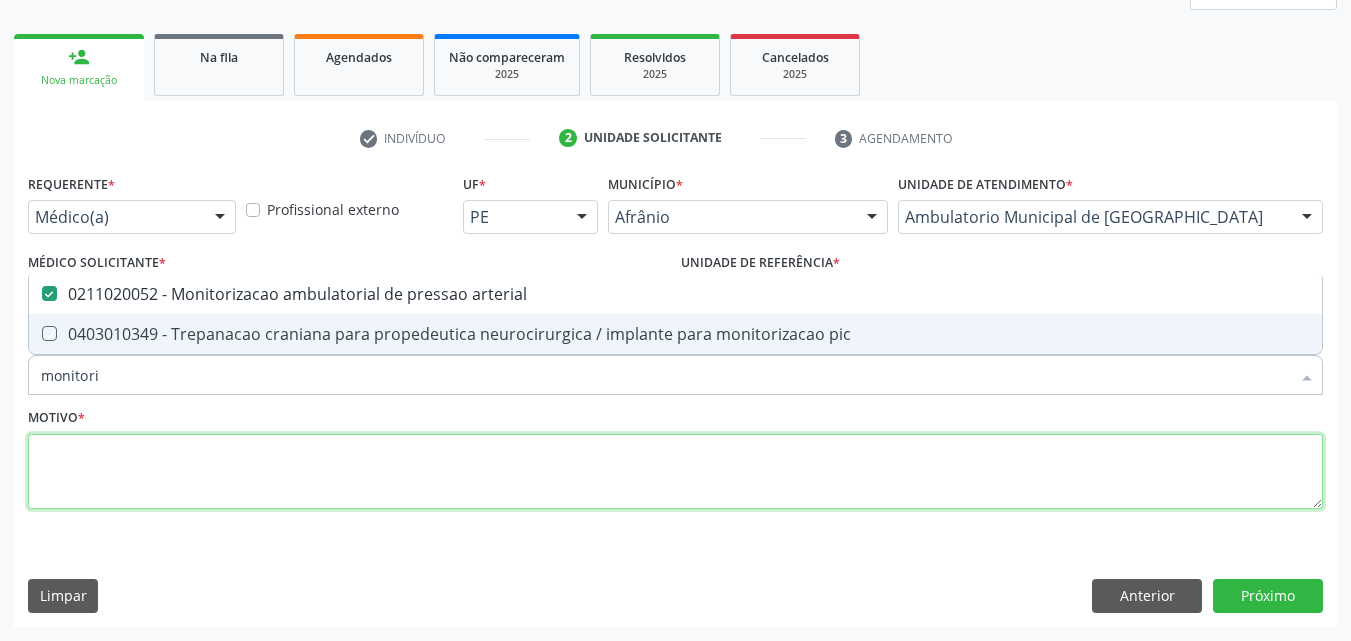 click at bounding box center (675, 472) 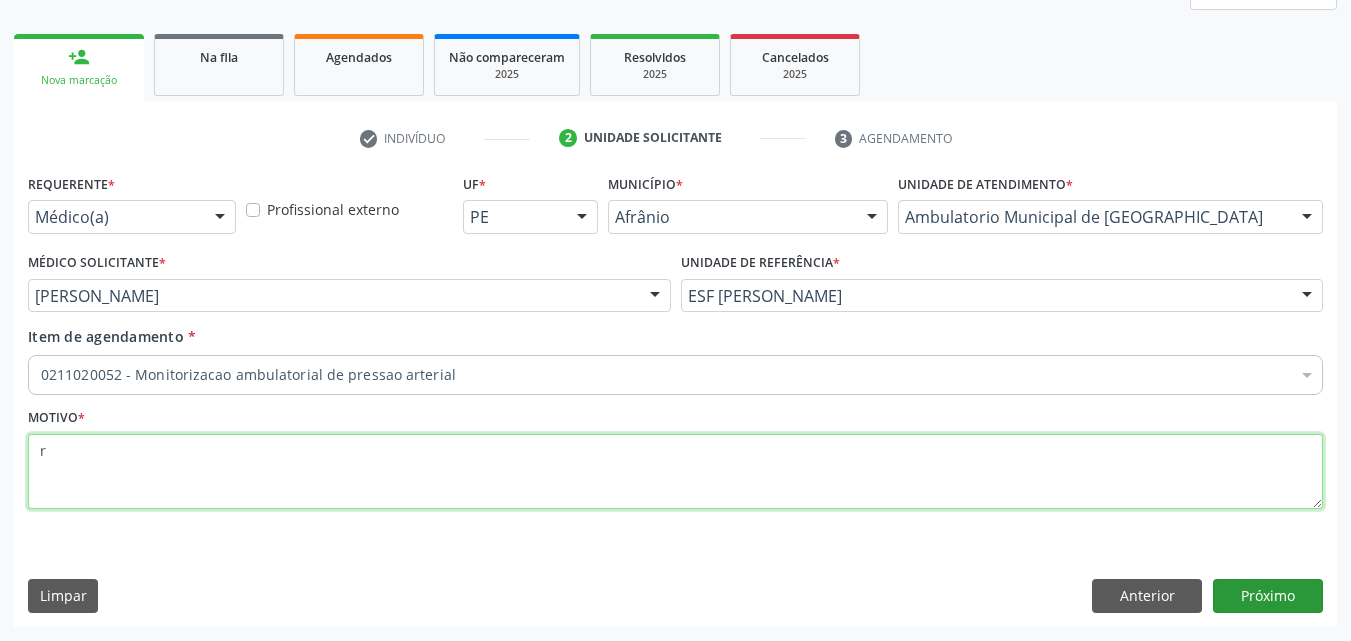 type on "r" 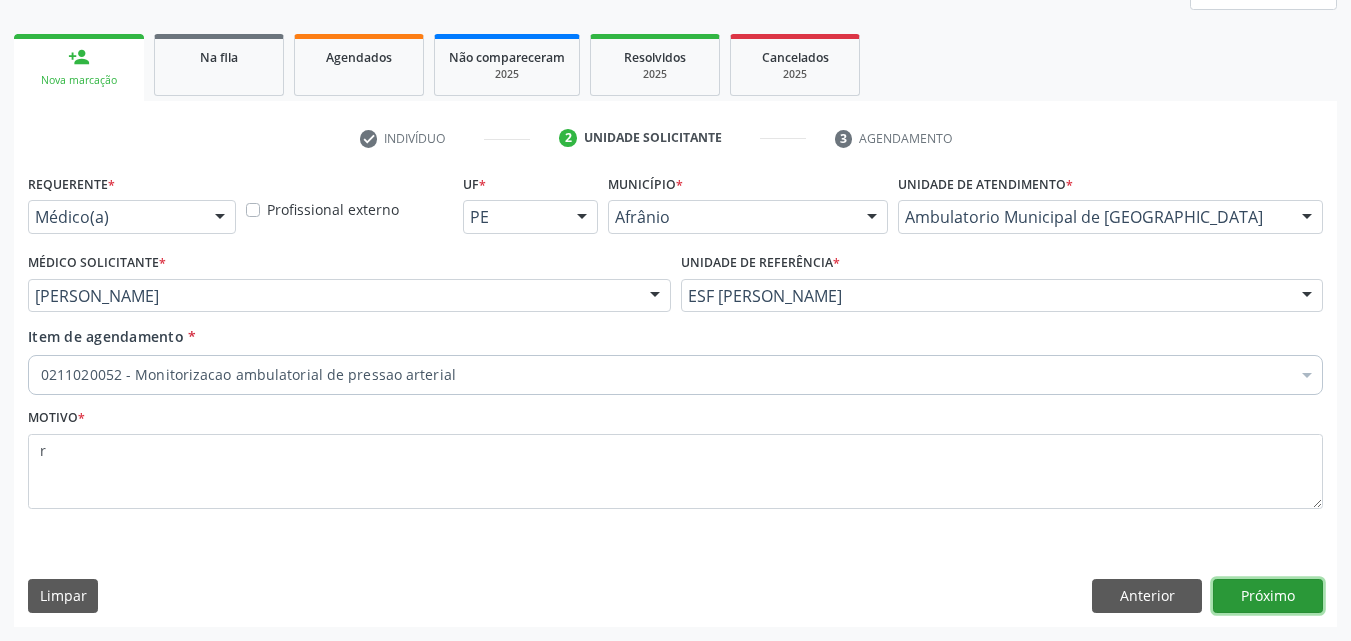 click on "Próximo" at bounding box center [1268, 596] 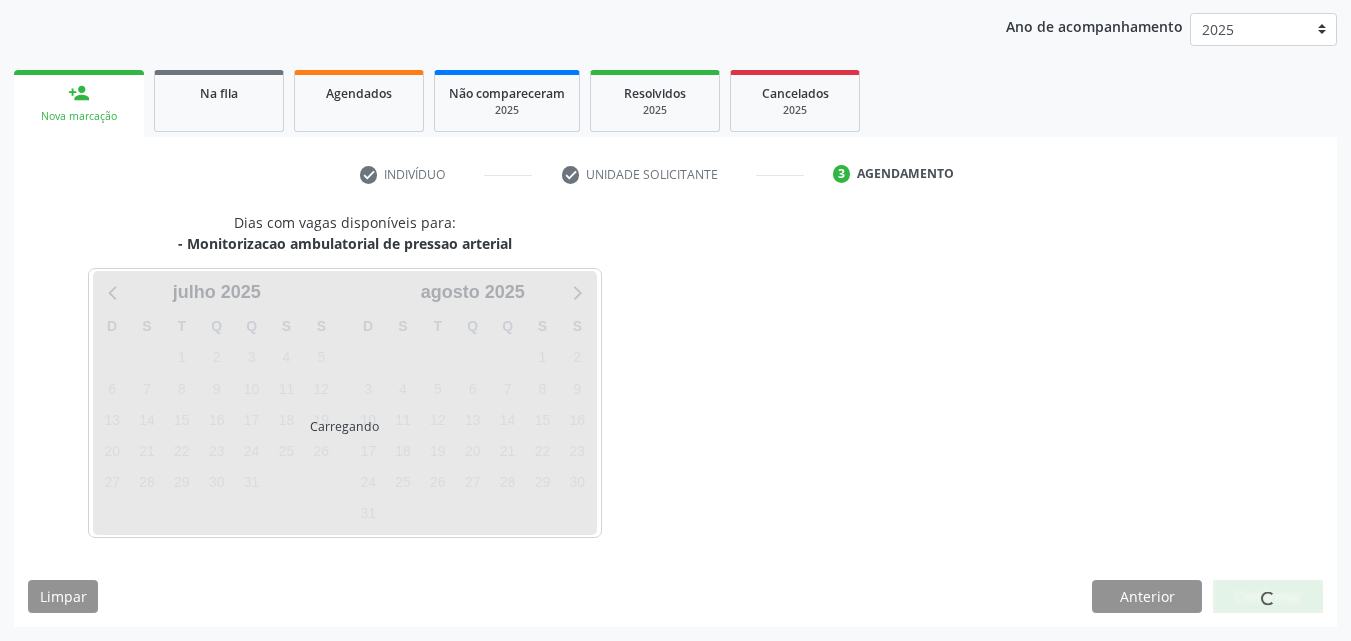 scroll, scrollTop: 229, scrollLeft: 0, axis: vertical 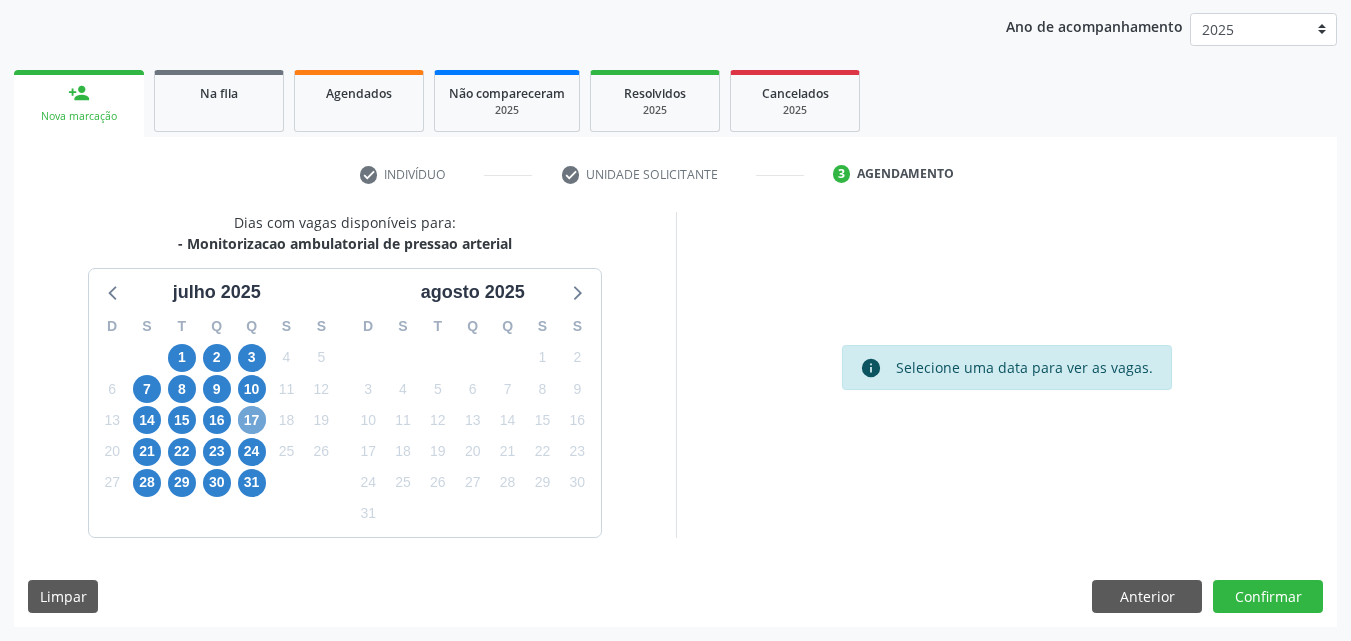 click on "17" at bounding box center (252, 420) 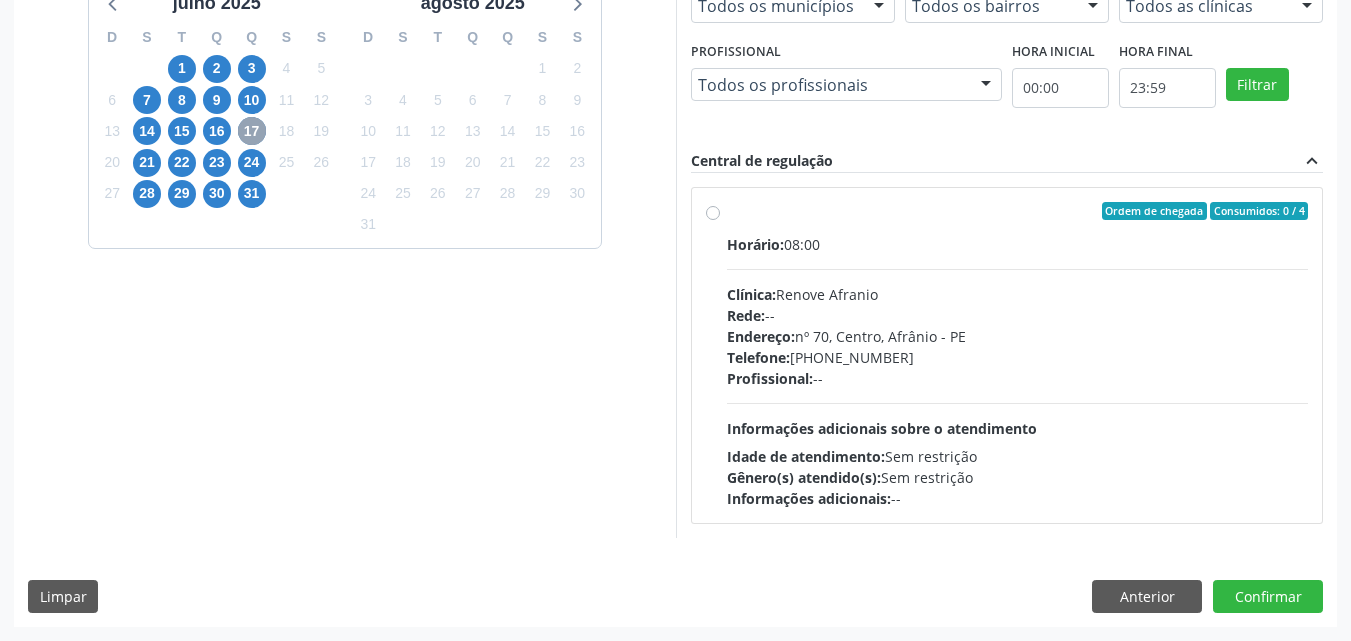 scroll, scrollTop: 318, scrollLeft: 0, axis: vertical 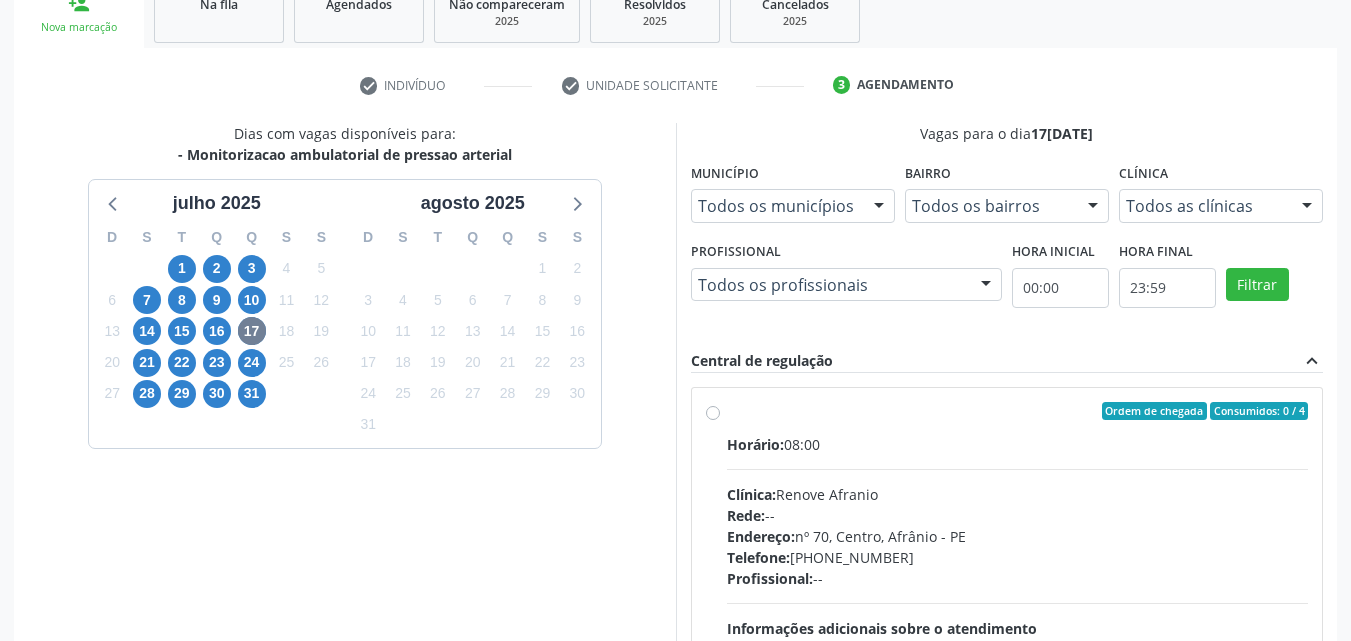 click on "Ordem de chegada
Consumidos: 0 / 4
Horário:   08:00
Clínica:  Renove Afranio
Rede:
--
Endereço:   [STREET_ADDRESS]
Telefone:   [PHONE_NUMBER]
Profissional:
--
Informações adicionais sobre o atendimento
Idade de atendimento:
Sem restrição
Gênero(s) atendido(s):
Sem restrição
Informações adicionais:
--" at bounding box center [1018, 555] 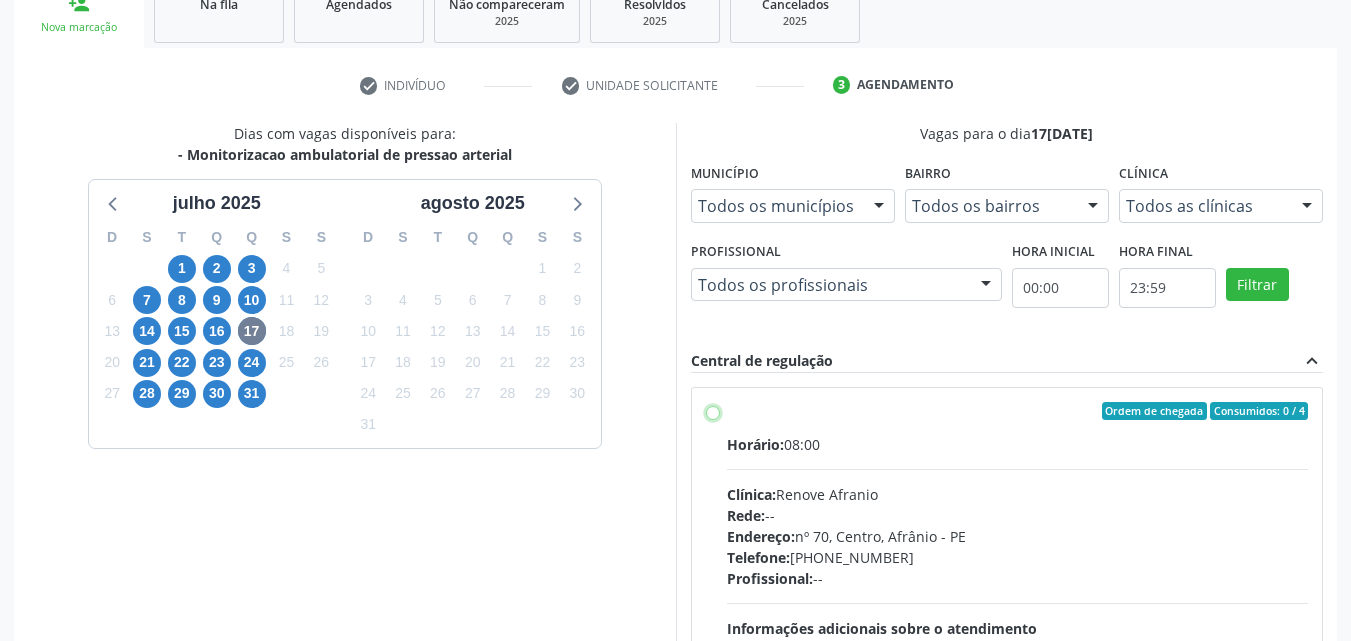 click on "Ordem de chegada
Consumidos: 0 / 4
Horário:   08:00
Clínica:  Renove Afranio
Rede:
--
Endereço:   [STREET_ADDRESS]
Telefone:   [PHONE_NUMBER]
Profissional:
--
Informações adicionais sobre o atendimento
Idade de atendimento:
Sem restrição
Gênero(s) atendido(s):
Sem restrição
Informações adicionais:
--" at bounding box center (713, 411) 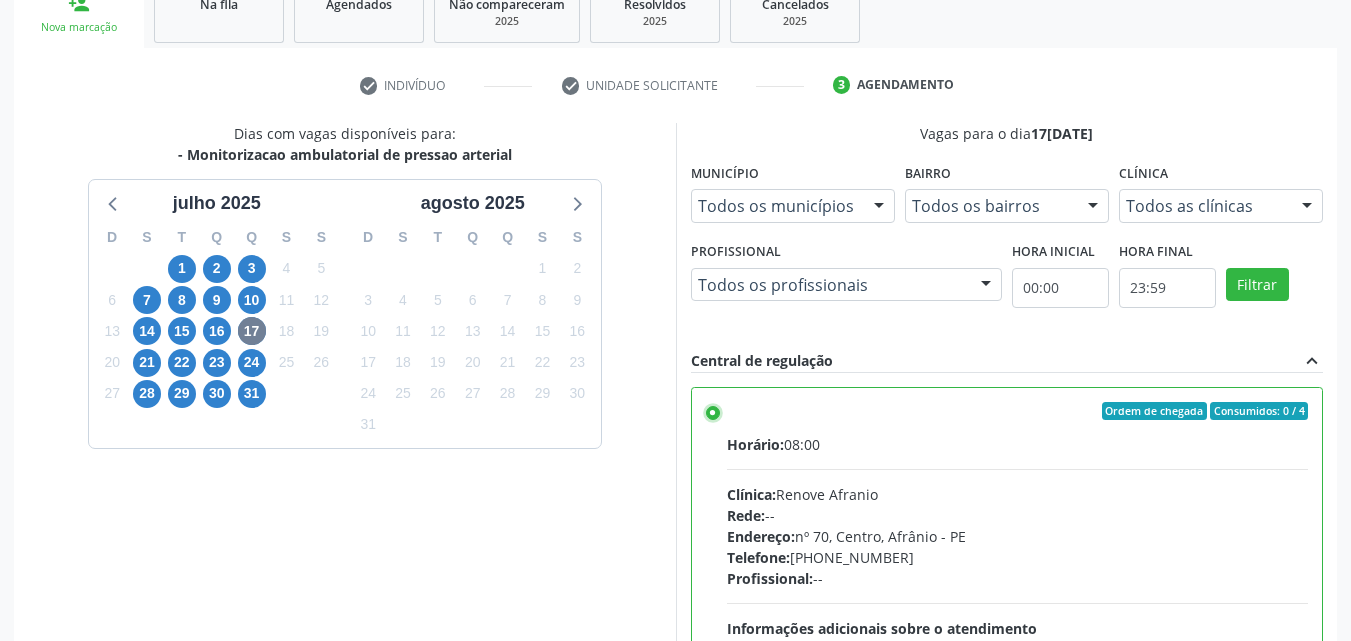 scroll, scrollTop: 99, scrollLeft: 0, axis: vertical 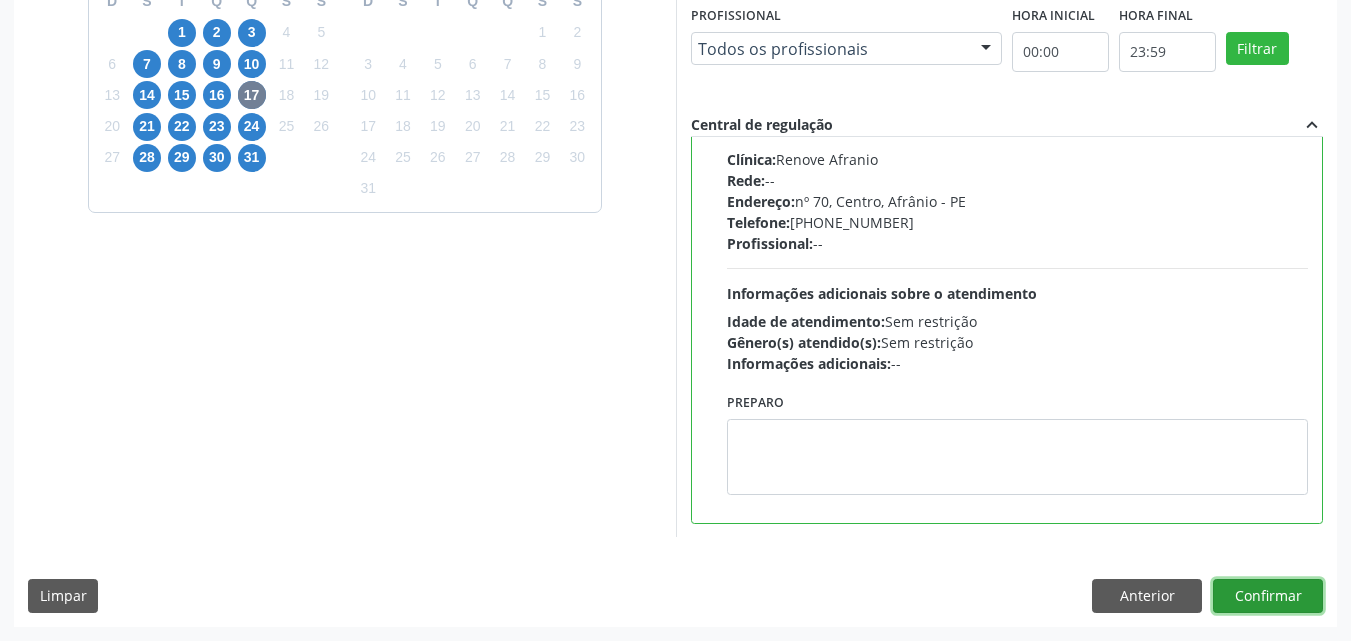 click on "Confirmar" at bounding box center (1268, 596) 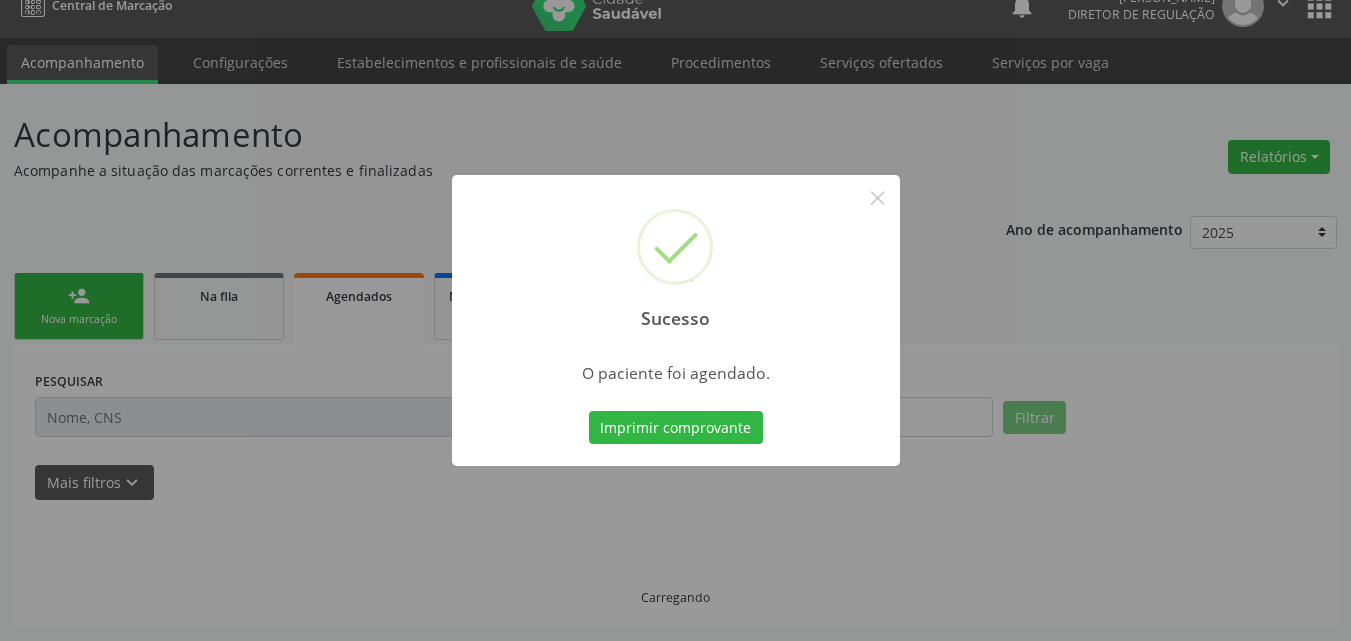 scroll, scrollTop: 26, scrollLeft: 0, axis: vertical 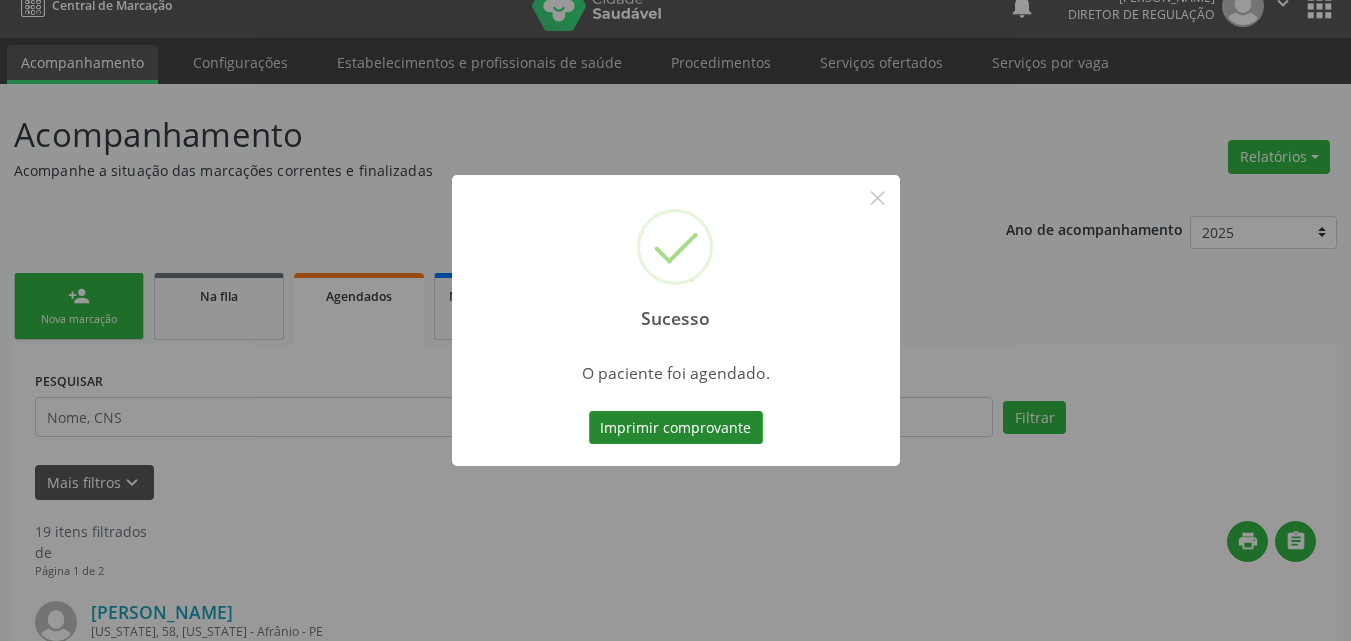 click on "Imprimir comprovante" at bounding box center [676, 428] 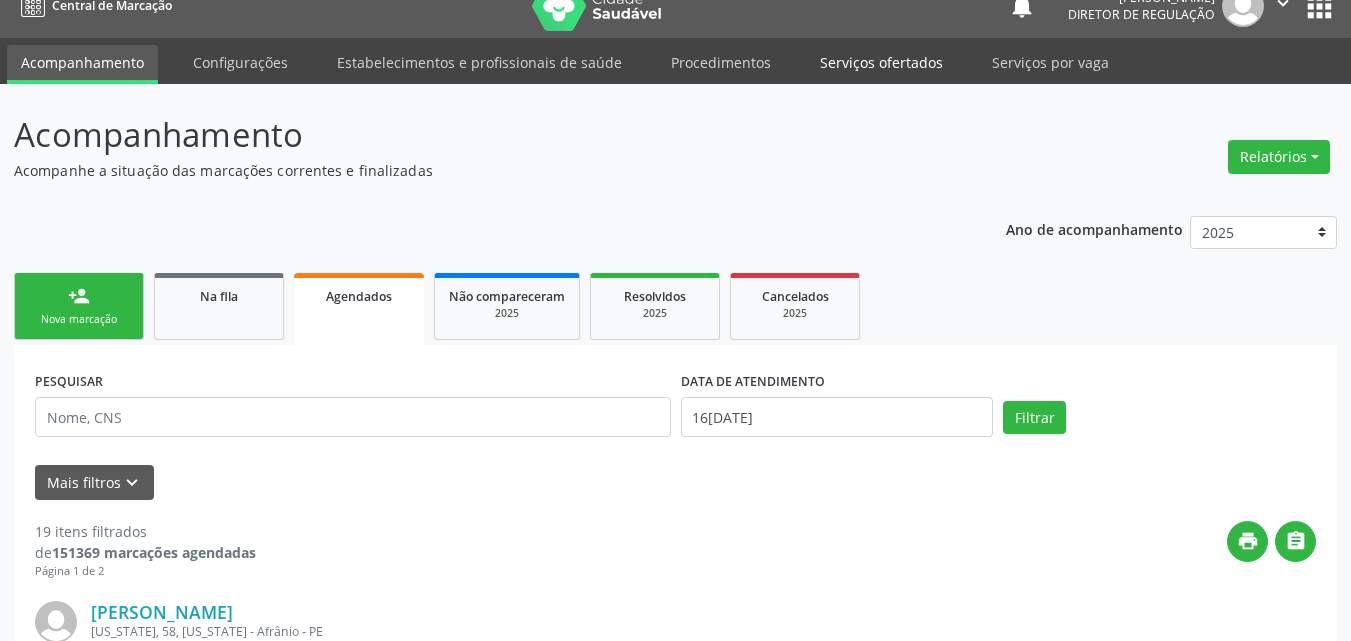 click on "Serviços ofertados" at bounding box center [881, 62] 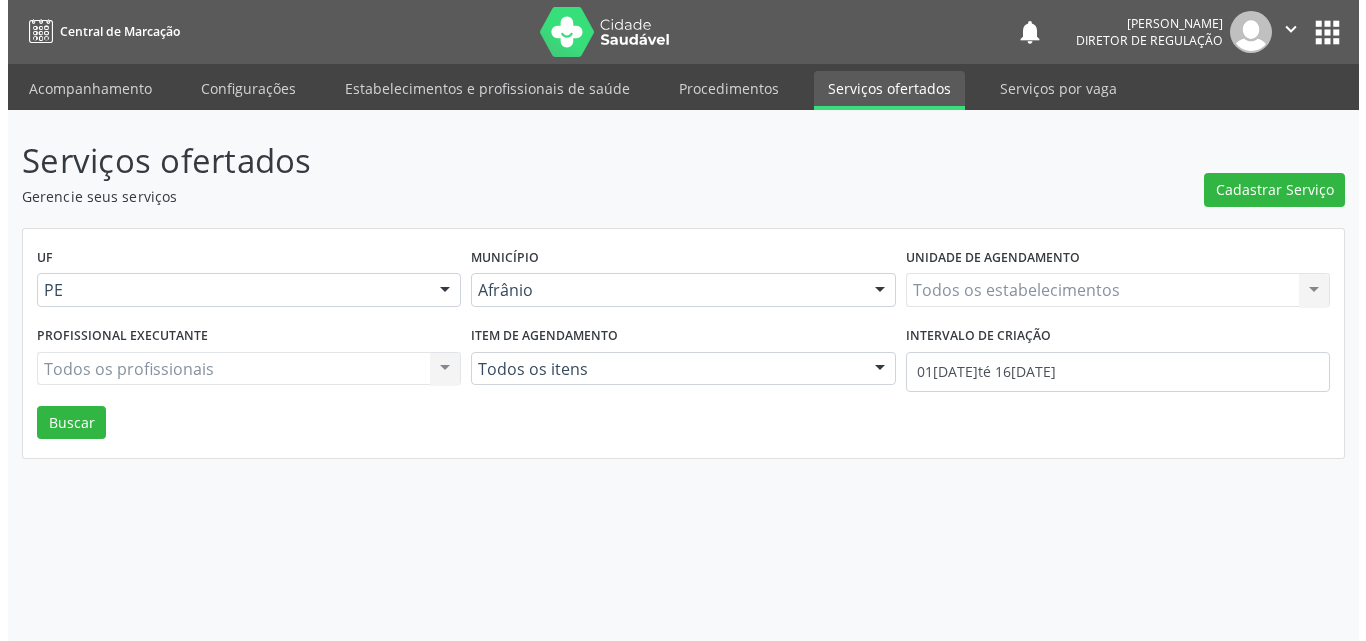 scroll, scrollTop: 0, scrollLeft: 0, axis: both 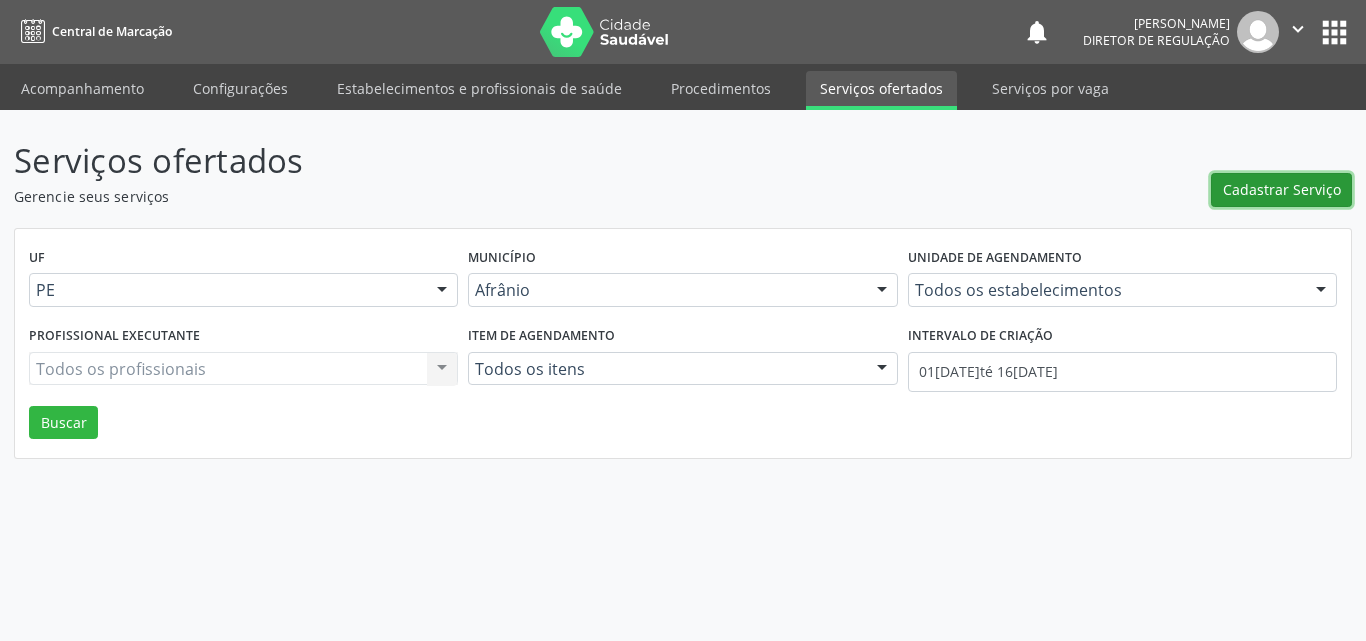 click on "Cadastrar Serviço" at bounding box center (1282, 189) 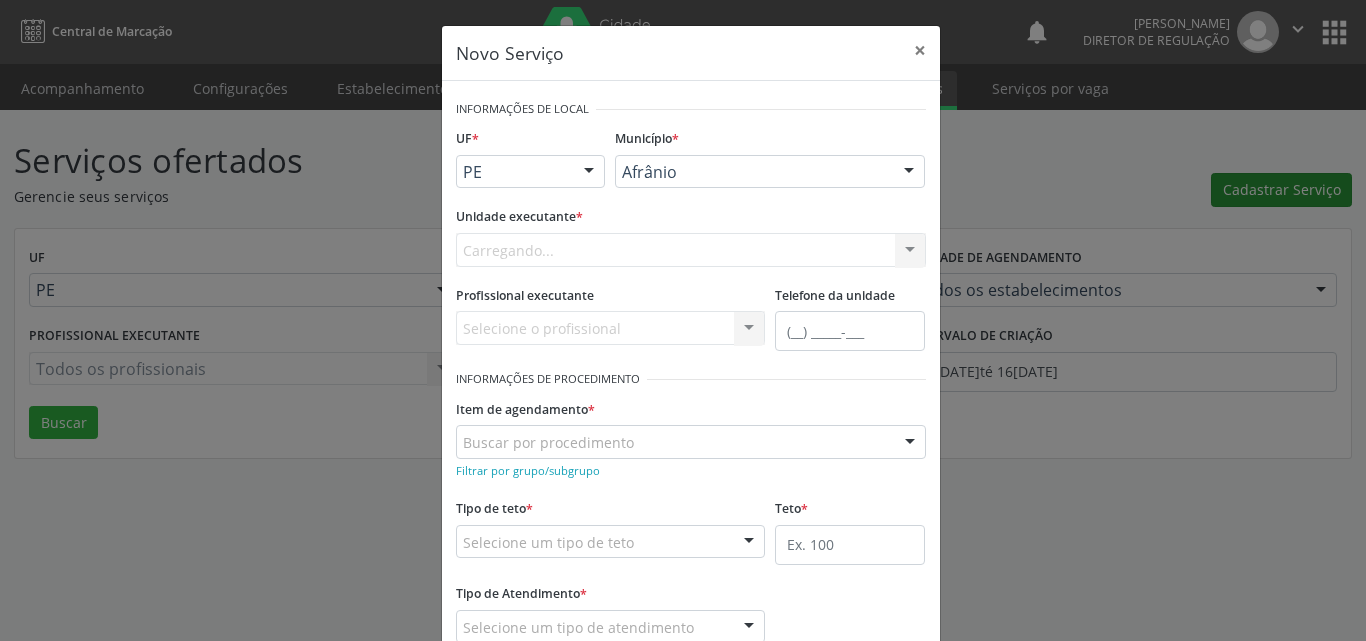 scroll, scrollTop: 0, scrollLeft: 0, axis: both 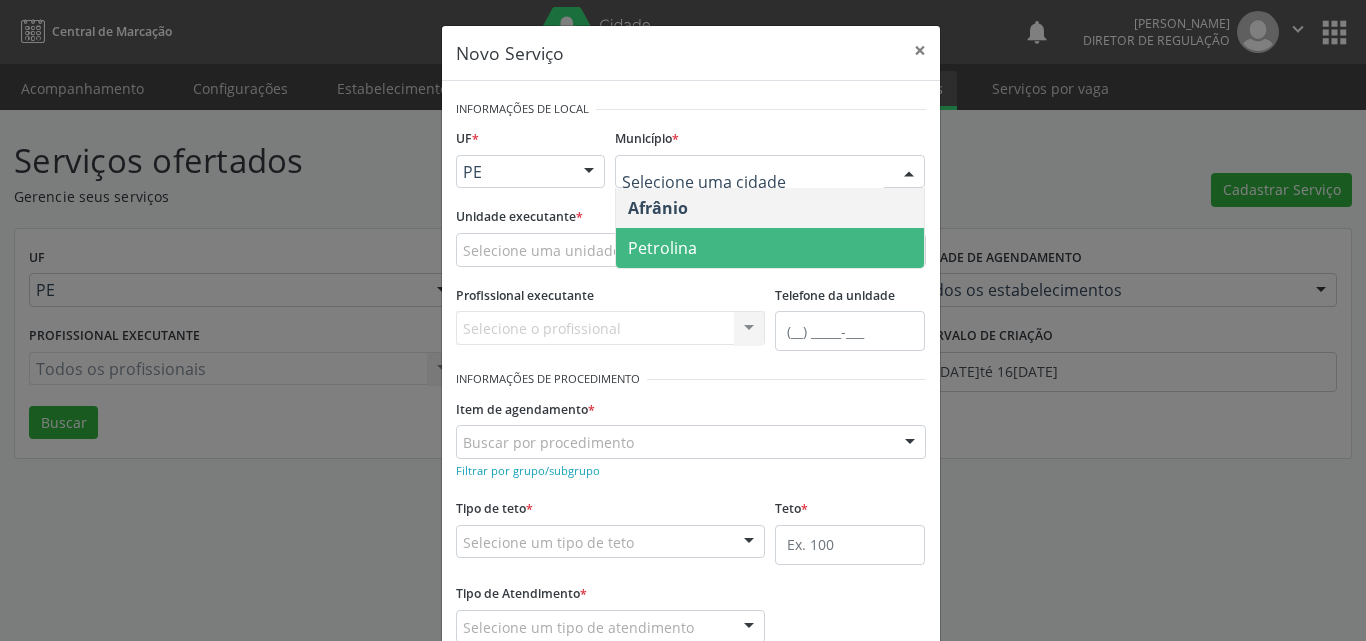 click on "Petrolina" at bounding box center [770, 248] 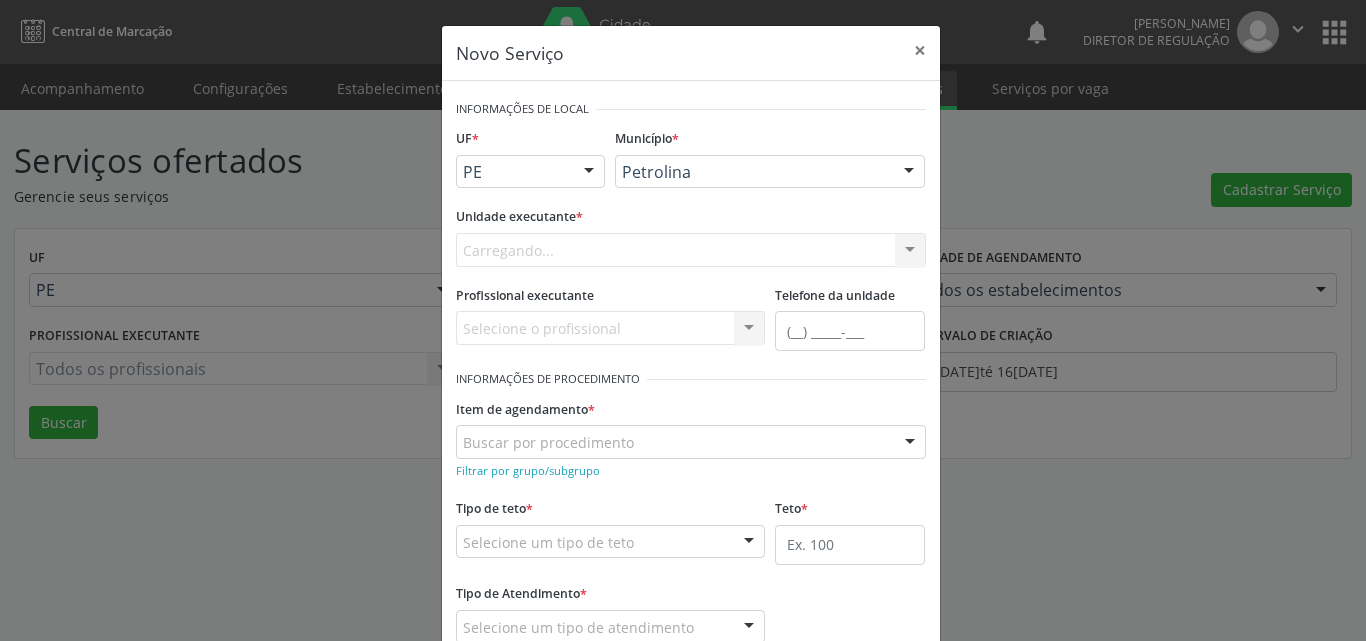 click on "Carregando...
Academia da Saude de Afranio   Academia da Saude do Bairro [PERSON_NAME]   Academia da Saude do Distrito de [GEOGRAPHIC_DATA] do Distrito de Extrema   [GEOGRAPHIC_DATA] do [PERSON_NAME]   Ambulatorio Municipal de Saude   Caf Central de Abastecimento Farmaceutico   Centro de Atencao Psicossocial de Afranio Pe   Centro de Especialidades   Cime   Cuidar   Equipe de Atencao Basica Prisional Tipo I com Saude Mental   Esf [PERSON_NAME] Nonato   Esf Custodia Maria da Conceicao   Esf [PERSON_NAME] e [PERSON_NAME]   Esf [PERSON_NAME]   Esf de Barra das Melancias   Esf de Extrema   Farmacia Basica do Municipio de [GEOGRAPHIC_DATA][PERSON_NAME] [MEDICAL_DATA] Ambulatorio Municipal   Laboratorio de Protese Dentario   Lid Laboratorio de Investigacoes e Diagnosticos               Selac" at bounding box center (691, 250) 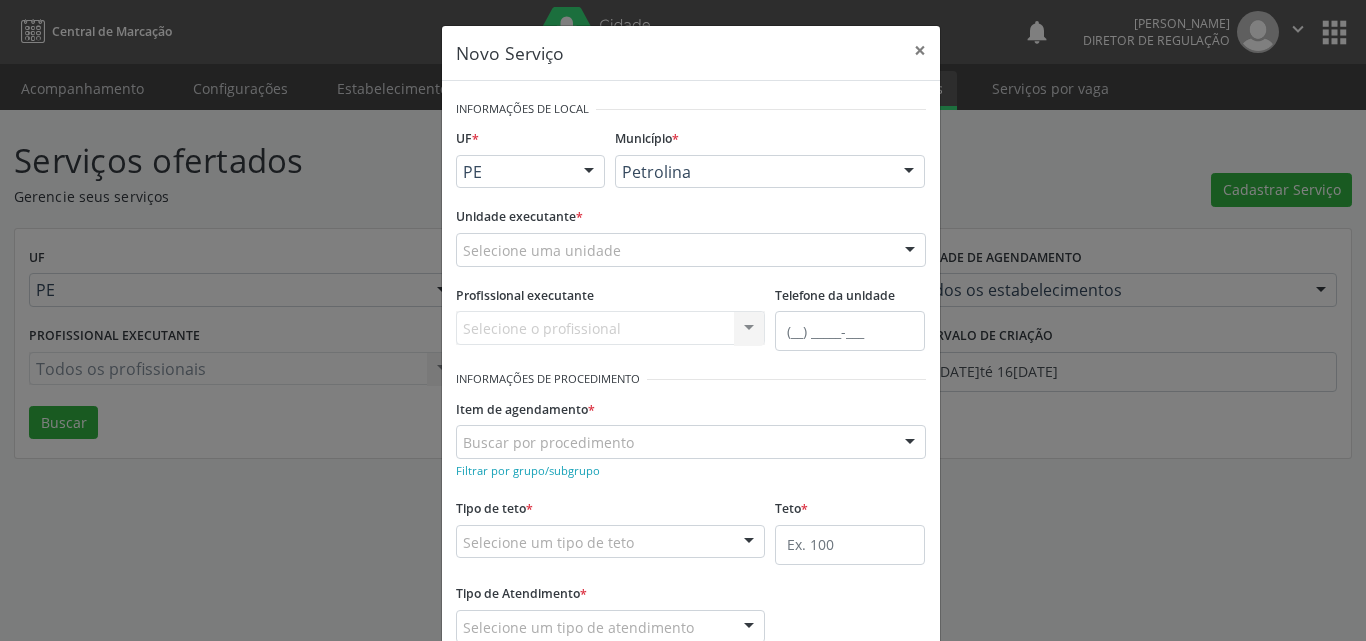 click on "Selecione uma unidade" at bounding box center [691, 250] 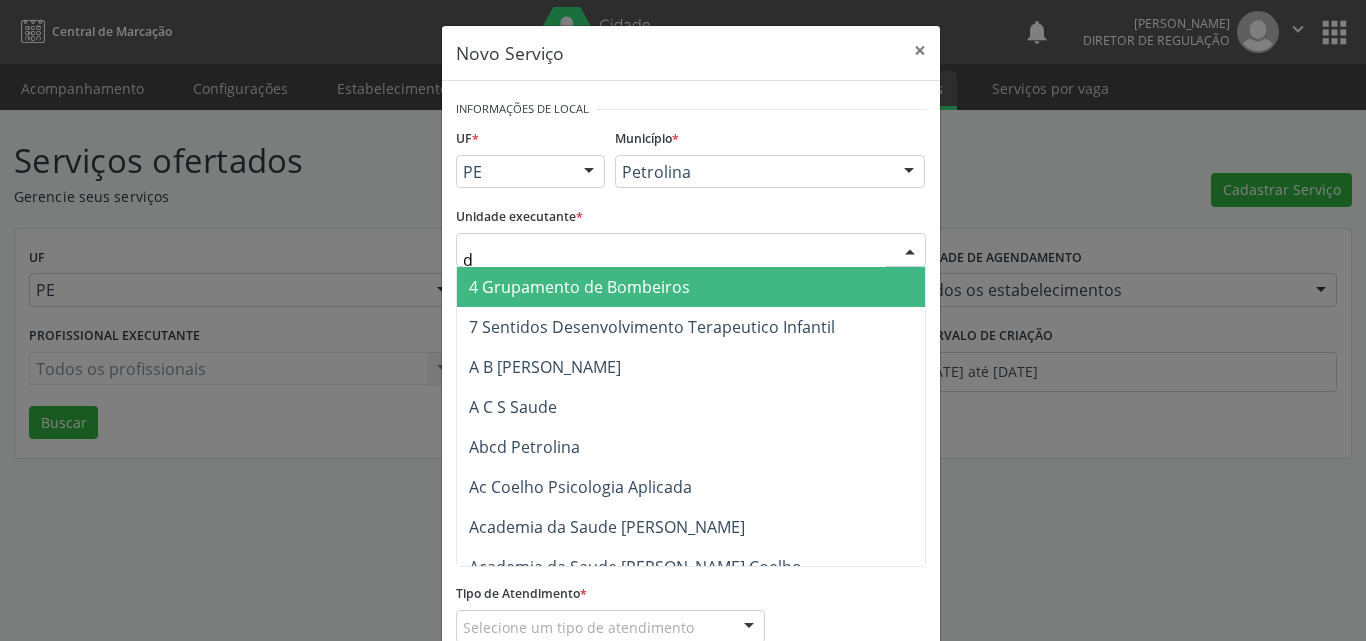 scroll, scrollTop: 0, scrollLeft: 0, axis: both 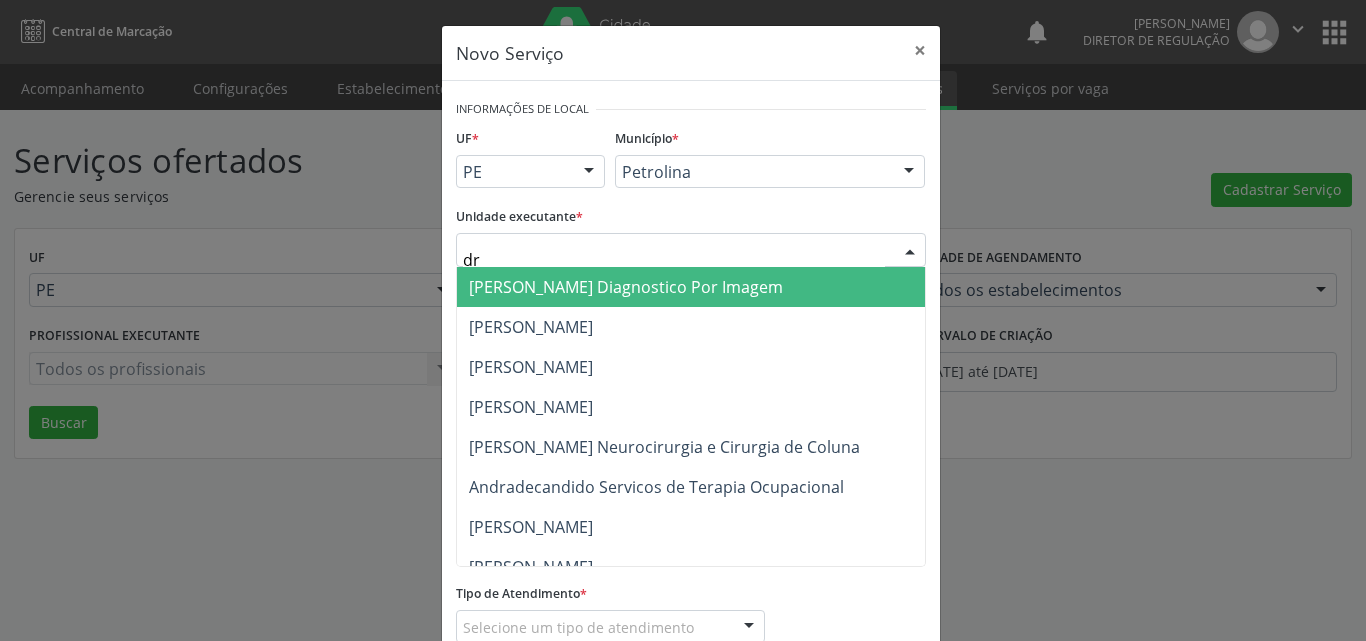 type on "dr d" 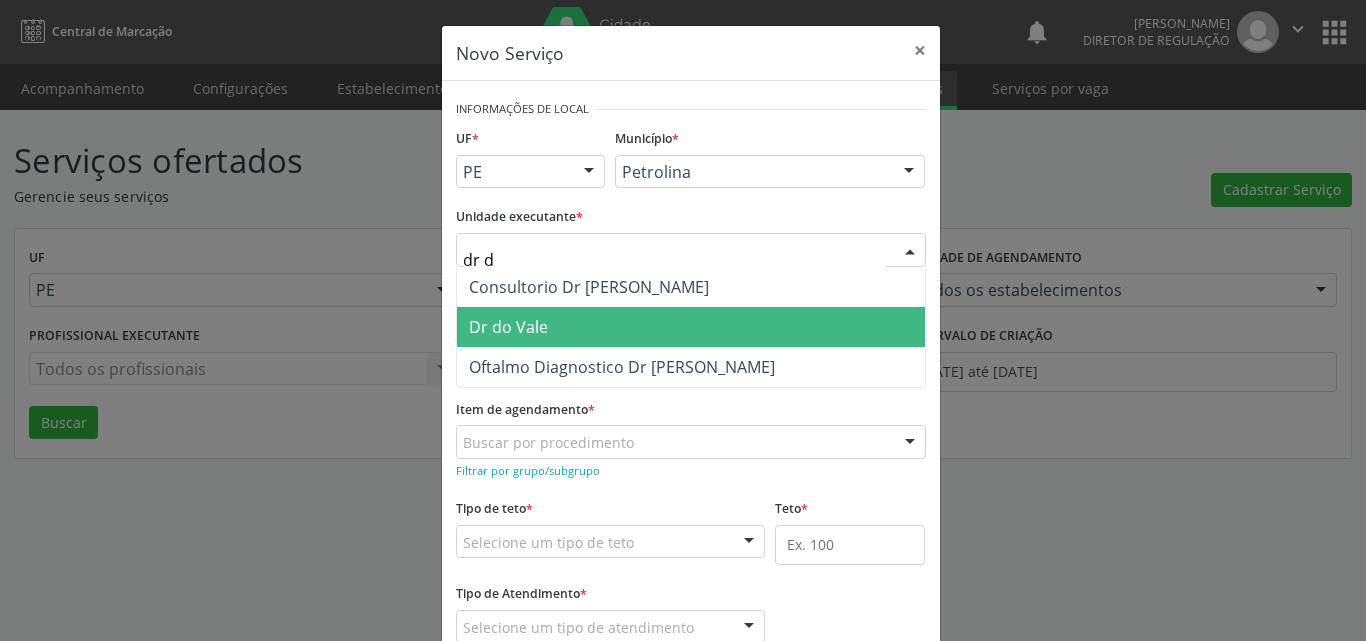 click on "Dr do Vale" at bounding box center [691, 327] 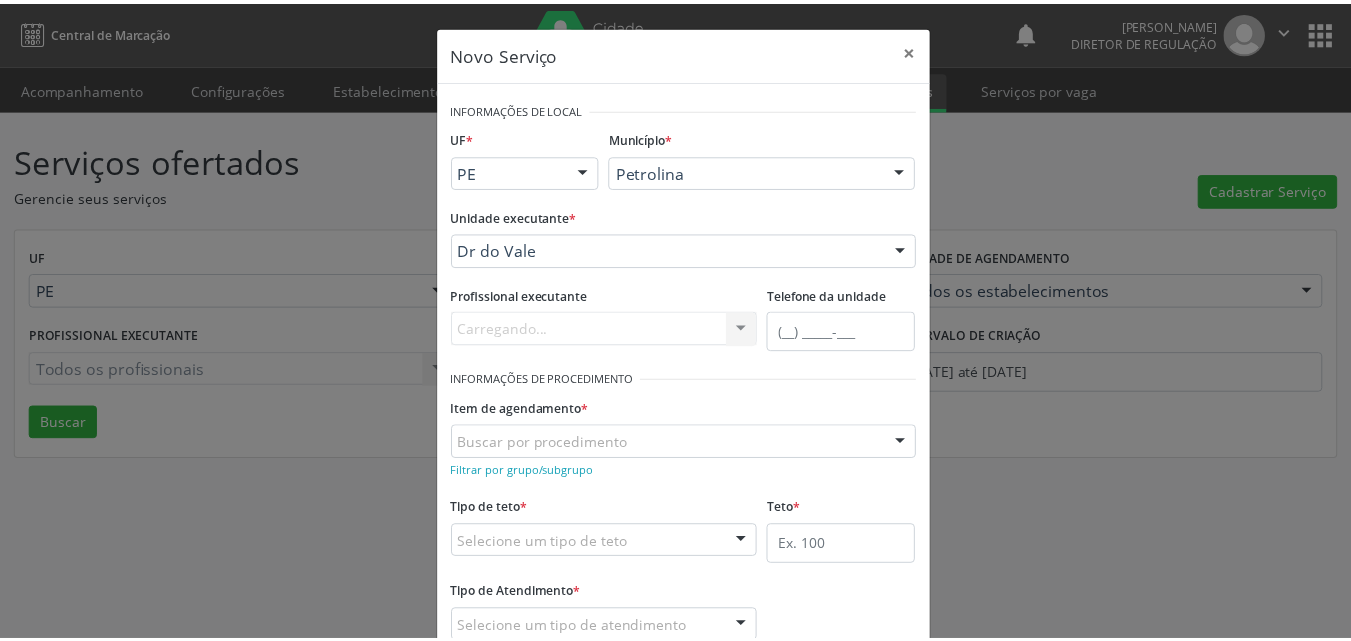 scroll, scrollTop: 132, scrollLeft: 0, axis: vertical 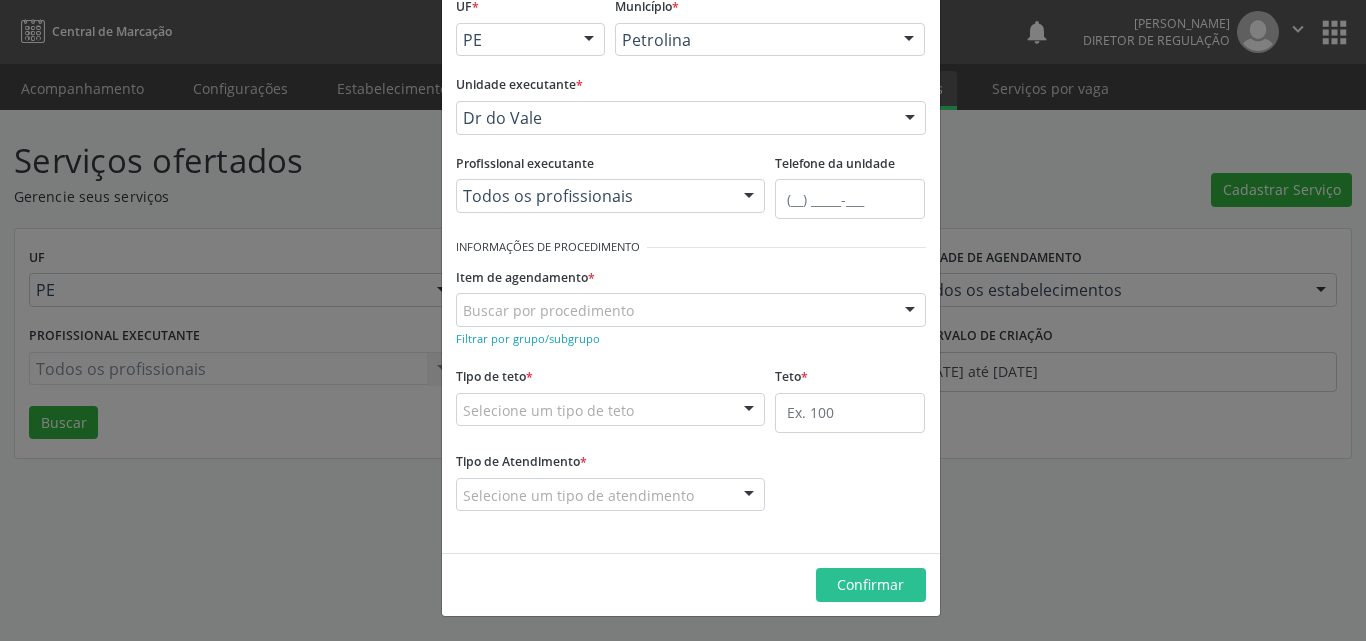 click on "Buscar por procedimento" at bounding box center [691, 310] 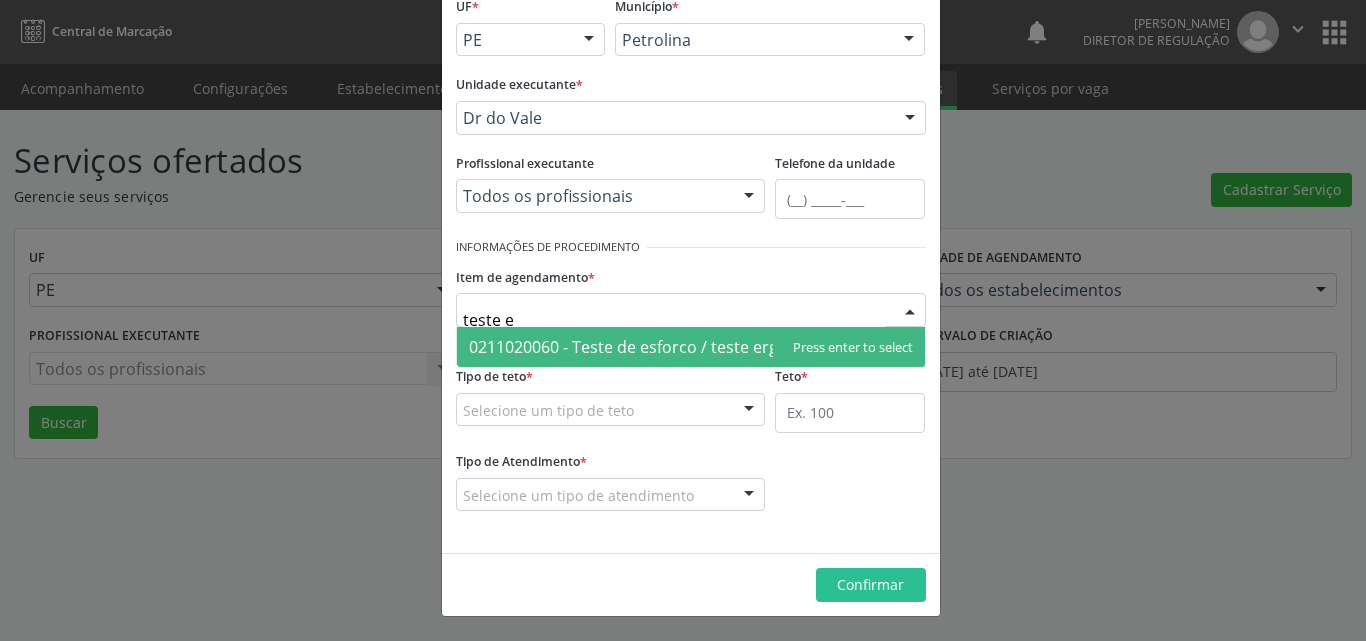 type on "teste er" 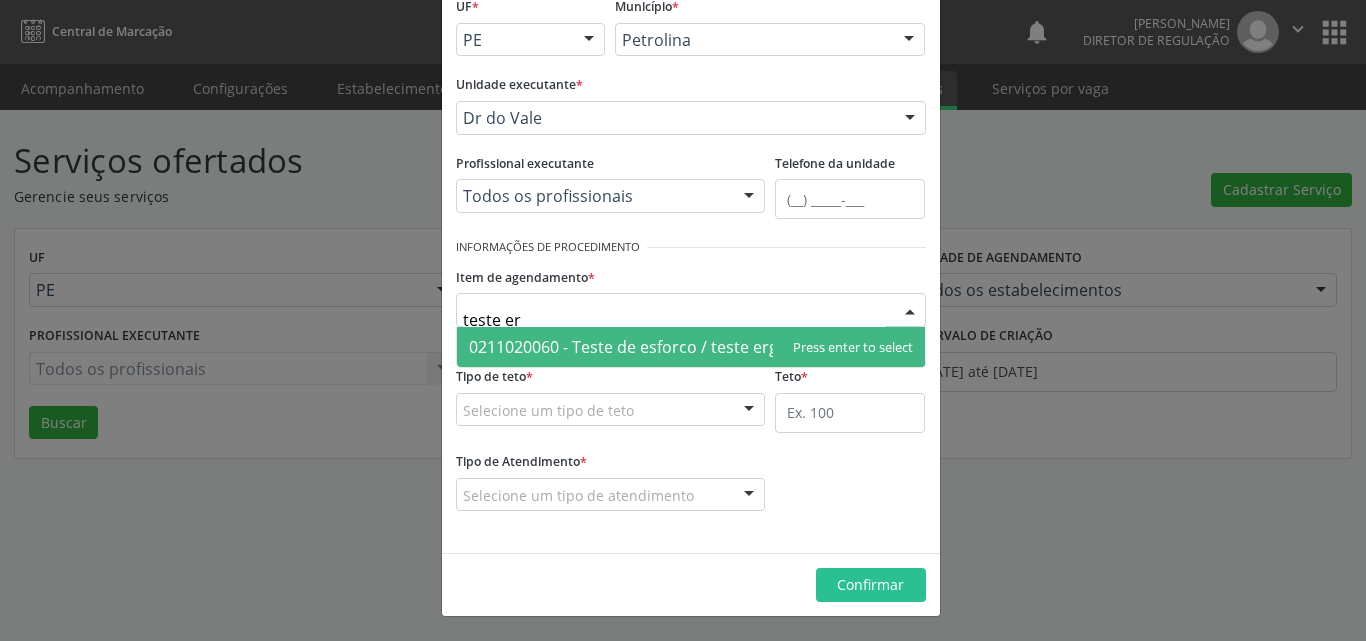 click on "0211020060 - Teste de esforco / teste ergometrico" at bounding box center [658, 347] 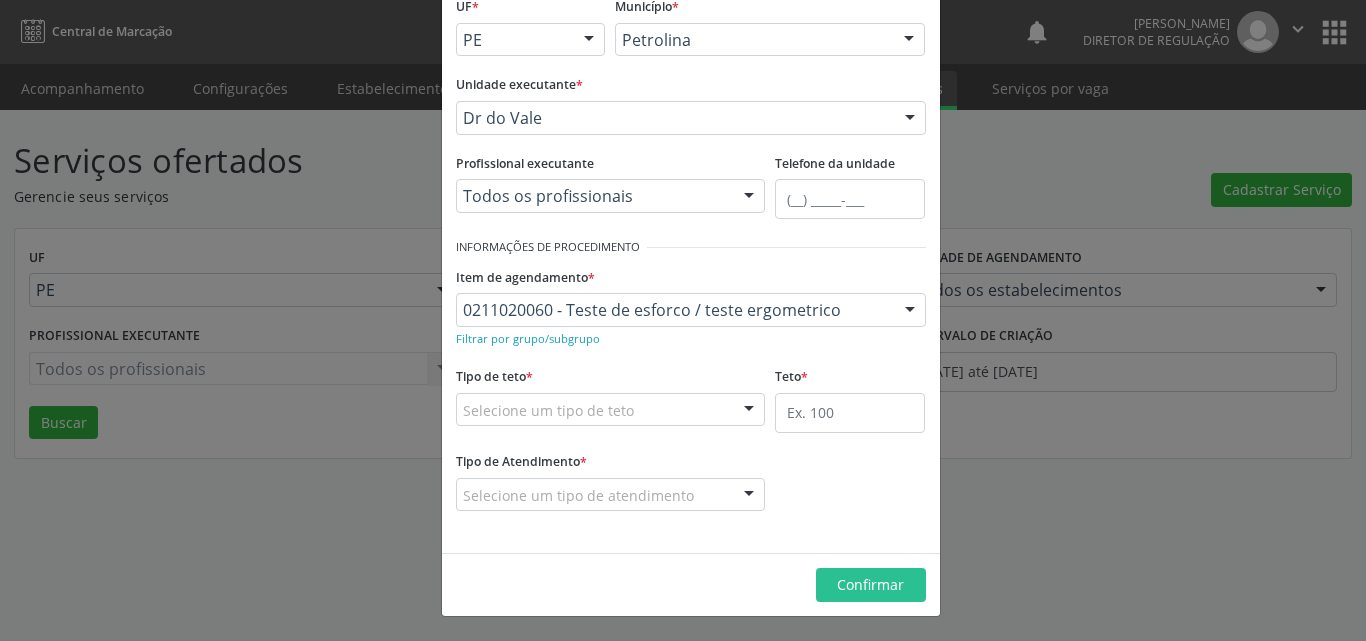 click on "Selecione um tipo de teto" at bounding box center [611, 410] 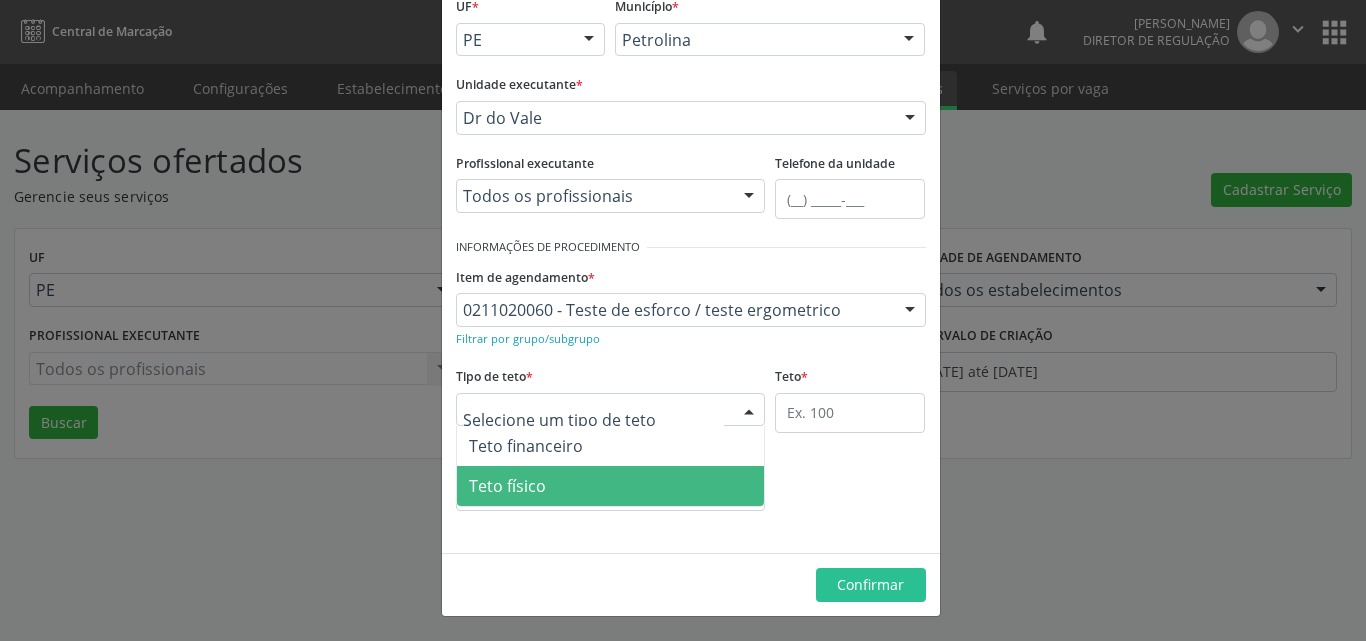 drag, startPoint x: 654, startPoint y: 489, endPoint x: 739, endPoint y: 456, distance: 91.18114 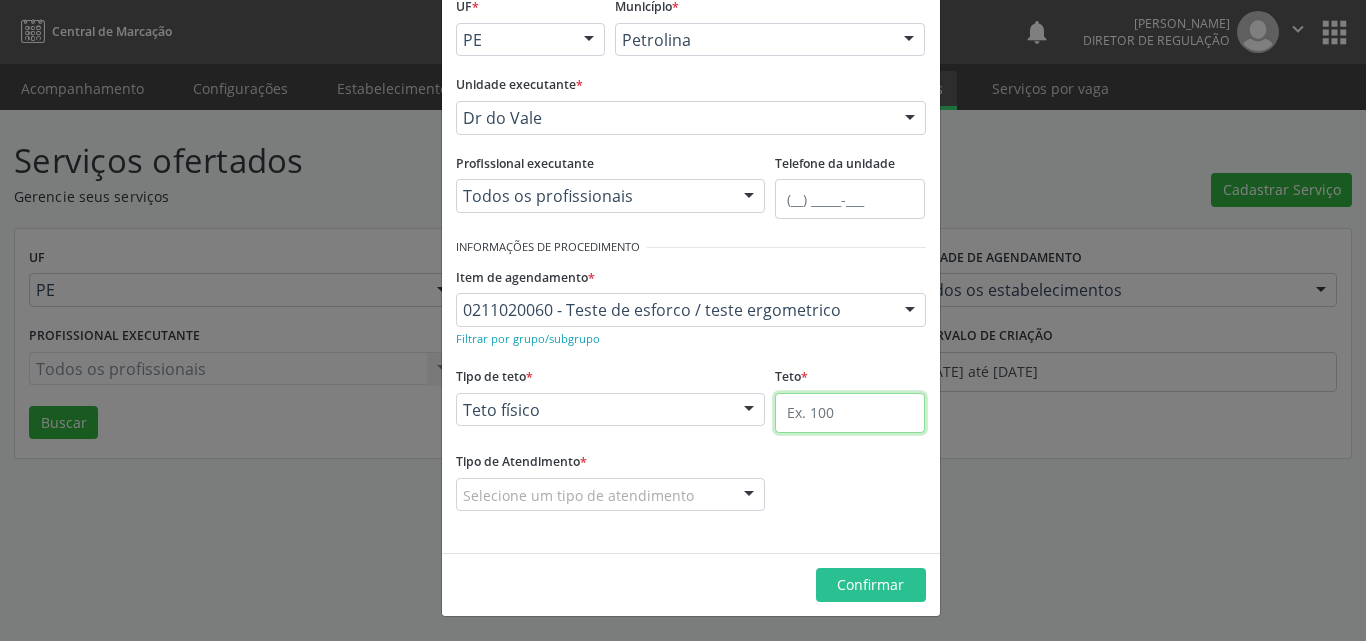 click at bounding box center (850, 413) 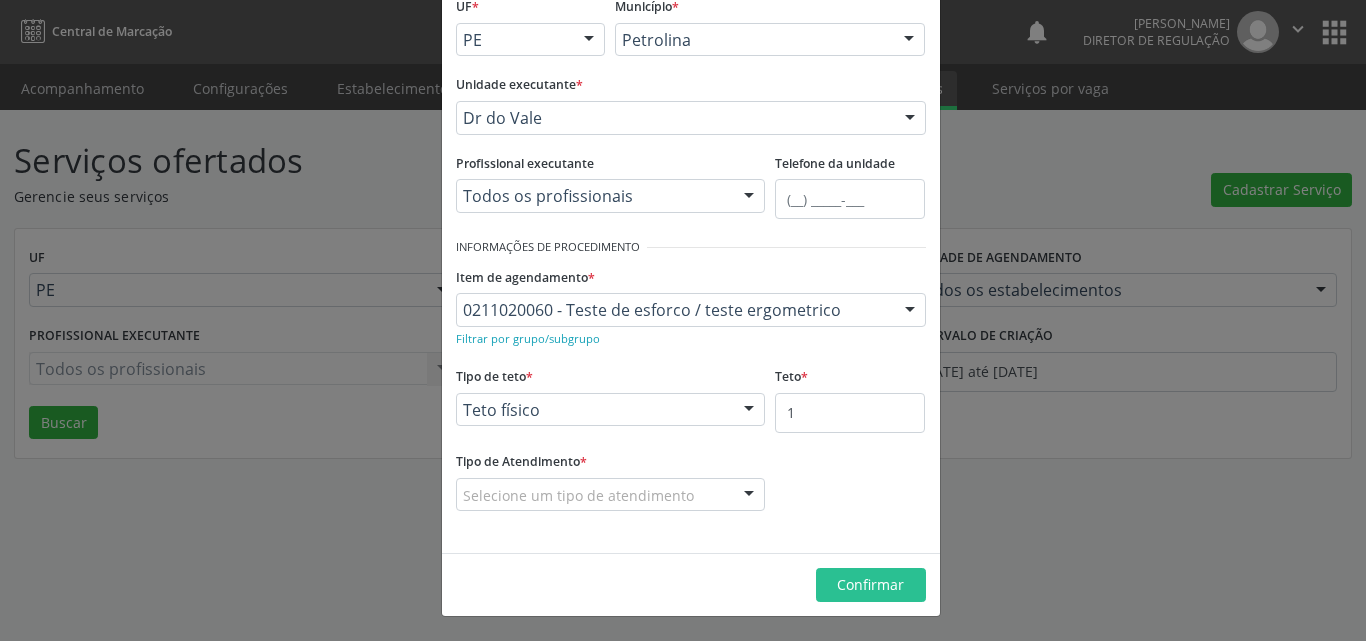 click on "Novo Serviço × Informações de Local
UF
*
PE         BA   PE
Nenhum resultado encontrado para: "   "
Não há nenhuma opção para ser exibida.
Município
*
[PERSON_NAME] resultado encontrado para: "   "
Não há nenhuma opção para ser exibida.
Unidade executante
*
Dr do Vale         4 Grupamento de Bombeiros   7 Sentidos Desenvolvimento Terapeutico Infantil   A B [PERSON_NAME]   A C S Saude   Abcd Petrolina   Ac Coelho Psicologia Aplicada   Academia da Saude Dona [PERSON_NAME]   Academia da Saude [PERSON_NAME] Coelho   Academia da Saude [PERSON_NAME]   Academia da Saude [PERSON_NAME]   Acolher   Acolher Consultorio e Servicos de Psicologia   Acquavita Clinica de Reabilitacao   [PERSON_NAME] Diagnostico Por Imagem   Afeto Psicologia   Afetus Excelencia em Ultrassonografia e Medicina Fetal" at bounding box center [683, 320] 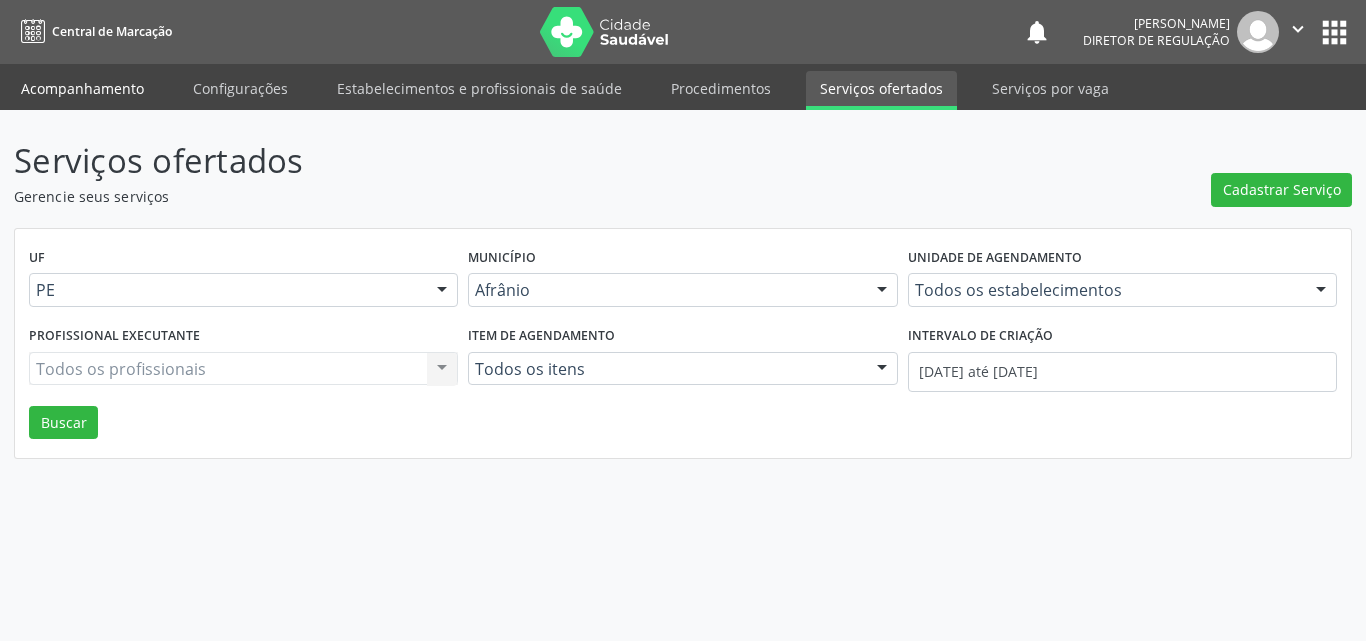 click on "Acompanhamento" at bounding box center [82, 88] 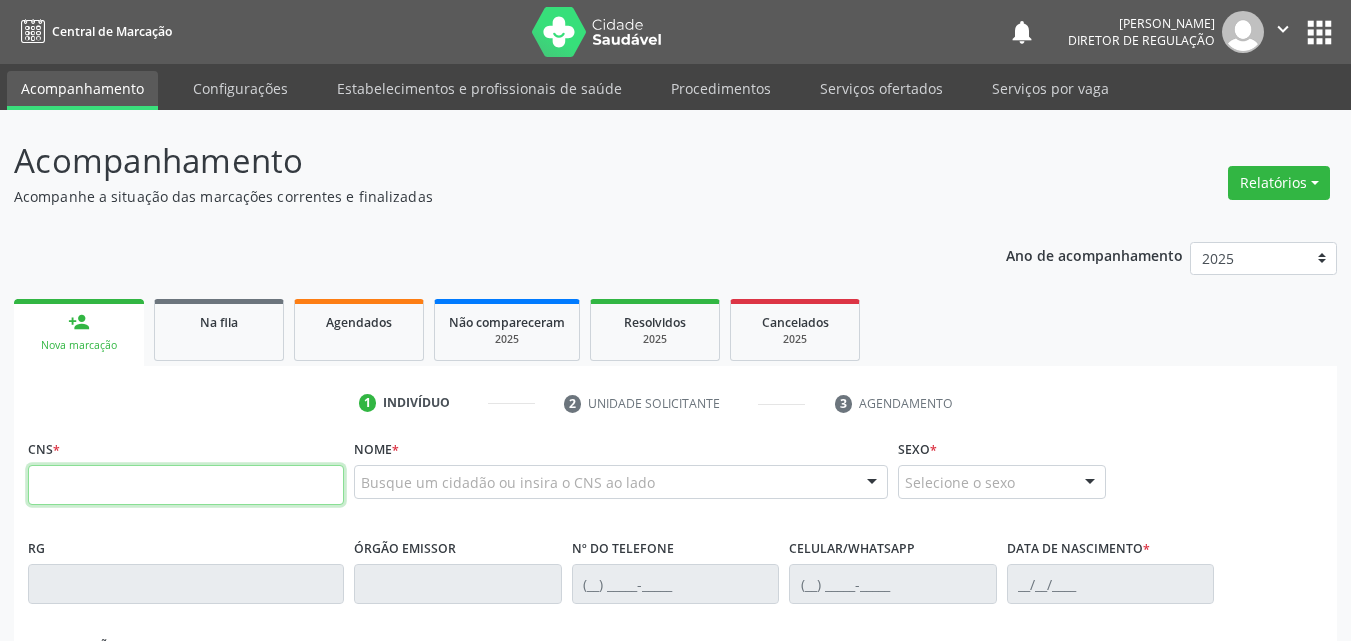 click at bounding box center [186, 485] 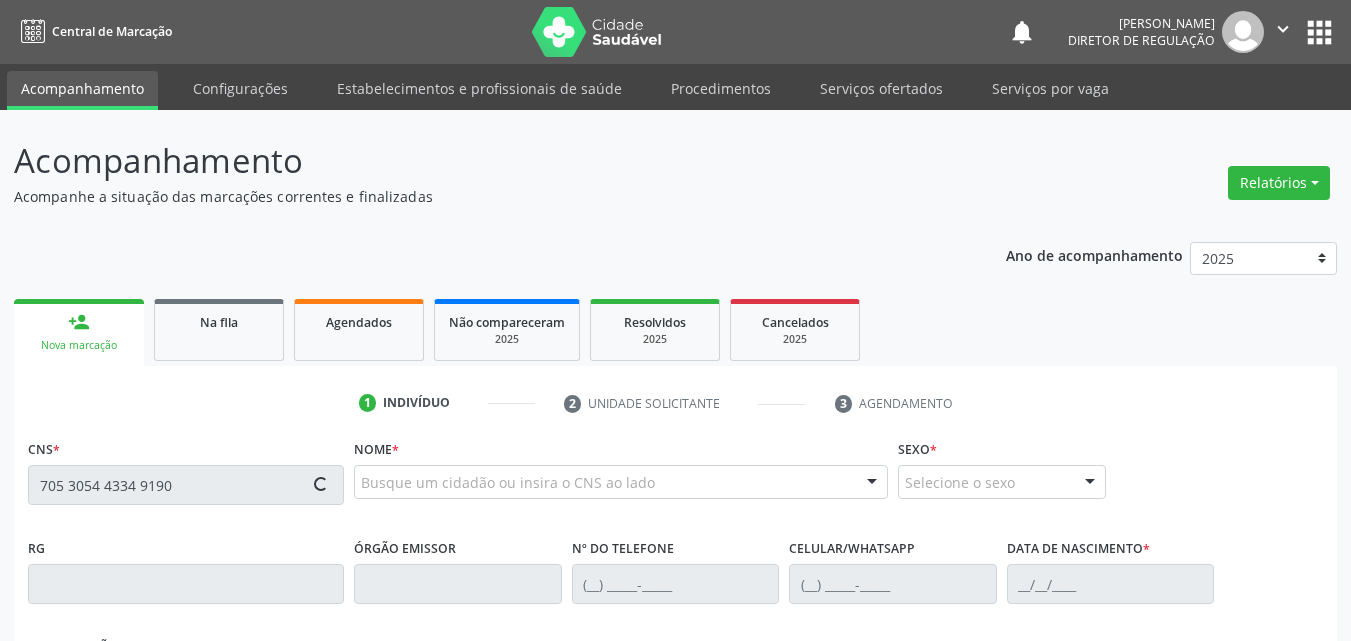 type on "705 3054 4334 9190" 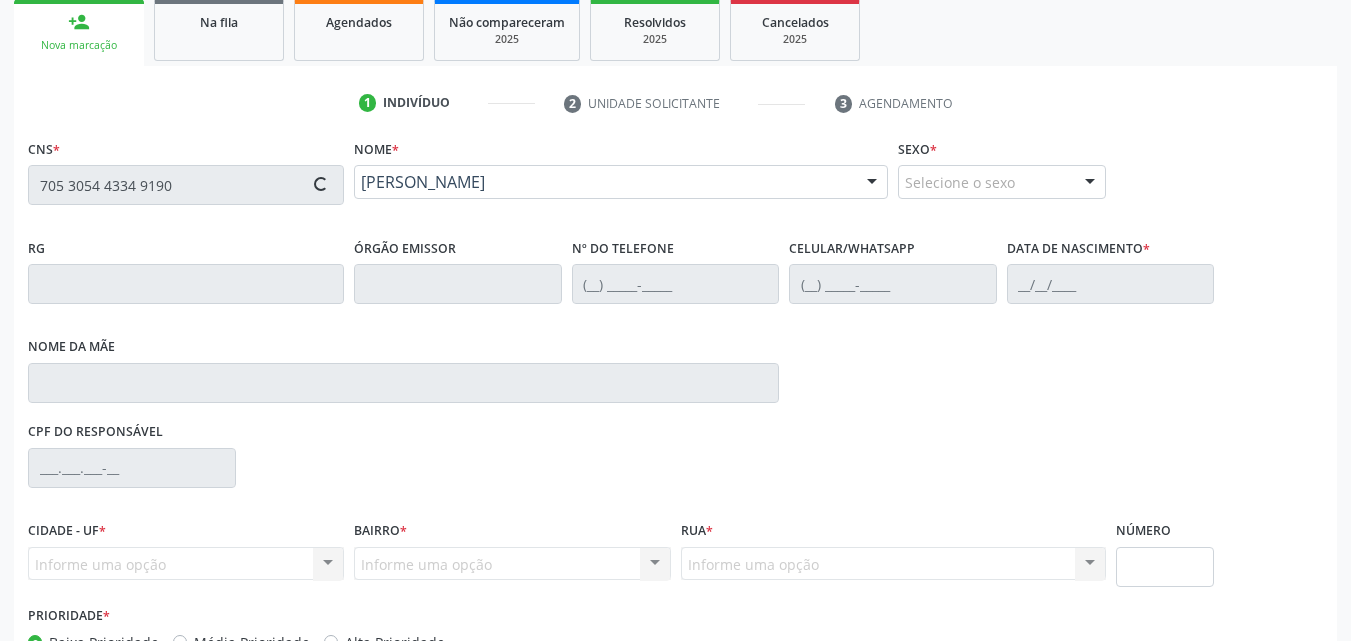 type on "[DATE]" 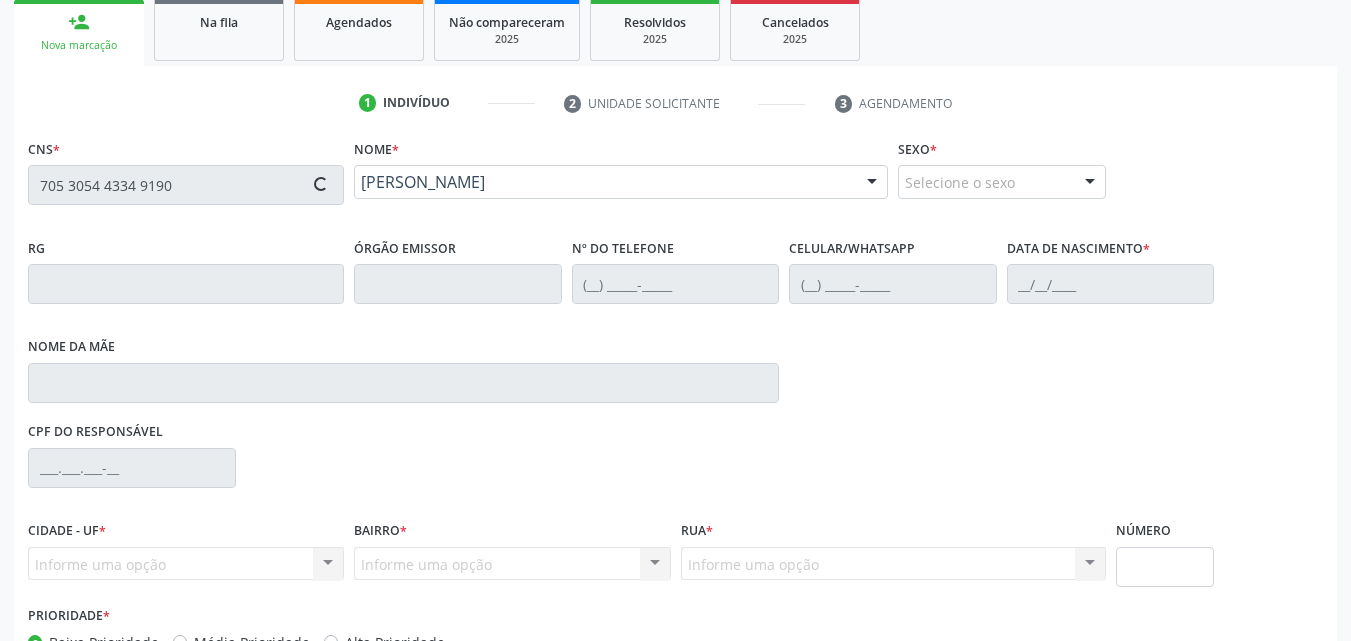 type on "[PERSON_NAME]" 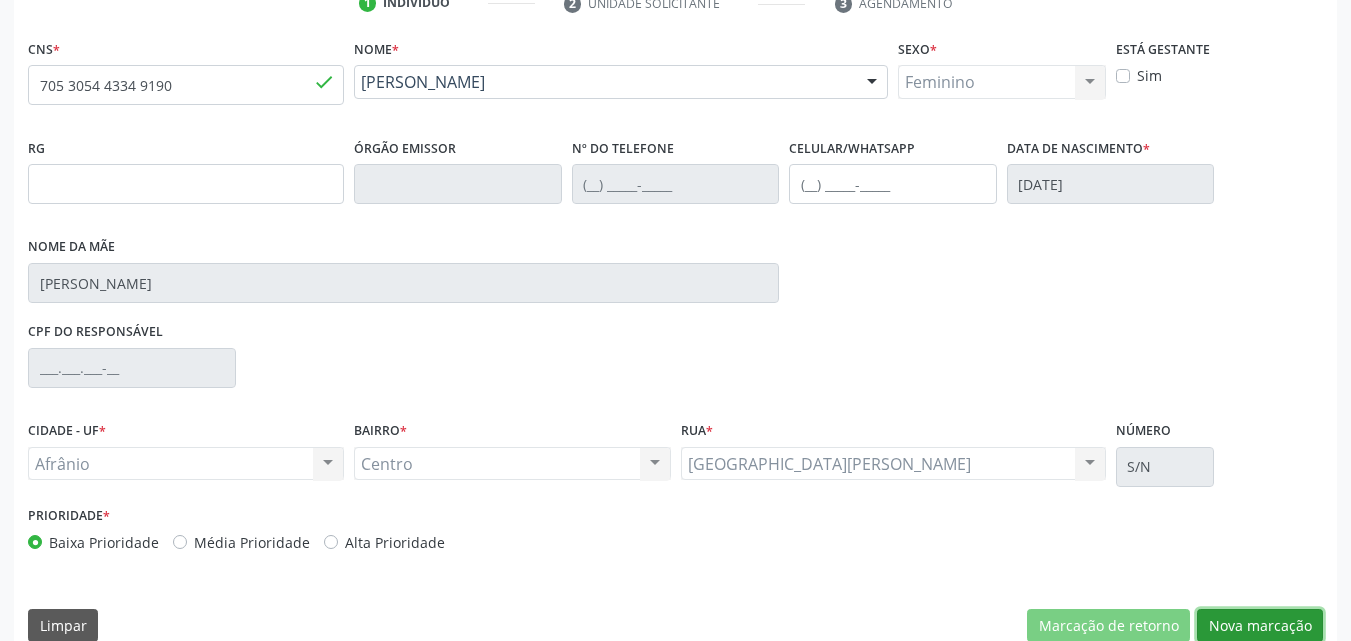 click on "Nova marcação" at bounding box center [1260, 626] 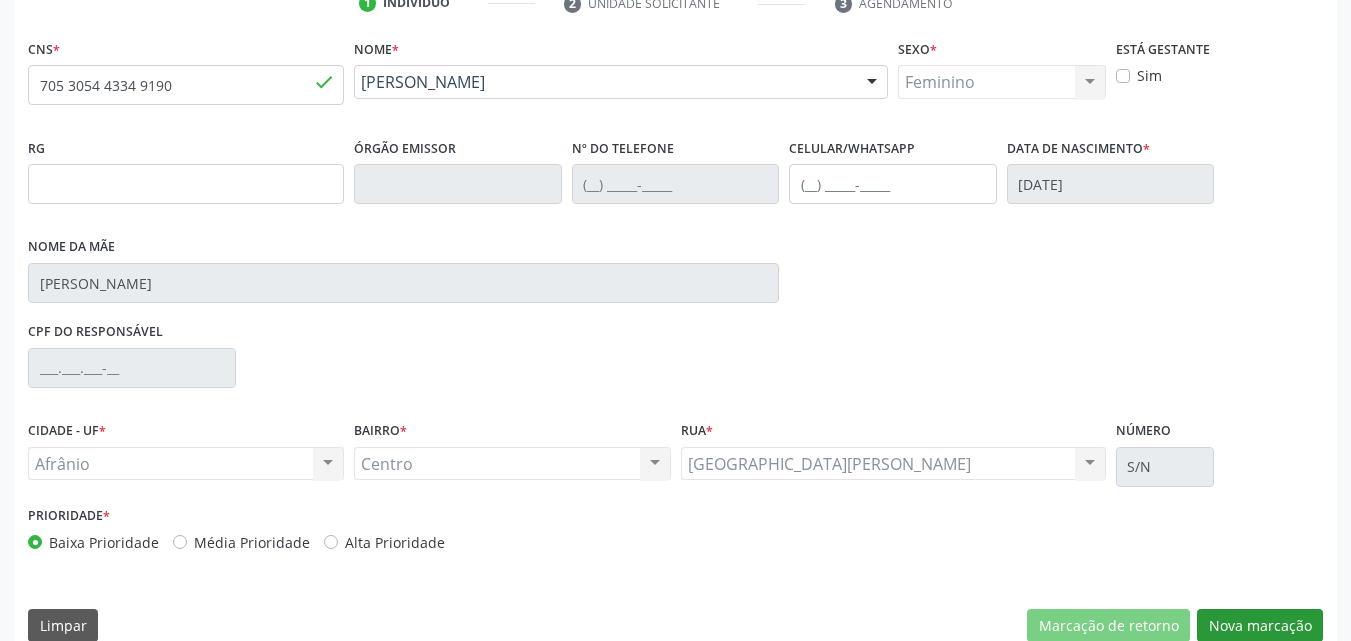 scroll, scrollTop: 265, scrollLeft: 0, axis: vertical 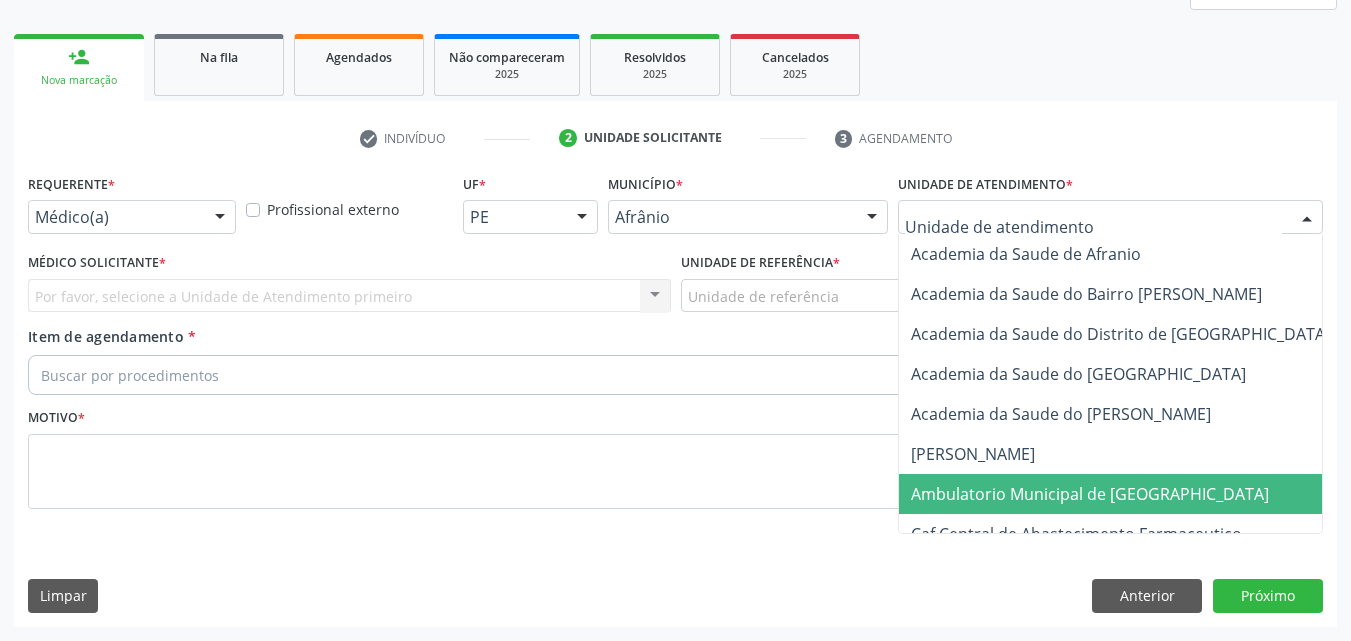 click on "Ambulatorio Municipal de [GEOGRAPHIC_DATA]" at bounding box center (1143, 494) 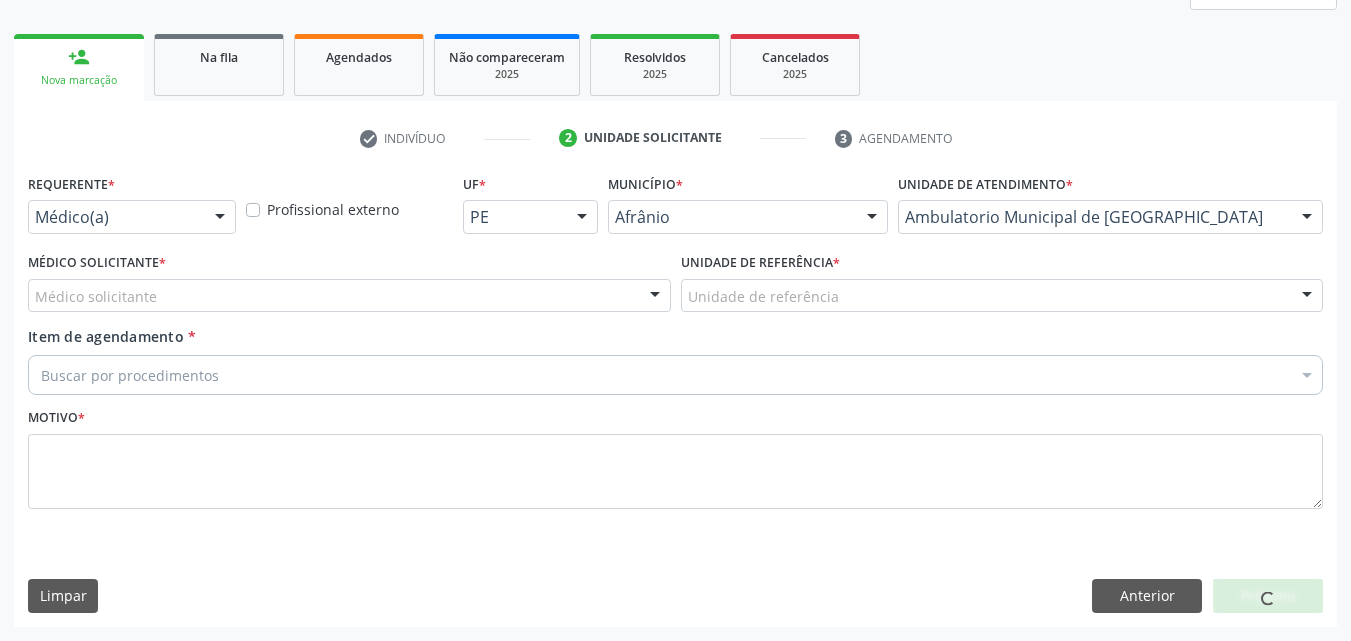 click on "Unidade de referência" at bounding box center (1002, 296) 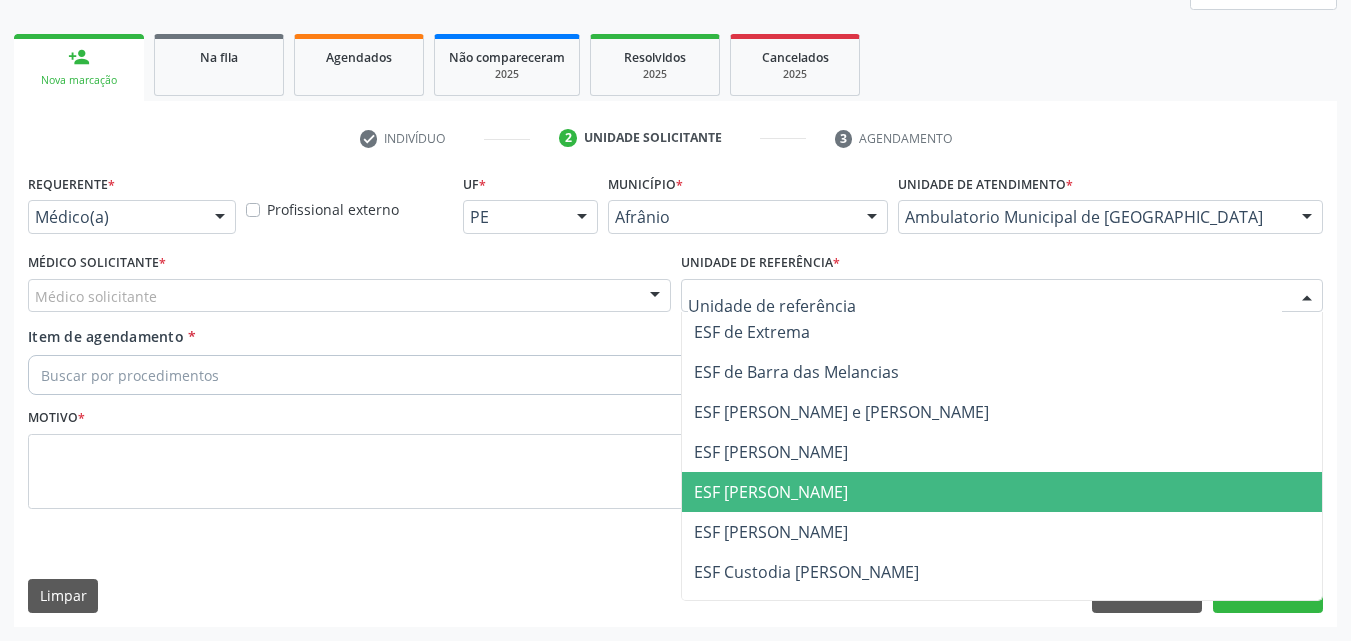 click on "ESF [PERSON_NAME]" at bounding box center [771, 492] 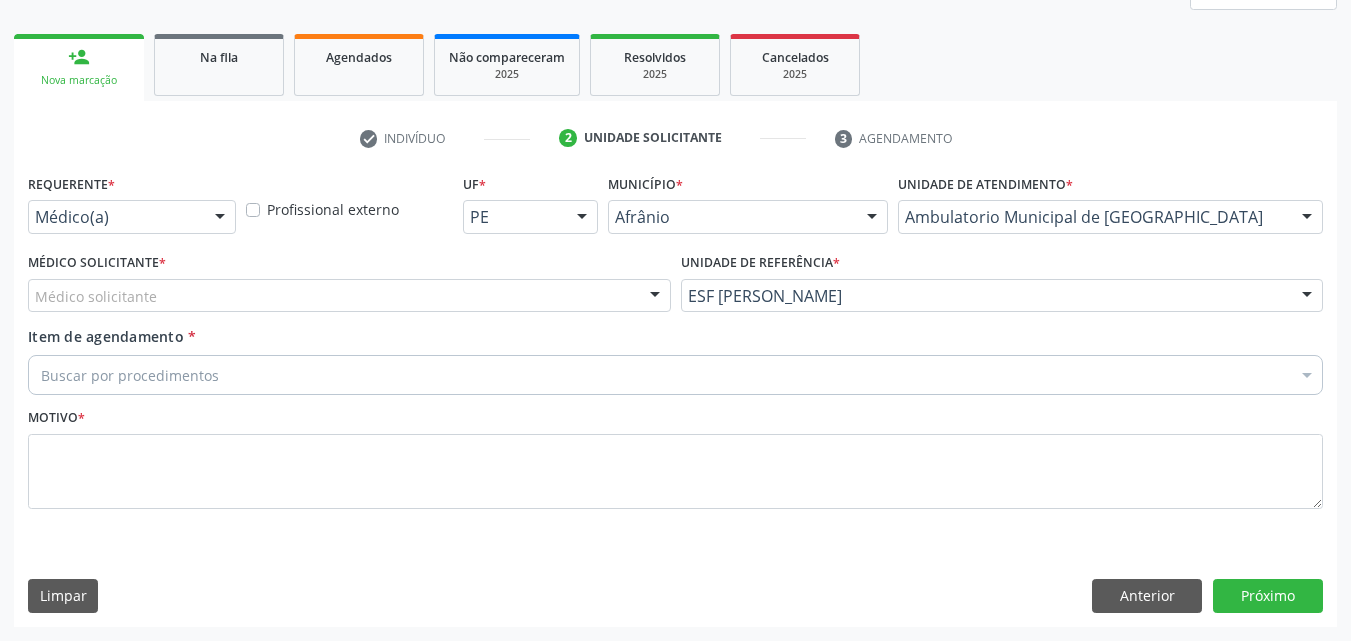 click on "Médico solicitante" at bounding box center (349, 296) 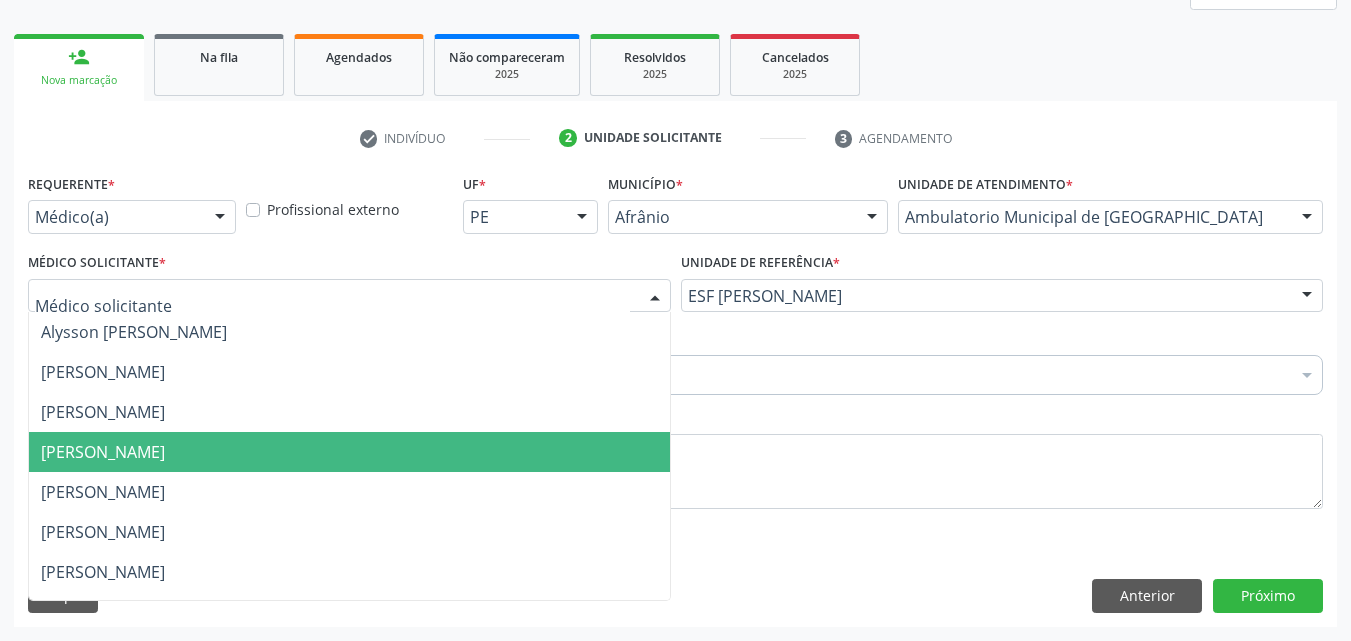 click on "[PERSON_NAME]" at bounding box center [349, 452] 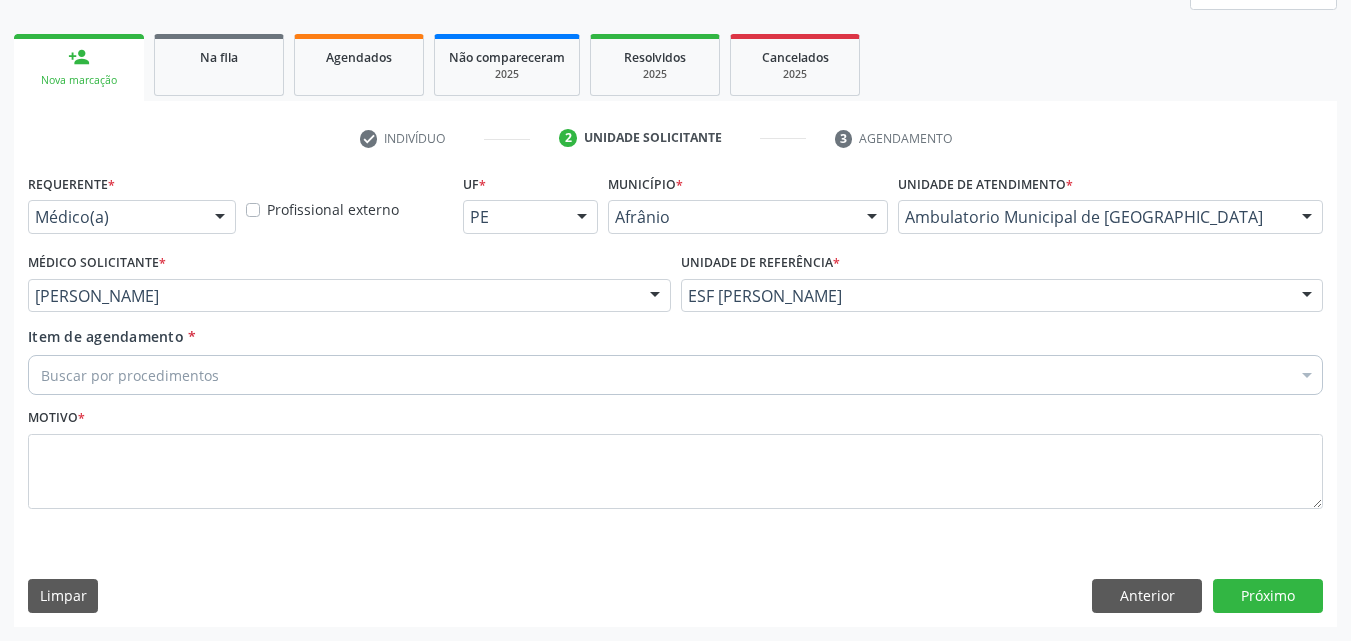 click on "Buscar por procedimentos" at bounding box center [675, 375] 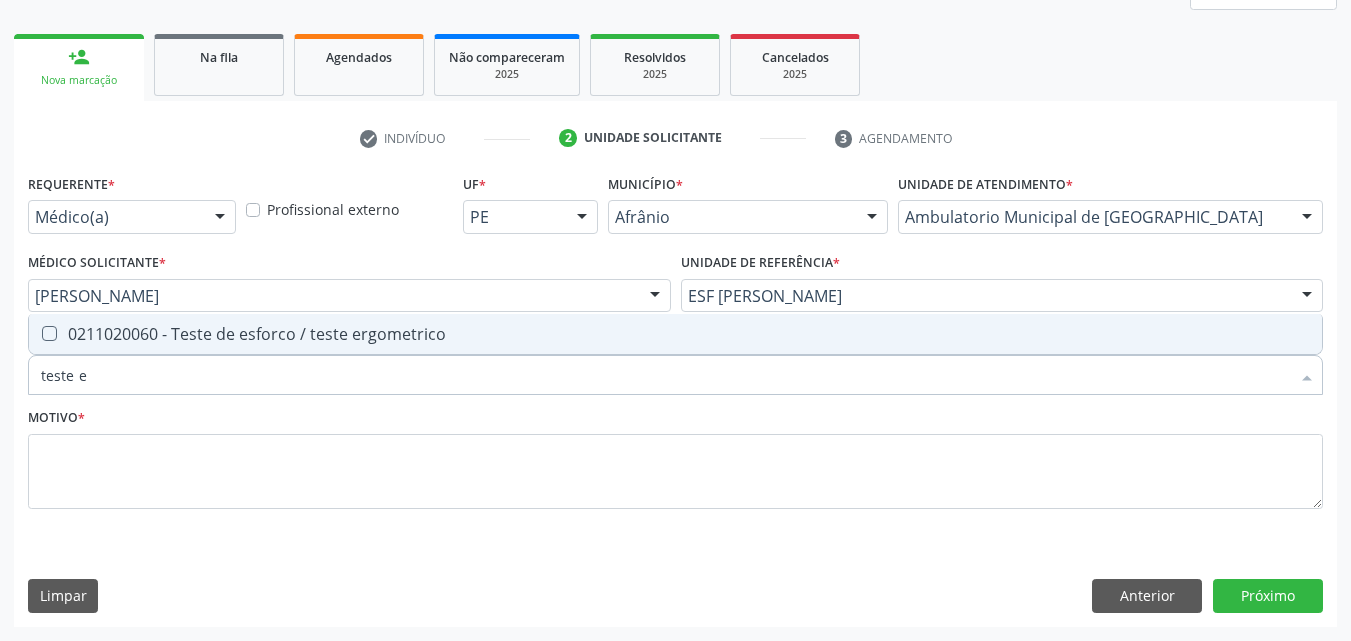 type on "teste er" 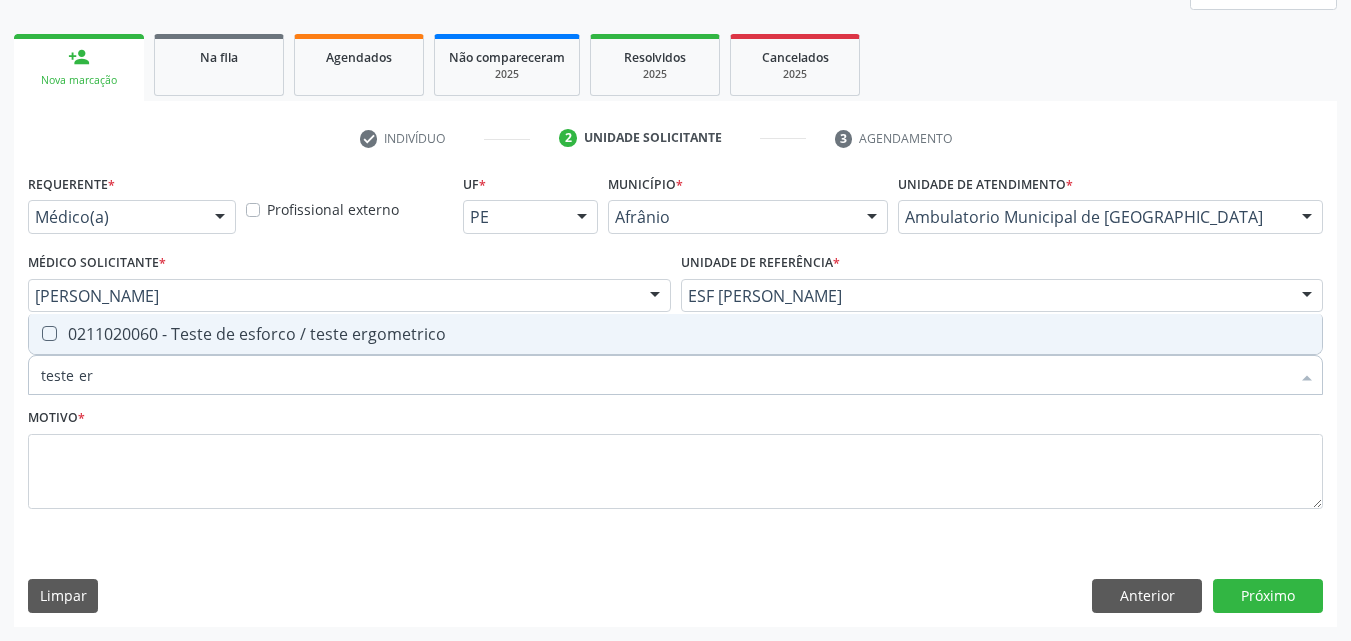 click on "0211020060 - Teste de esforco / teste ergometrico" at bounding box center (675, 334) 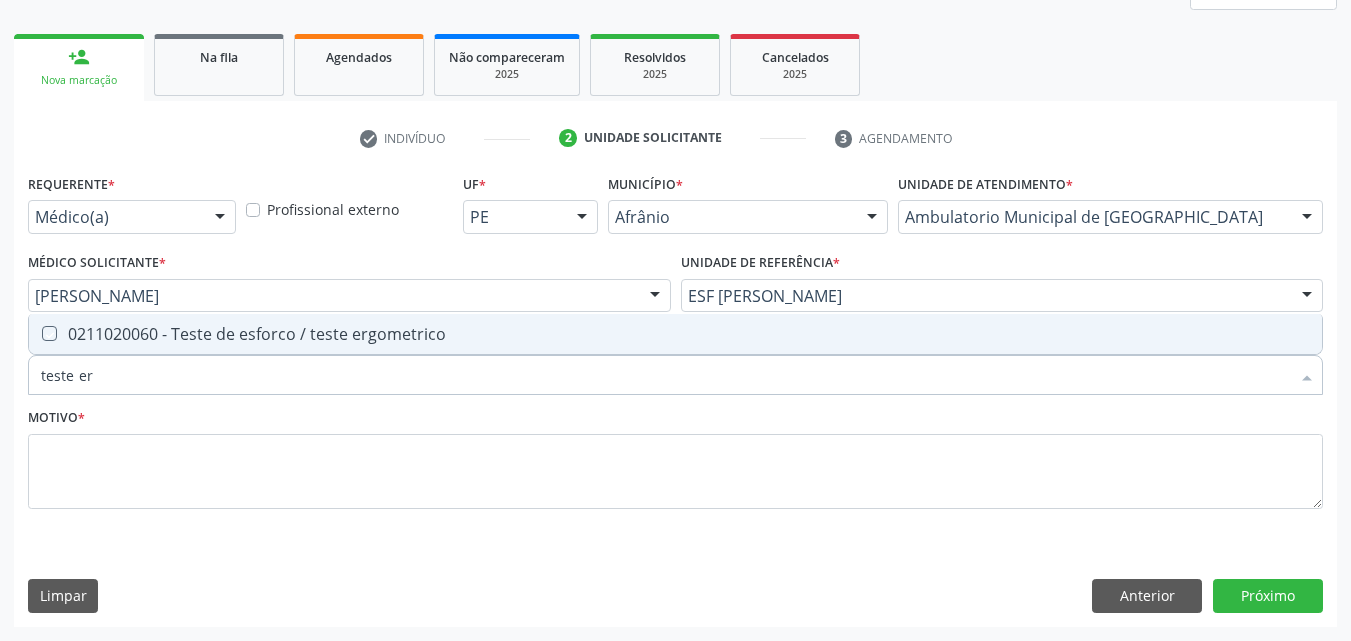 checkbox on "true" 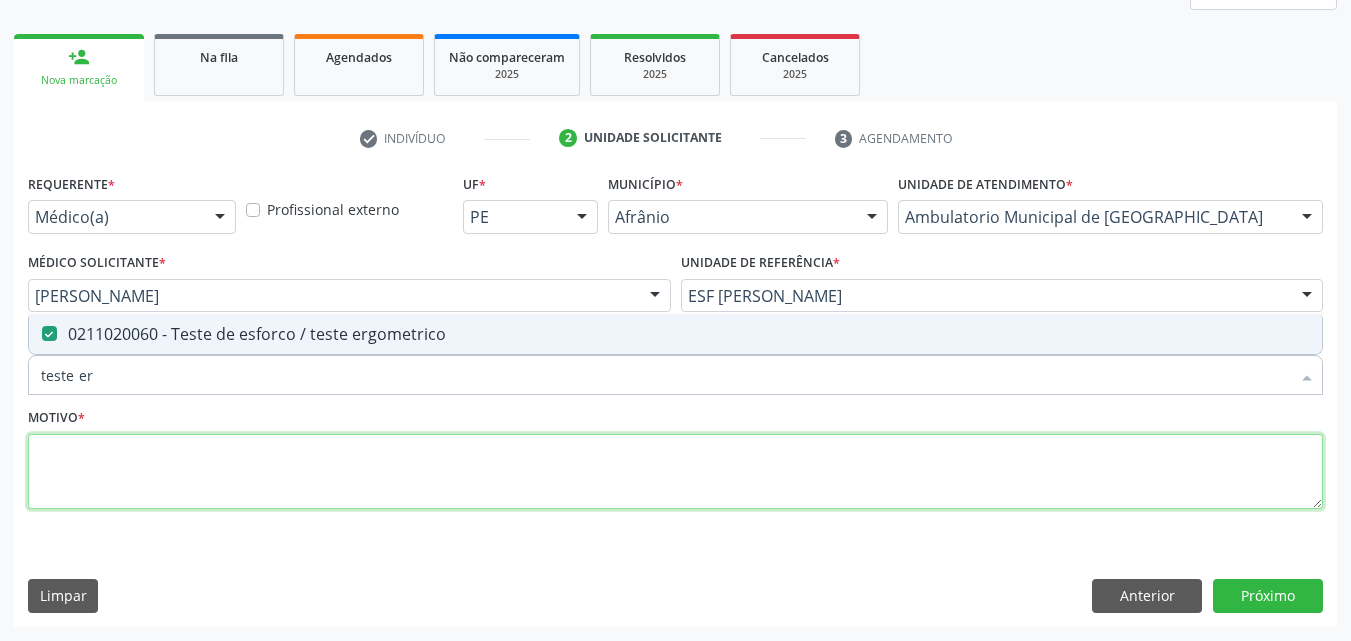 click at bounding box center (675, 472) 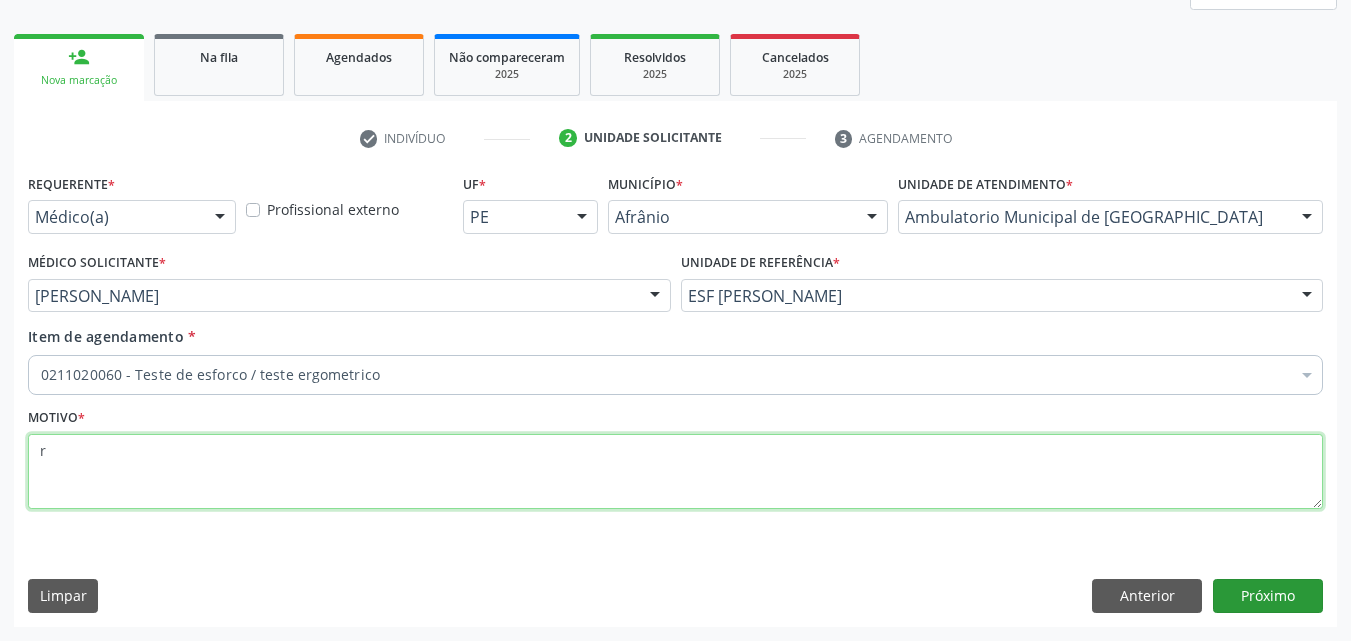 type on "r" 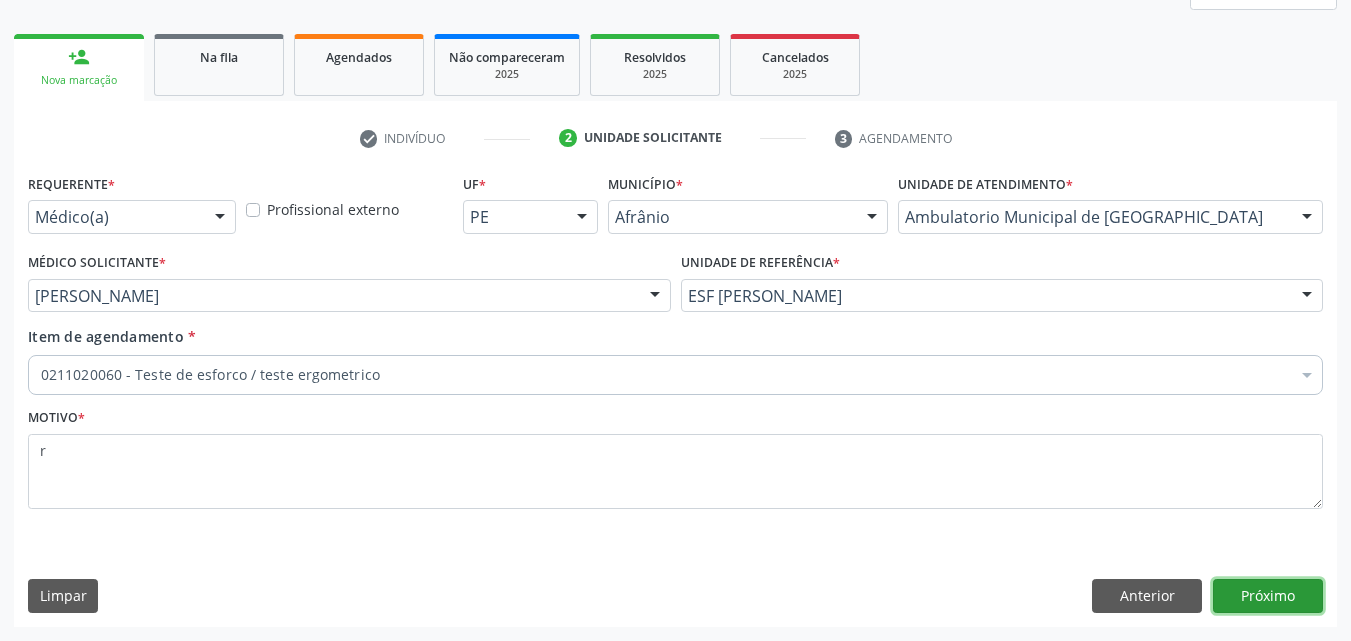 click on "Próximo" at bounding box center (1268, 596) 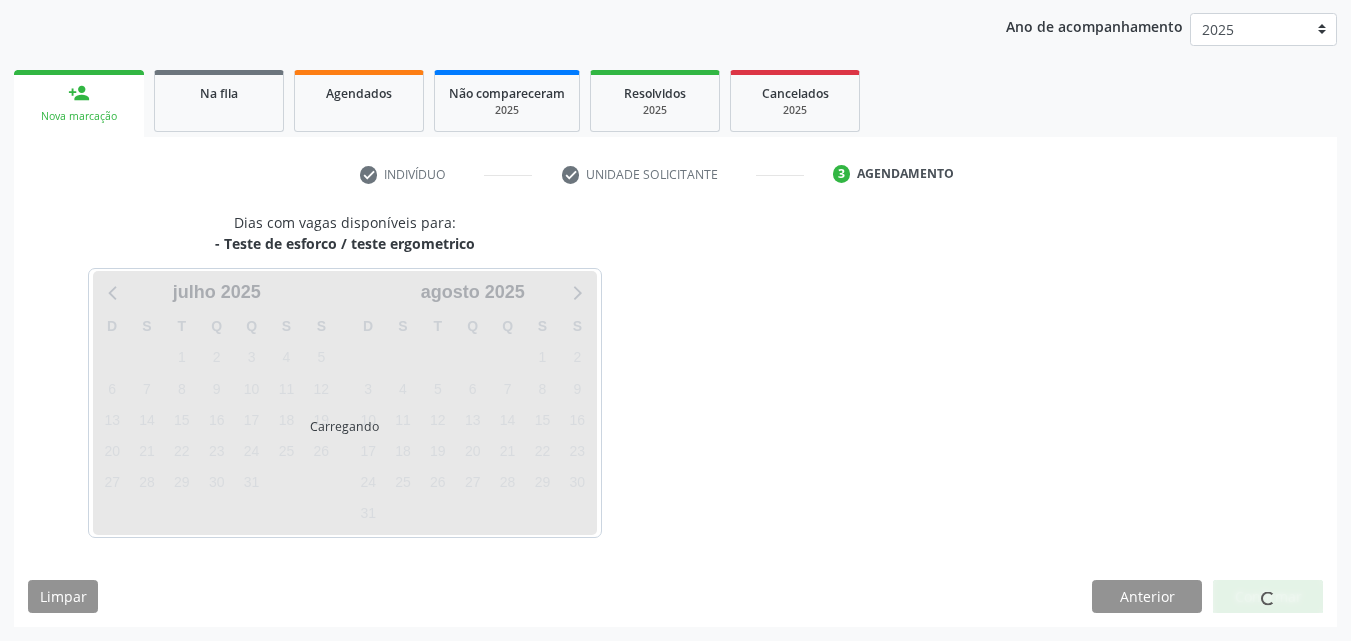 scroll, scrollTop: 229, scrollLeft: 0, axis: vertical 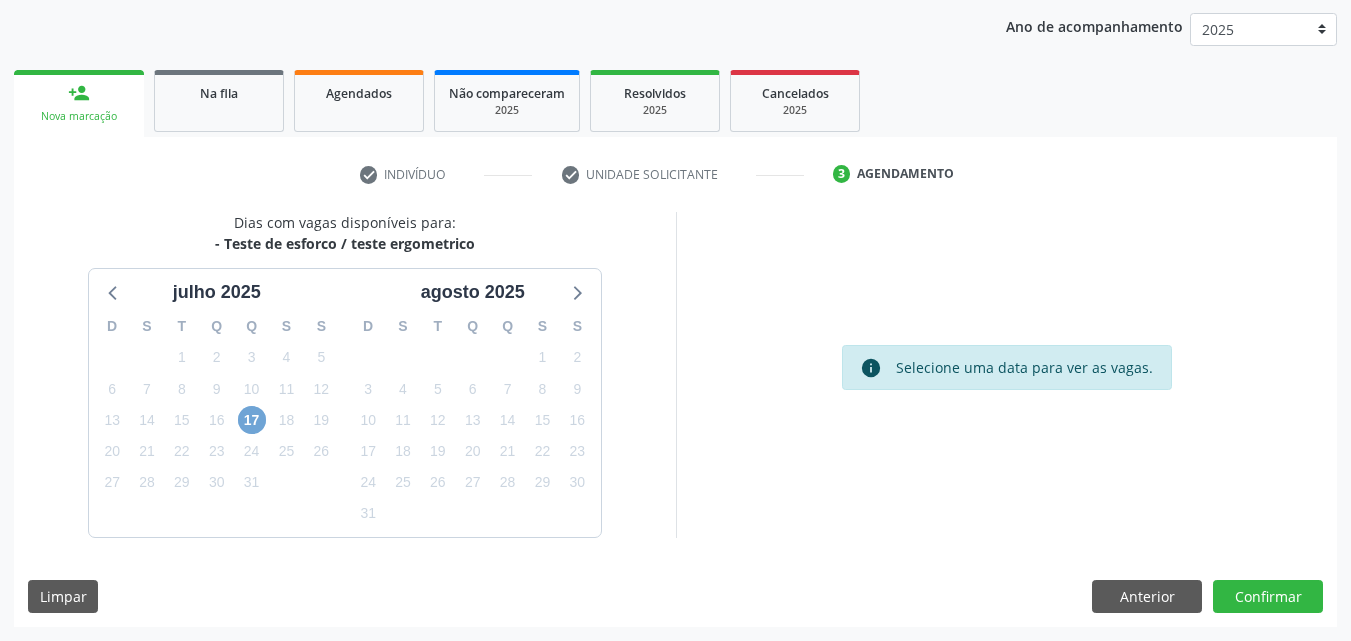 click on "17" at bounding box center [252, 420] 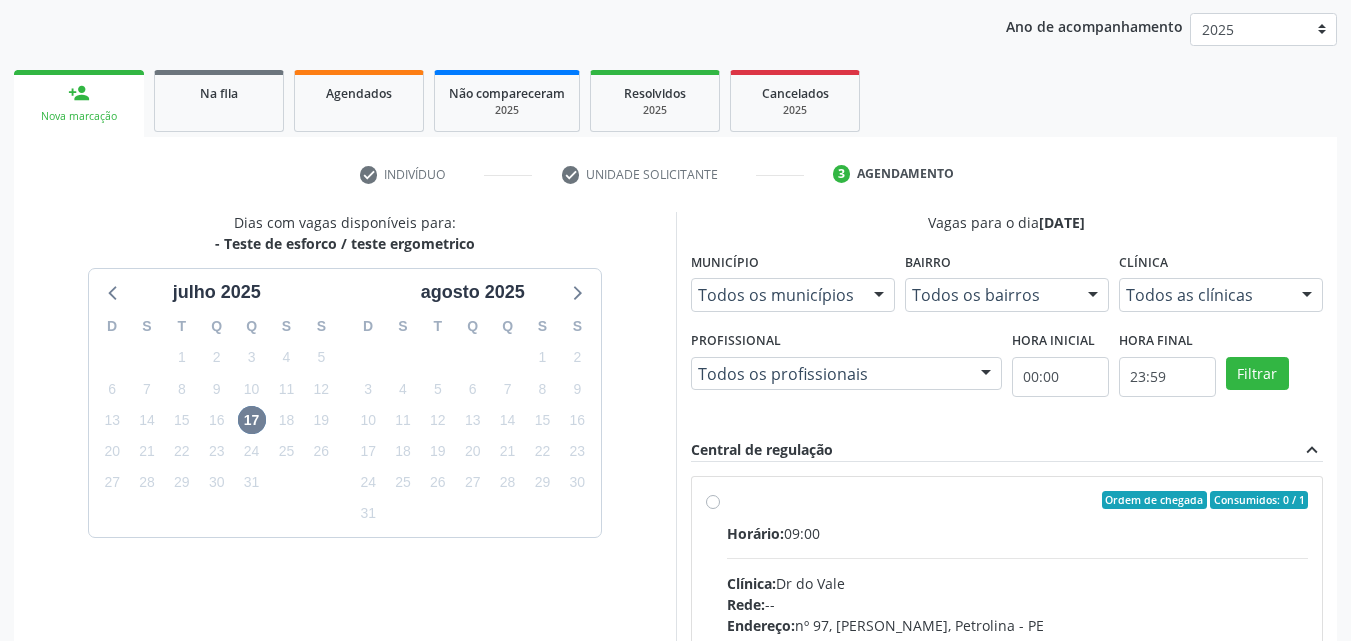 click on "Ordem de chegada
Consumidos: 0 / 1
Horário:   09:00
Clínica:  Dr do Vale
Rede:
--
Endereço:   nº 97, Gercino Coelho, Petrolina - PE
Telefone:   (74) 91113157
Profissional:
--
Informações adicionais sobre o atendimento
Idade de atendimento:
Sem restrição
Gênero(s) atendido(s):
Sem restrição
Informações adicionais:
--" at bounding box center (1018, 644) 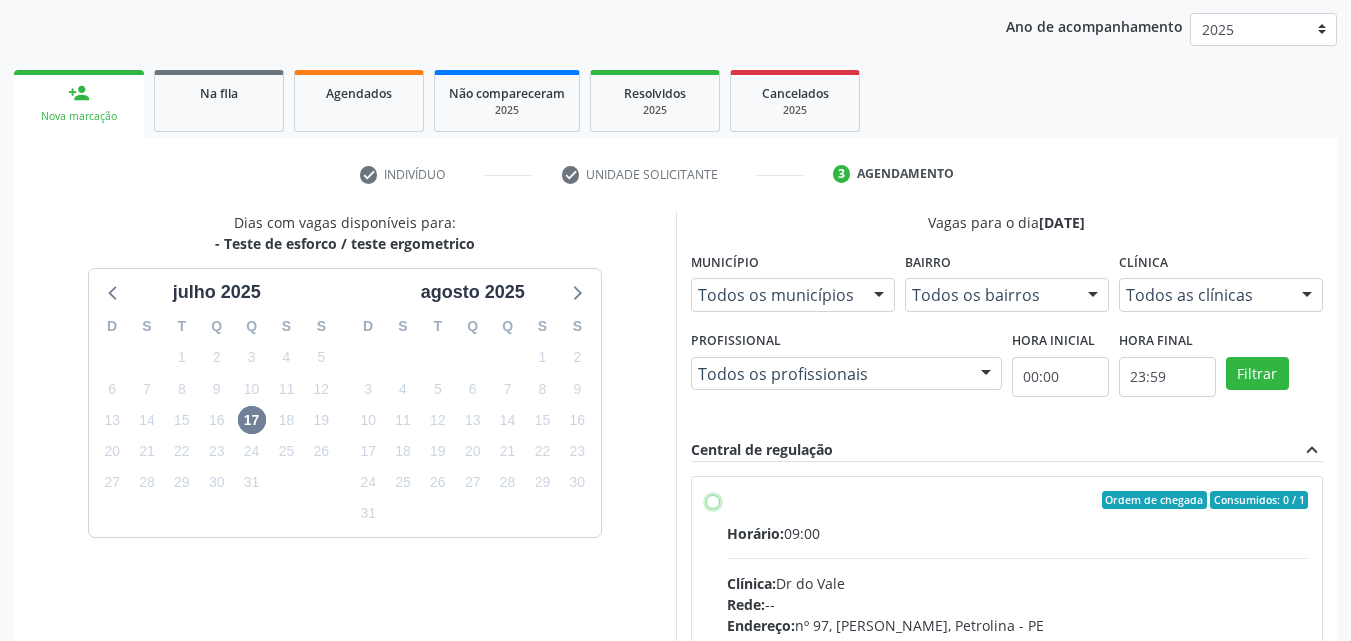 click on "Ordem de chegada
Consumidos: 0 / 1
Horário:   09:00
Clínica:  Dr do Vale
Rede:
--
Endereço:   nº 97, Gercino Coelho, Petrolina - PE
Telefone:   (74) 91113157
Profissional:
--
Informações adicionais sobre o atendimento
Idade de atendimento:
Sem restrição
Gênero(s) atendido(s):
Sem restrição
Informações adicionais:
--" at bounding box center [713, 500] 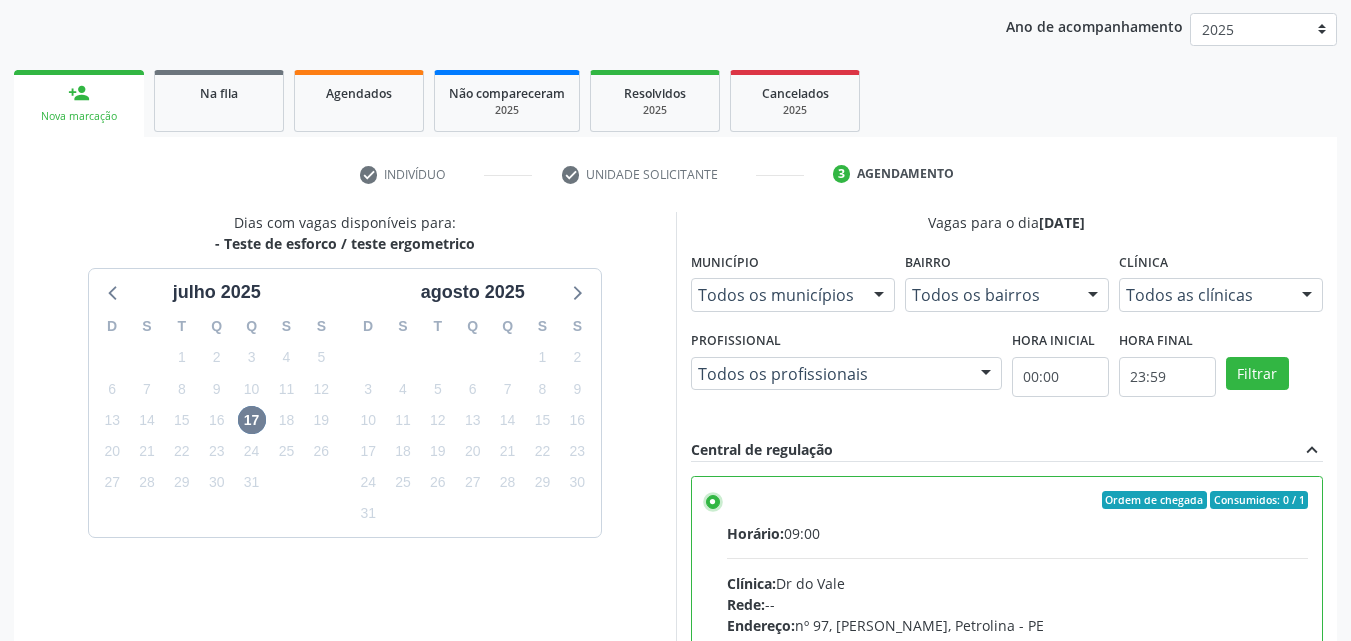 scroll, scrollTop: 99, scrollLeft: 0, axis: vertical 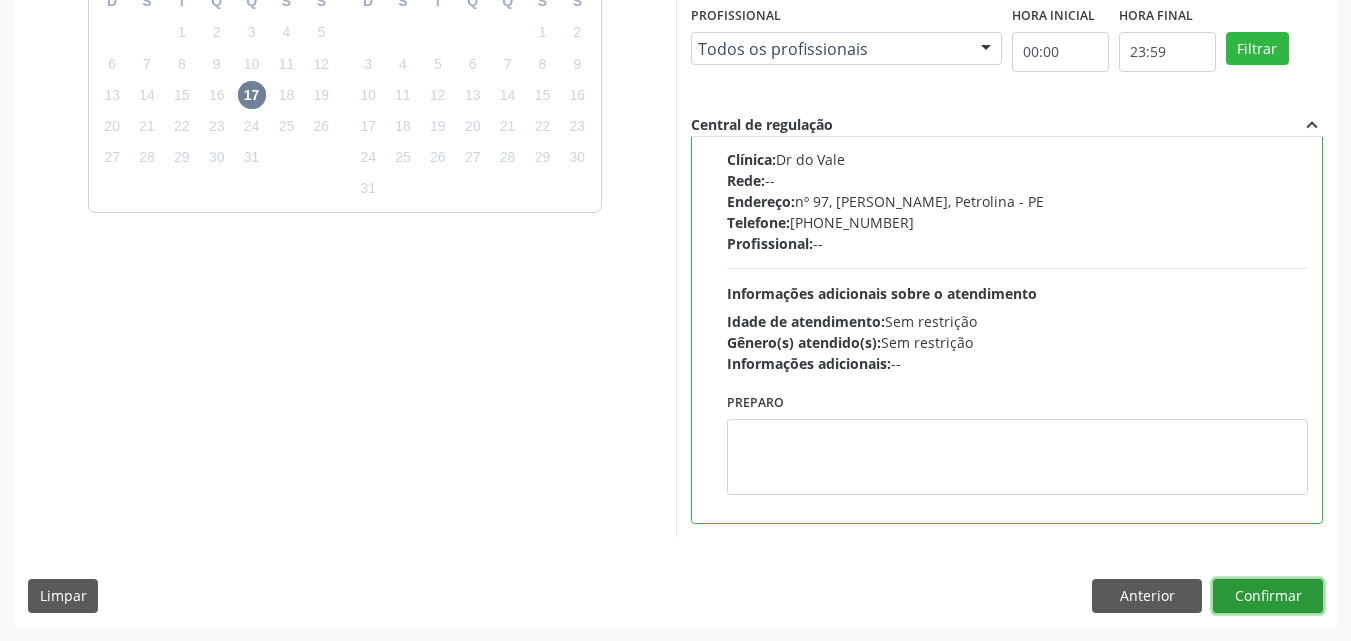 click on "Confirmar" at bounding box center [1268, 596] 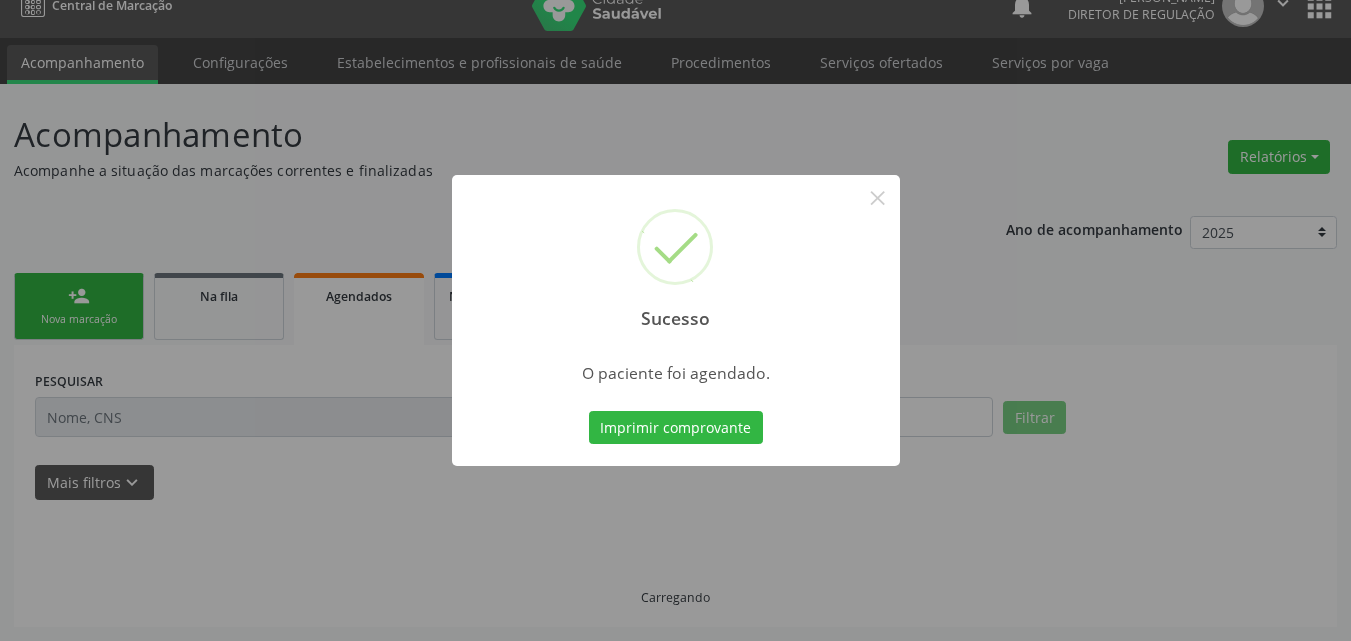 scroll, scrollTop: 26, scrollLeft: 0, axis: vertical 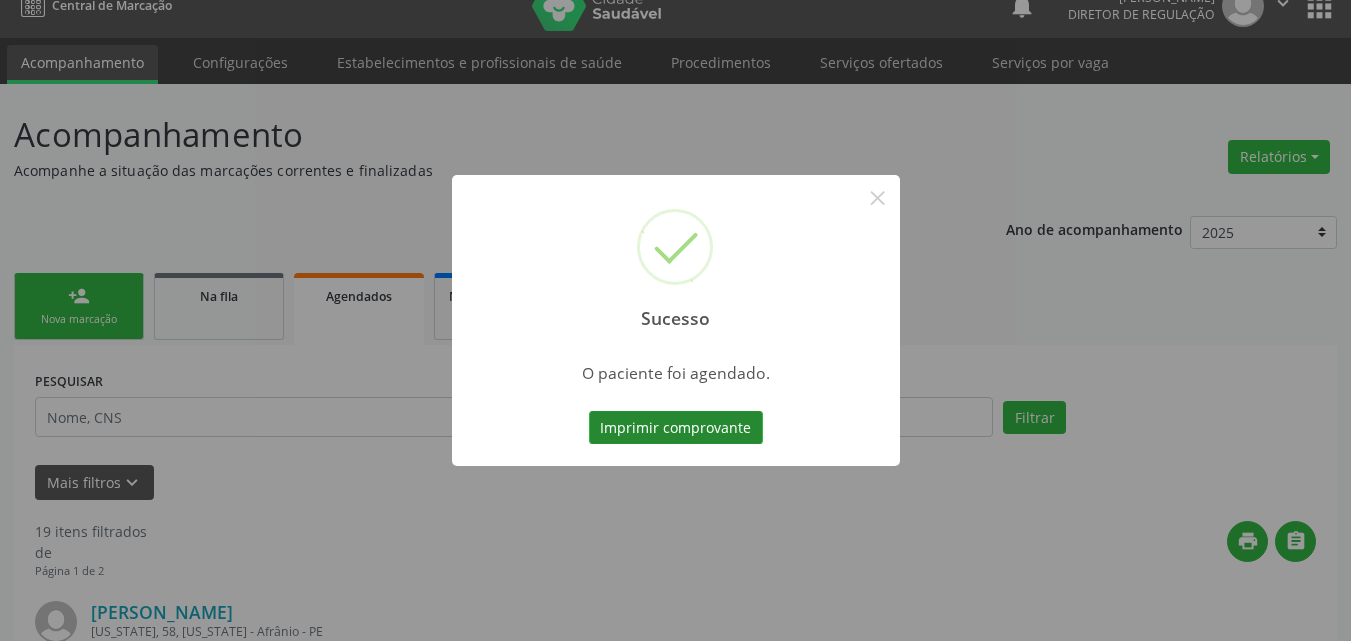 click on "Imprimir comprovante" at bounding box center (676, 428) 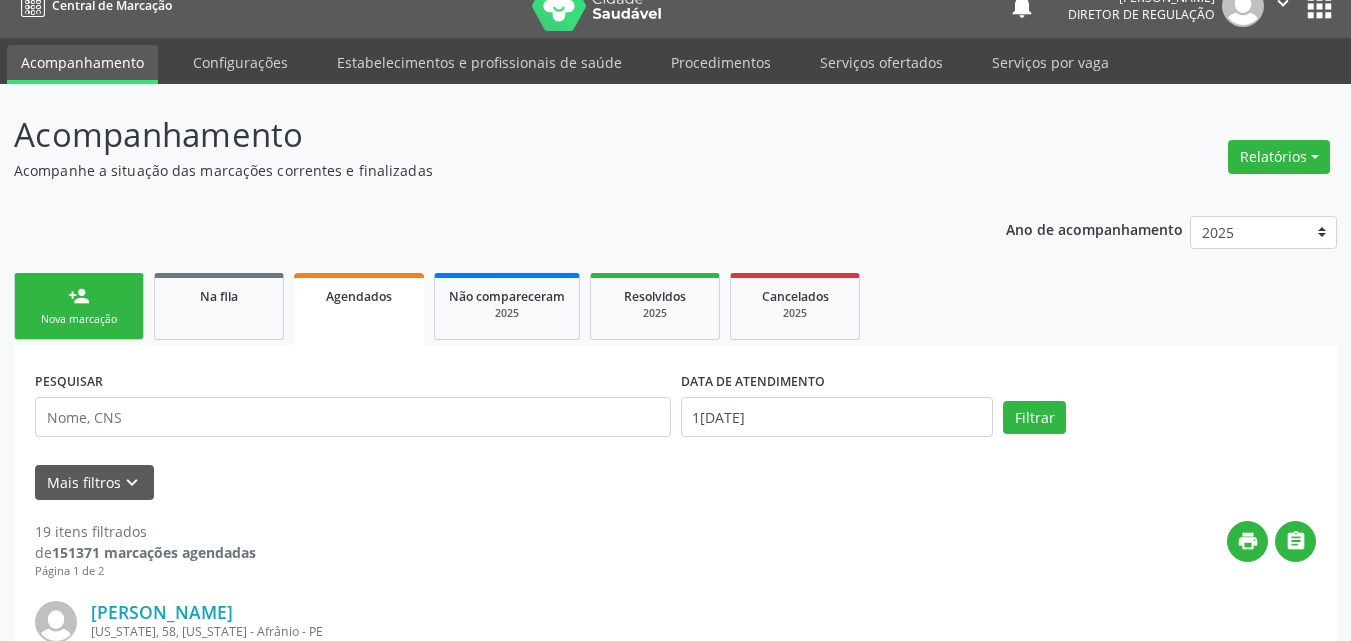 click on "Nova marcação" at bounding box center [79, 319] 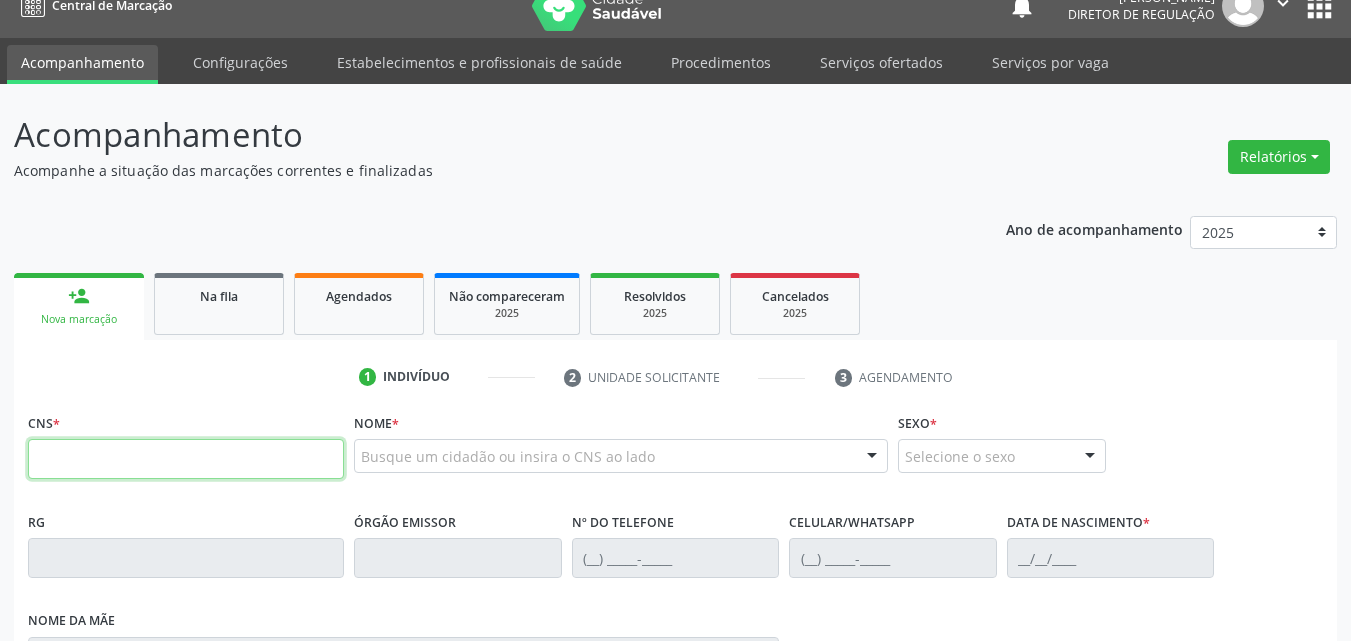click at bounding box center [186, 459] 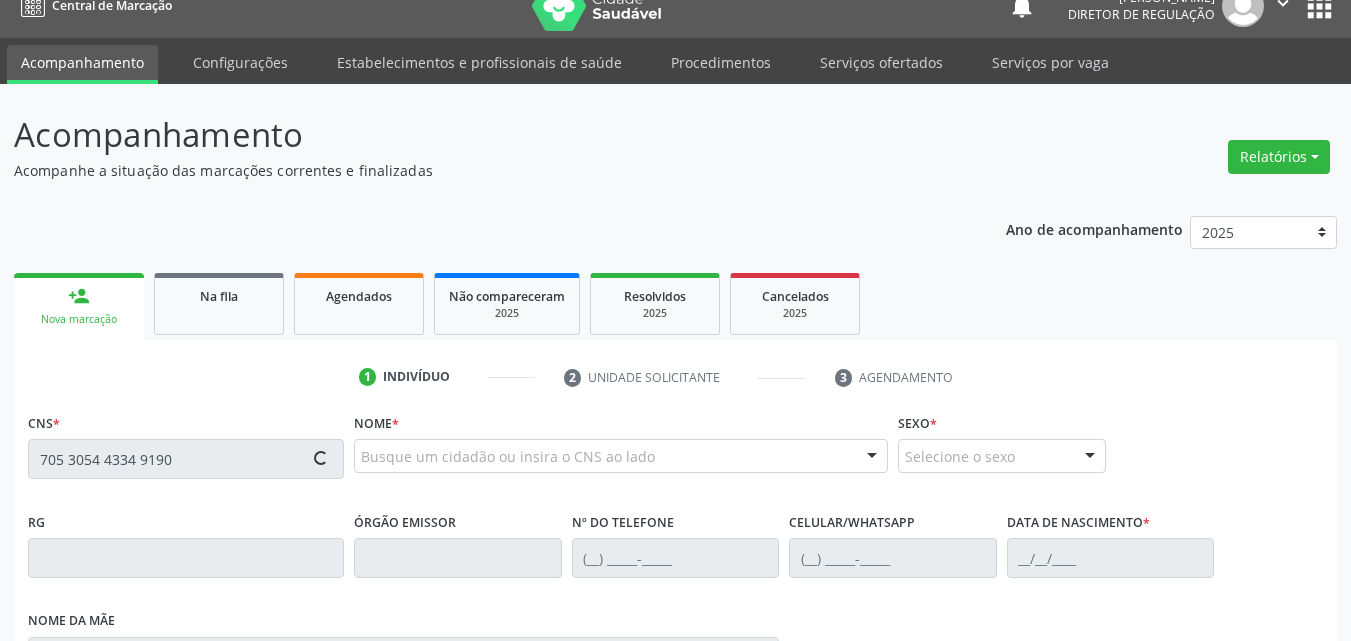 type on "705 3054 4334 9190" 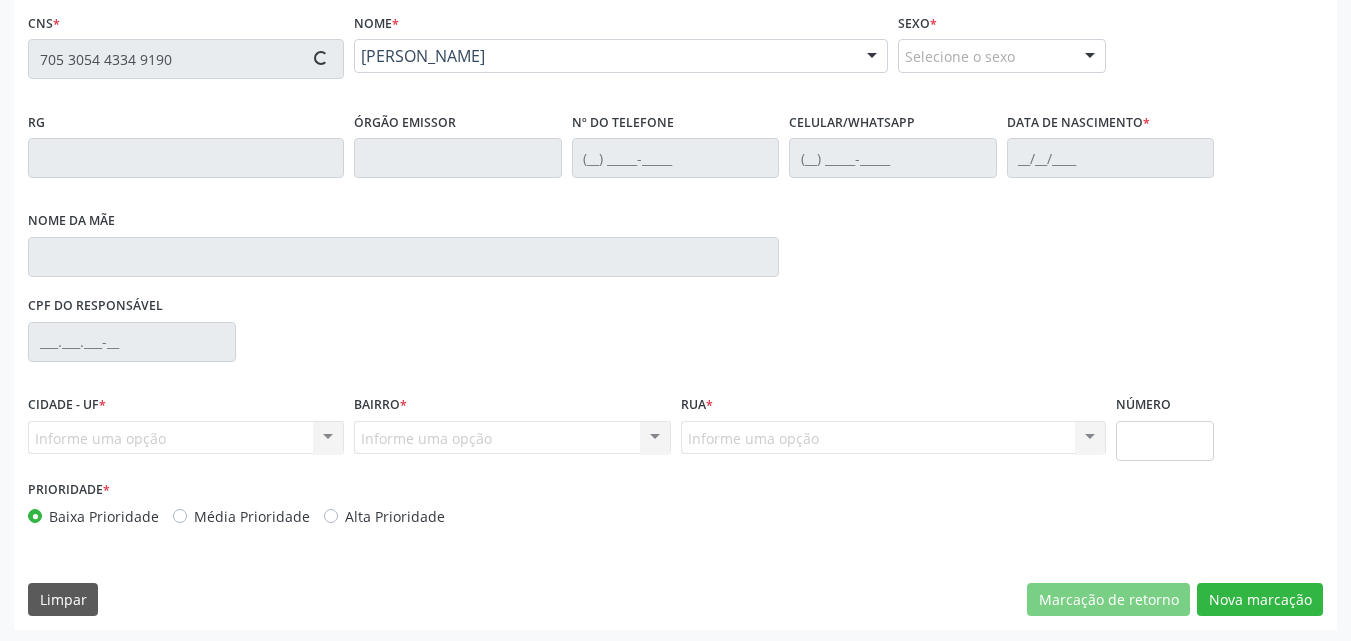 type on "[DATE]" 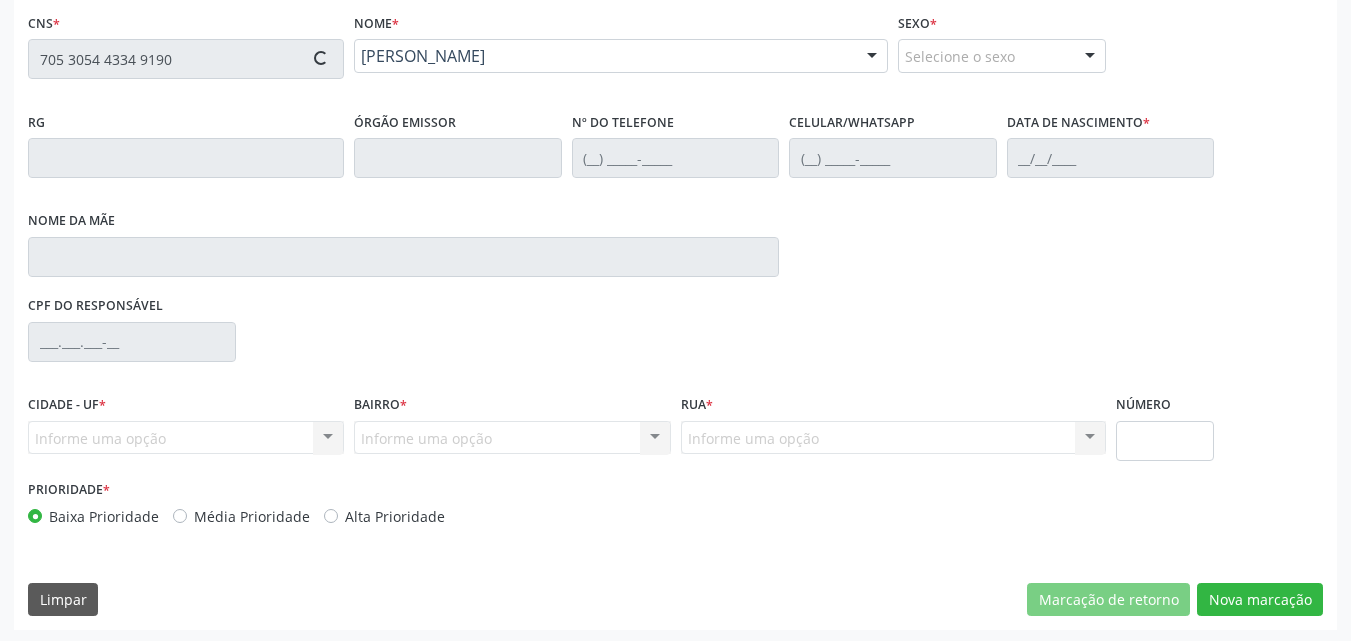 type on "[PERSON_NAME]" 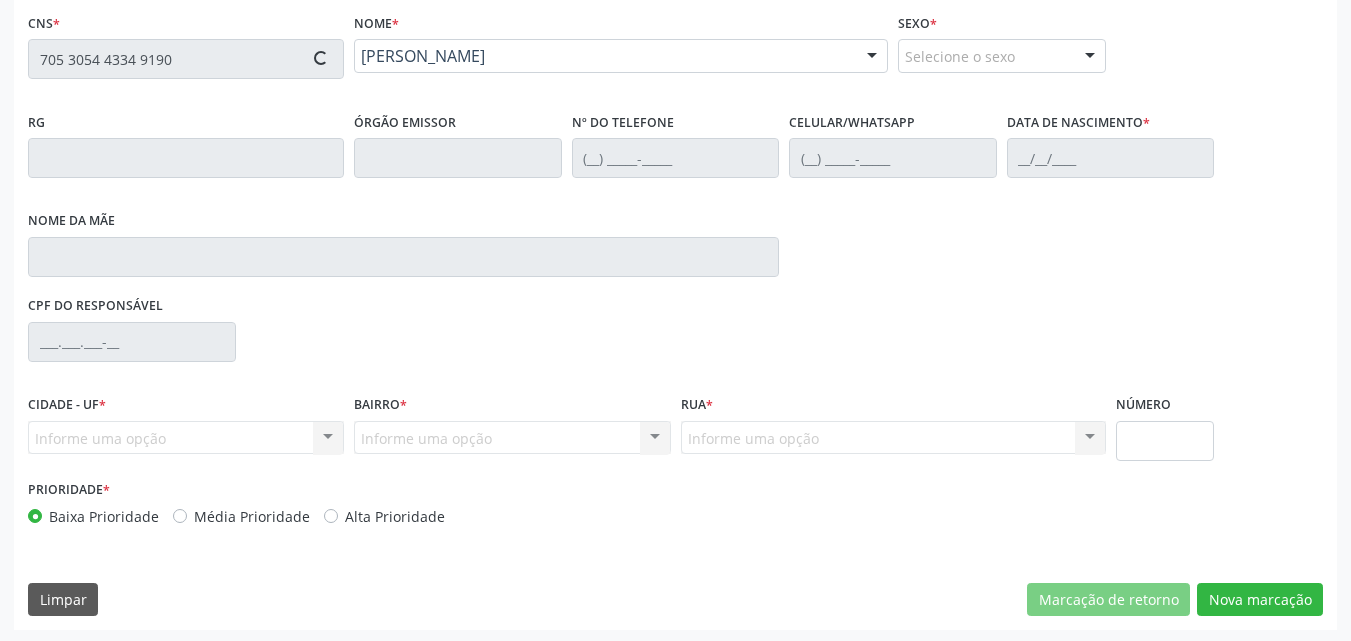 type on "S/N" 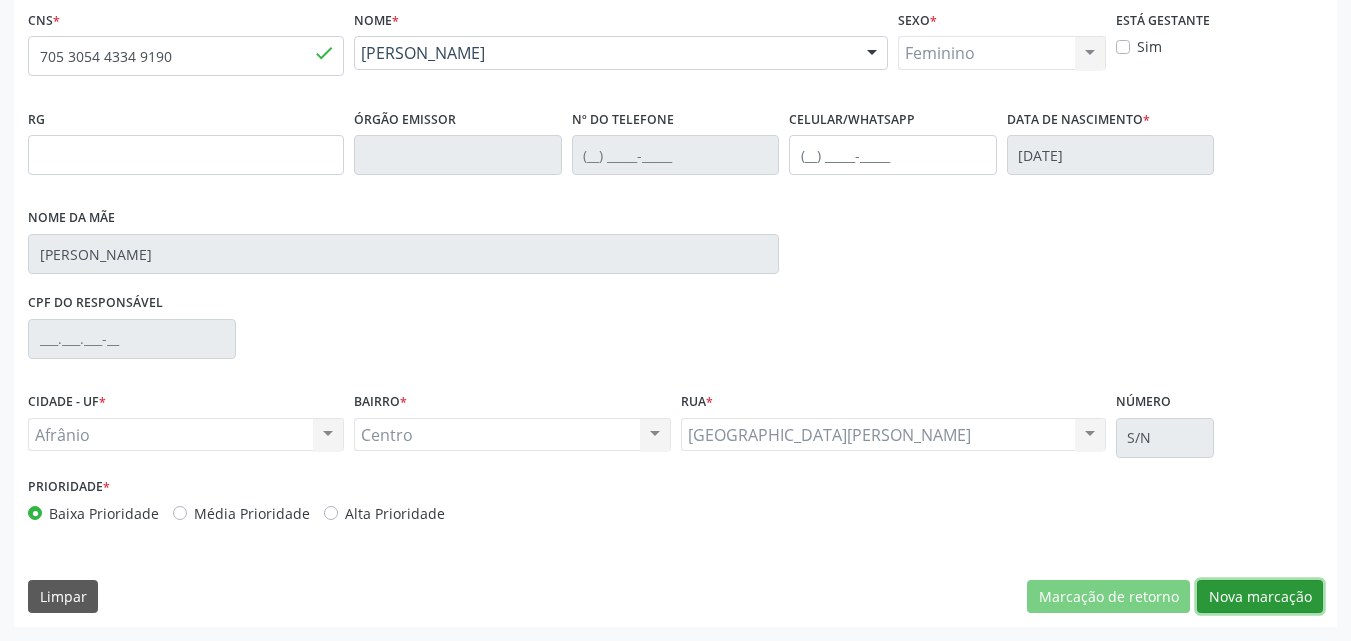 click on "Nova marcação" at bounding box center (1260, 597) 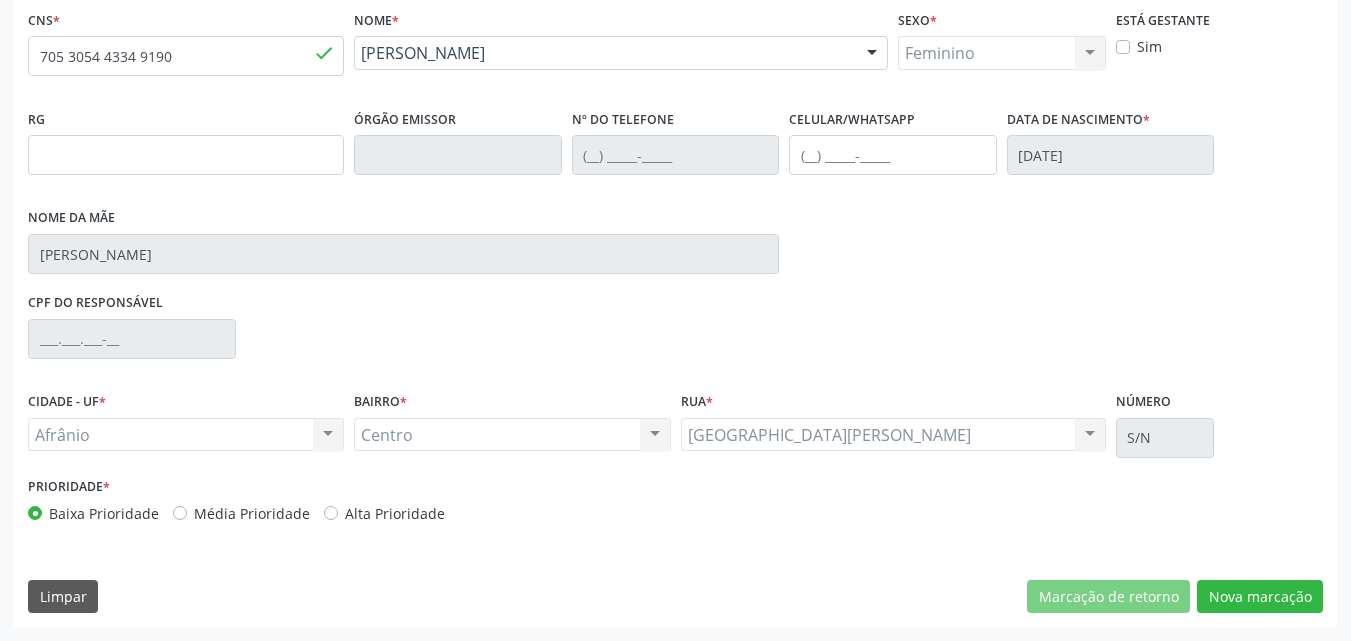 scroll, scrollTop: 265, scrollLeft: 0, axis: vertical 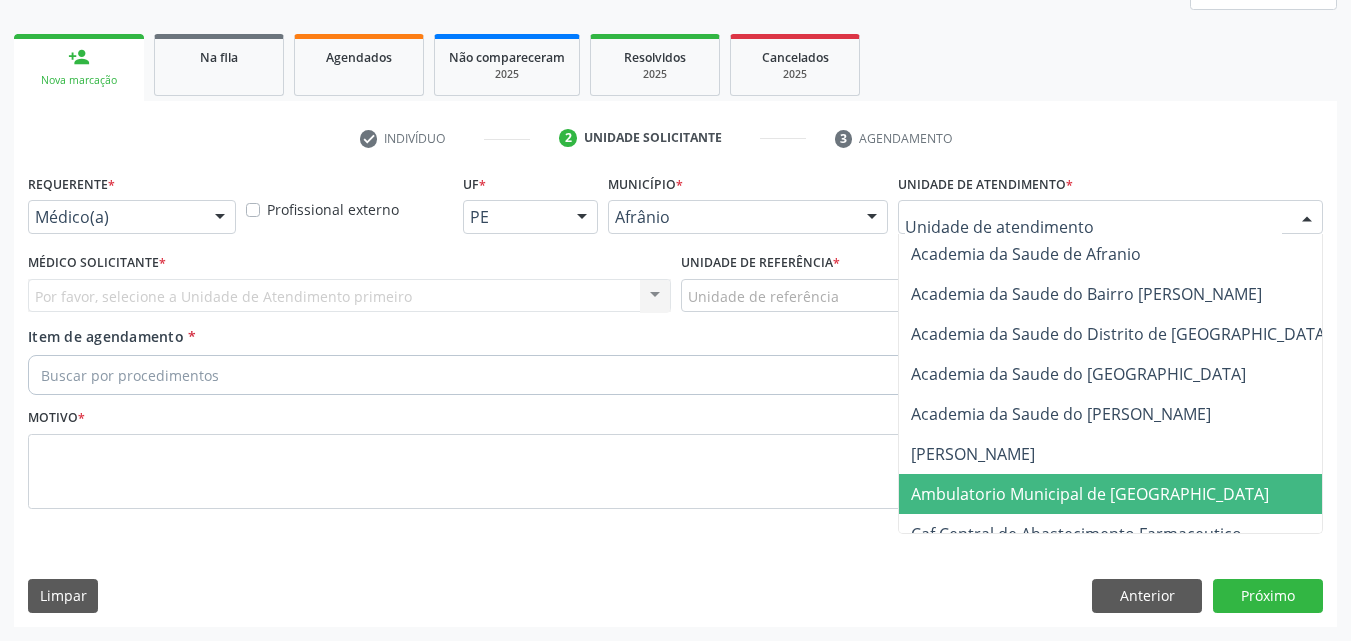 click on "Ambulatorio Municipal de [GEOGRAPHIC_DATA]" at bounding box center (1090, 494) 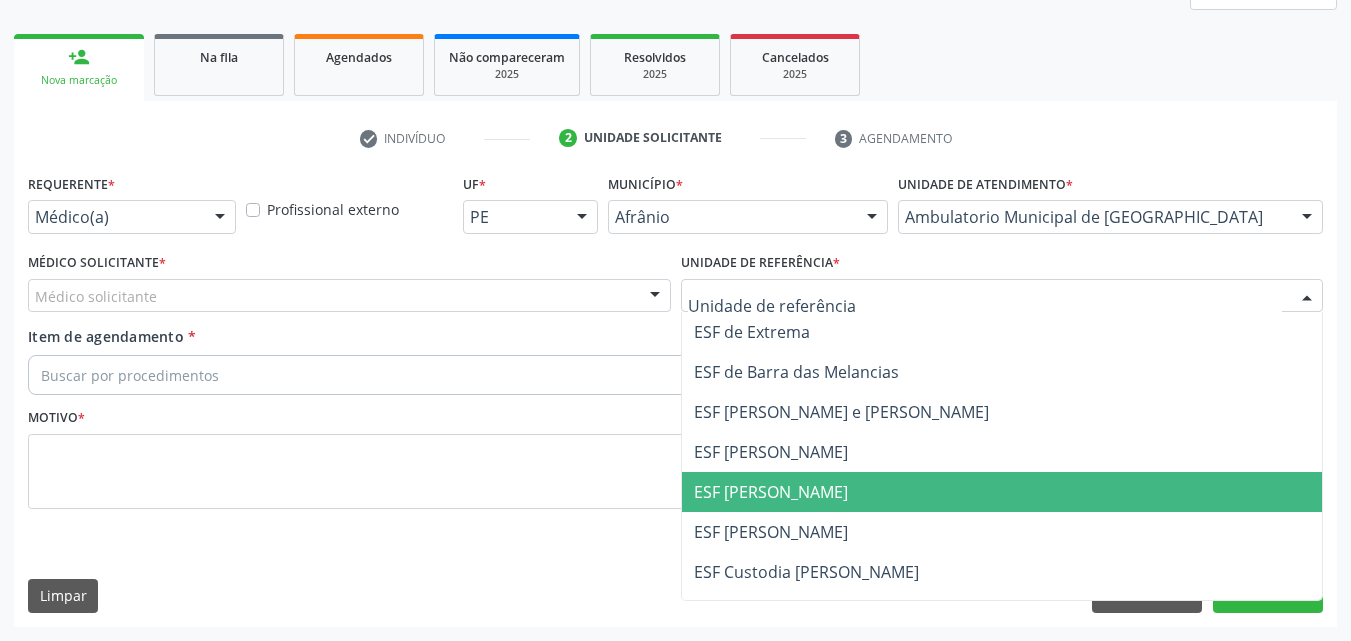 click on "ESF [PERSON_NAME]" at bounding box center (1002, 492) 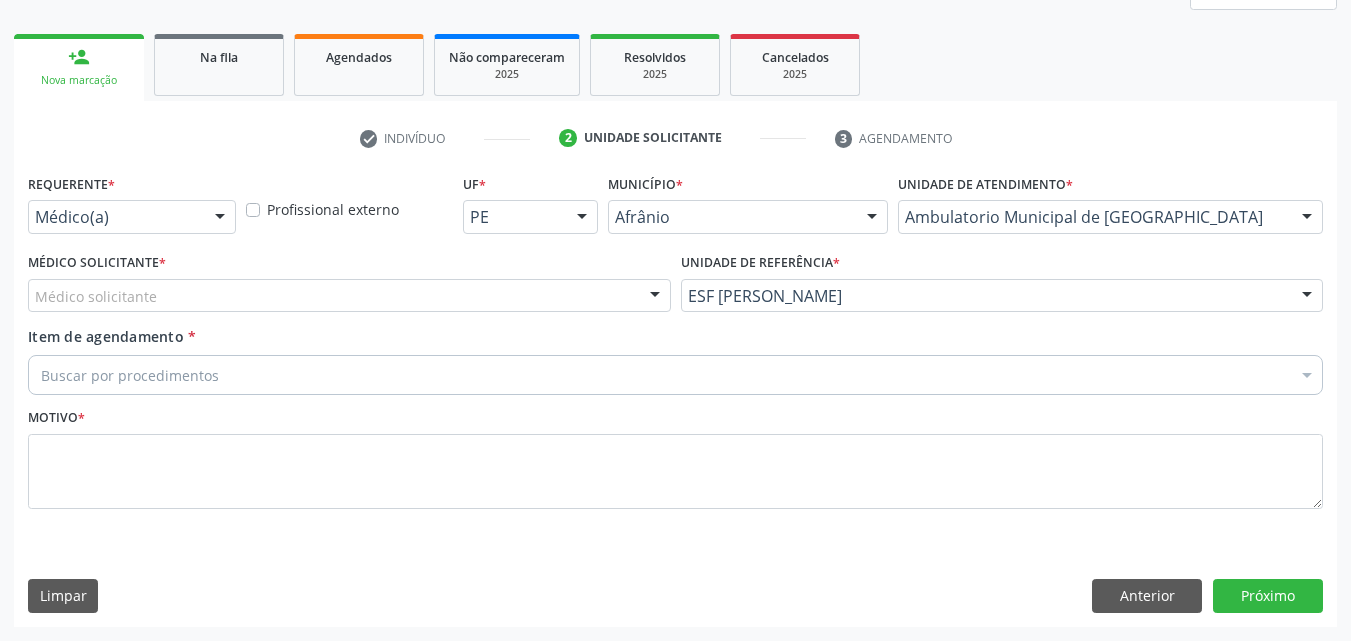 click on "Médico solicitante" at bounding box center [349, 296] 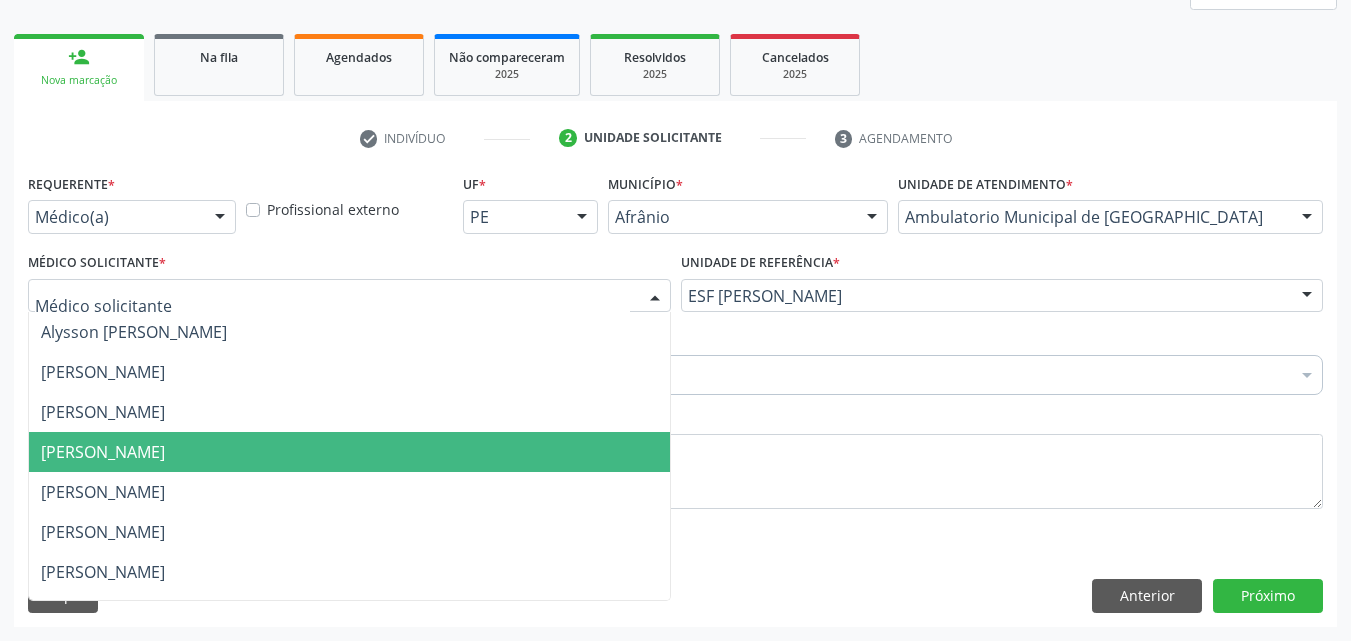 click on "[PERSON_NAME]" at bounding box center [349, 452] 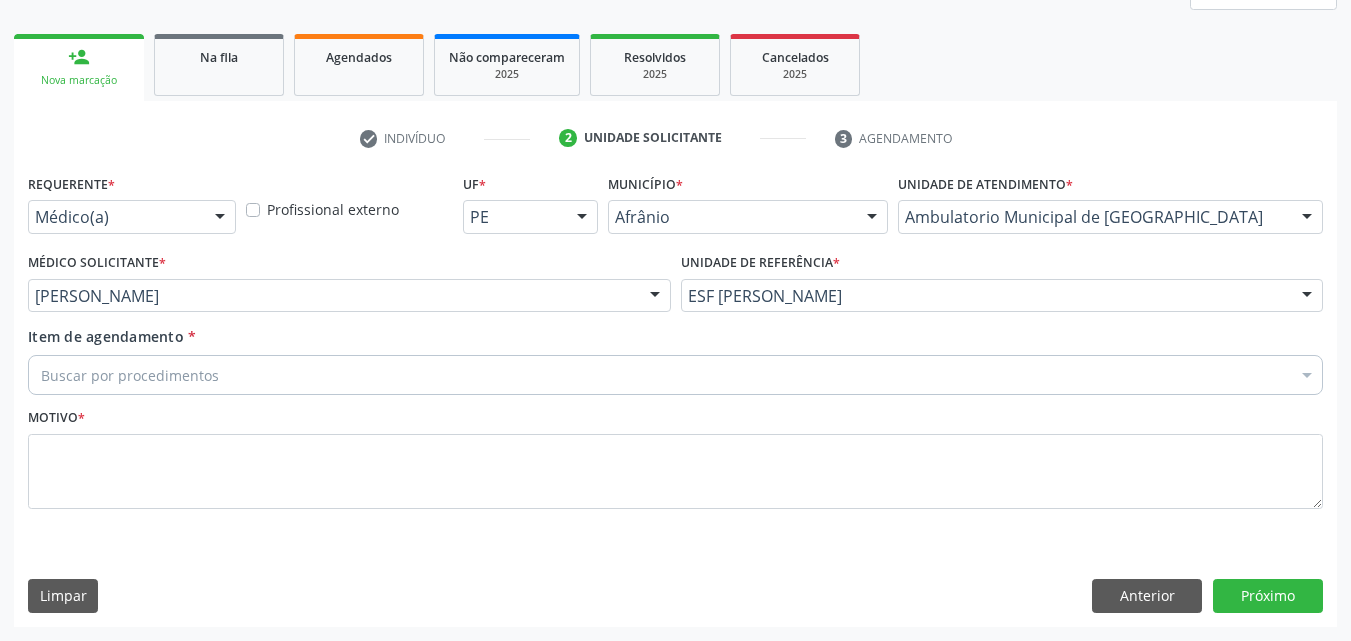click on "Buscar por procedimentos" at bounding box center (675, 375) 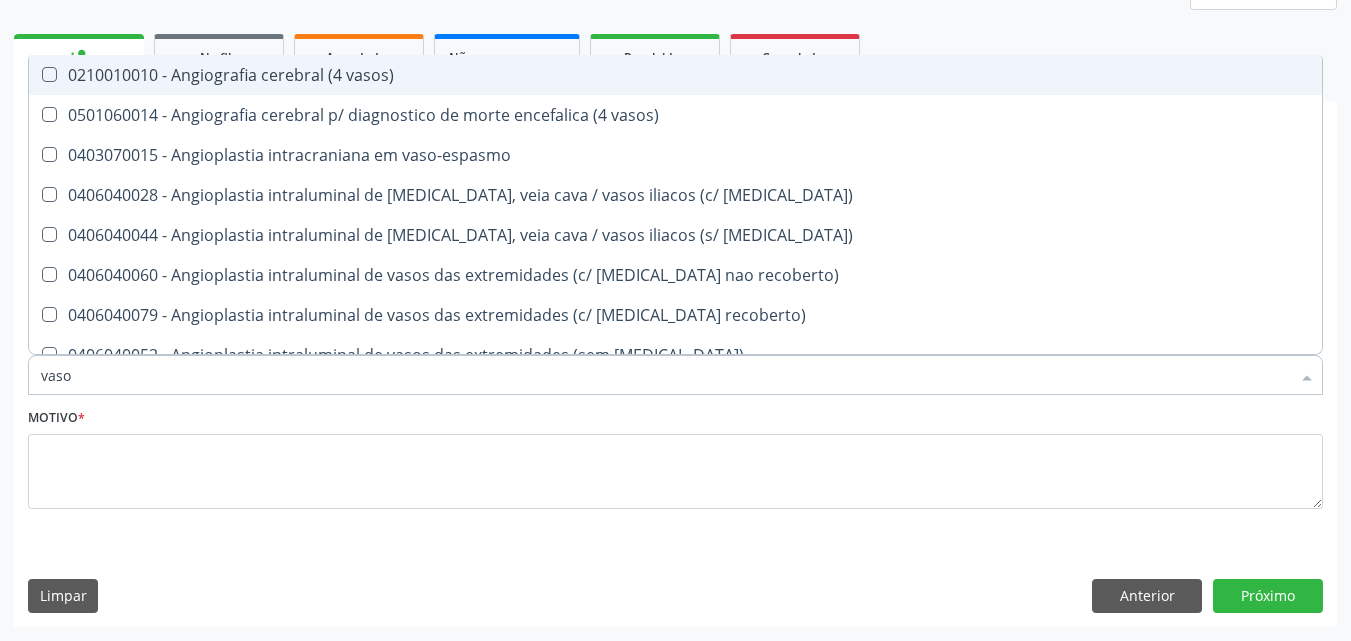 type on "vasos" 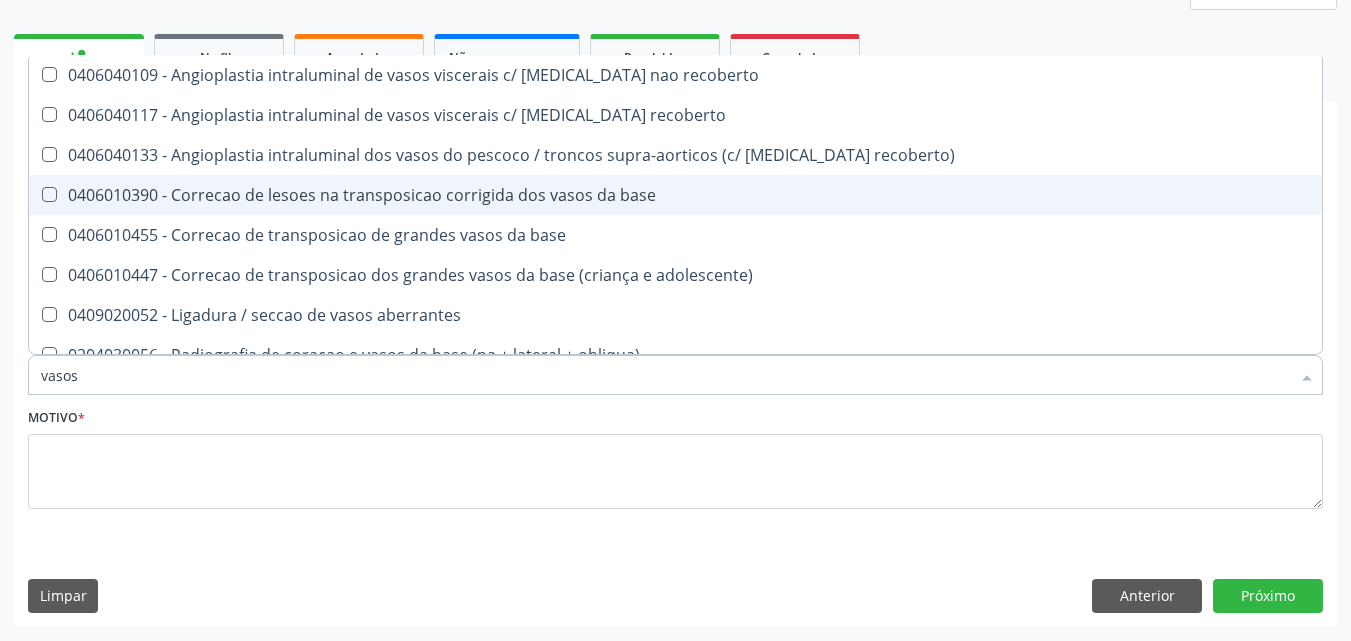 scroll, scrollTop: 500, scrollLeft: 0, axis: vertical 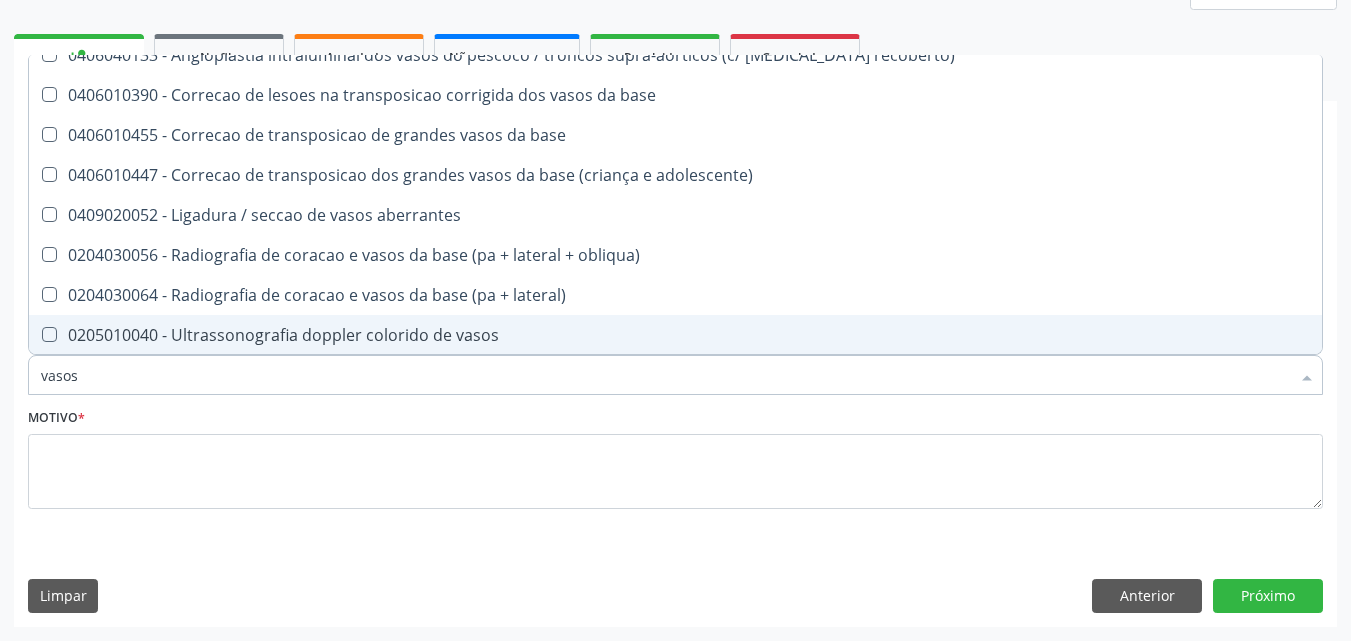 click on "0205010040 - Ultrassonografia doppler colorido de vasos" at bounding box center (675, 335) 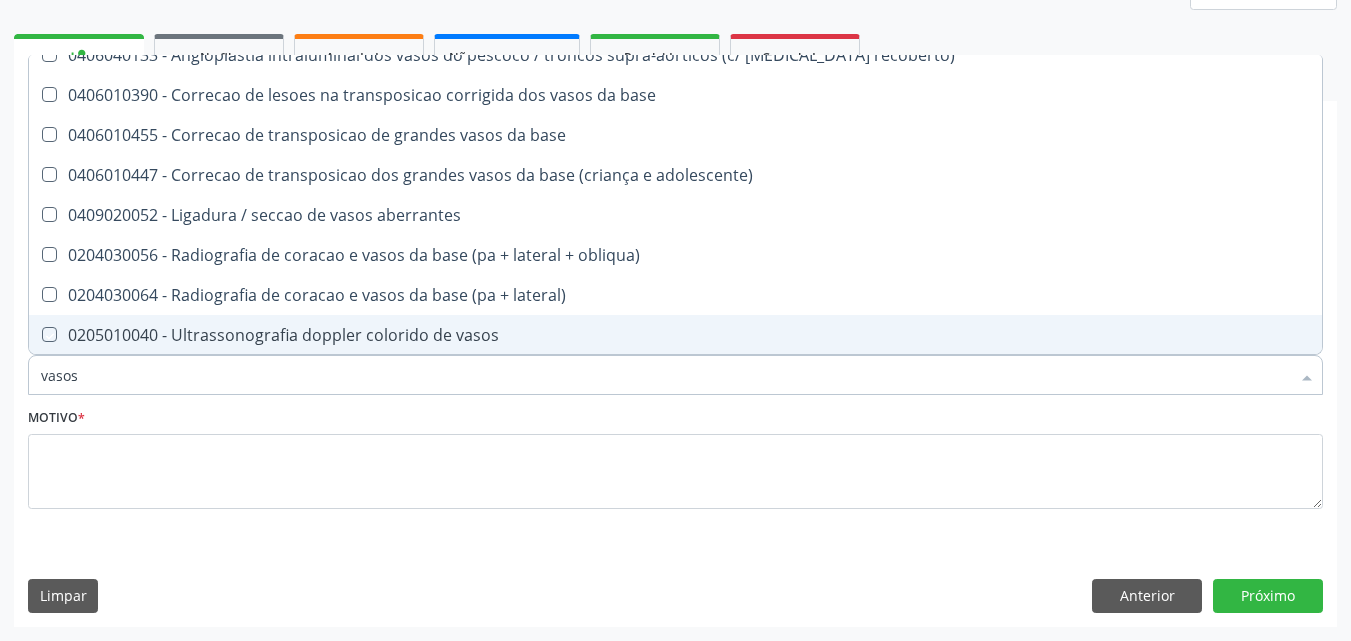 checkbox on "true" 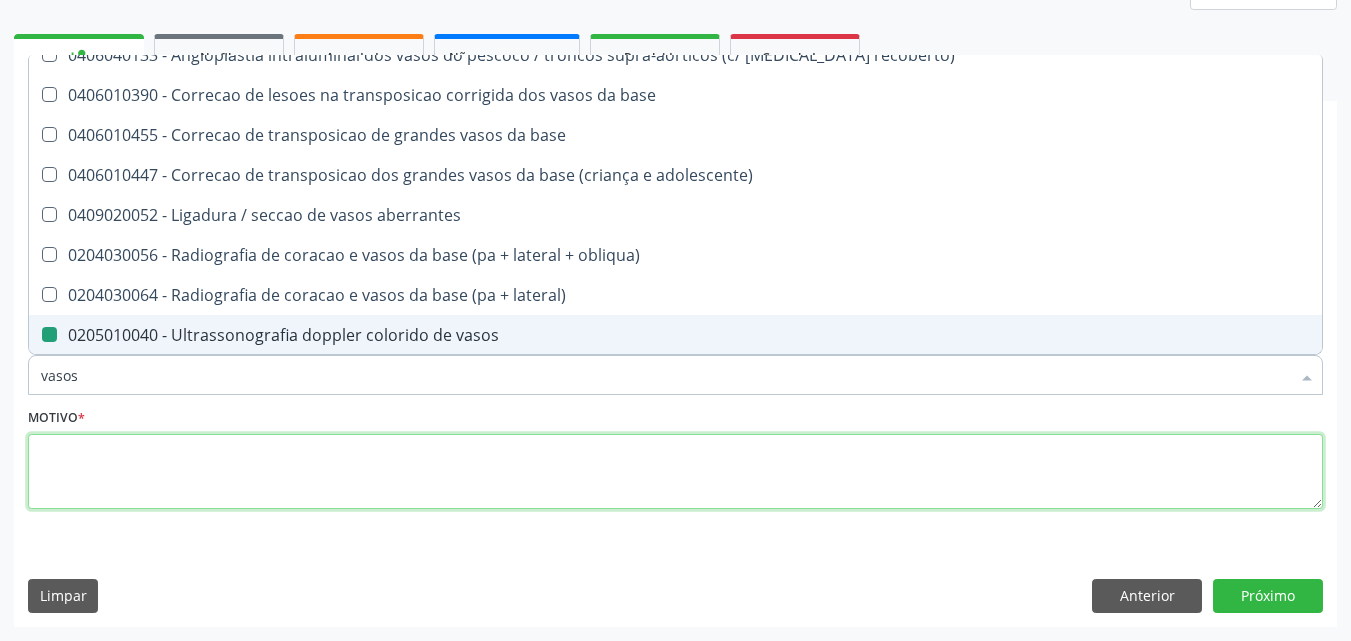 click at bounding box center [675, 472] 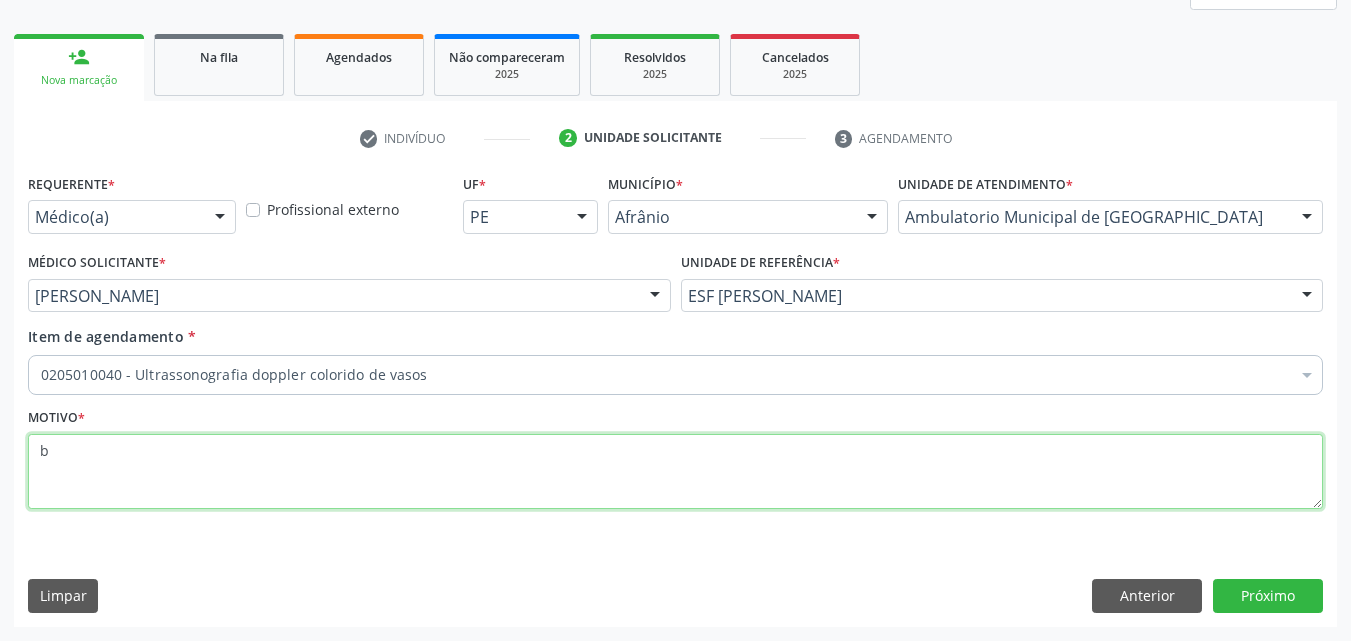 scroll, scrollTop: 0, scrollLeft: 0, axis: both 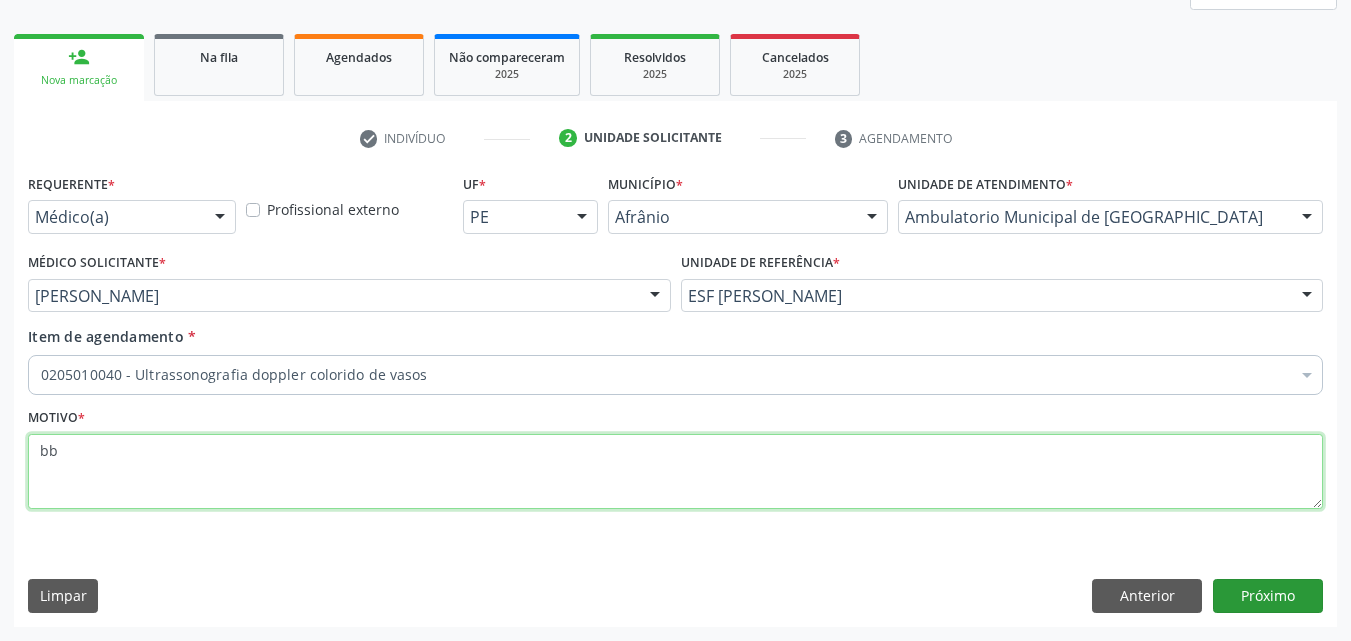 type on "bb" 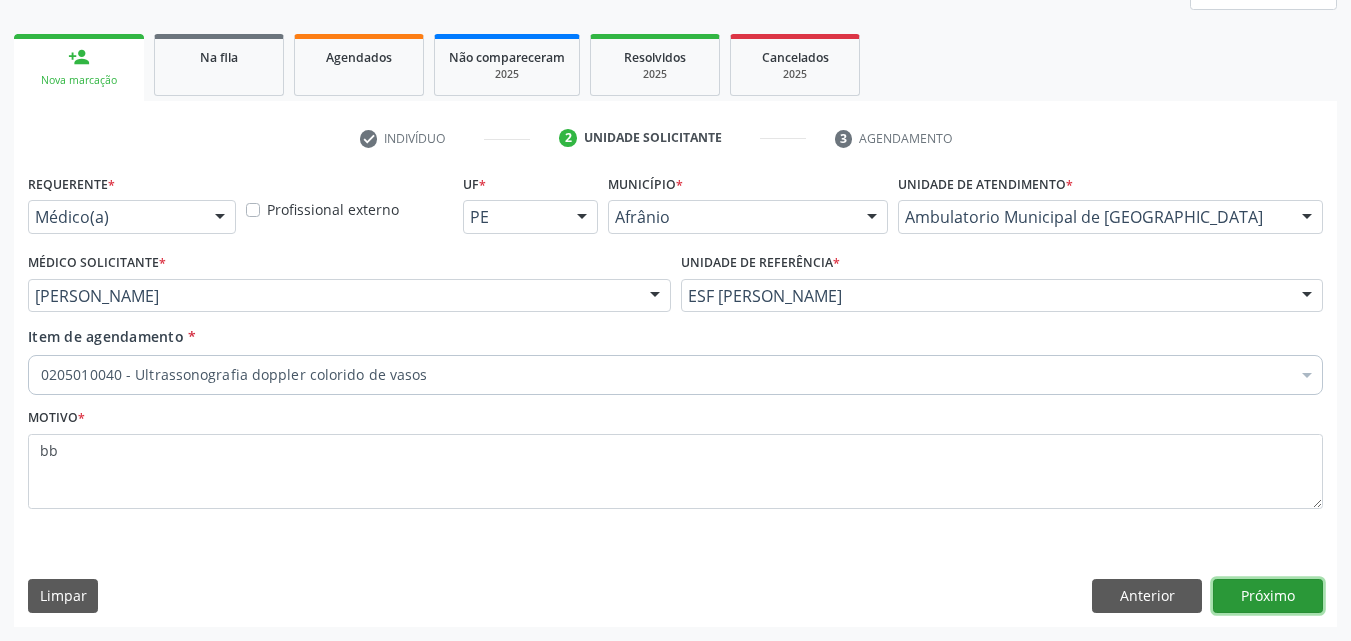 click on "Próximo" at bounding box center (1268, 596) 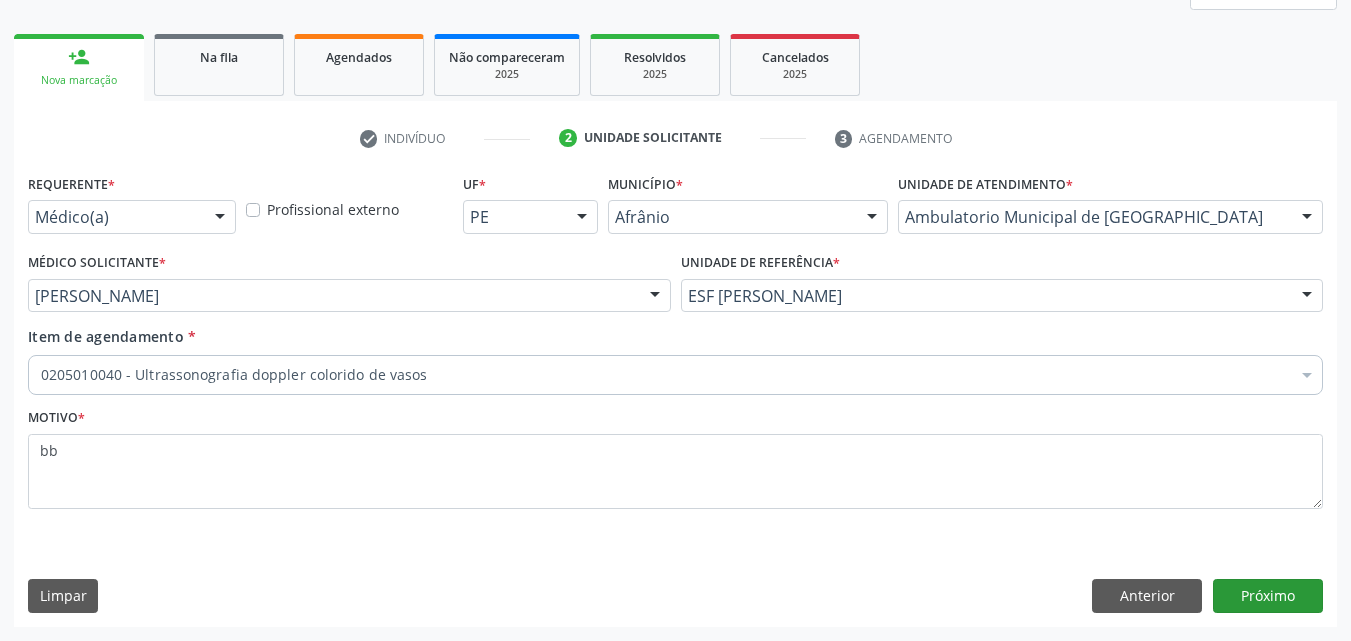 scroll, scrollTop: 229, scrollLeft: 0, axis: vertical 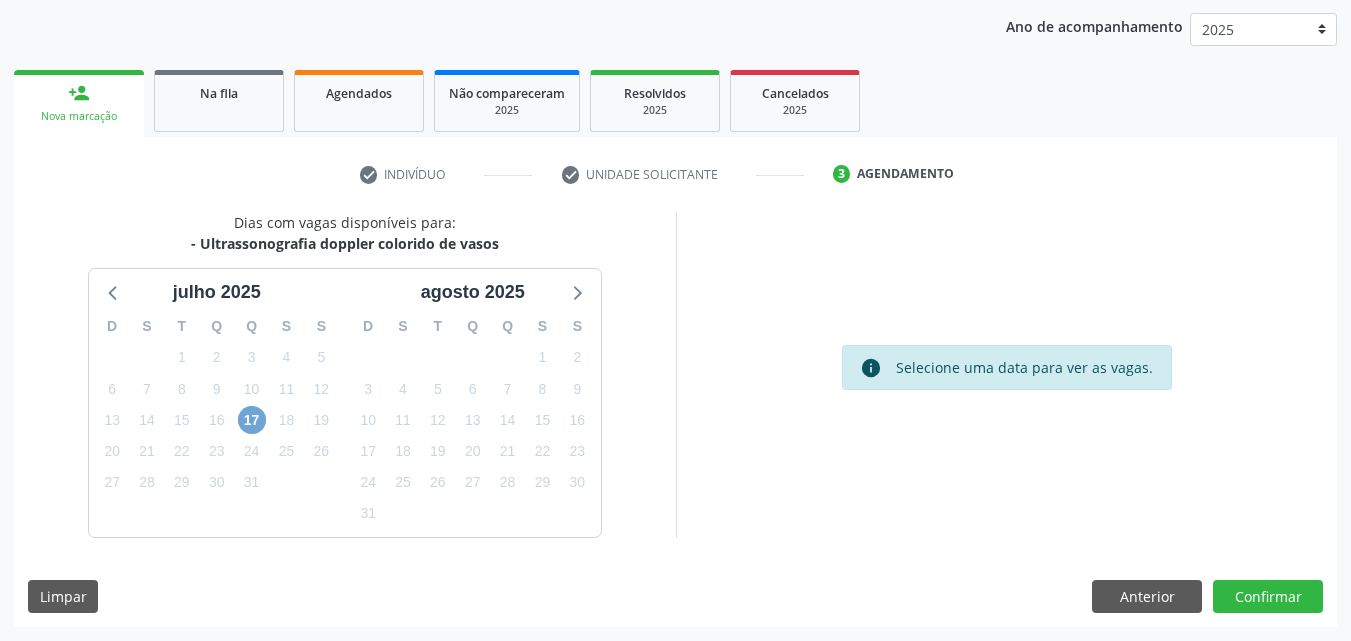 click on "17" at bounding box center [252, 420] 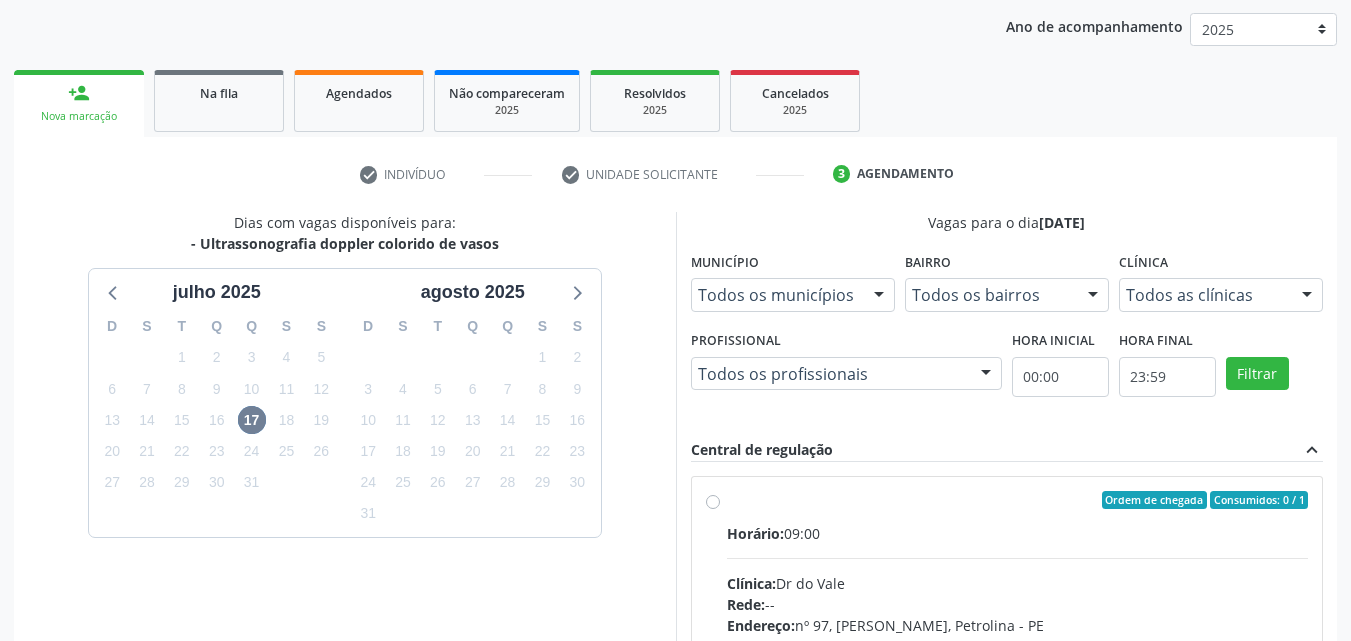 click on "Ordem de chegada
Consumidos: 0 / 1" at bounding box center [1018, 500] 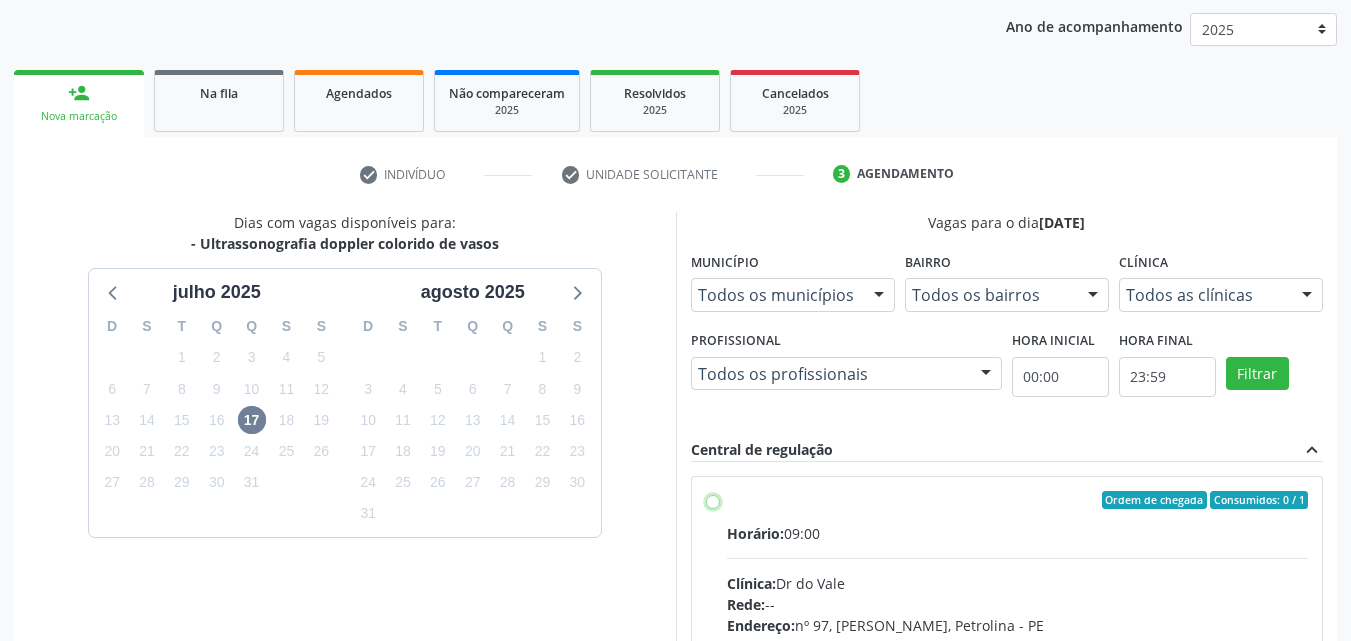 click on "Ordem de chegada
Consumidos: 0 / 1
Horário:   09:00
Clínica:  Dr do Vale
Rede:
--
Endereço:   nº 97, Gercino Coelho, Petrolina - PE
Telefone:   (74) 91113157
Profissional:
--
Informações adicionais sobre o atendimento
Idade de atendimento:
Sem restrição
Gênero(s) atendido(s):
Sem restrição
Informações adicionais:
--" at bounding box center (713, 500) 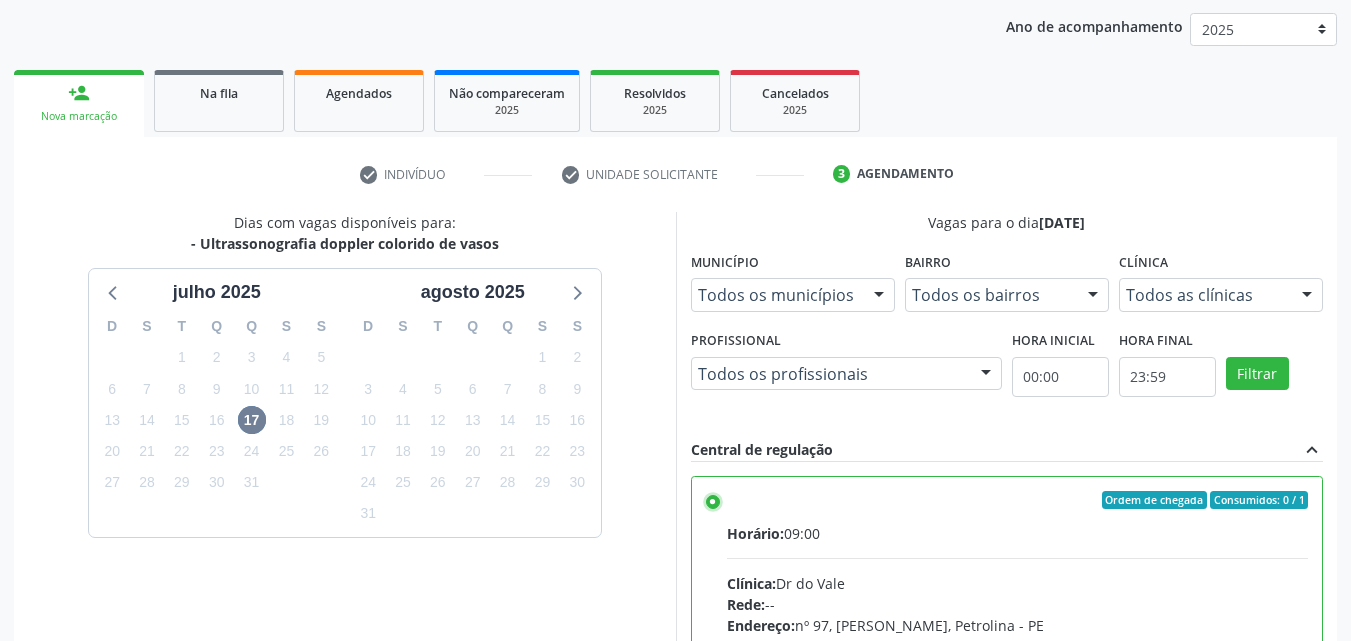 scroll, scrollTop: 99, scrollLeft: 0, axis: vertical 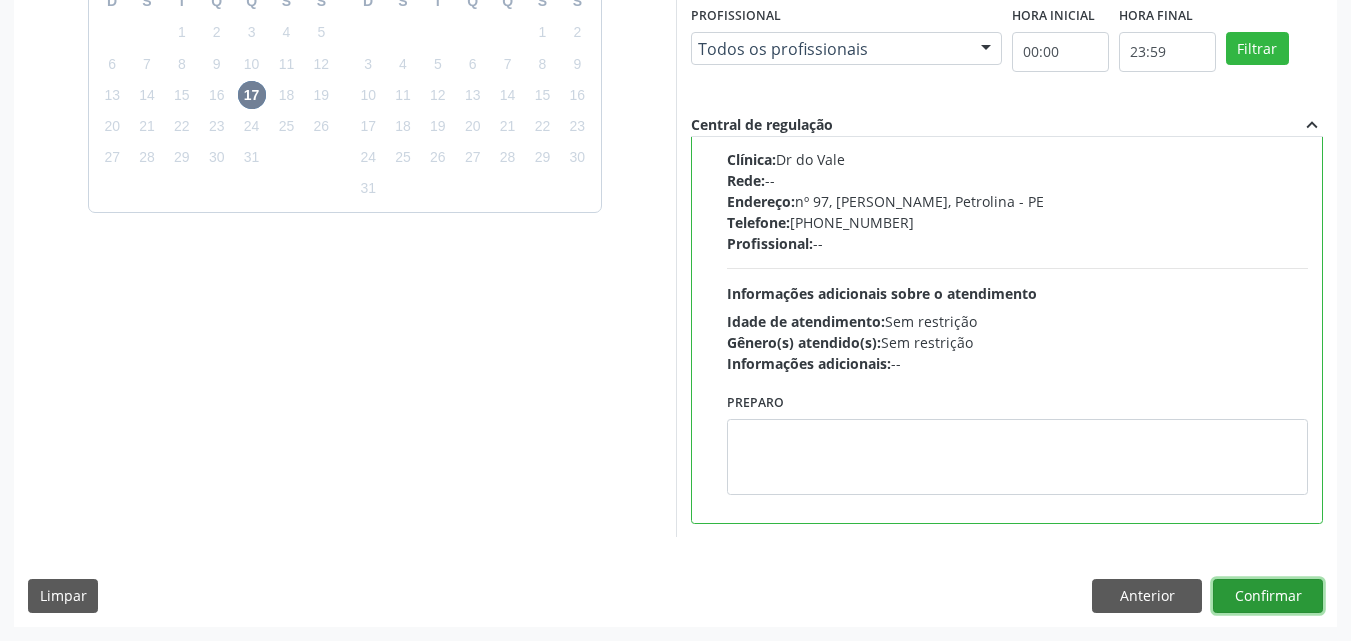 click on "Confirmar" at bounding box center (1268, 596) 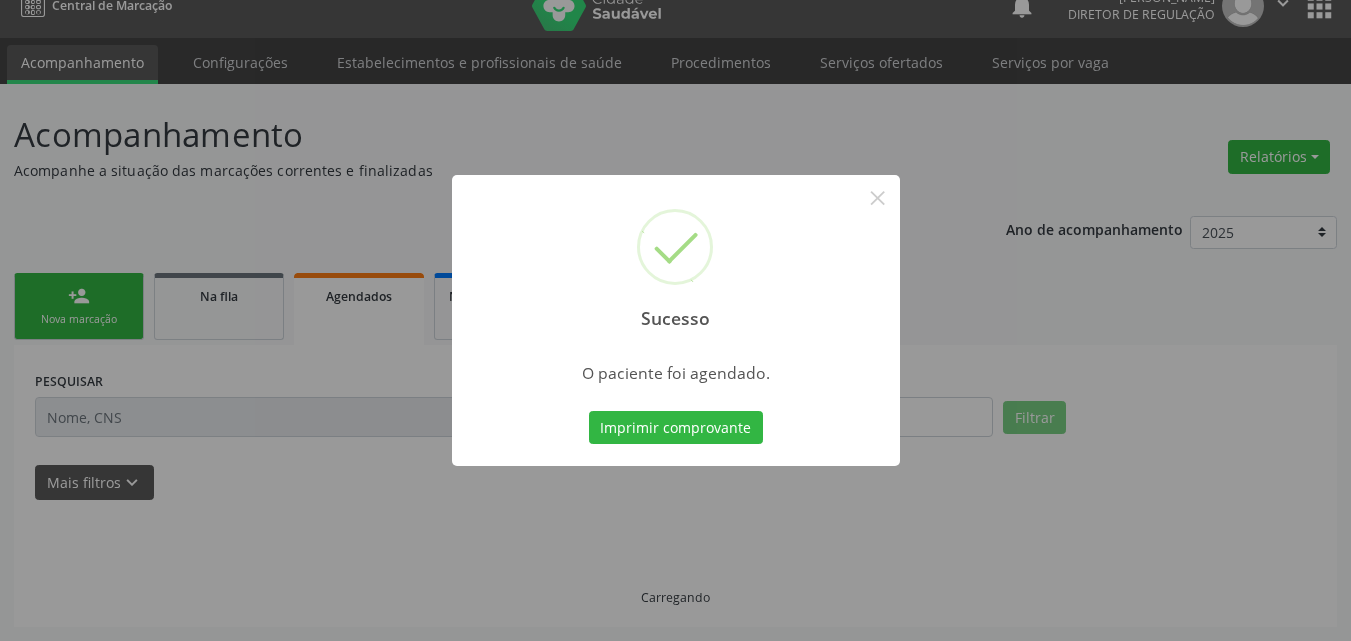 scroll, scrollTop: 26, scrollLeft: 0, axis: vertical 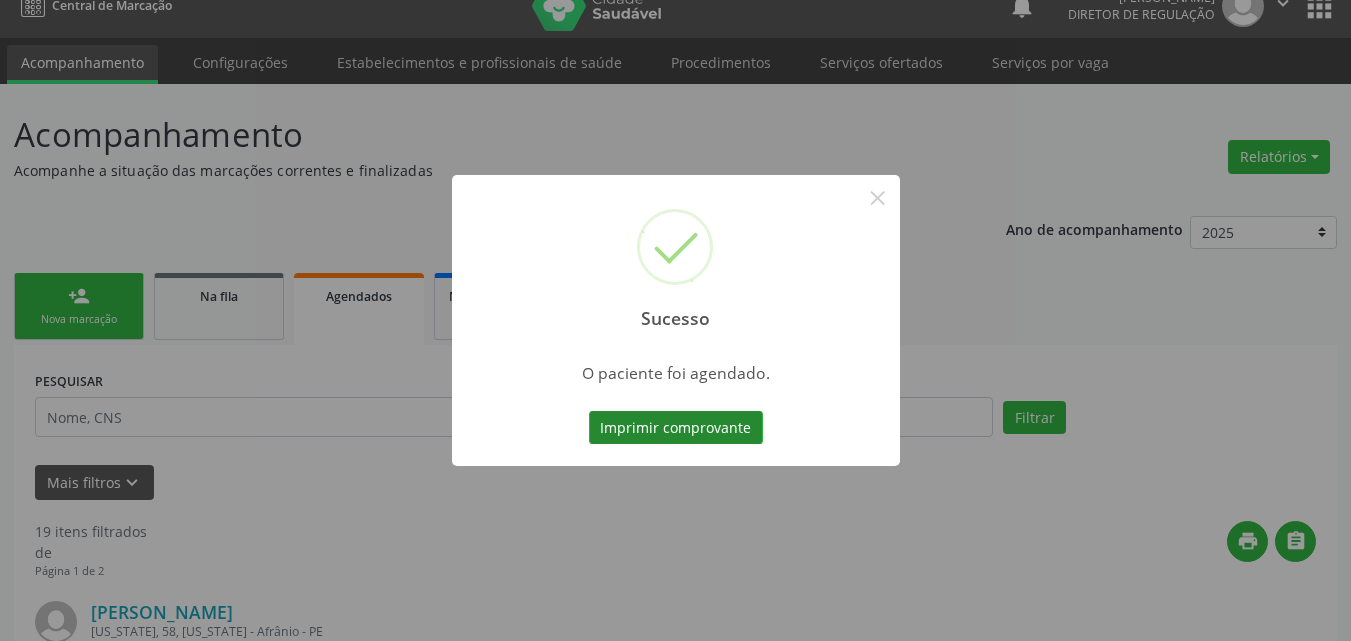 click on "Imprimir comprovante" at bounding box center [676, 428] 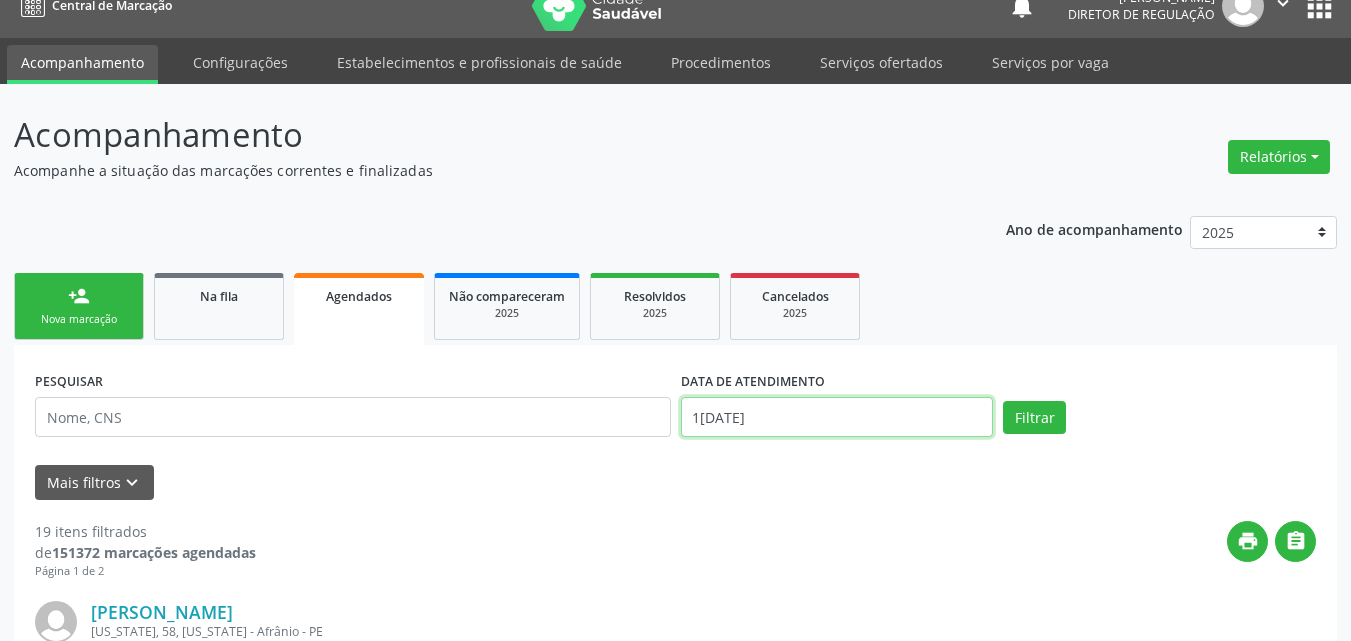 click on "16[DATE]" at bounding box center (837, 417) 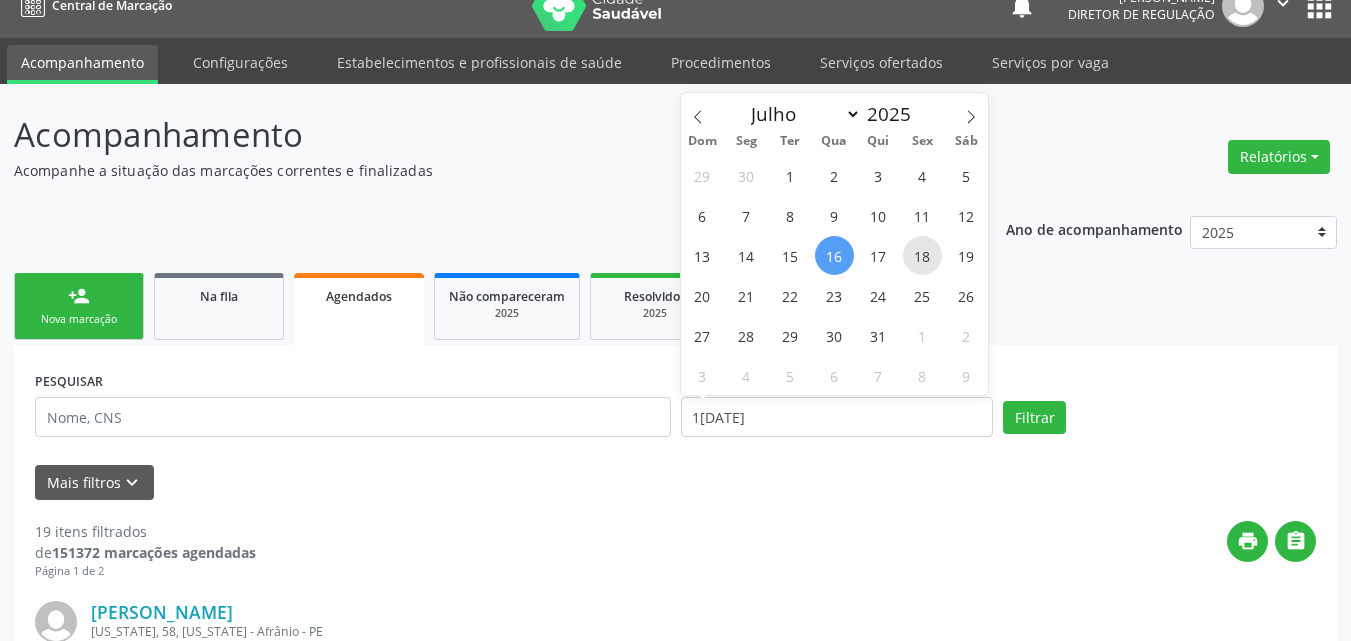 click on "18" at bounding box center (922, 255) 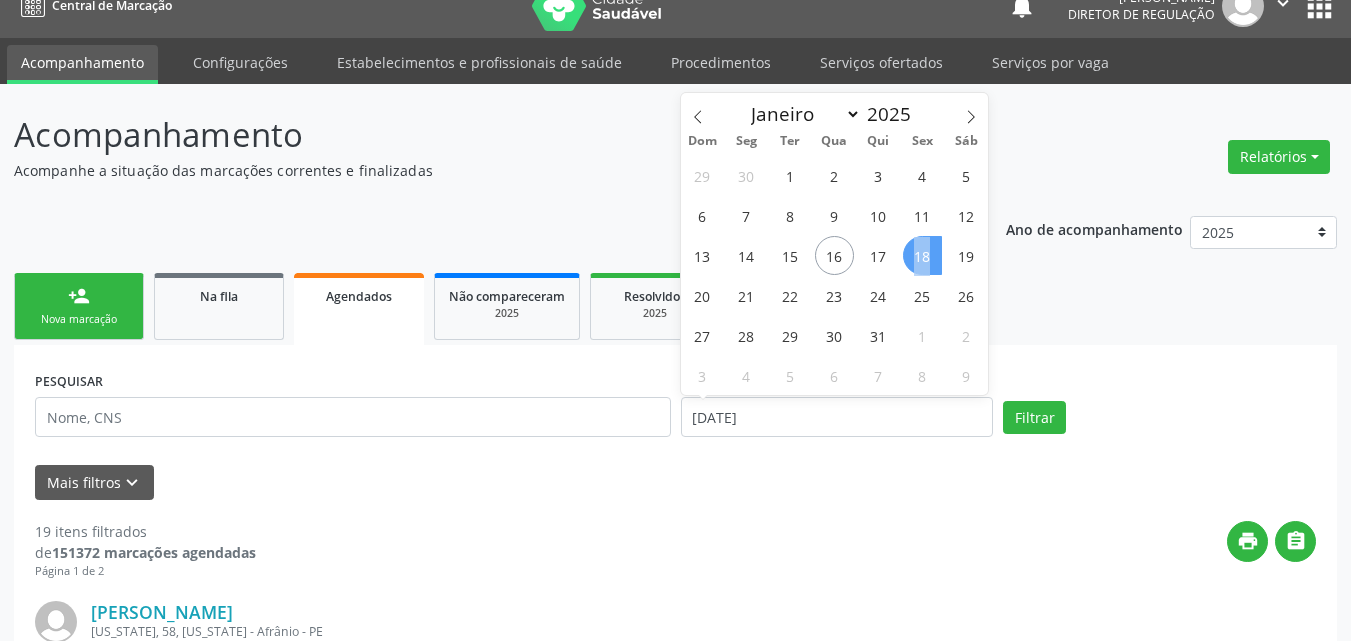 click on "18" at bounding box center [922, 255] 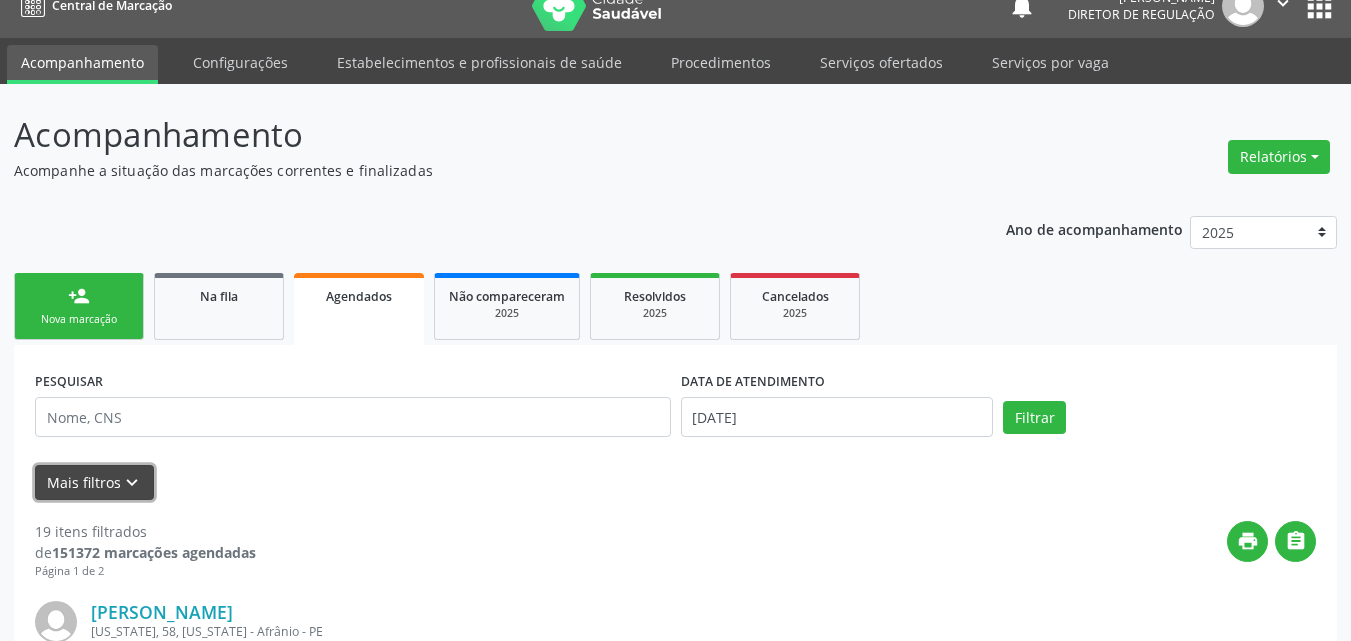 click on "keyboard_arrow_down" at bounding box center [132, 483] 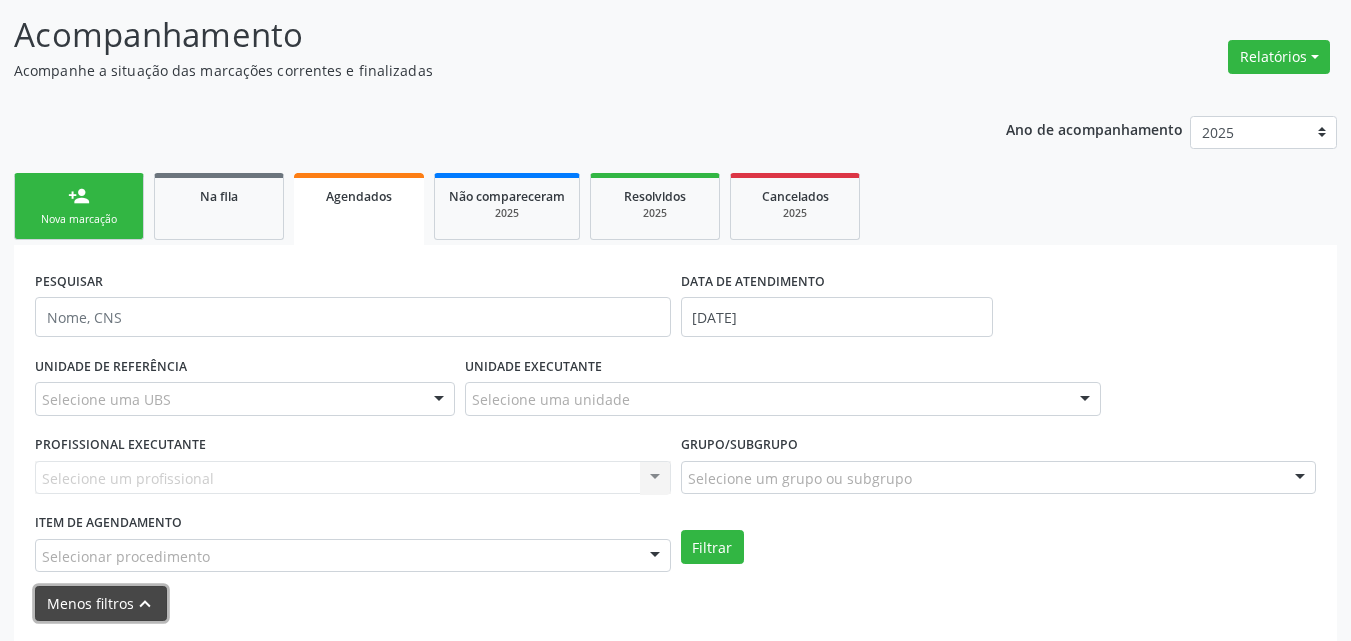 scroll, scrollTop: 226, scrollLeft: 0, axis: vertical 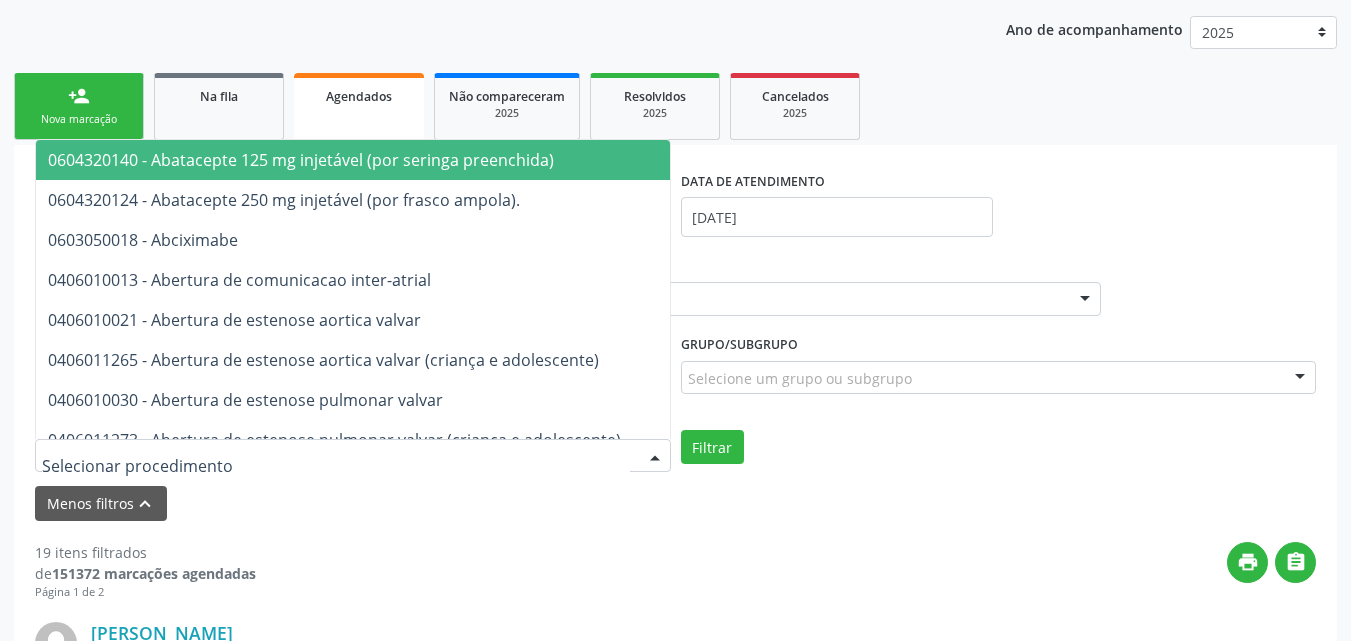click at bounding box center (353, 456) 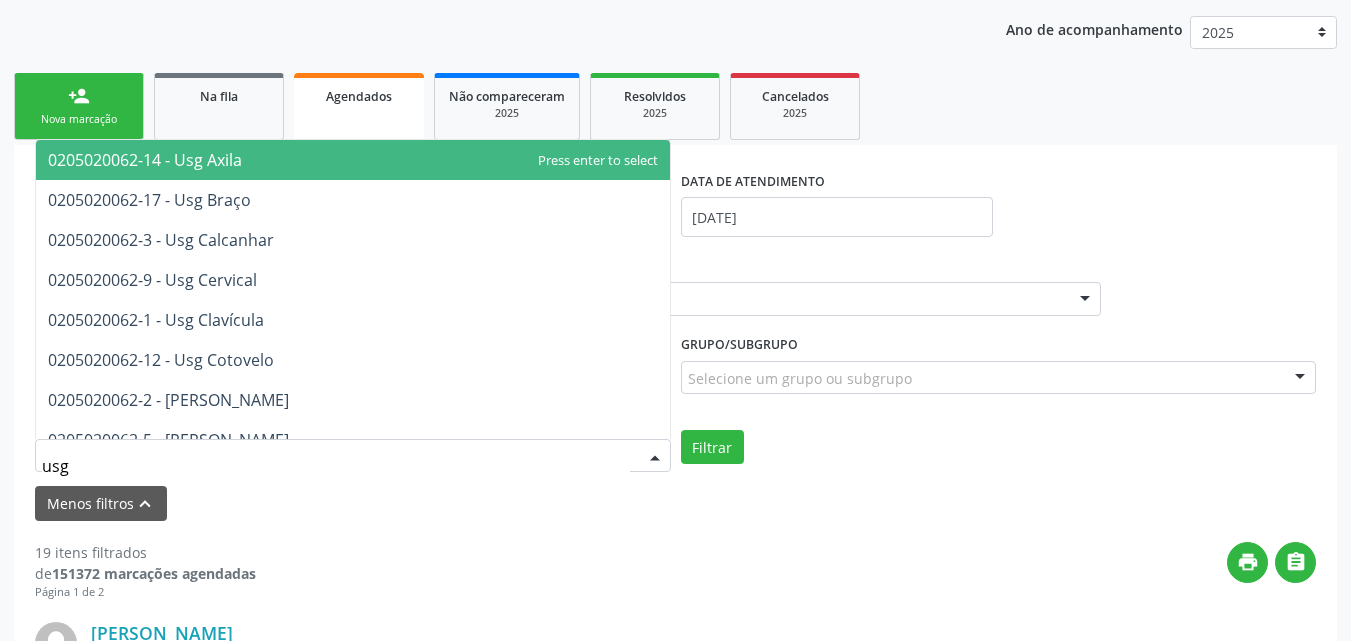 type on "usg o" 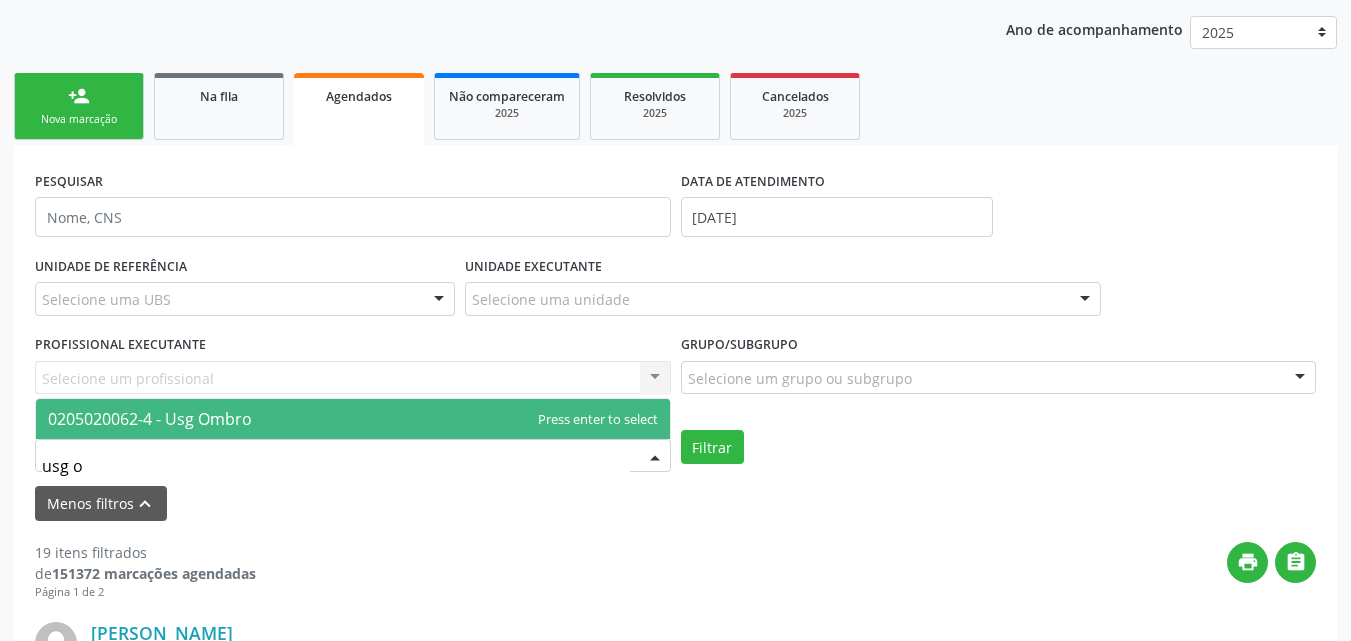 click on "0205020062-4 - Usg Ombro" at bounding box center (150, 419) 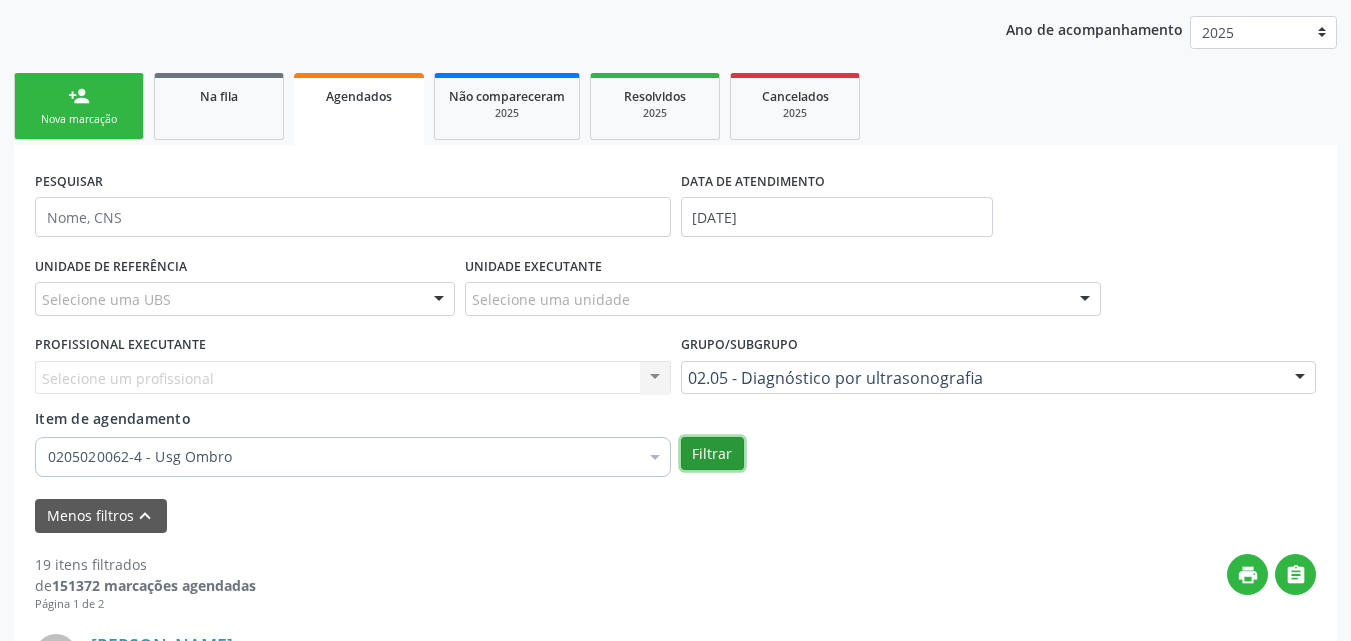 click on "Filtrar" at bounding box center (712, 454) 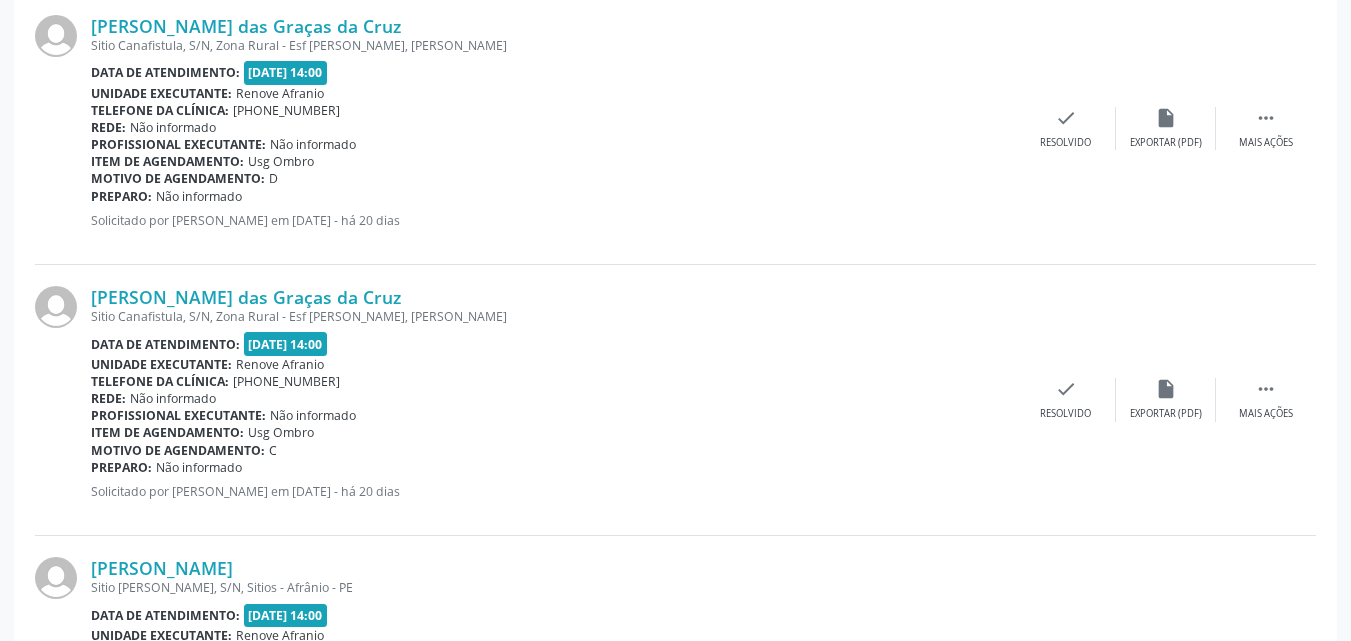 scroll, scrollTop: 745, scrollLeft: 0, axis: vertical 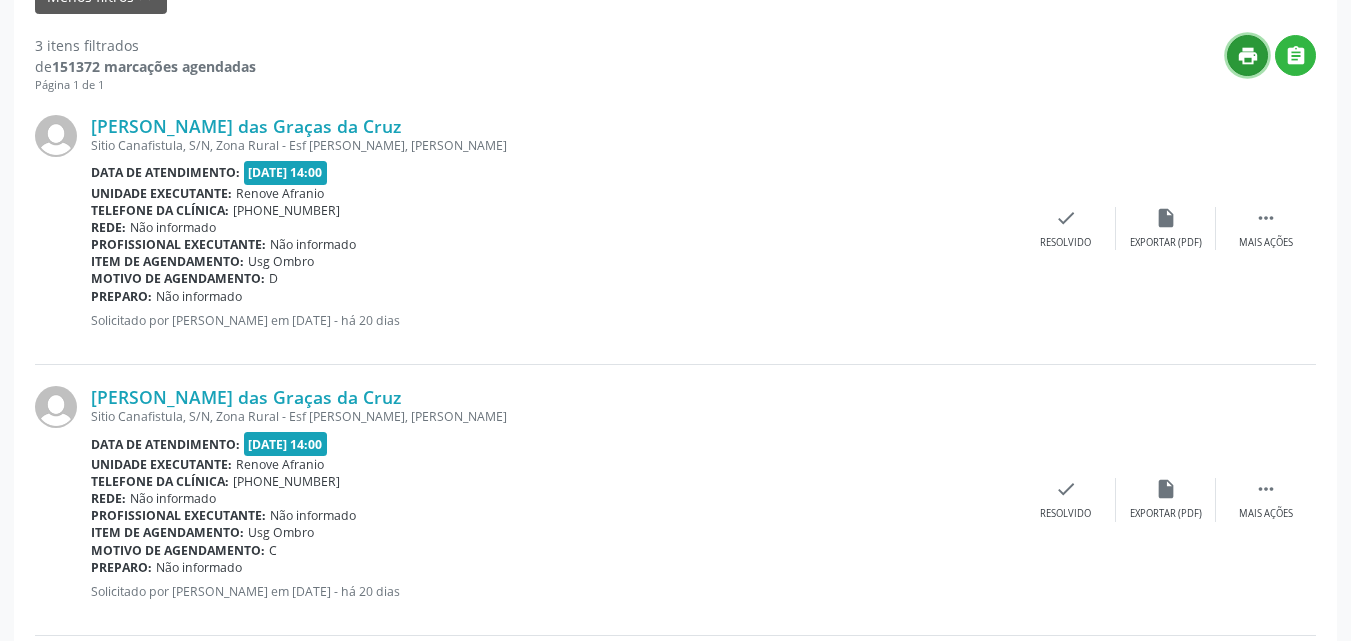 click on "print" at bounding box center (1248, 56) 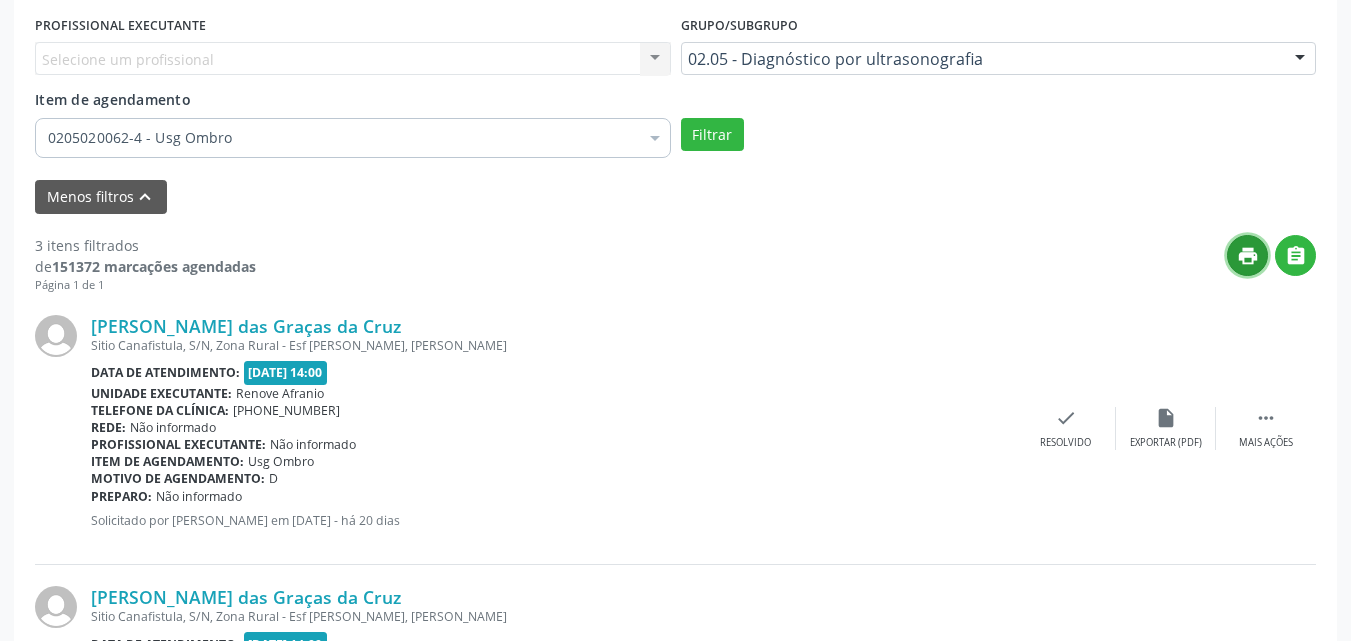 scroll, scrollTop: 445, scrollLeft: 0, axis: vertical 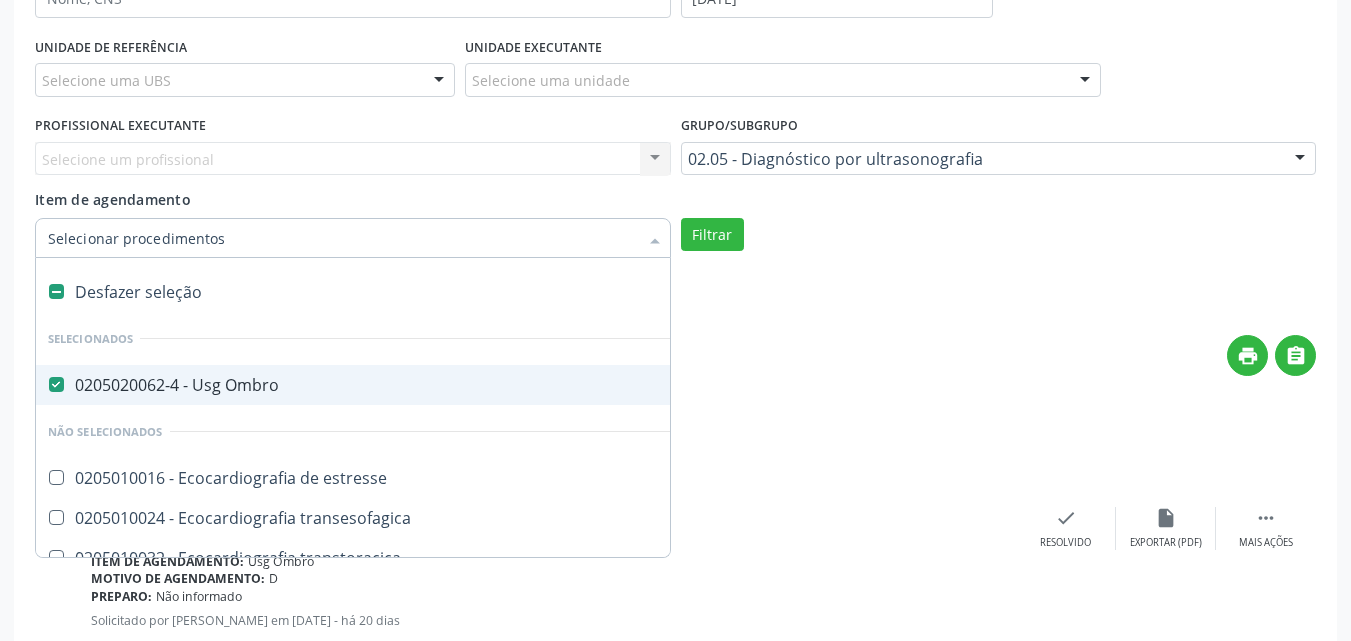 click at bounding box center [56, 291] 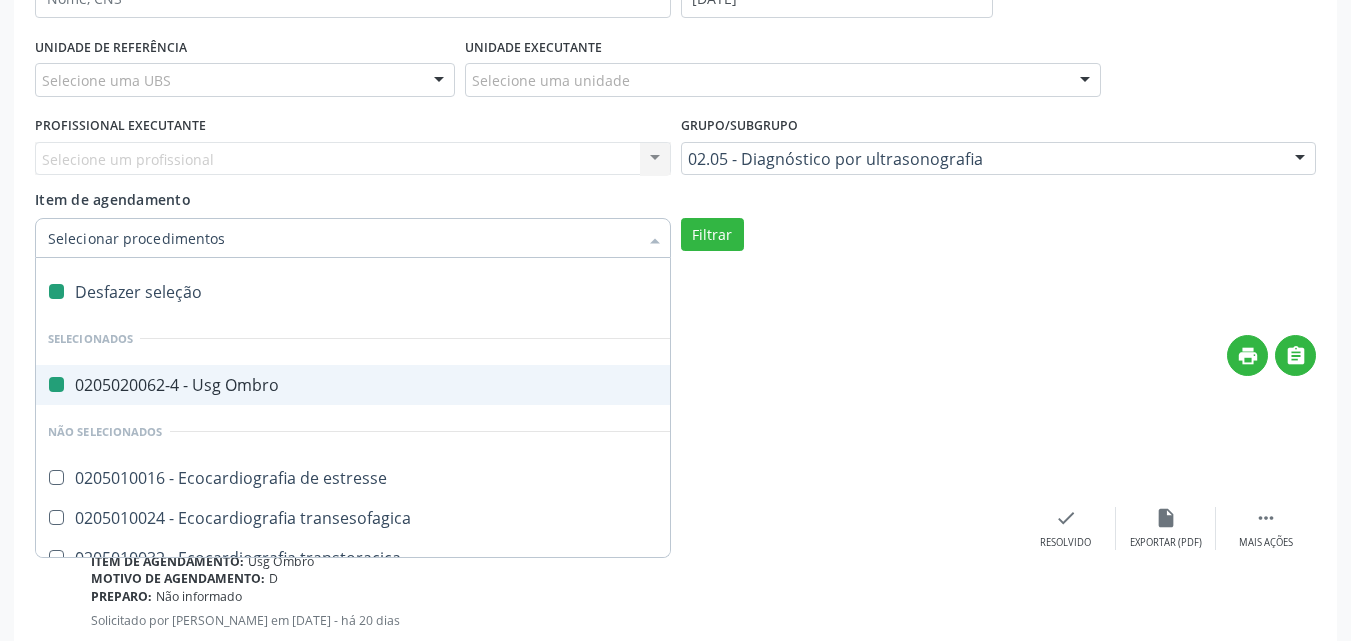 checkbox on "false" 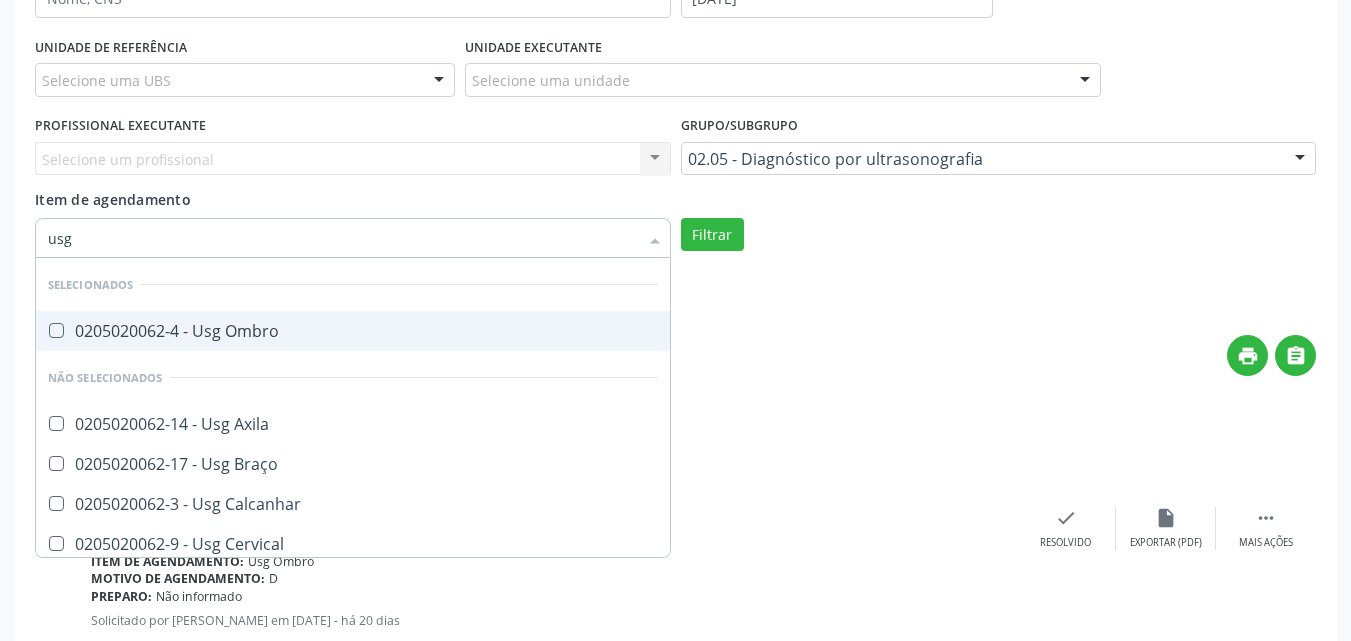 type on "usg p" 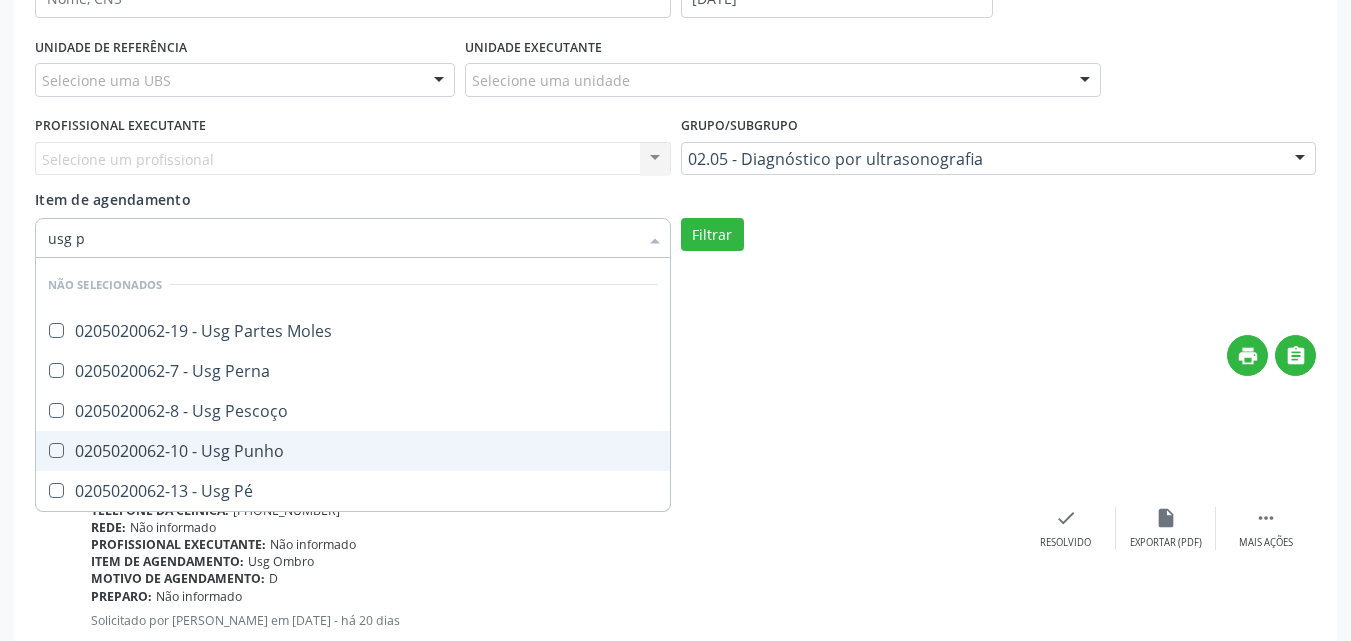 click on "0205020062-10 - Usg Punho" at bounding box center (353, 451) 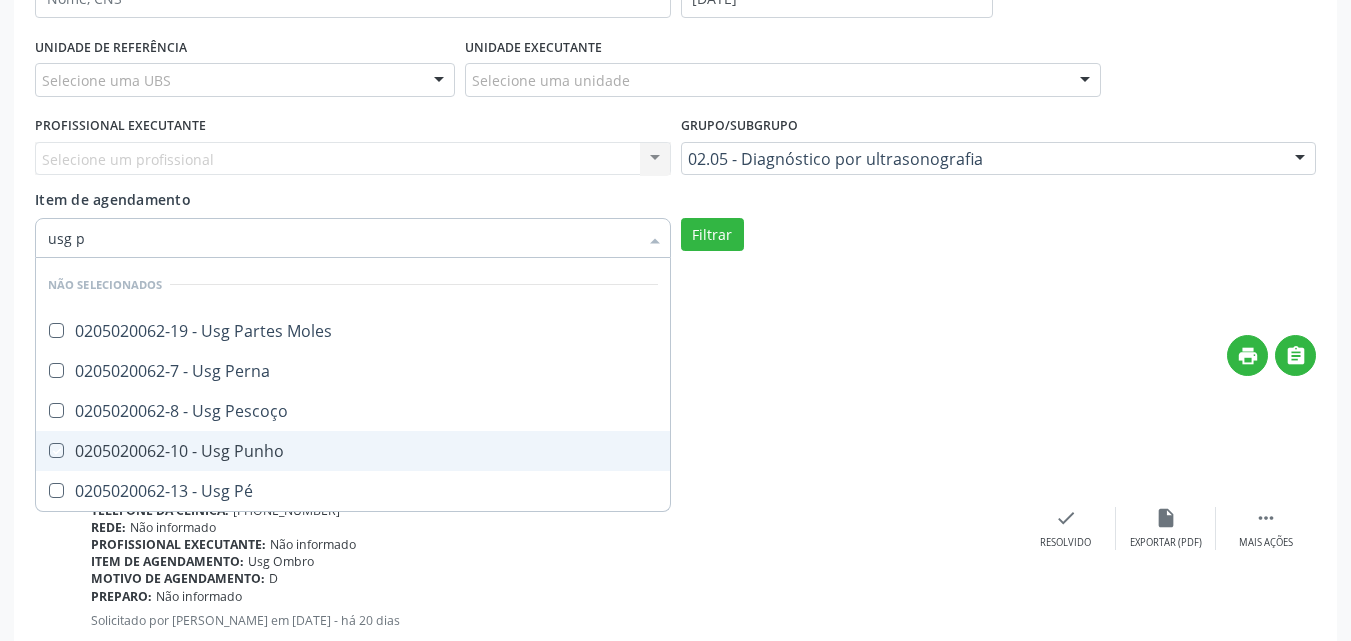 checkbox on "true" 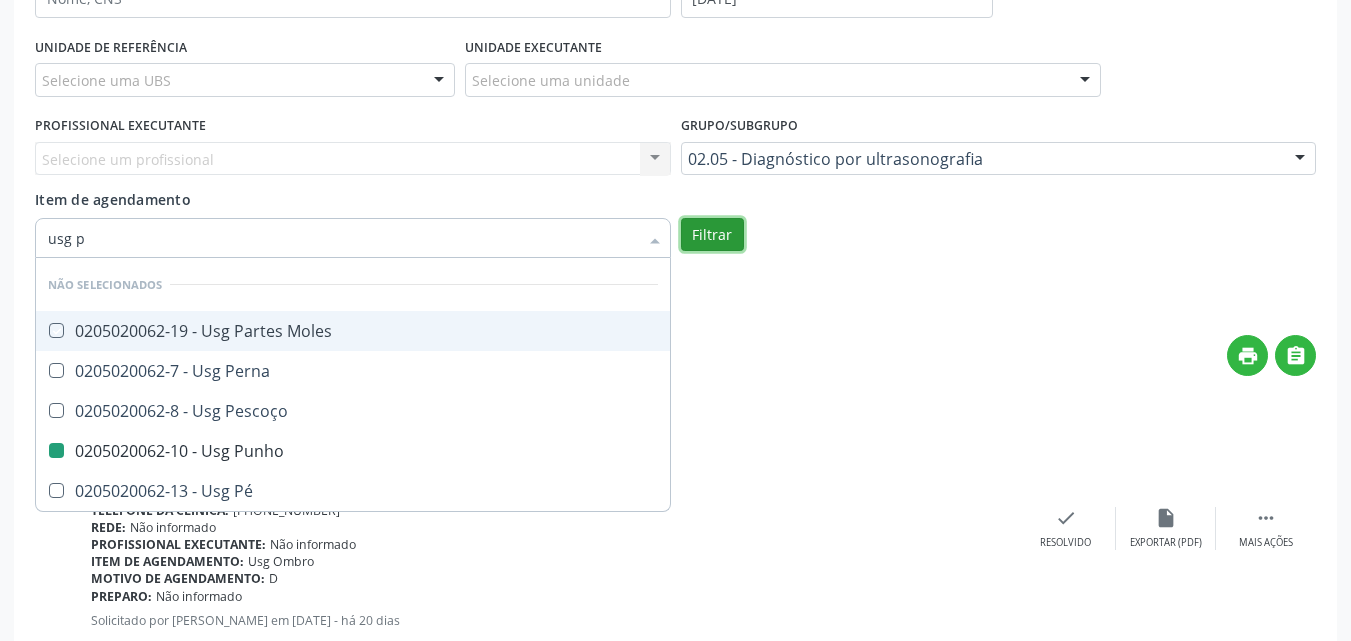 checkbox on "true" 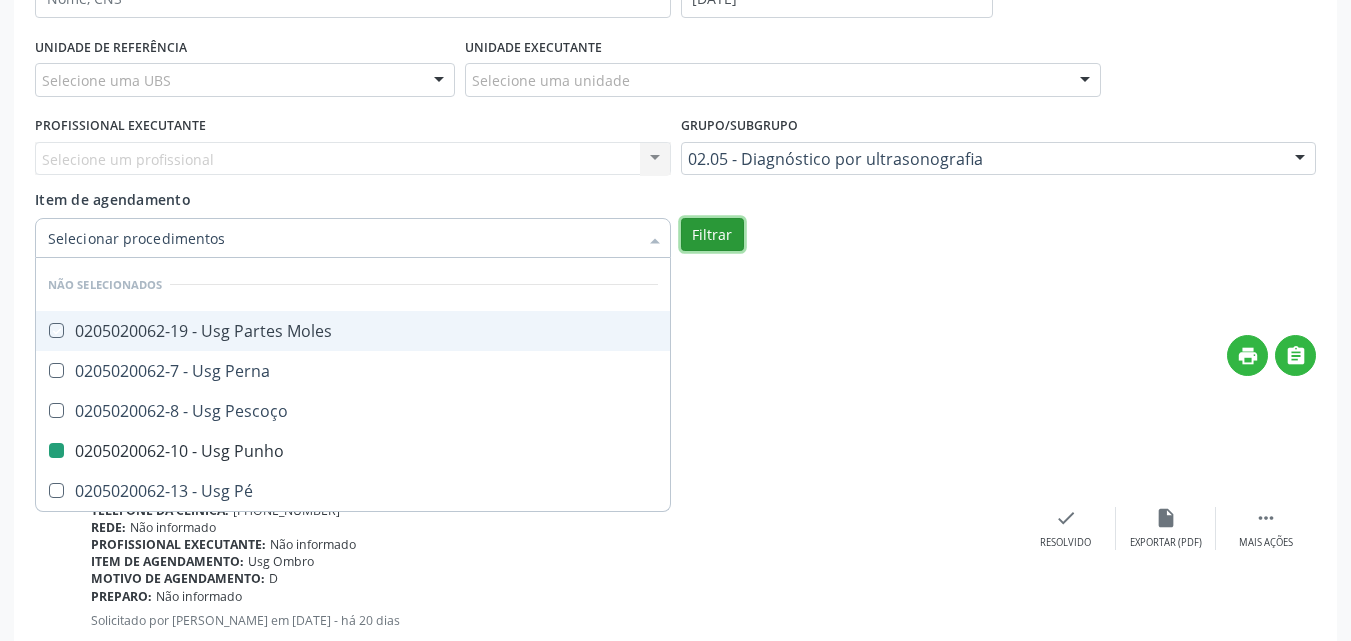 click on "Filtrar" at bounding box center (712, 235) 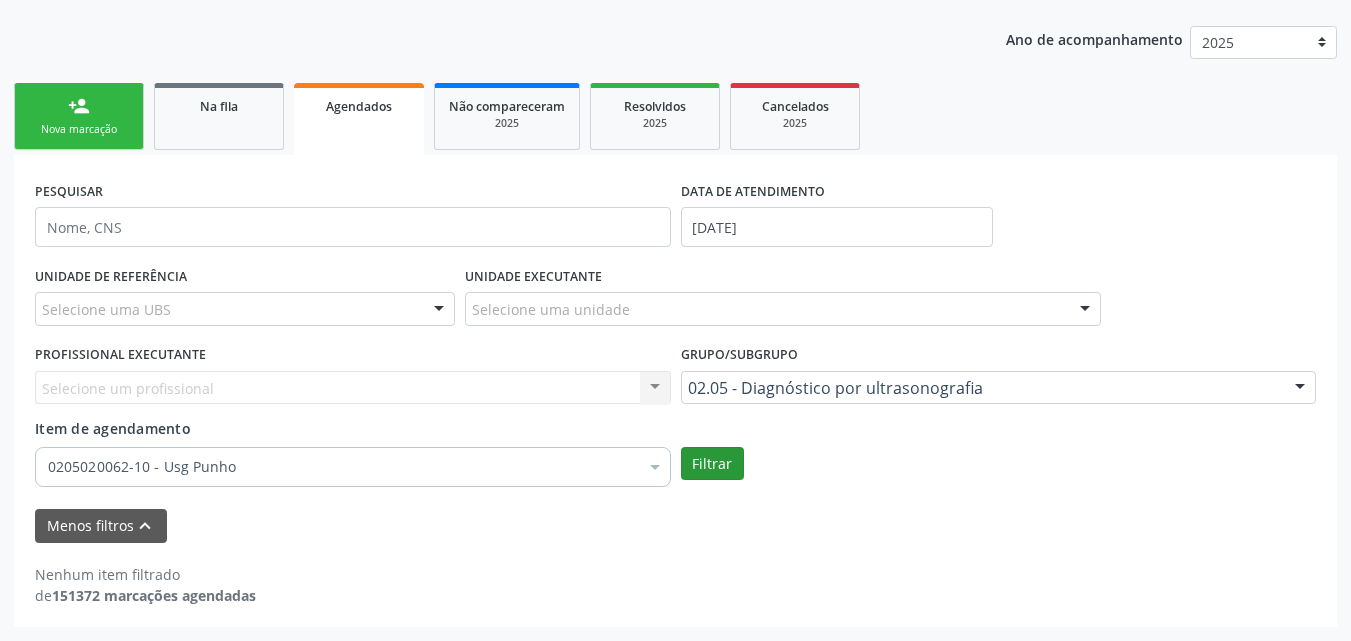 scroll, scrollTop: 216, scrollLeft: 0, axis: vertical 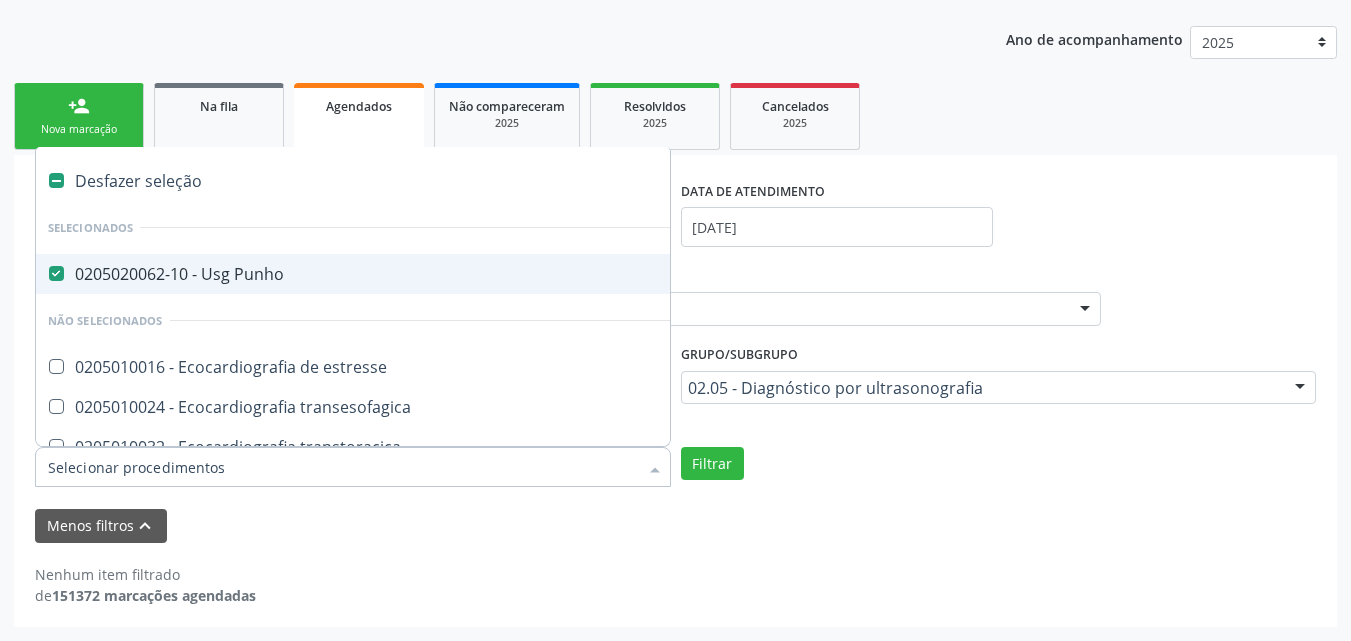 click on "0205020062-10 - Usg Punho" at bounding box center (465, 274) 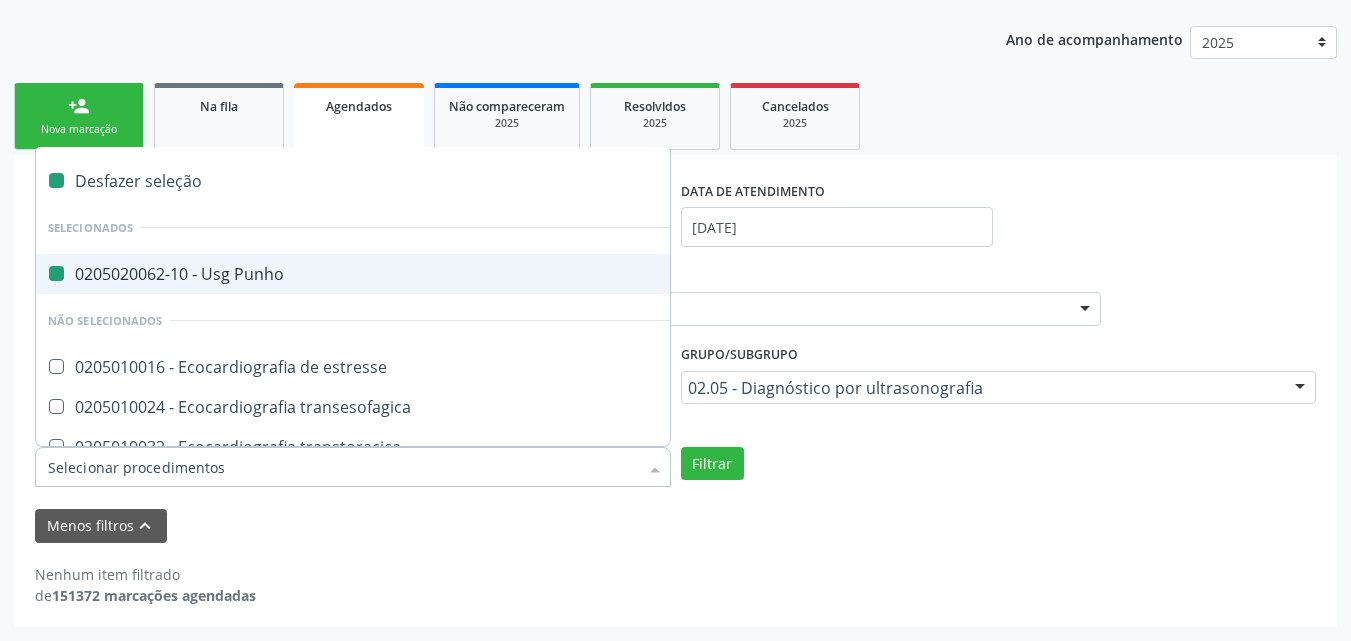 checkbox on "false" 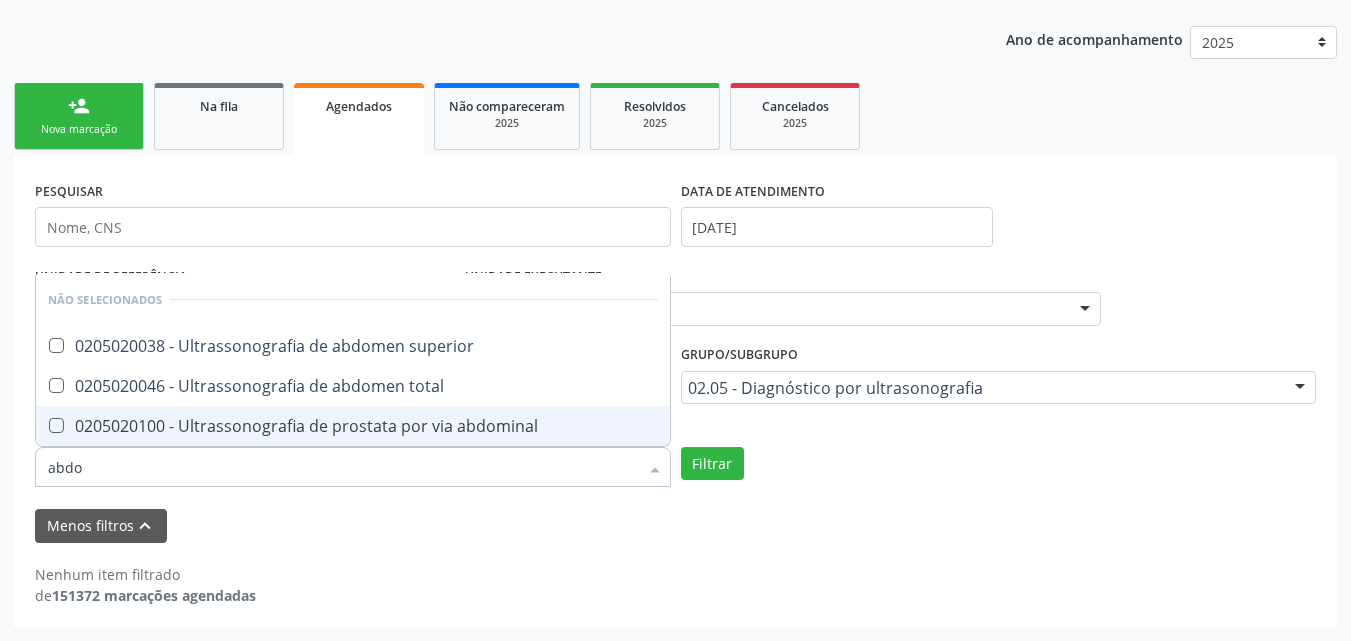type on "abdom" 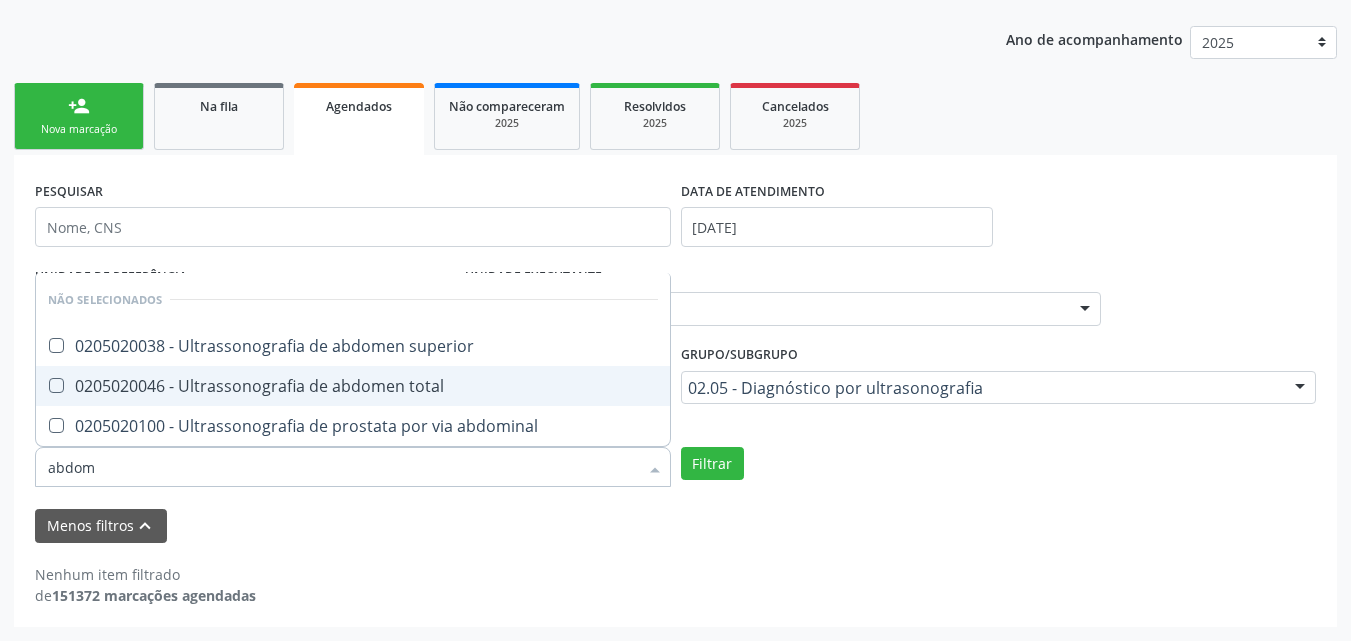 click at bounding box center [56, 385] 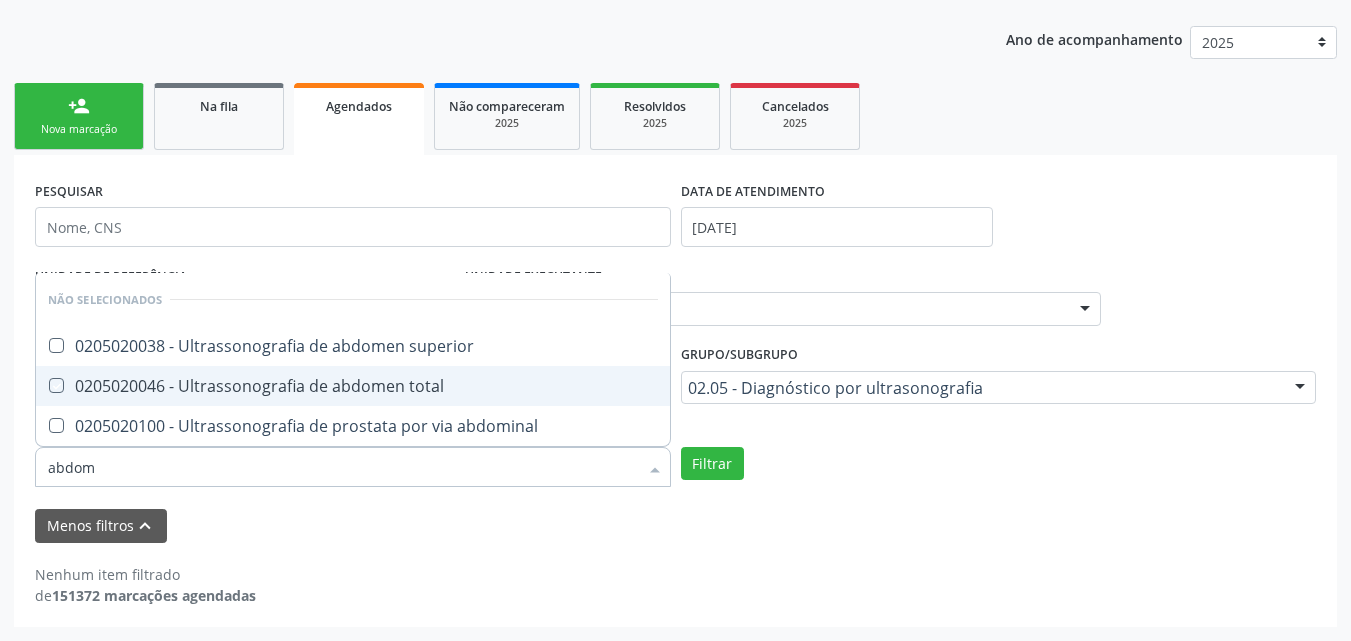 click at bounding box center [42, 385] 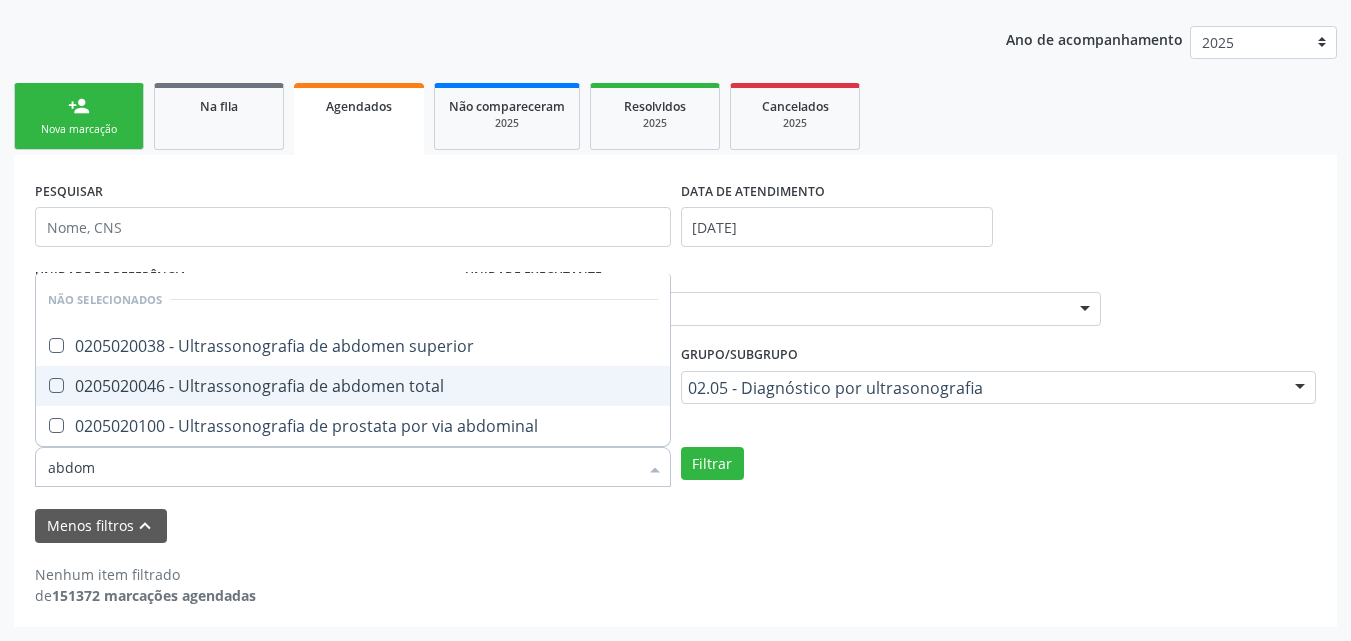 checkbox on "true" 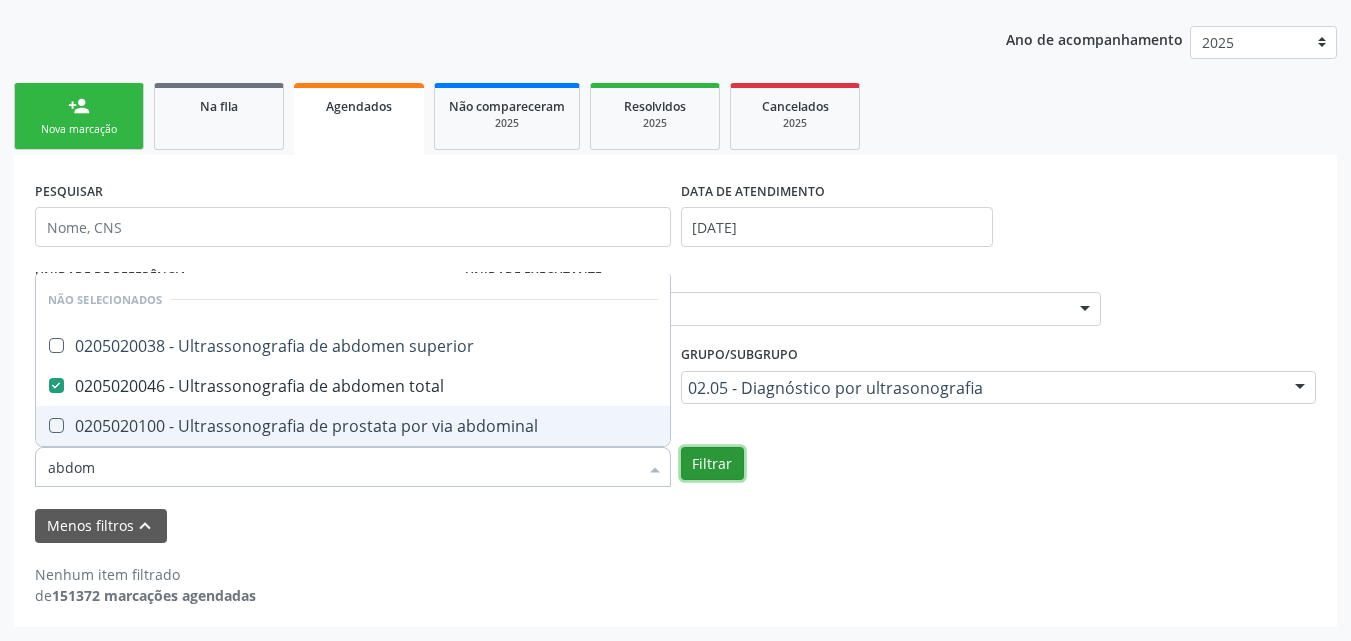 checkbox on "true" 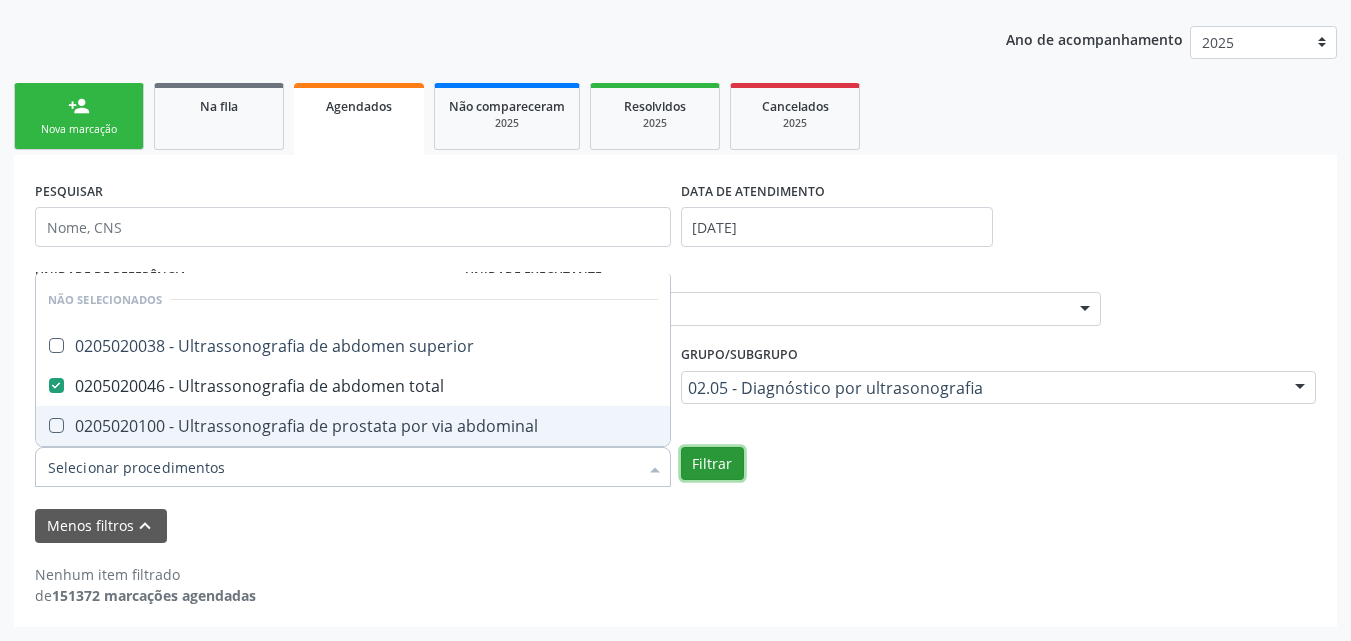 click on "Filtrar" at bounding box center [712, 464] 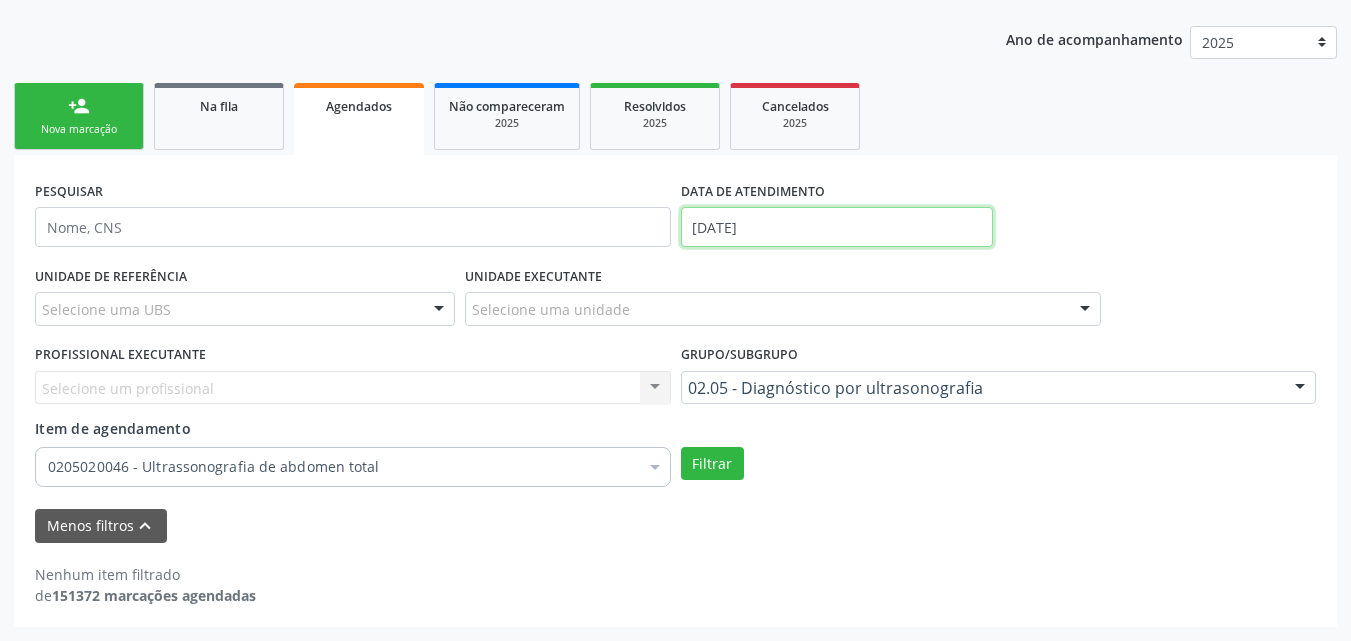 click on "18/07/2025" at bounding box center (837, 227) 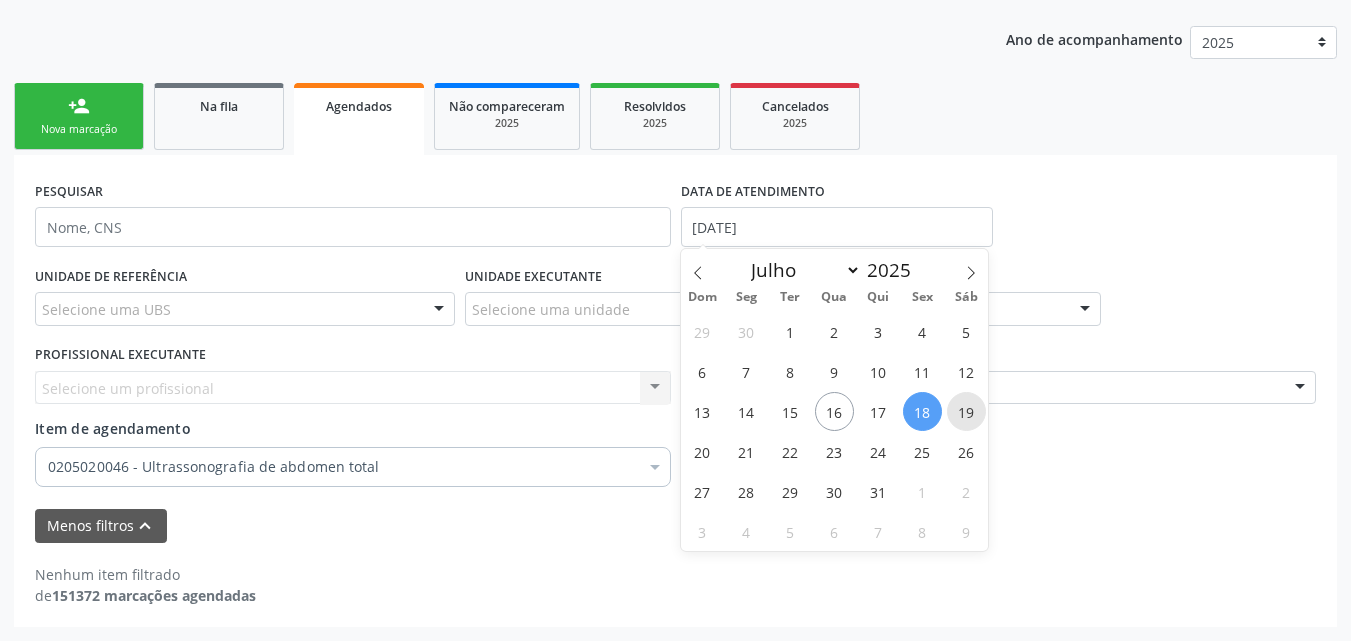 click on "19" at bounding box center [966, 411] 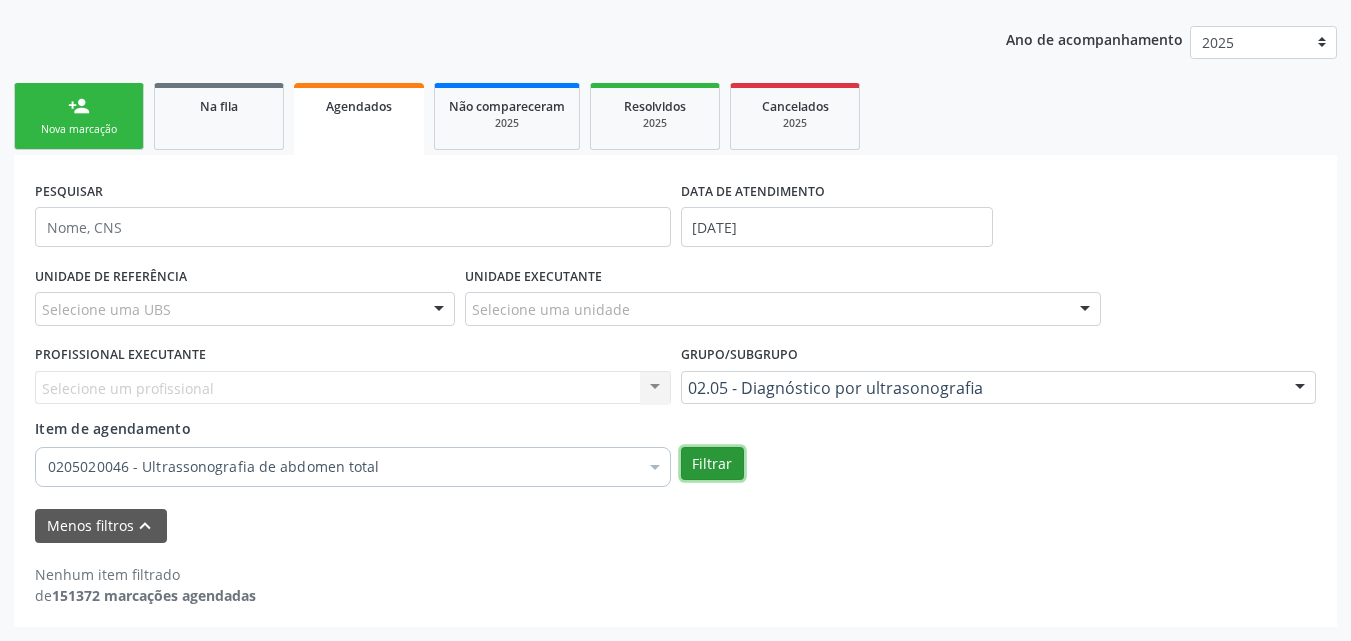 click on "Filtrar" at bounding box center (712, 464) 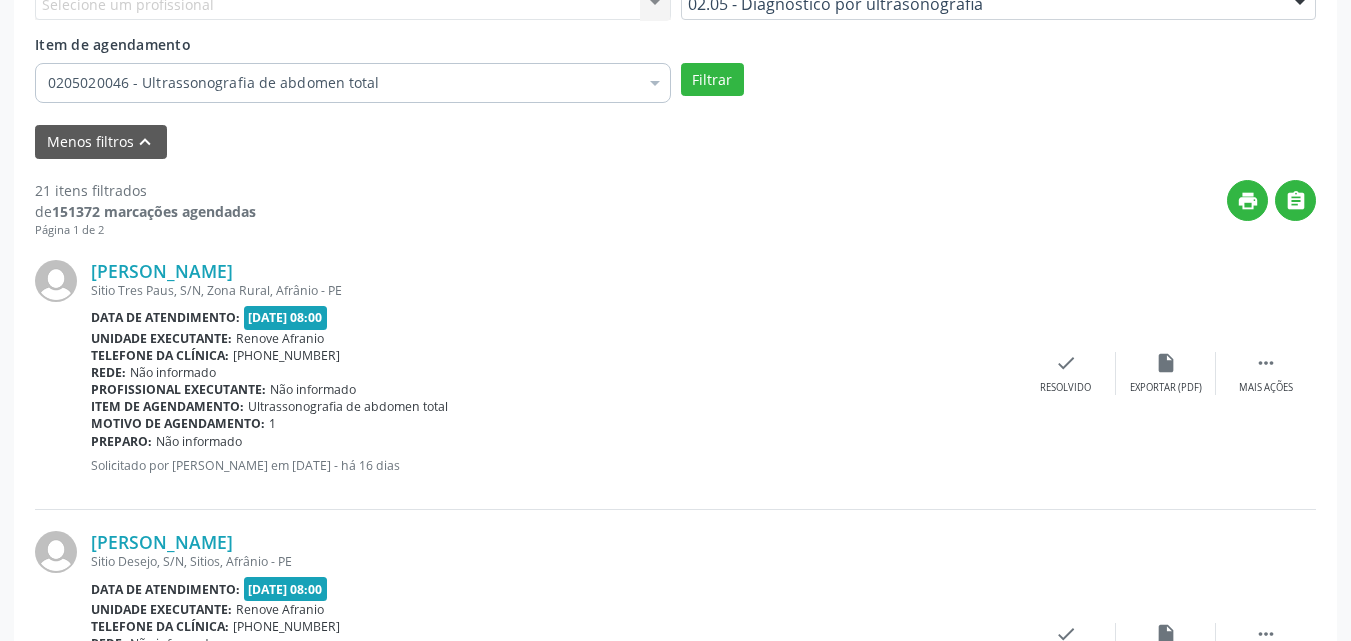 scroll, scrollTop: 700, scrollLeft: 0, axis: vertical 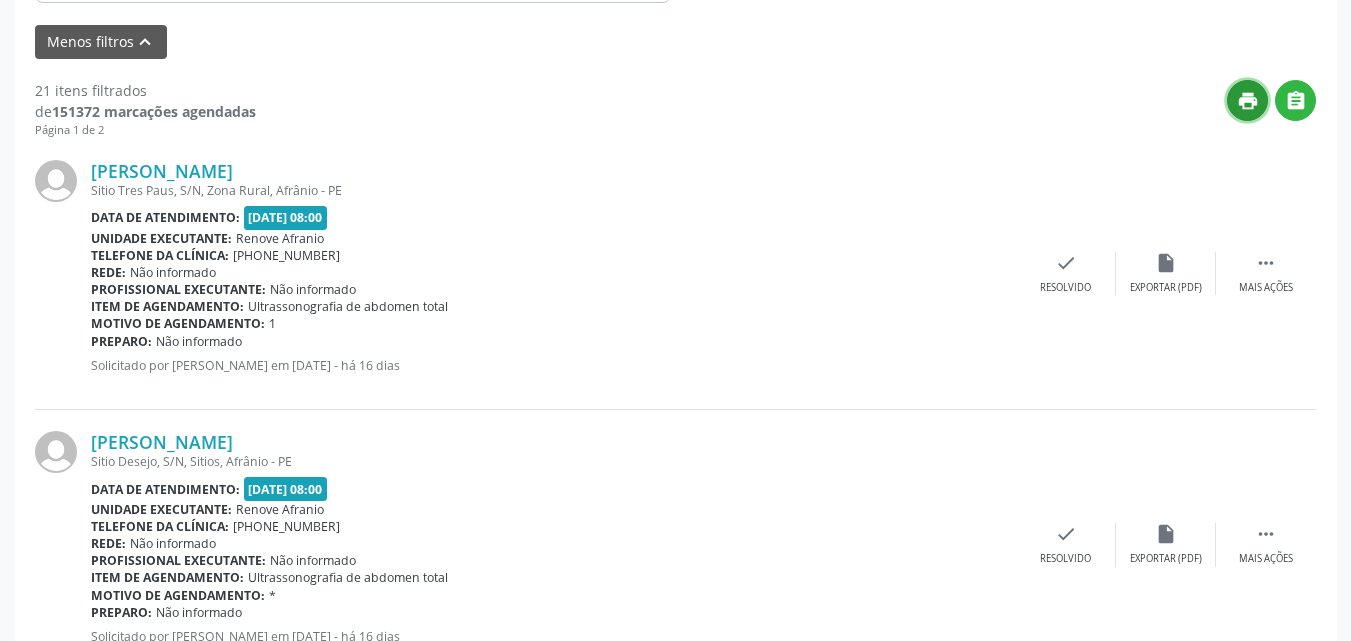 click on "print" at bounding box center (1248, 101) 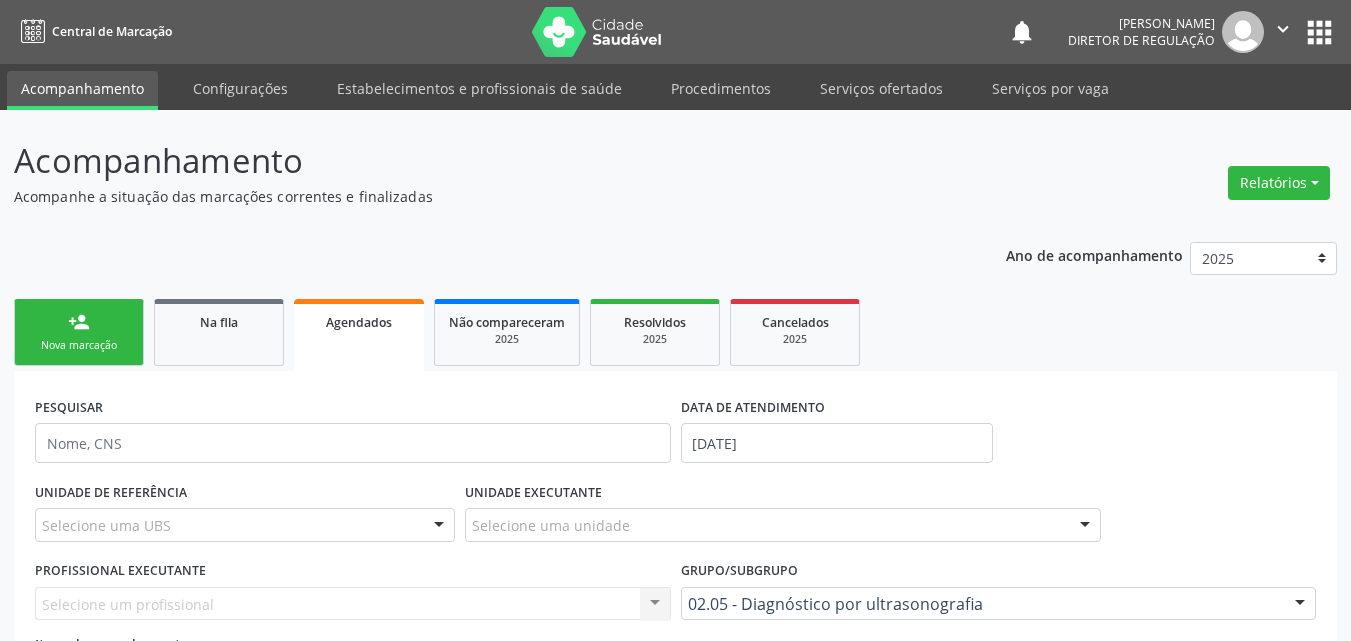 scroll, scrollTop: 100, scrollLeft: 0, axis: vertical 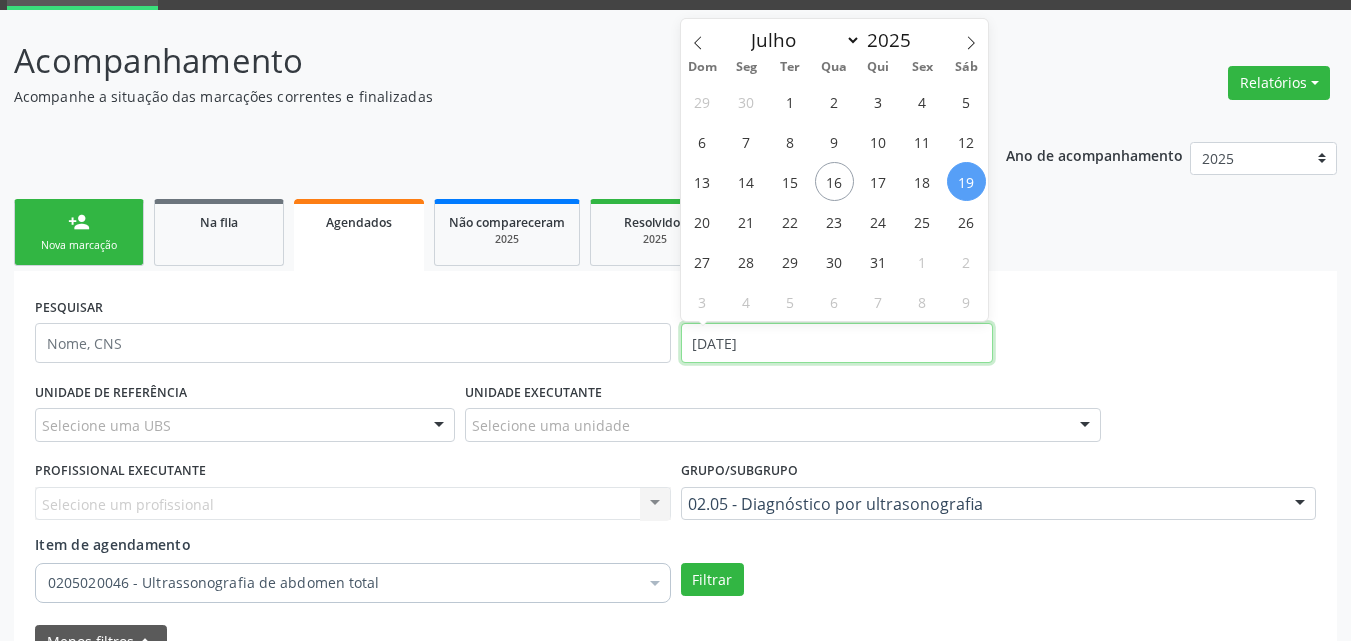 click on "19/07/2025" at bounding box center [837, 343] 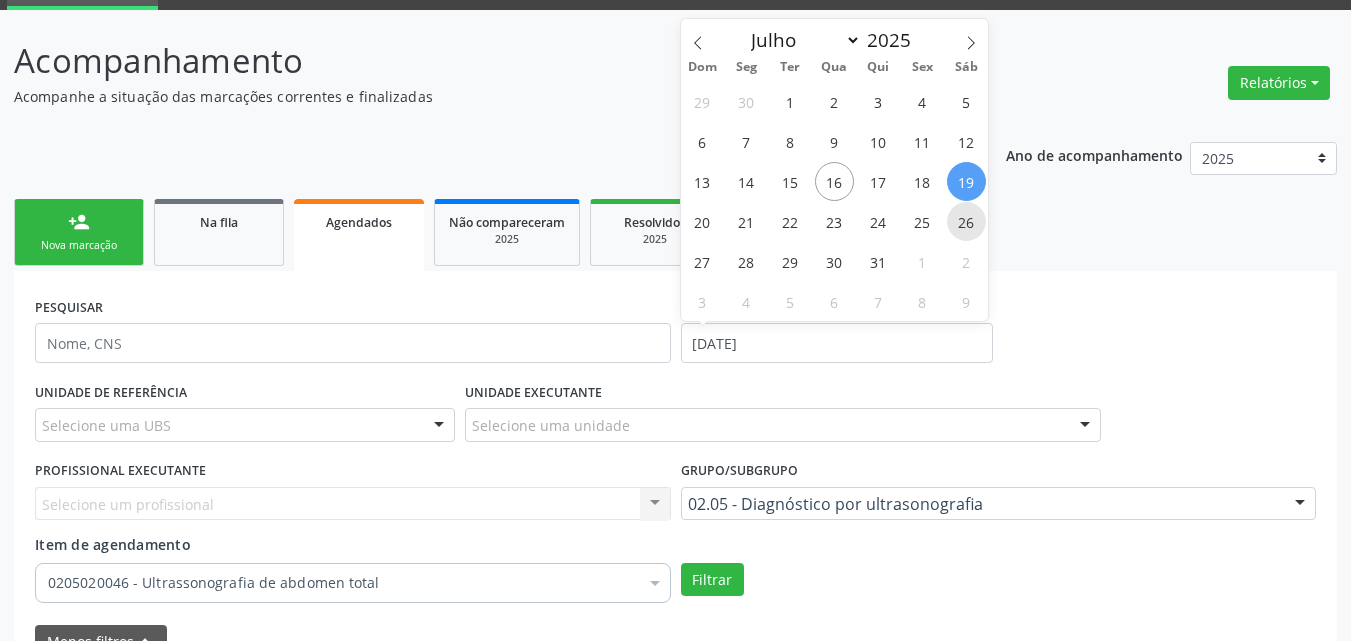 click on "26" at bounding box center [966, 221] 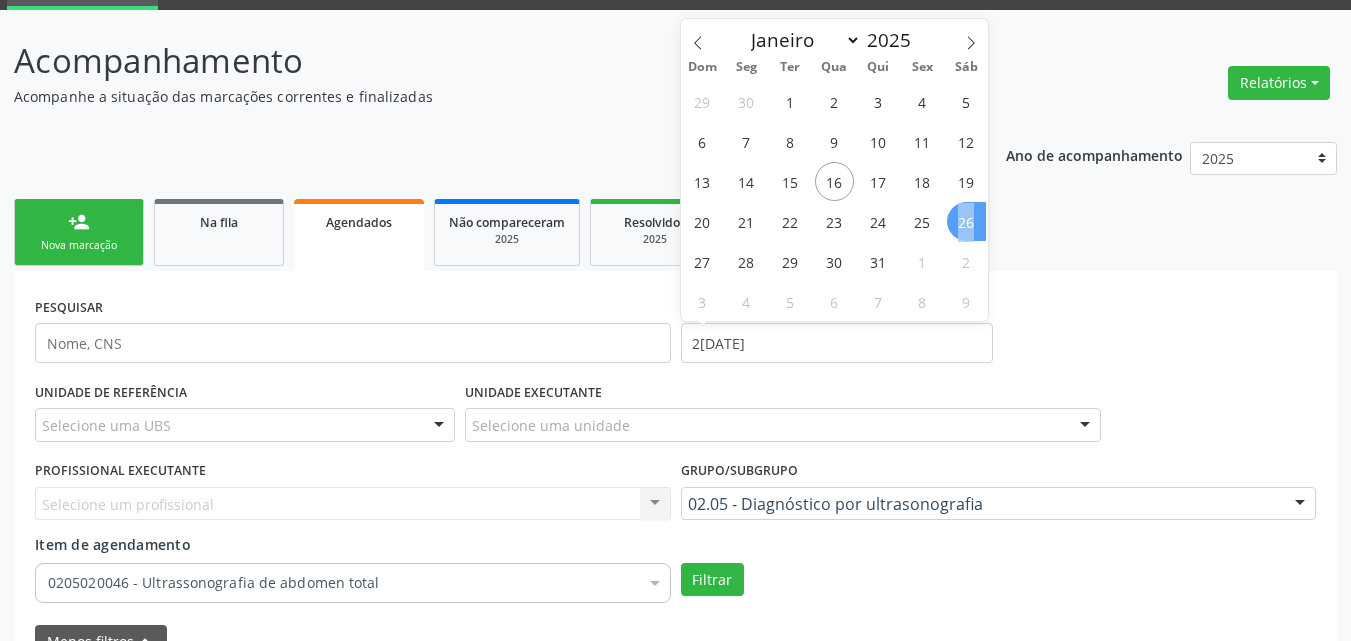 click on "26" at bounding box center [966, 221] 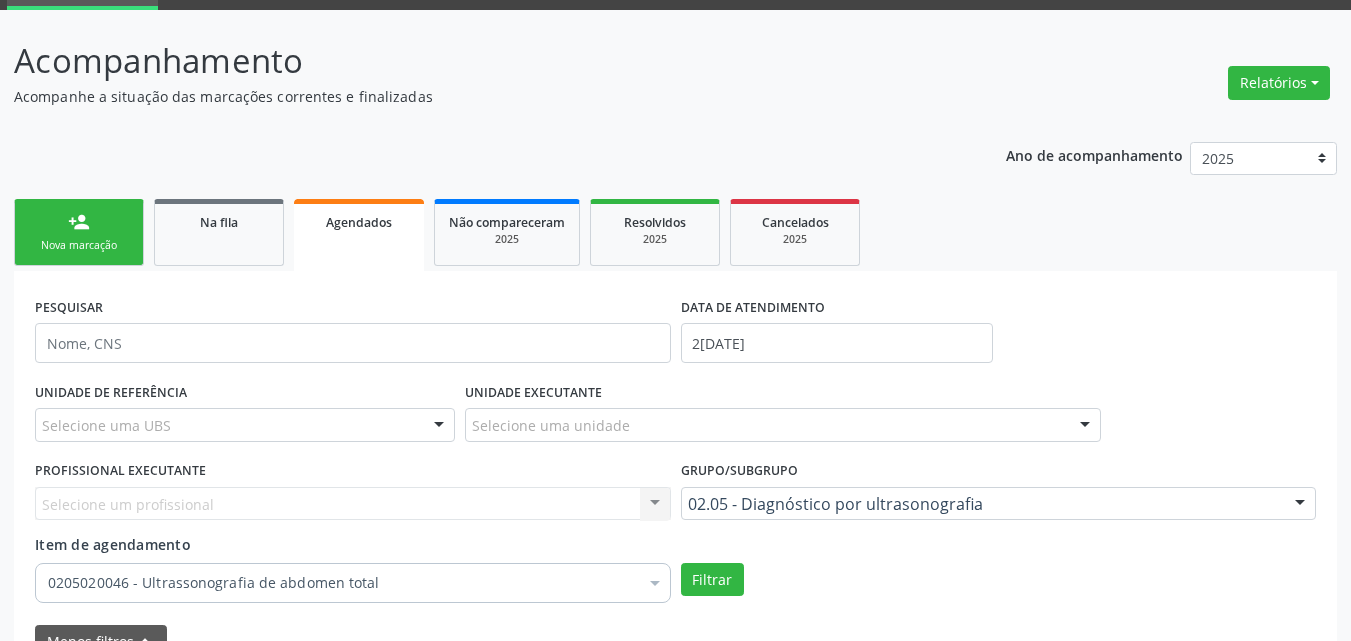 scroll, scrollTop: 200, scrollLeft: 0, axis: vertical 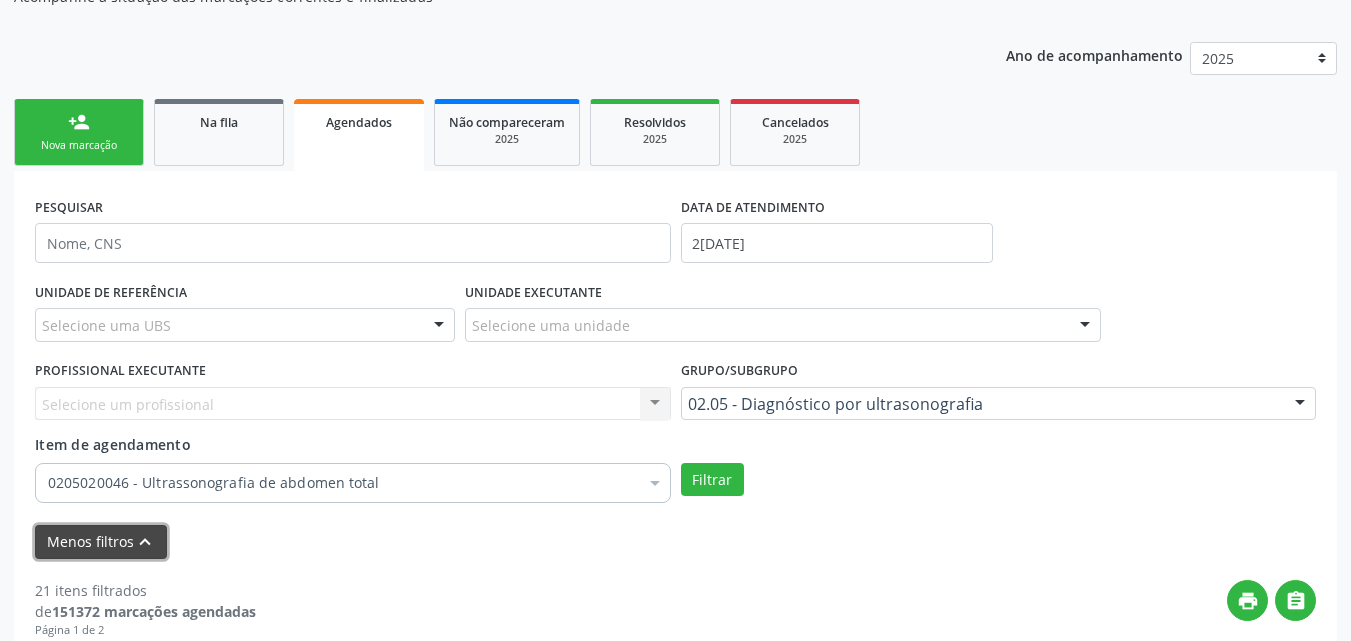 click on "keyboard_arrow_up" at bounding box center [145, 542] 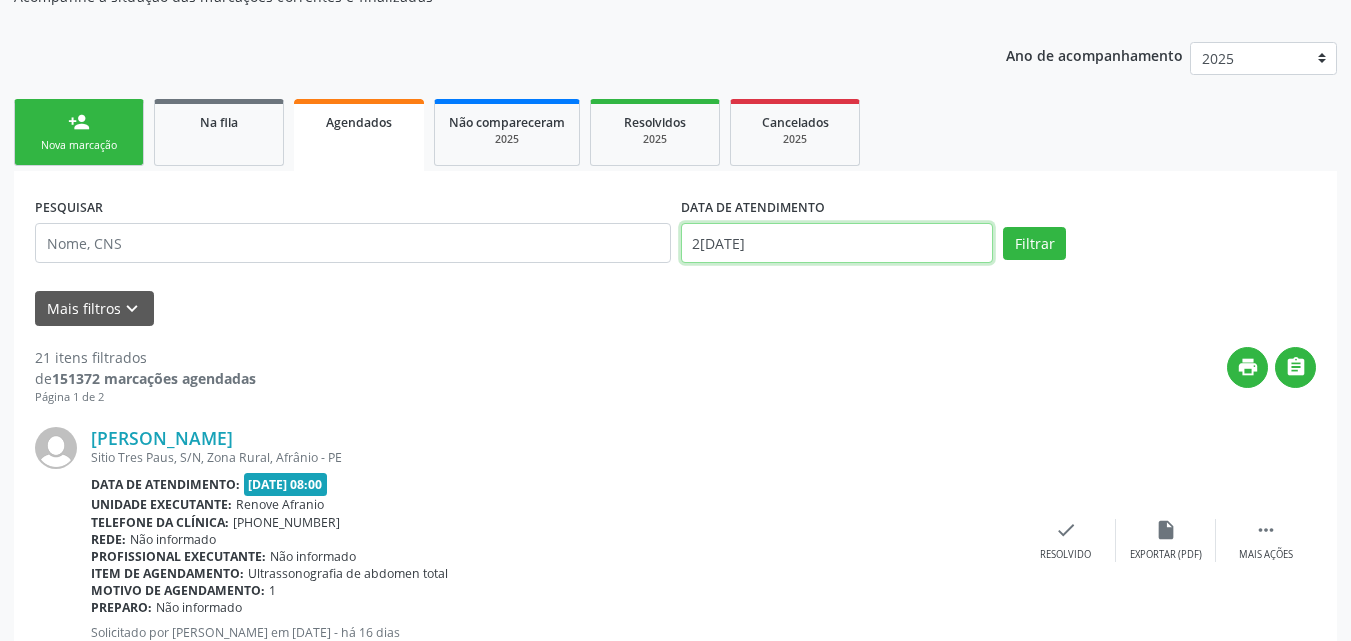 click on "26/07/2025" at bounding box center (837, 243) 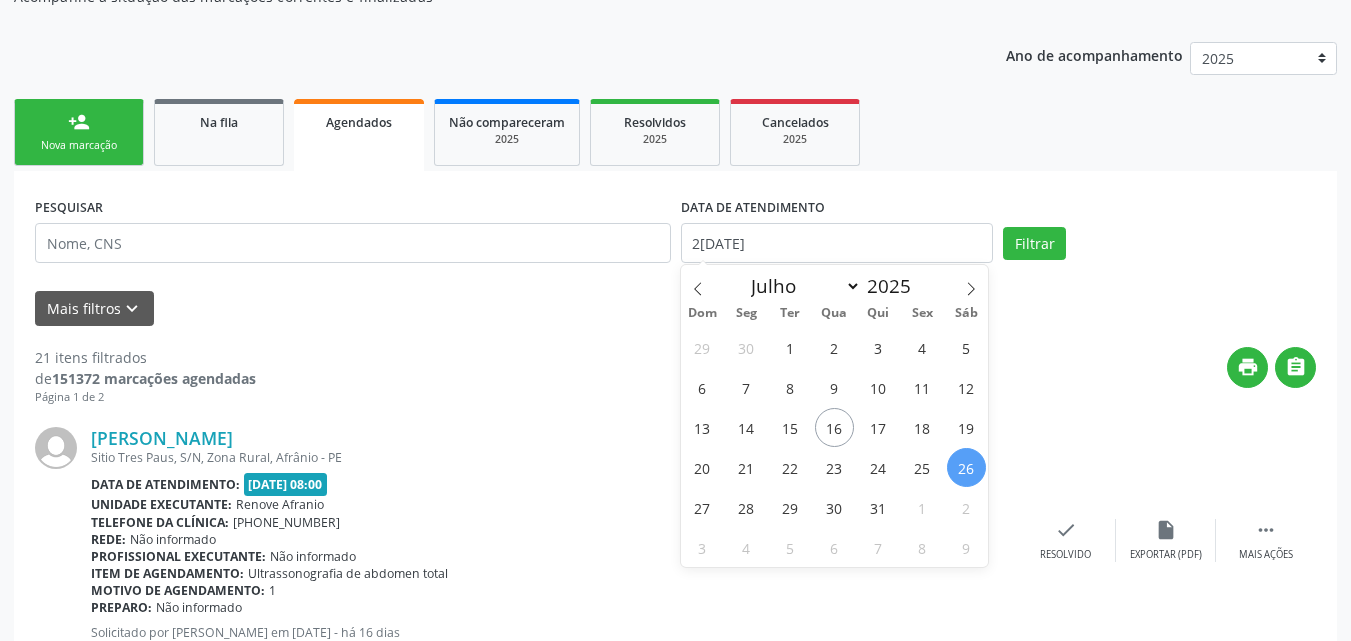 click on "26" at bounding box center [966, 467] 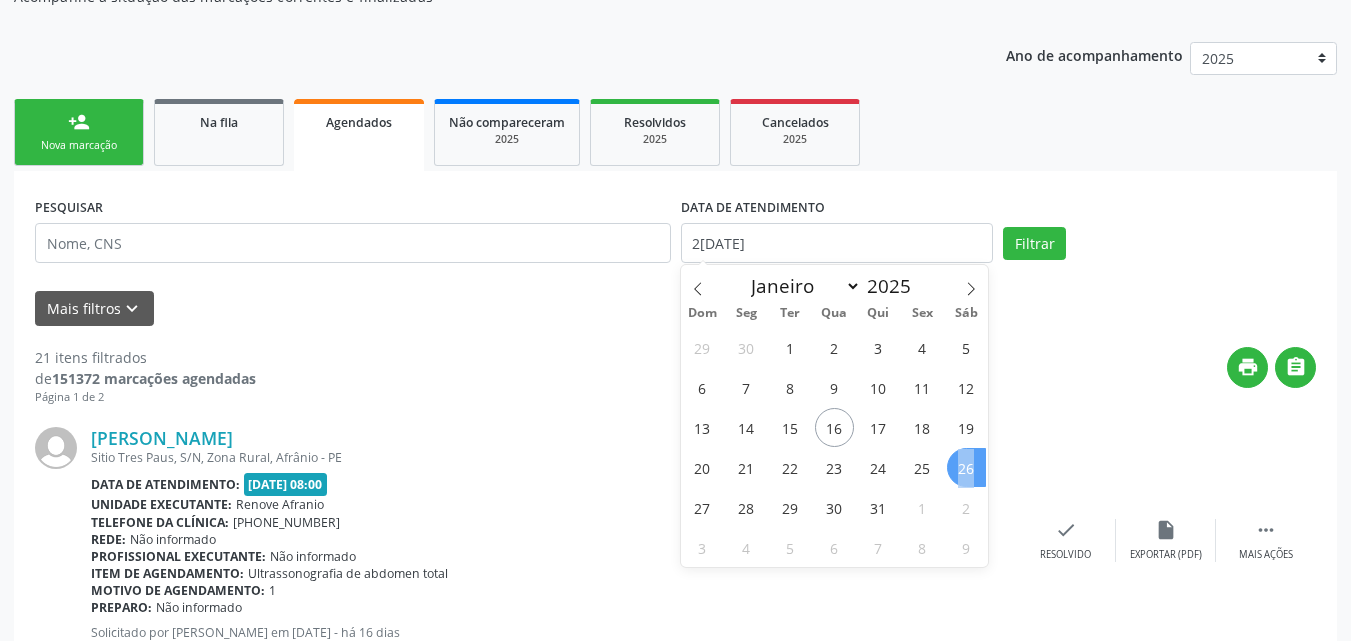 click on "26" at bounding box center [966, 467] 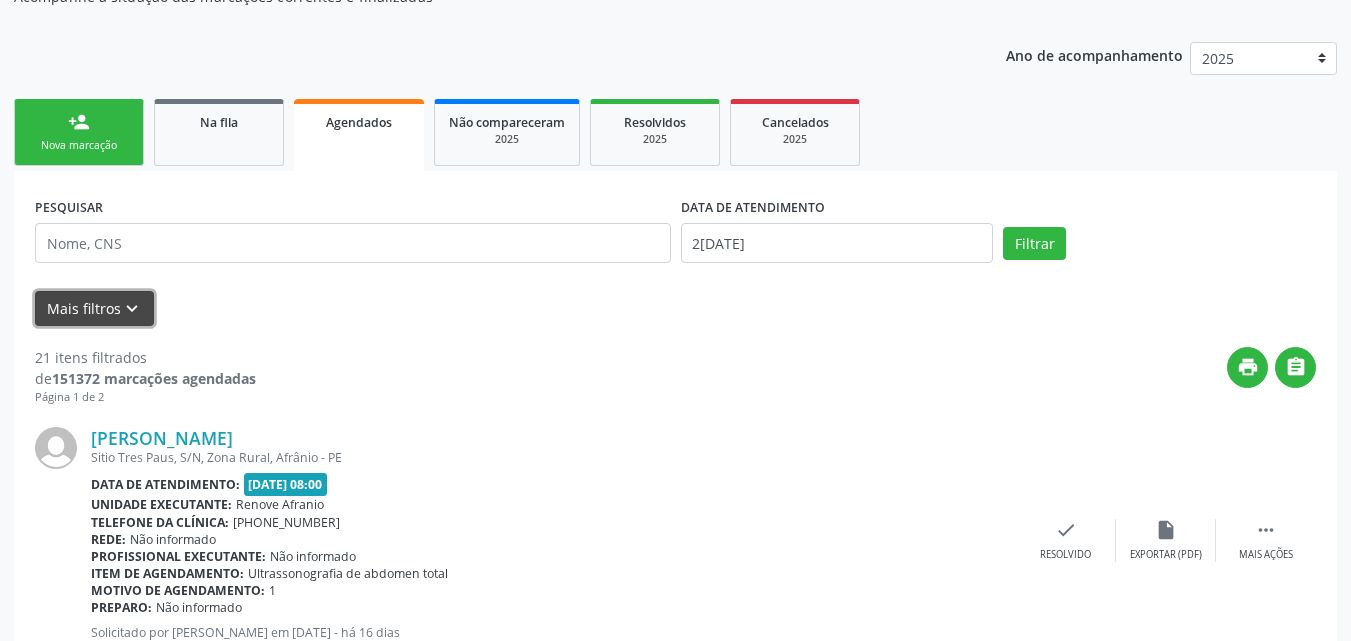 click on "keyboard_arrow_down" at bounding box center [132, 309] 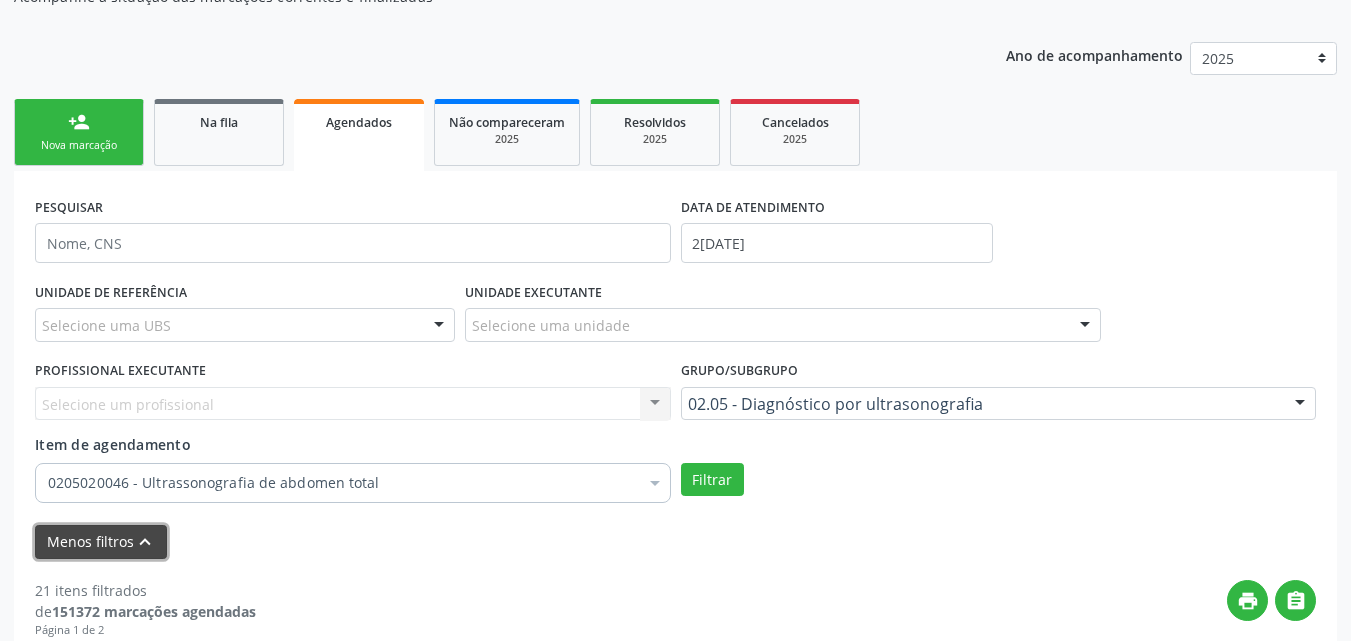 scroll, scrollTop: 300, scrollLeft: 0, axis: vertical 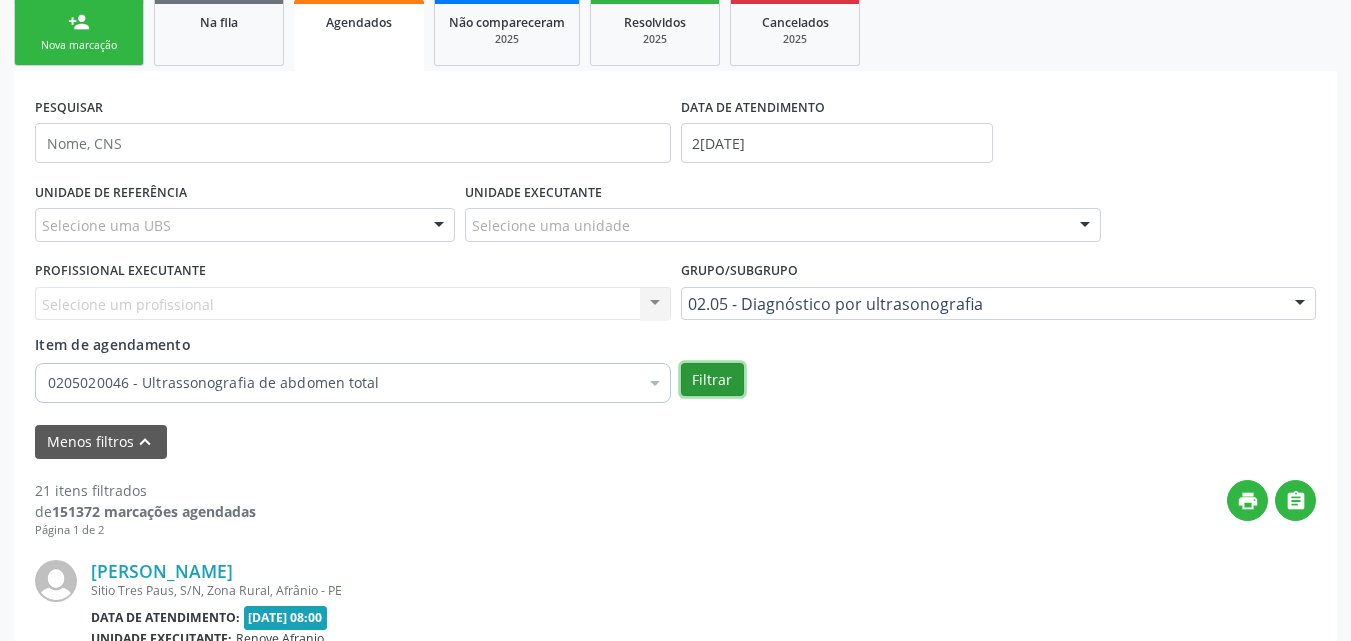 click on "Filtrar" at bounding box center (712, 380) 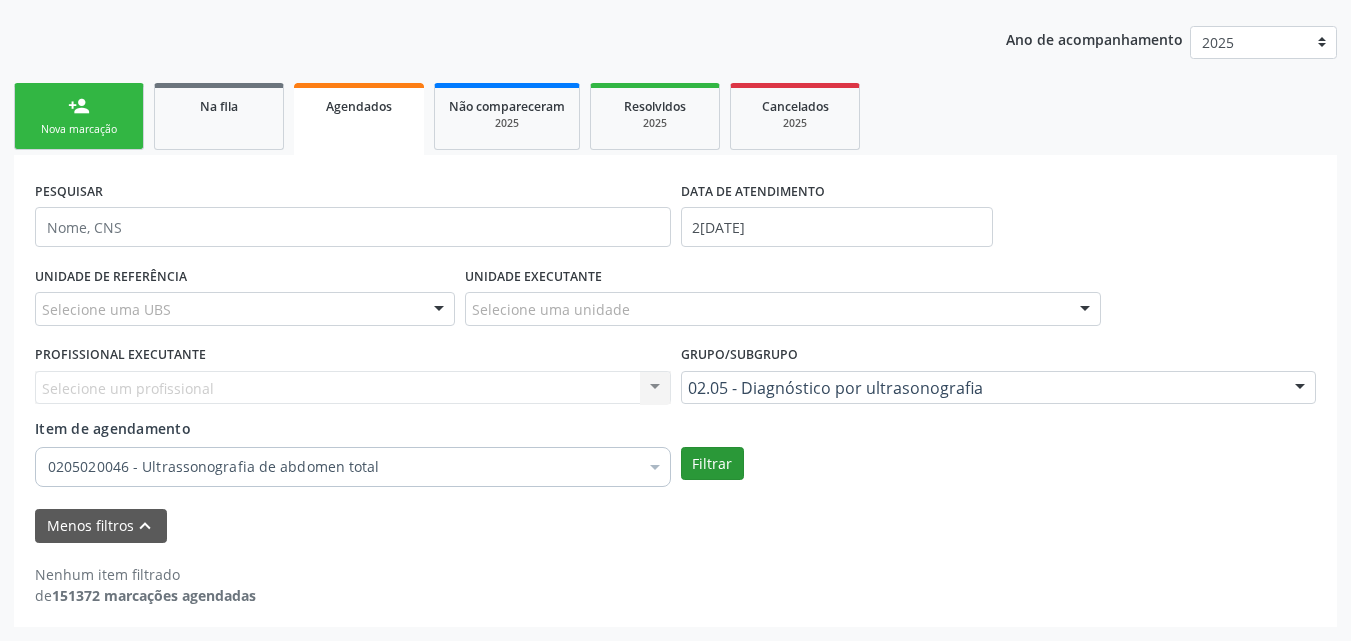 scroll, scrollTop: 216, scrollLeft: 0, axis: vertical 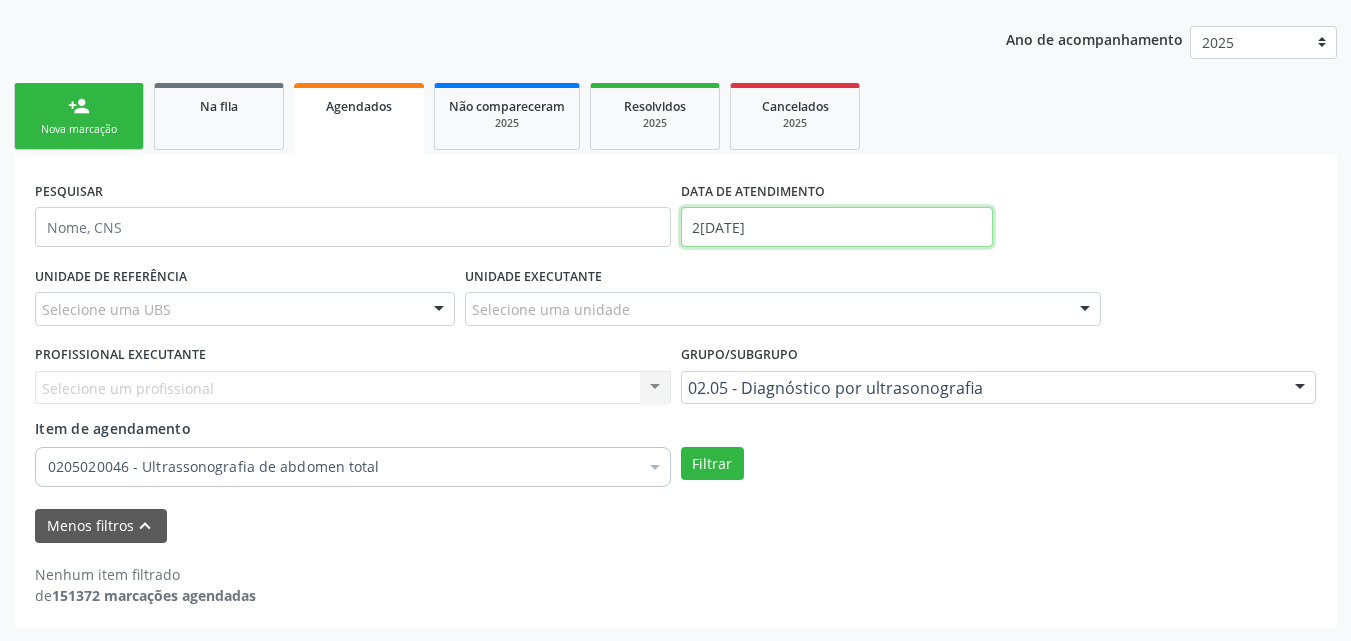 click on "26/07/2025" at bounding box center (837, 227) 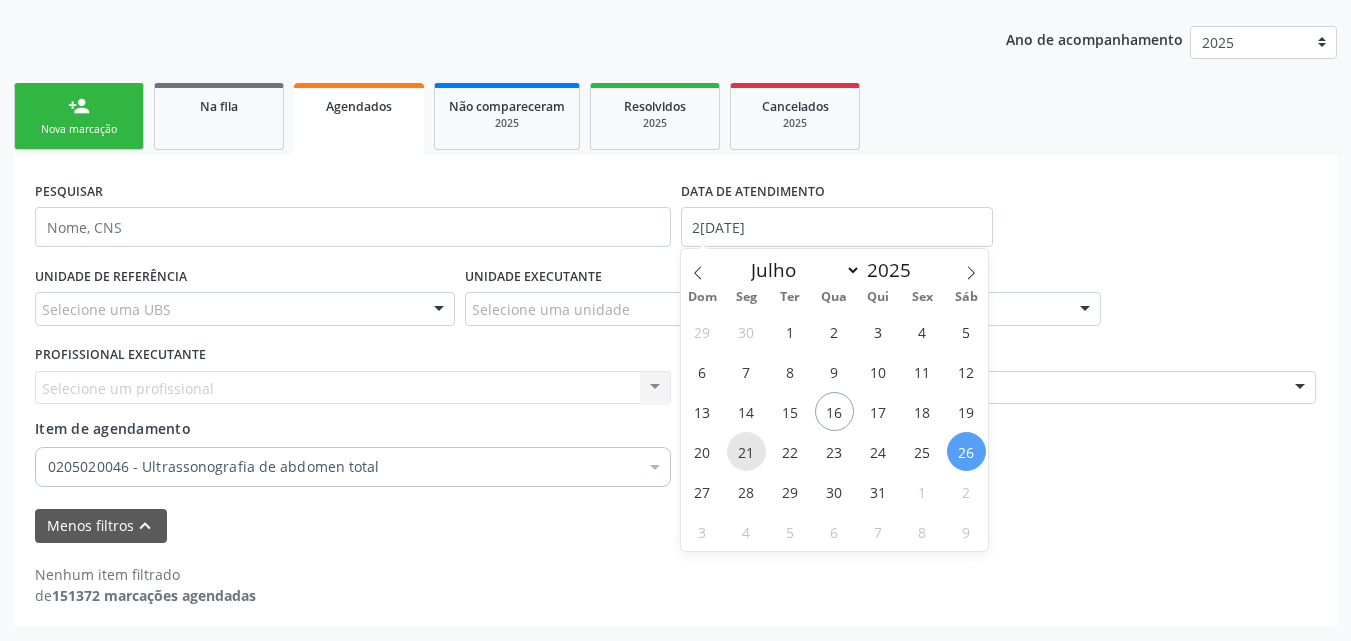 click on "21" at bounding box center (746, 451) 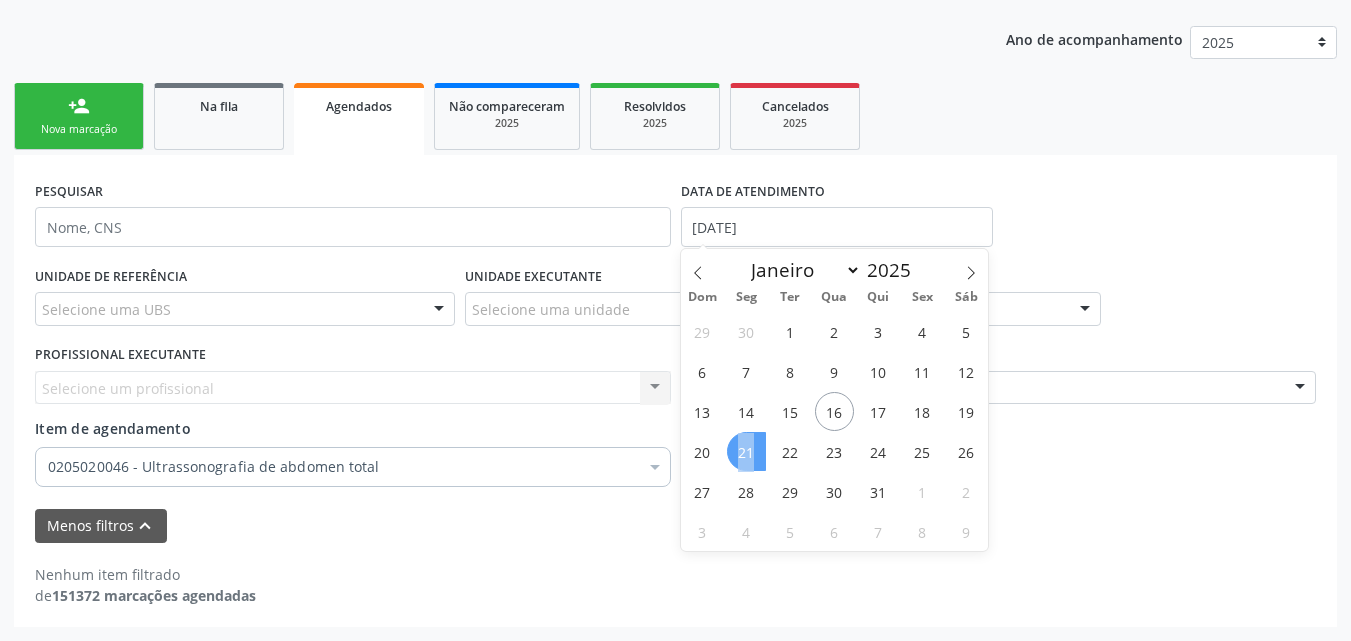 click on "21" at bounding box center [746, 451] 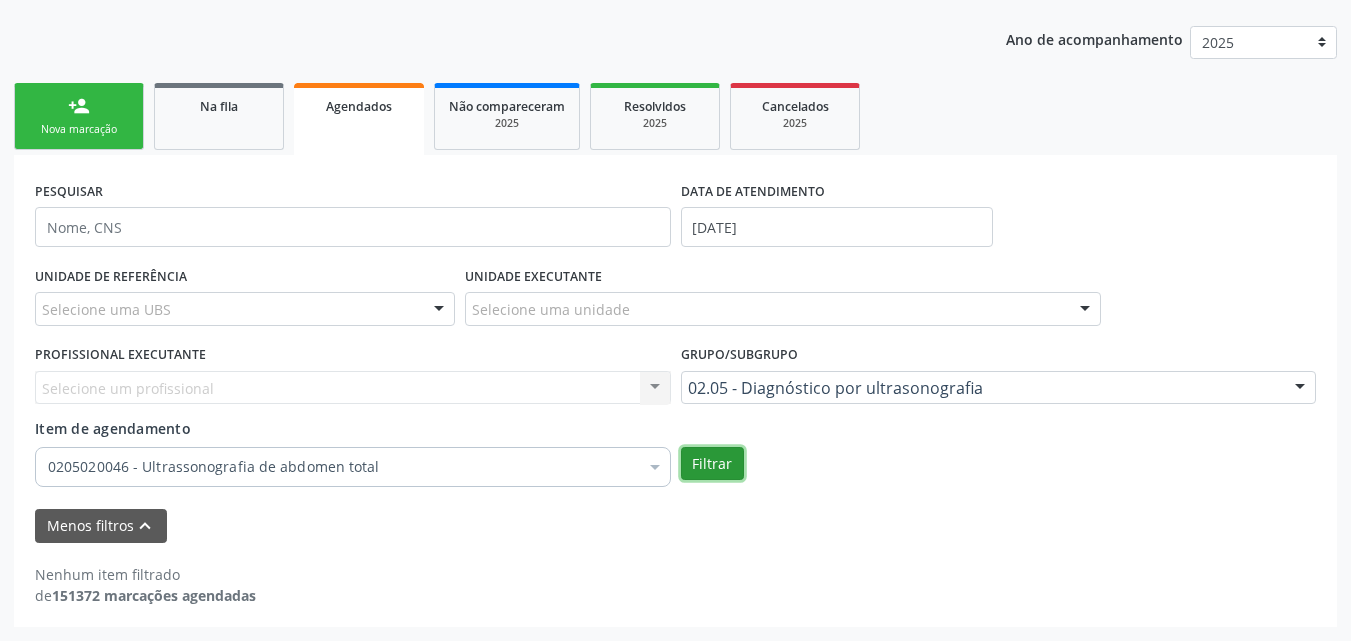 click on "Filtrar" at bounding box center (712, 464) 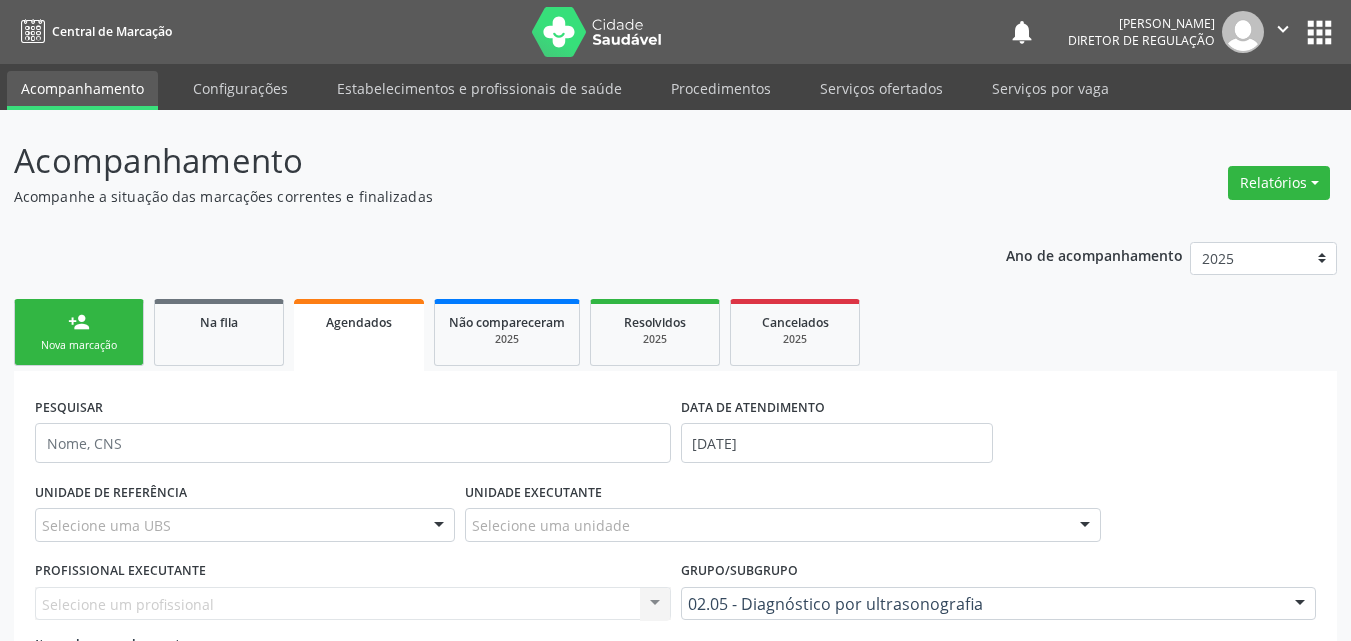 scroll, scrollTop: 216, scrollLeft: 0, axis: vertical 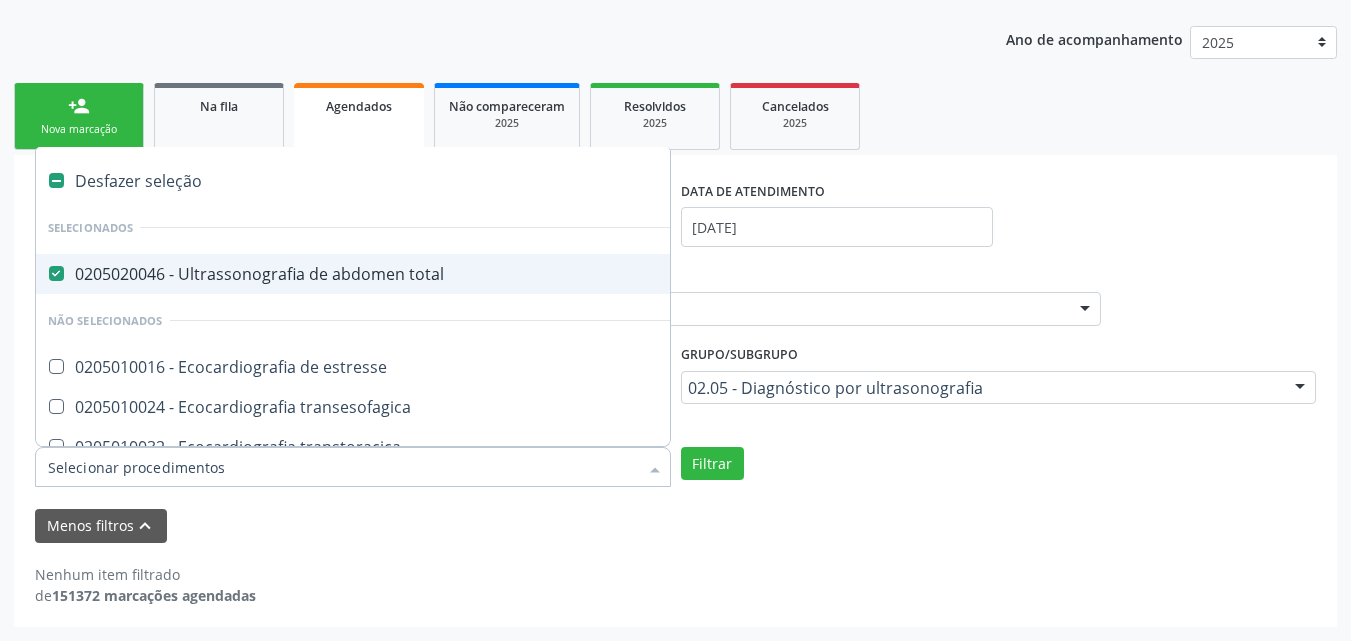 click at bounding box center (43, 274) 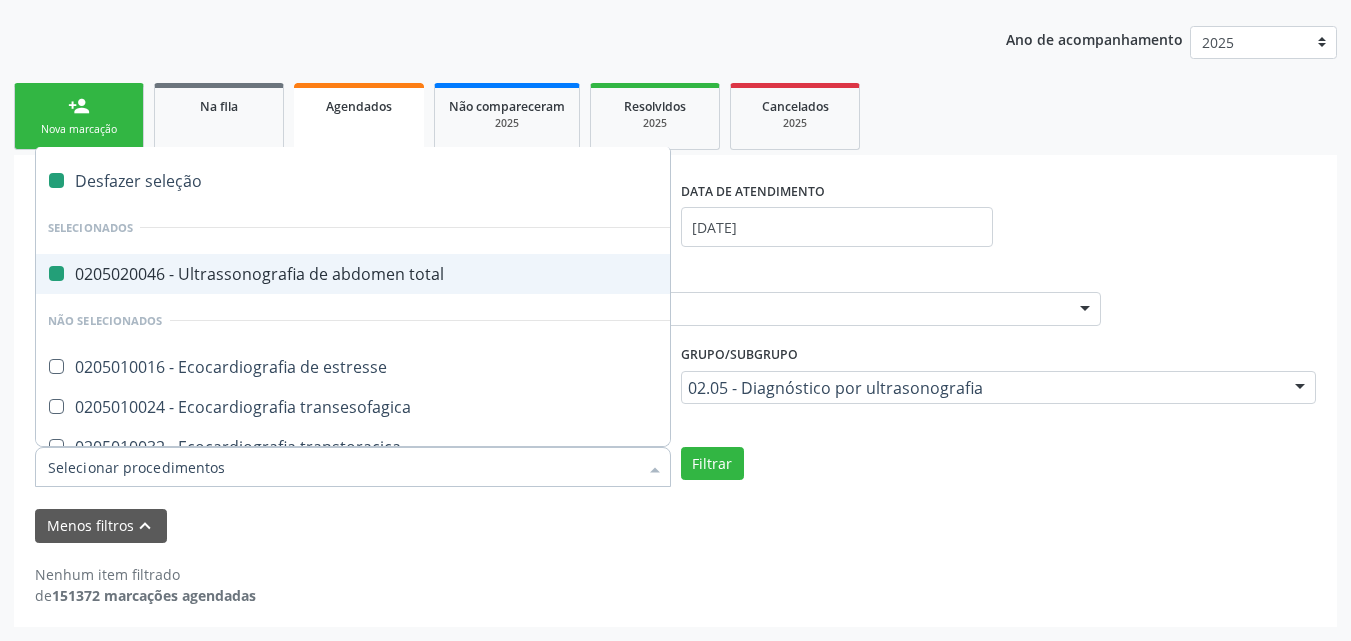 checkbox on "false" 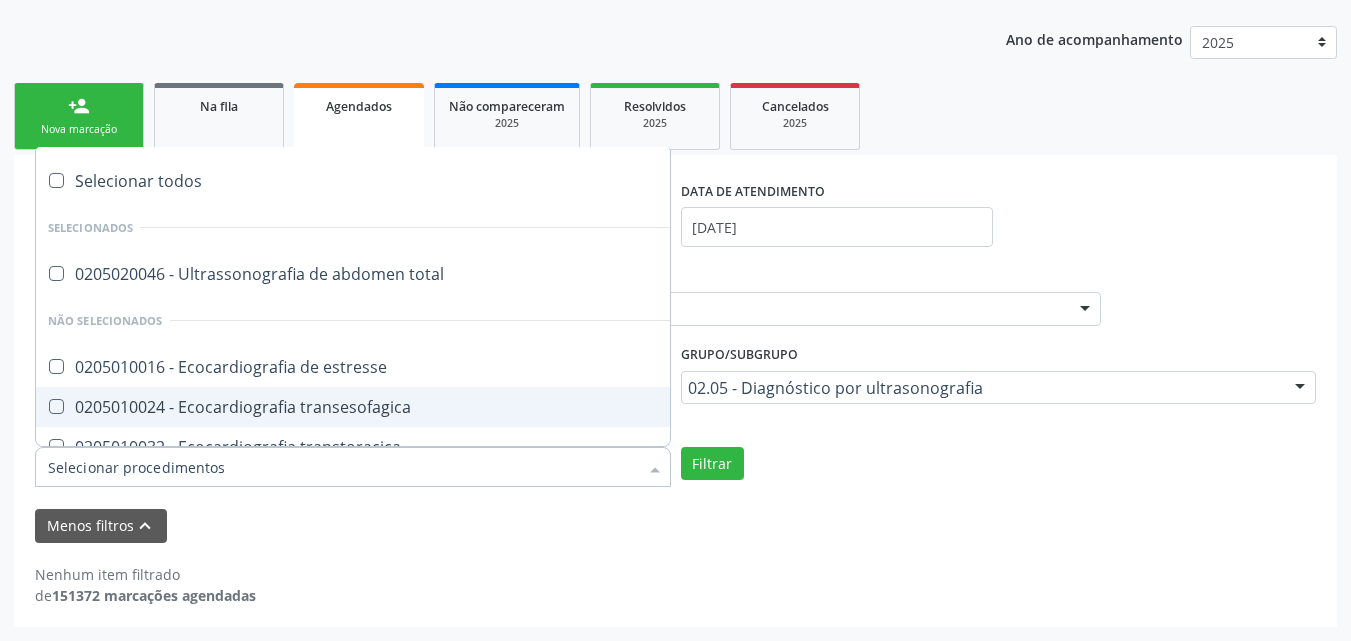 click on "Item de agendamento" at bounding box center (343, 467) 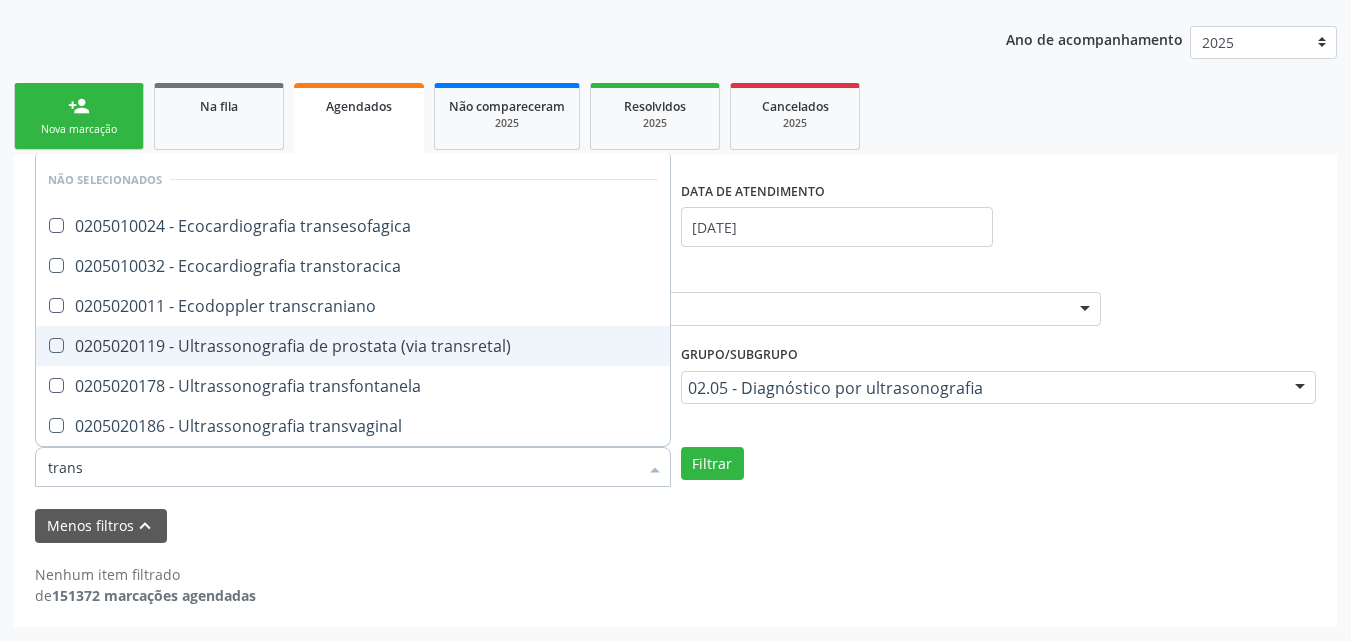 type on "transv" 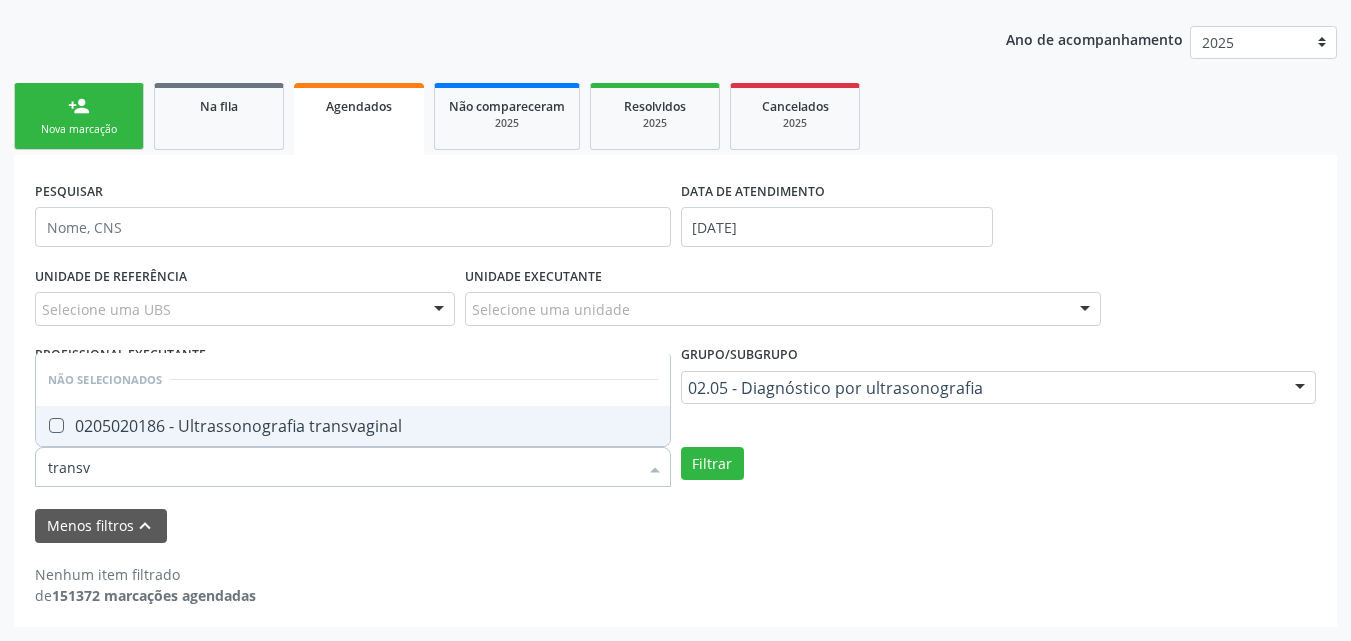 click on "0205020186 - Ultrassonografia transvaginal" at bounding box center (353, 426) 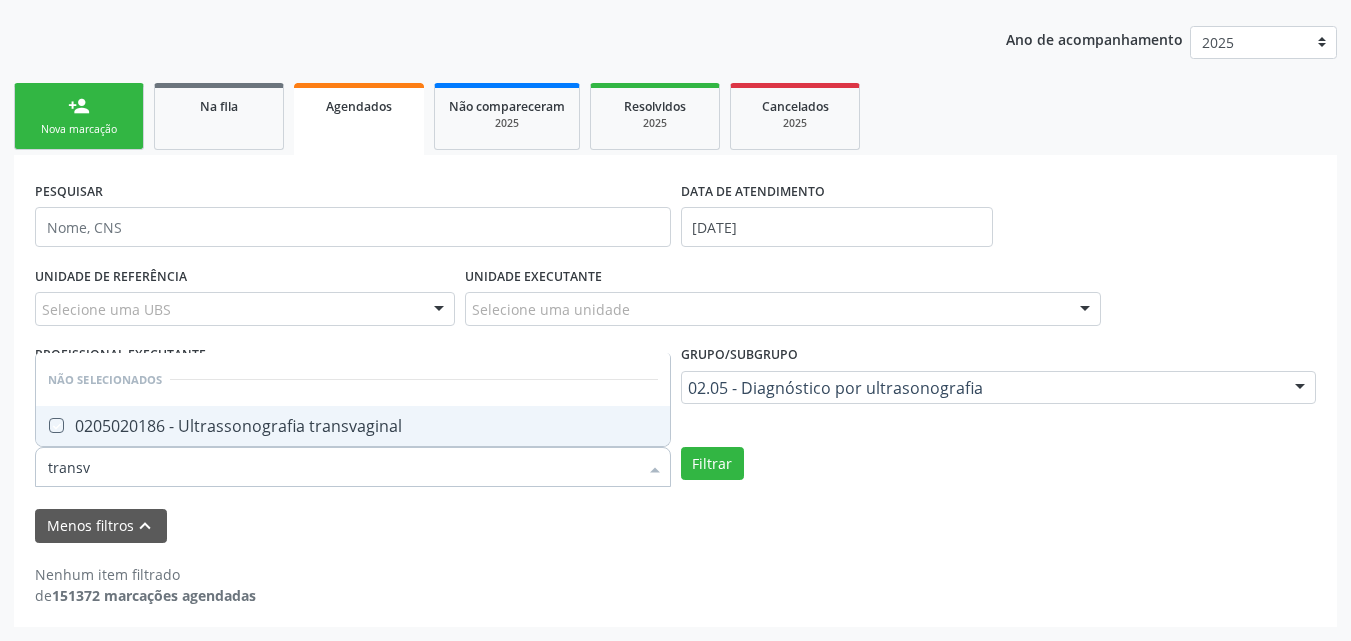 checkbox on "true" 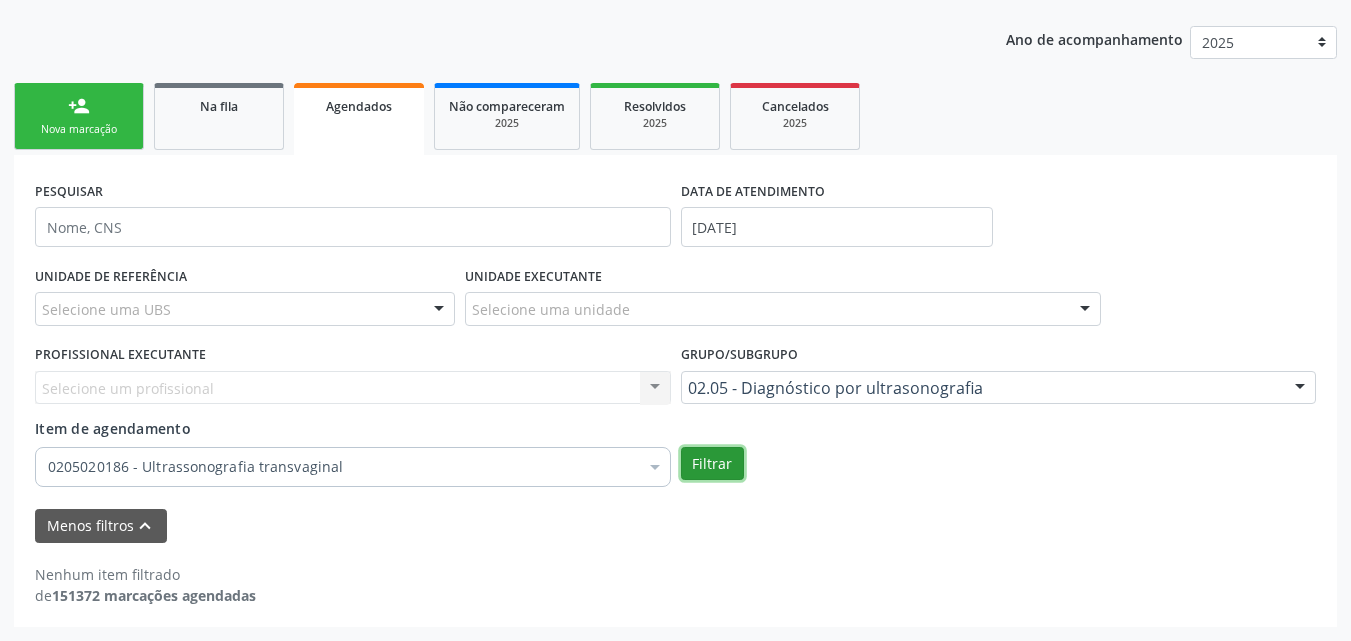 click on "Filtrar" at bounding box center (712, 464) 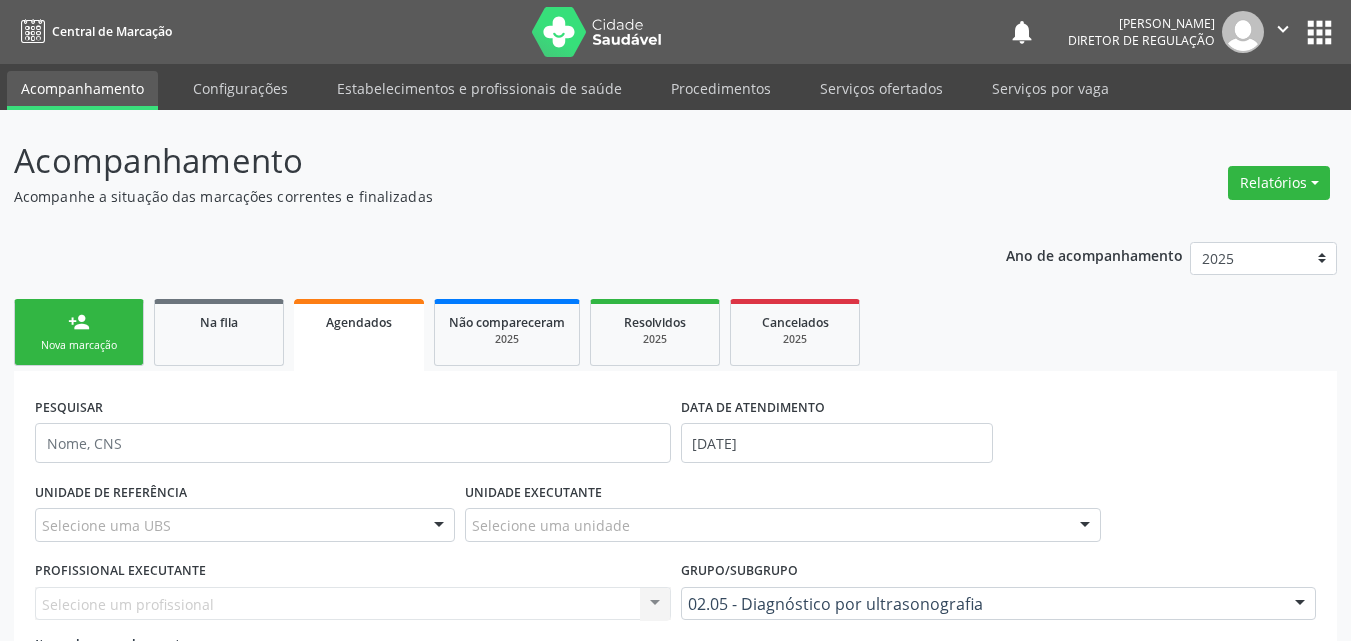 scroll, scrollTop: 216, scrollLeft: 0, axis: vertical 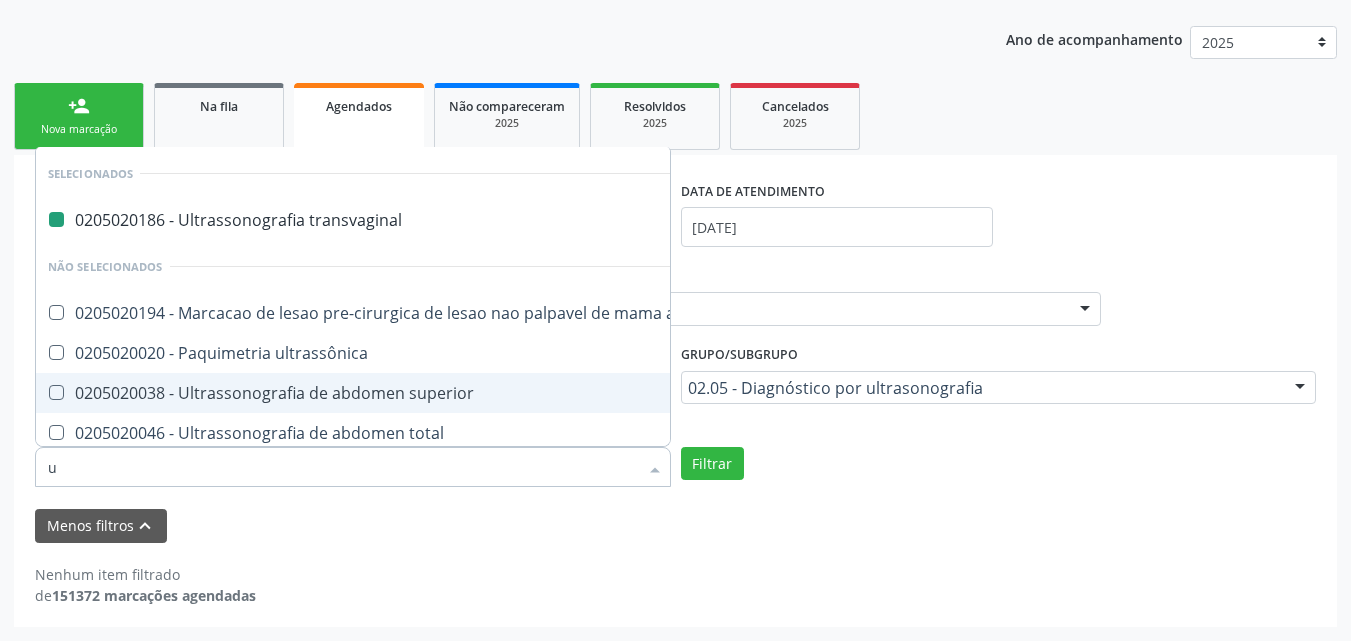 type on "ur" 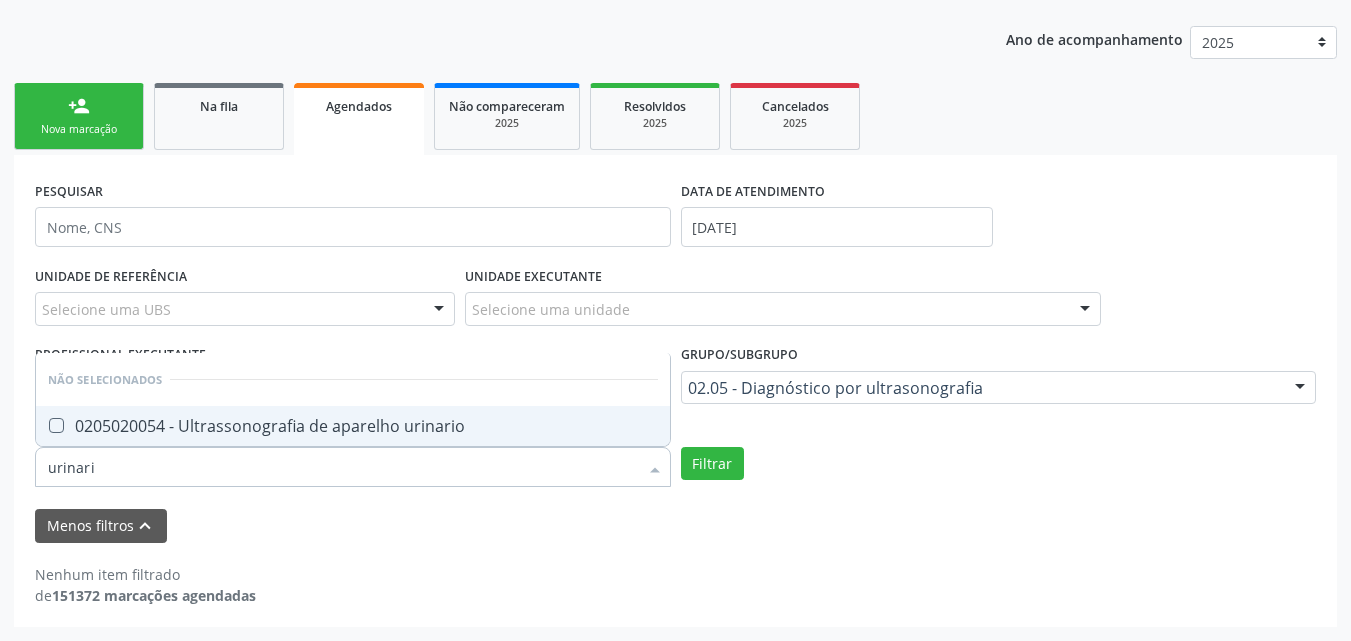 type on "urinario" 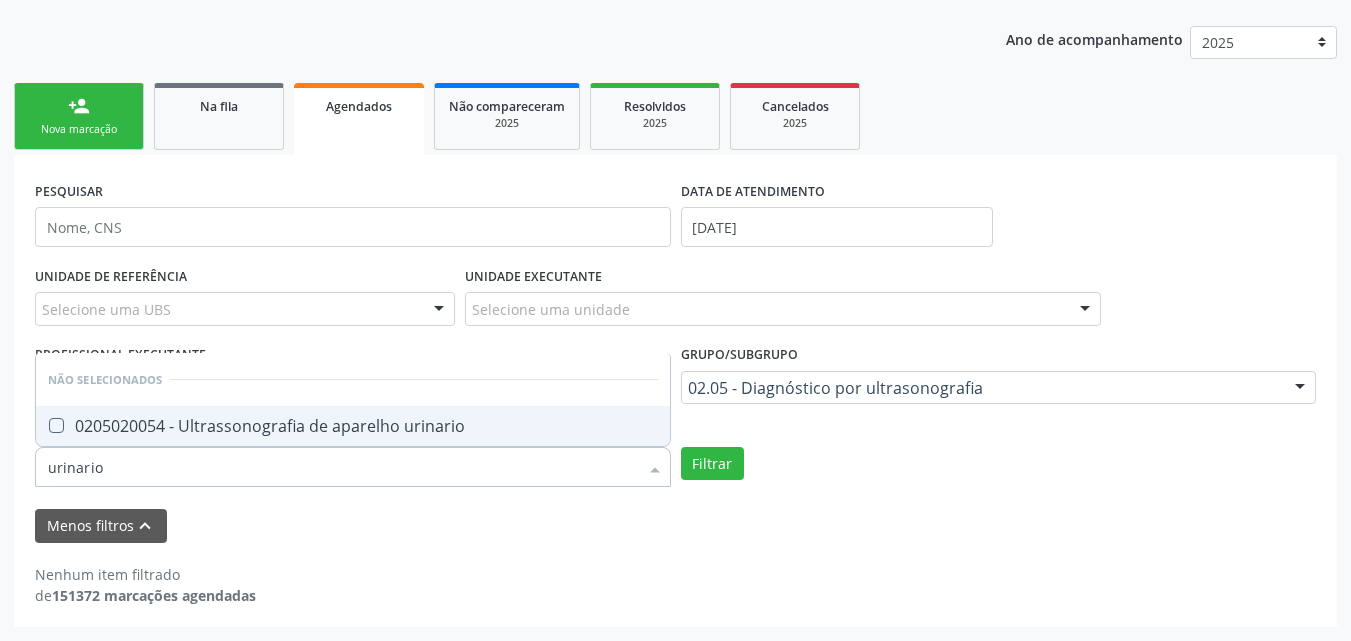 click on "0205020054 - Ultrassonografia de aparelho urinario" at bounding box center (353, 426) 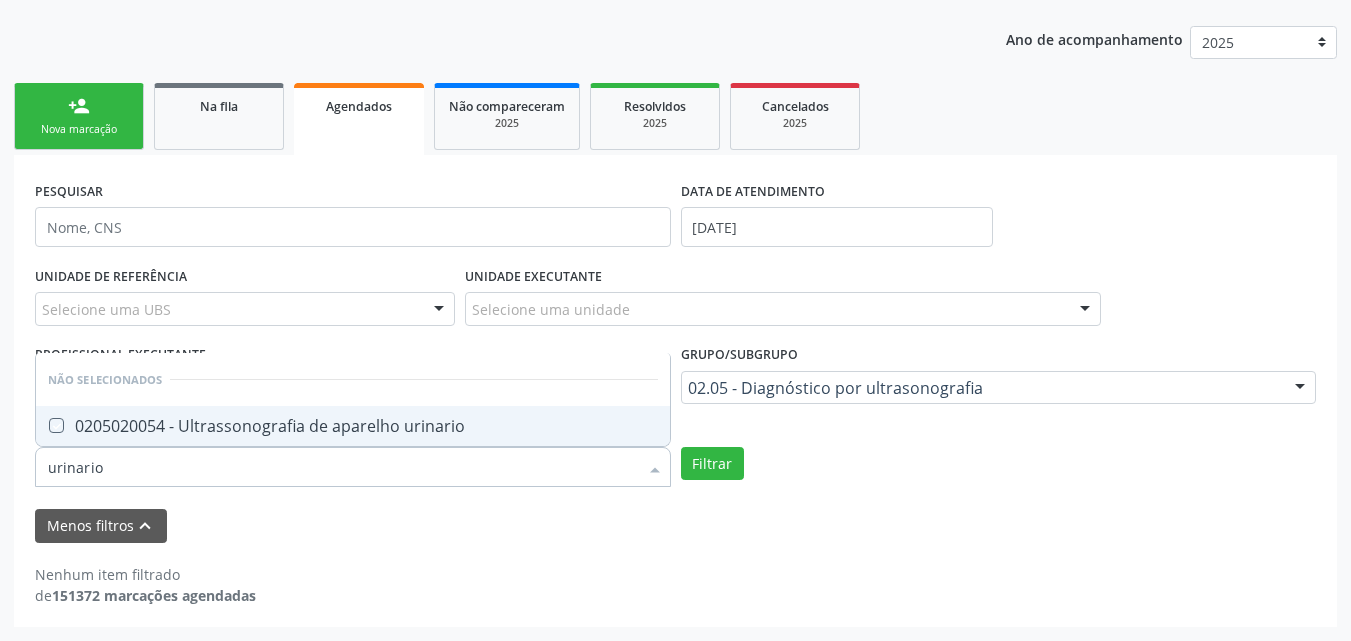 checkbox on "true" 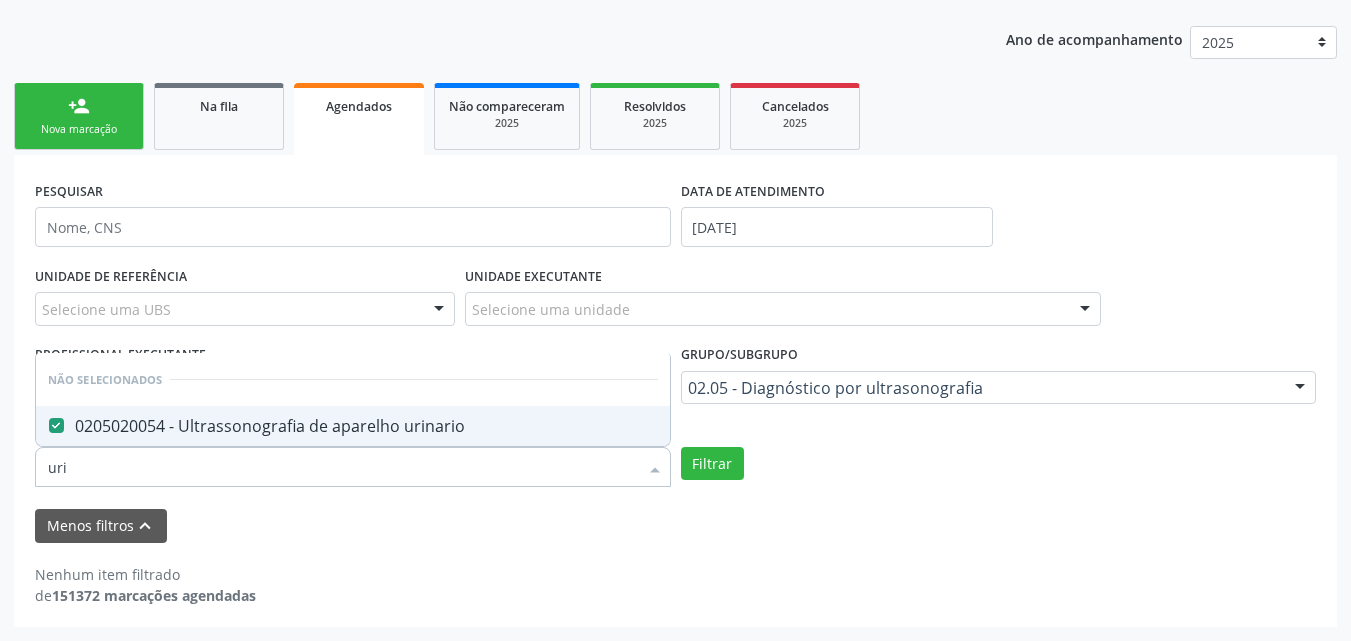 type on "ur" 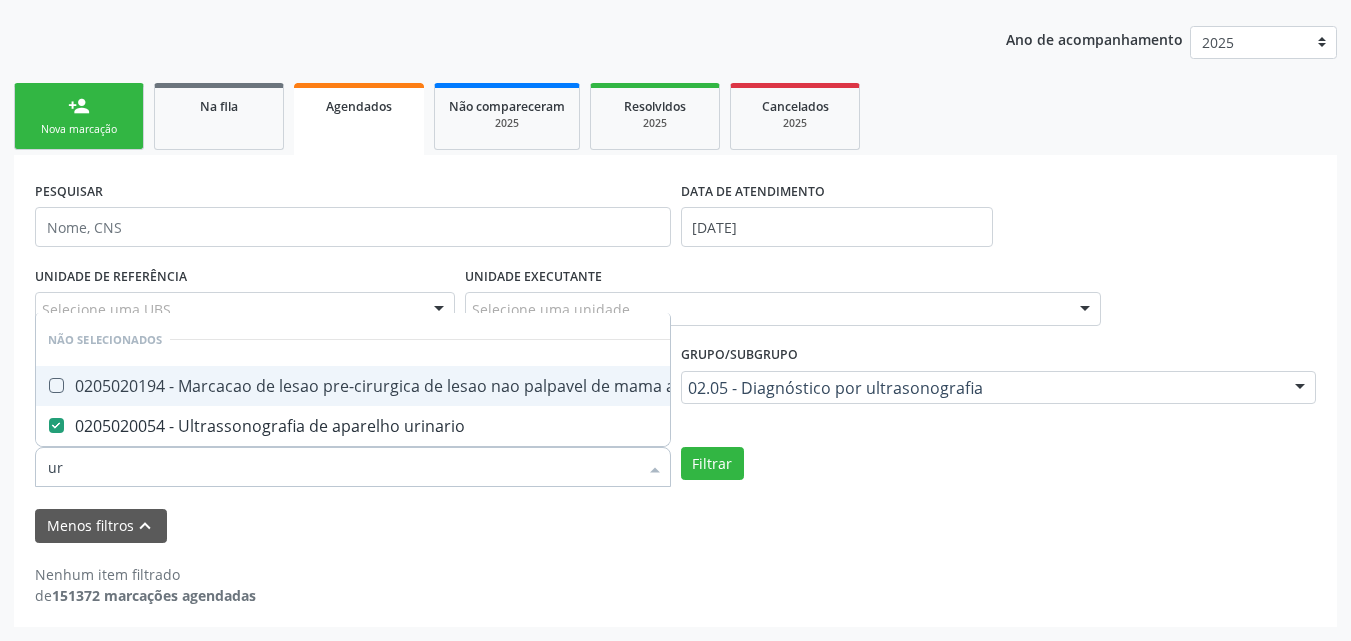 type on "u" 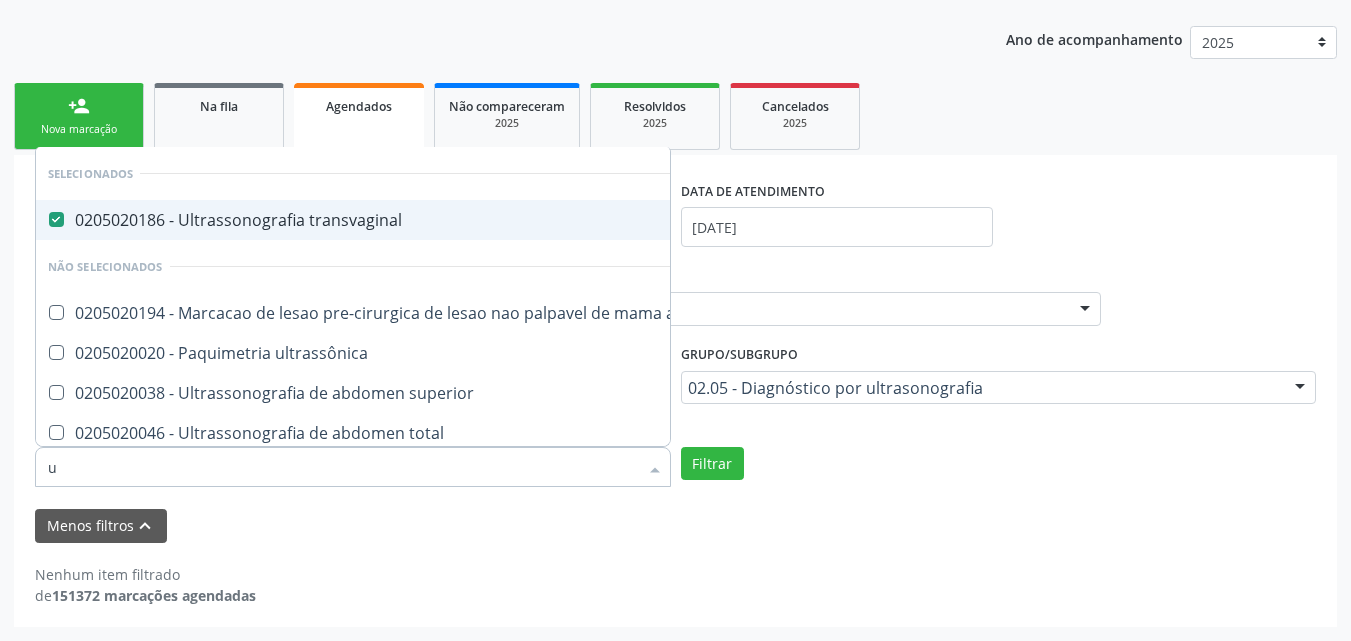 type 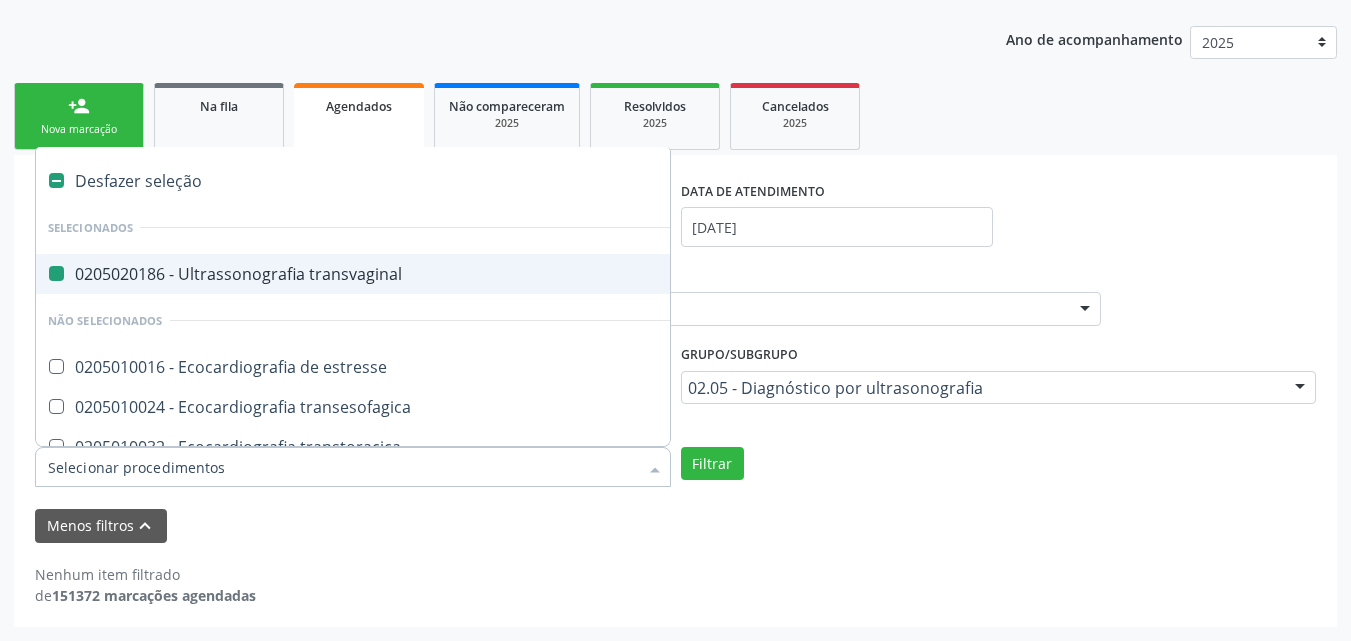 type on "m" 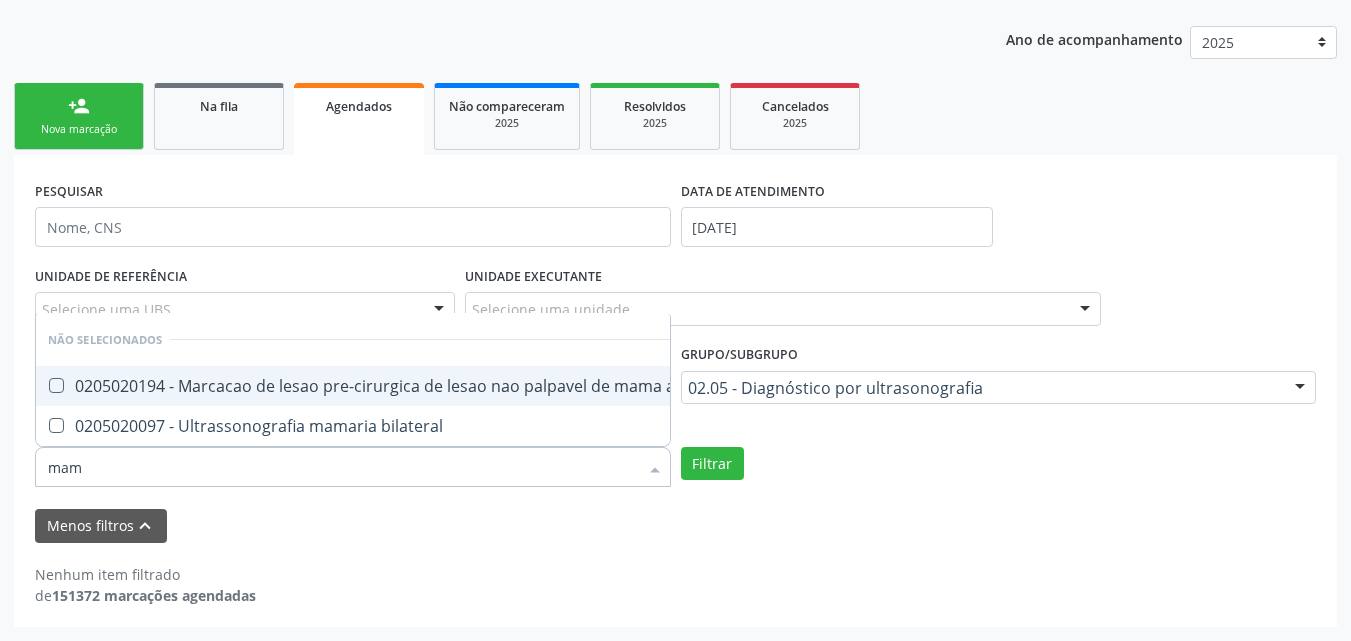 type on "mama" 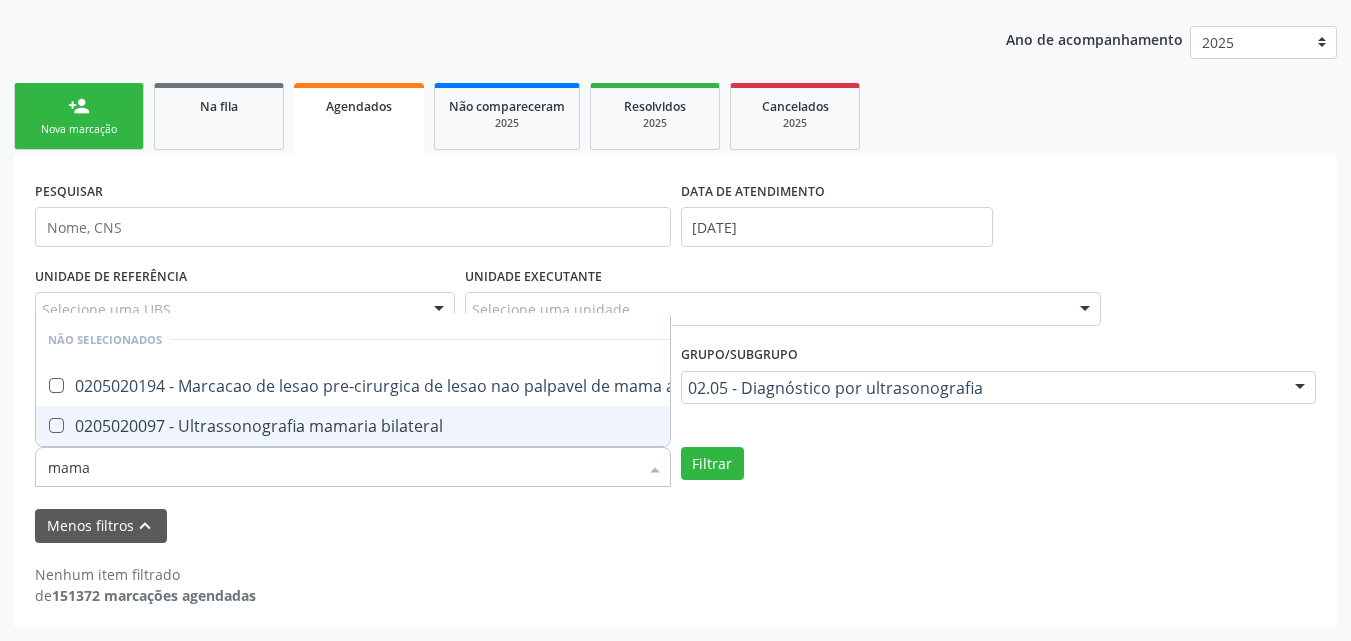 click on "0205020097 - Ultrassonografia mamaria bilateral" at bounding box center [465, 426] 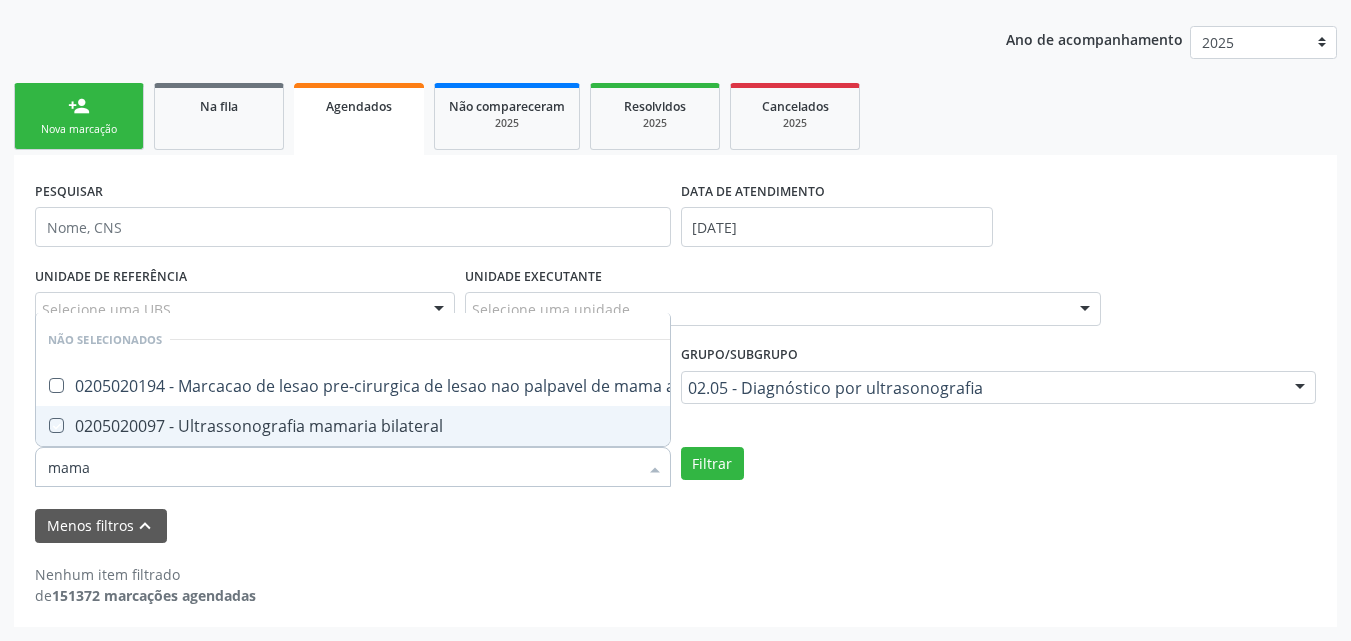 checkbox on "true" 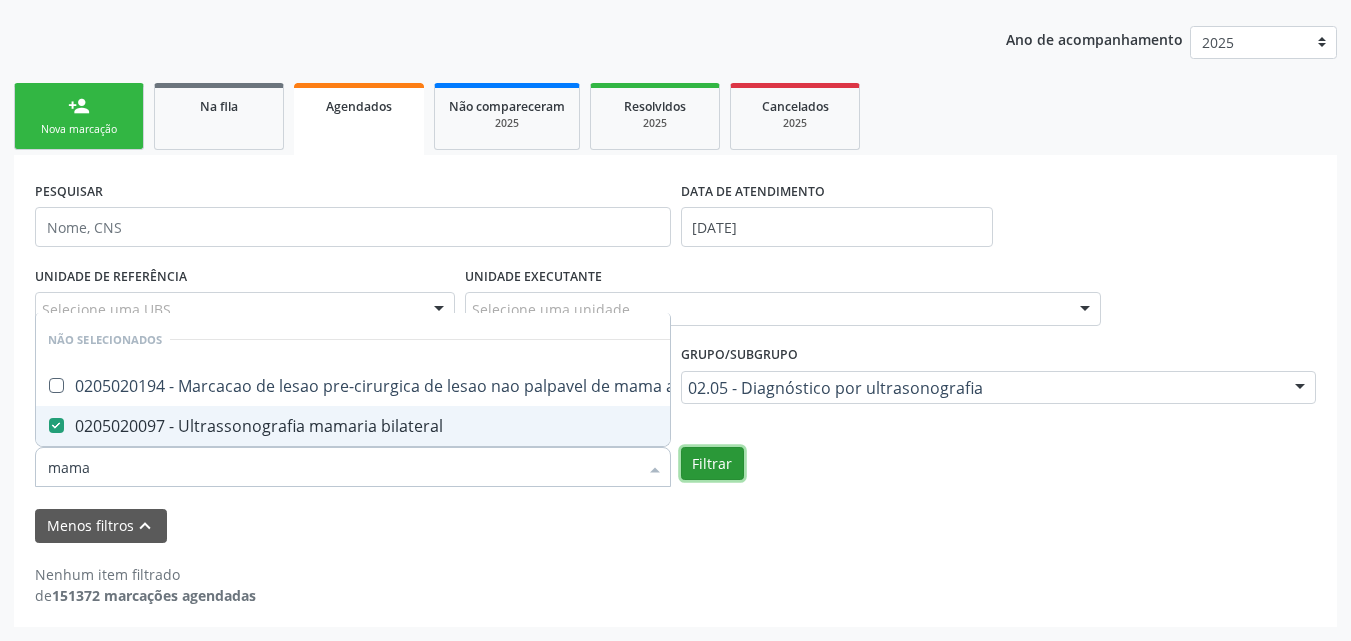 checkbox on "true" 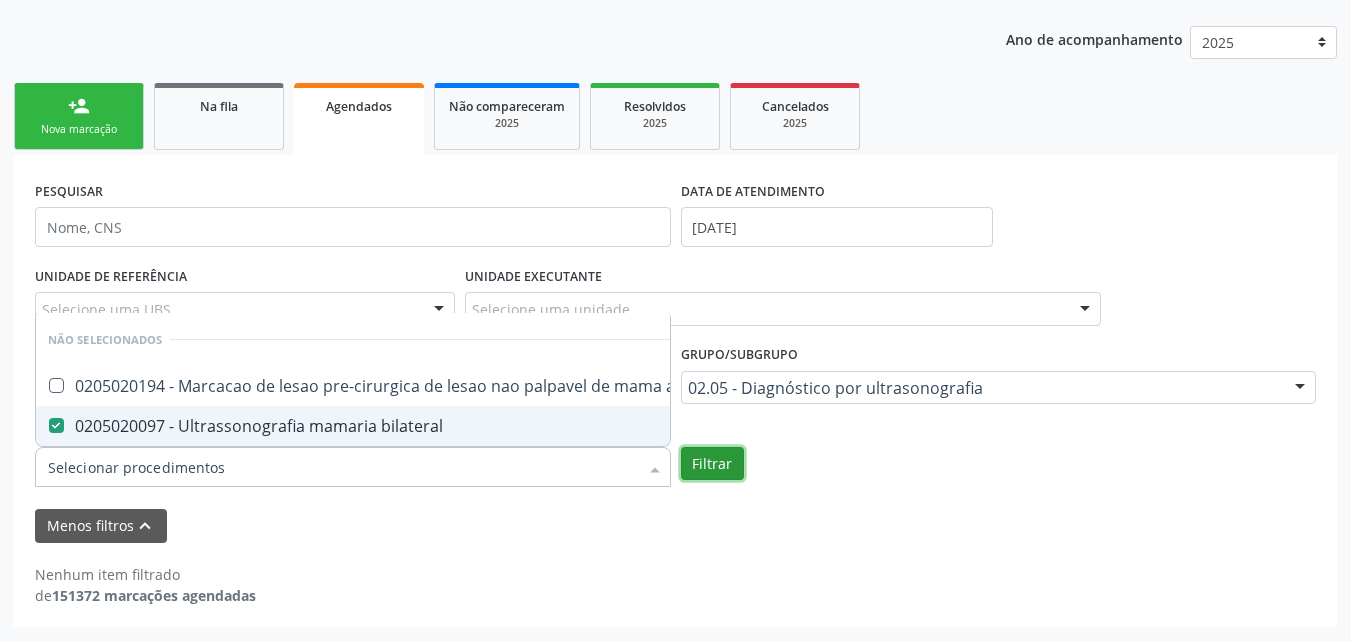 click on "Filtrar" at bounding box center [712, 464] 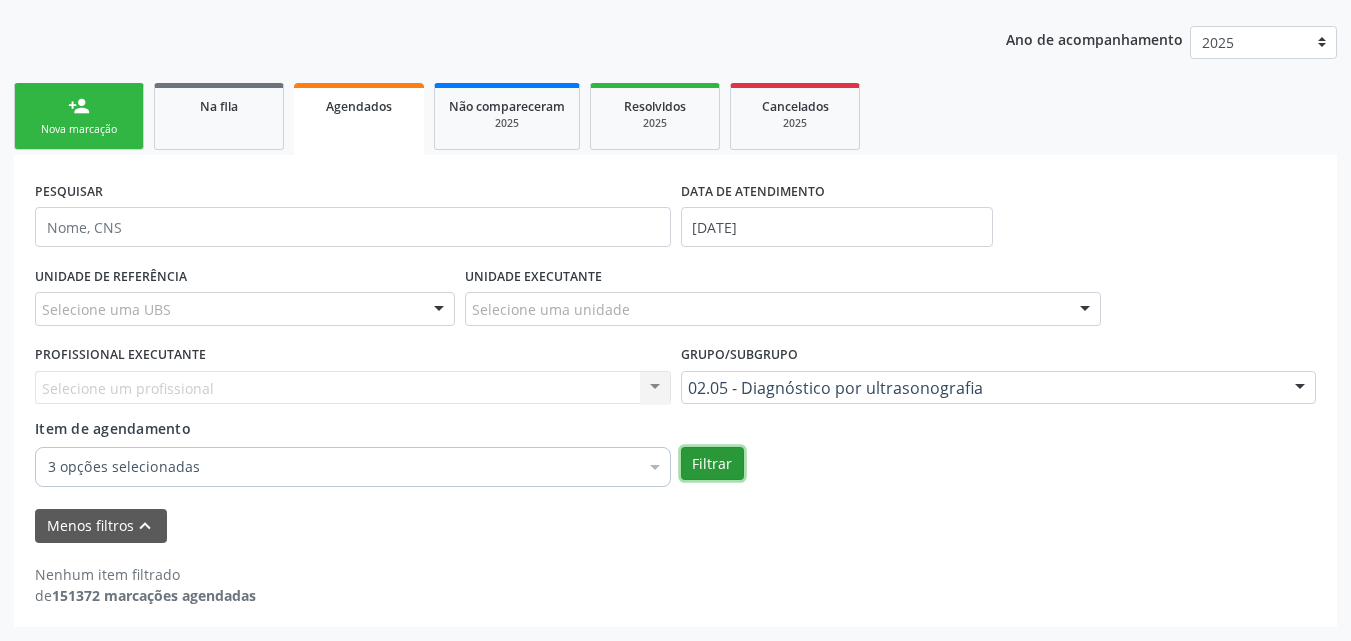click on "Filtrar" at bounding box center (712, 464) 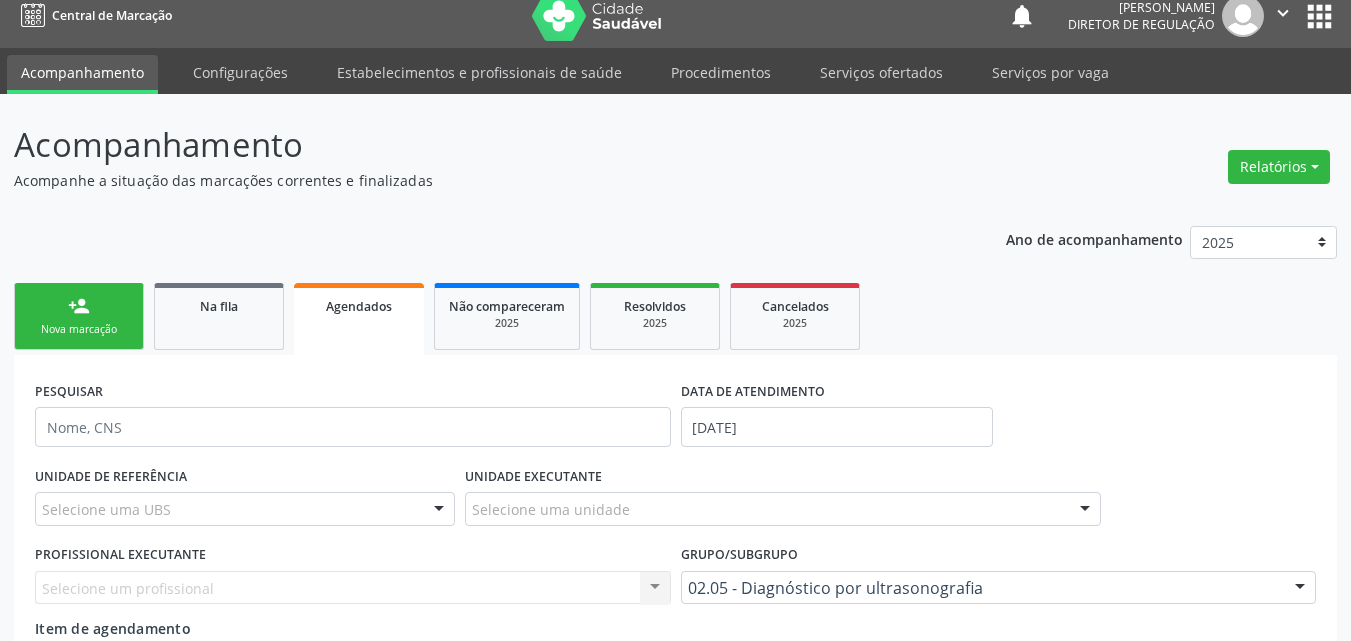scroll, scrollTop: 216, scrollLeft: 0, axis: vertical 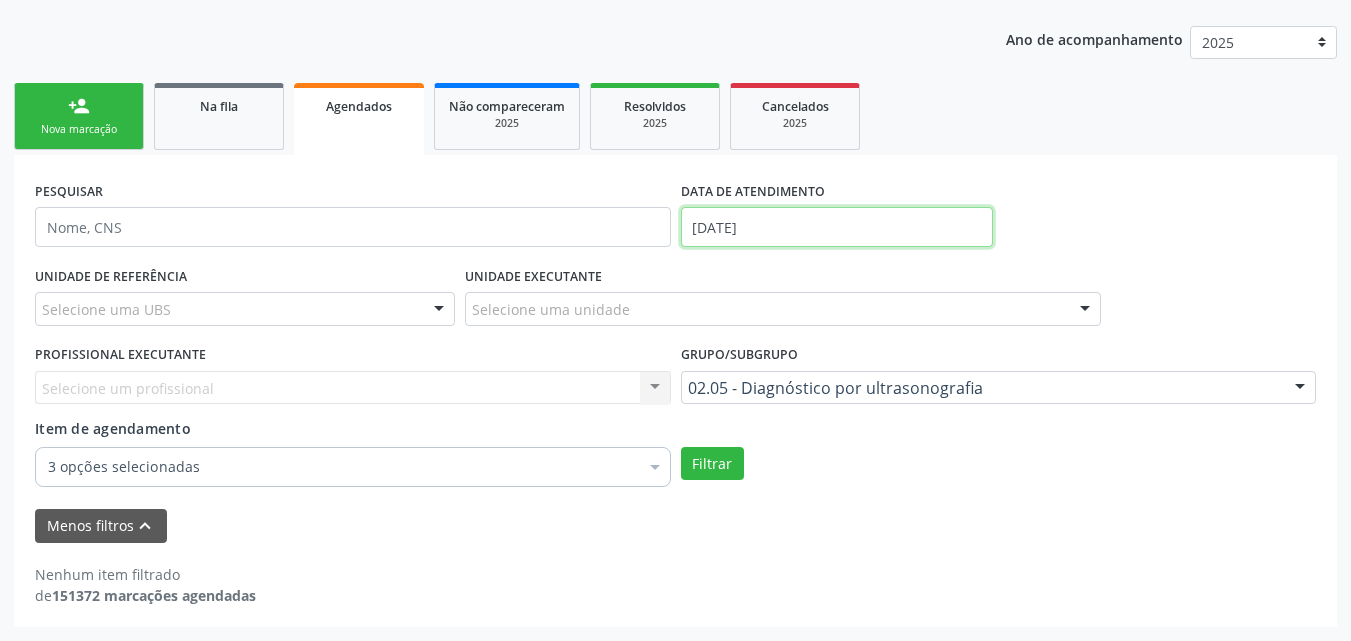 click on "21/07/2025" at bounding box center [837, 227] 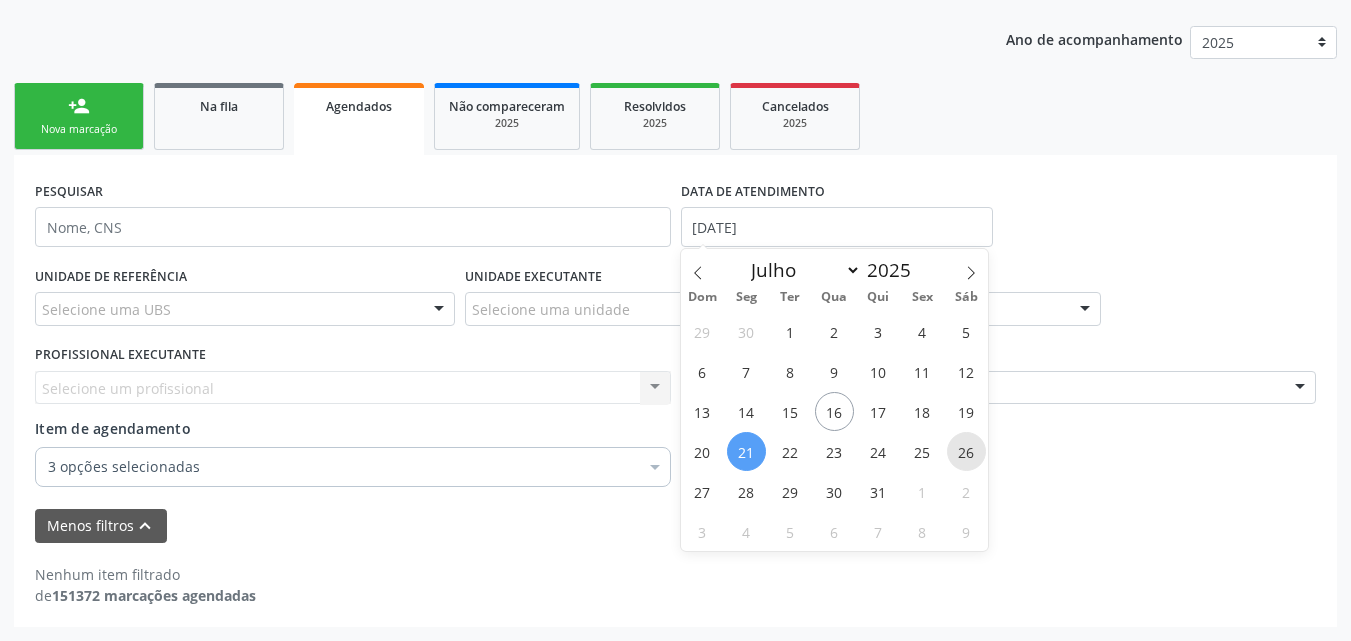 click on "26" at bounding box center [966, 451] 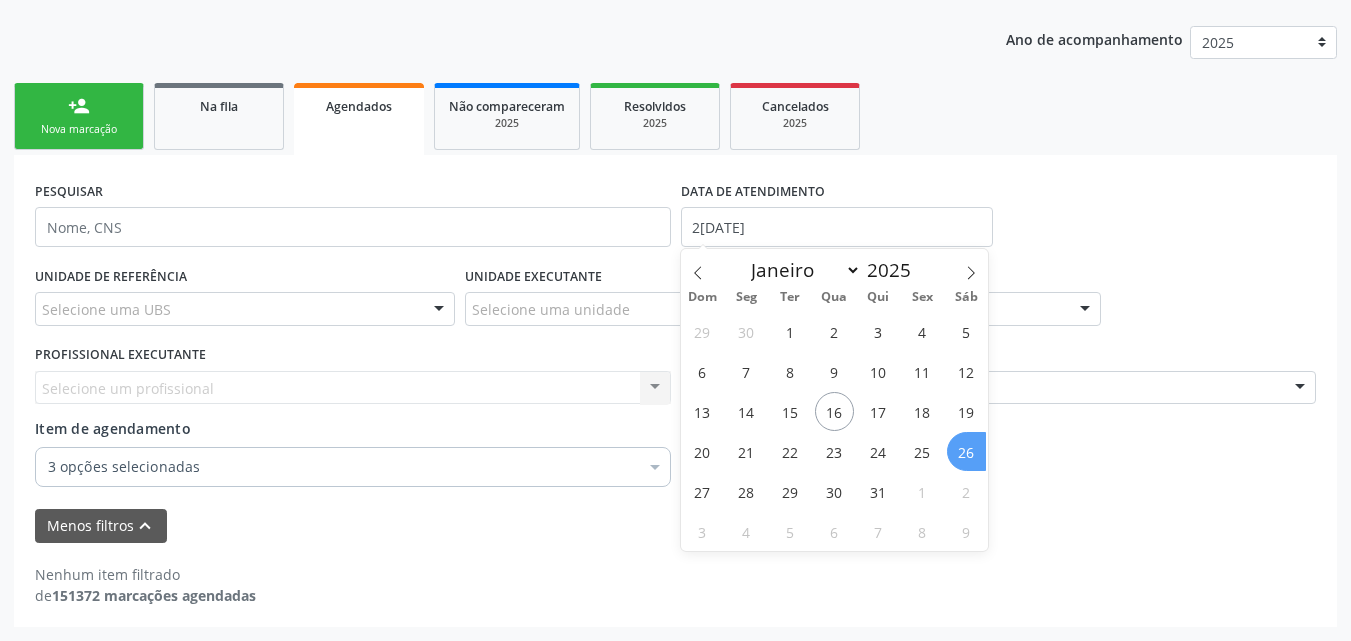 click on "26" at bounding box center [966, 451] 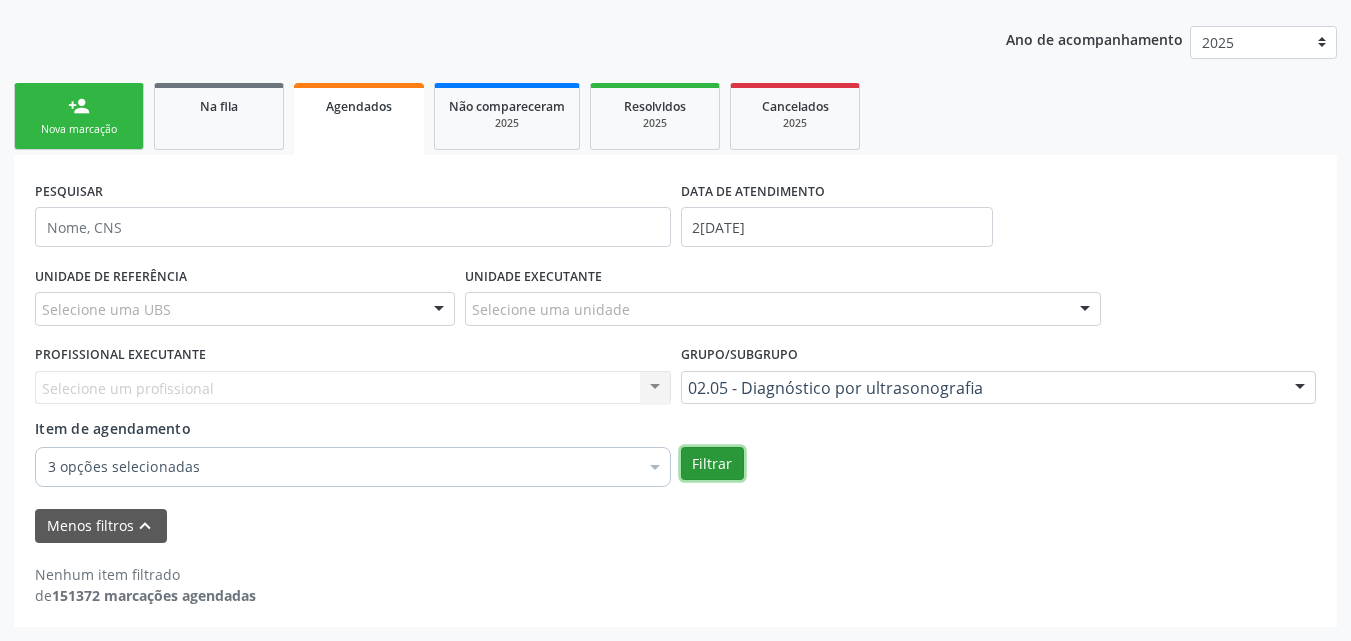 click on "Filtrar" at bounding box center [712, 464] 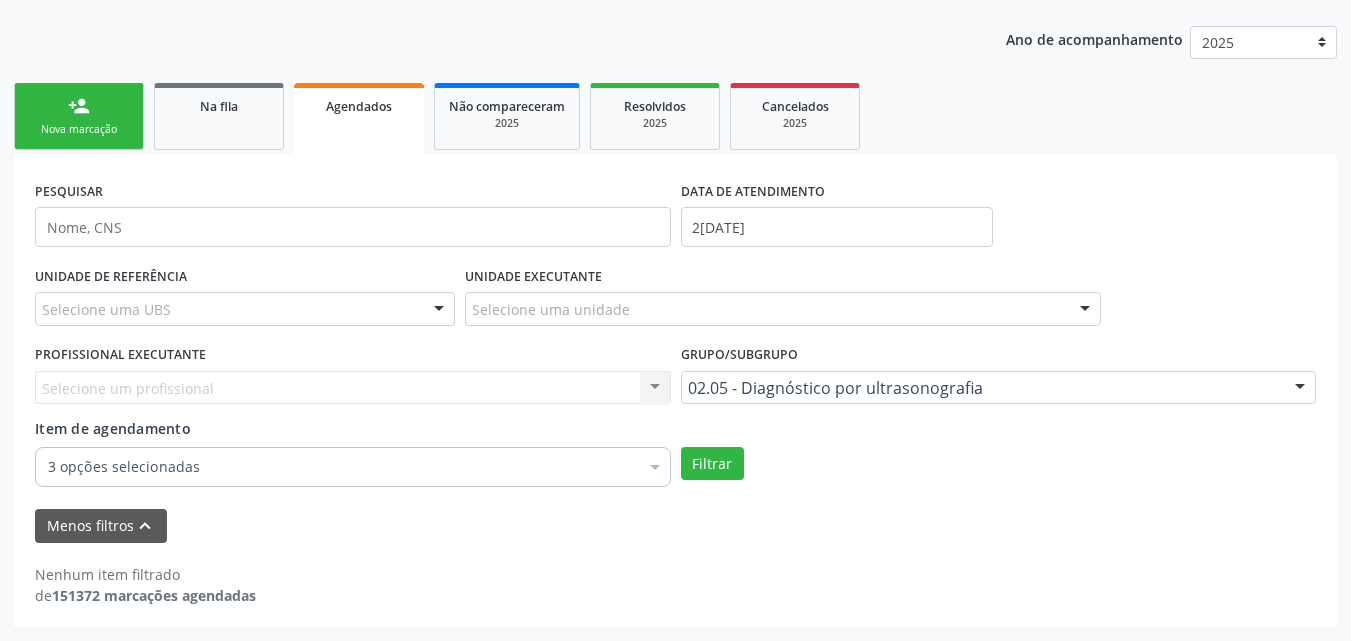 scroll, scrollTop: 0, scrollLeft: 0, axis: both 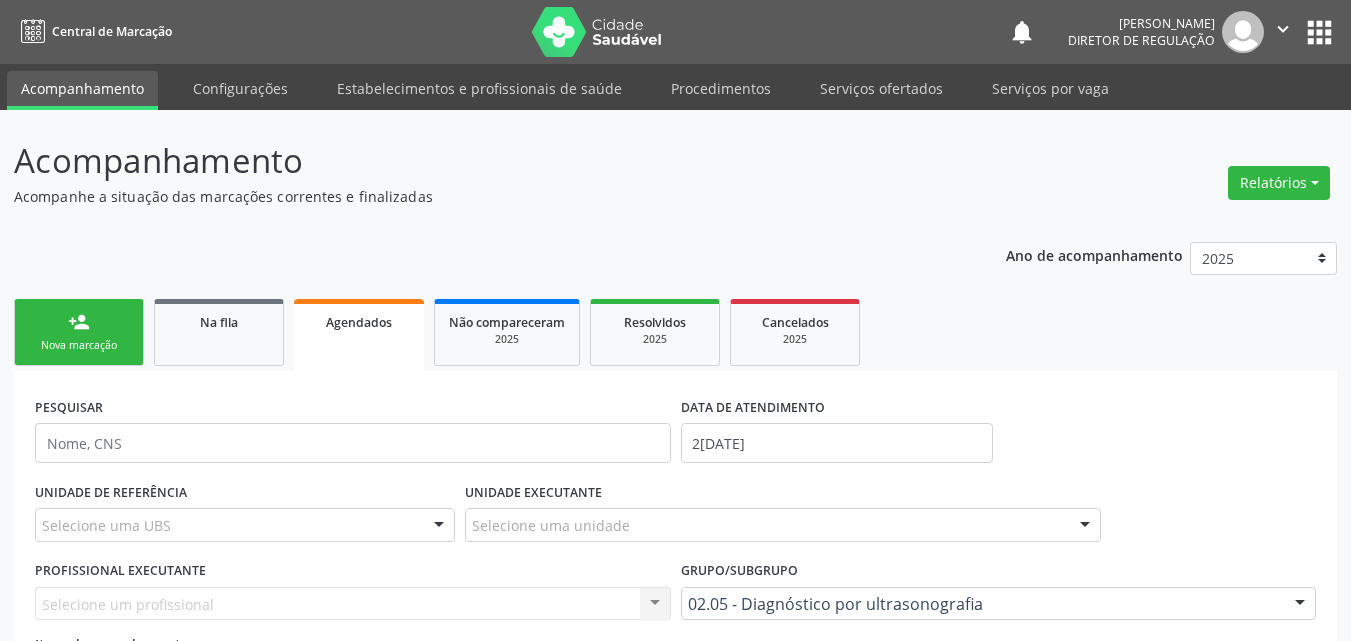 click on "person_add
Nova marcação" at bounding box center [79, 332] 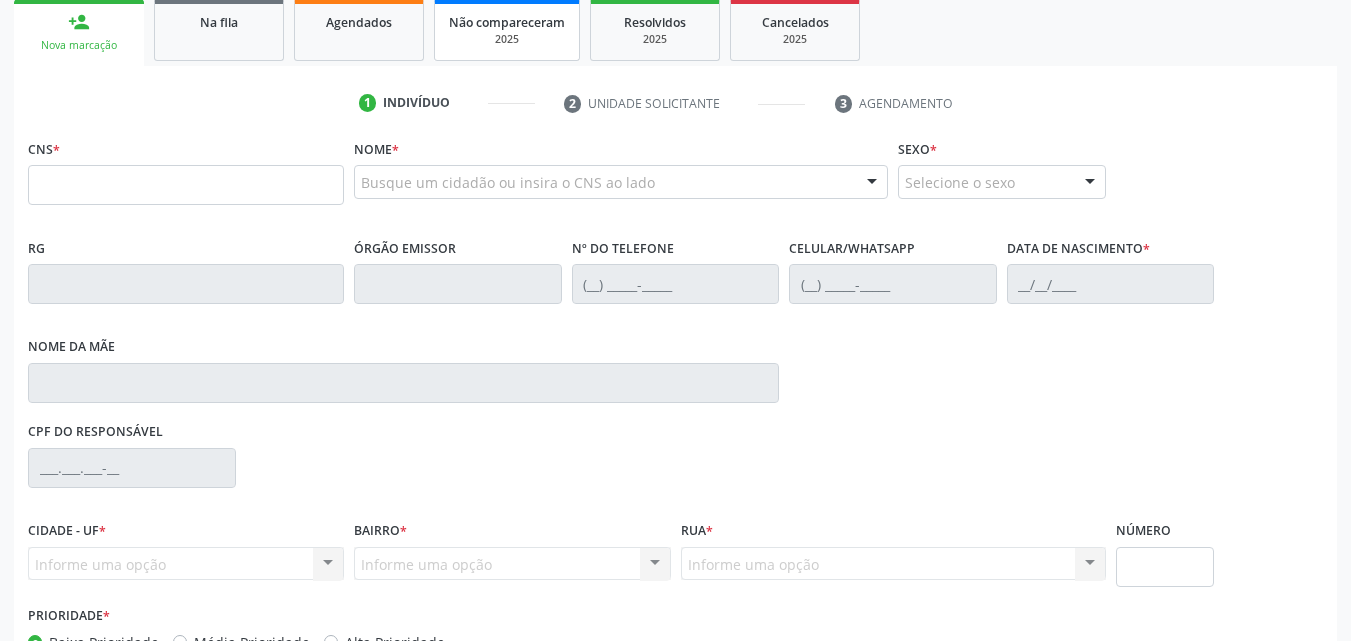 scroll, scrollTop: 0, scrollLeft: 0, axis: both 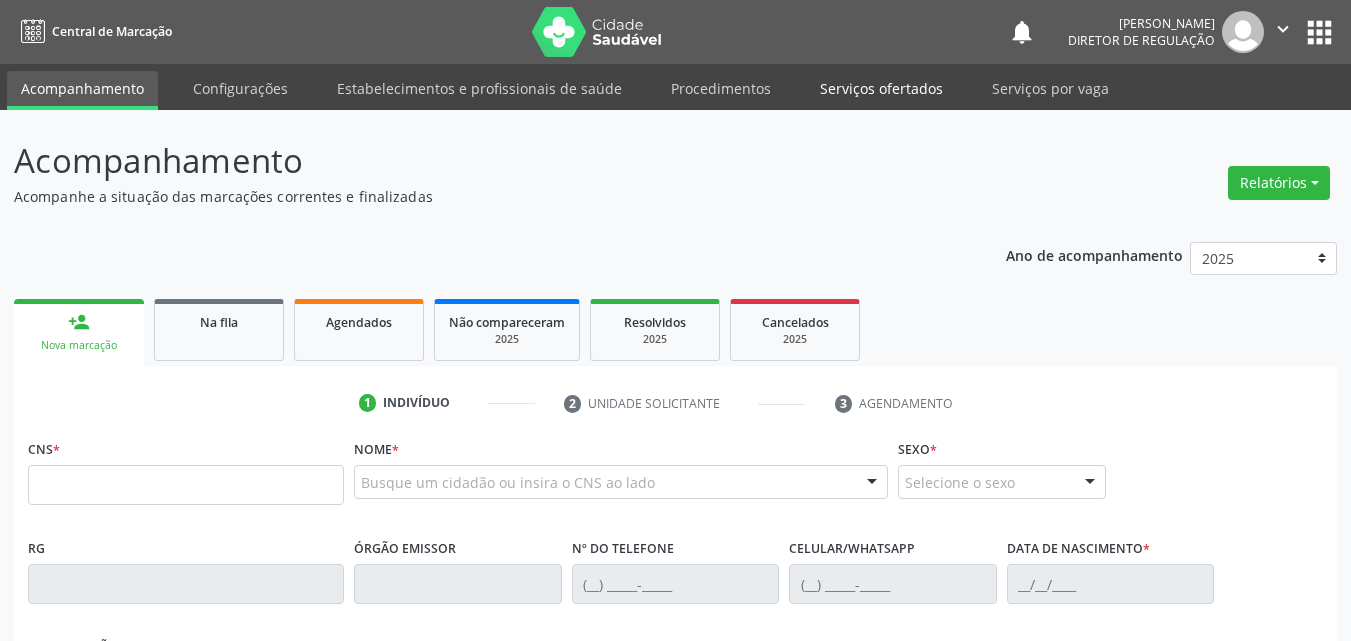 click on "Serviços ofertados" at bounding box center [881, 88] 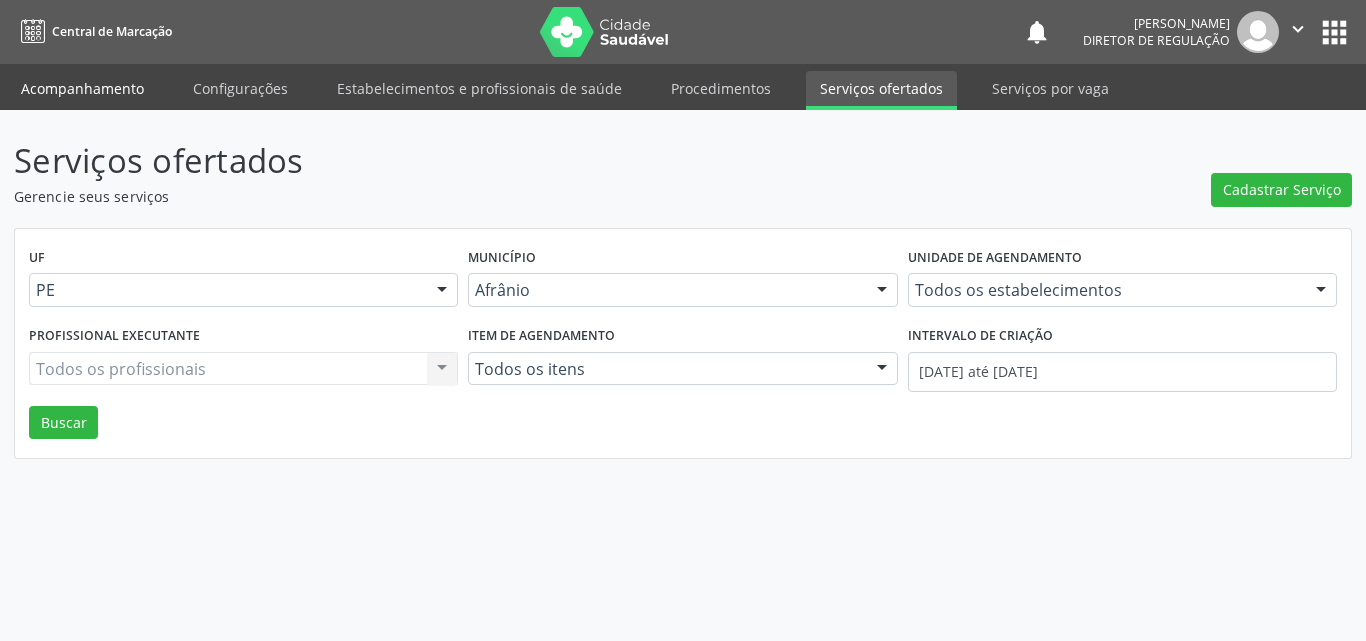 click on "Acompanhamento" at bounding box center [82, 88] 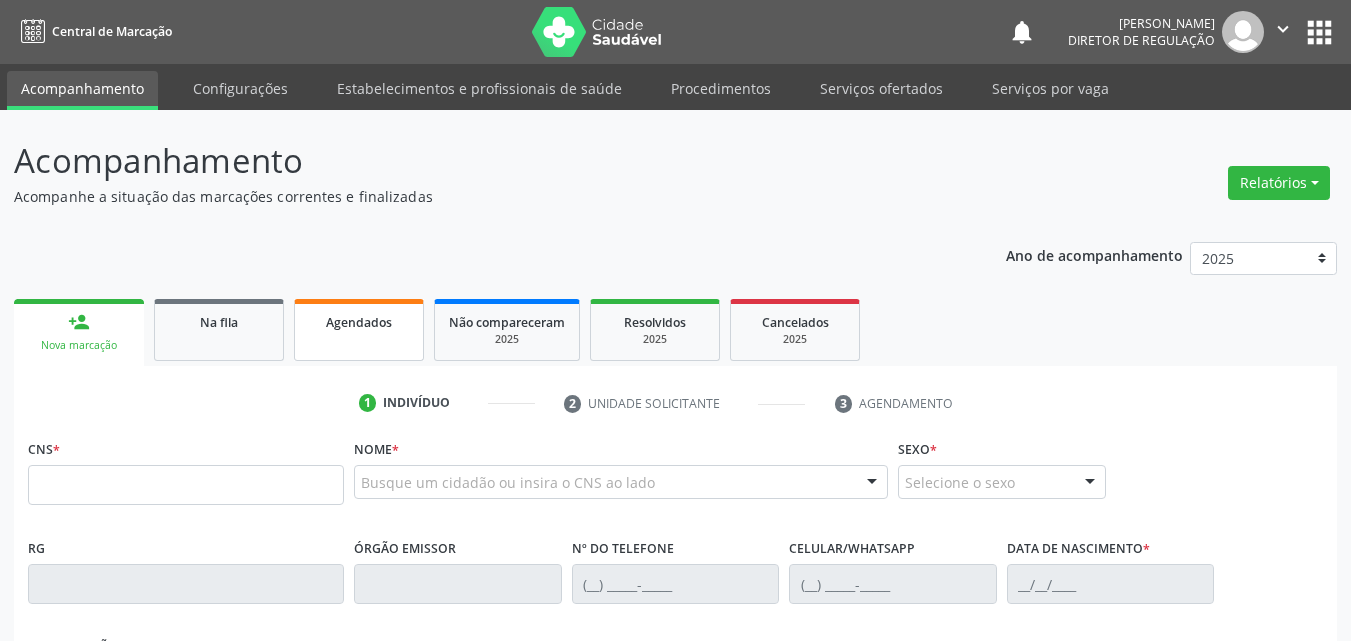 click on "Agendados" at bounding box center [359, 321] 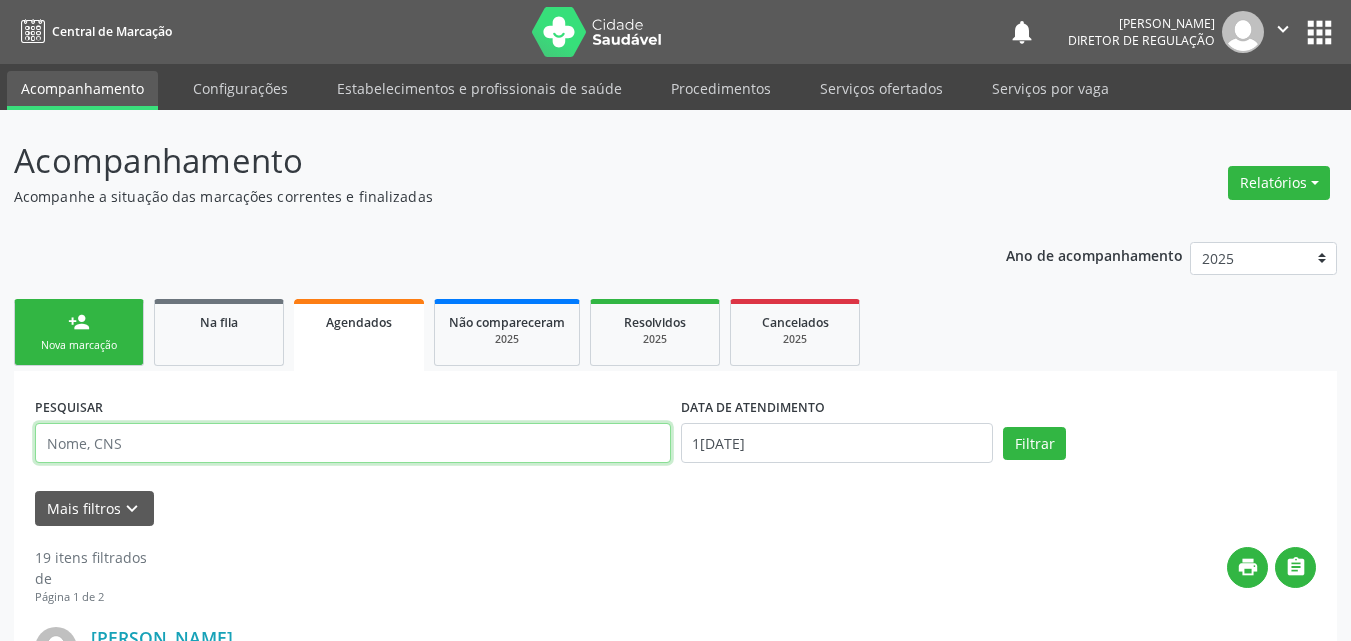 click at bounding box center [353, 443] 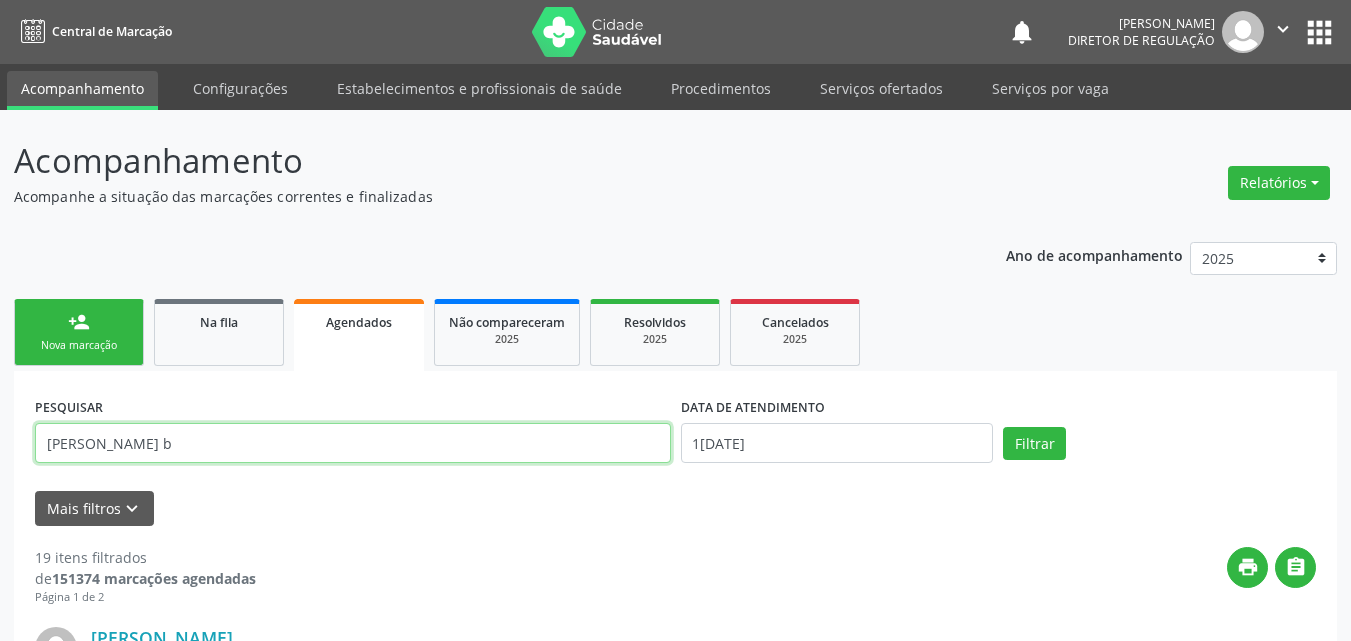 type on "raimundo lima b" 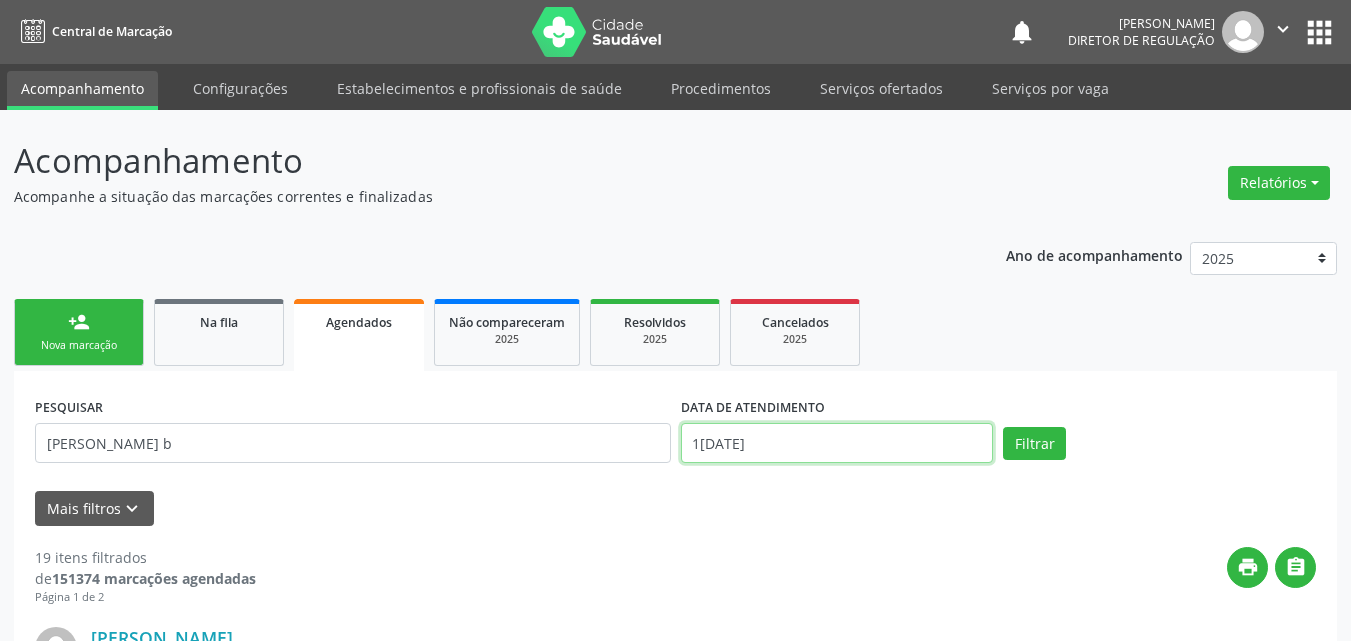 click on "16[DATE]" at bounding box center (837, 443) 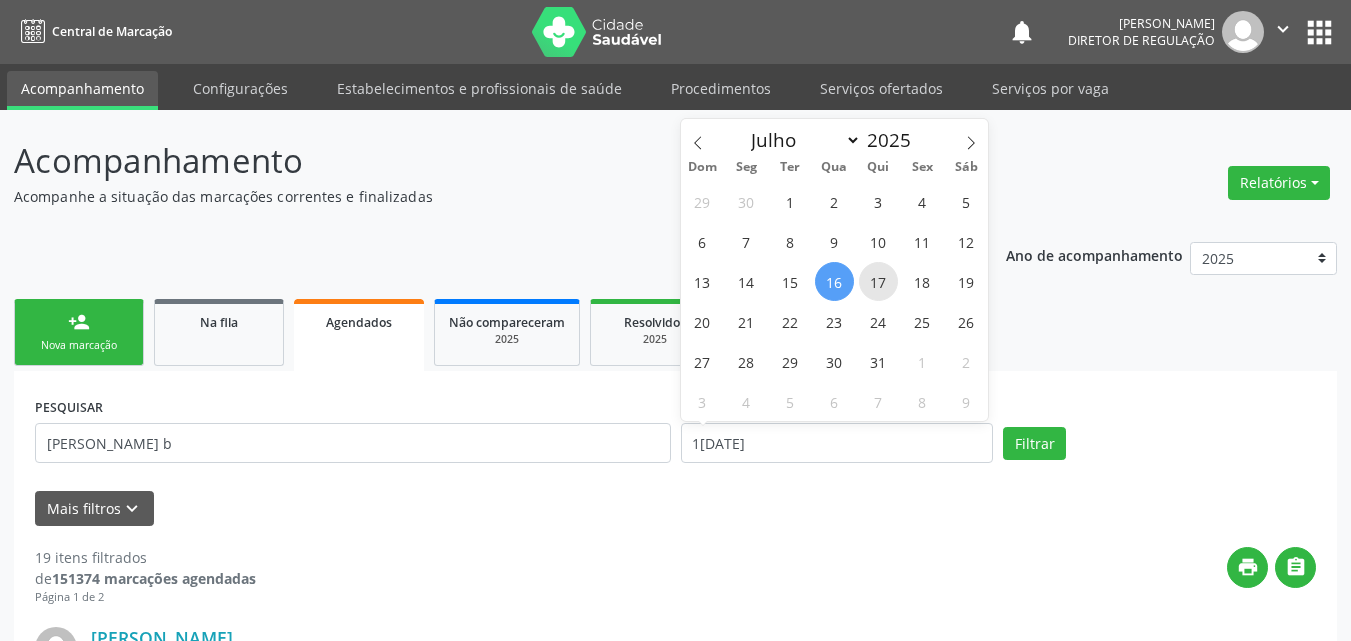 click on "17" at bounding box center (878, 281) 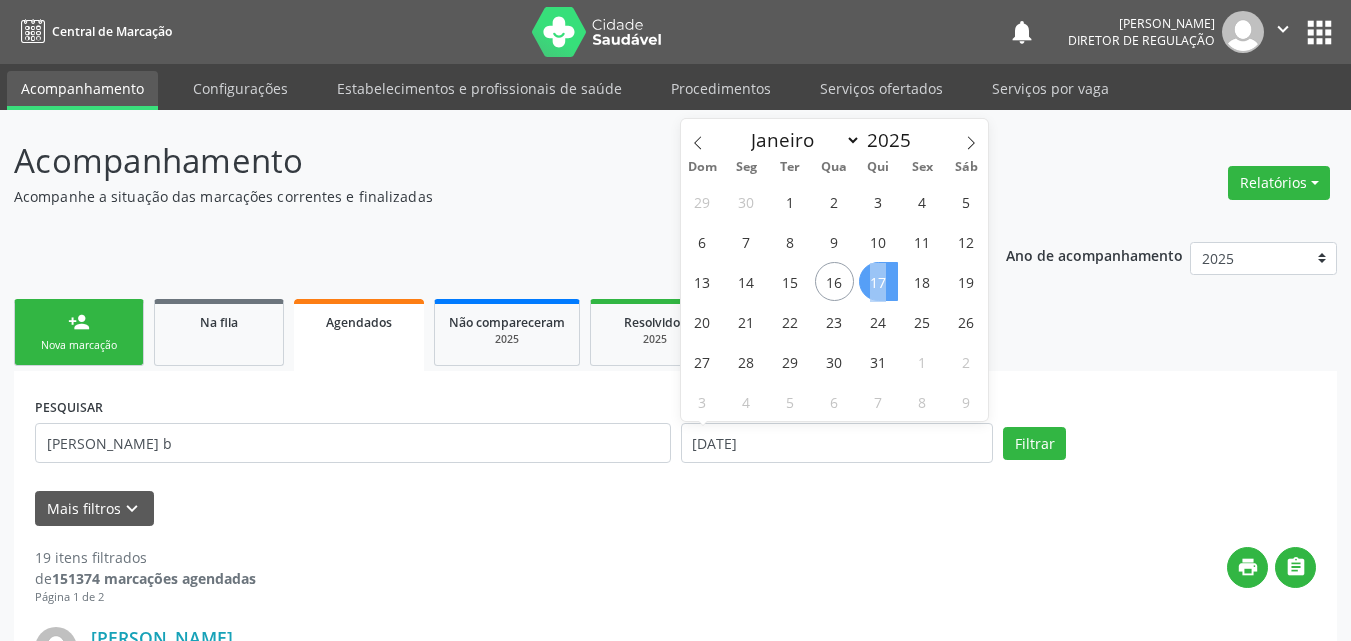 click on "17" at bounding box center (878, 281) 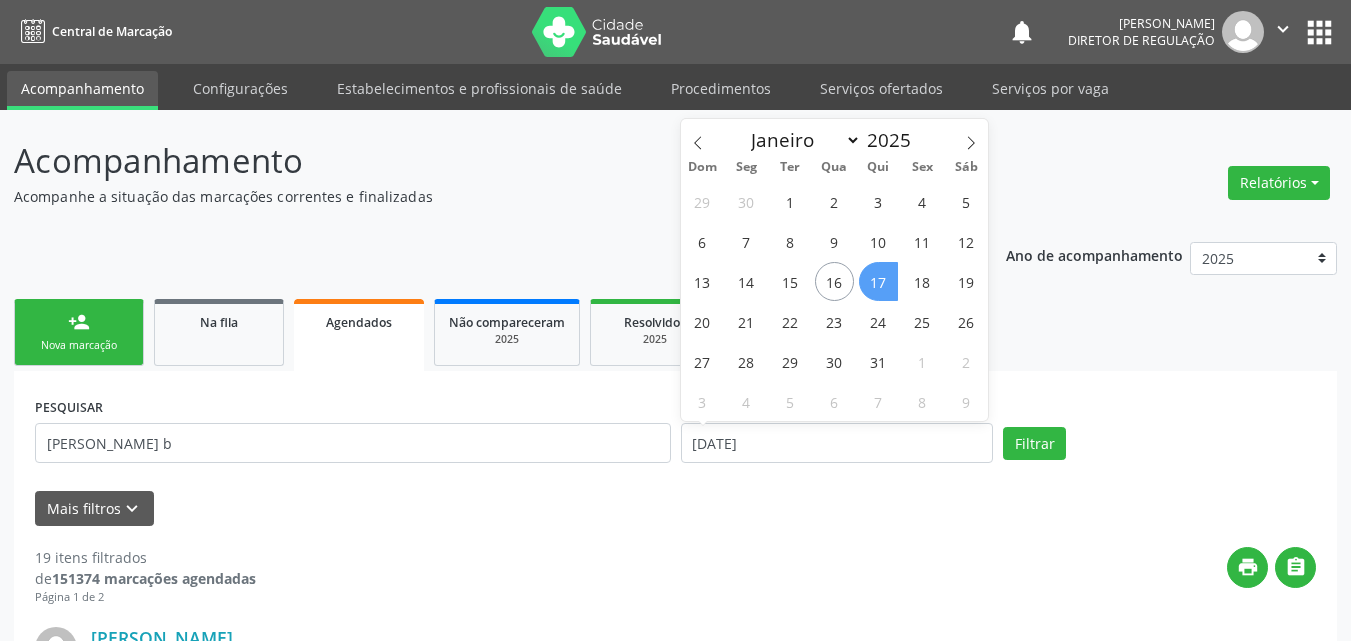 select on "6" 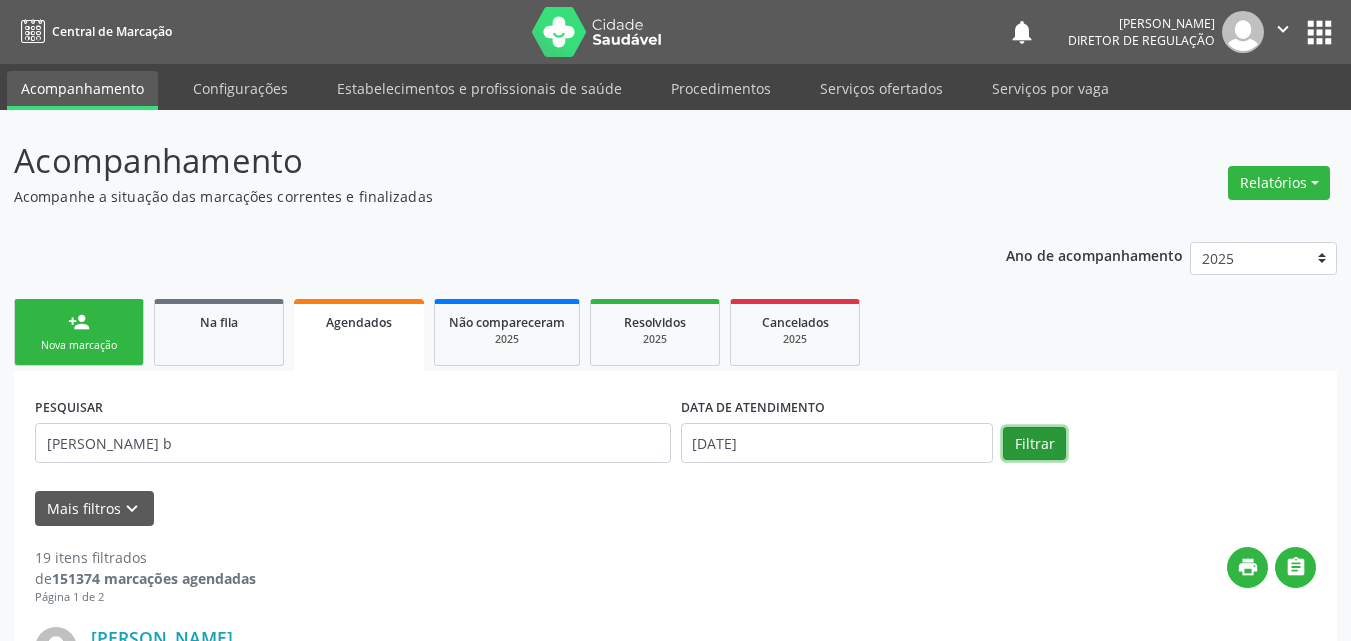 click on "Filtrar" at bounding box center [1034, 444] 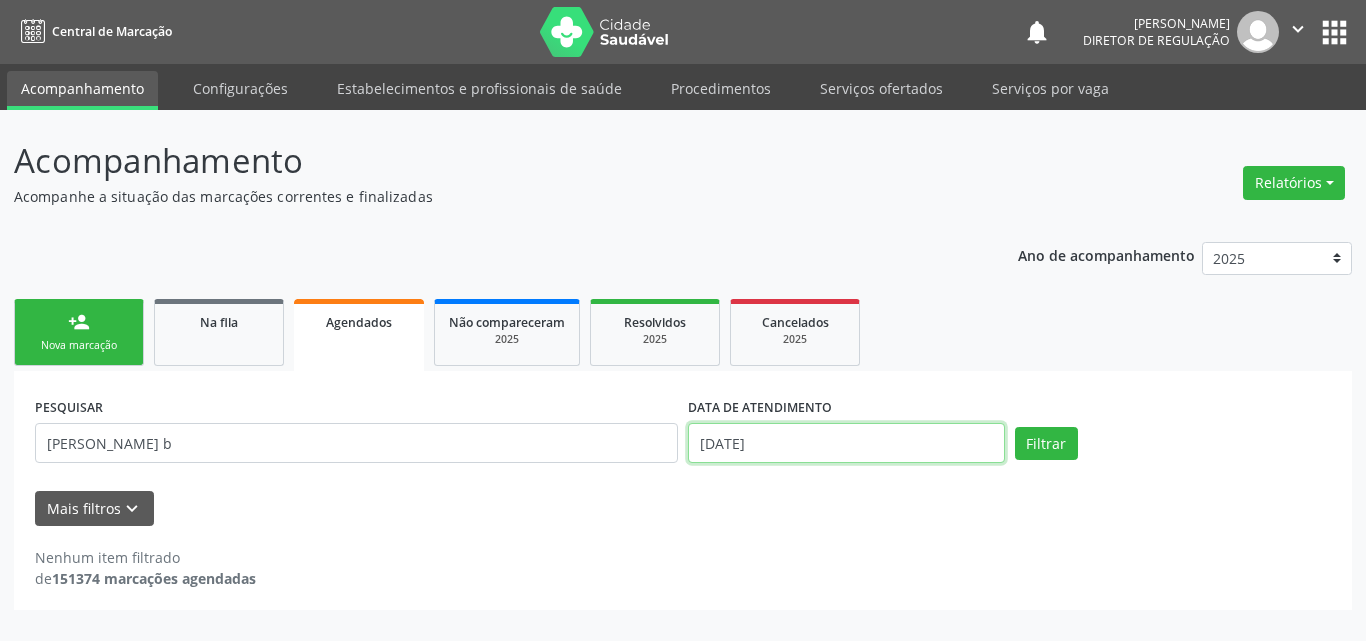 click on "17[DATE]" at bounding box center [846, 443] 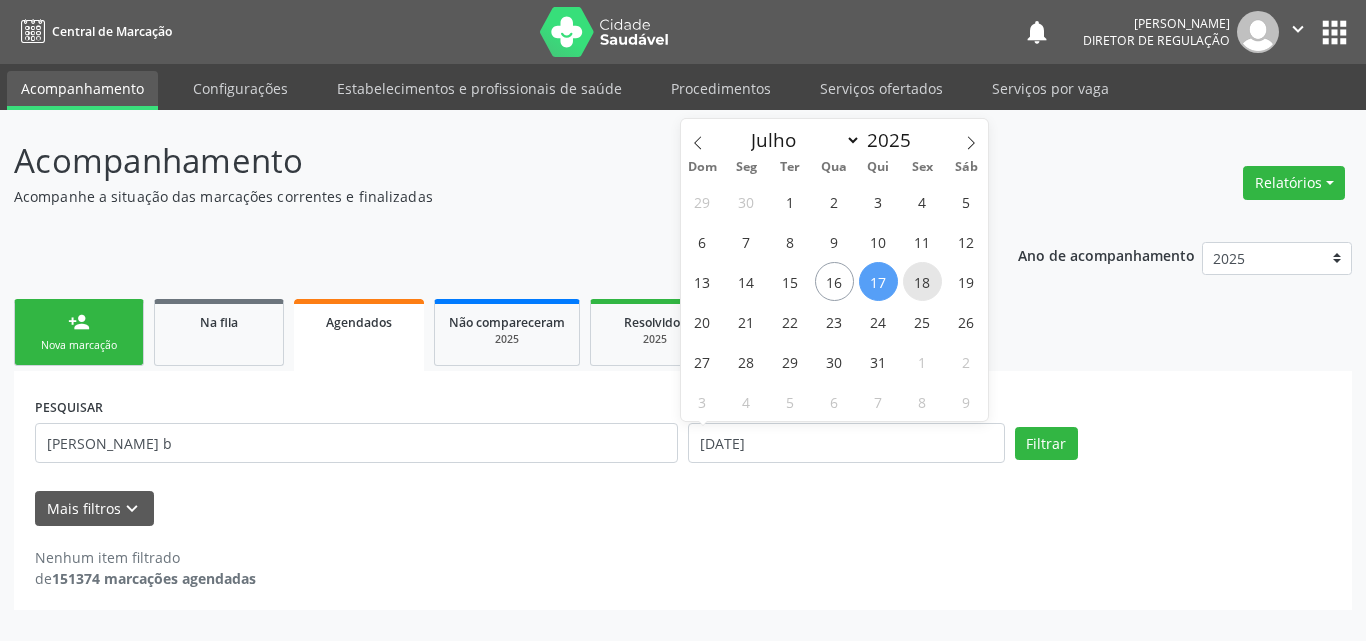 click on "18" at bounding box center [922, 281] 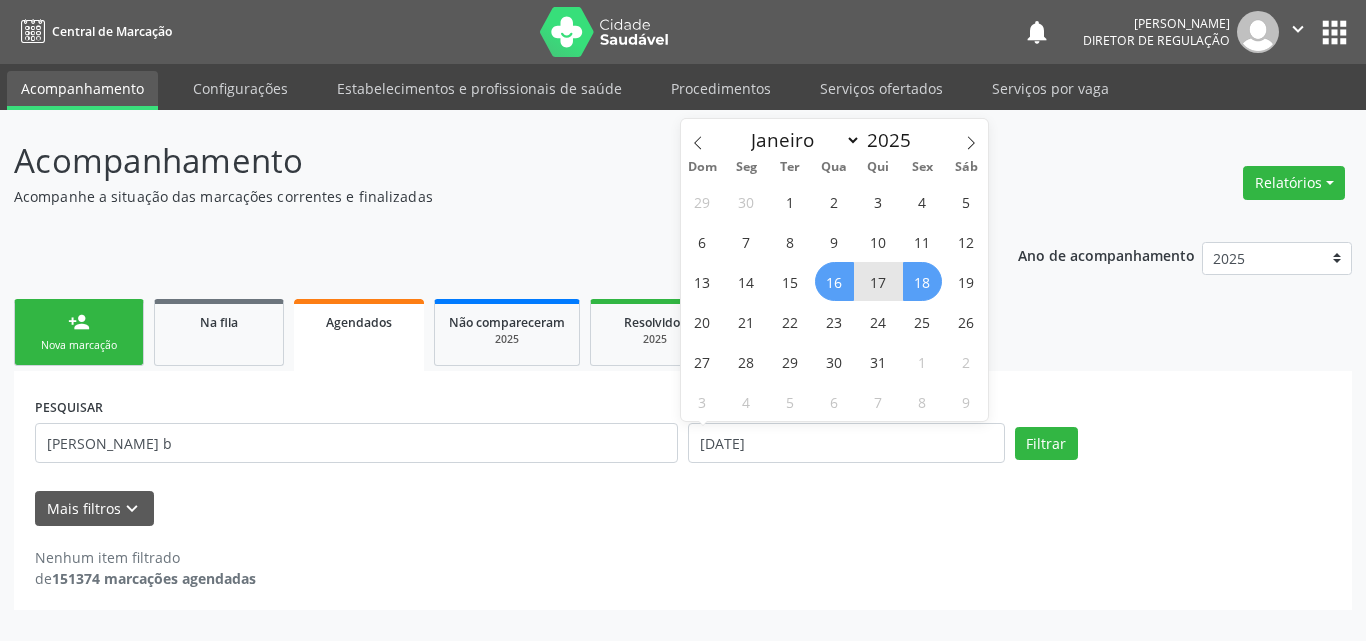 click on "16" at bounding box center [834, 281] 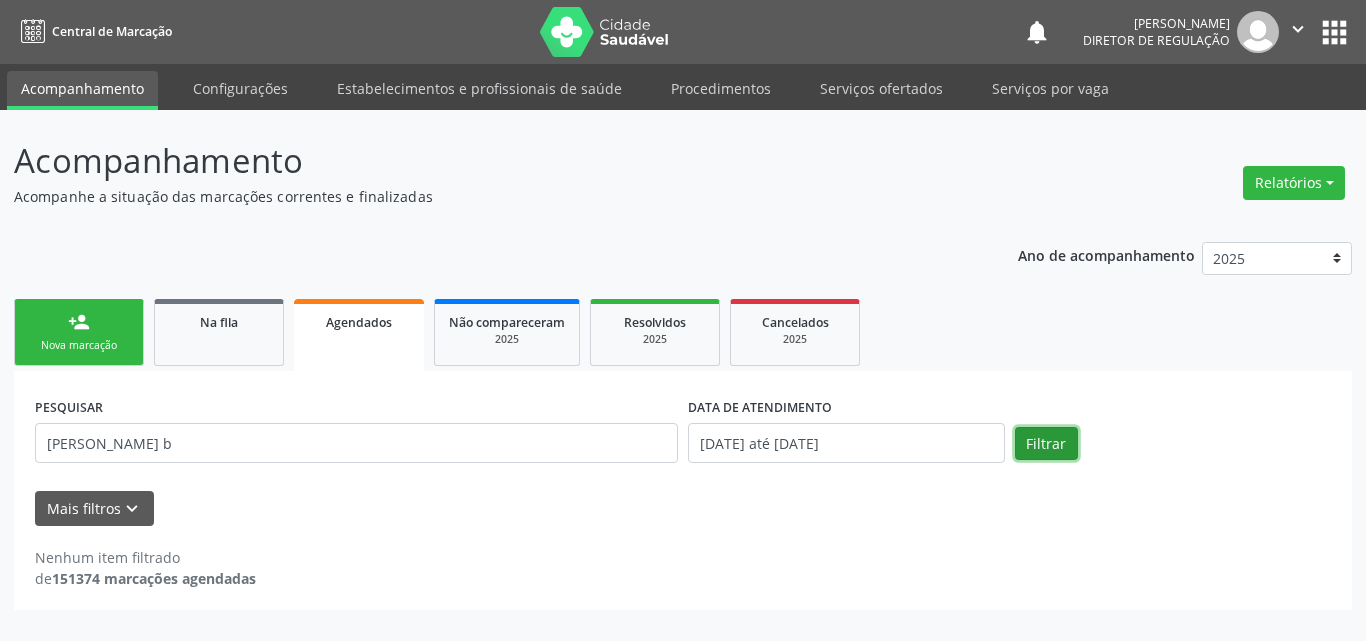 click on "Filtrar" at bounding box center (1046, 444) 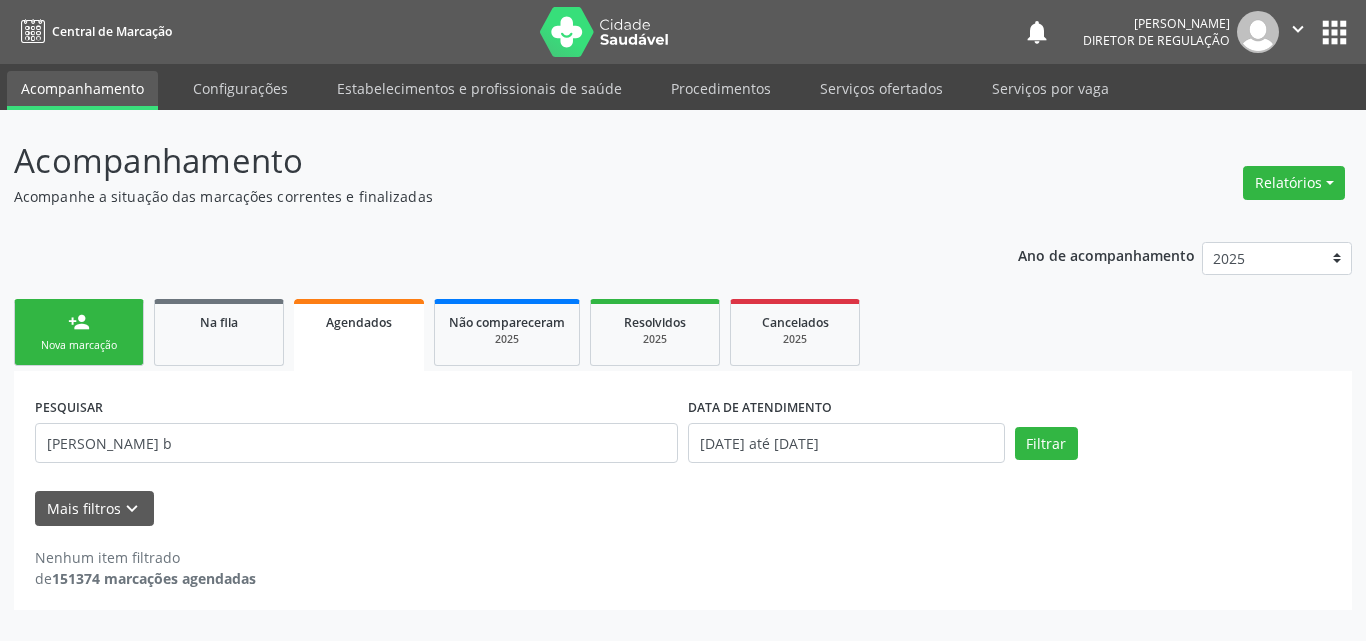 click on "Nova marcação" at bounding box center (79, 345) 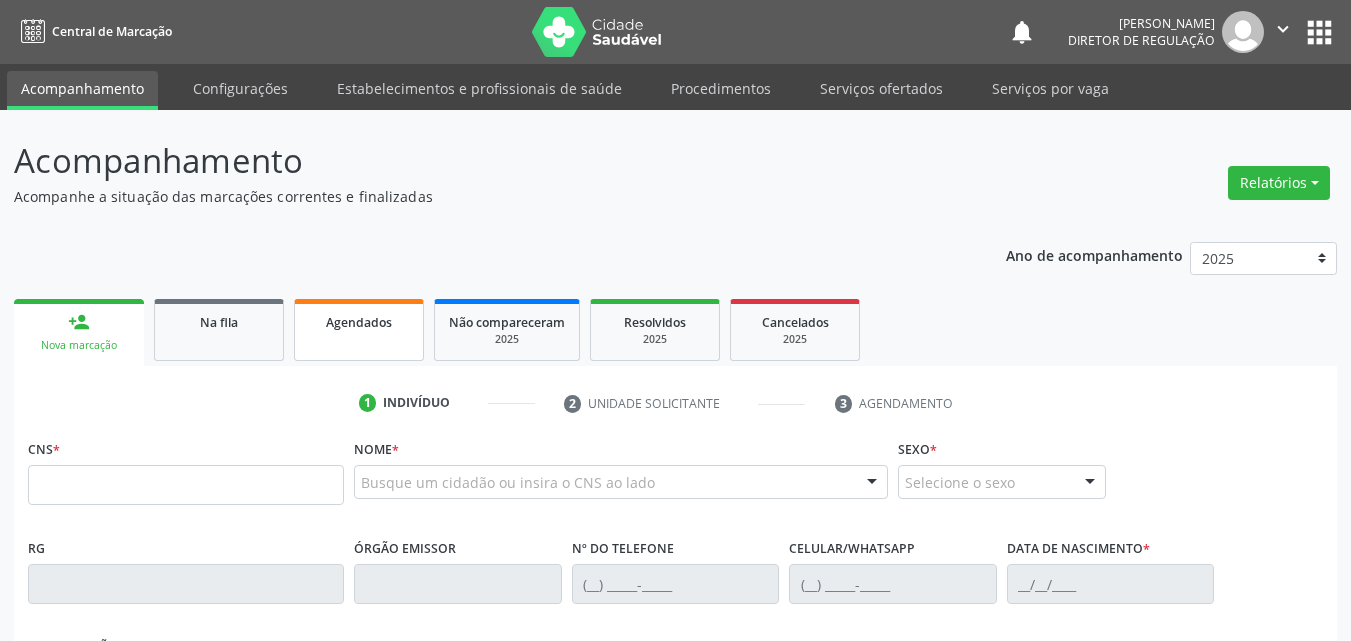 click on "Agendados" at bounding box center [359, 322] 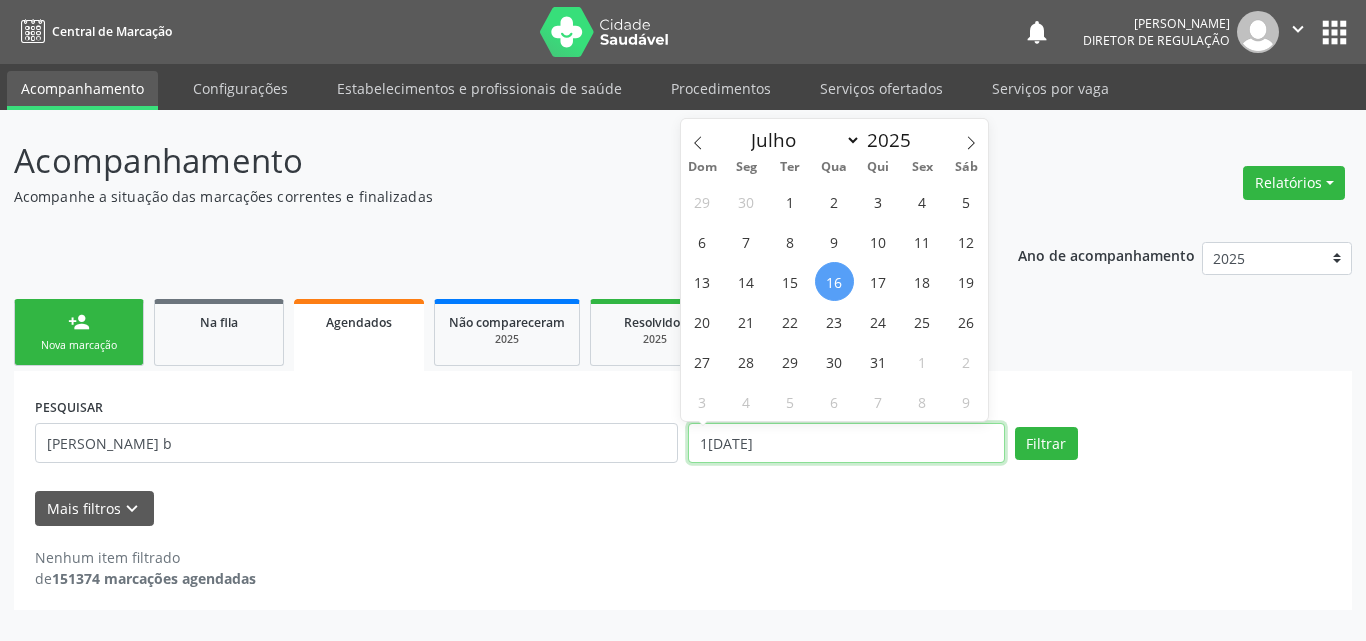 click on "16[DATE]" at bounding box center [846, 443] 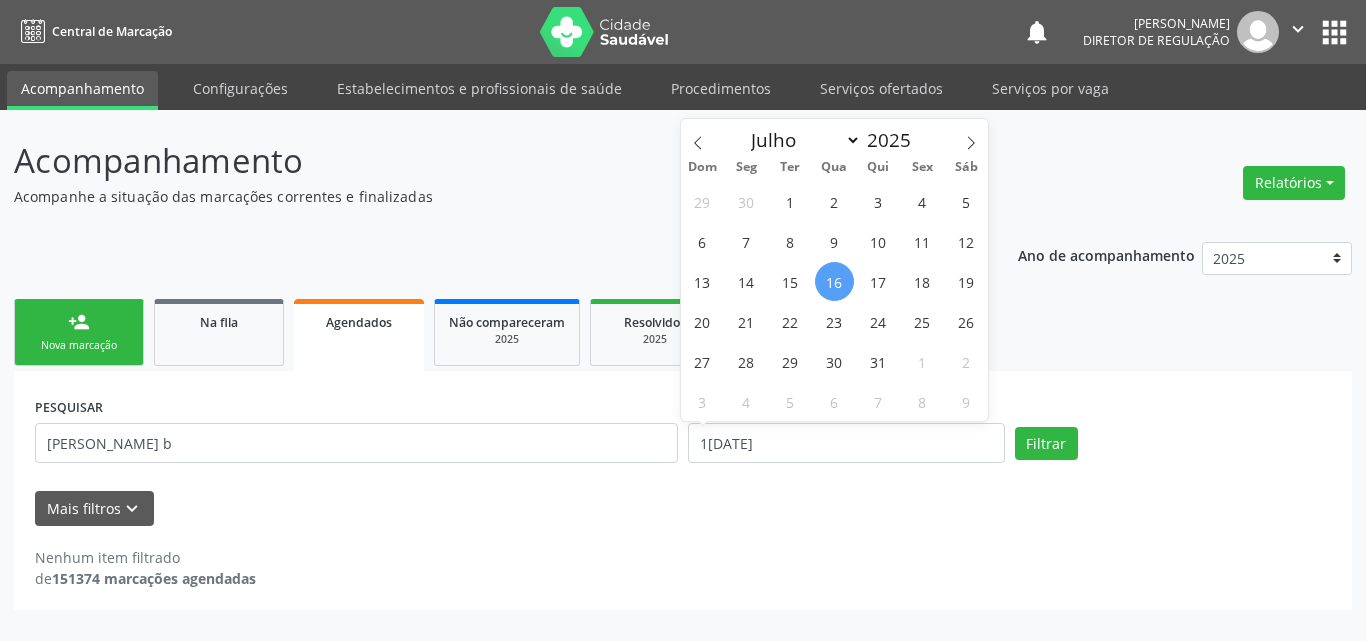 click on "16" at bounding box center [834, 281] 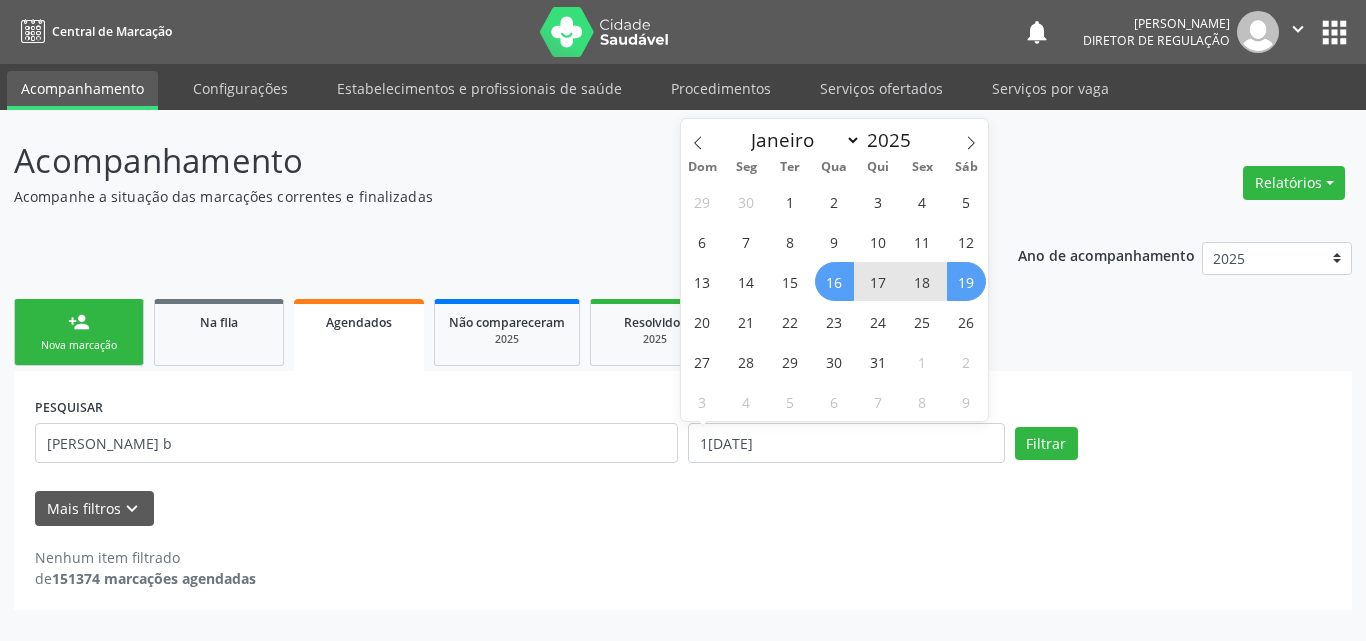 click on "19" at bounding box center (966, 281) 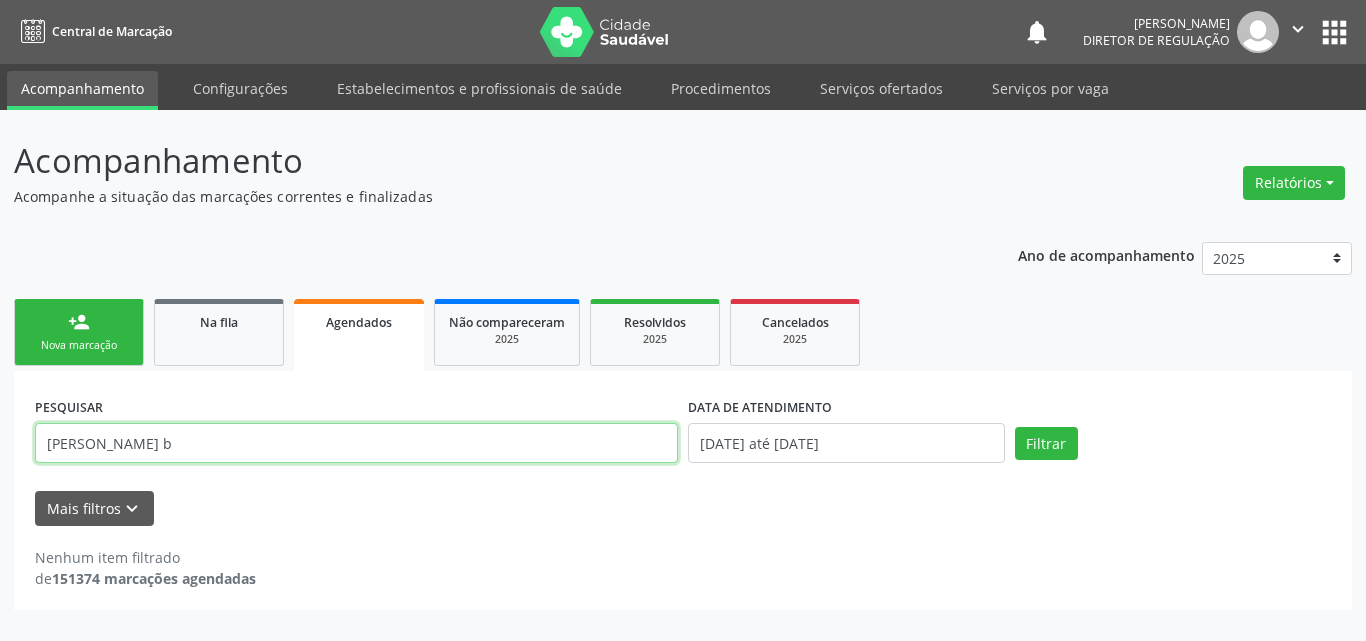 click on "raimundo lima b" at bounding box center (356, 443) 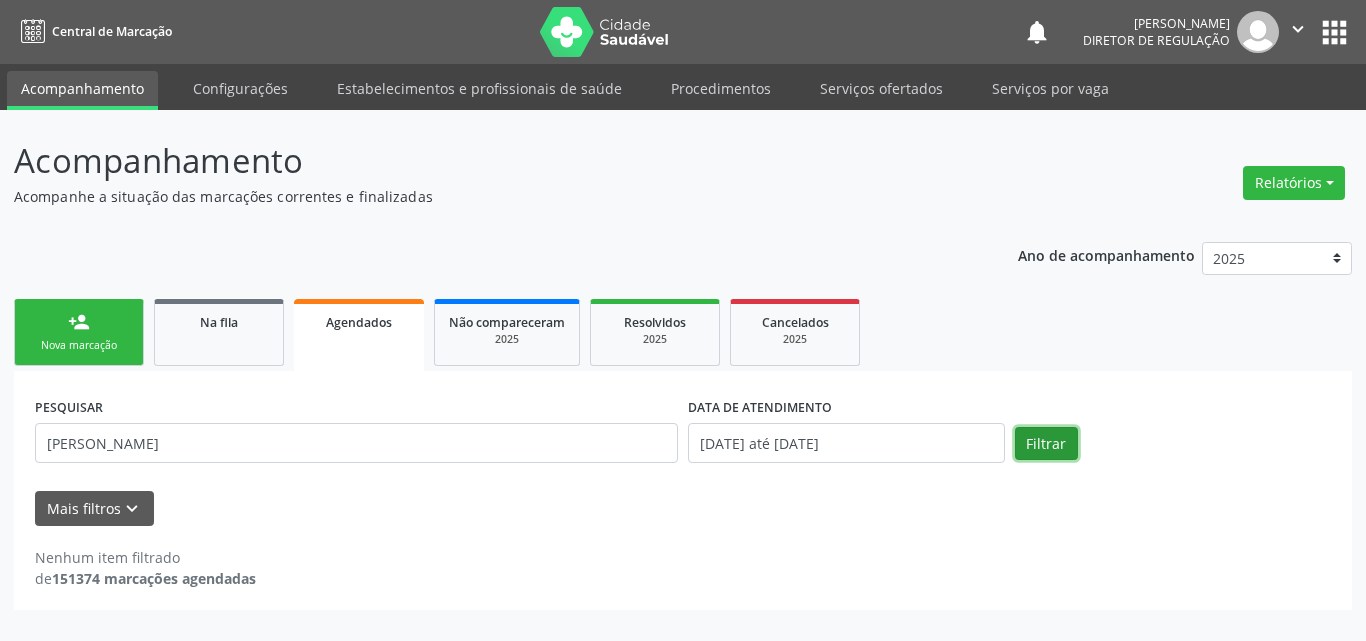 click on "Filtrar" at bounding box center [1046, 444] 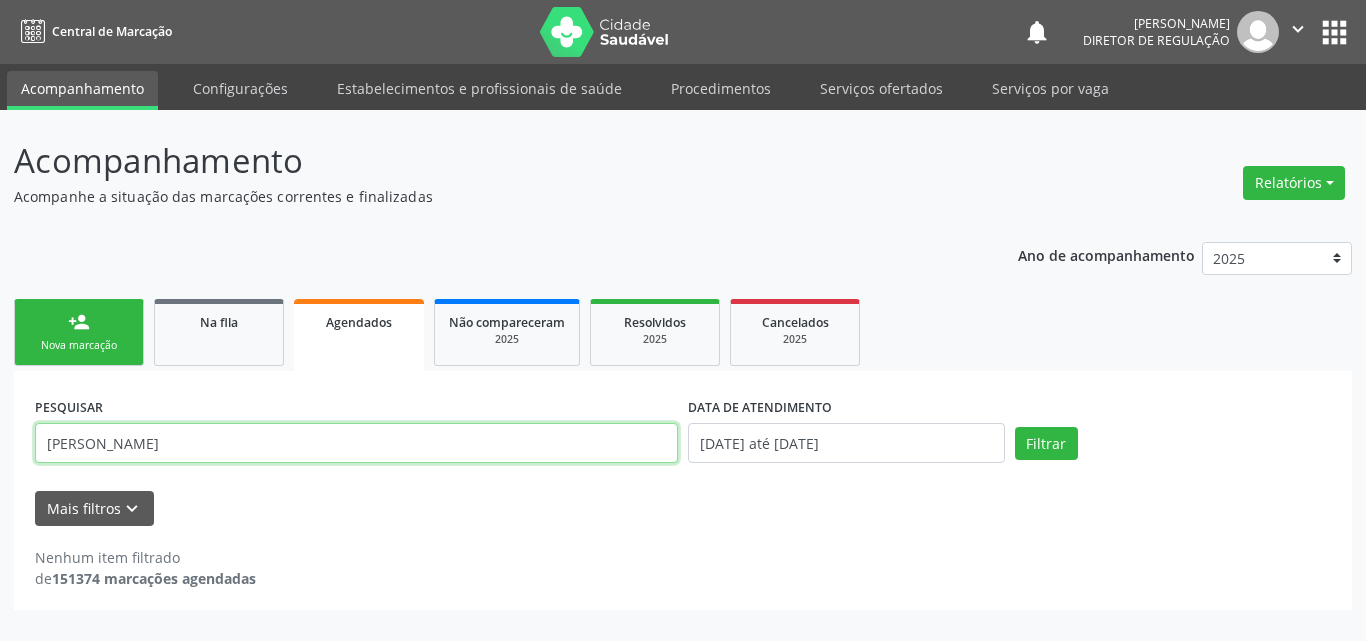 click on "raimundo de lima" at bounding box center (356, 443) 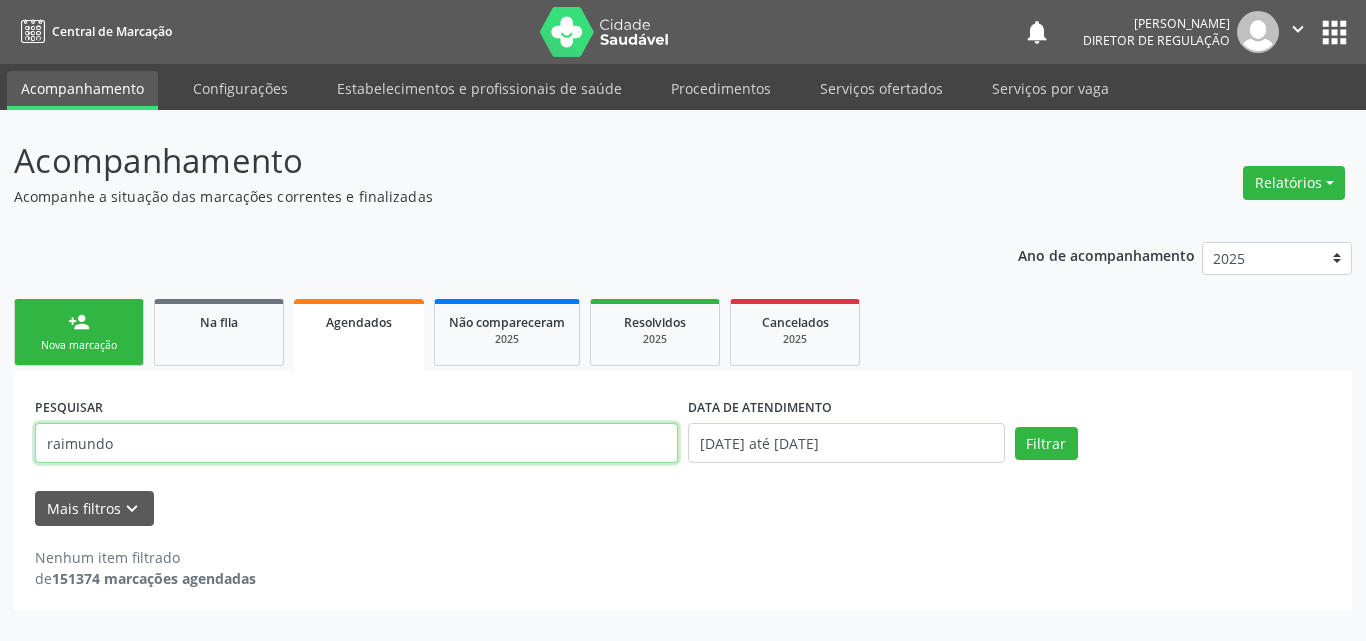 type on "raimundo" 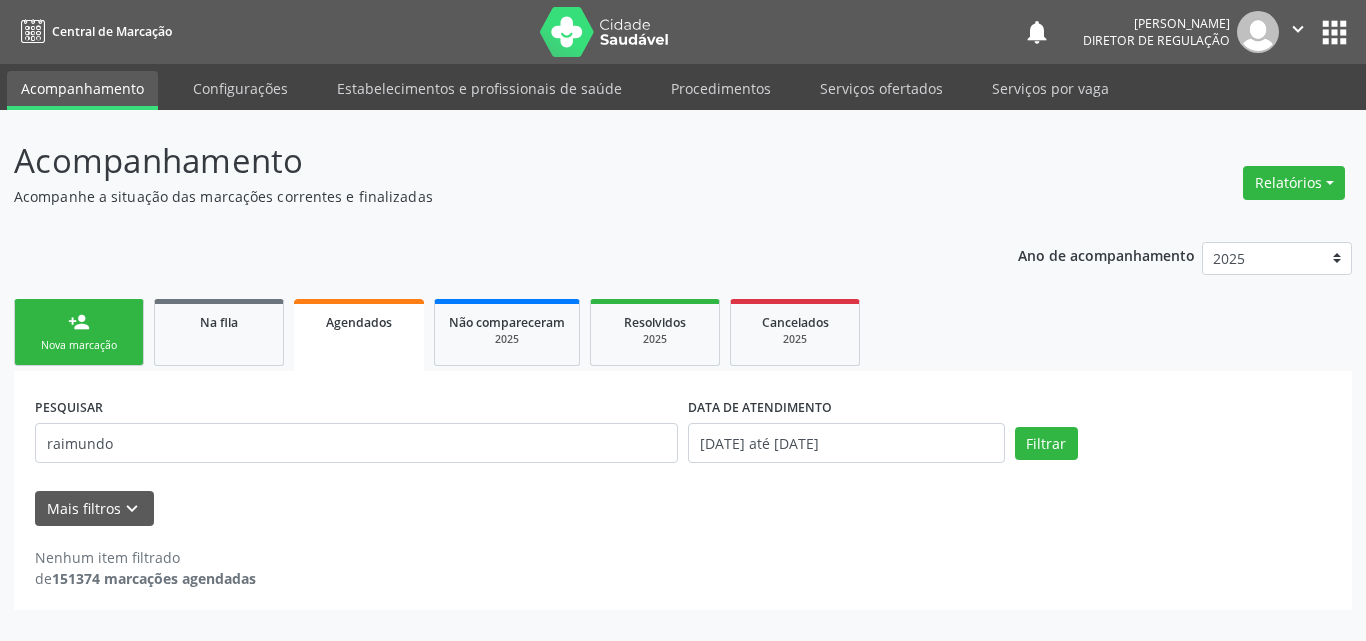 click on "person_add
Nova marcação" at bounding box center (79, 332) 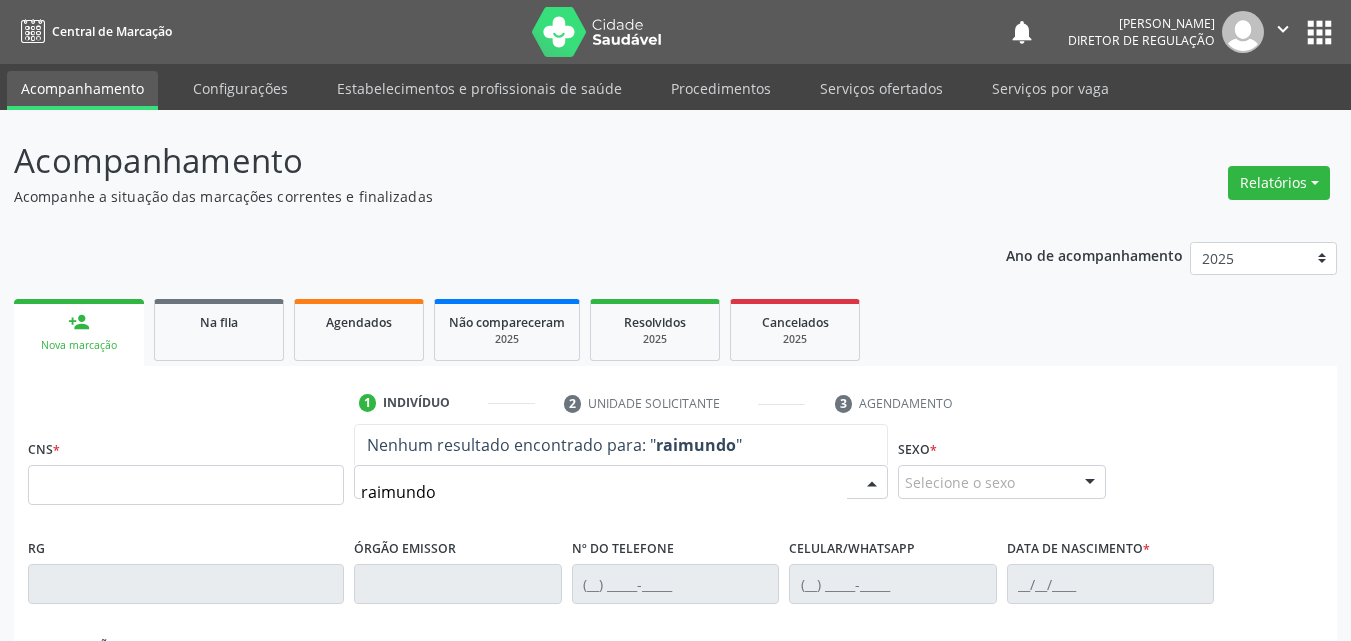 type on "raimundo" 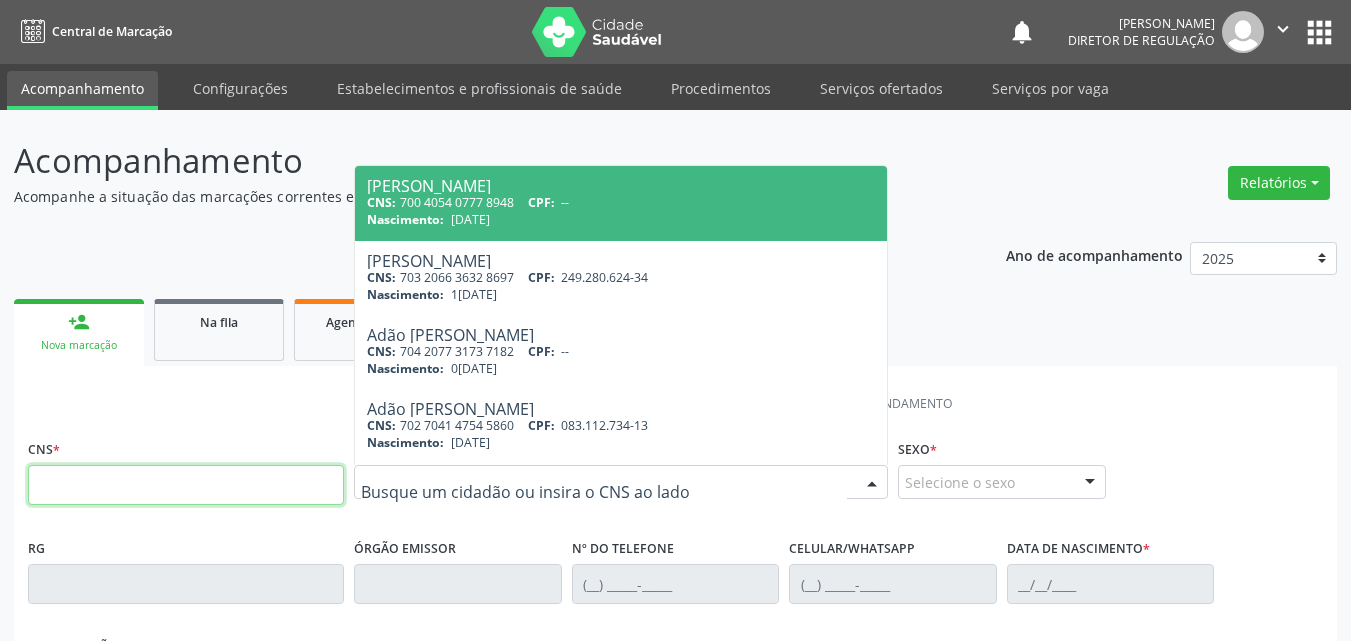 click at bounding box center [186, 485] 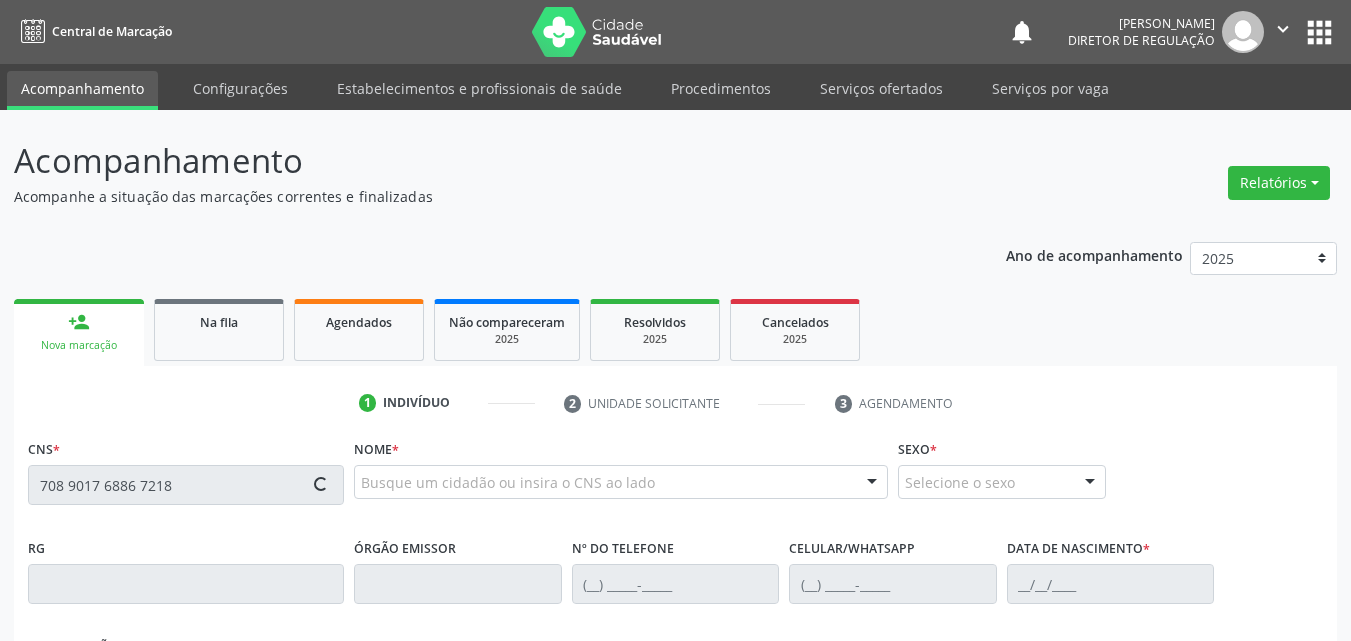 type on "708 9017 6886 7218" 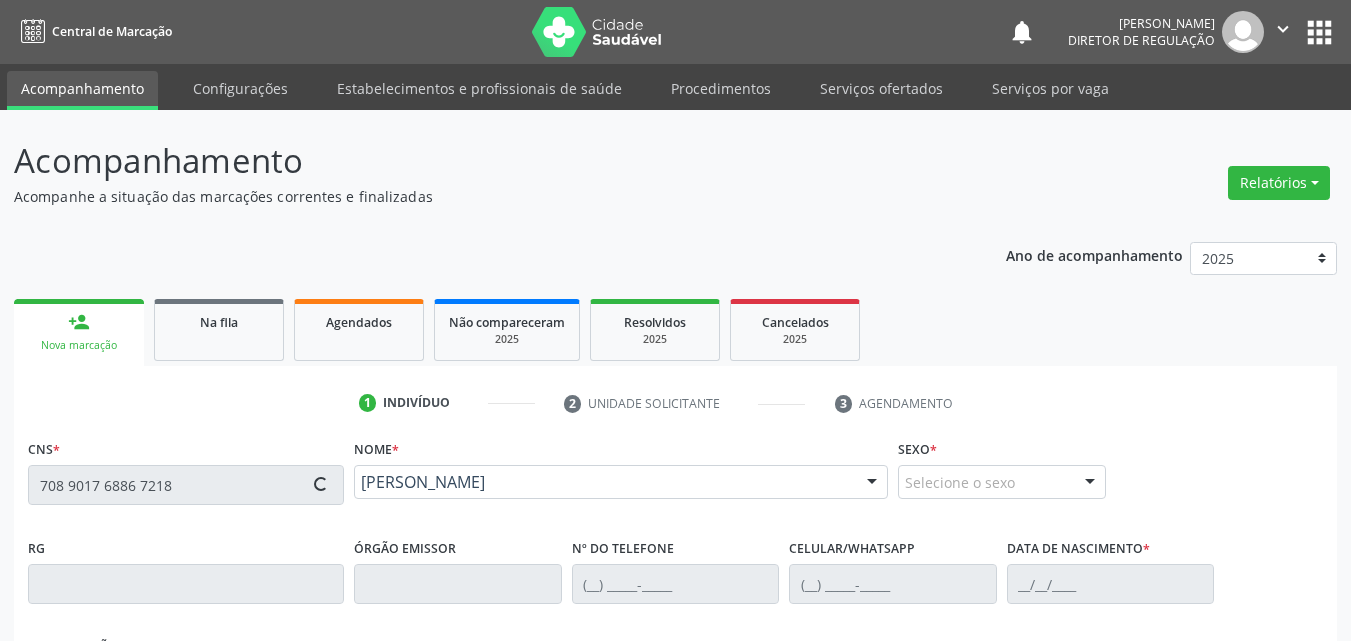 type on "(87) 98878-0354" 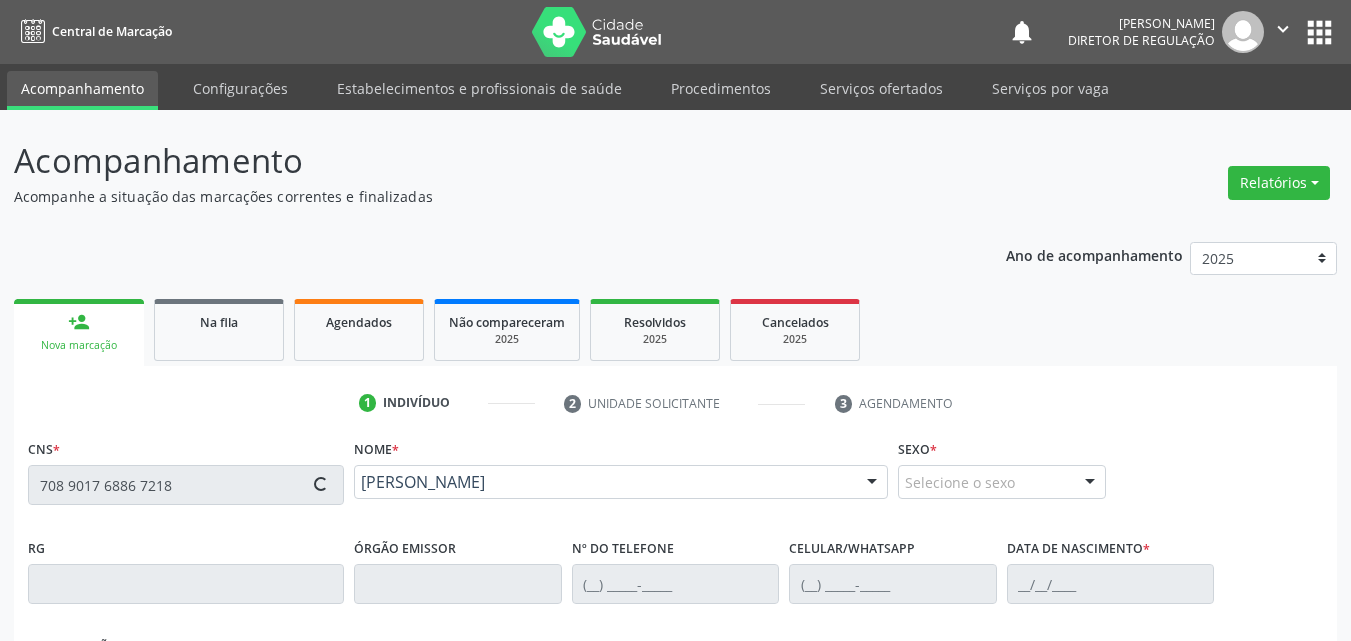 type on "(87) 98878-0354" 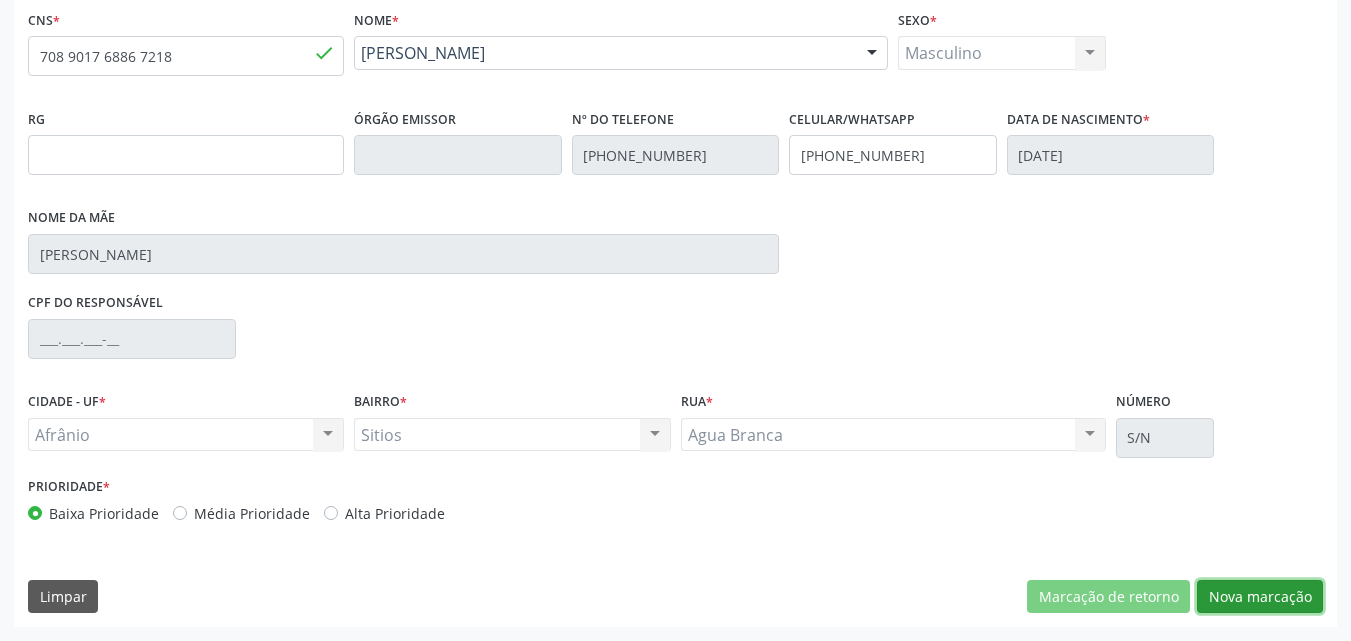 click on "Nova marcação" at bounding box center [1260, 597] 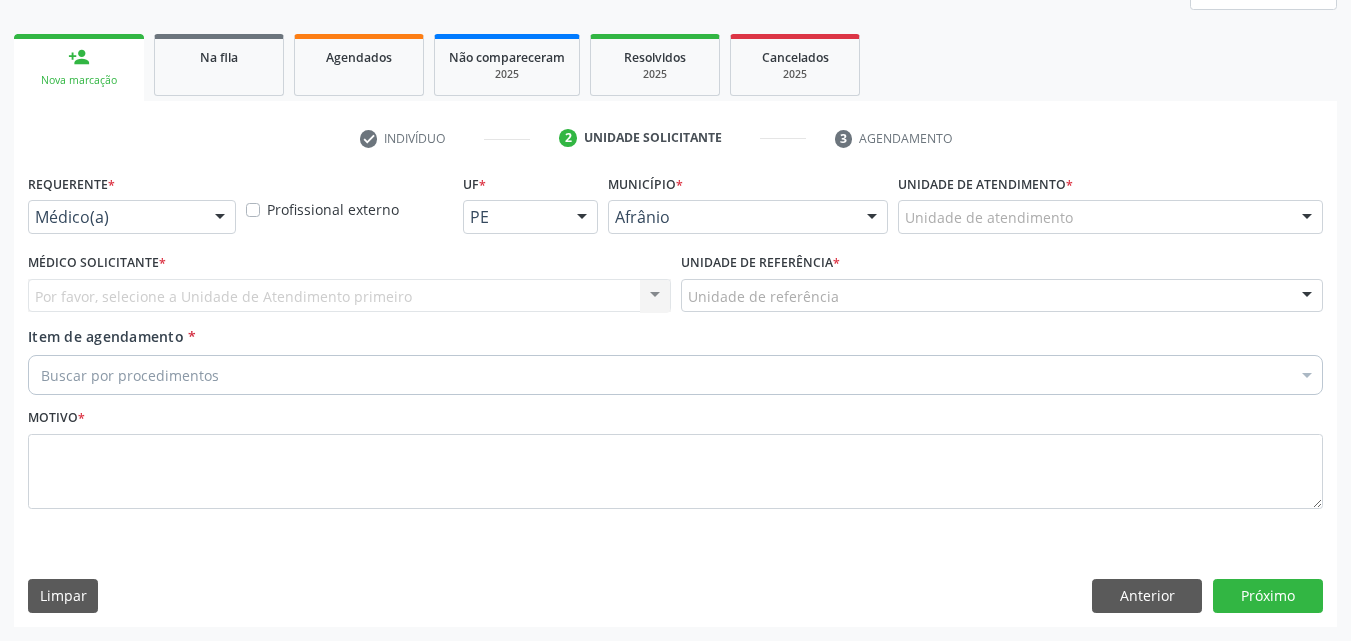 scroll, scrollTop: 265, scrollLeft: 0, axis: vertical 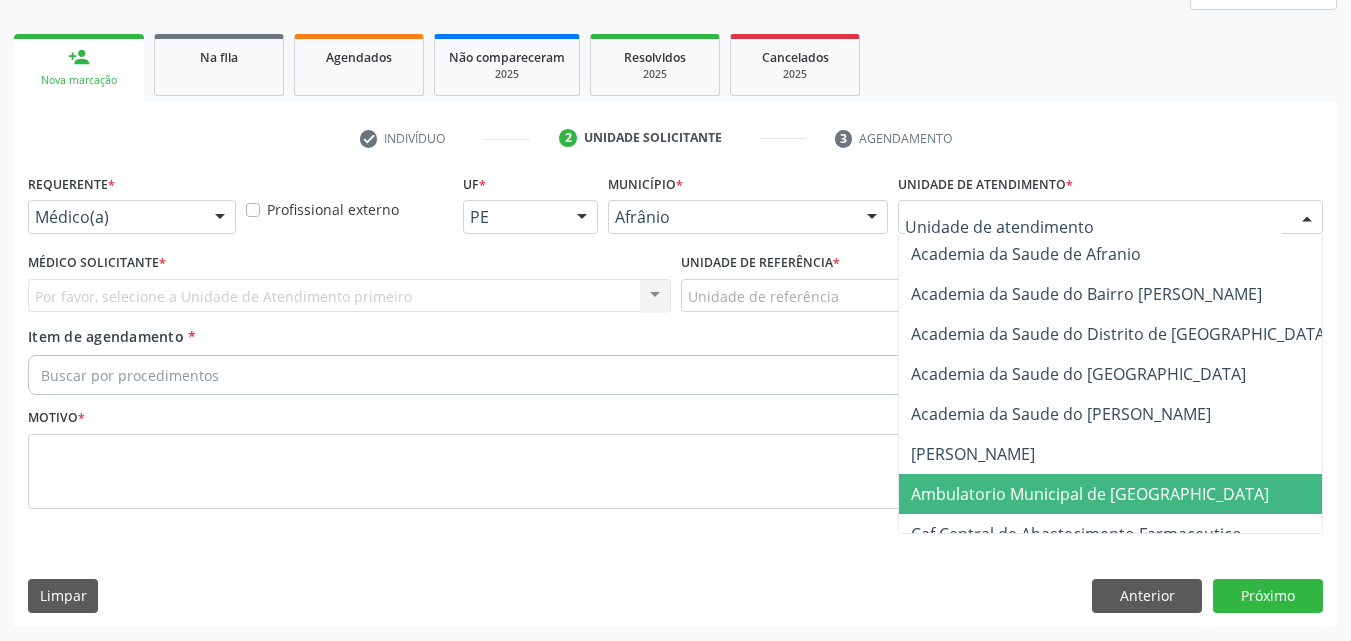 click on "Ambulatorio Municipal de [GEOGRAPHIC_DATA]" at bounding box center (1090, 494) 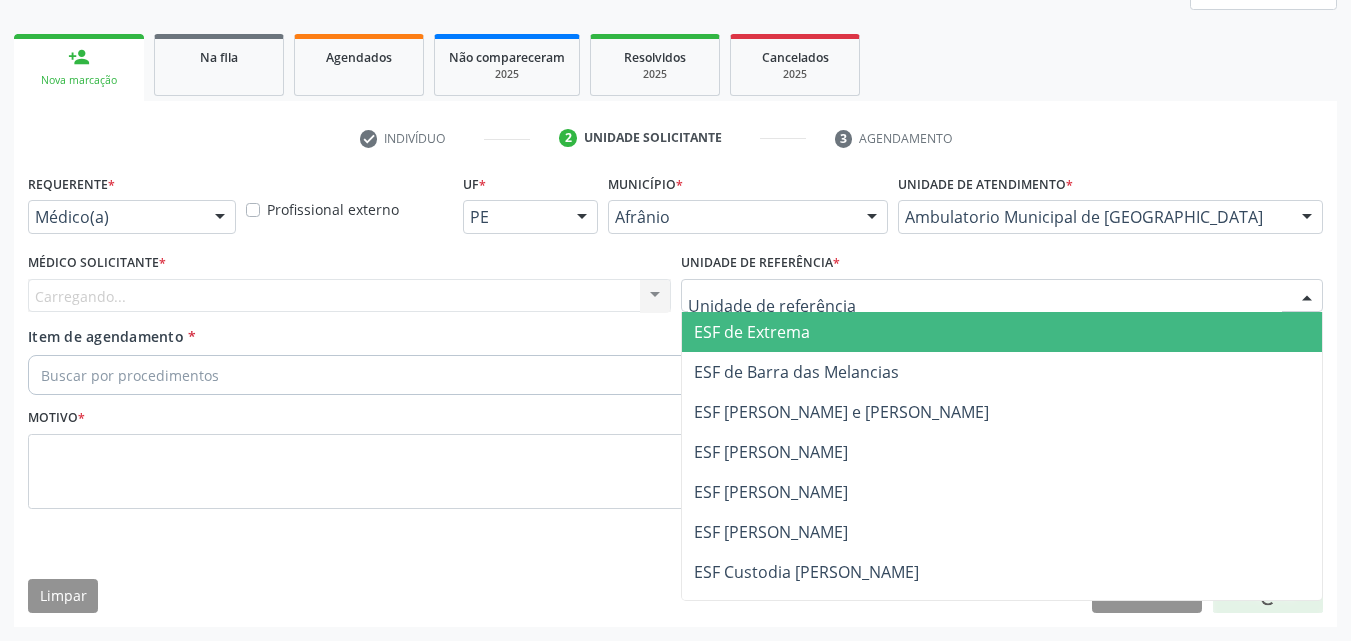 click at bounding box center (1002, 296) 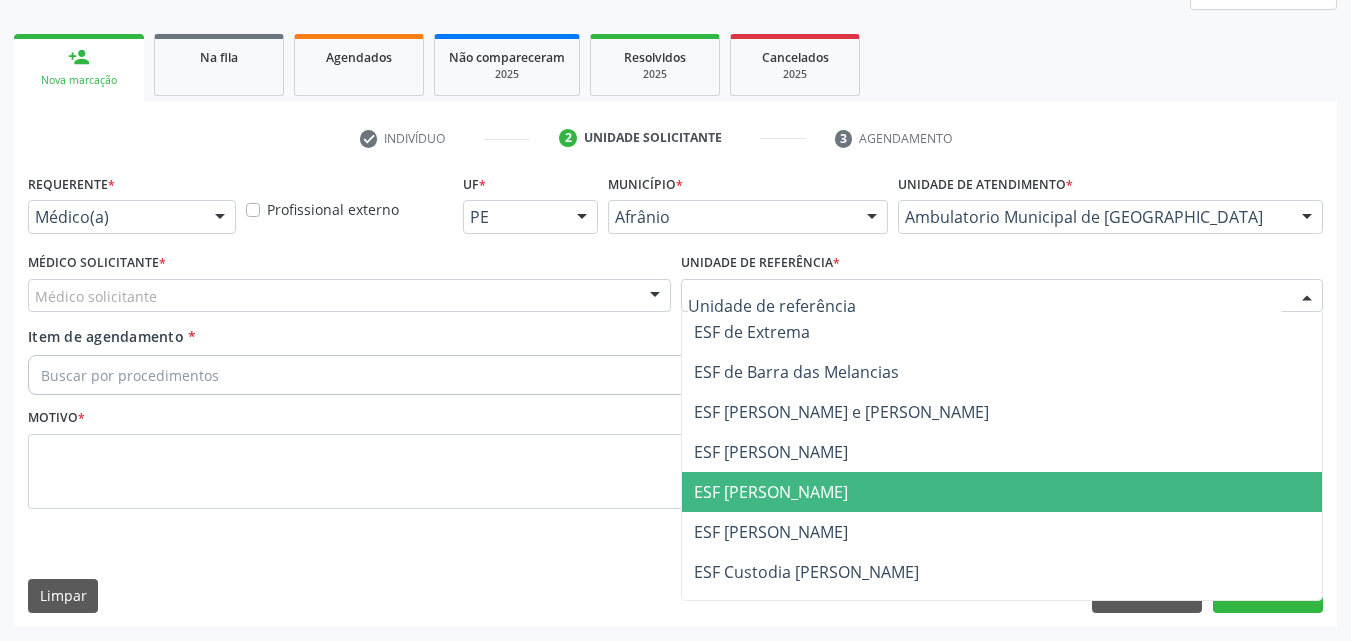 click on "ESF [PERSON_NAME]" at bounding box center [1002, 492] 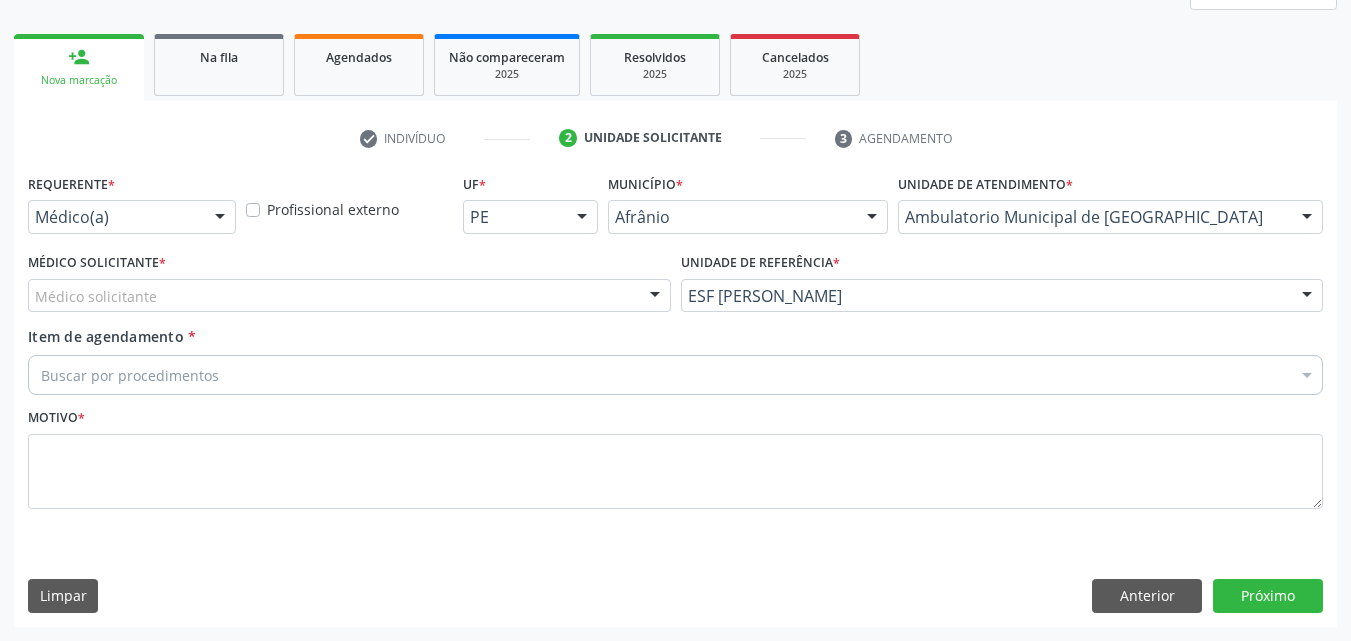 click on "Médico solicitante" at bounding box center [349, 296] 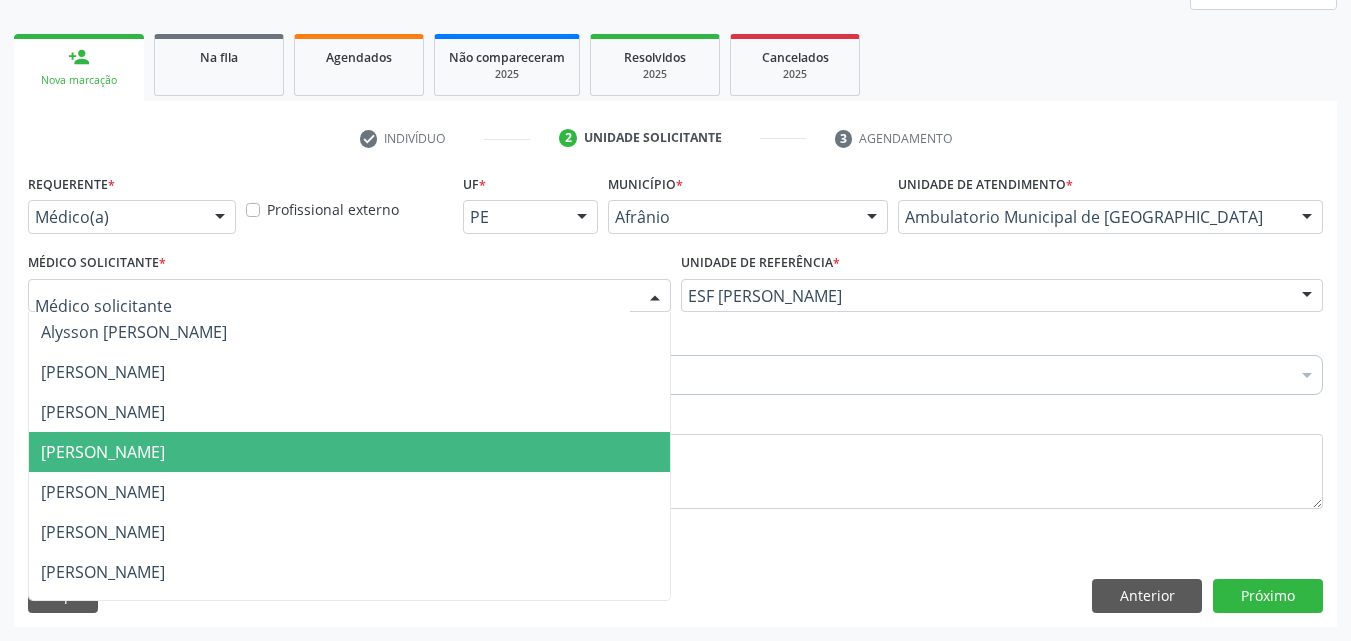 click on "[PERSON_NAME]" at bounding box center [349, 452] 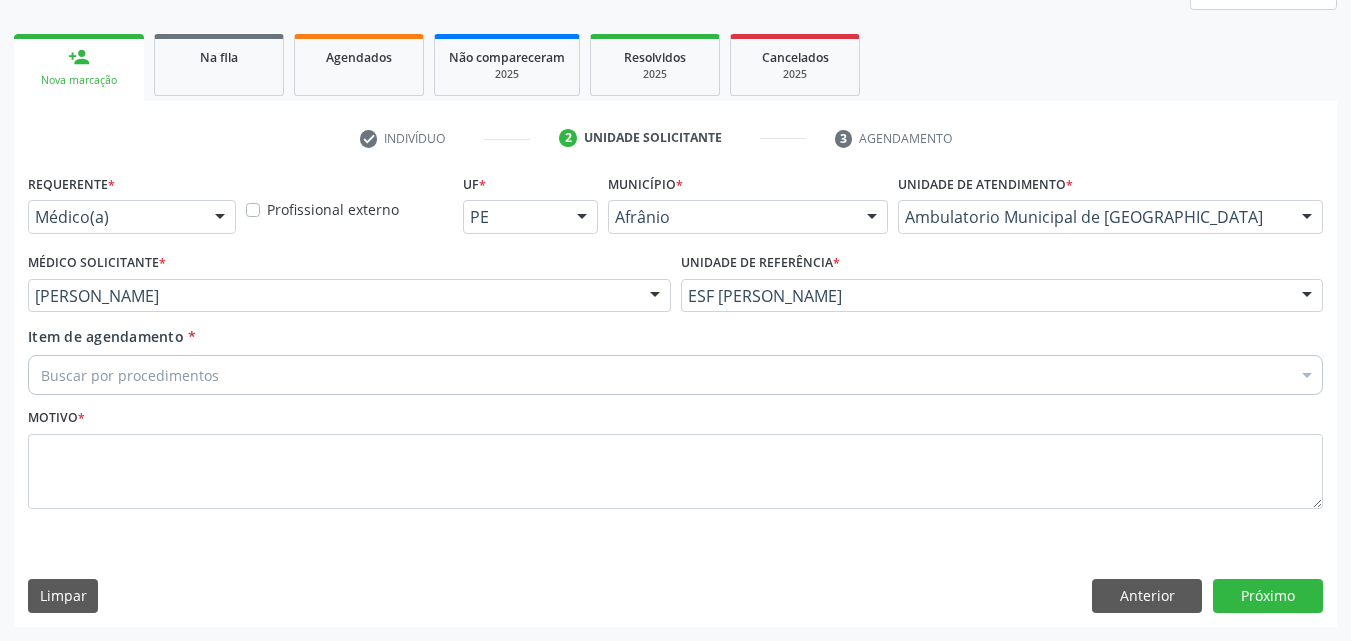 click on "Buscar por procedimentos" at bounding box center (675, 375) 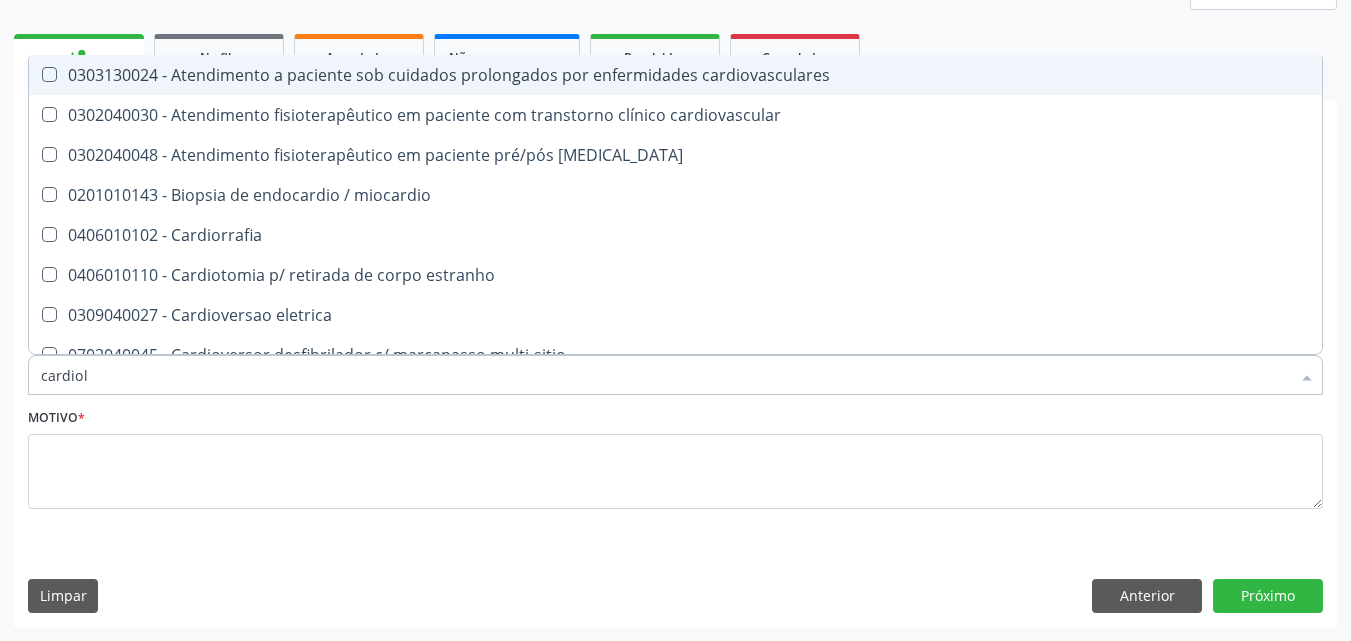 type on "cardiolo" 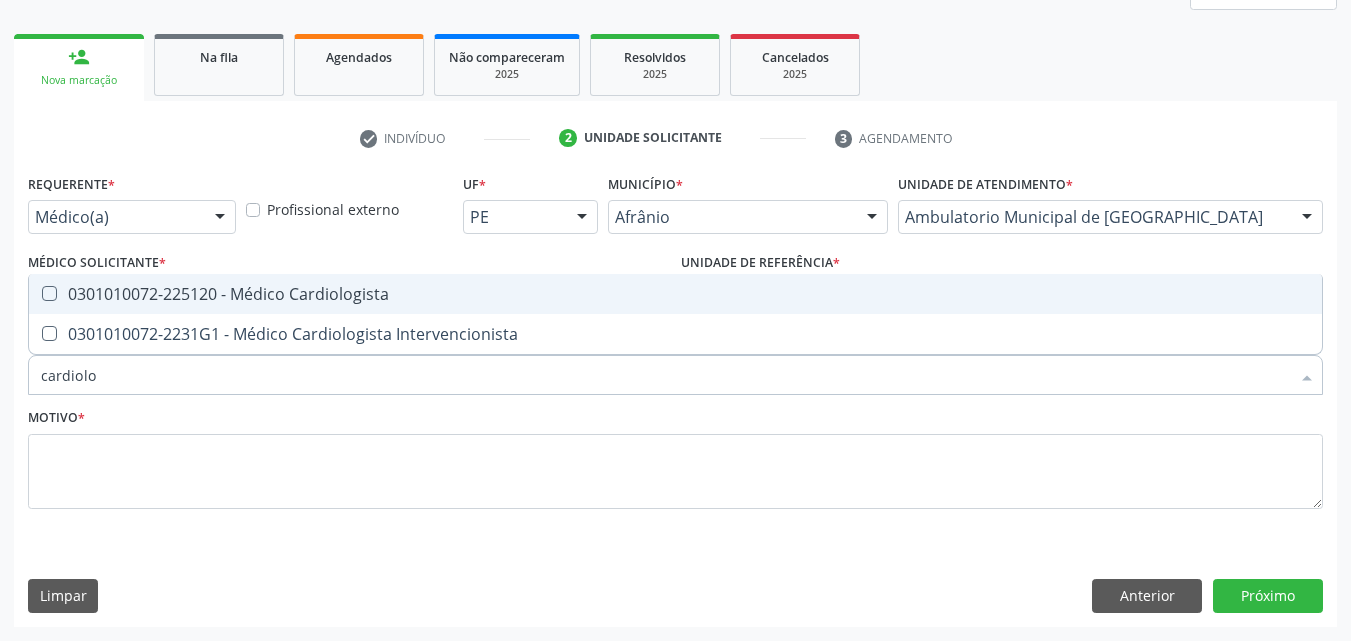 click on "0301010072-225120 - Médico Cardiologista" at bounding box center (675, 294) 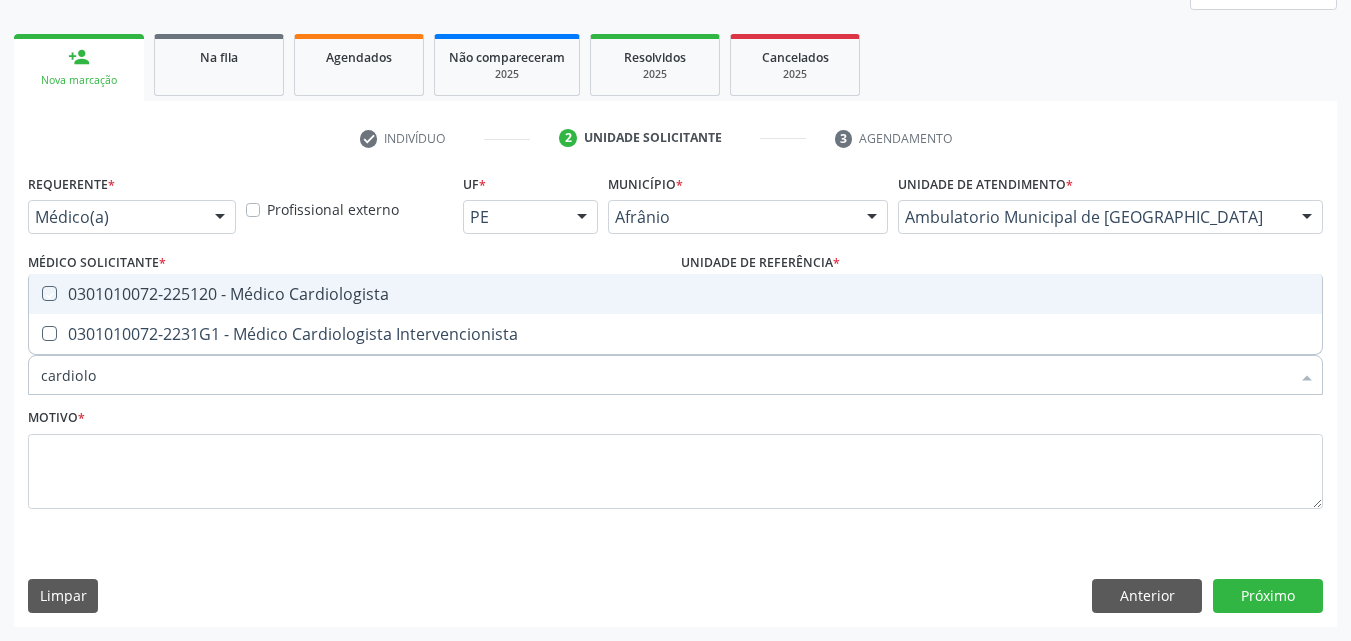 checkbox on "true" 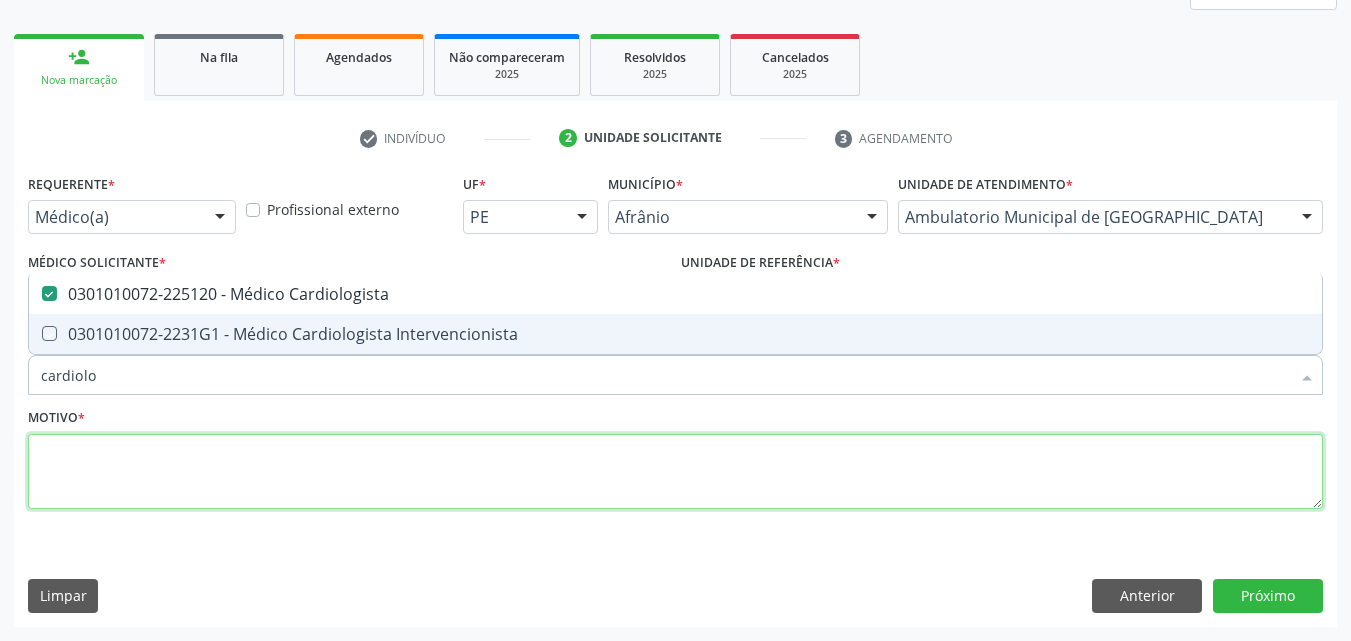 click at bounding box center [675, 472] 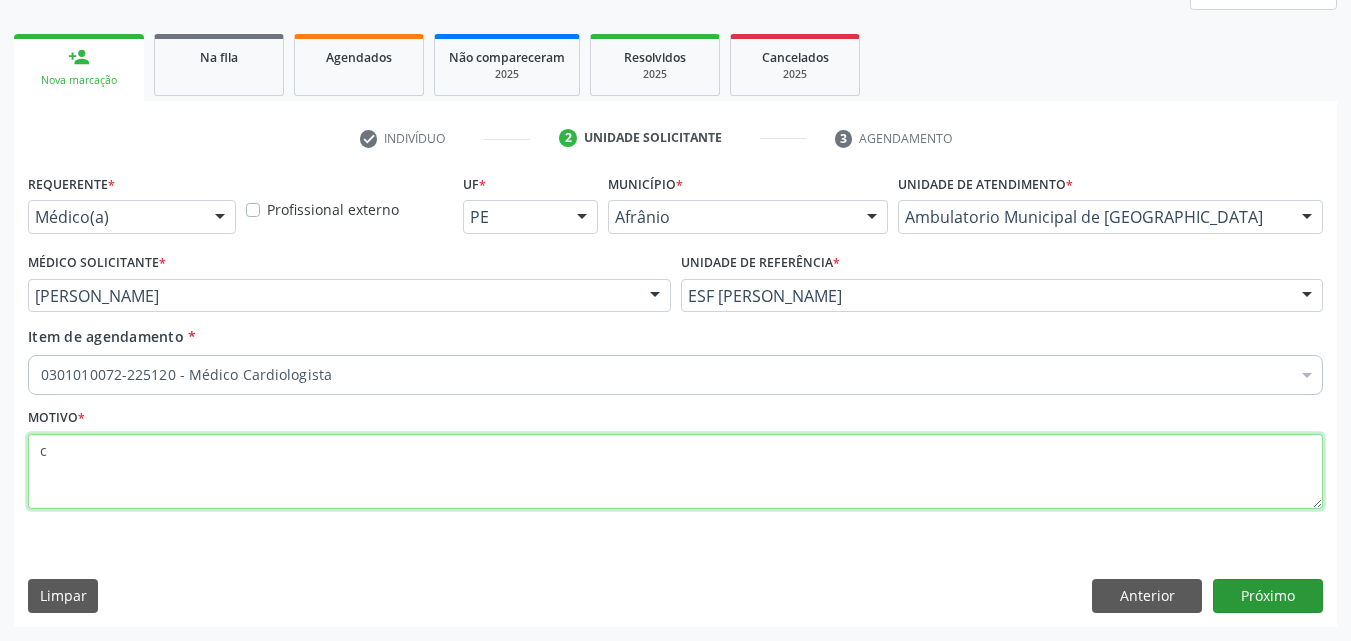 type on "c" 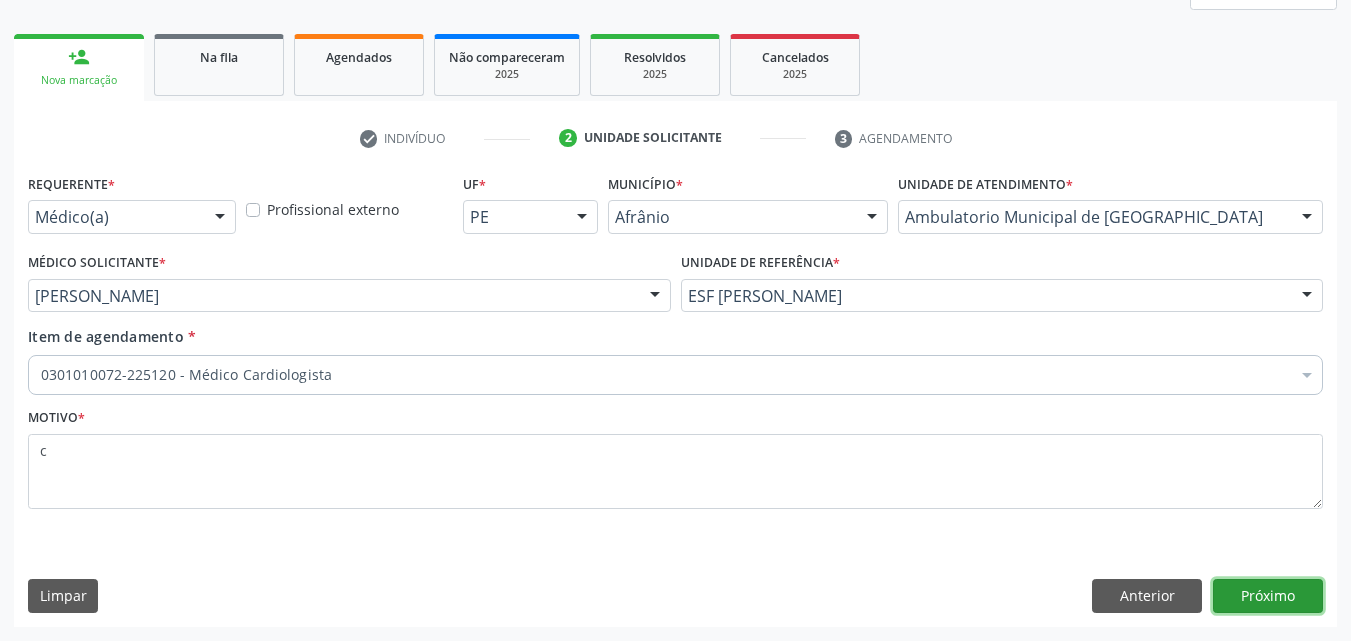 click on "Próximo" at bounding box center (1268, 596) 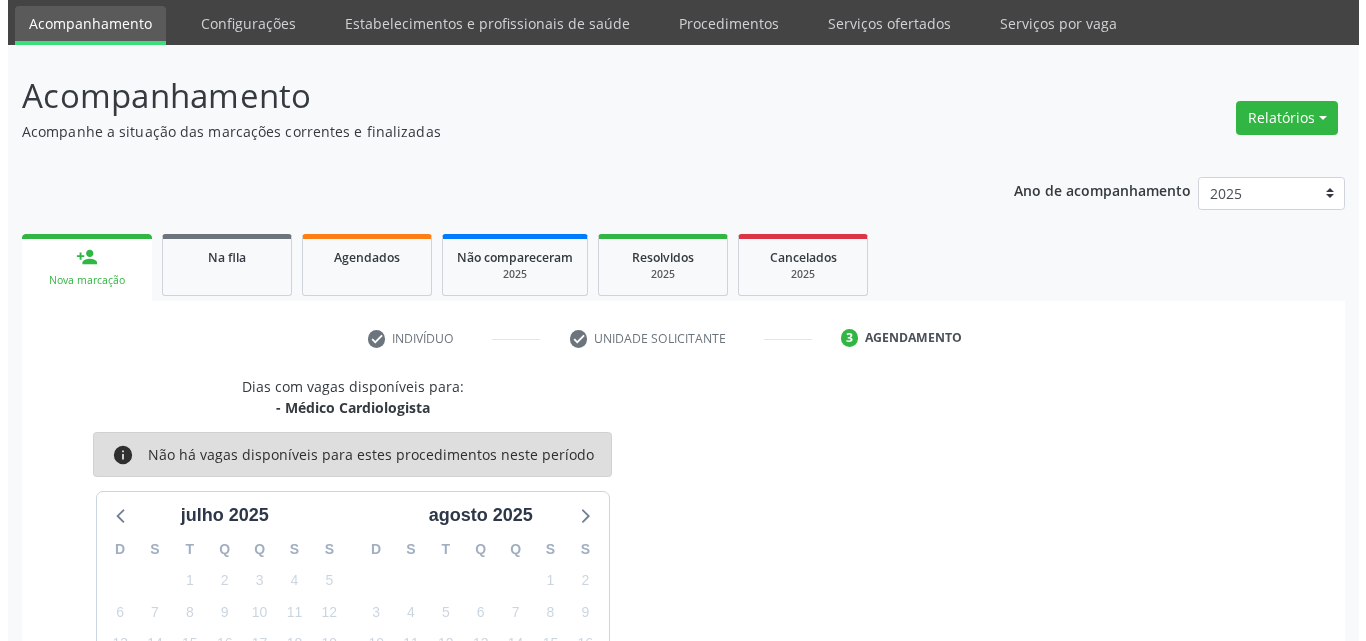 scroll, scrollTop: 0, scrollLeft: 0, axis: both 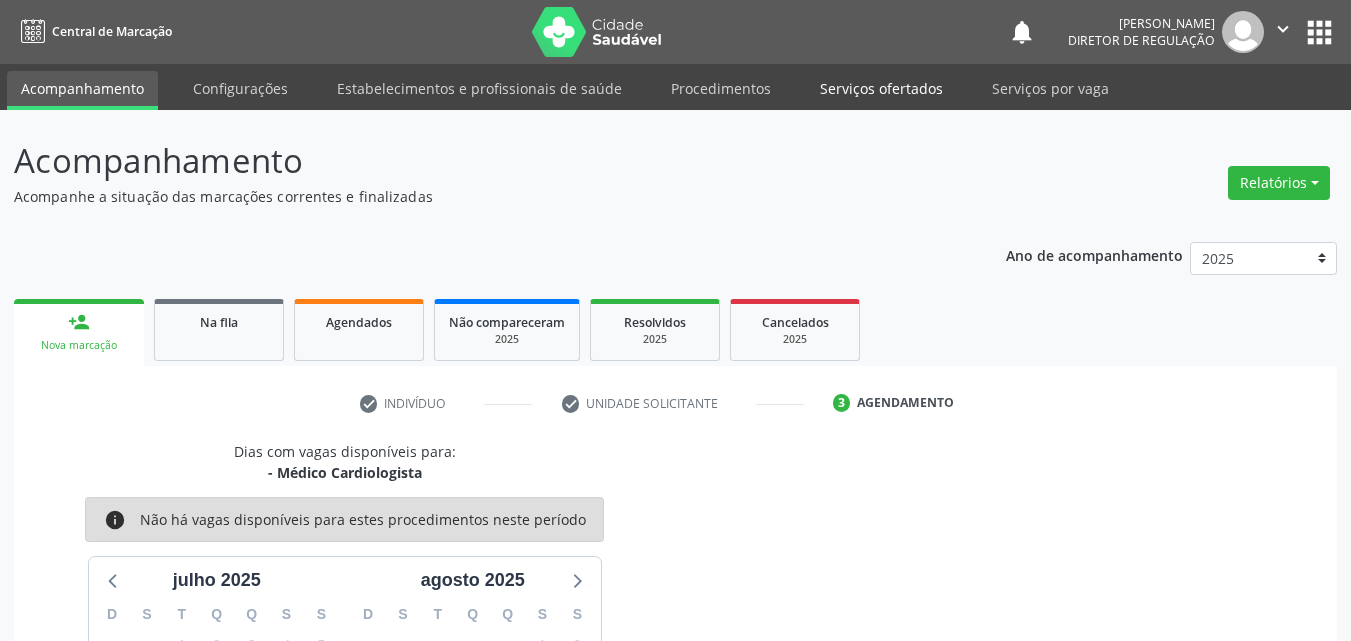 click on "Serviços ofertados" at bounding box center [881, 88] 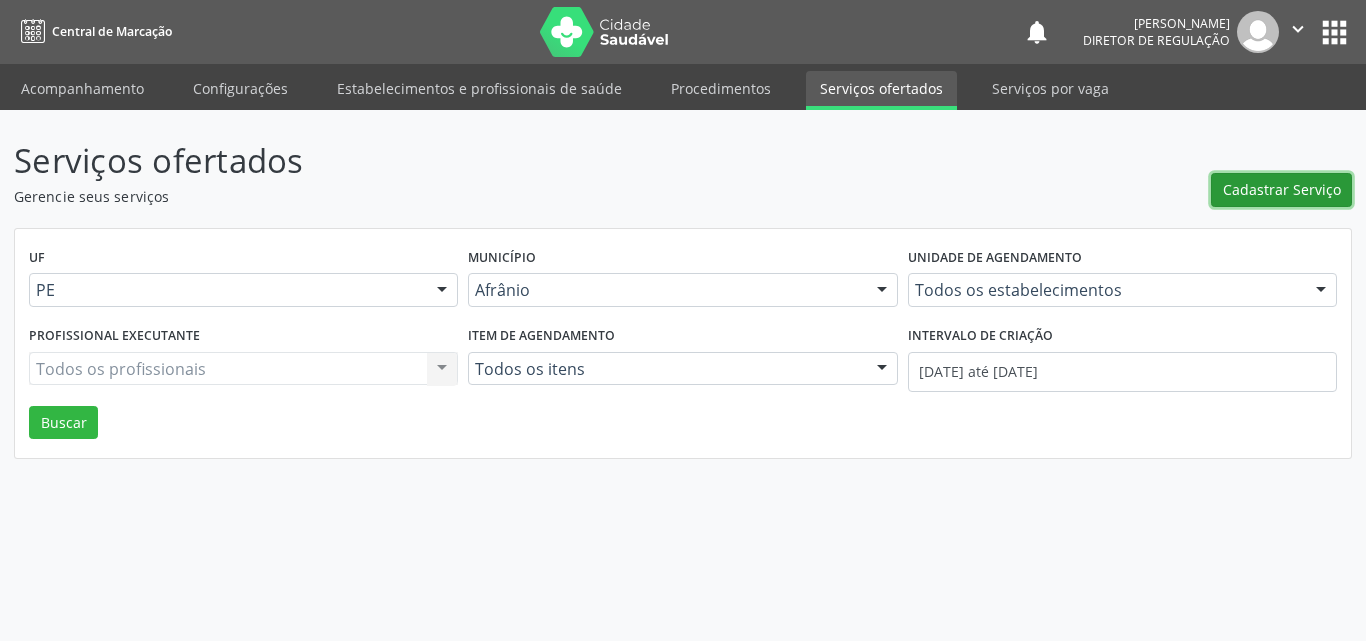 click on "Cadastrar Serviço" at bounding box center (1282, 189) 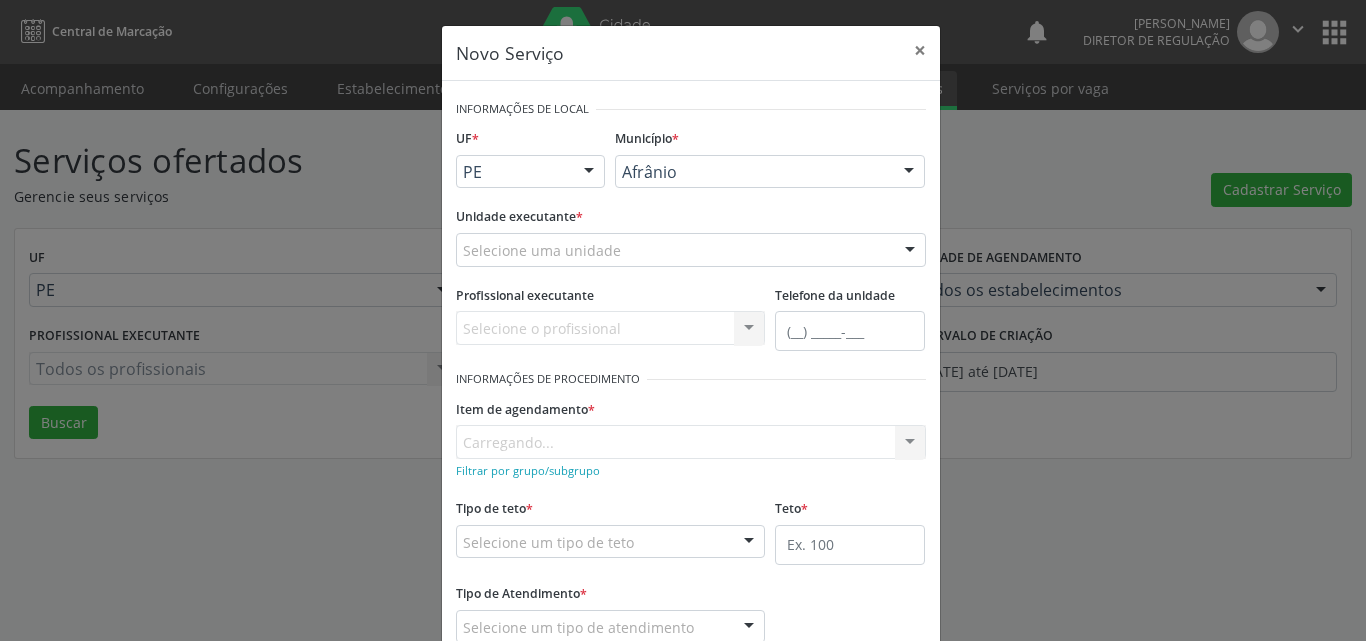 click on "Selecione uma unidade" at bounding box center [691, 250] 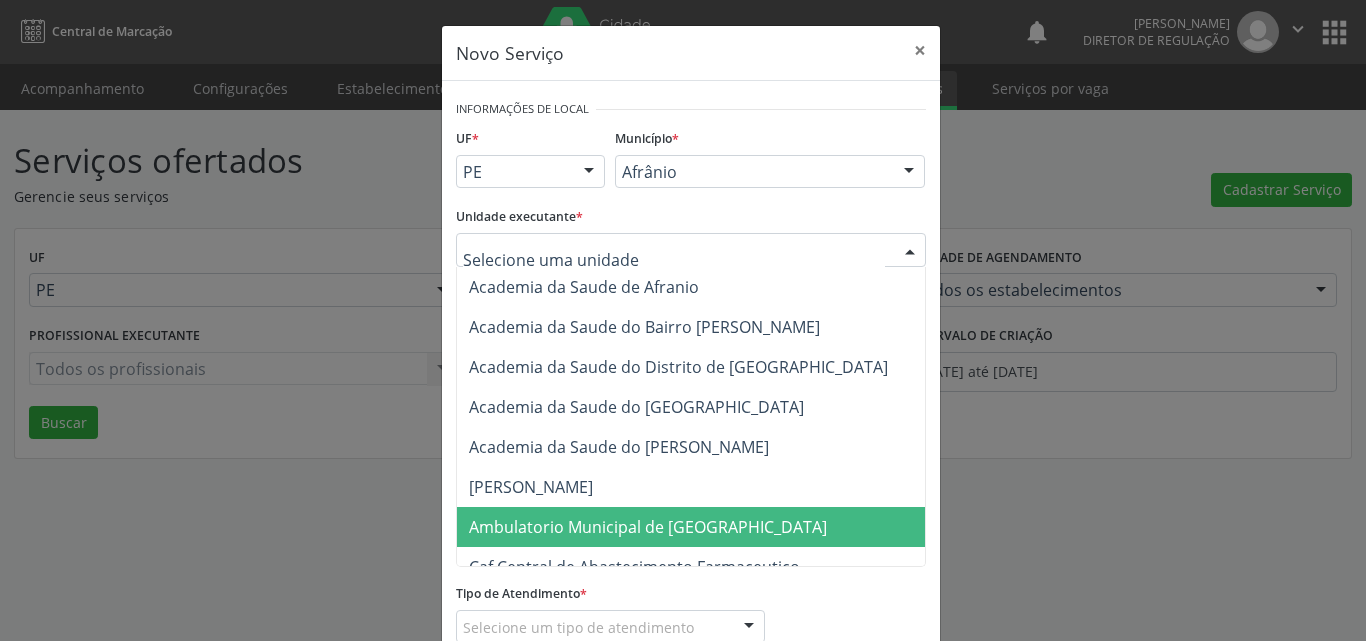 click on "Ambulatorio Municipal de [GEOGRAPHIC_DATA]" at bounding box center [648, 527] 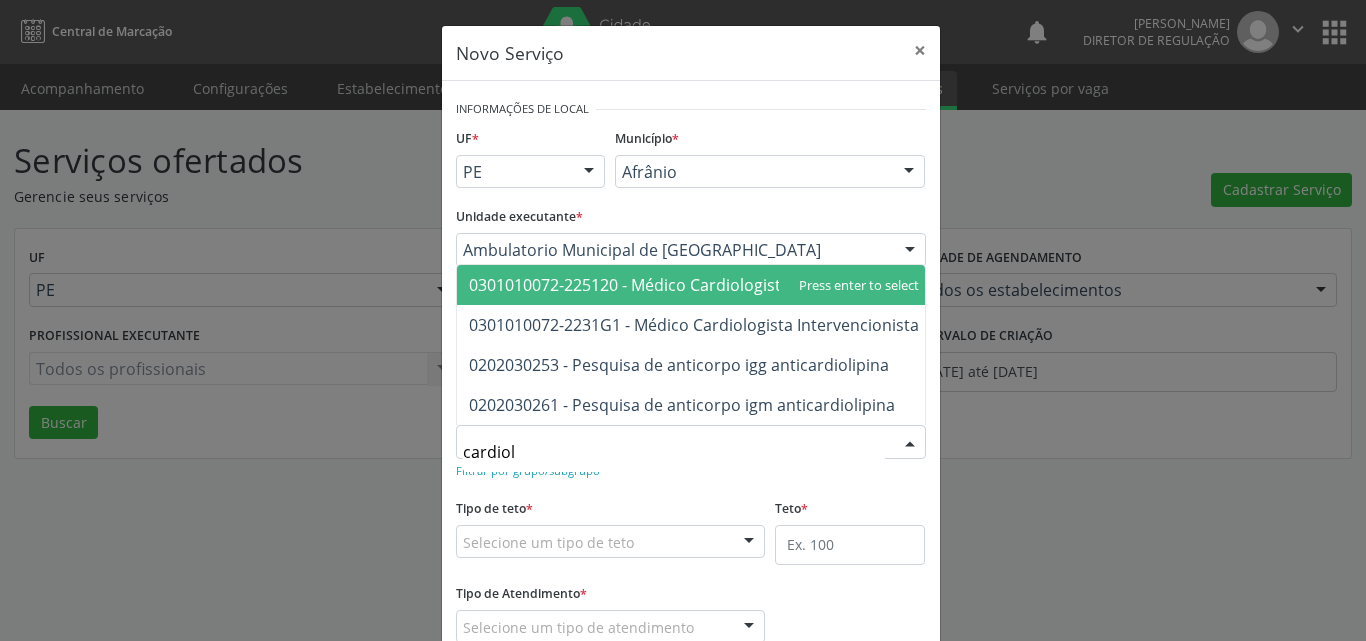 type on "cardiolo" 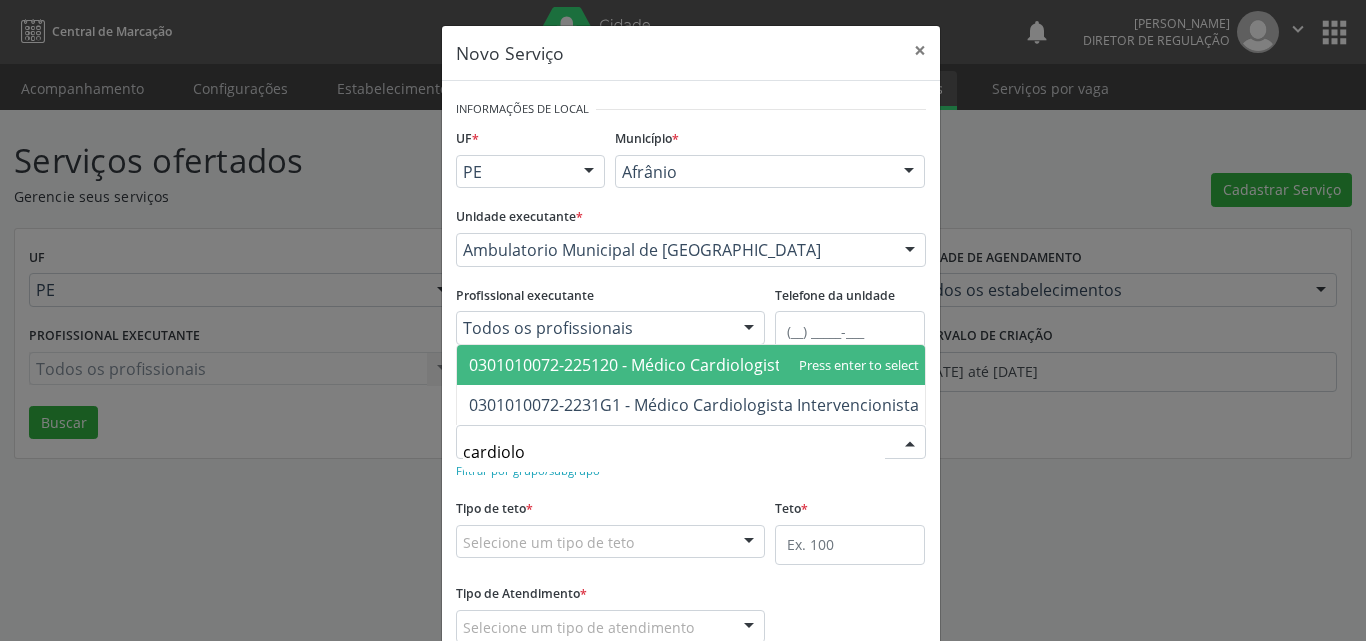 click on "0301010072-225120 - Médico Cardiologista" at bounding box center [629, 365] 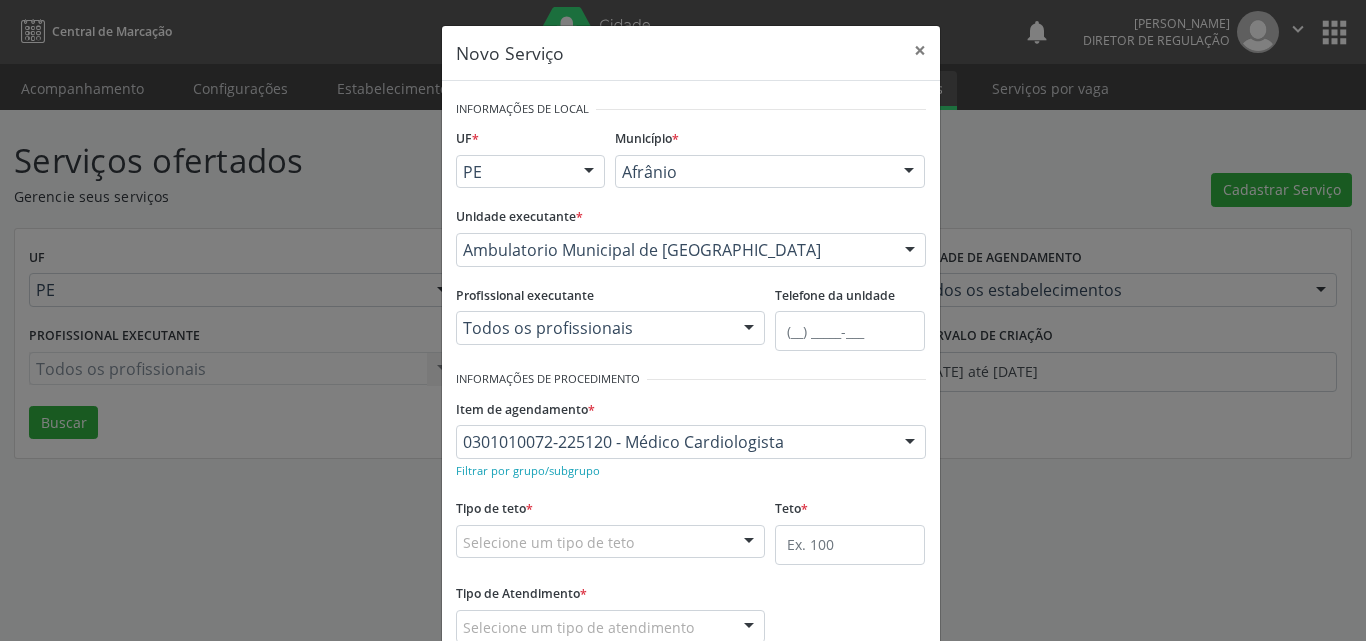 click on "Selecione um tipo de teto" at bounding box center [611, 542] 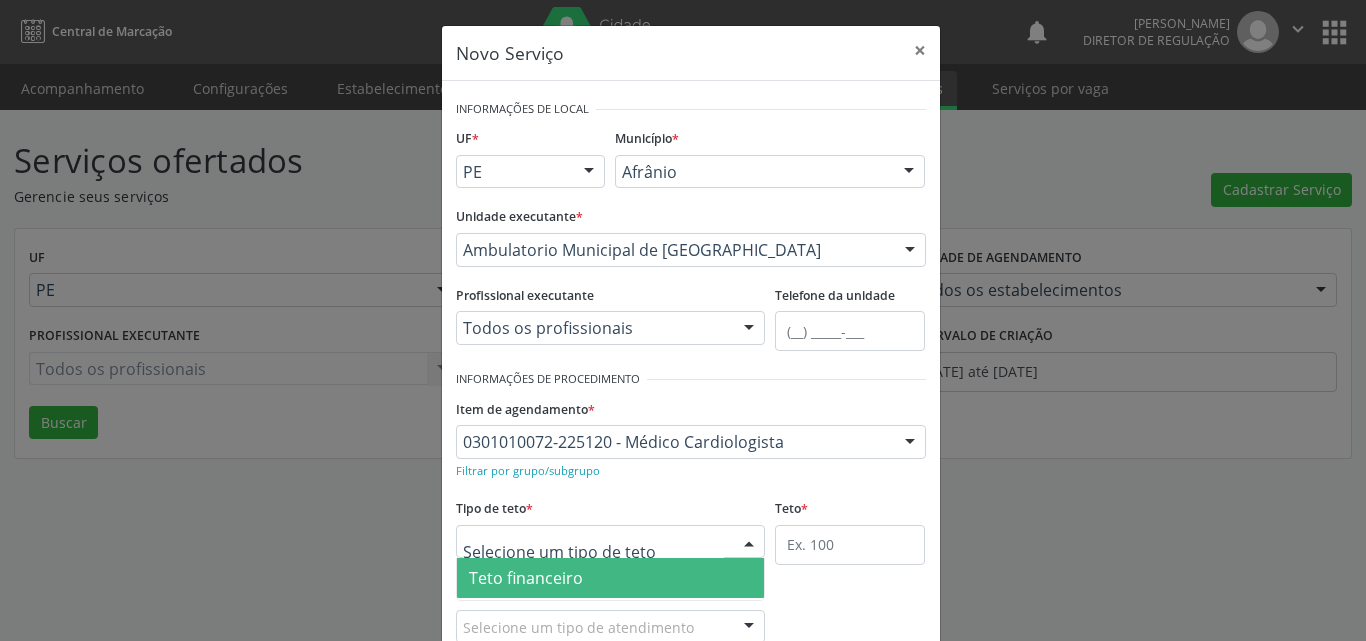 scroll, scrollTop: 38, scrollLeft: 0, axis: vertical 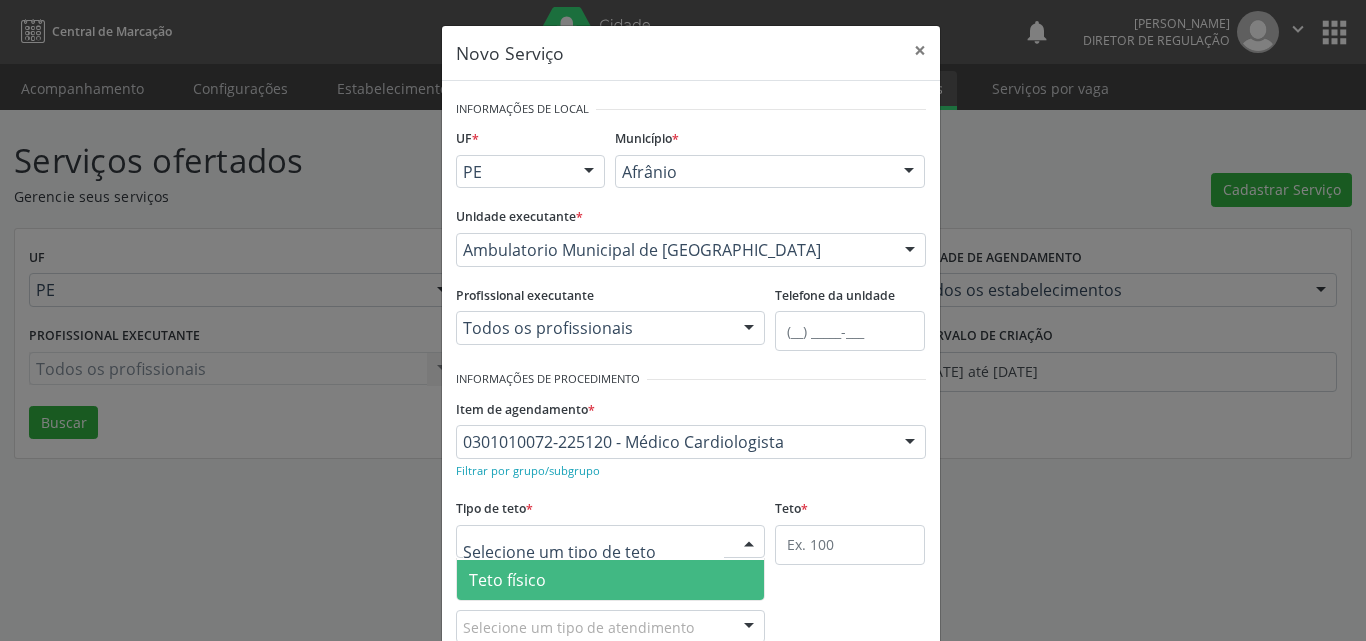 drag, startPoint x: 616, startPoint y: 569, endPoint x: 764, endPoint y: 564, distance: 148.08444 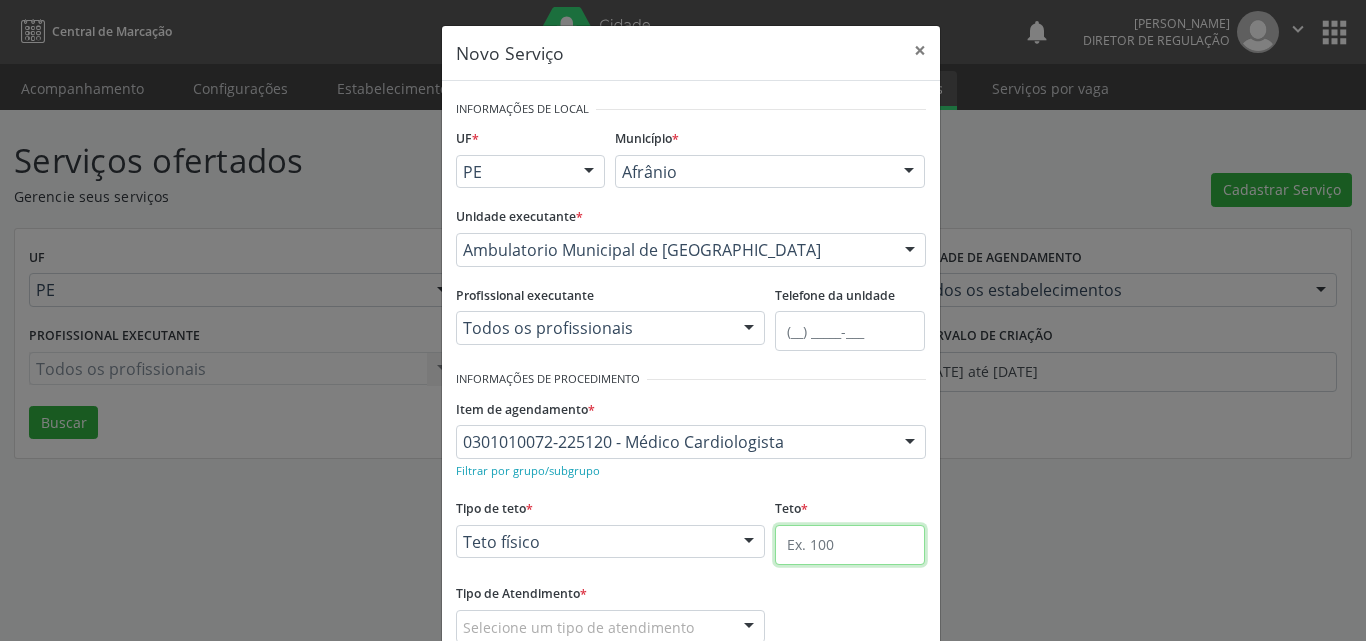 click at bounding box center [850, 545] 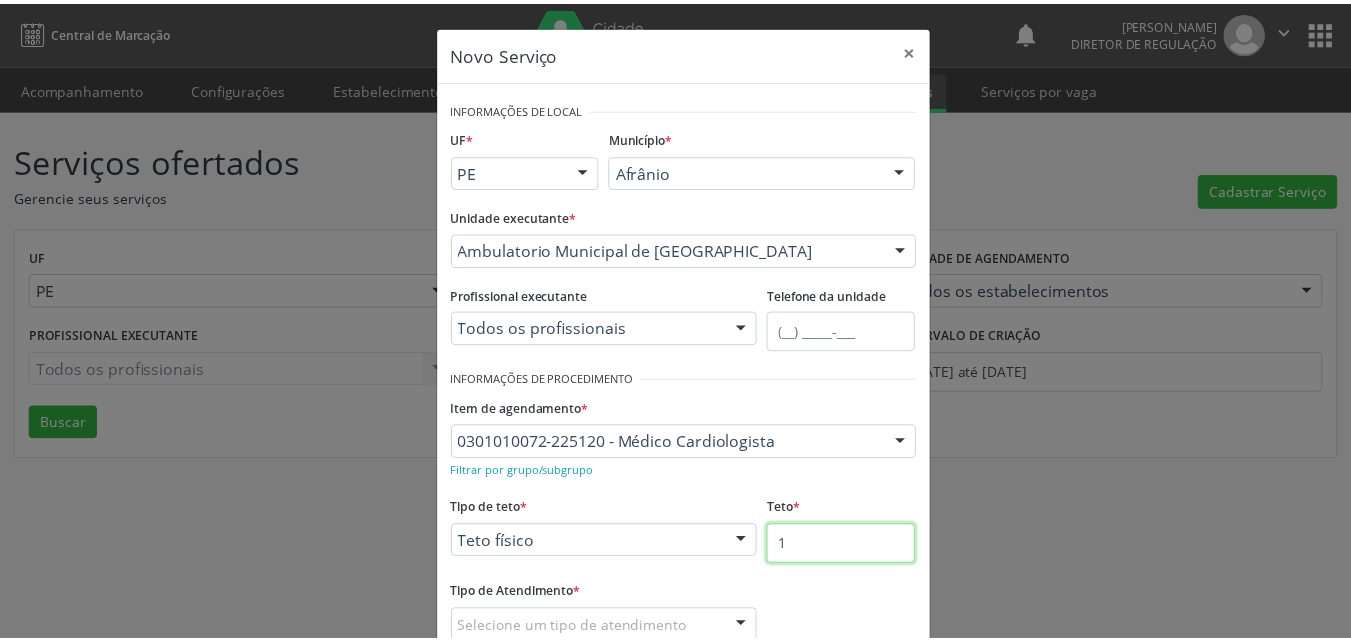 scroll, scrollTop: 132, scrollLeft: 0, axis: vertical 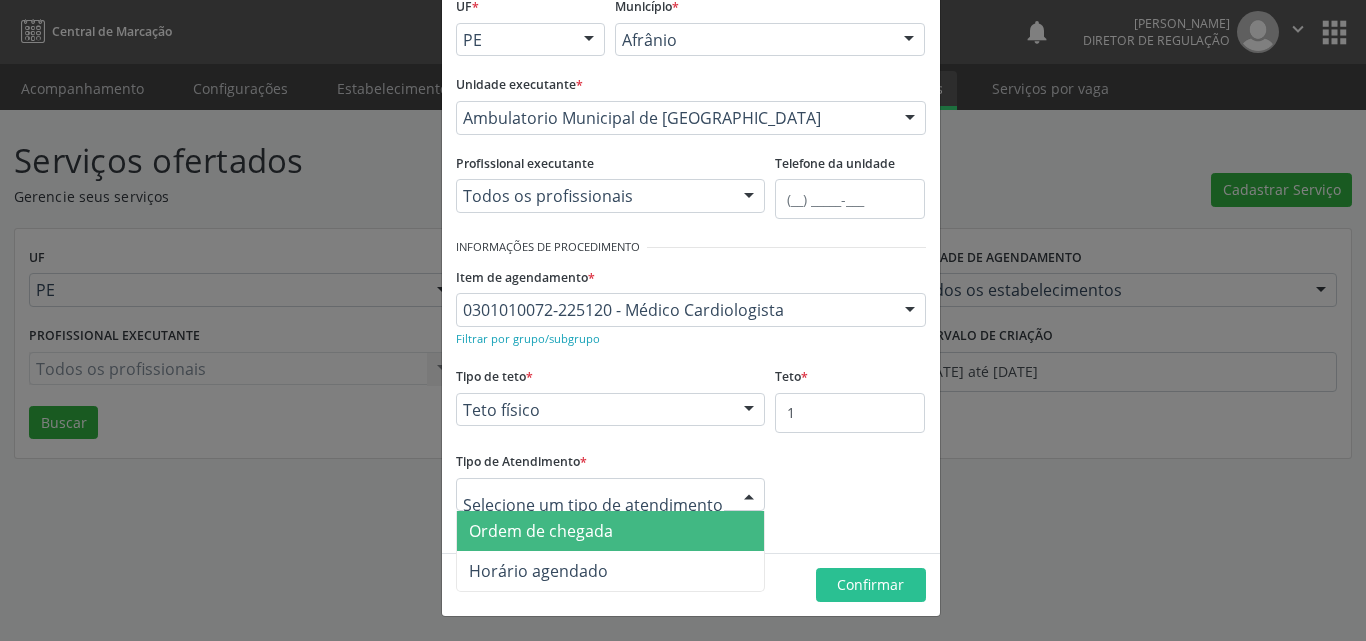 click on "Ordem de chegada" at bounding box center [611, 531] 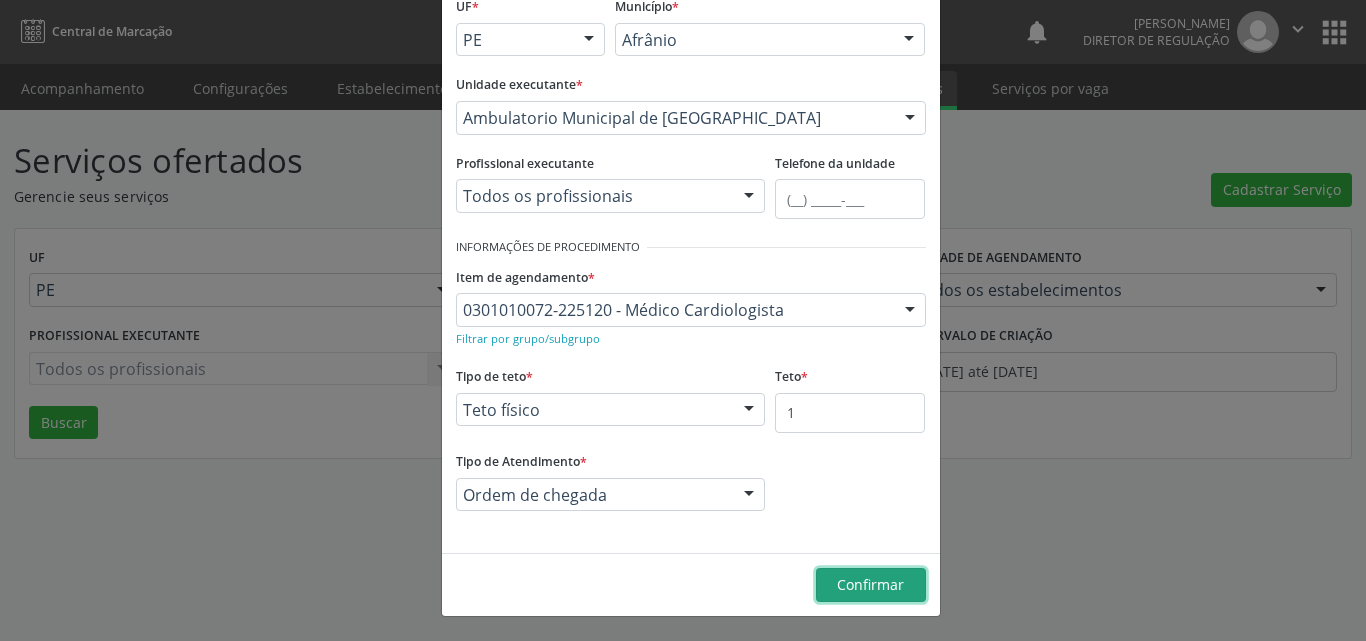 click on "Confirmar" at bounding box center (870, 584) 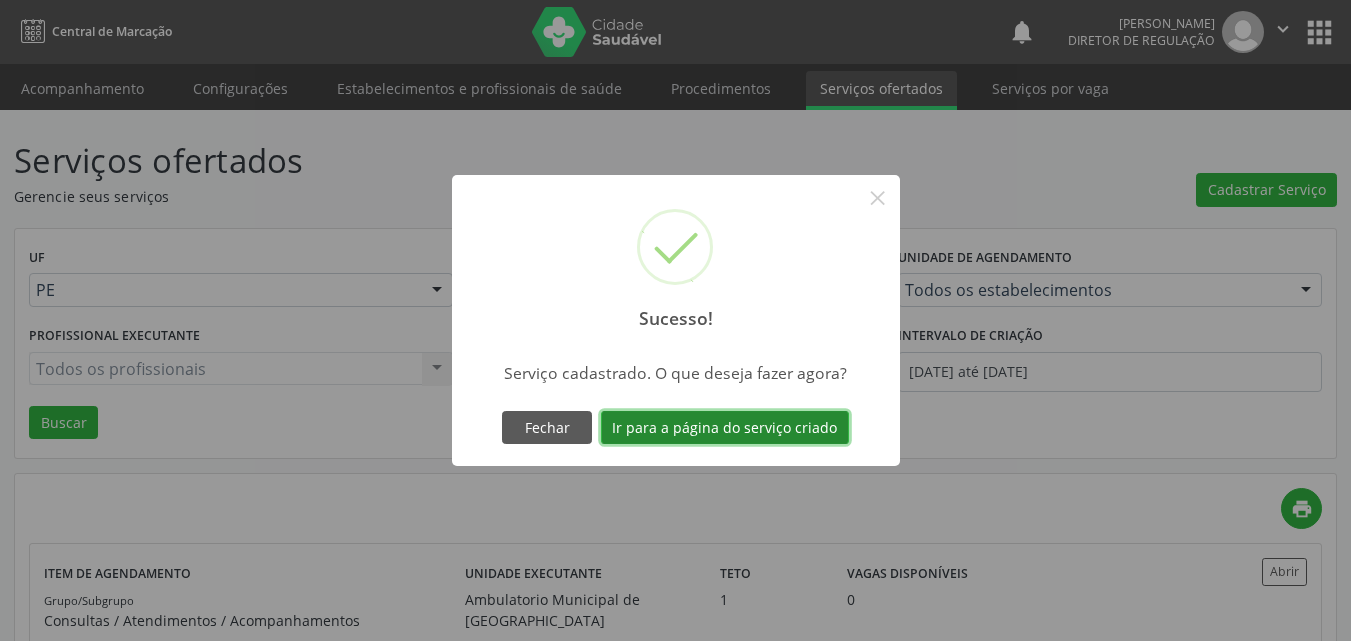 click on "Ir para a página do serviço criado" at bounding box center [725, 428] 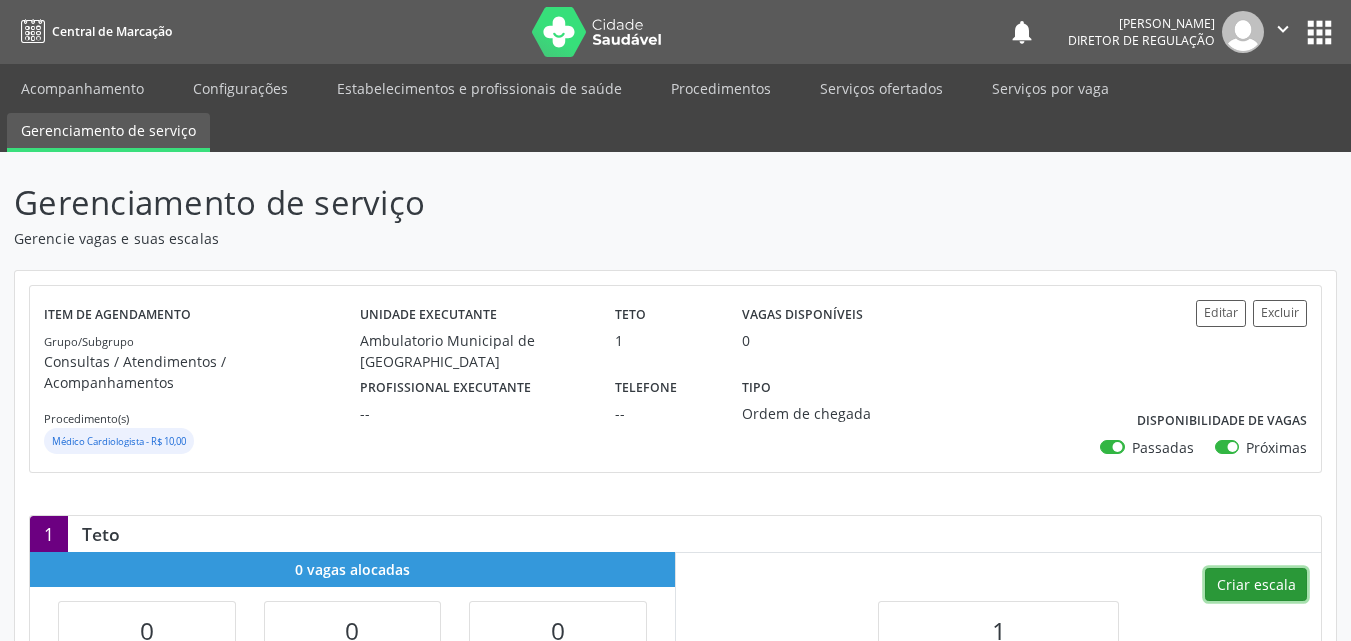 click on "Criar escala" at bounding box center [1256, 585] 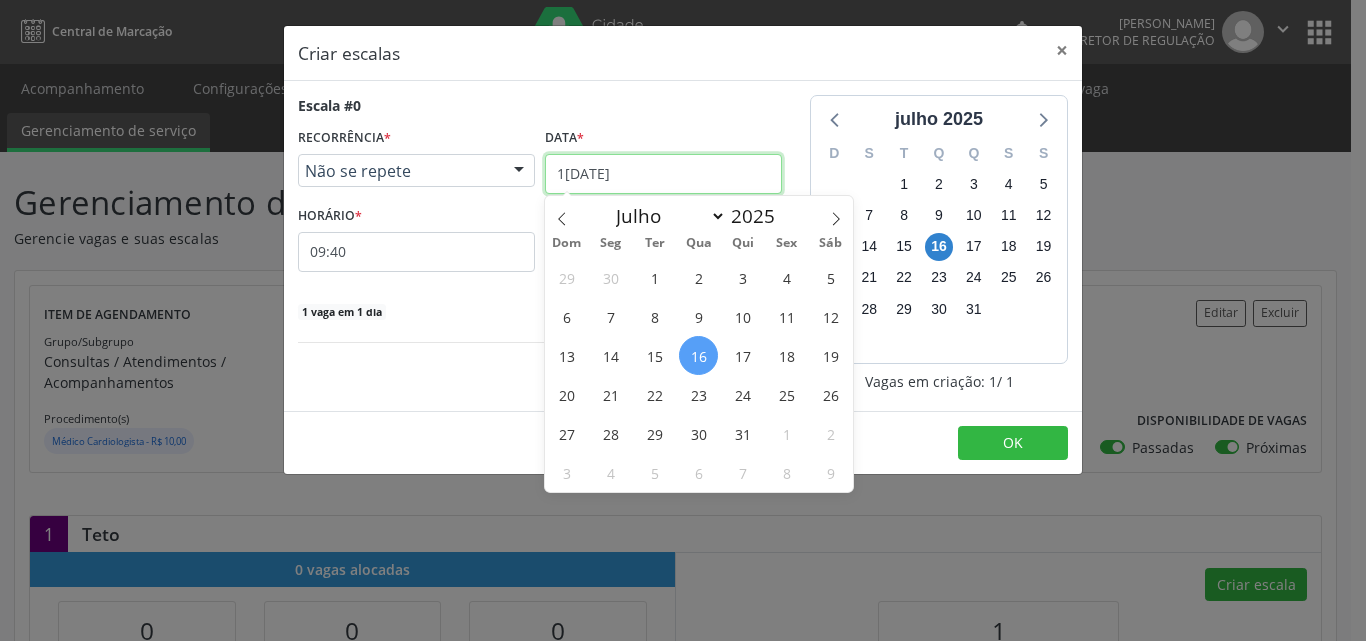 click on "16[DATE]" at bounding box center (663, 174) 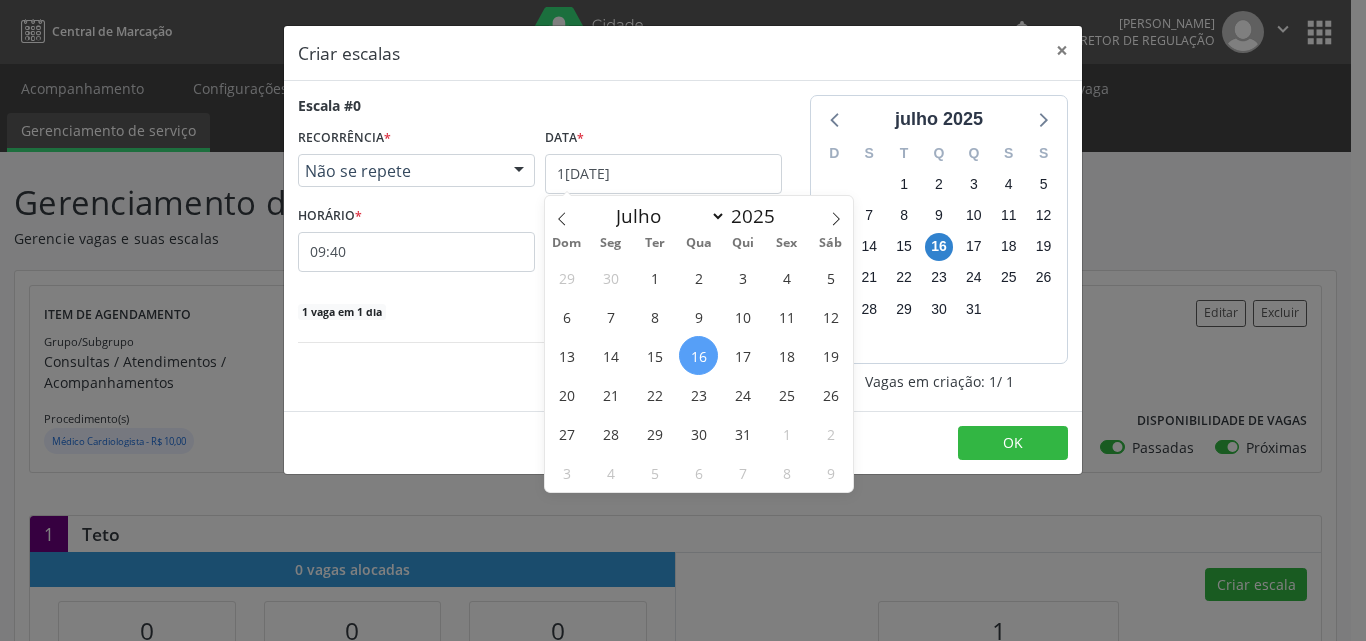 click on "18" at bounding box center (786, 355) 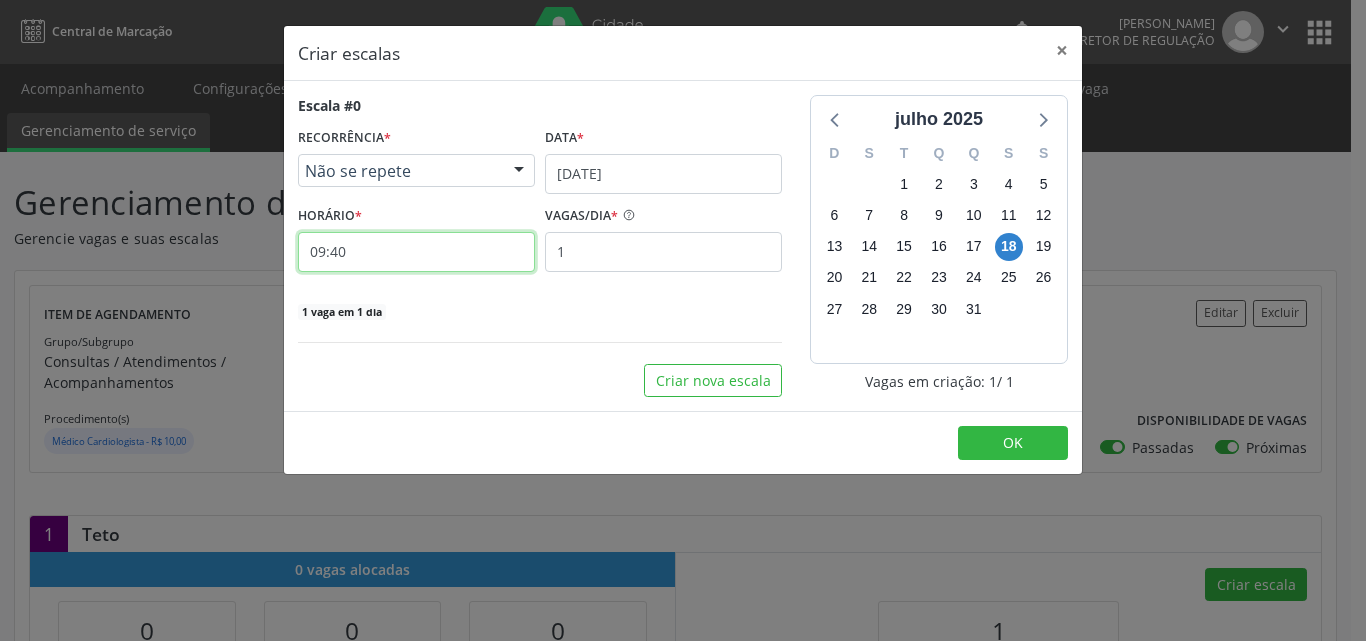 click on "09:40" at bounding box center (416, 252) 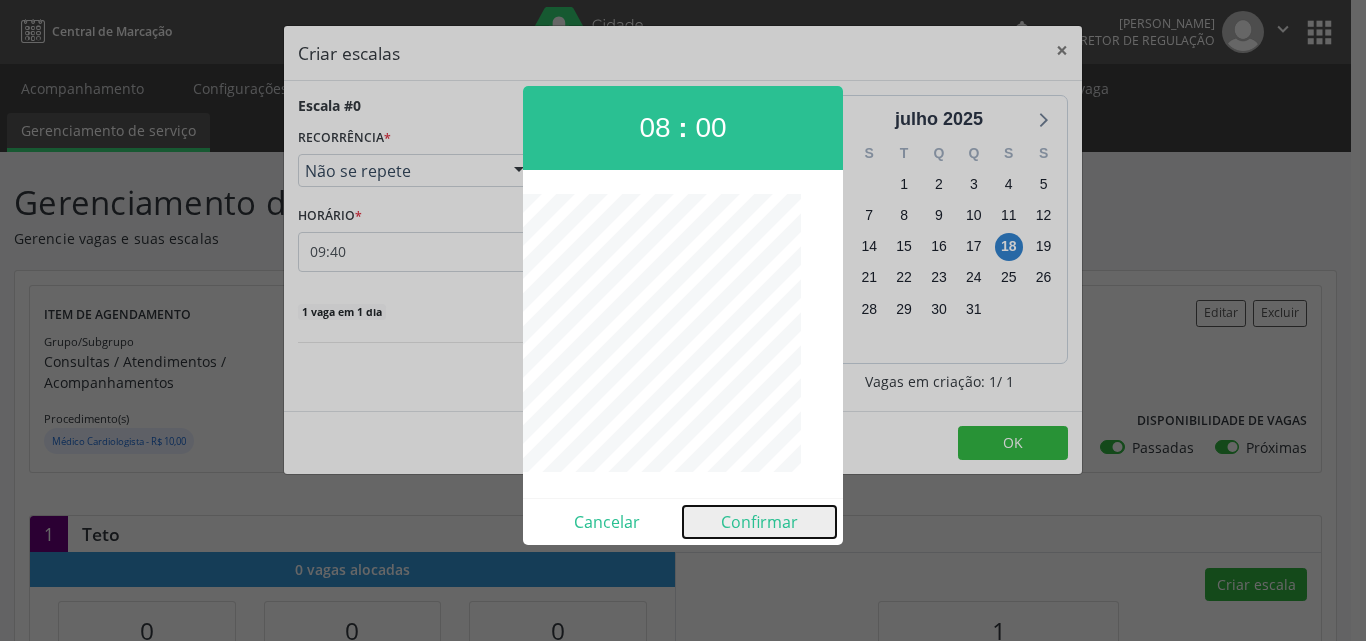 drag, startPoint x: 763, startPoint y: 520, endPoint x: 882, endPoint y: 499, distance: 120.83874 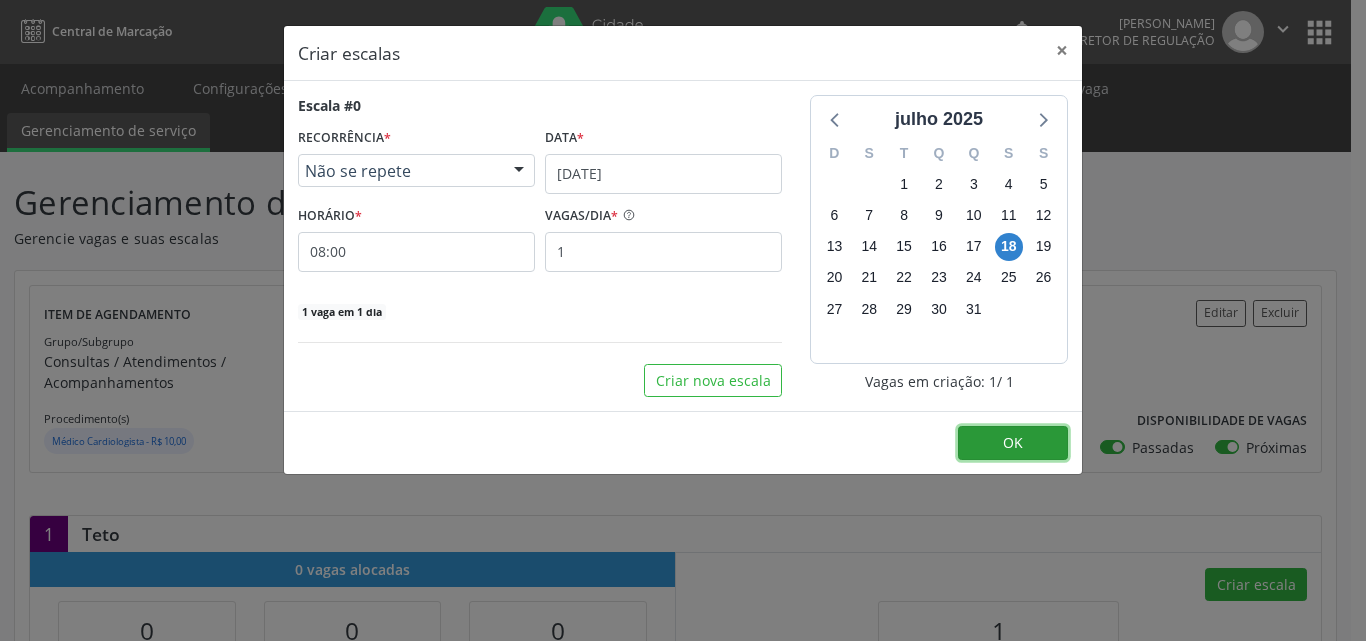 click on "OK" at bounding box center (1013, 443) 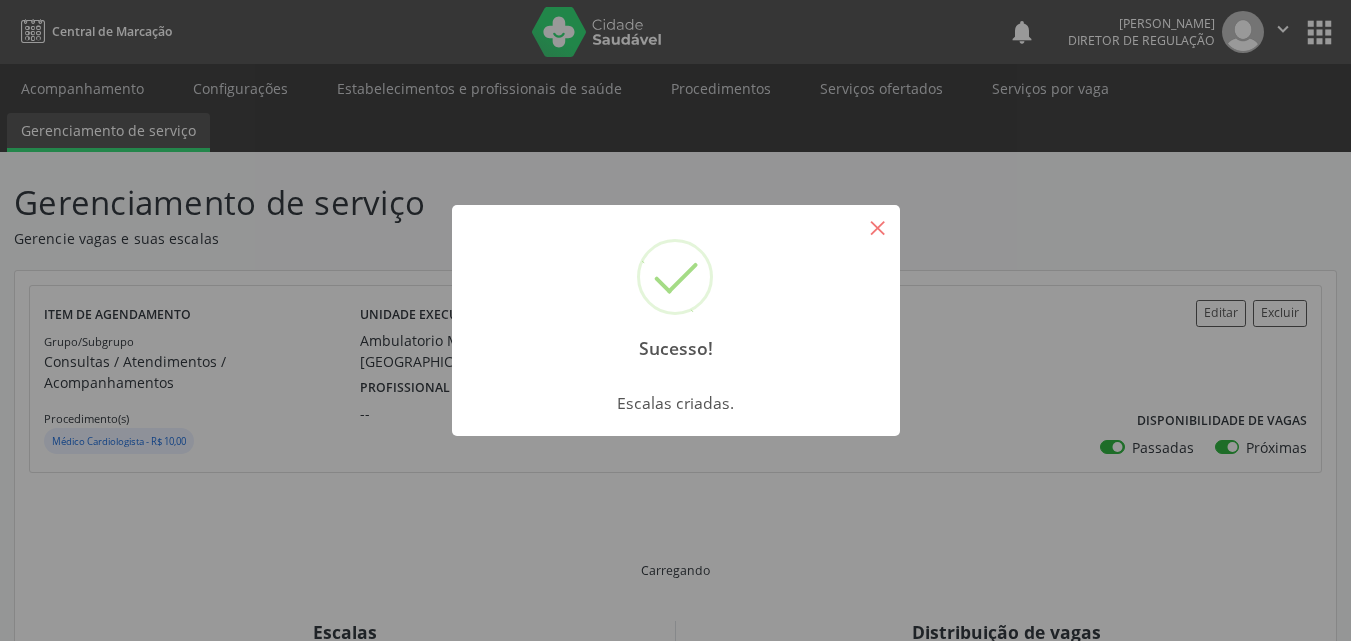 click on "×" at bounding box center [878, 227] 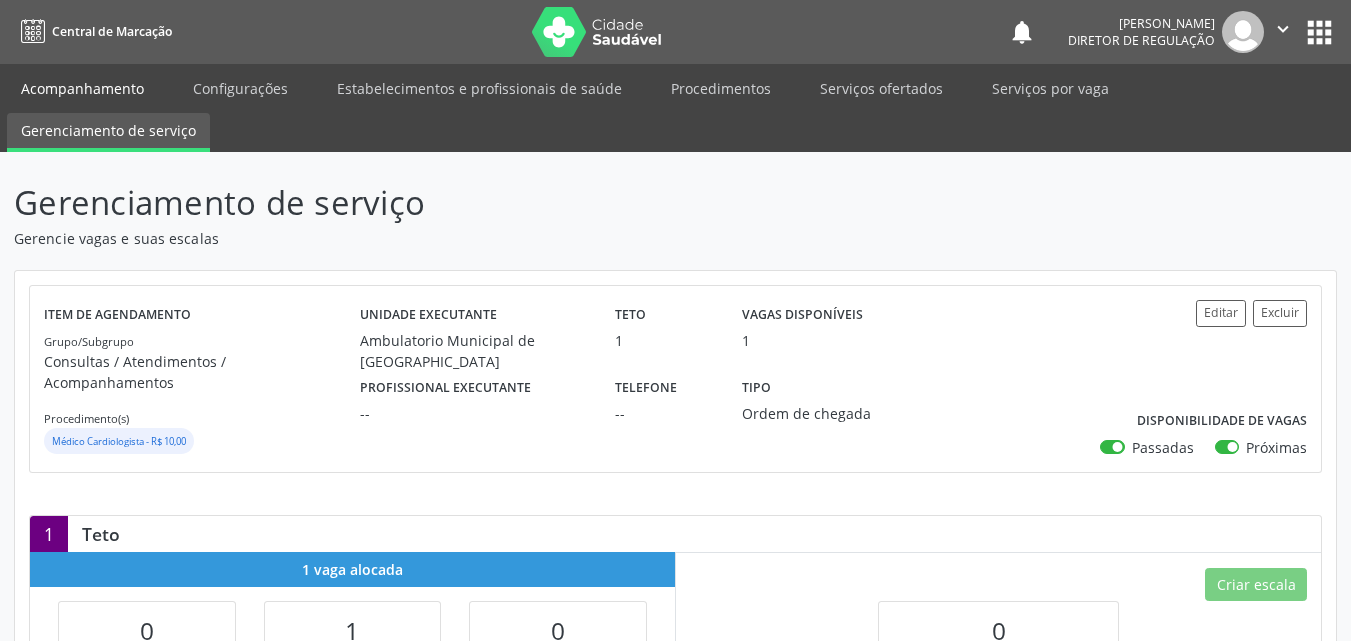scroll, scrollTop: 0, scrollLeft: 0, axis: both 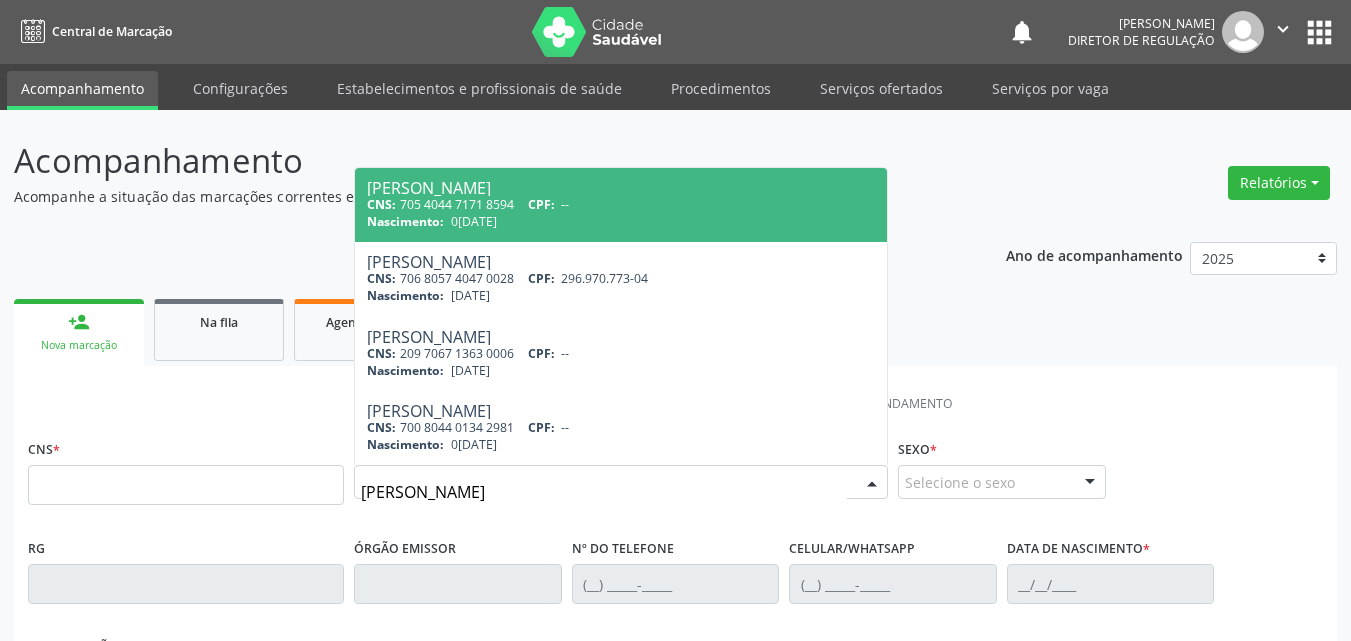 type on "raimundo de lima b" 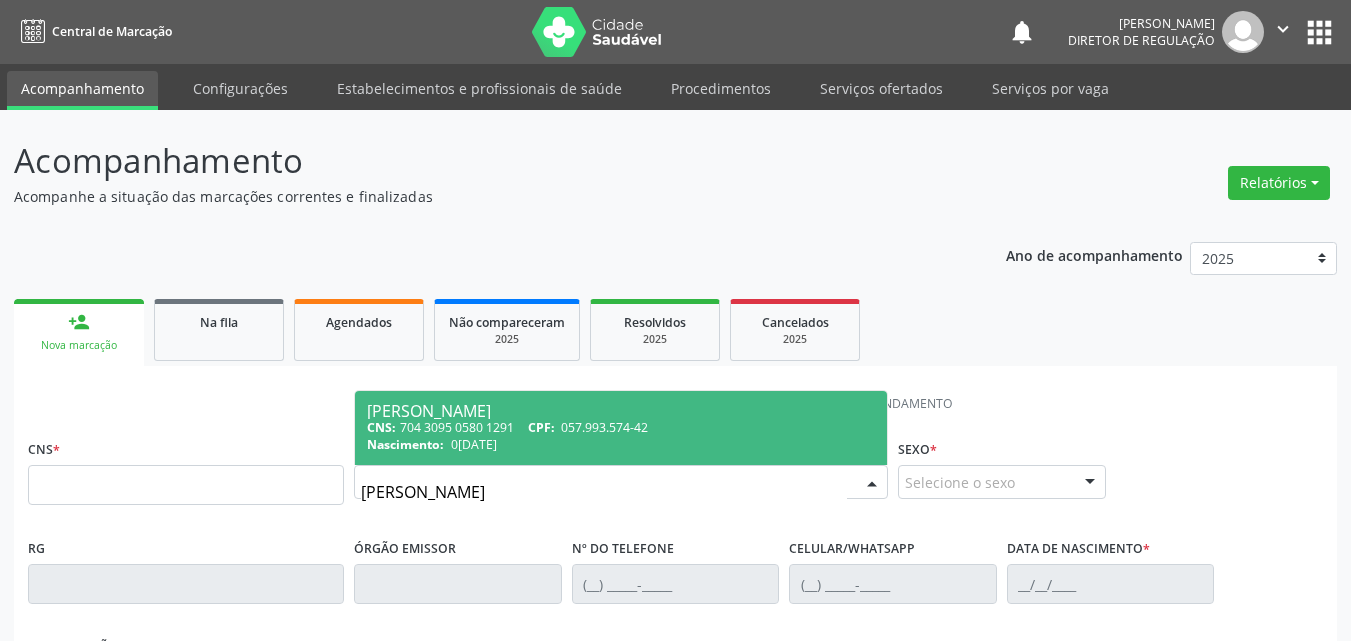 drag, startPoint x: 528, startPoint y: 488, endPoint x: 327, endPoint y: 484, distance: 201.0398 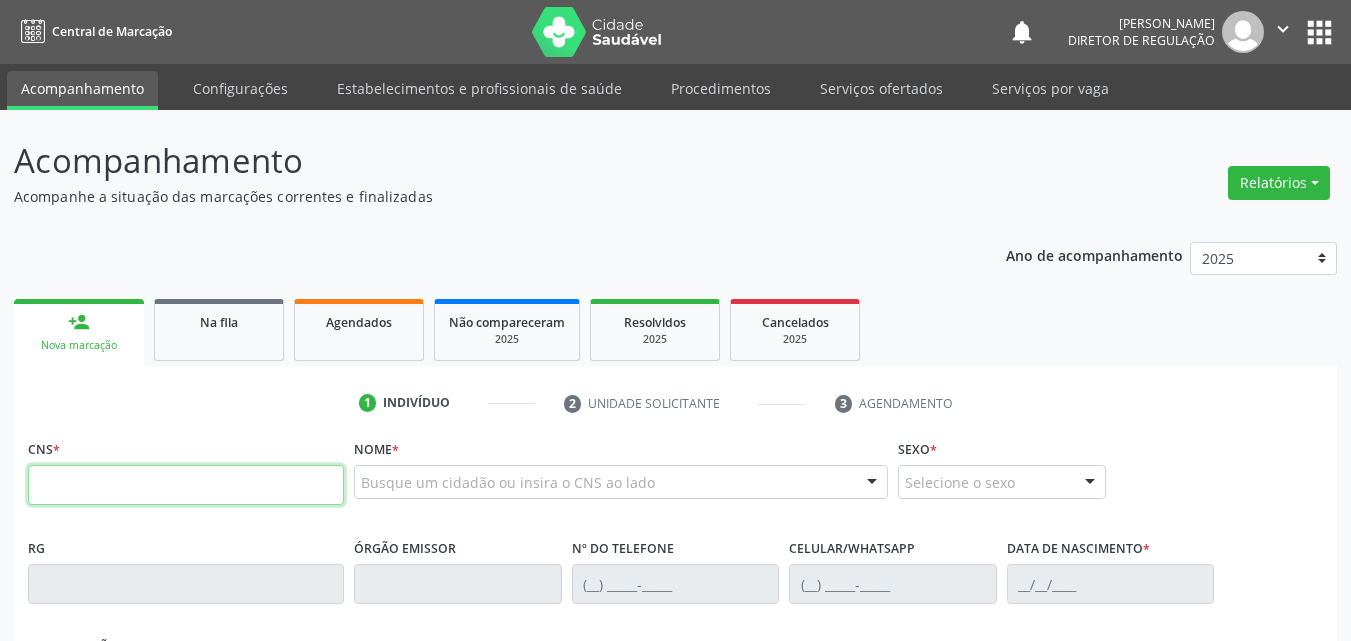 click at bounding box center (186, 485) 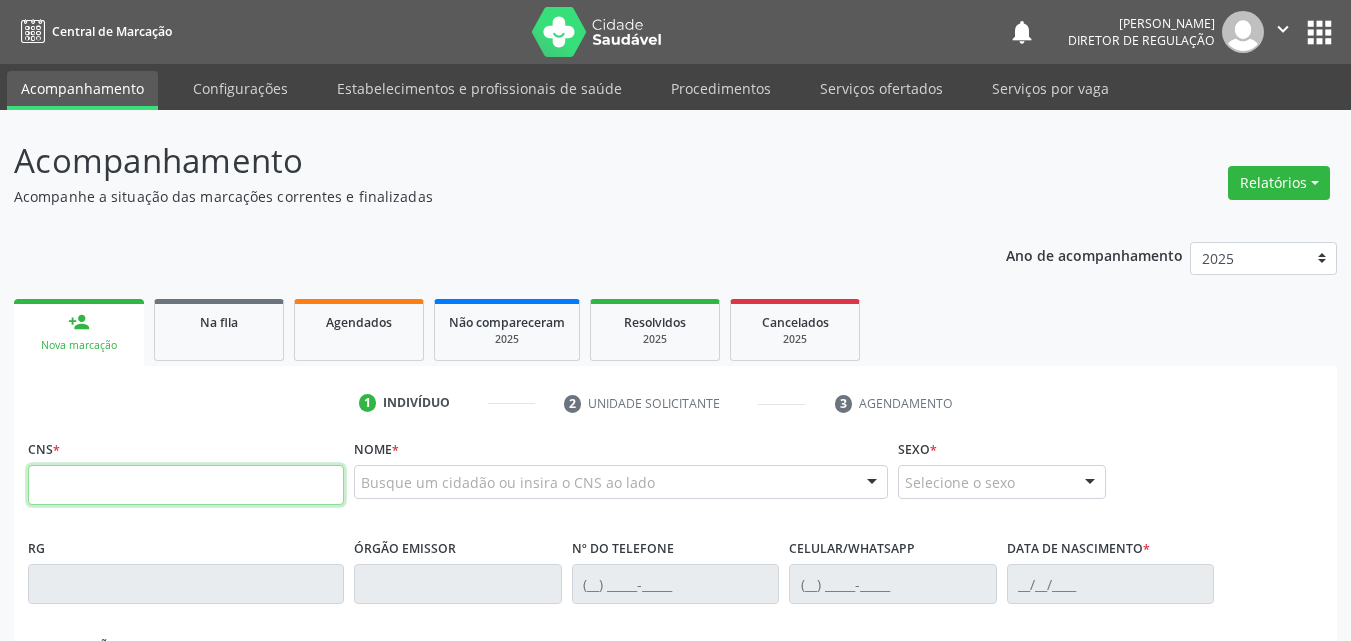 type on "8" 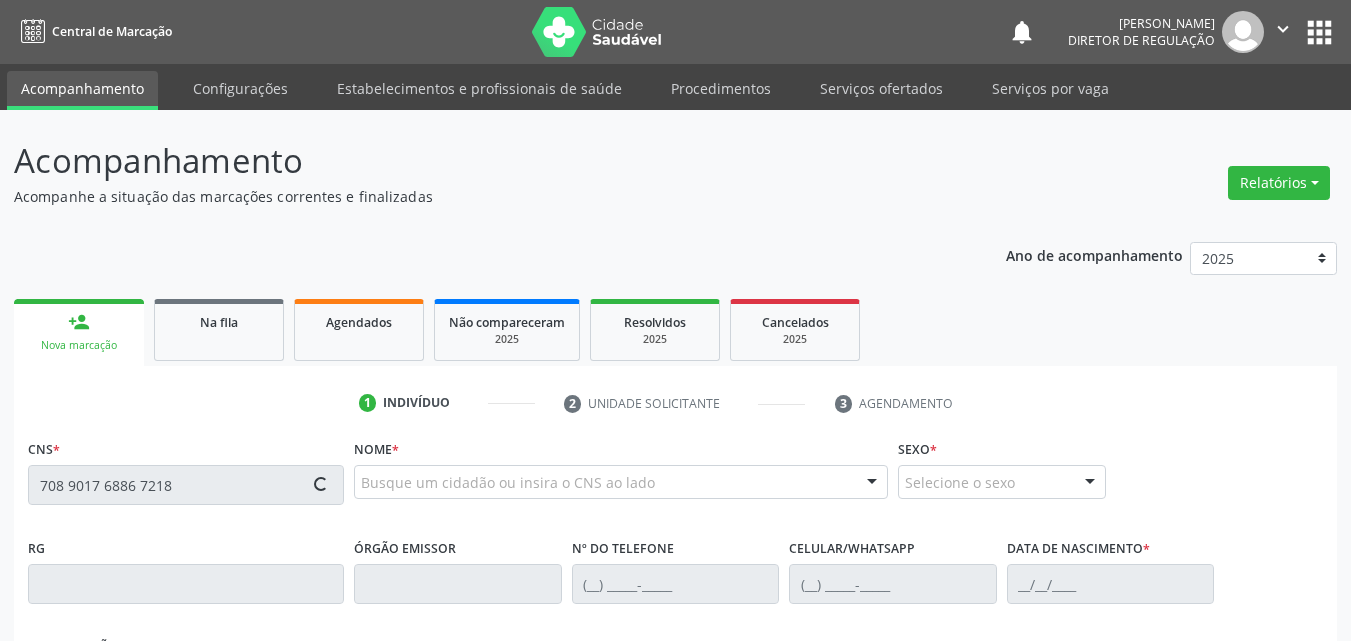 type on "708 9017 6886 7218" 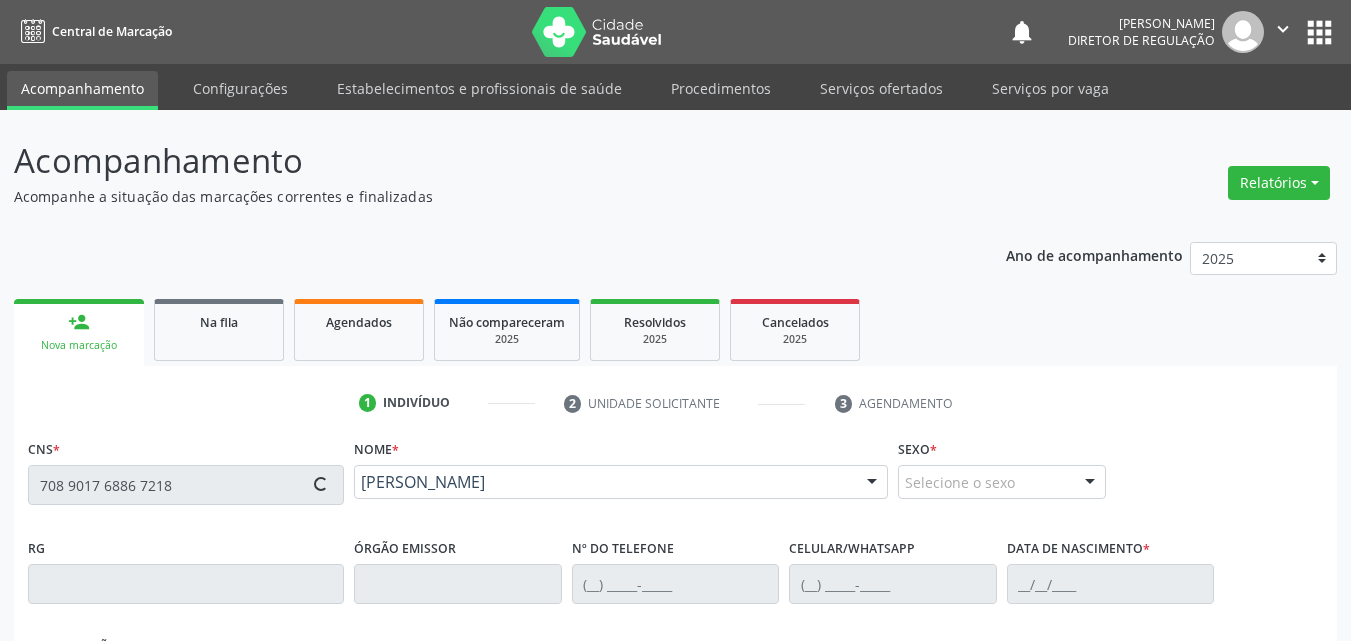 type on "(87) 98878-0354" 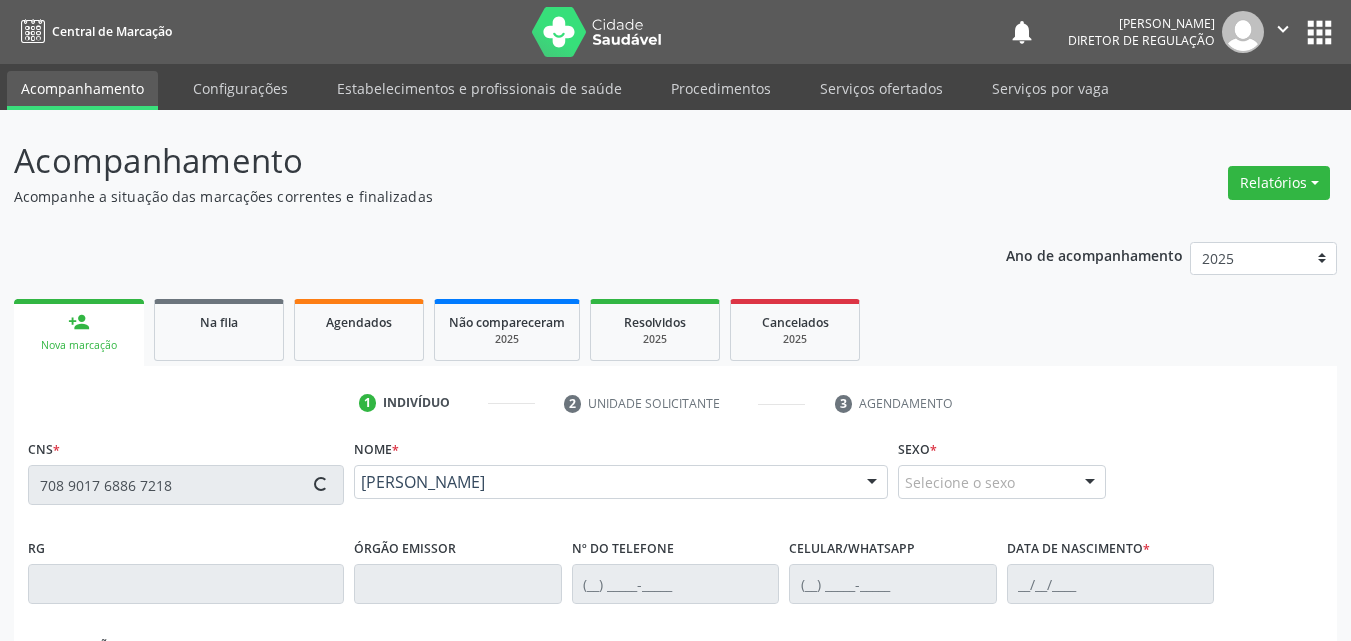 type on "(87) 98878-0354" 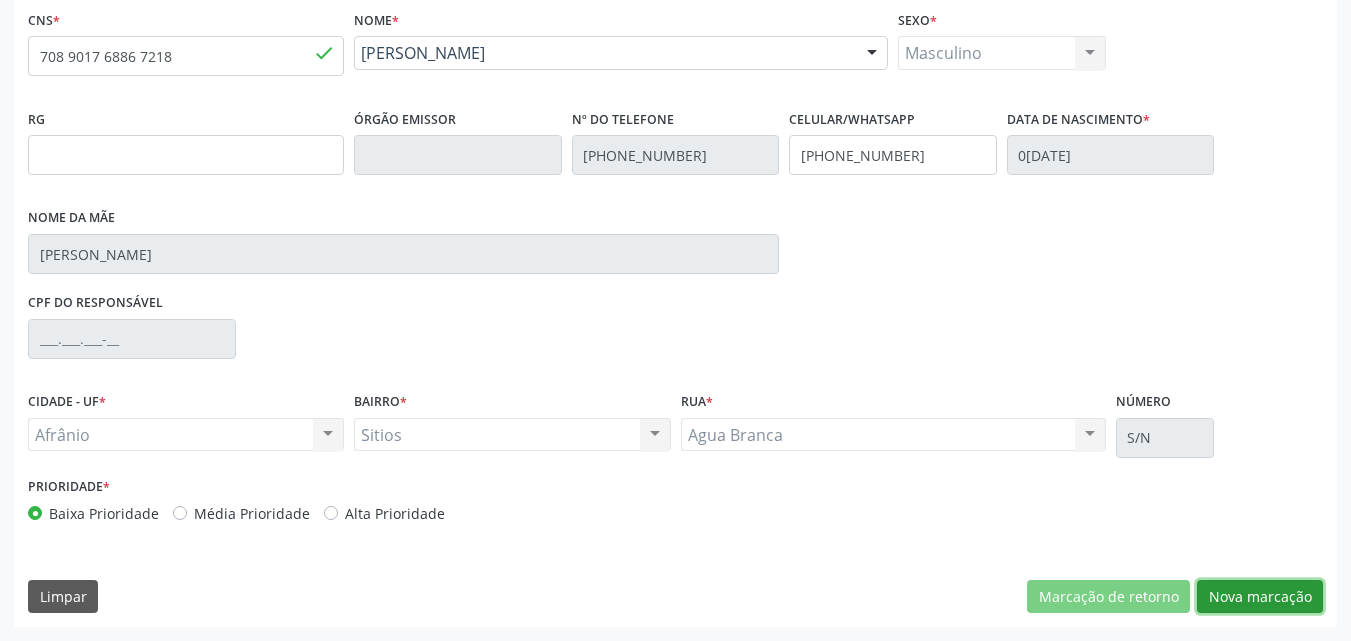 click on "Nova marcação" at bounding box center [1260, 597] 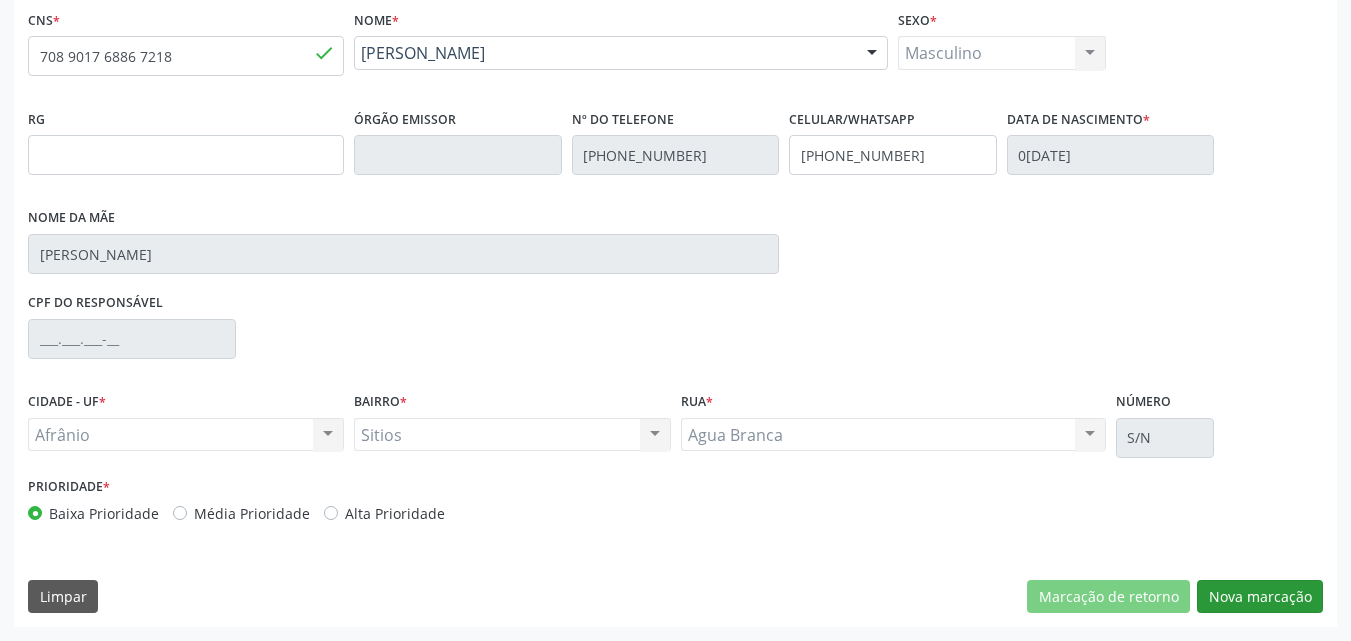 scroll, scrollTop: 265, scrollLeft: 0, axis: vertical 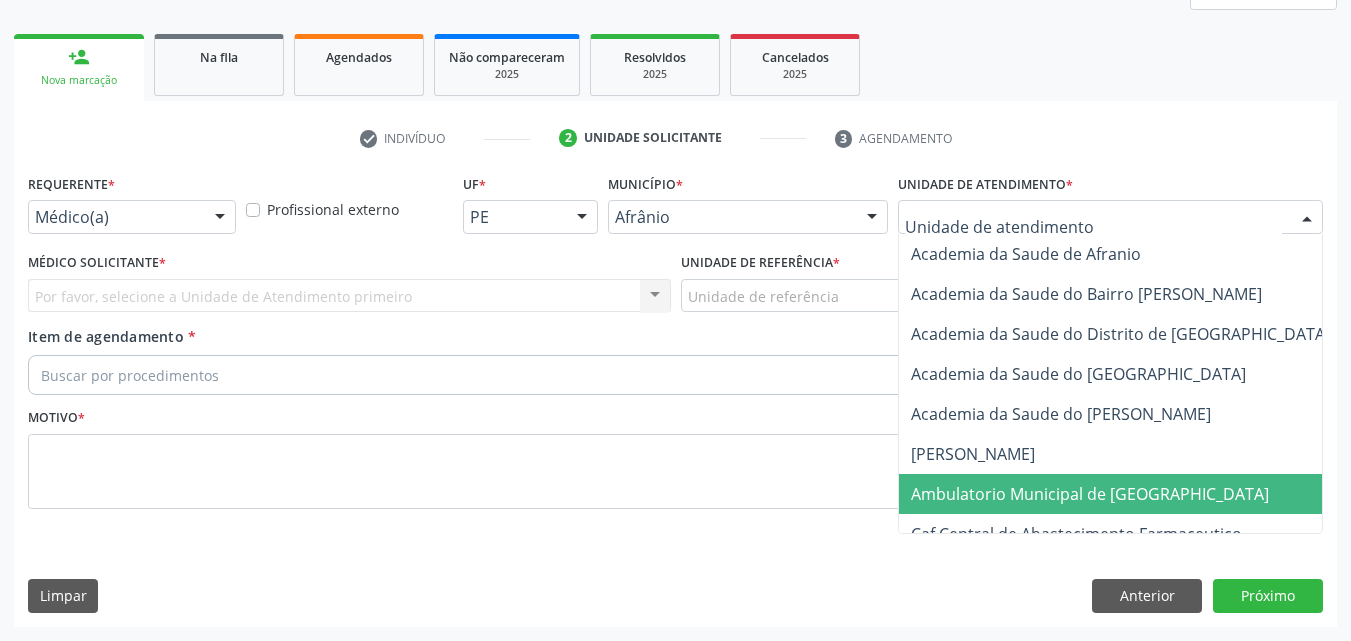click on "Ambulatorio Municipal de [GEOGRAPHIC_DATA]" at bounding box center [1090, 494] 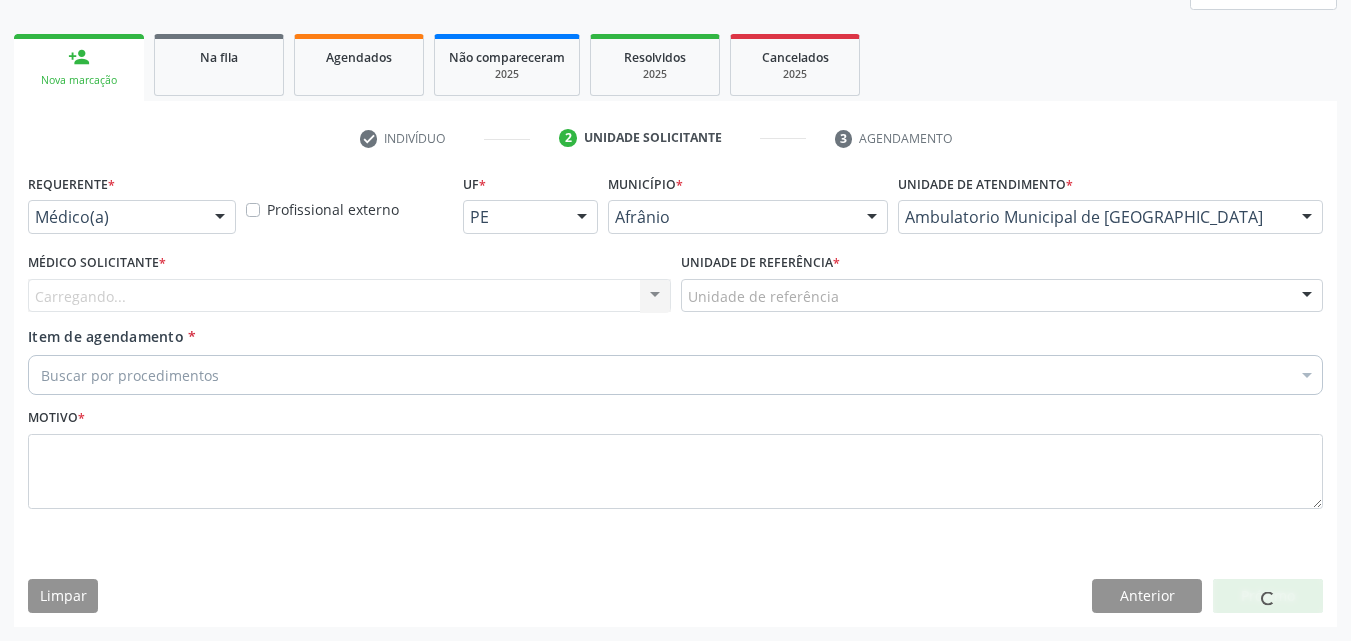 click on "Unidade de referência" at bounding box center [1002, 296] 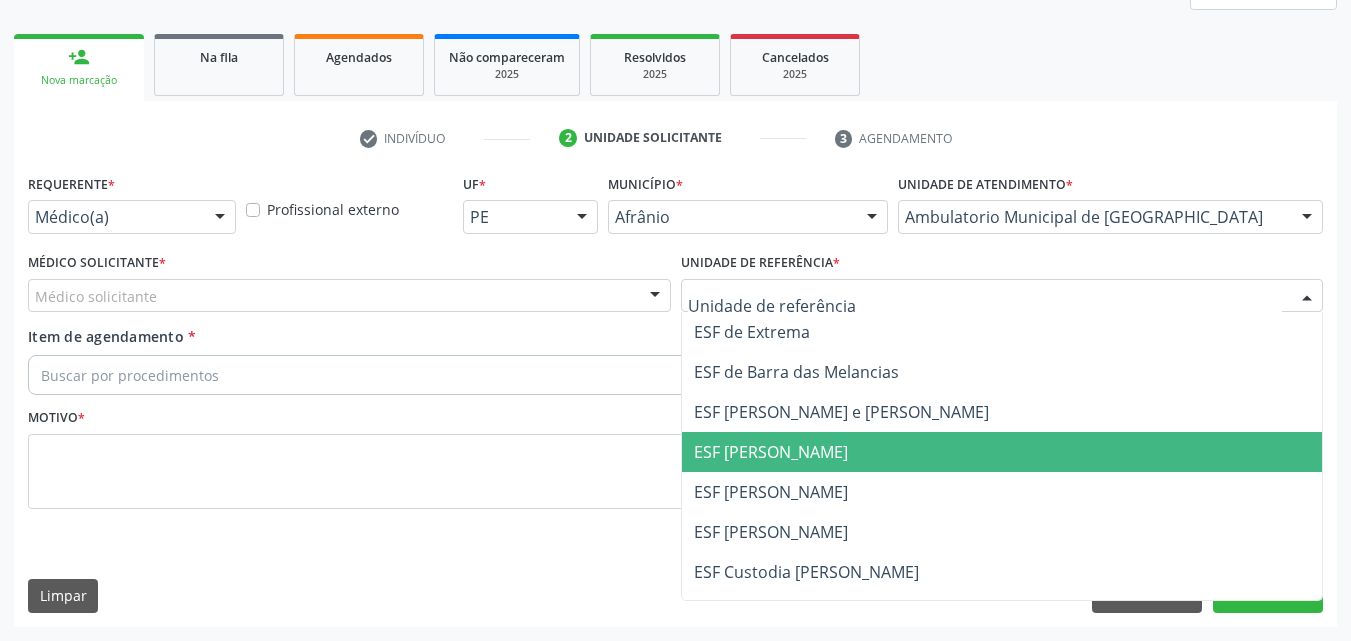 click on "ESF [PERSON_NAME]" at bounding box center (771, 452) 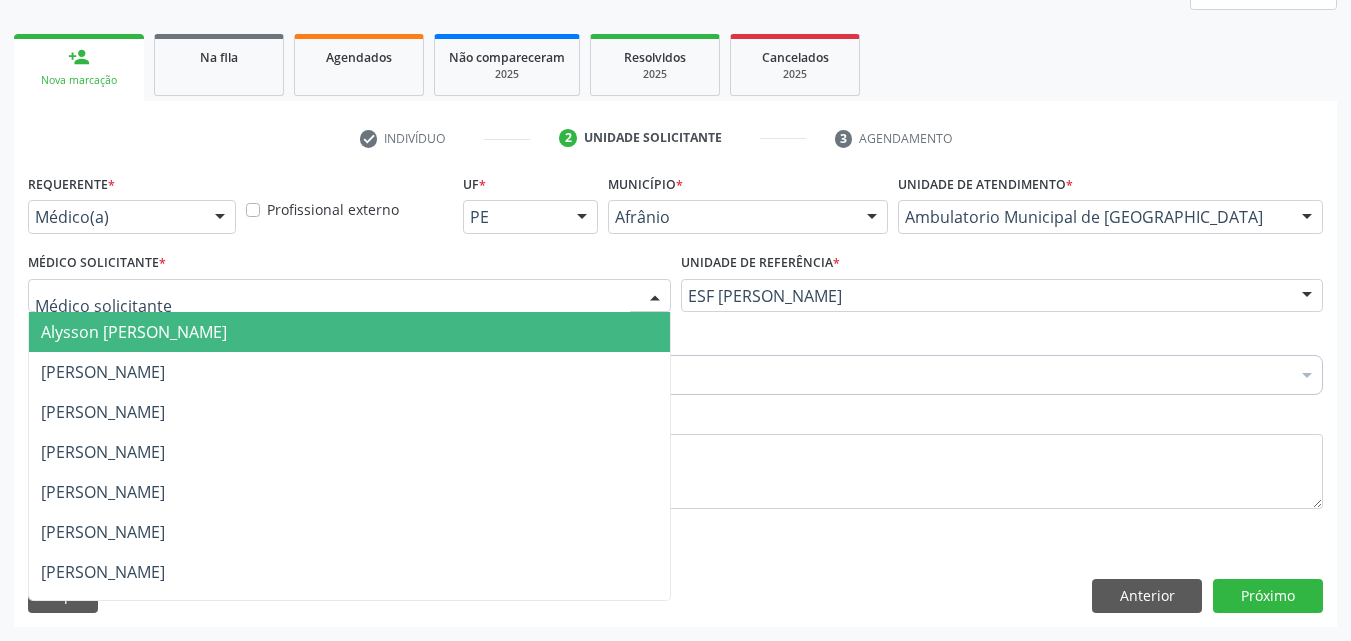 click at bounding box center [349, 296] 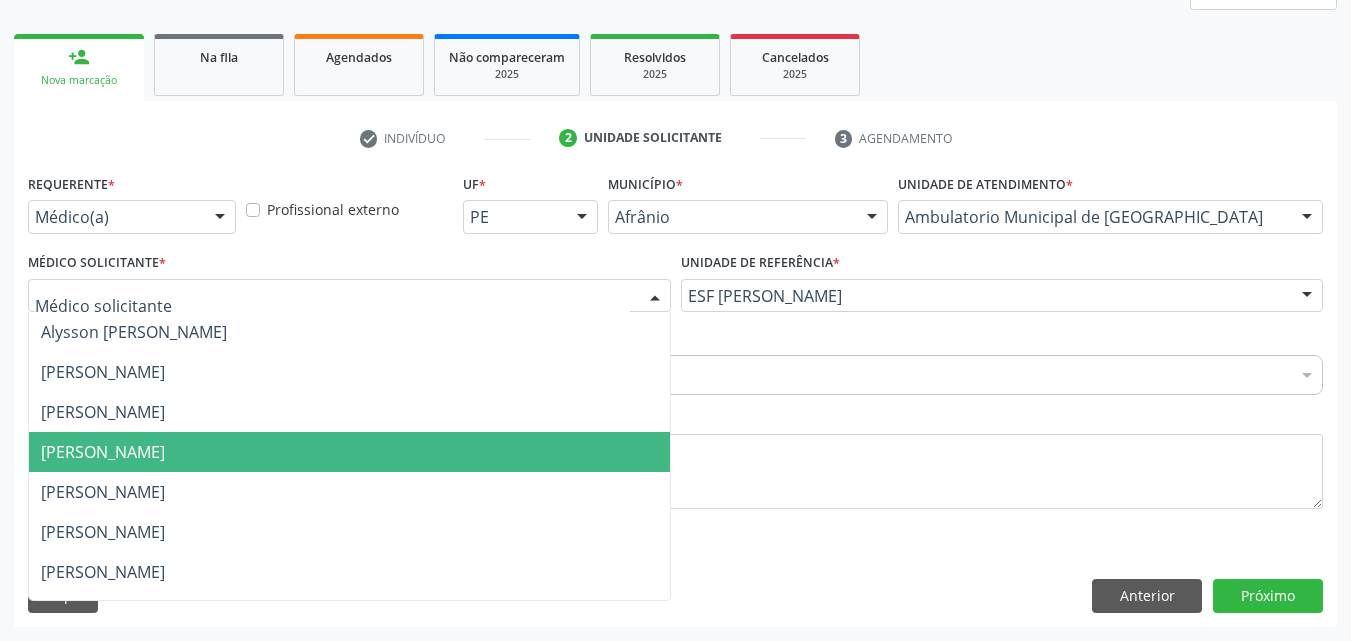 click on "[PERSON_NAME]" at bounding box center [349, 452] 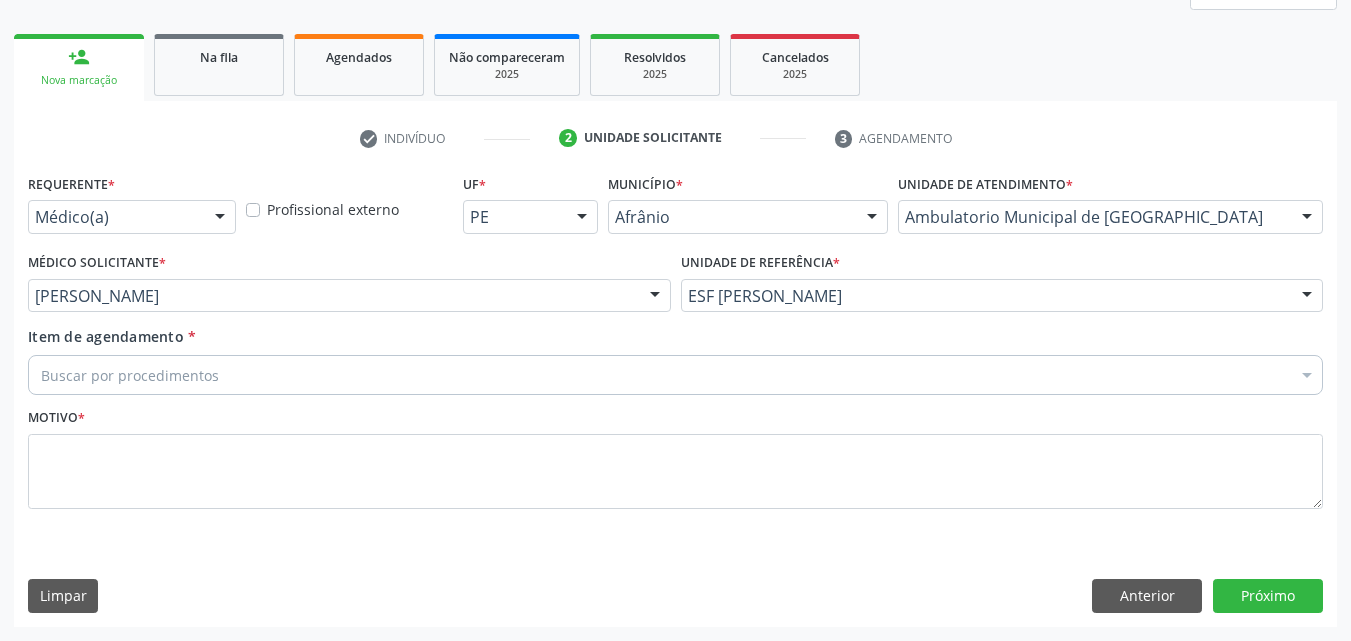 click on "Buscar por procedimentos" at bounding box center (675, 375) 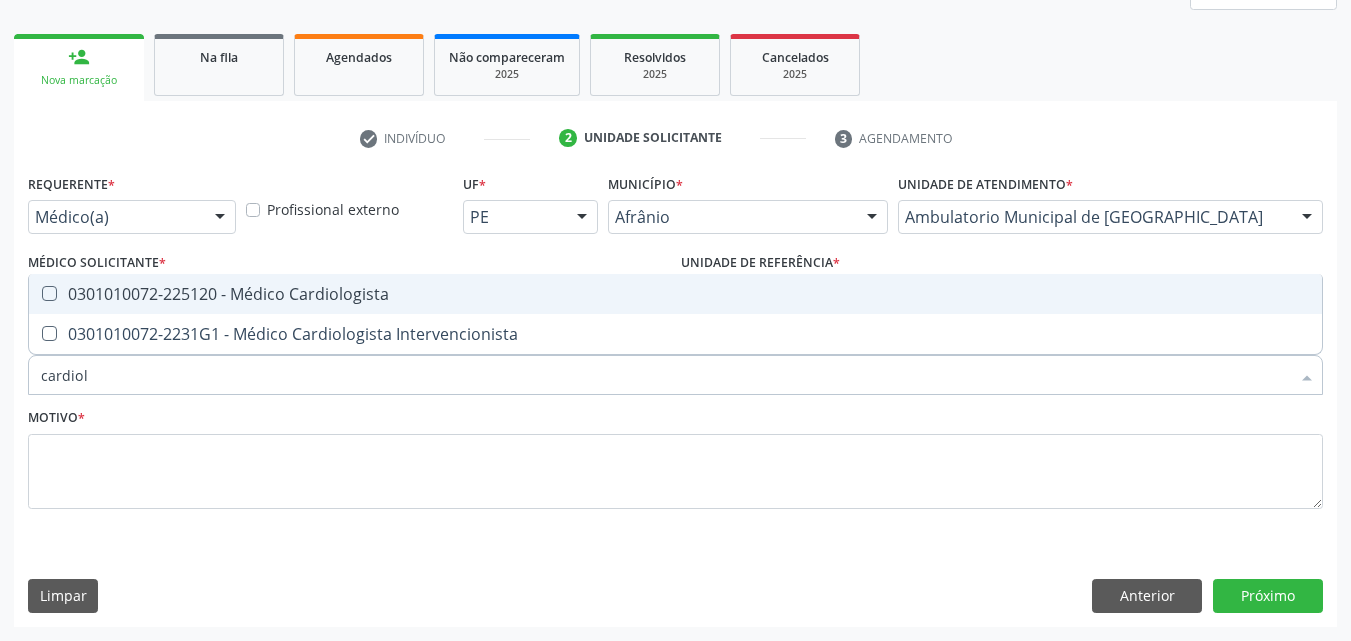 type on "cardiolo" 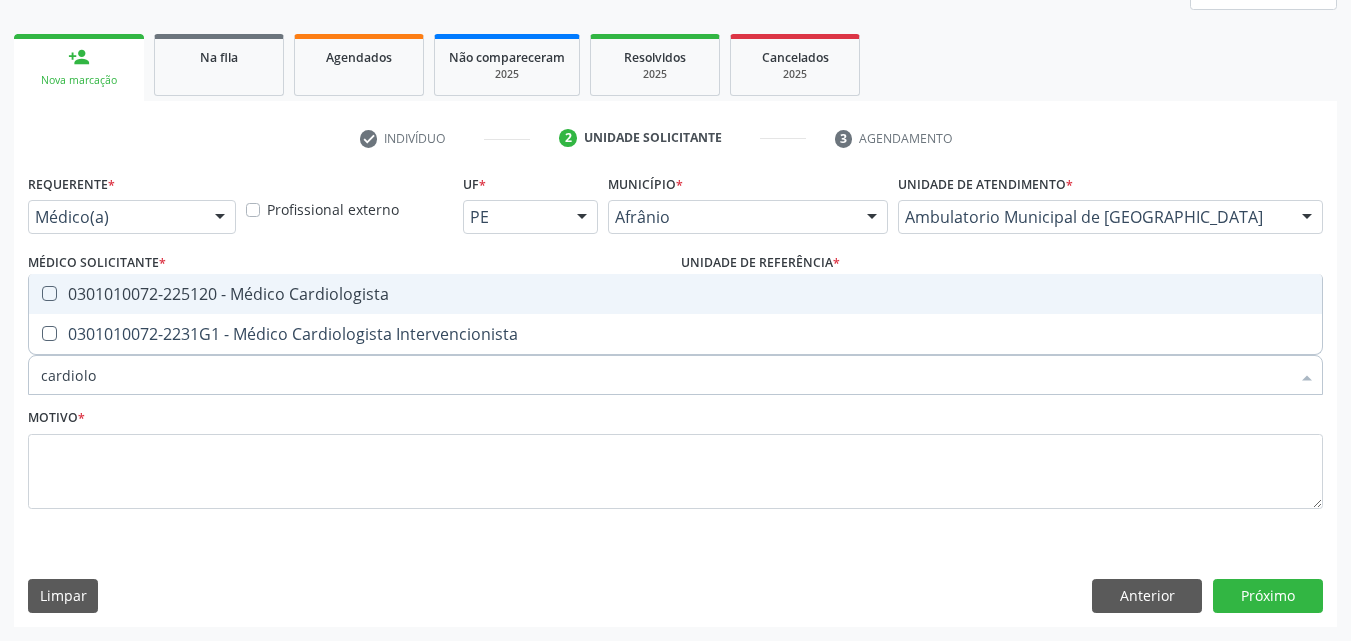 click on "0301010072-225120 - Médico Cardiologista" at bounding box center (675, 294) 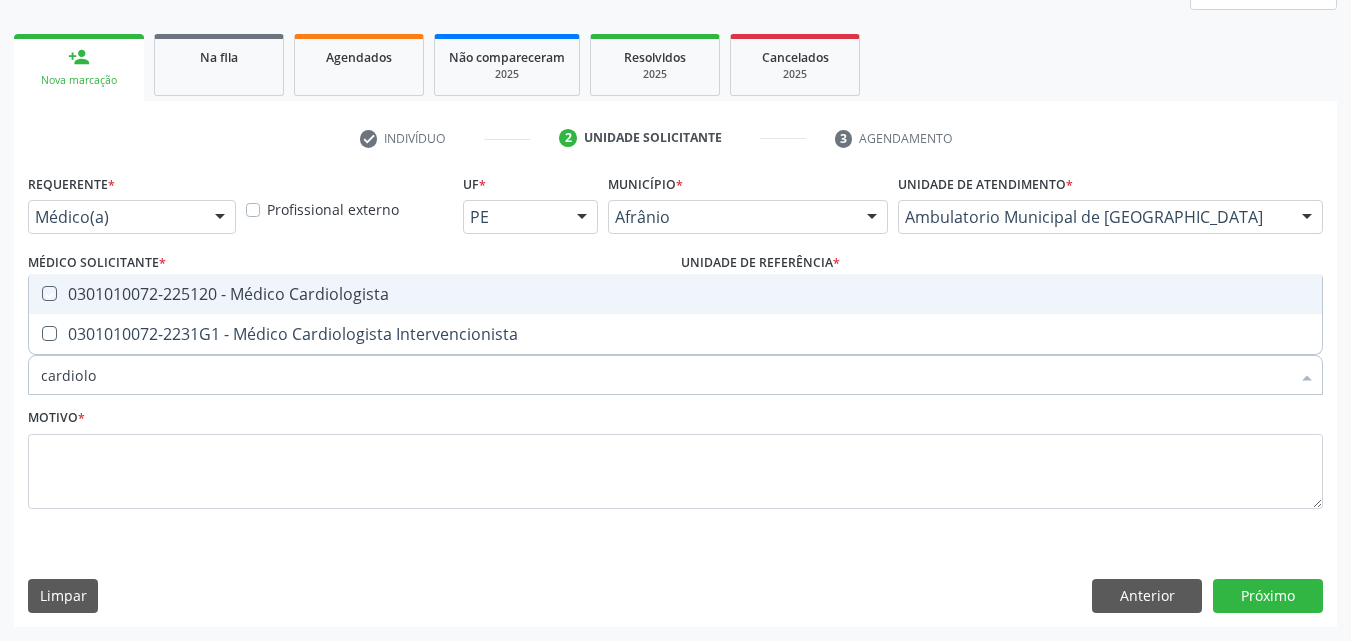 checkbox on "true" 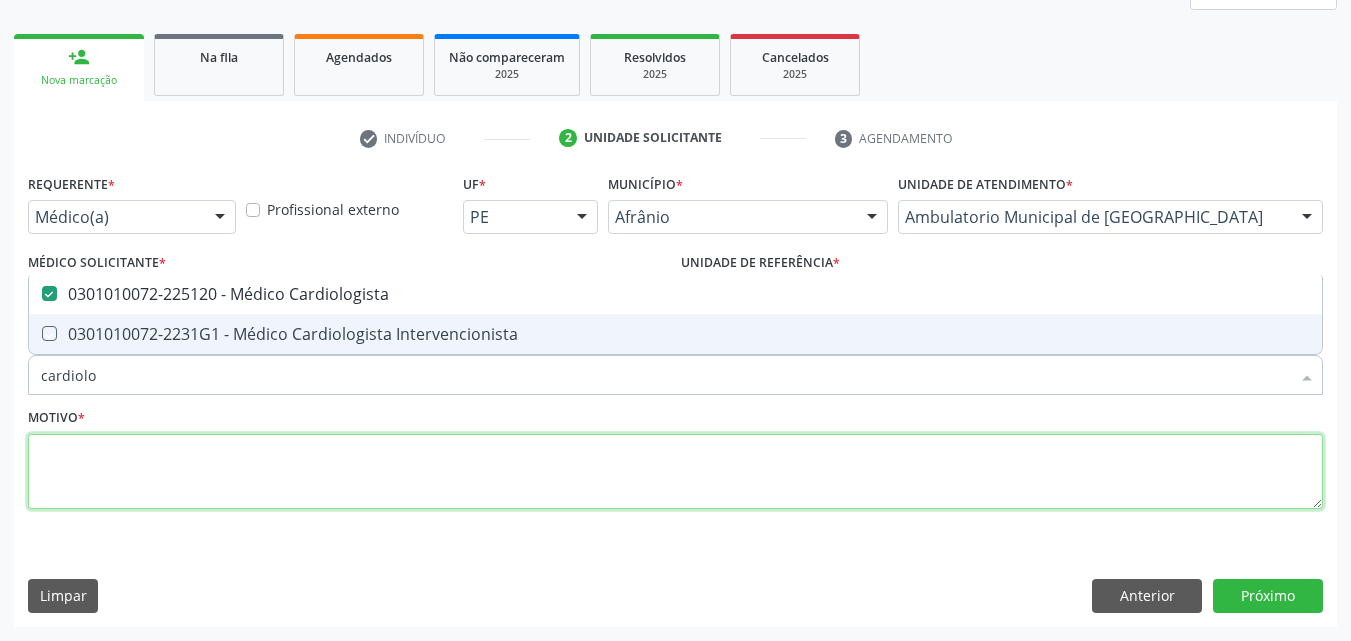 click at bounding box center [675, 472] 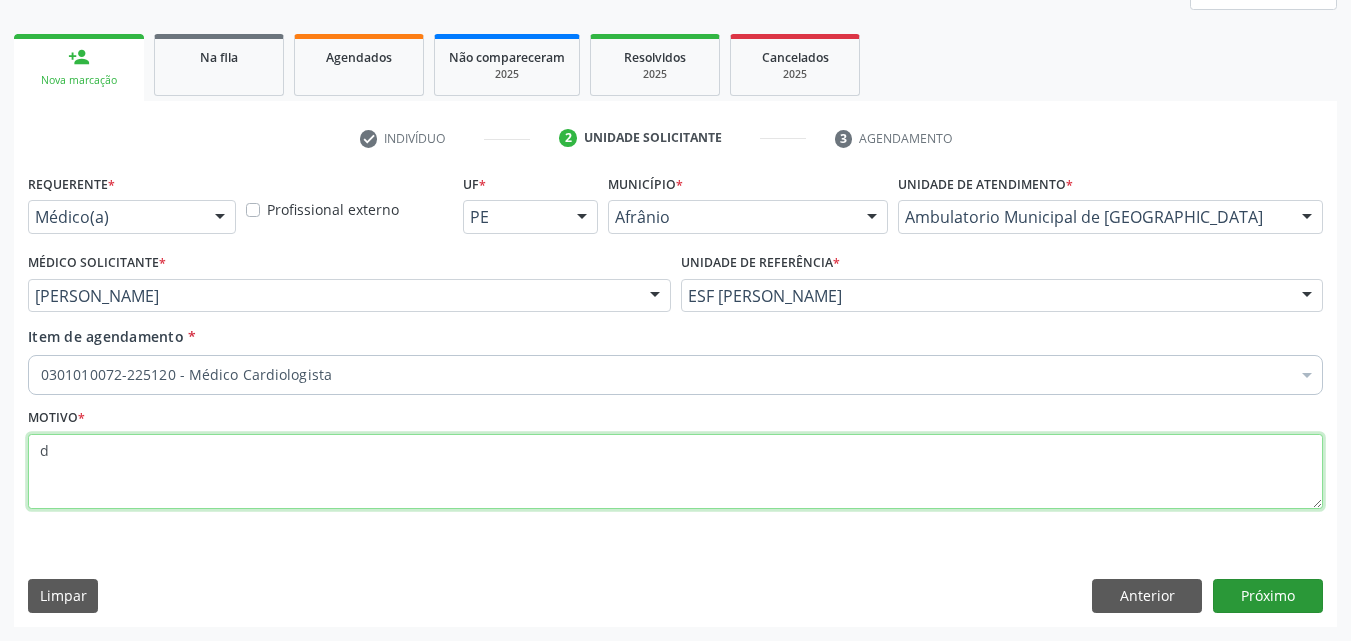 type on "d" 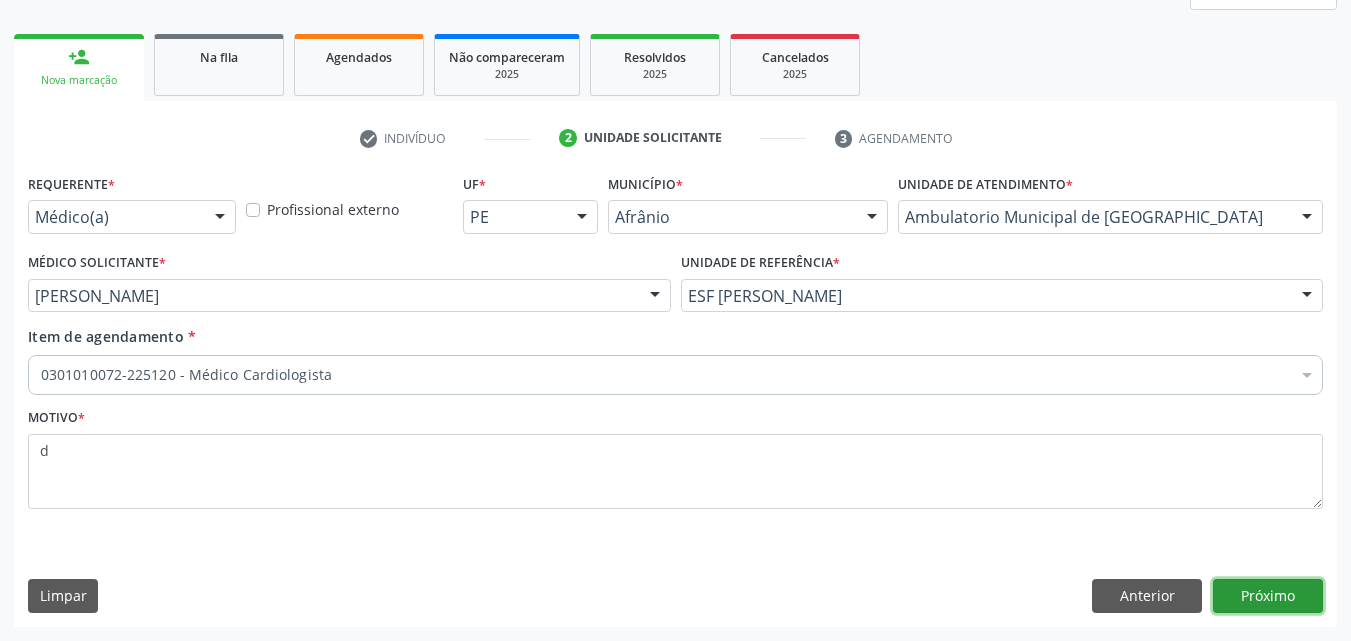 click on "Próximo" at bounding box center [1268, 596] 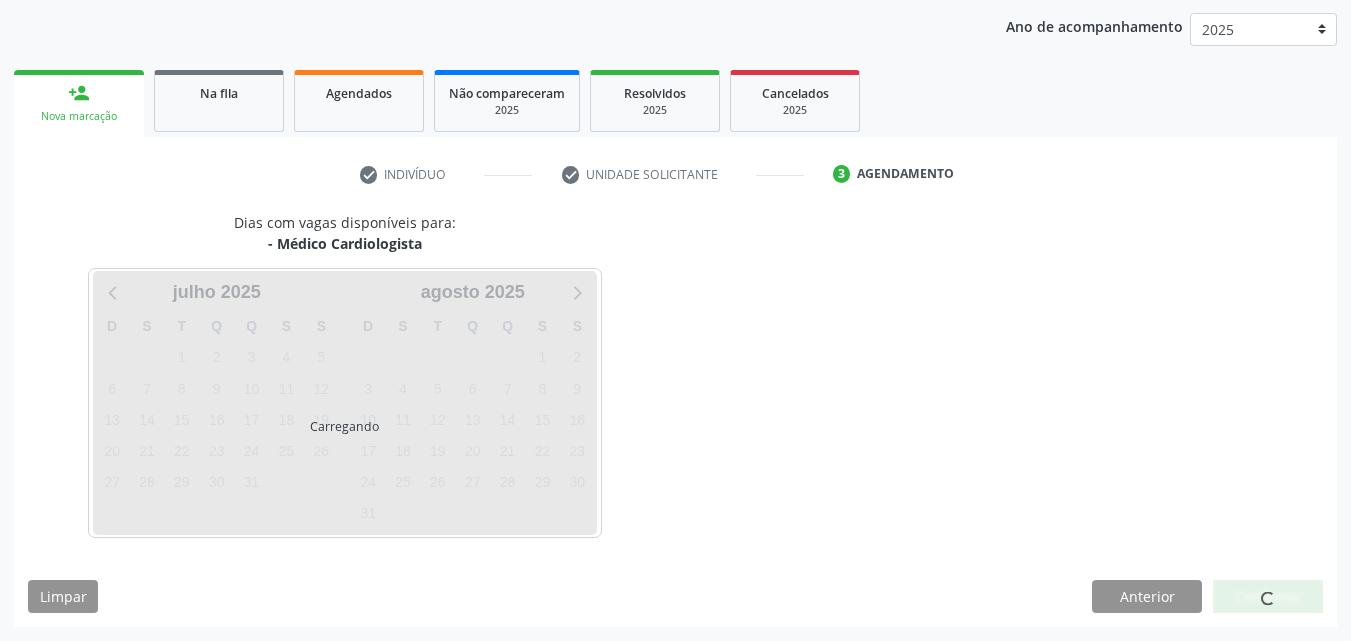 scroll, scrollTop: 229, scrollLeft: 0, axis: vertical 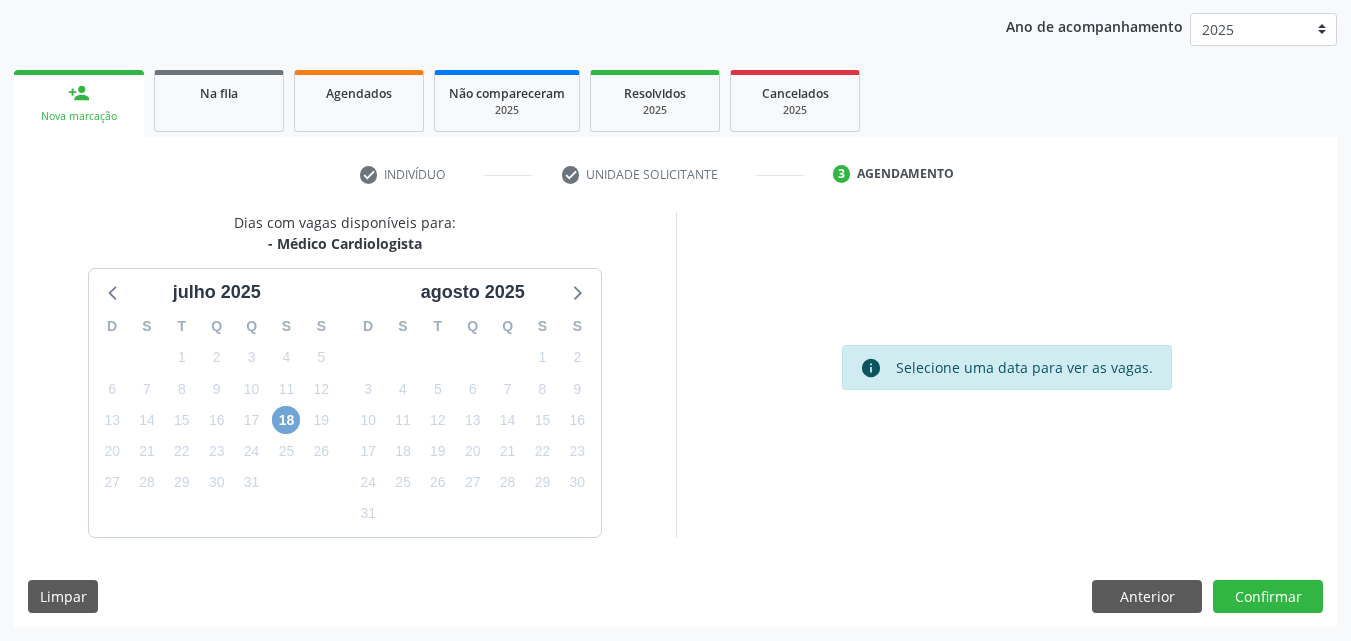 click on "18" at bounding box center (286, 420) 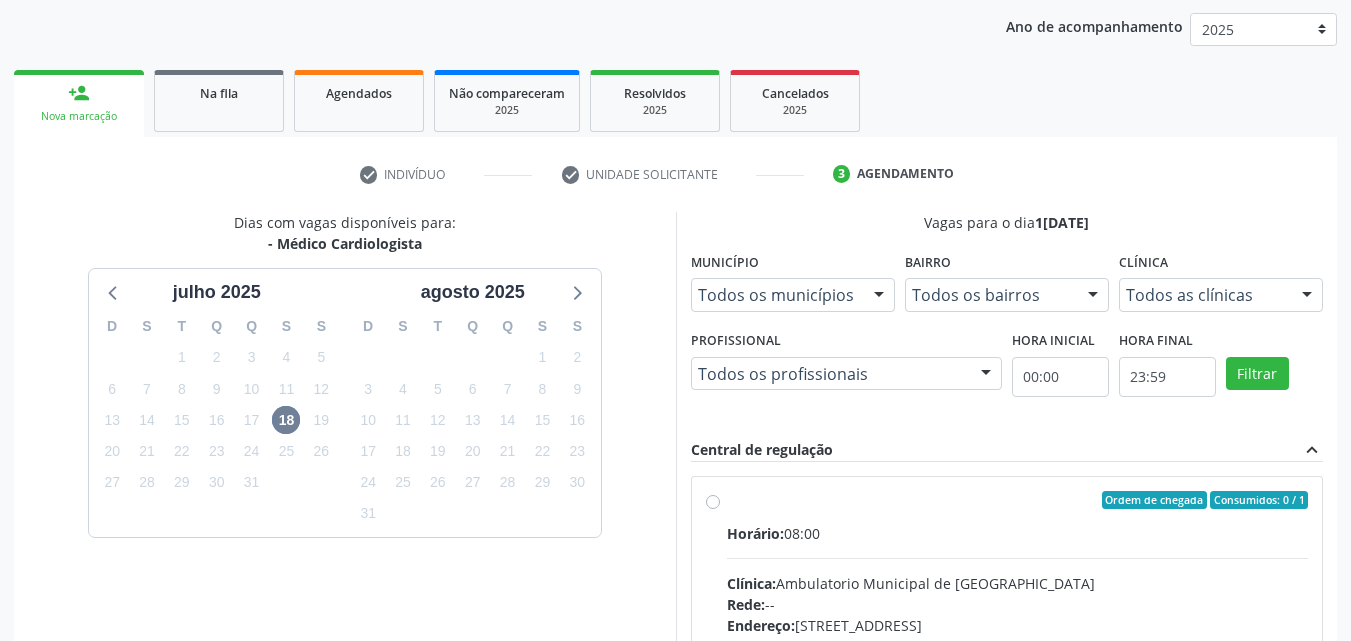 click on "Ordem de chegada
Consumidos: 0 / 1" at bounding box center (1018, 500) 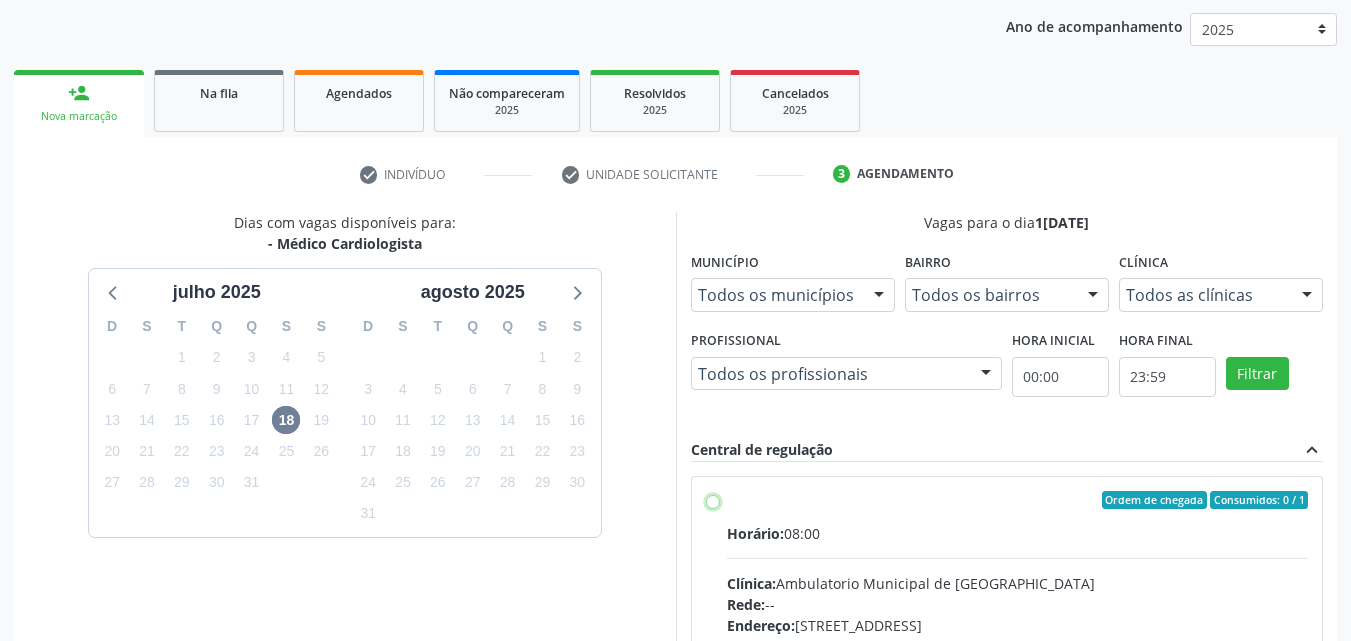 click on "Ordem de chegada
Consumidos: 0 / 1
Horário:   08:00
Clínica:  Ambulatorio Municipal de Saude
Rede:
--
Endereço:   A, nº 78, Centro, Afrânio - PE
Telefone:   --
Profissional:
--
Informações adicionais sobre o atendimento
Idade de atendimento:
Sem restrição
Gênero(s) atendido(s):
Sem restrição
Informações adicionais:
--" at bounding box center (713, 500) 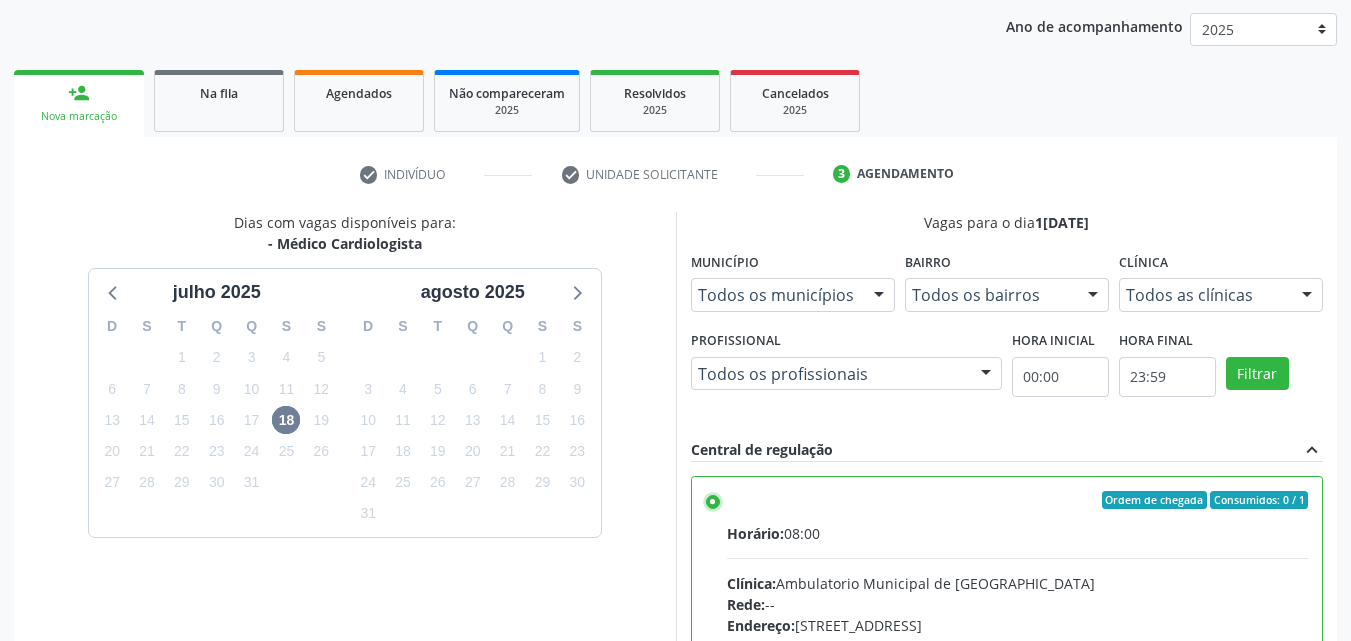 scroll, scrollTop: 99, scrollLeft: 0, axis: vertical 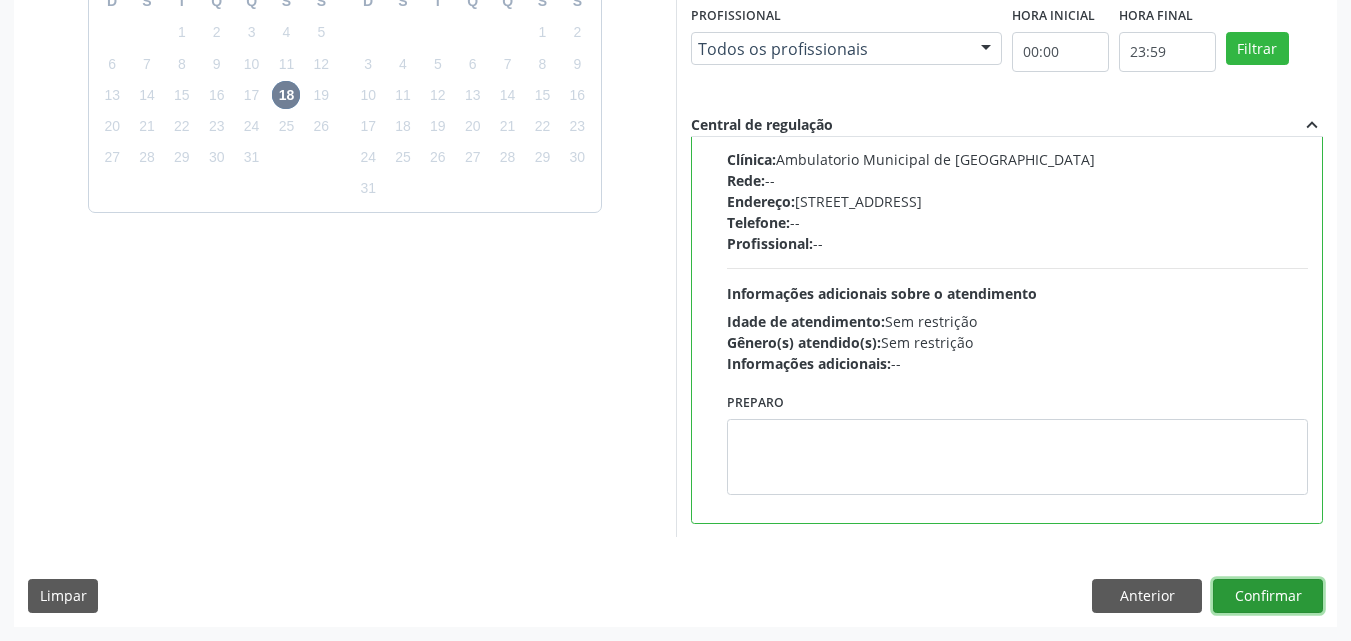 click on "Confirmar" at bounding box center (1268, 596) 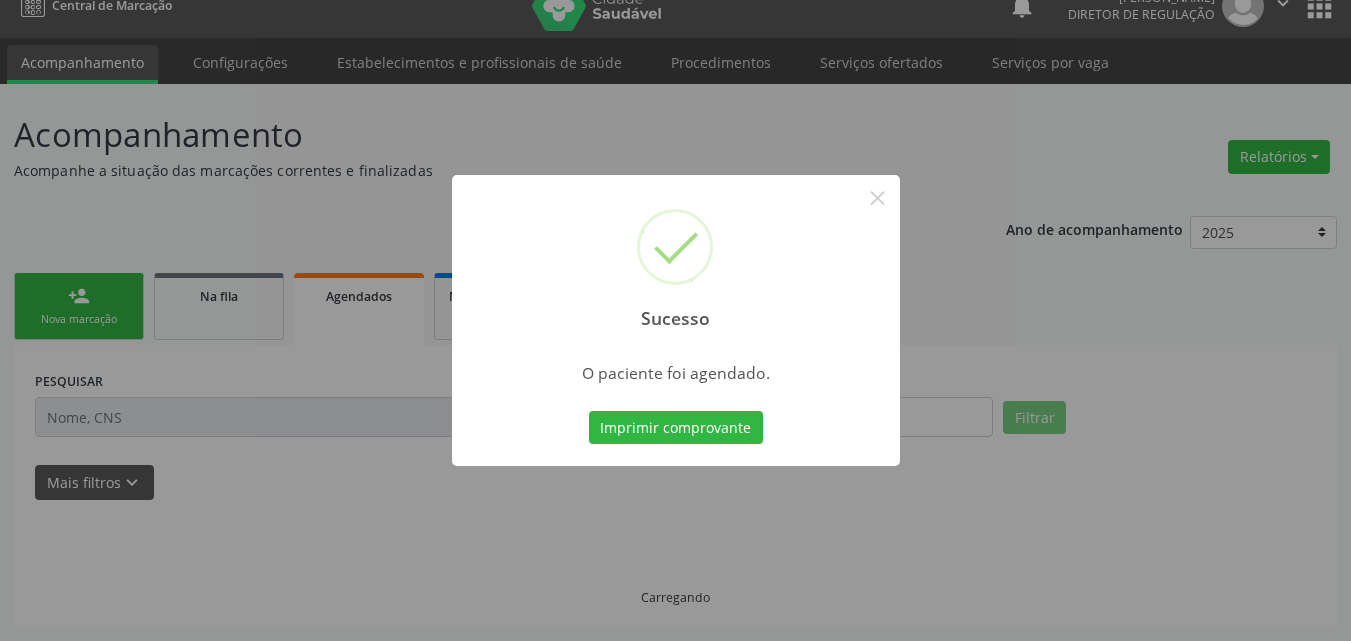 scroll, scrollTop: 26, scrollLeft: 0, axis: vertical 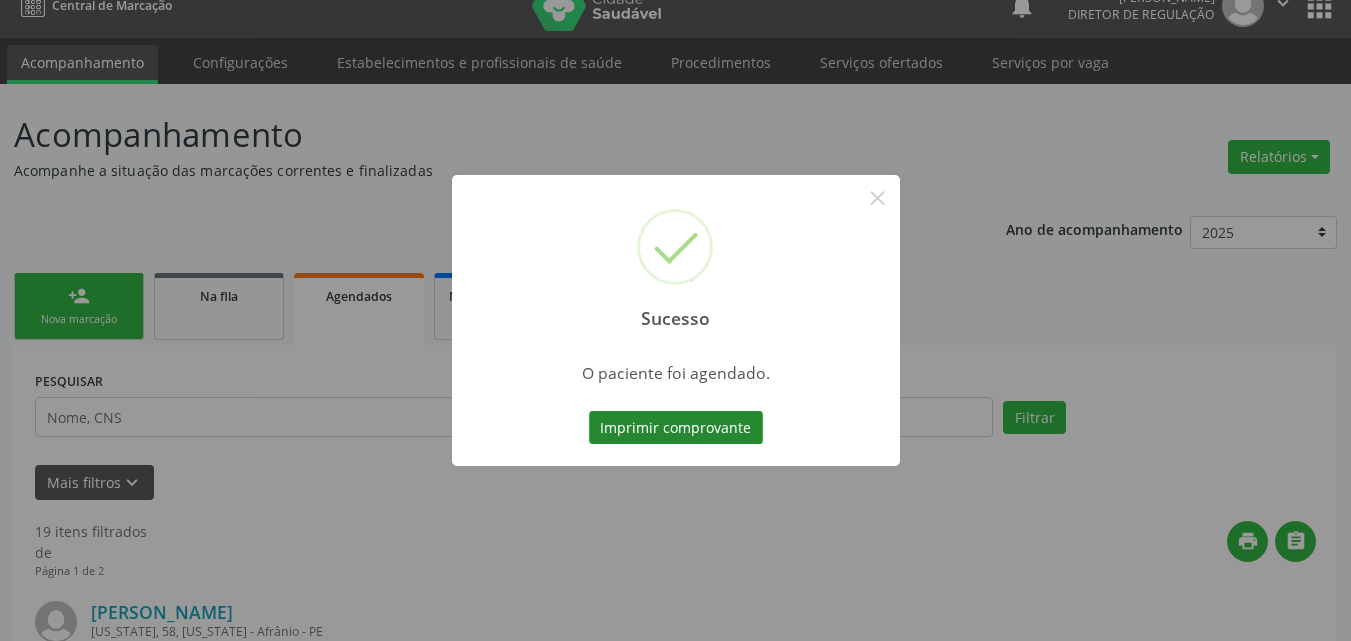 click on "Imprimir comprovante" at bounding box center [676, 428] 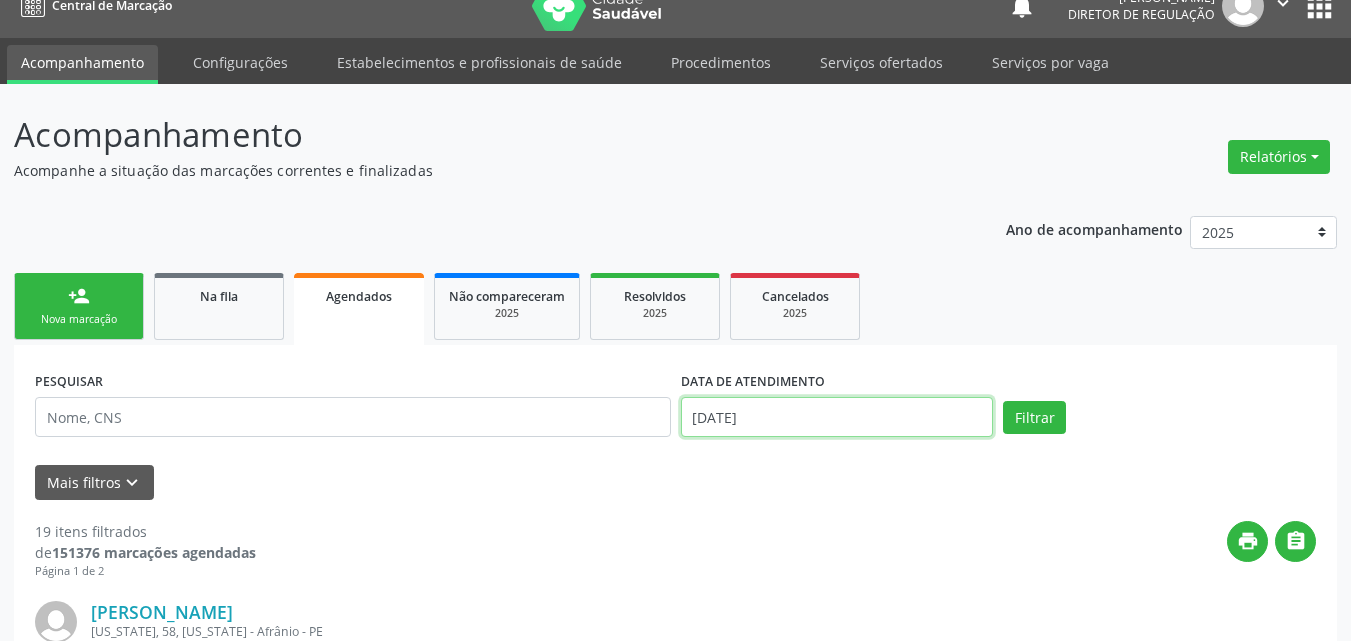 click on "16[DATE]" at bounding box center (837, 417) 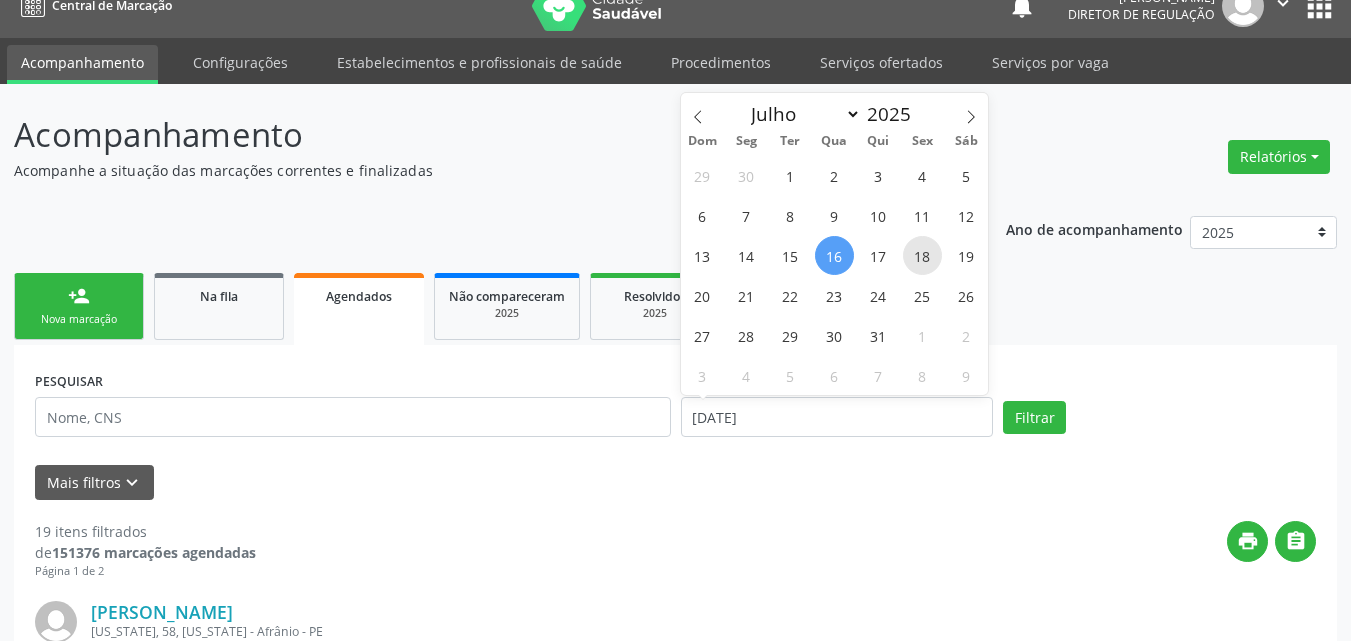 click on "18" at bounding box center [922, 255] 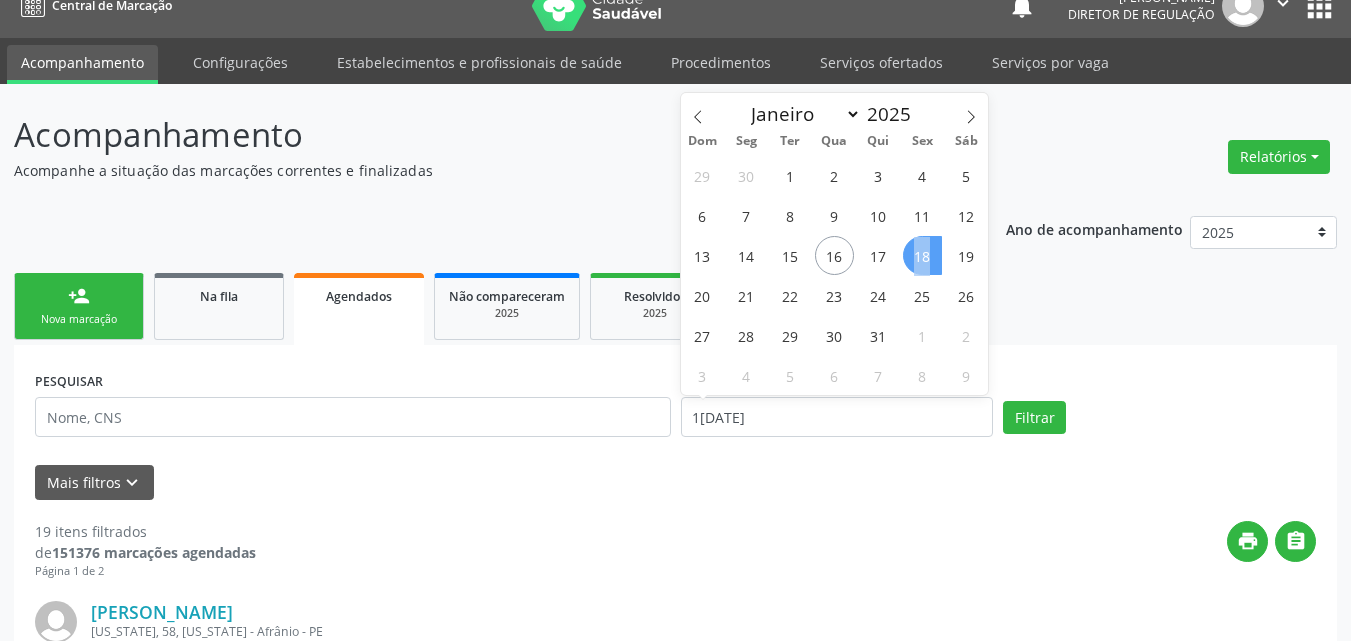 click on "18" at bounding box center [922, 255] 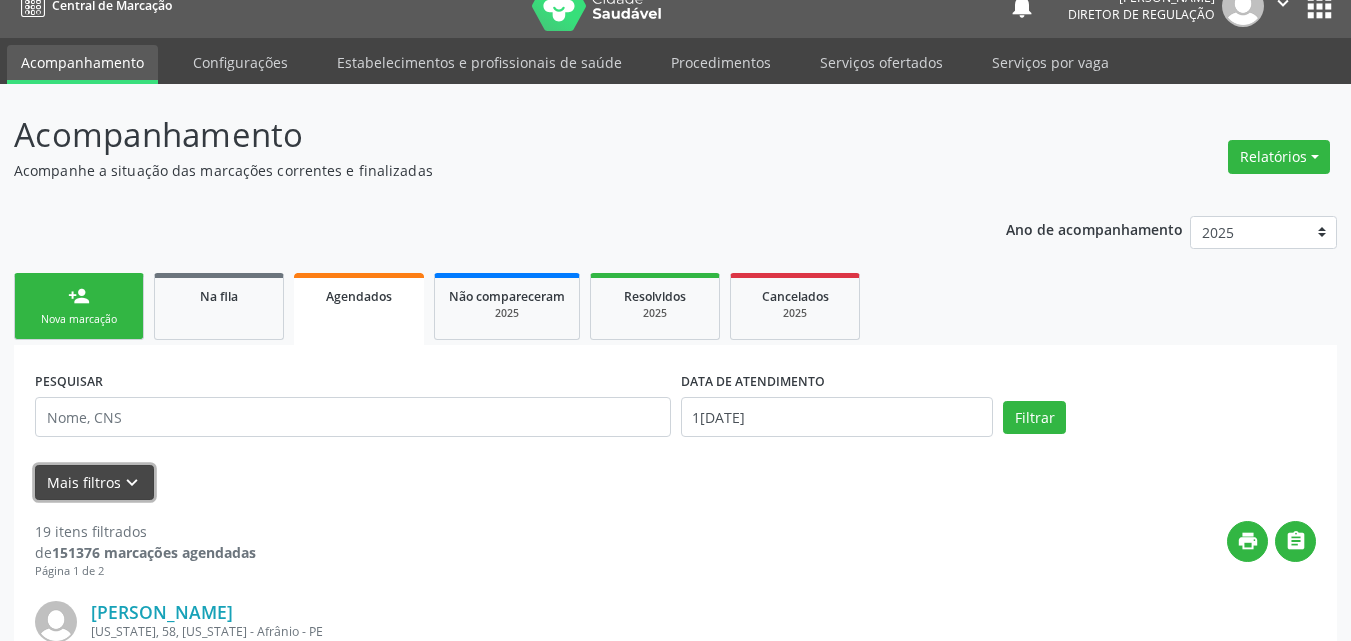 click on "keyboard_arrow_down" at bounding box center (132, 483) 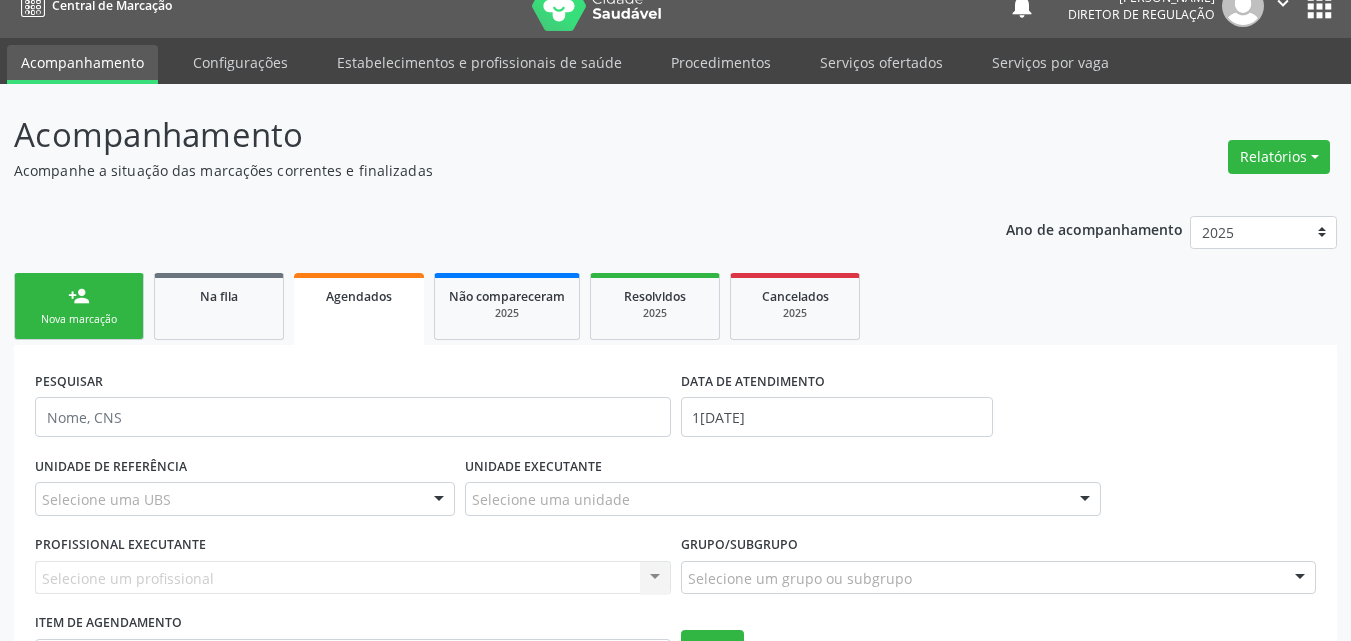 scroll, scrollTop: 226, scrollLeft: 0, axis: vertical 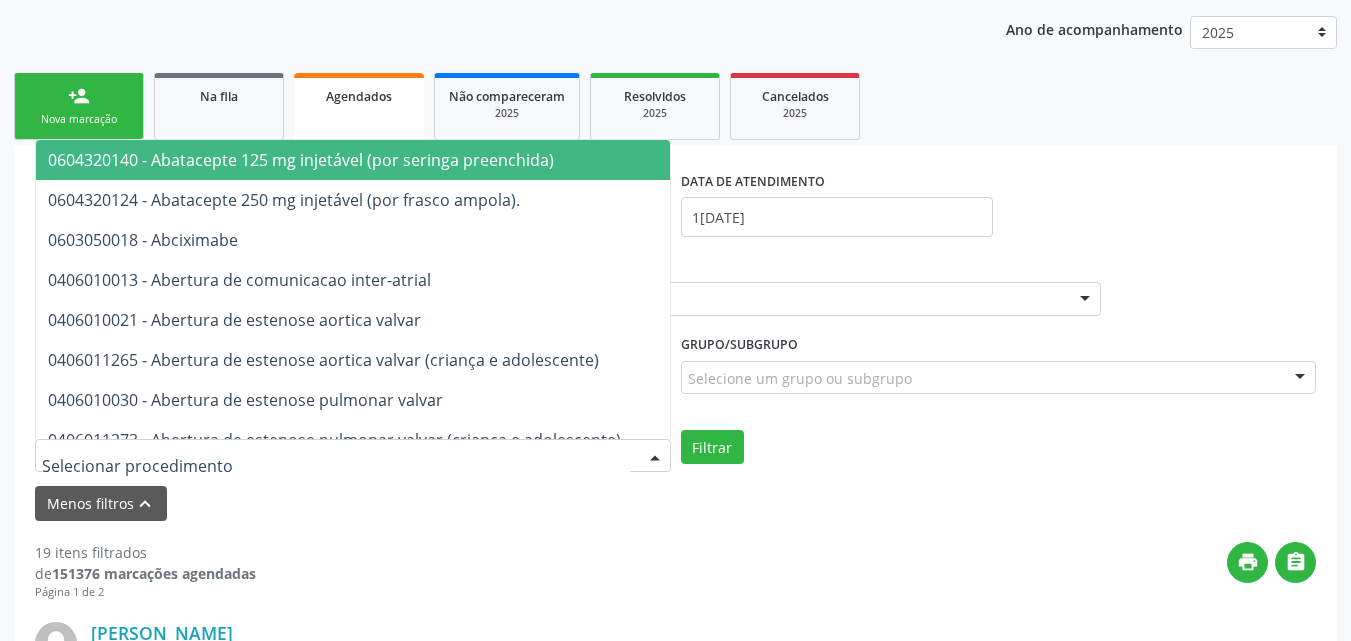 click at bounding box center [353, 456] 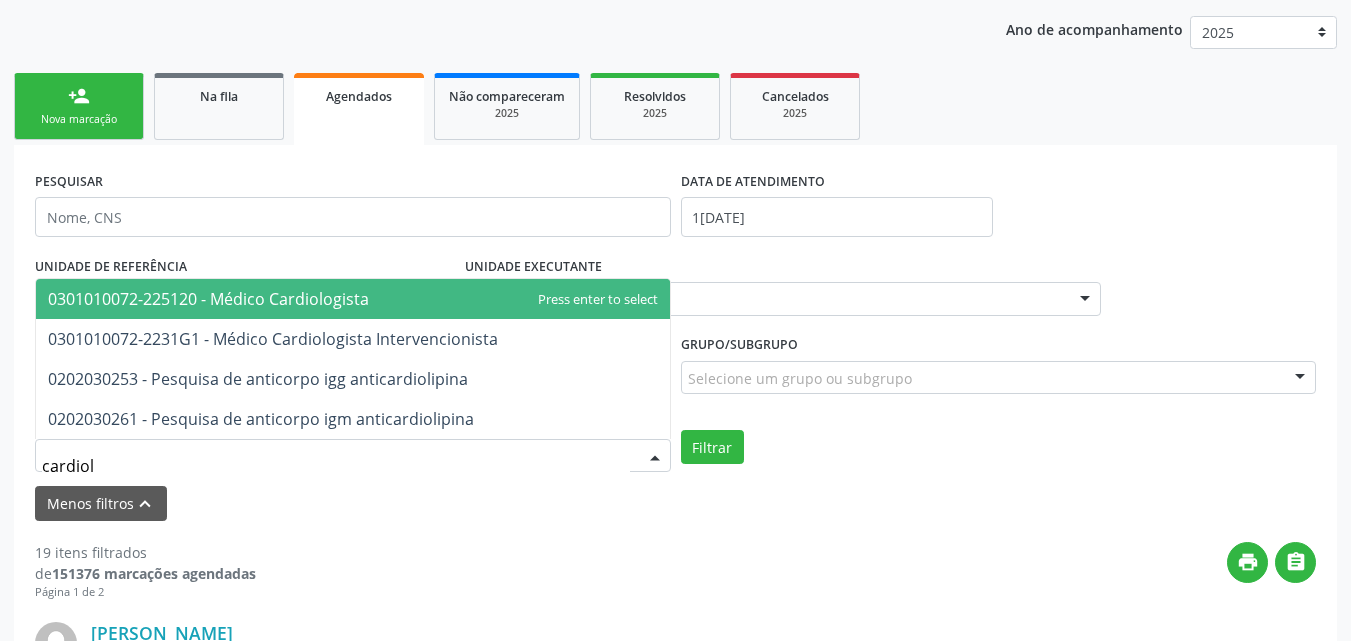 type on "cardiolo" 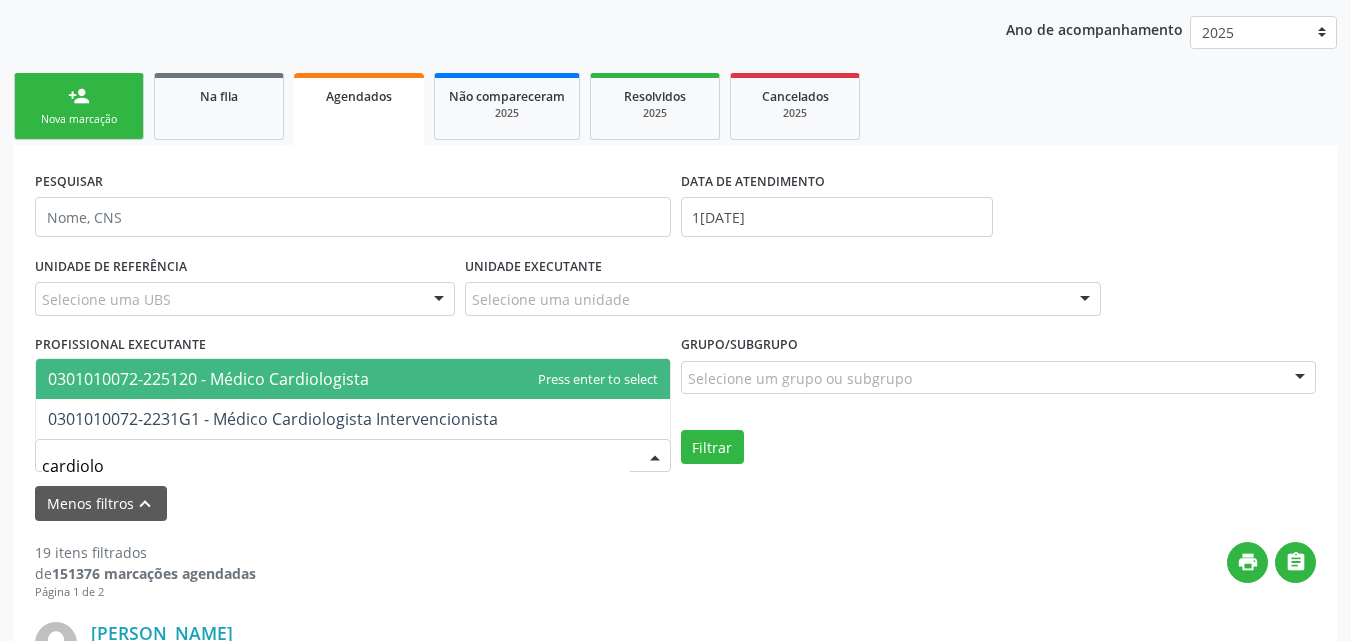 click on "0301010072-225120 - Médico Cardiologista" at bounding box center (208, 379) 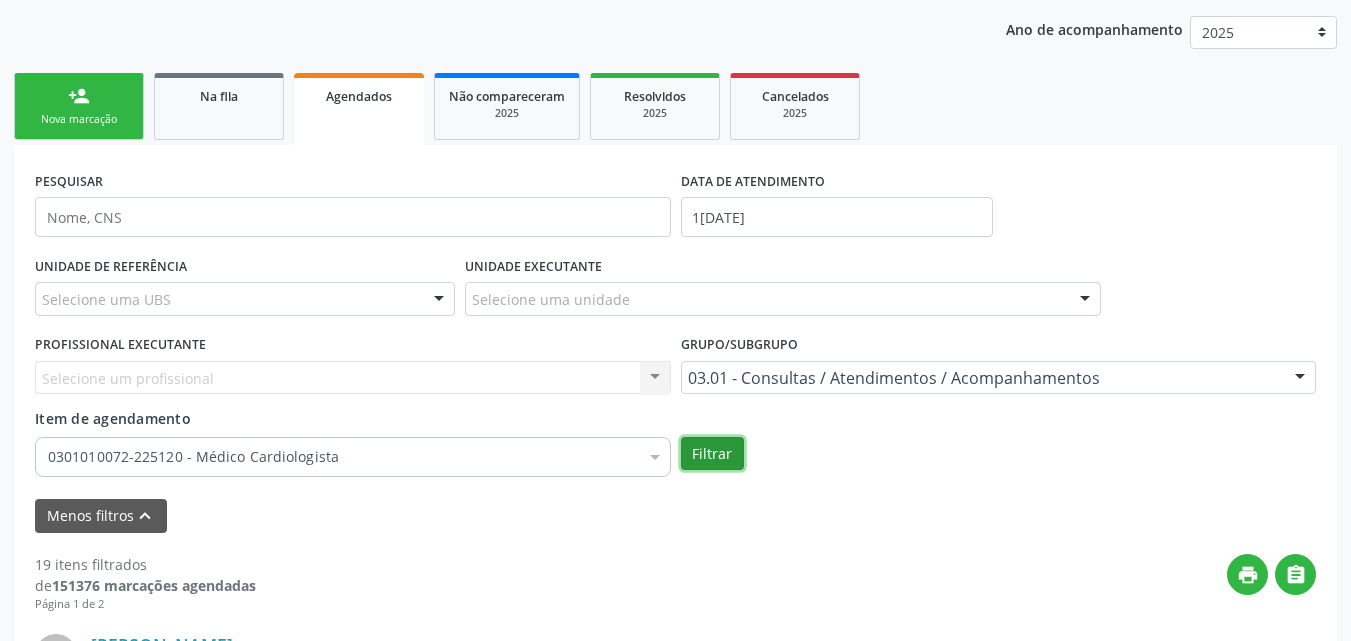 click on "Filtrar" at bounding box center (712, 454) 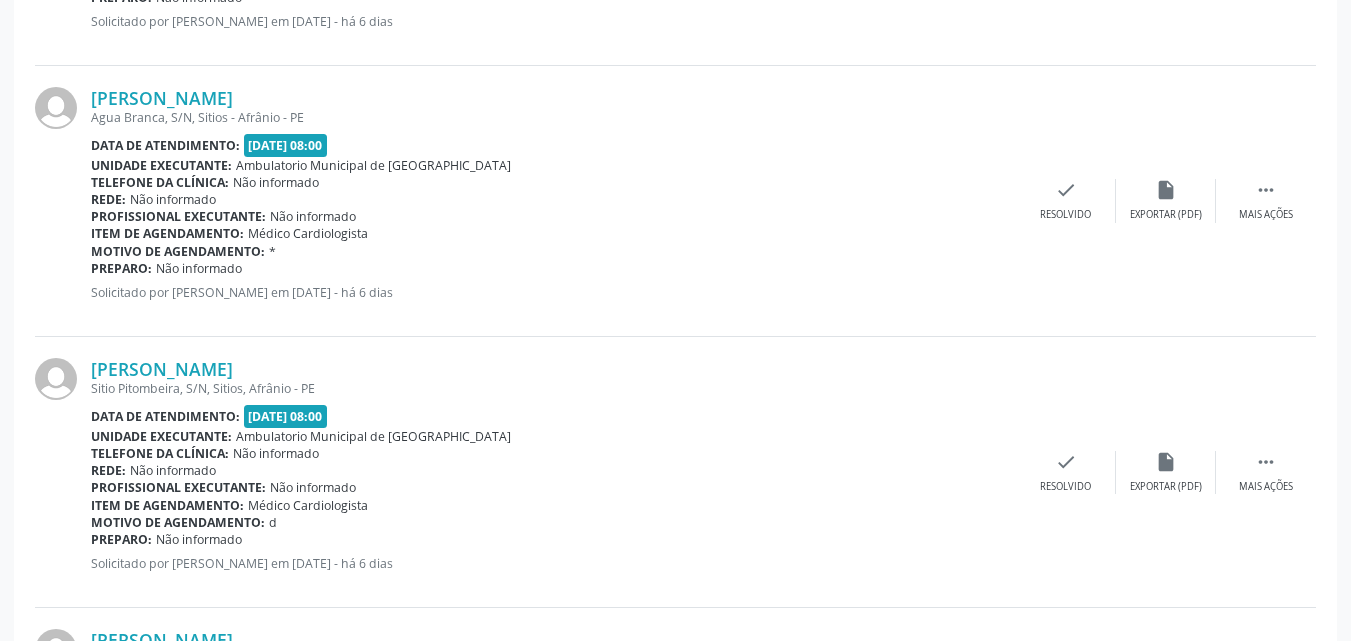 scroll, scrollTop: 4356, scrollLeft: 0, axis: vertical 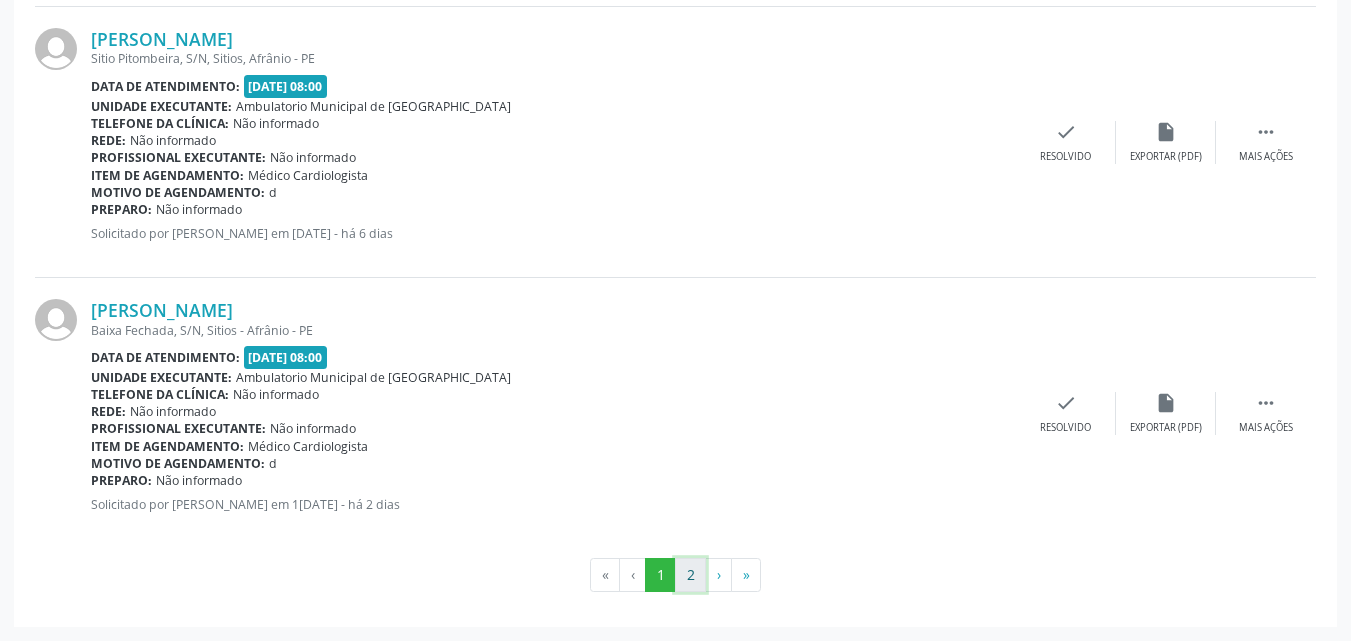 click on "2" at bounding box center [690, 575] 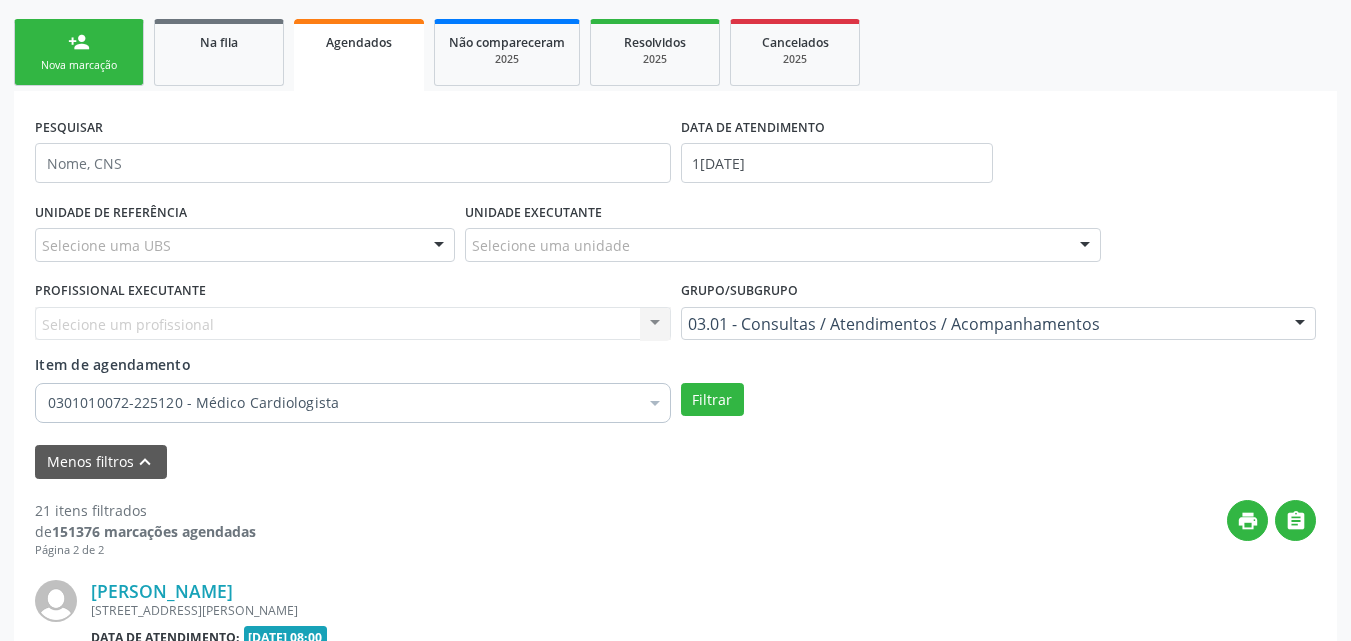 scroll, scrollTop: 1916, scrollLeft: 0, axis: vertical 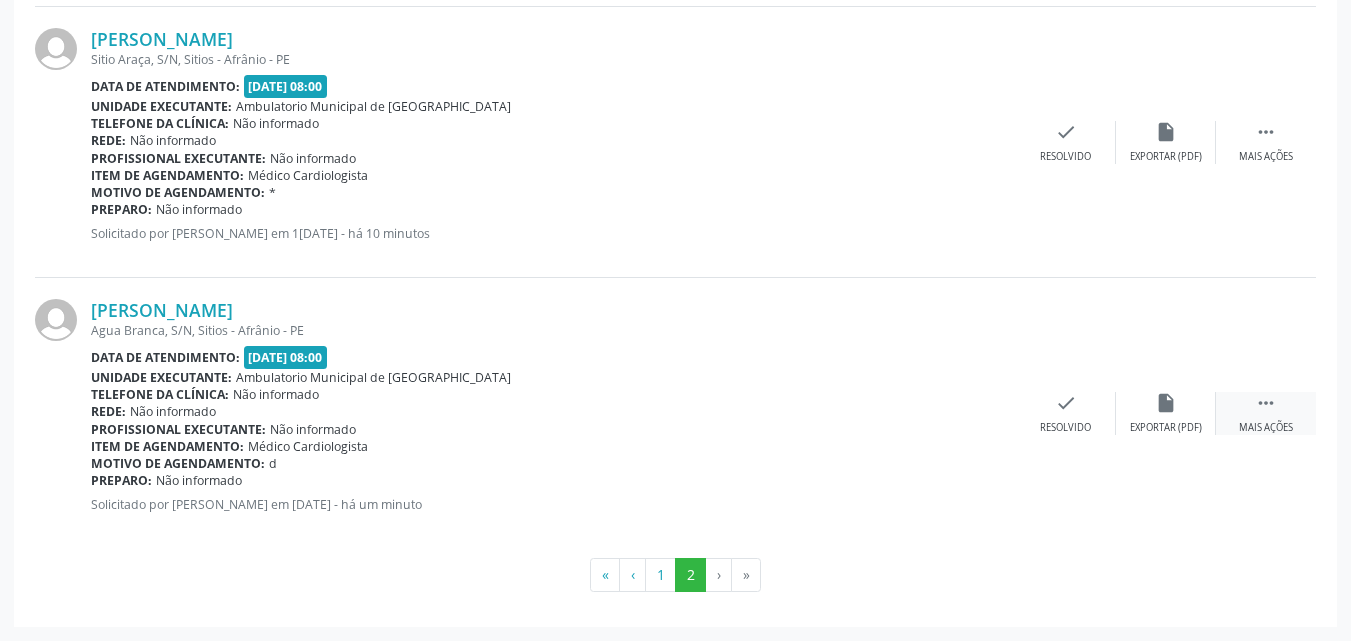 click on "" at bounding box center [1266, 403] 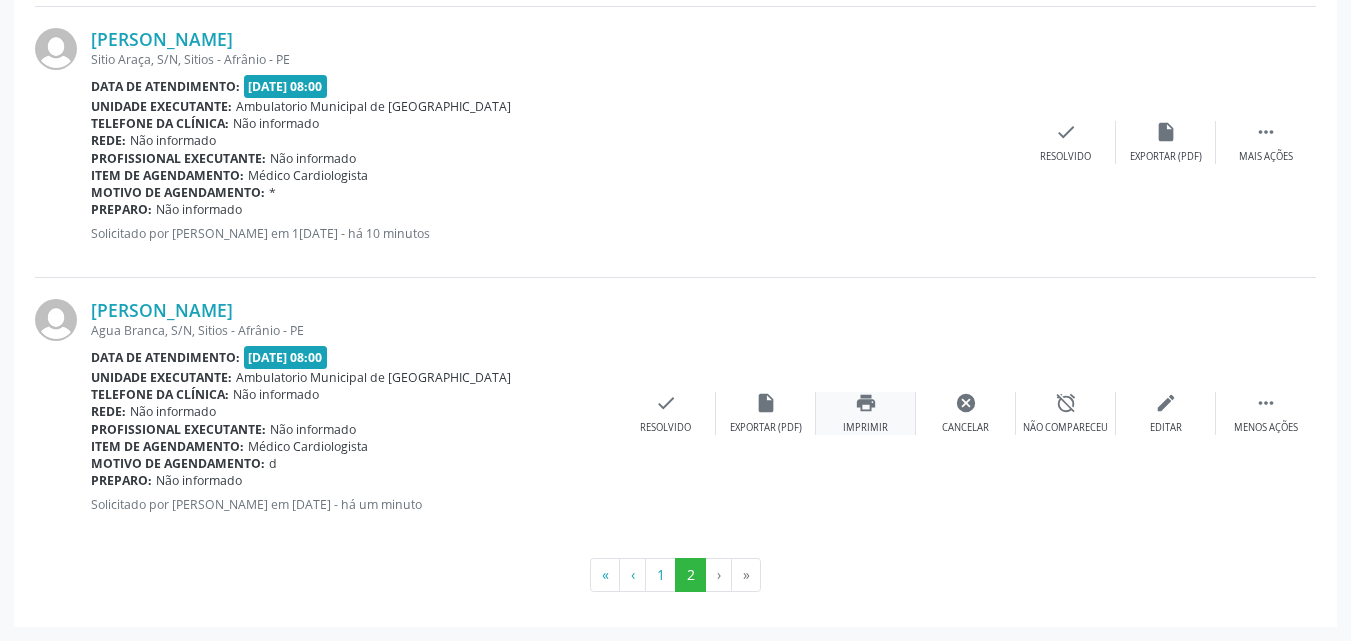 click on "print
Imprimir" at bounding box center [866, 413] 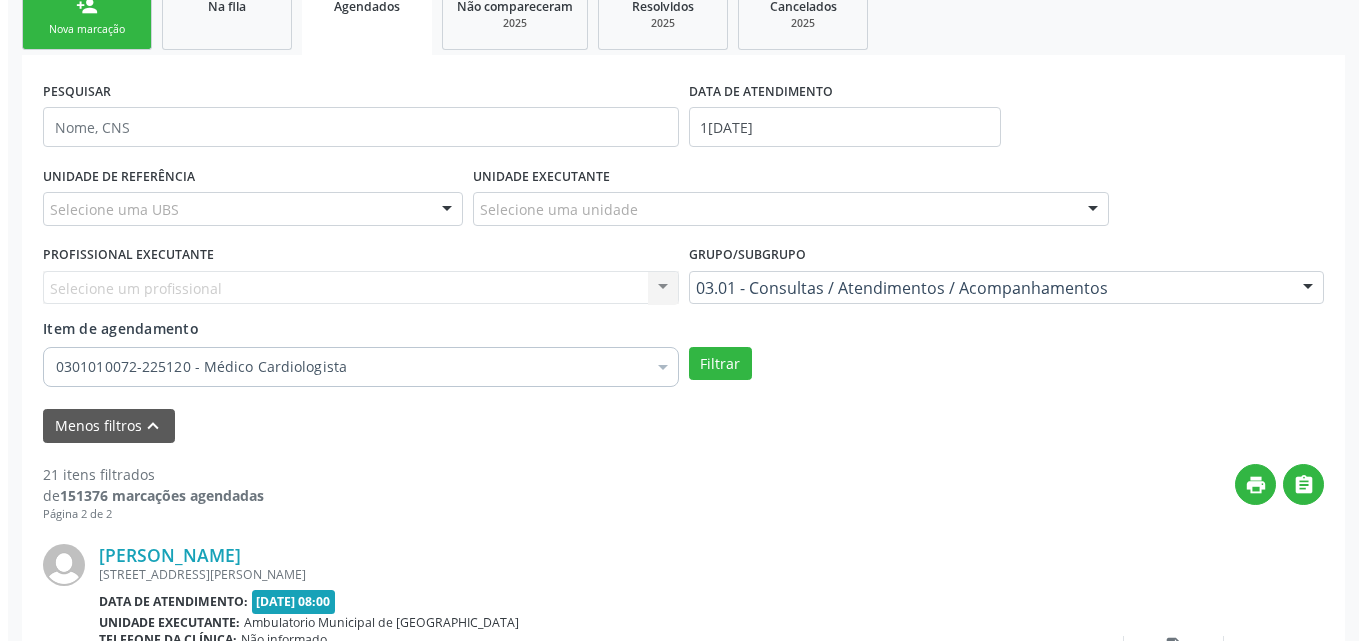 scroll, scrollTop: 0, scrollLeft: 0, axis: both 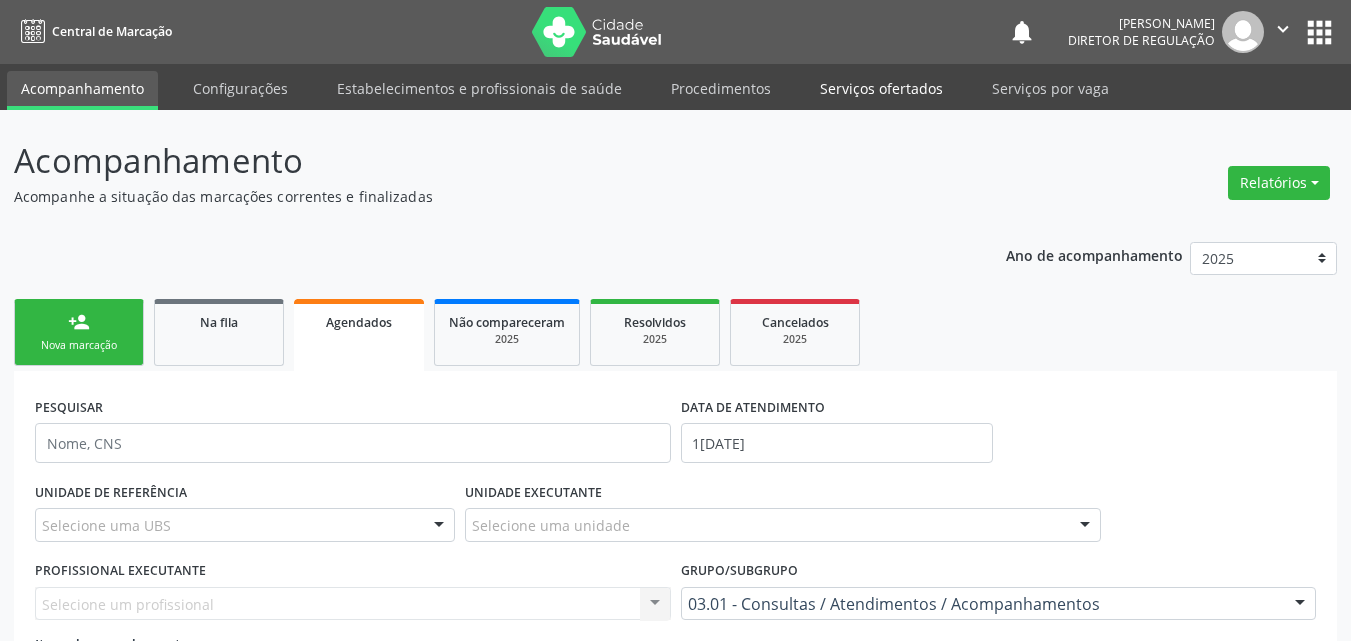 click on "Serviços ofertados" at bounding box center (881, 88) 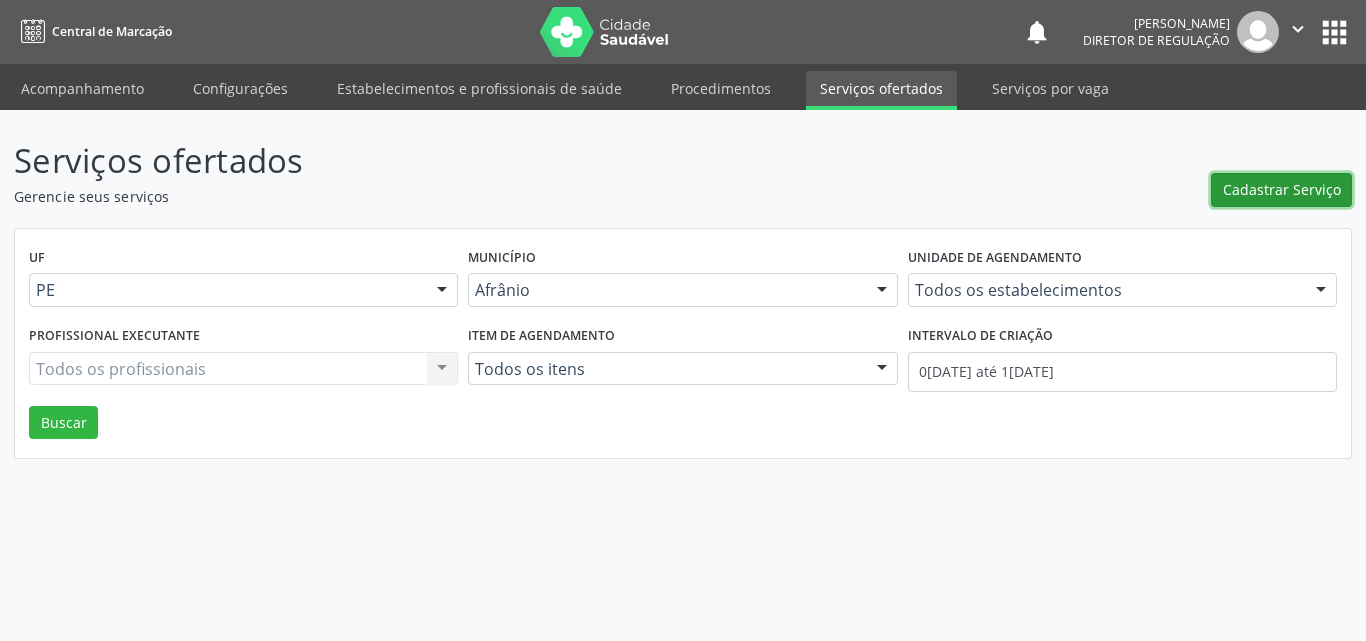 click on "Cadastrar Serviço" at bounding box center (1282, 189) 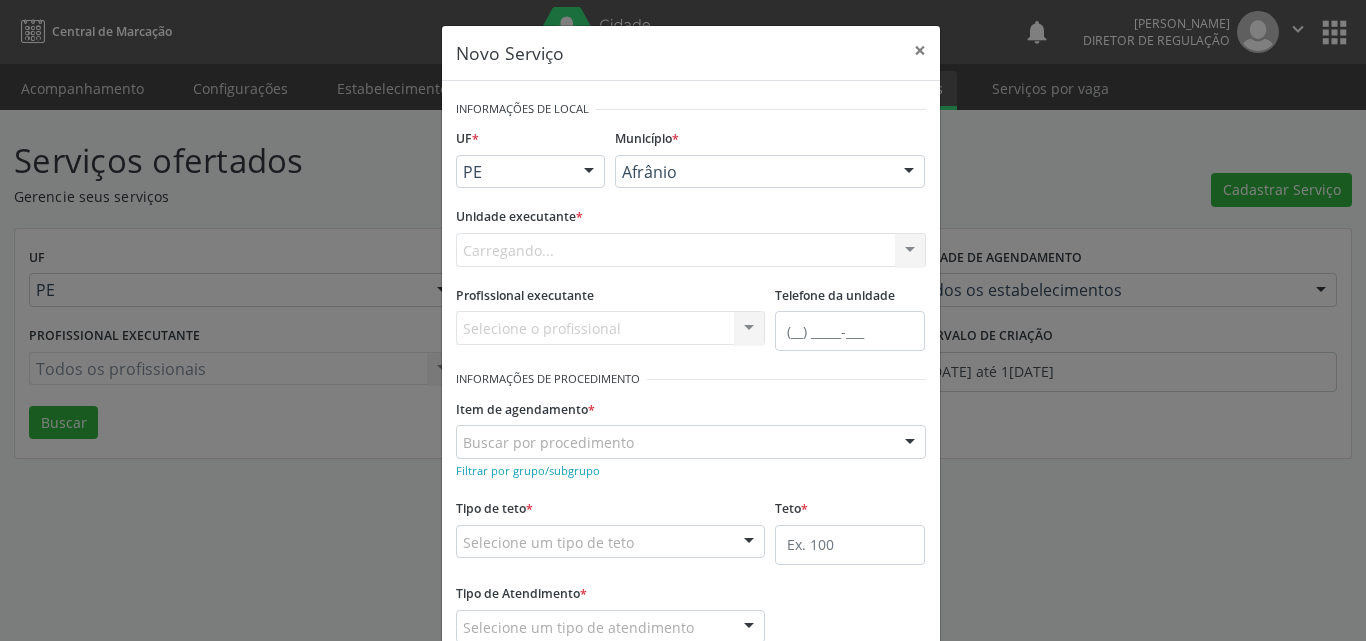 scroll, scrollTop: 0, scrollLeft: 0, axis: both 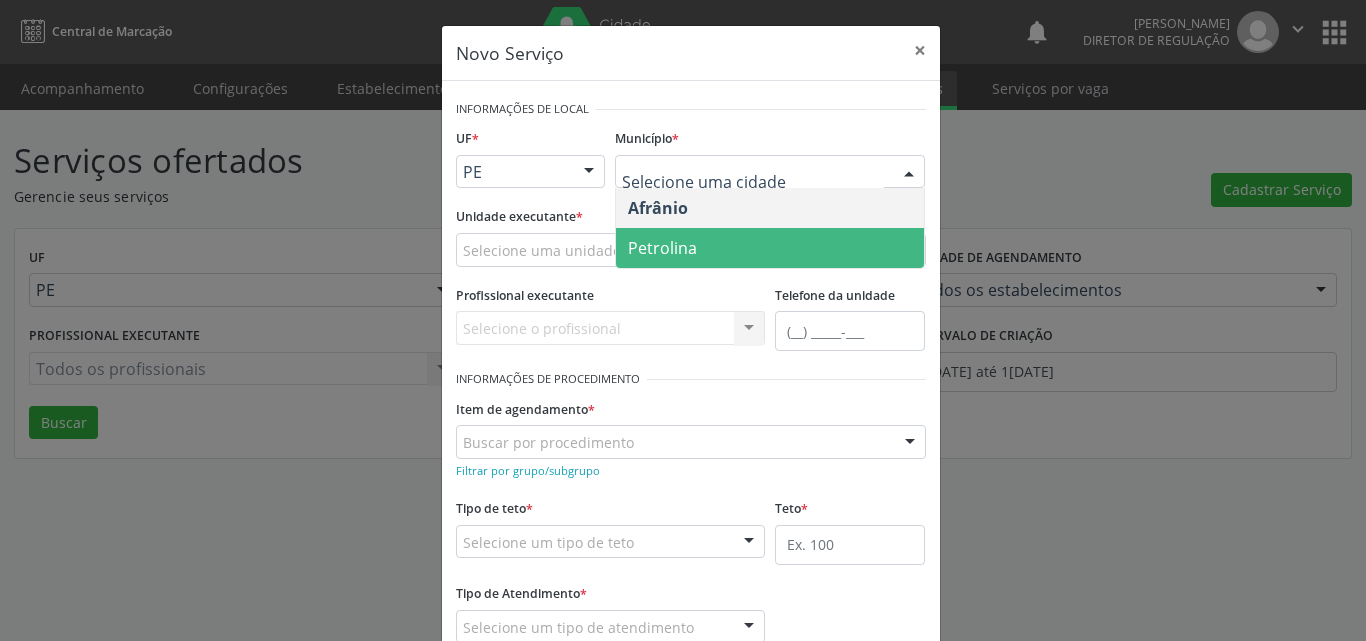 click on "Petrolina" at bounding box center (770, 248) 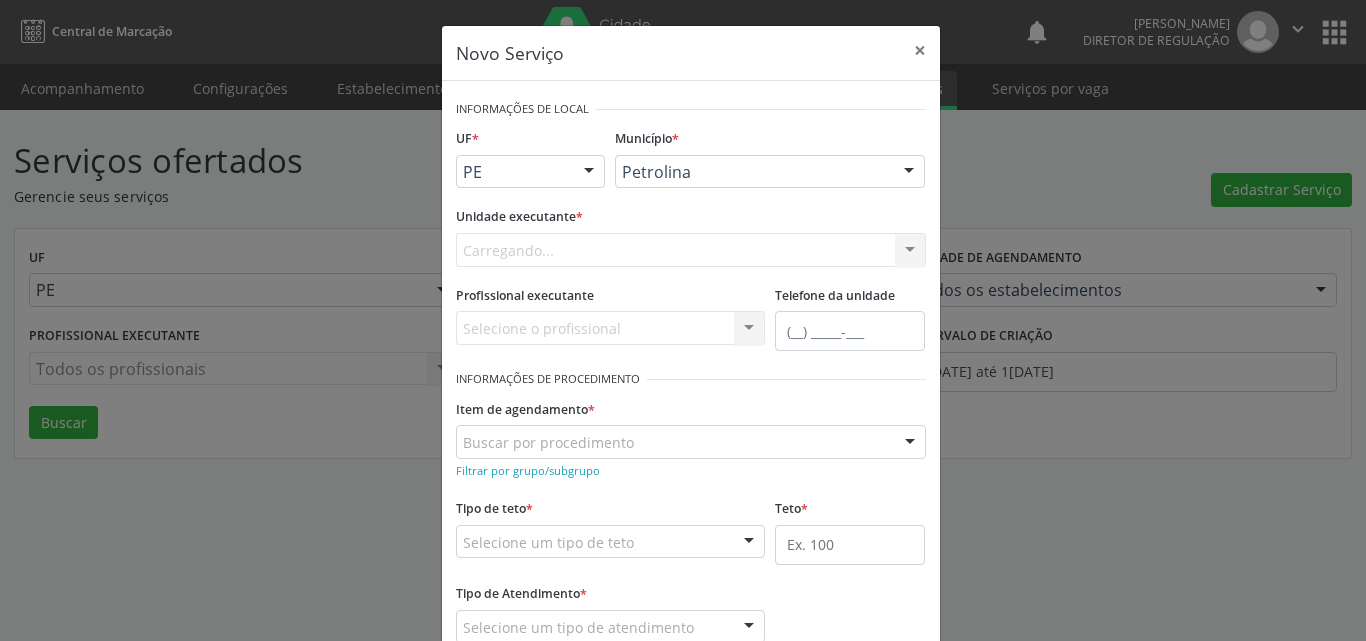 click on "Carregando...
Academia da Saude de Afranio   Academia da Saude do Bairro [PERSON_NAME]   Academia da Saude do Distrito de [GEOGRAPHIC_DATA] do Distrito de Extrema   [GEOGRAPHIC_DATA] do [PERSON_NAME]   Ambulatorio Municipal de Saude   Caf Central de Abastecimento Farmaceutico   Centro de Atencao Psicossocial de Afranio Pe   Centro de Especialidades   Cime   Cuidar   Equipe de Atencao Basica Prisional Tipo I com Saude Mental   Esf [PERSON_NAME] Nonato   Esf Custodia Maria da Conceicao   Esf [PERSON_NAME] e [PERSON_NAME]   Esf [PERSON_NAME]   Esf de Barra das Melancias   Esf de Extrema   Farmacia Basica do Municipio de [GEOGRAPHIC_DATA][PERSON_NAME] [MEDICAL_DATA] Ambulatorio Municipal   Laboratorio de Protese Dentario   Lid Laboratorio de Investigacoes e Diagnosticos               Selac" at bounding box center (691, 250) 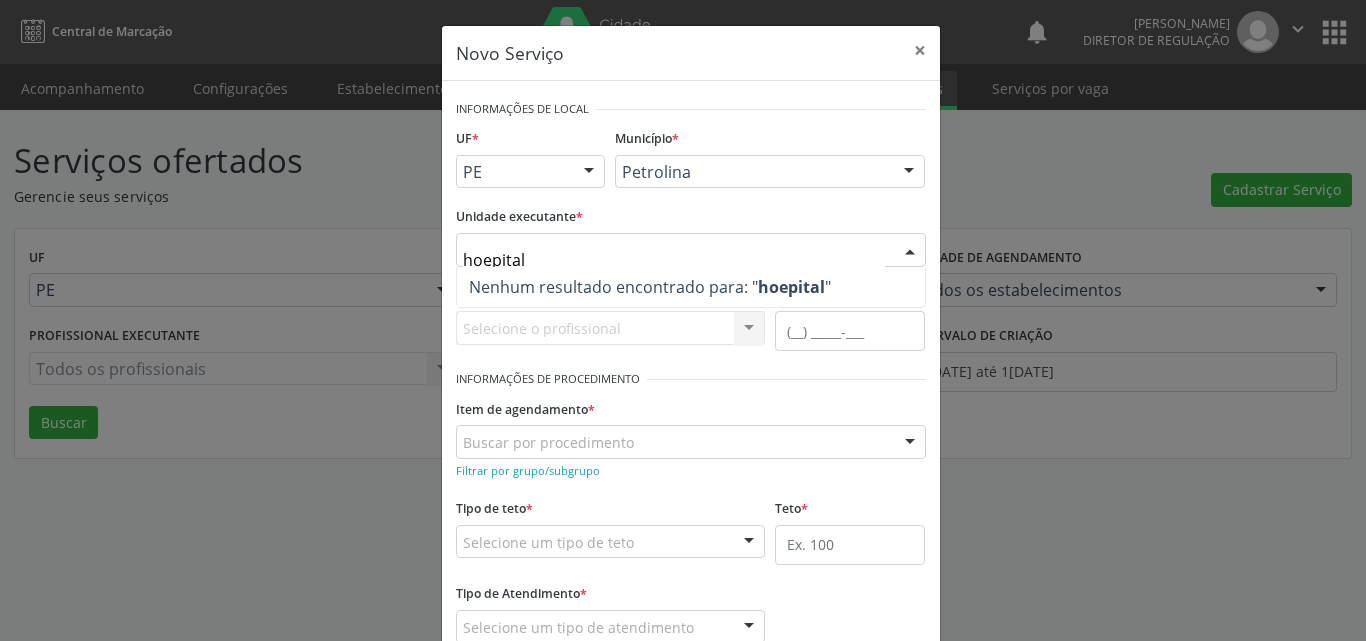 drag, startPoint x: 482, startPoint y: 258, endPoint x: 503, endPoint y: 258, distance: 21 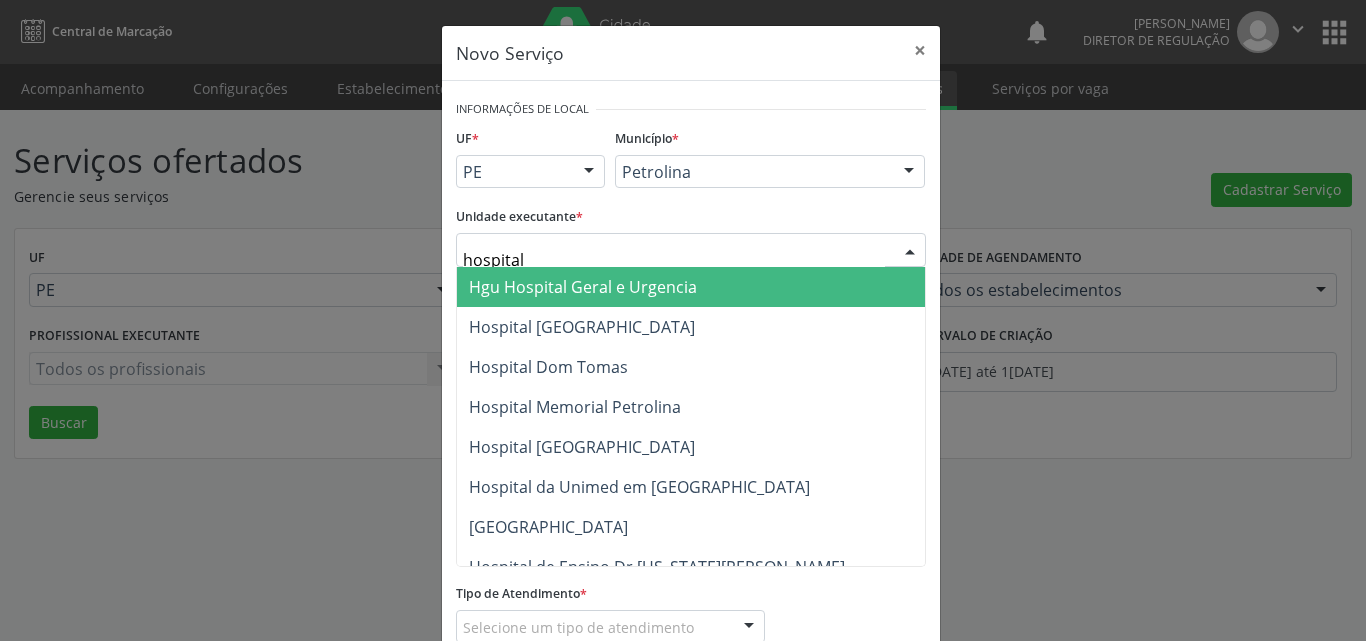 click on "hospital" at bounding box center (674, 260) 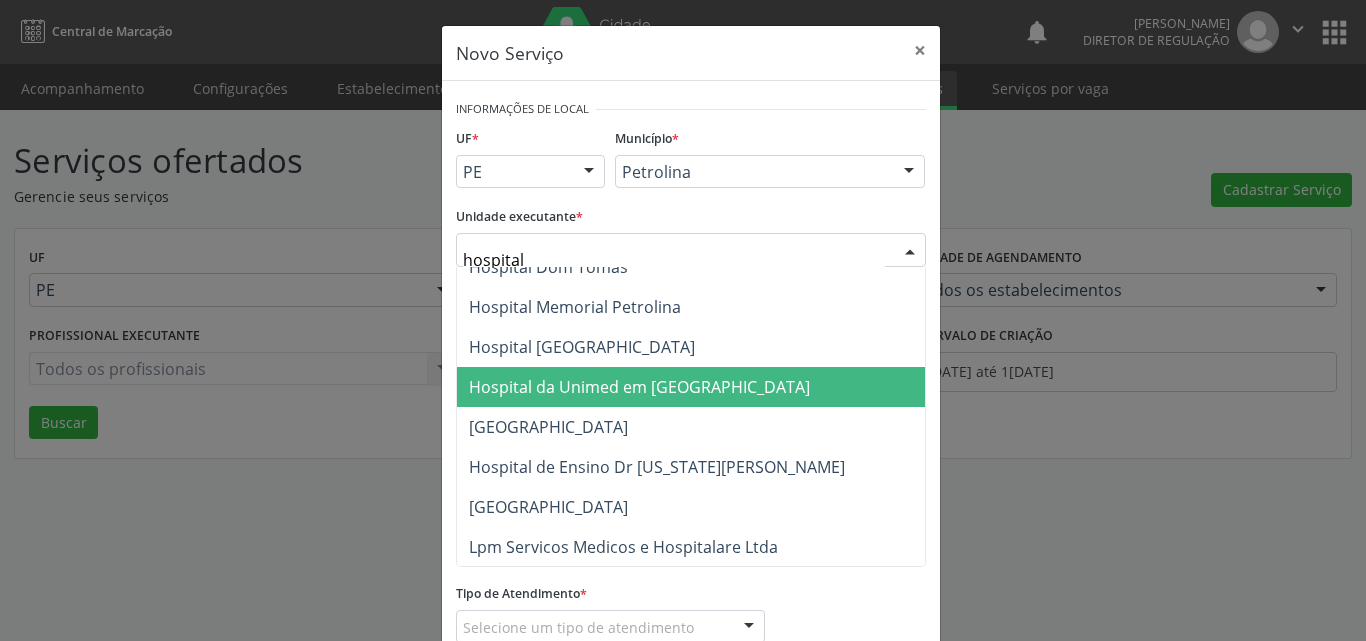 scroll, scrollTop: 141, scrollLeft: 0, axis: vertical 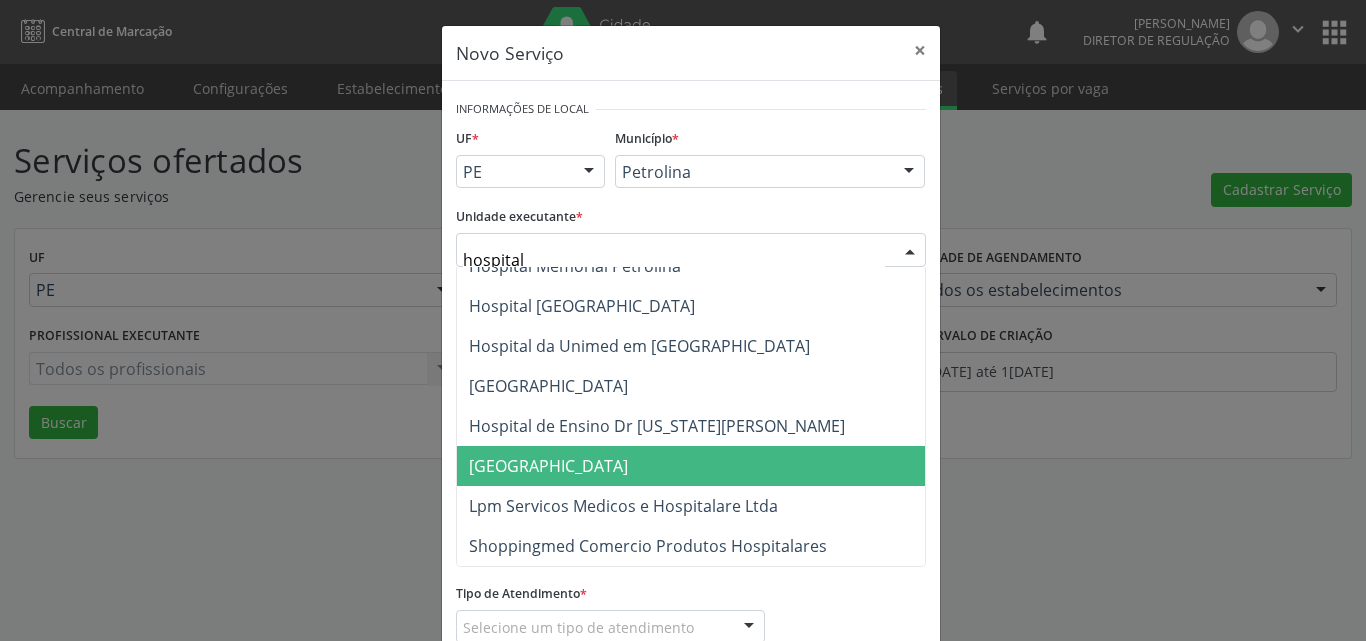 click on "[GEOGRAPHIC_DATA]" at bounding box center (548, 466) 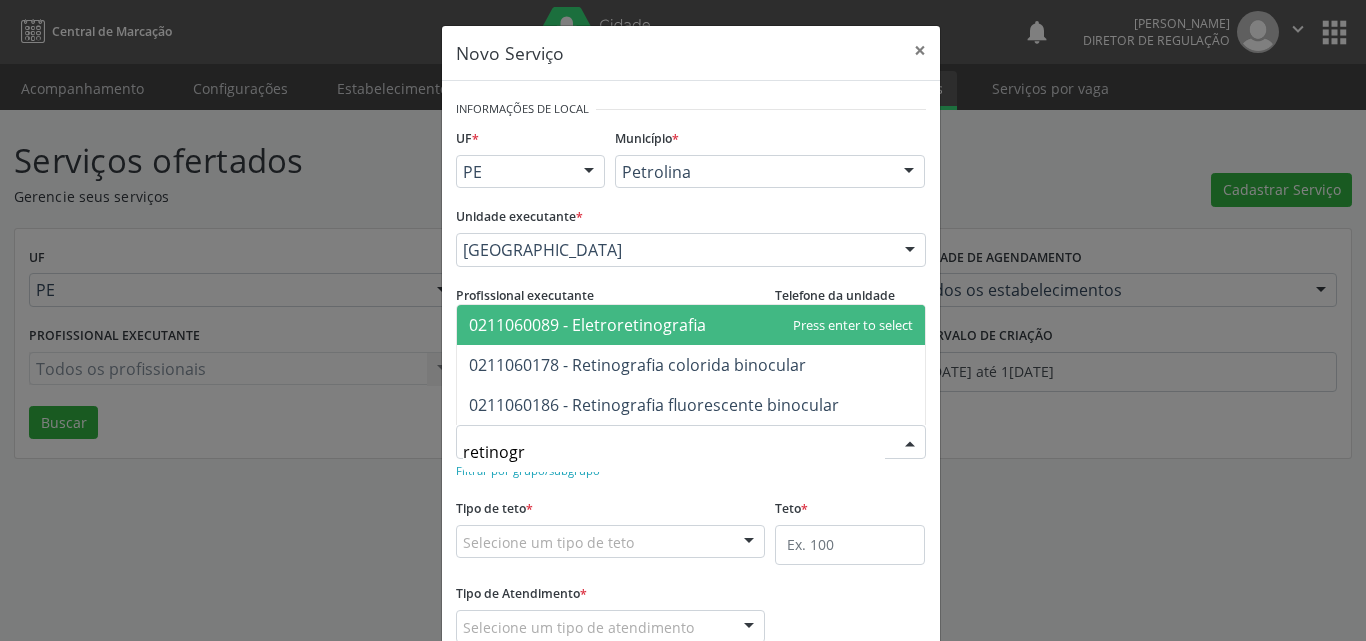 type on "retinogra" 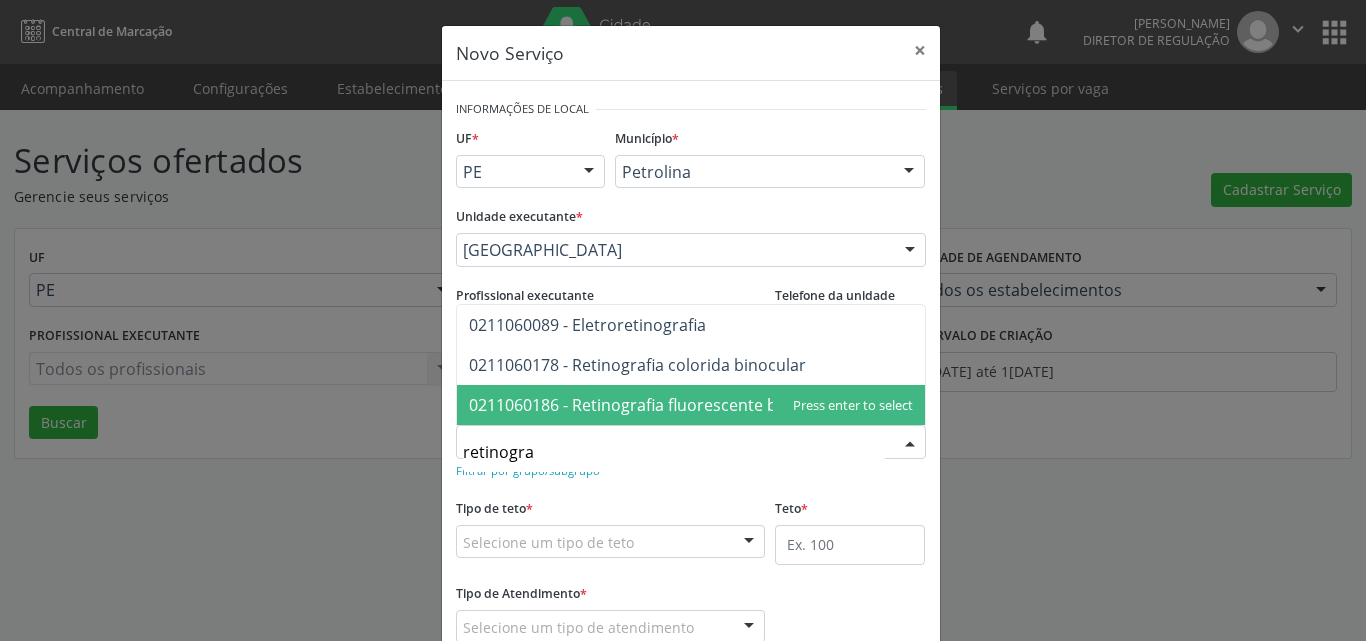 click on "0211060186 - Retinografia fluorescente binocular" at bounding box center (654, 405) 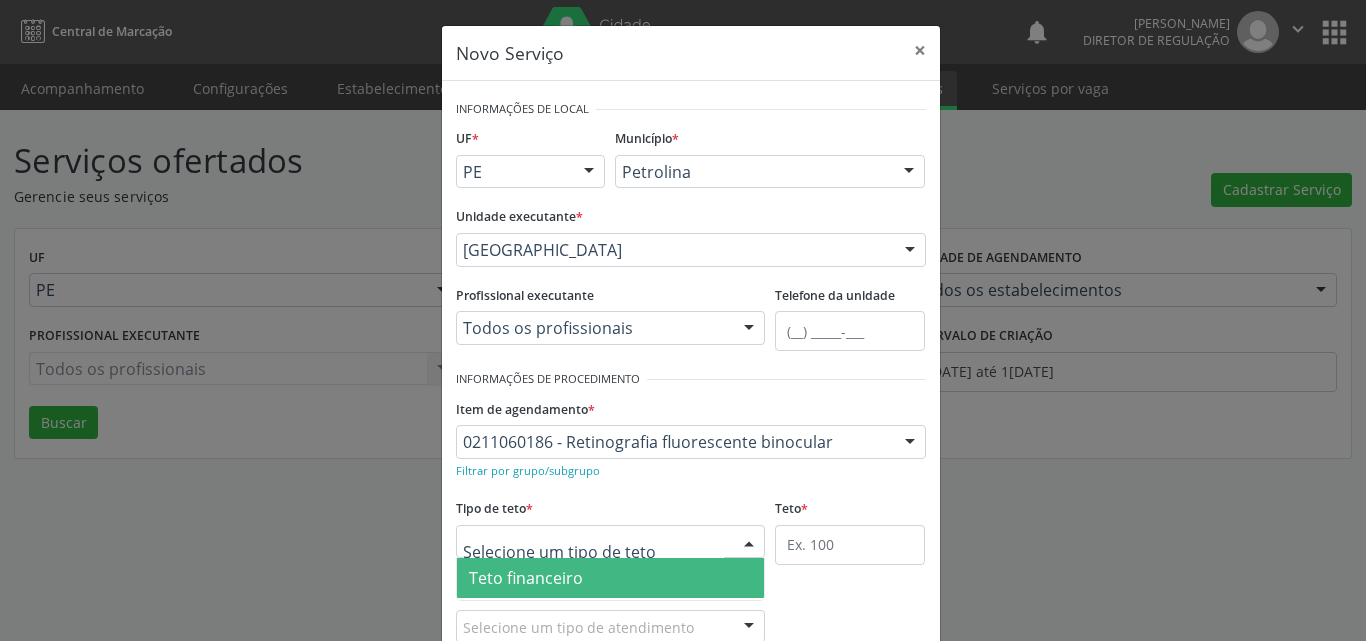 click at bounding box center (611, 542) 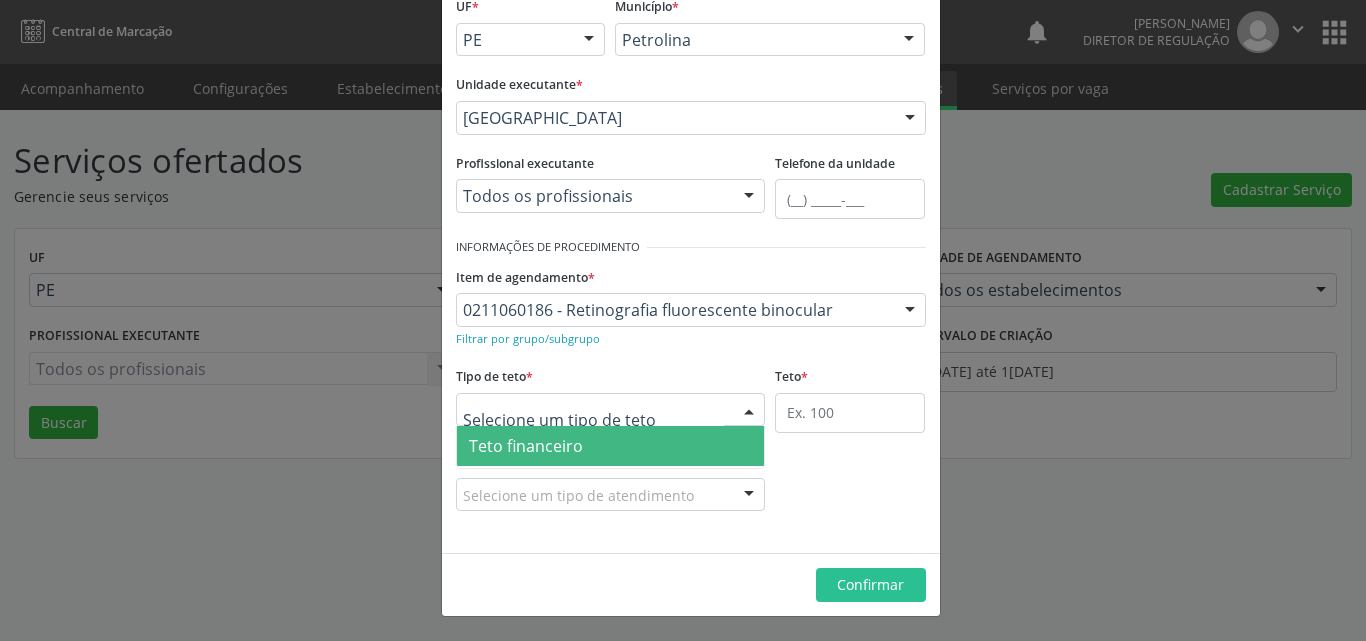 scroll, scrollTop: 38, scrollLeft: 0, axis: vertical 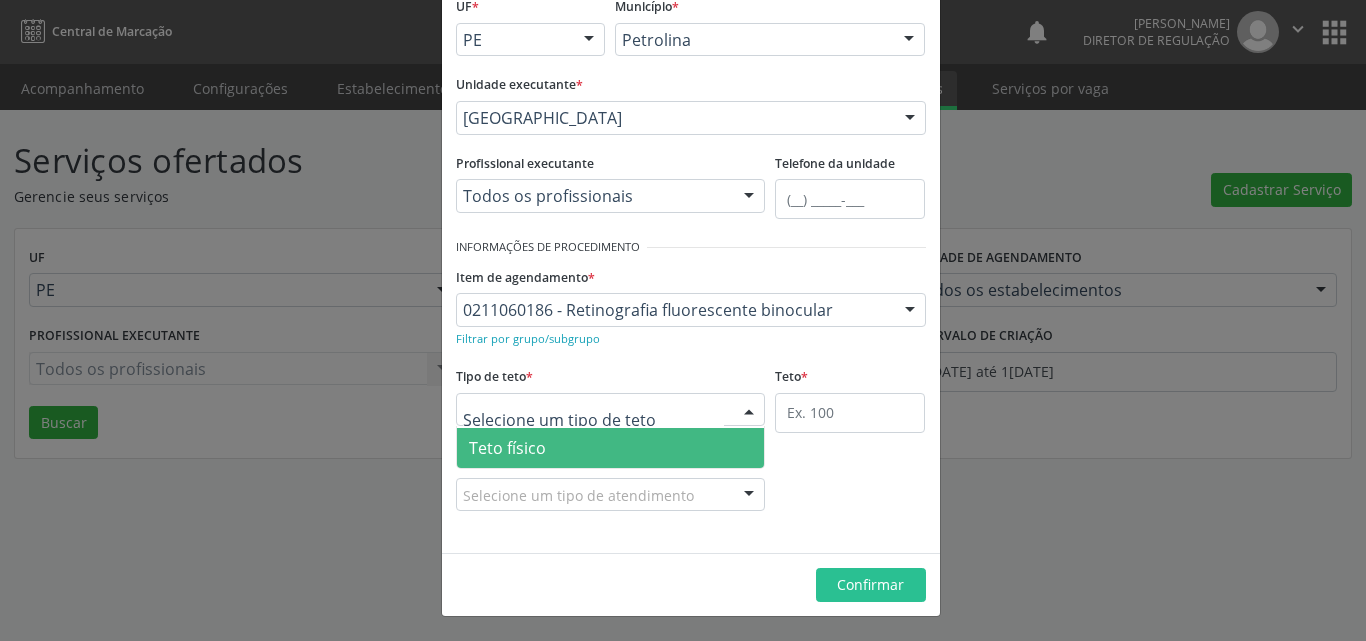 click on "Teto físico" at bounding box center (611, 448) 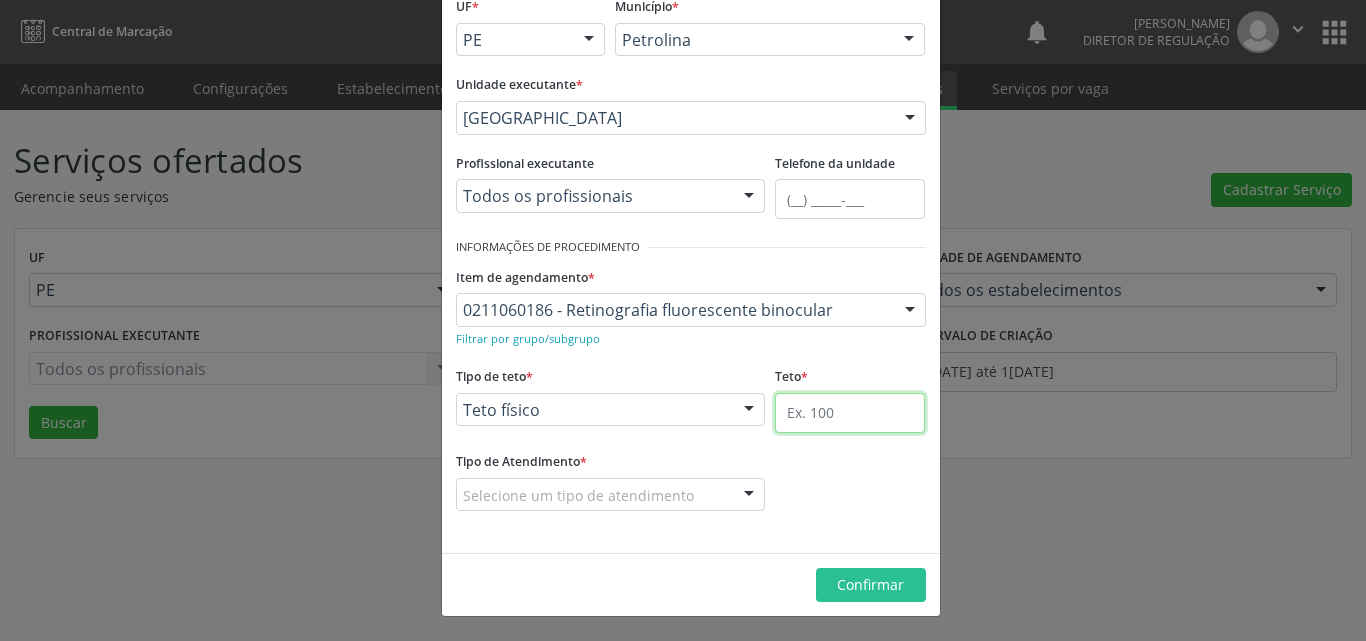 click at bounding box center [850, 413] 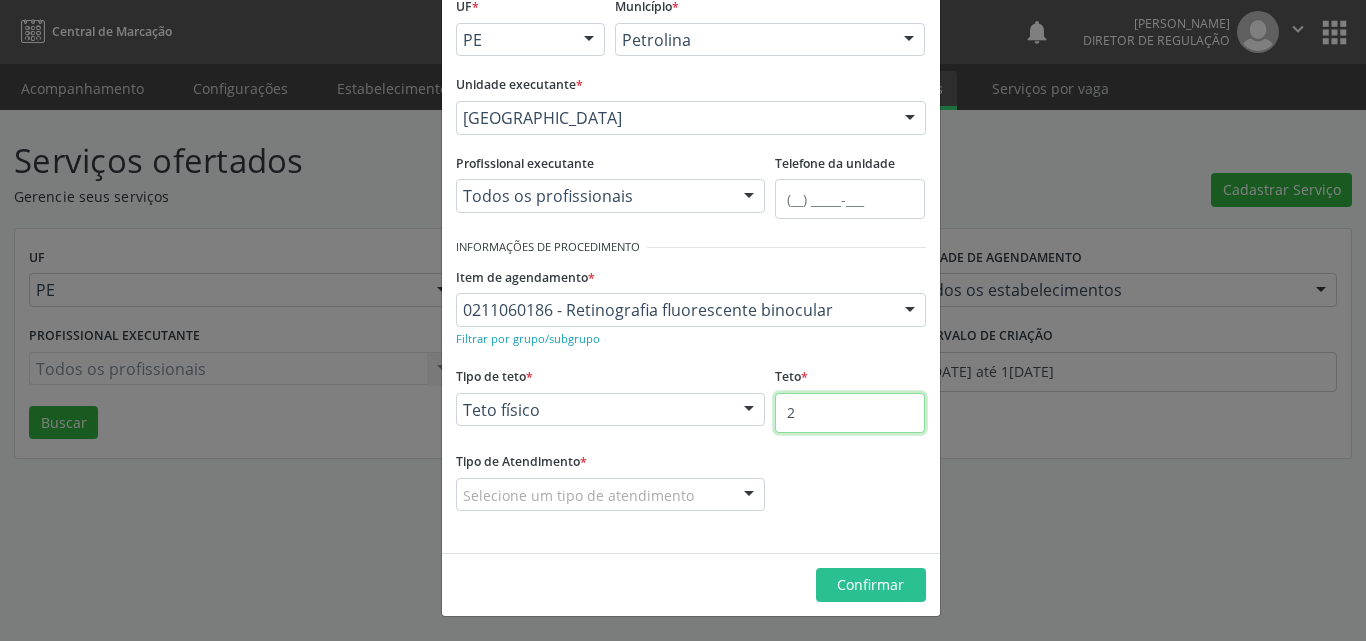 type on "2" 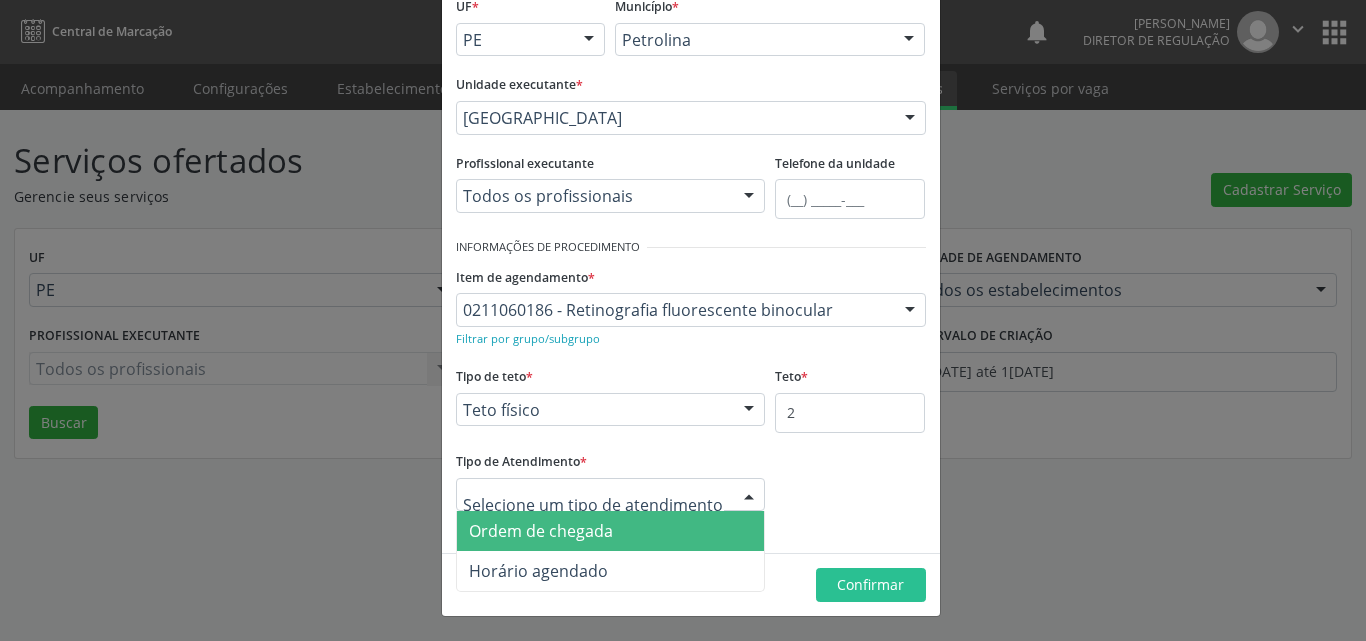 click on "Ordem de chegada" at bounding box center [611, 531] 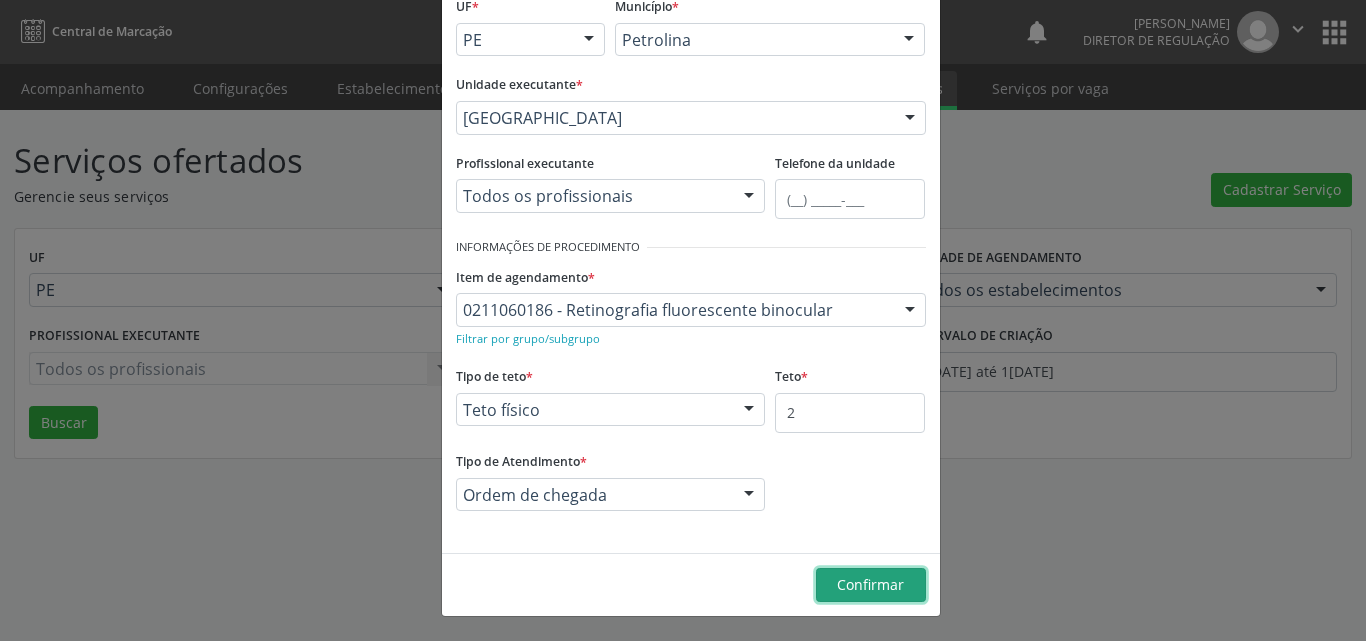 click on "Confirmar" at bounding box center (870, 584) 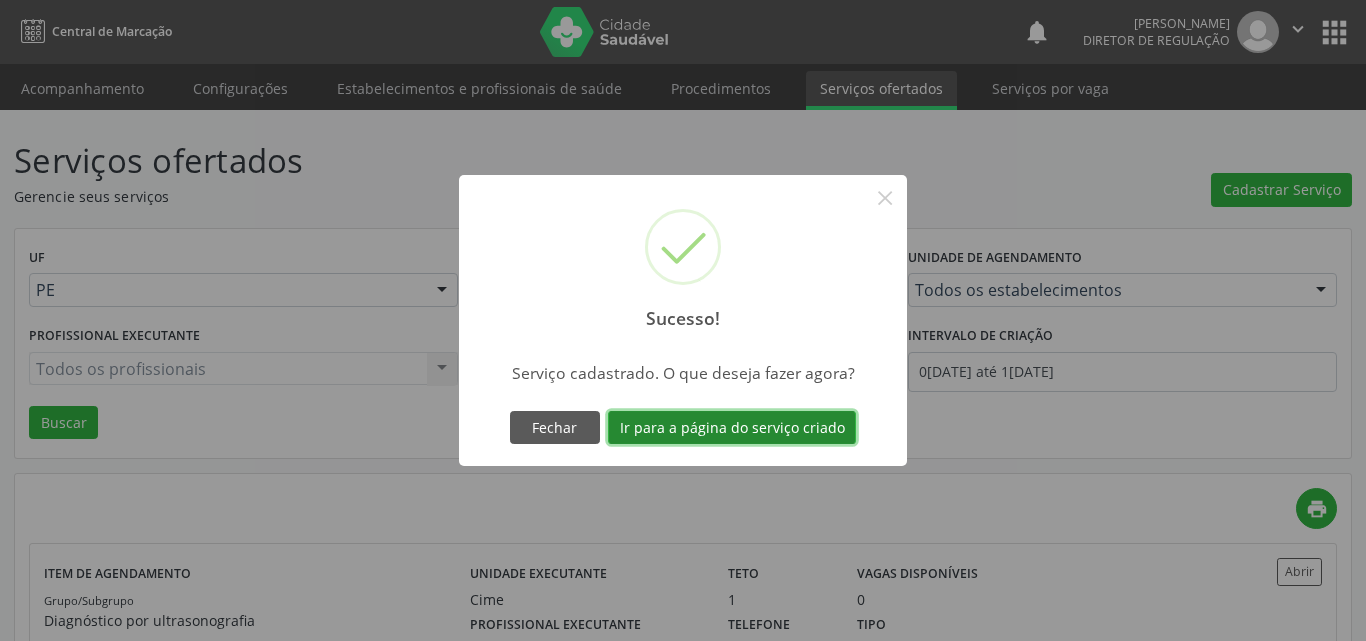 click on "Ir para a página do serviço criado" at bounding box center [732, 428] 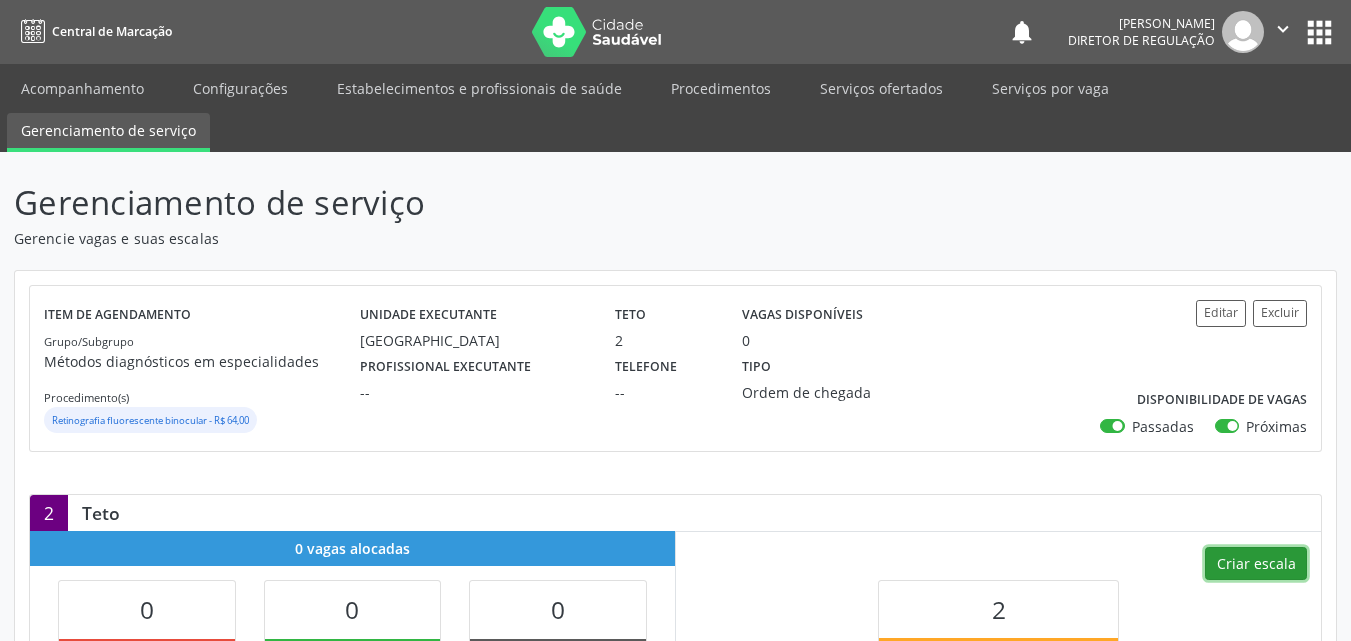click on "Criar escala" at bounding box center (1256, 564) 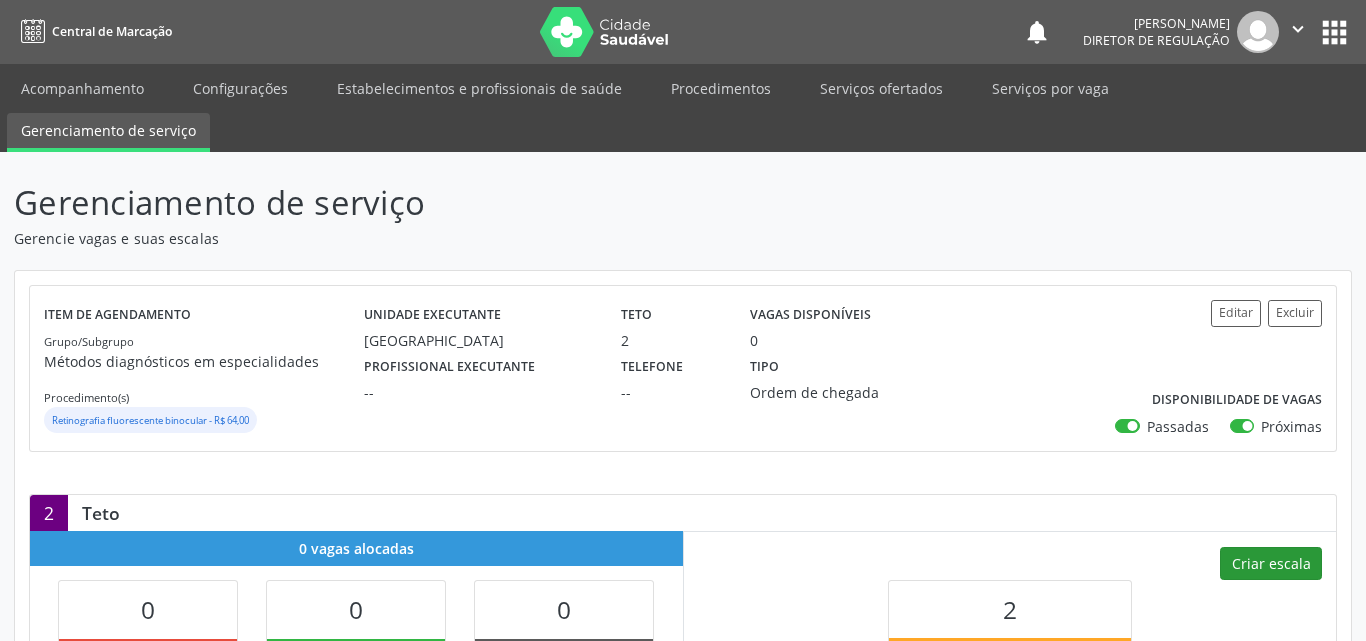 select on "6" 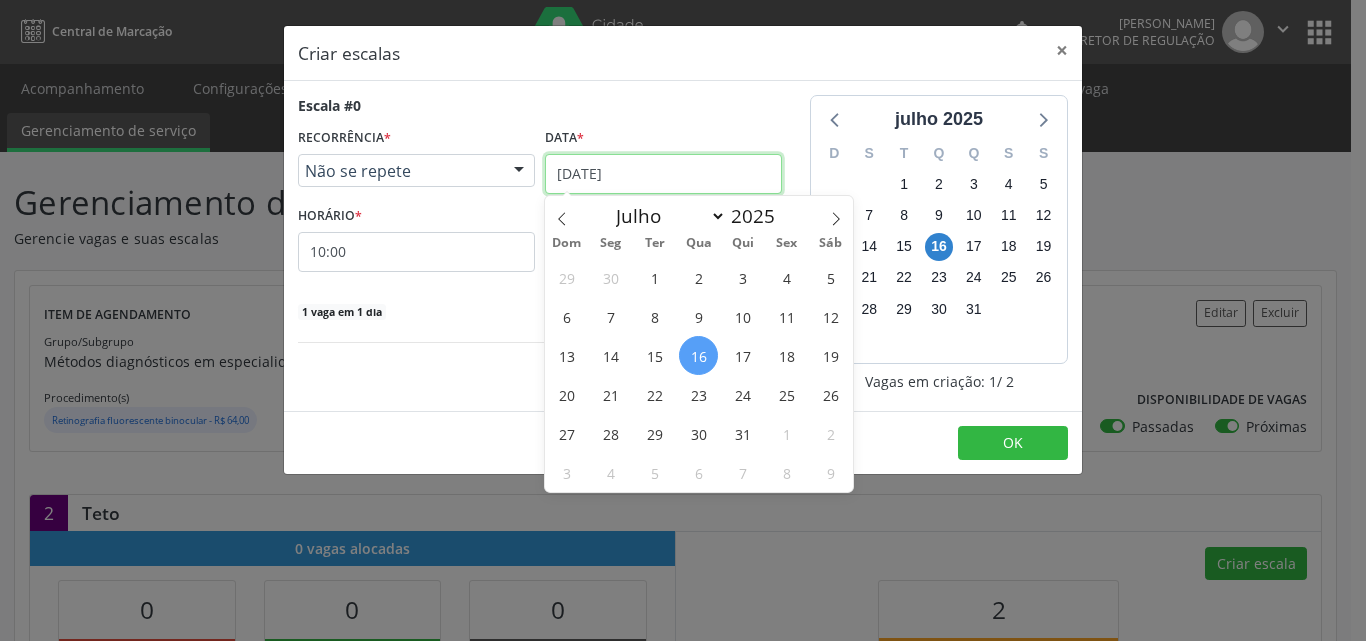 click on "16[DATE]" at bounding box center [663, 174] 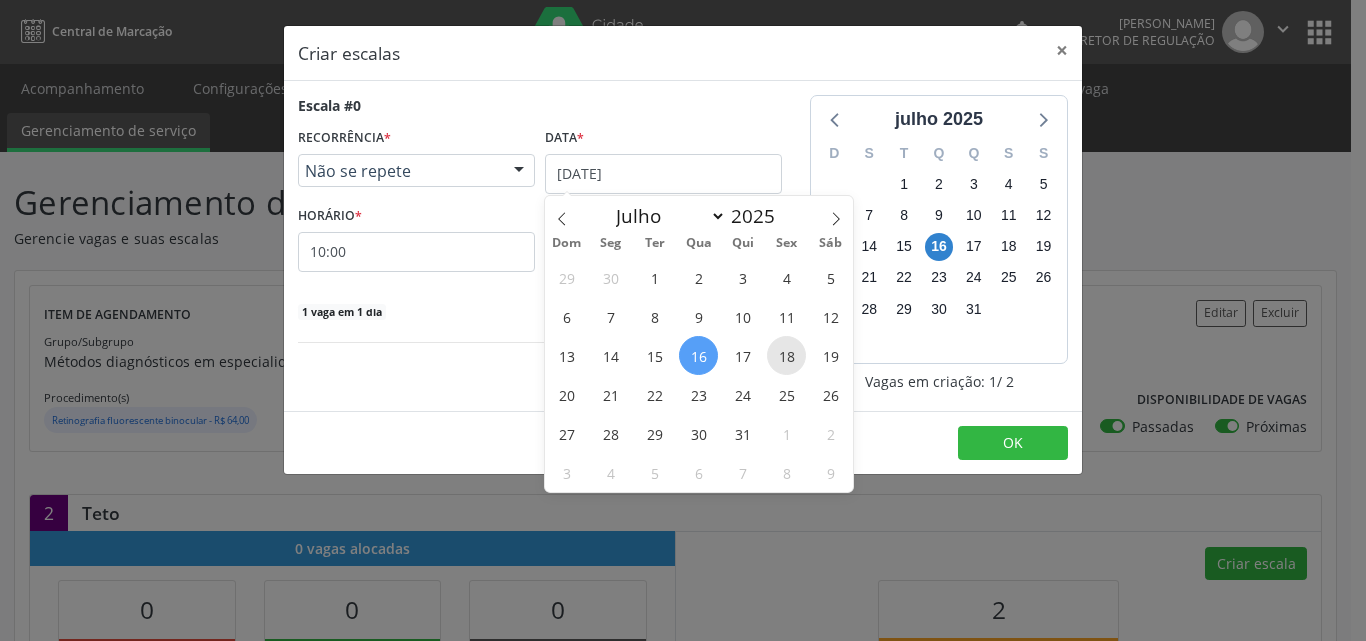 click on "18" at bounding box center (786, 355) 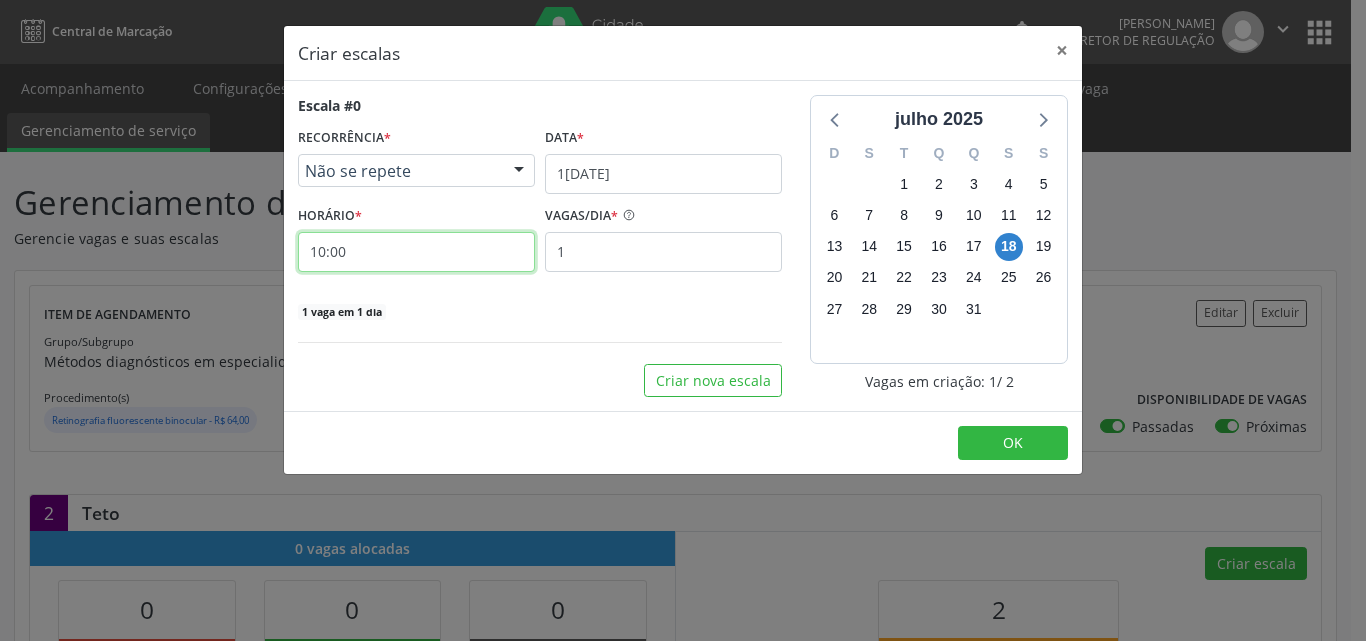 click on "10:00" at bounding box center (416, 252) 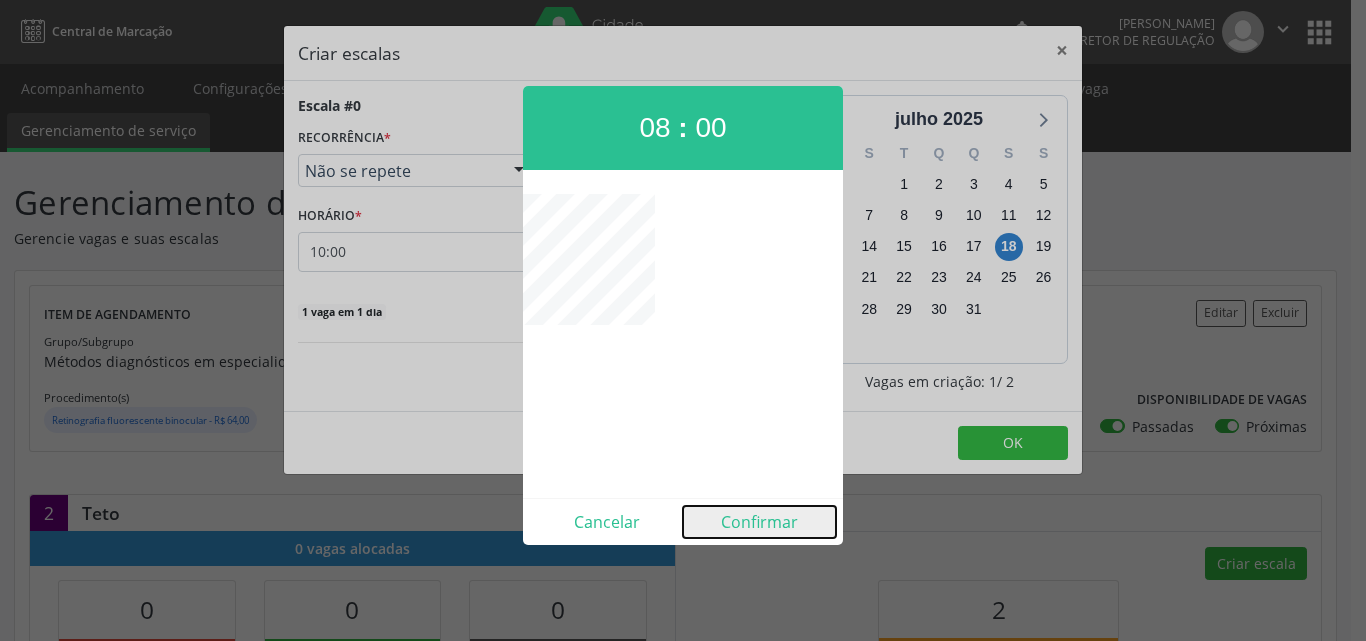 click on "Confirmar" at bounding box center (759, 522) 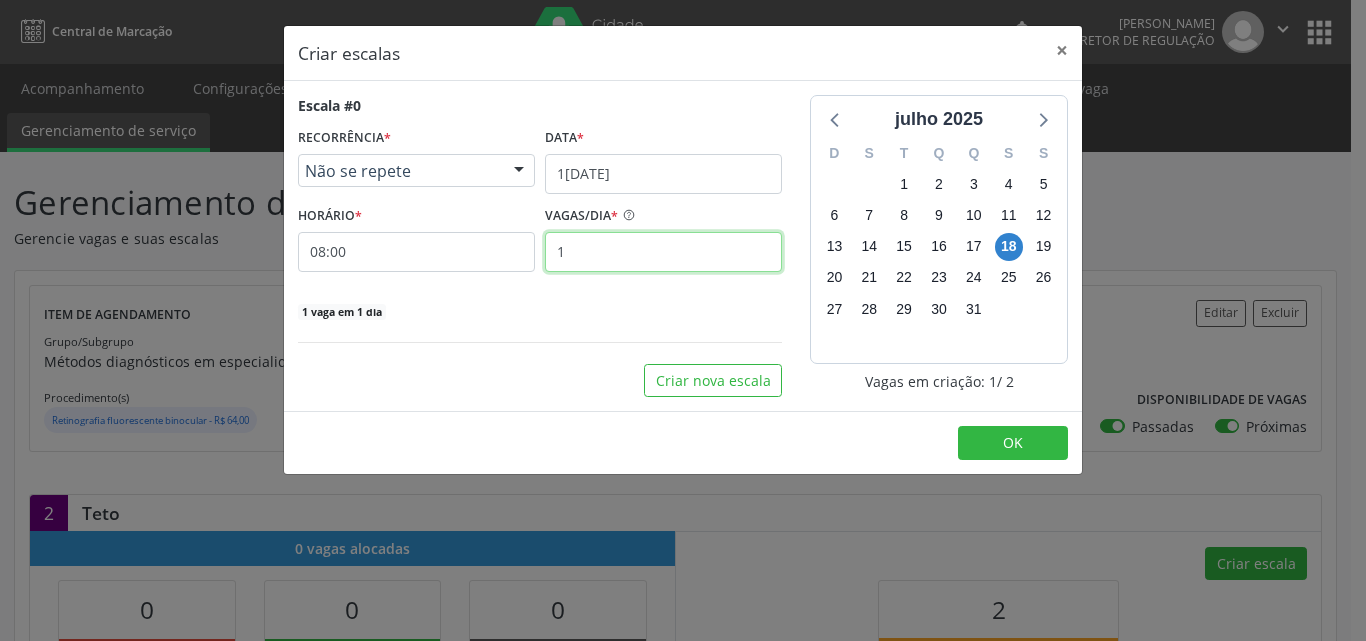 click on "1" at bounding box center [663, 252] 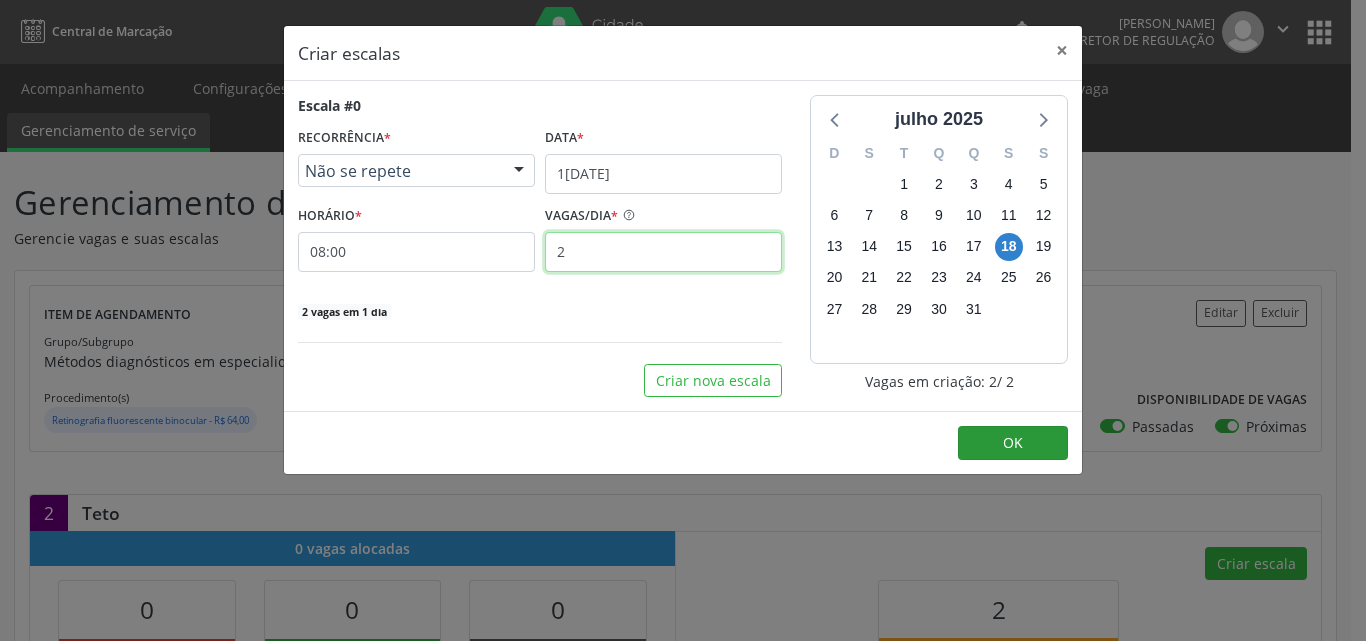 type on "2" 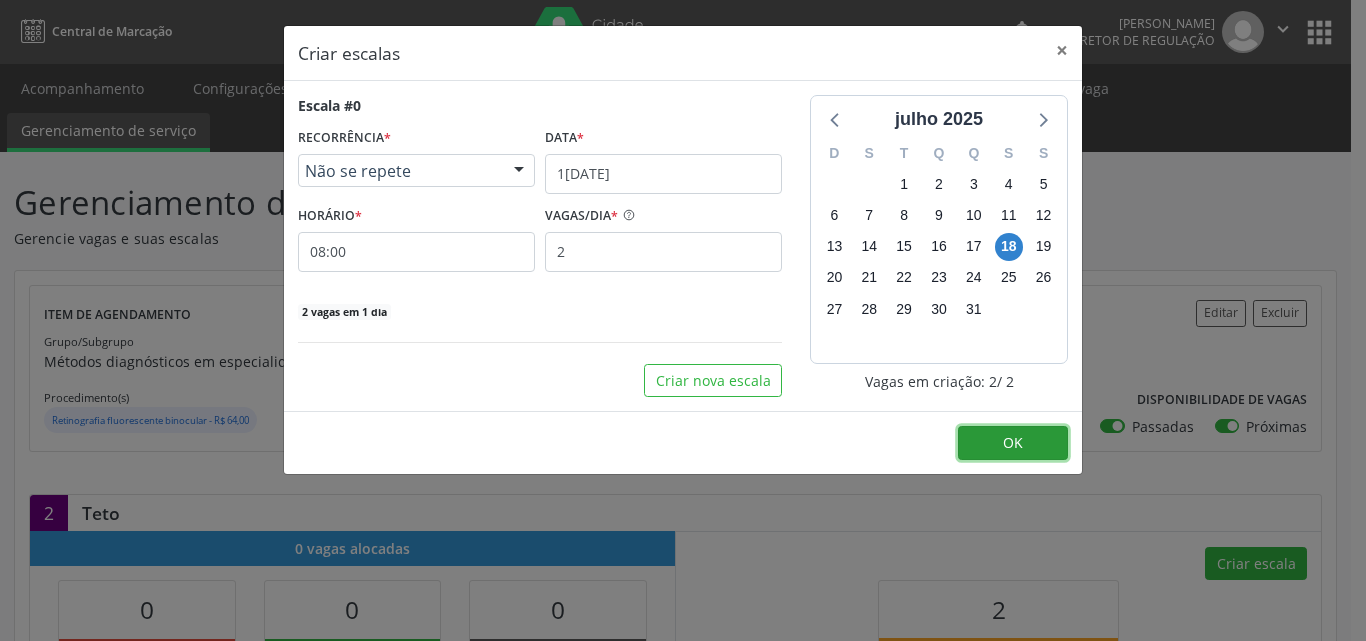 click on "OK" at bounding box center [1013, 442] 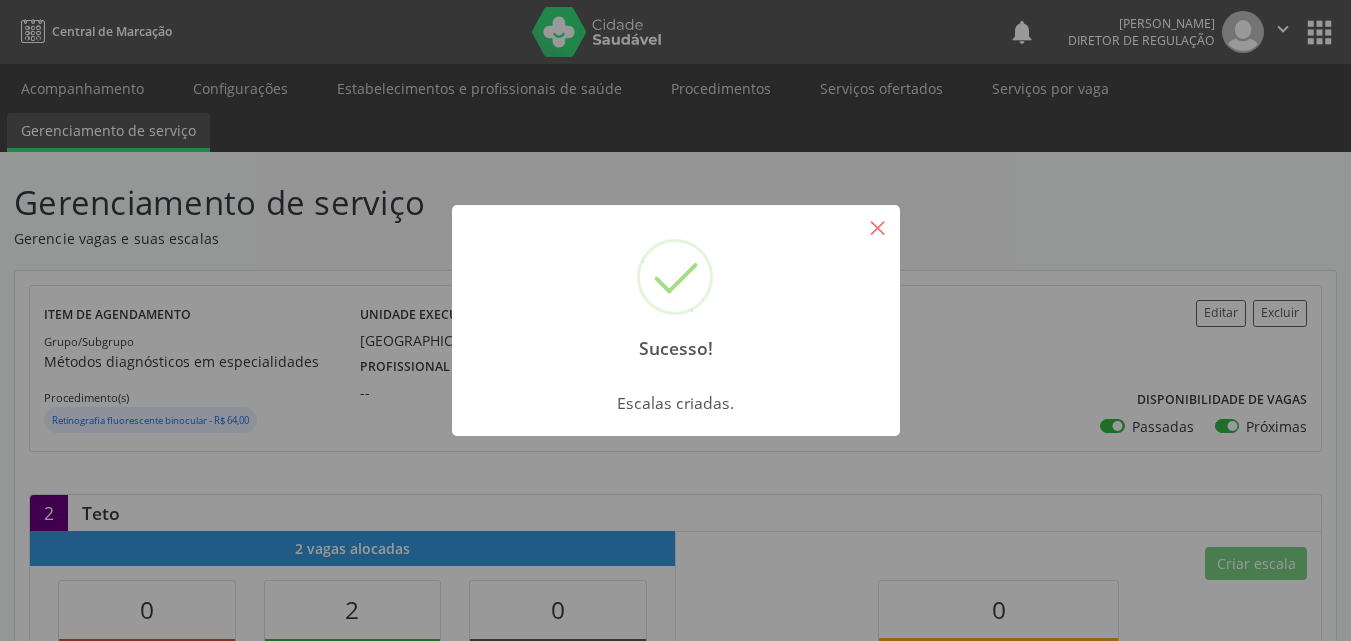 click on "×" at bounding box center (878, 227) 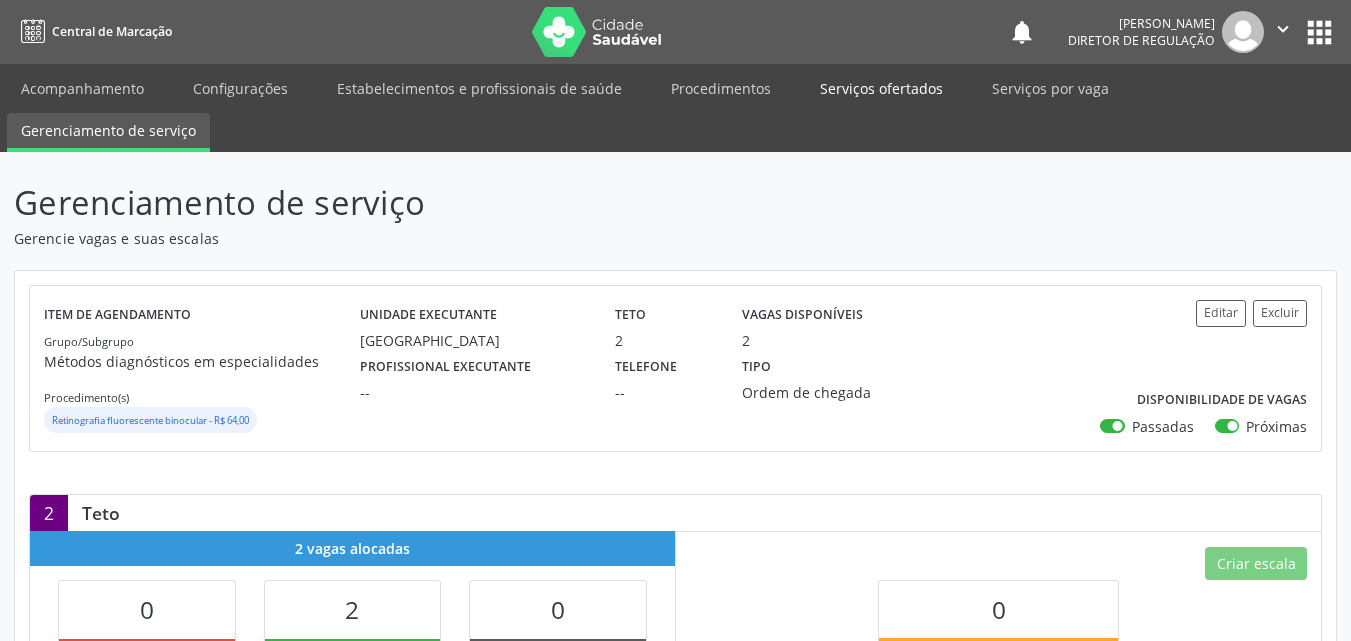 click on "Serviços ofertados" at bounding box center [881, 88] 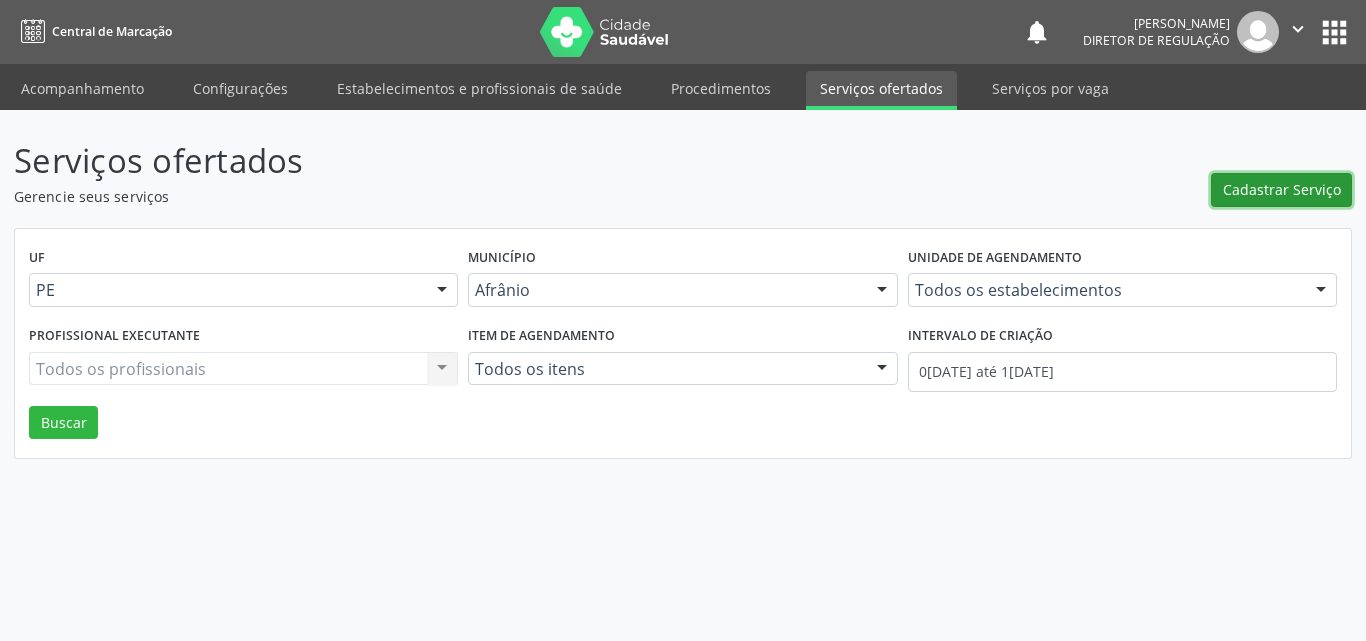 click on "Cadastrar Serviço" at bounding box center [1282, 189] 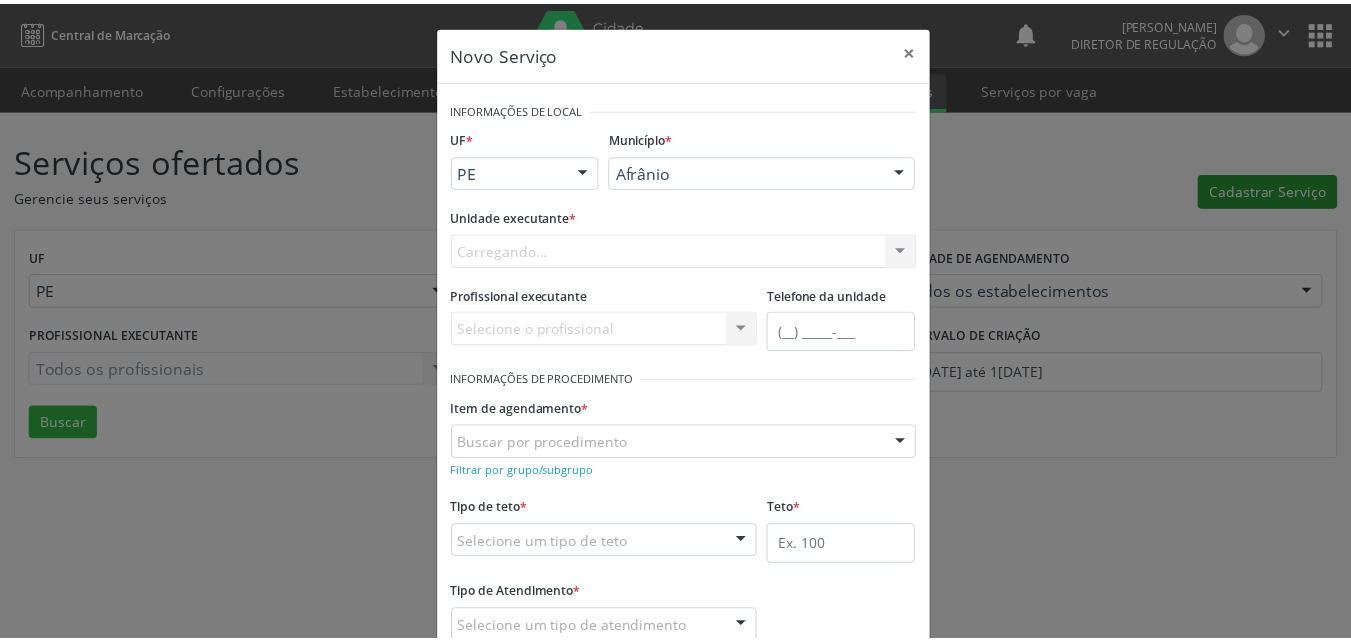 scroll, scrollTop: 0, scrollLeft: 0, axis: both 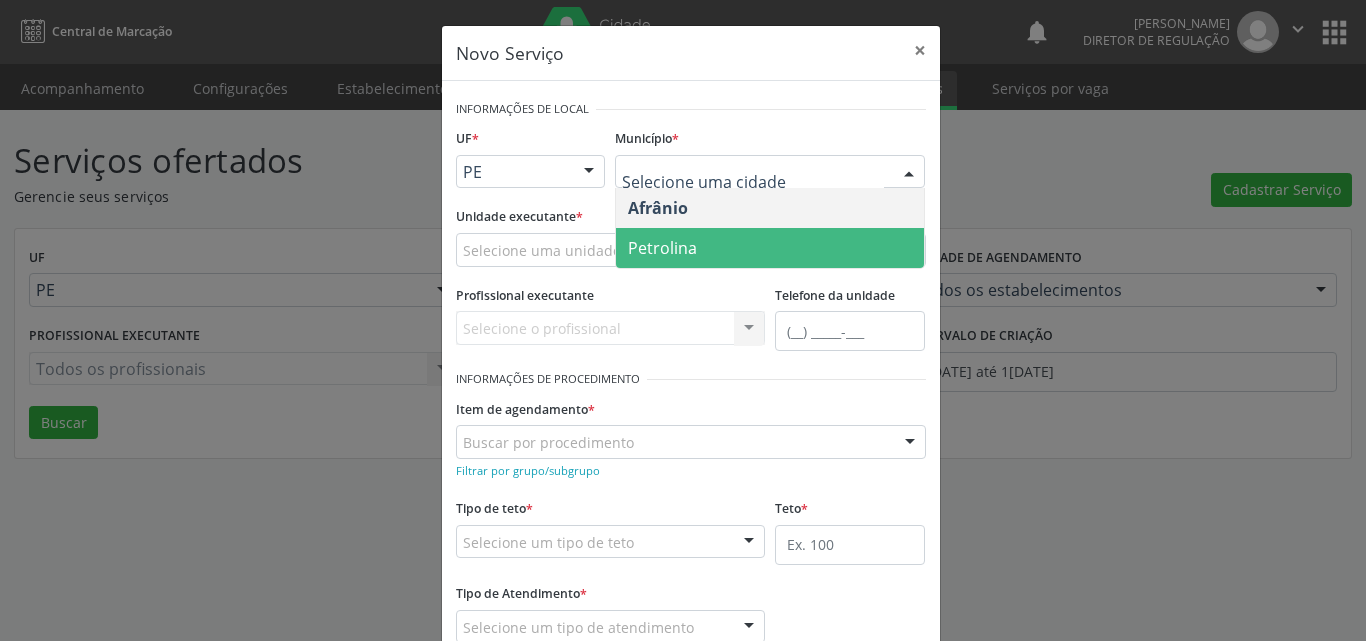 click on "Petrolina" at bounding box center (770, 248) 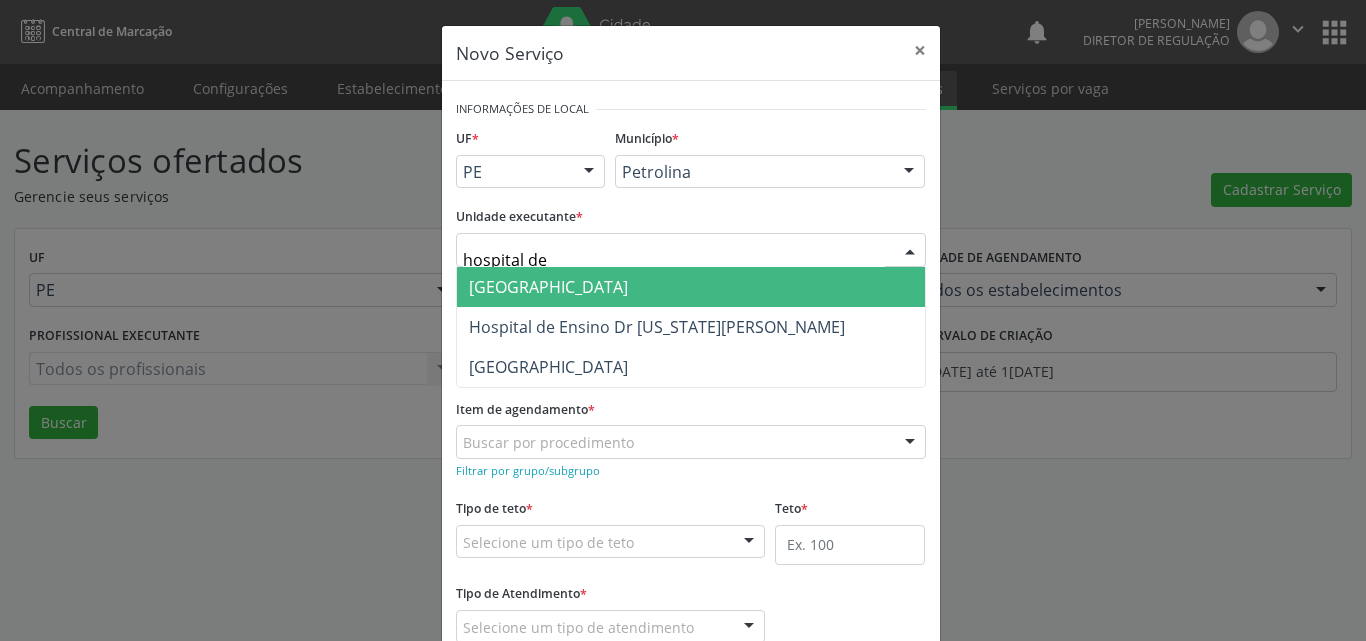 type on "hospital de" 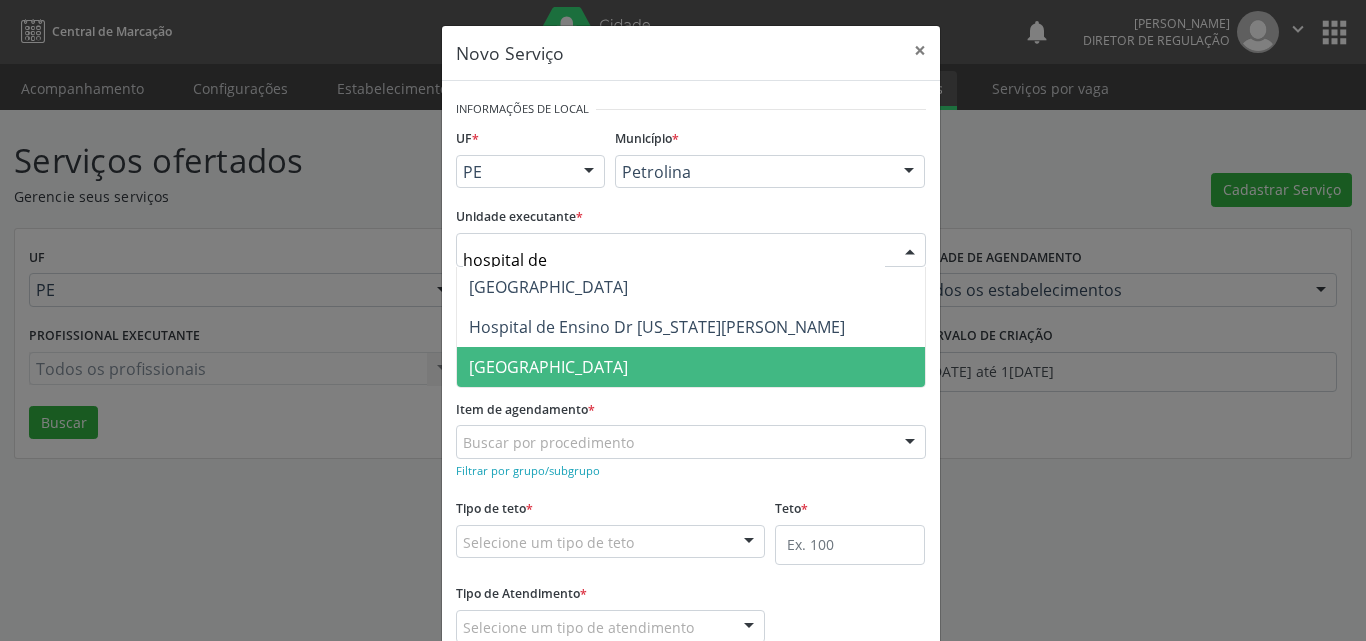 click on "[GEOGRAPHIC_DATA]" at bounding box center (548, 367) 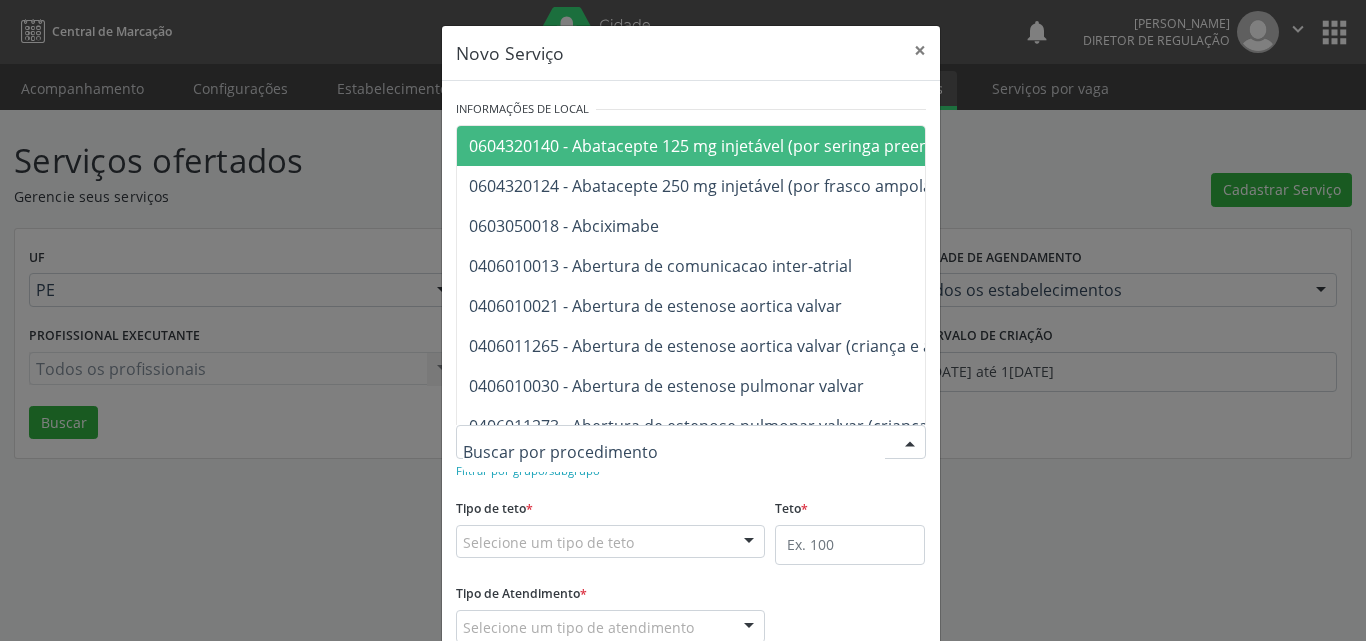 click at bounding box center [691, 442] 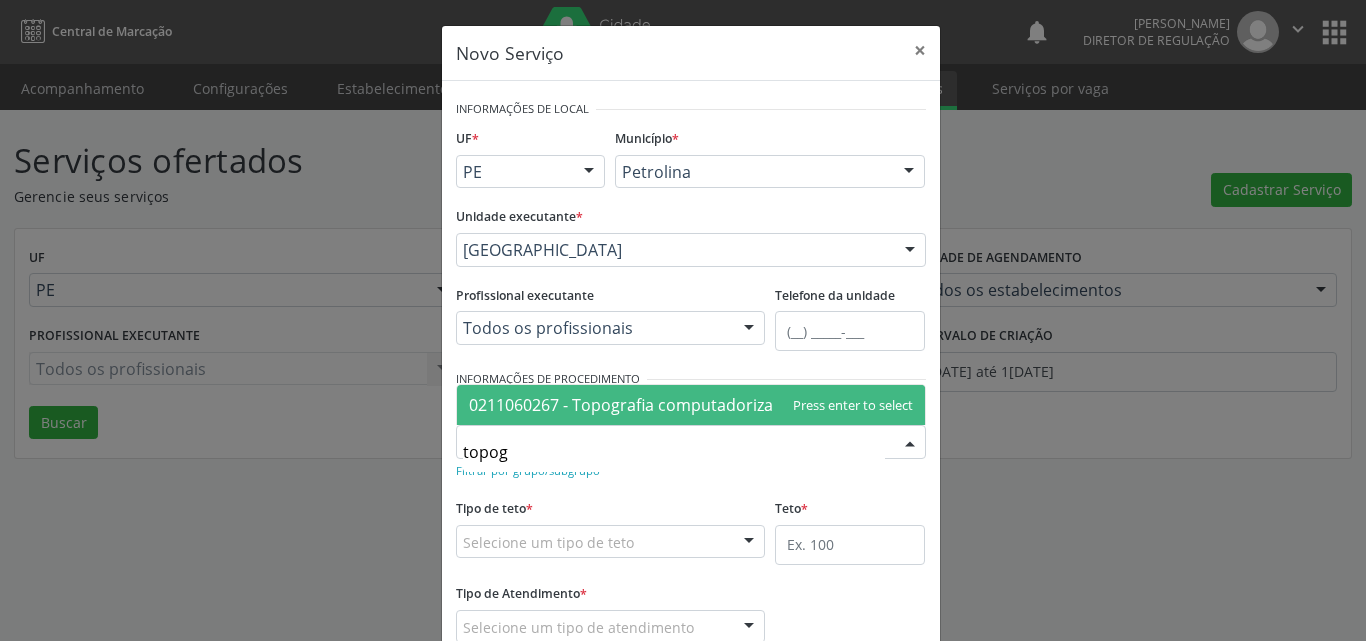 type on "topogr" 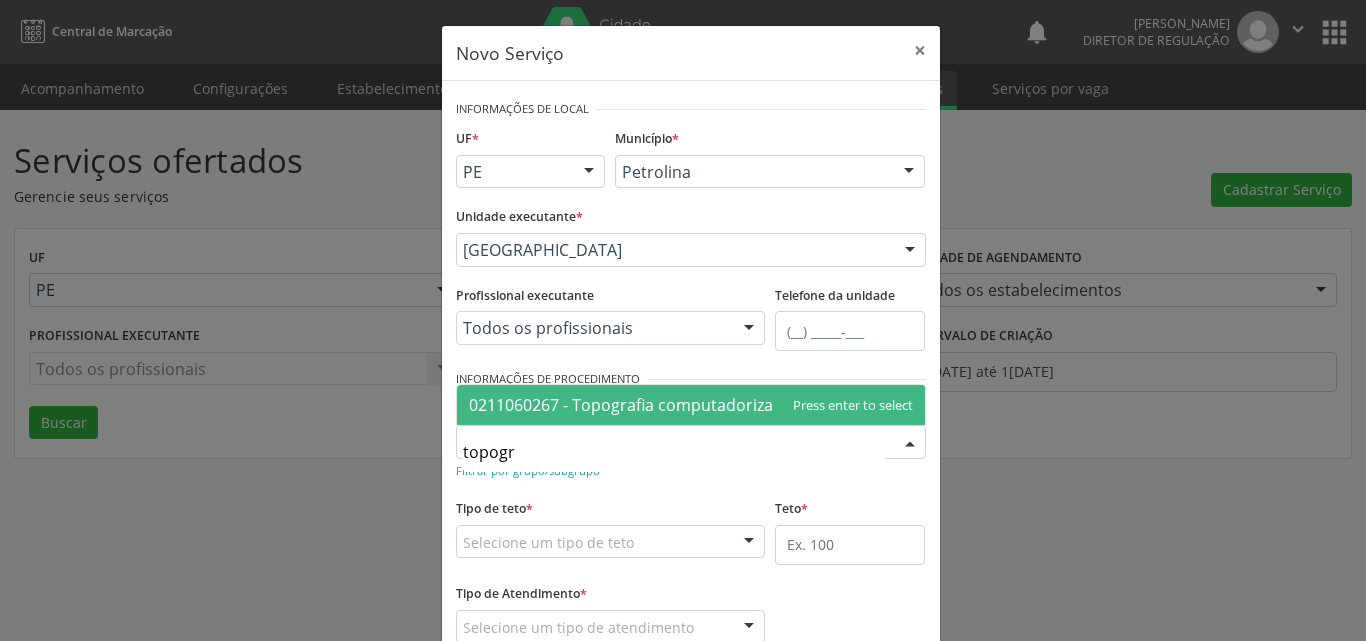 click on "0211060267 - Topografia computadorizada de córnea" at bounding box center [670, 405] 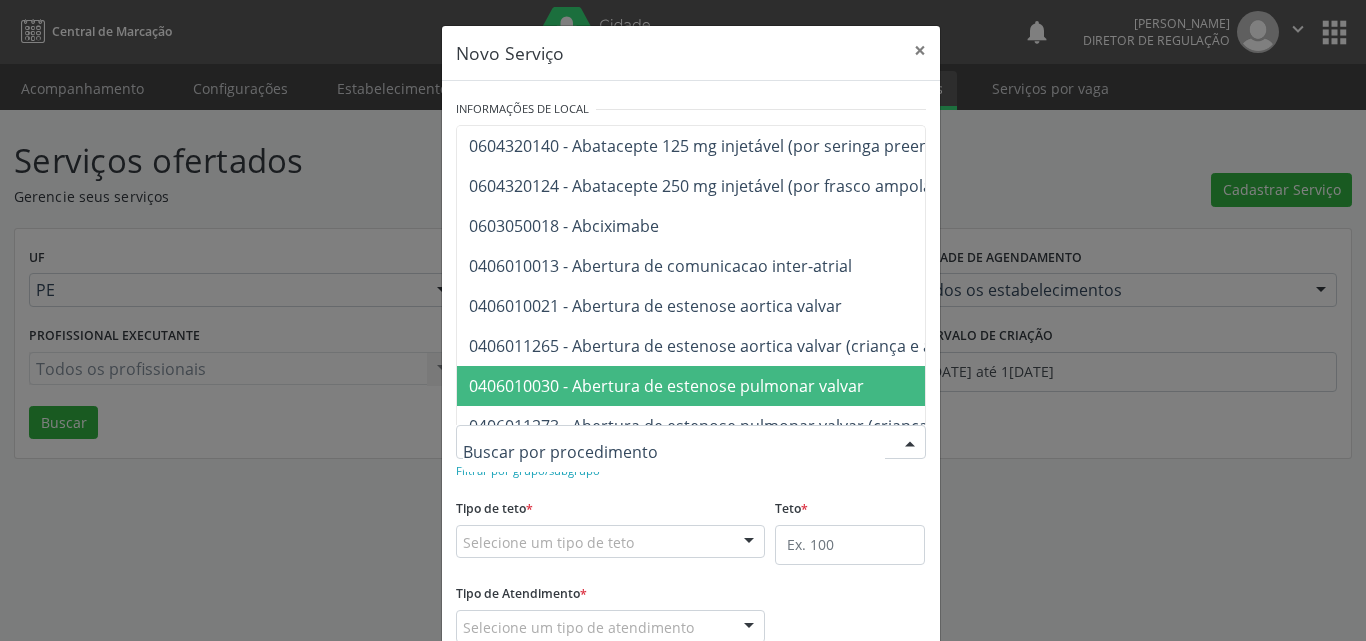 drag, startPoint x: 865, startPoint y: 440, endPoint x: 590, endPoint y: 475, distance: 277.21832 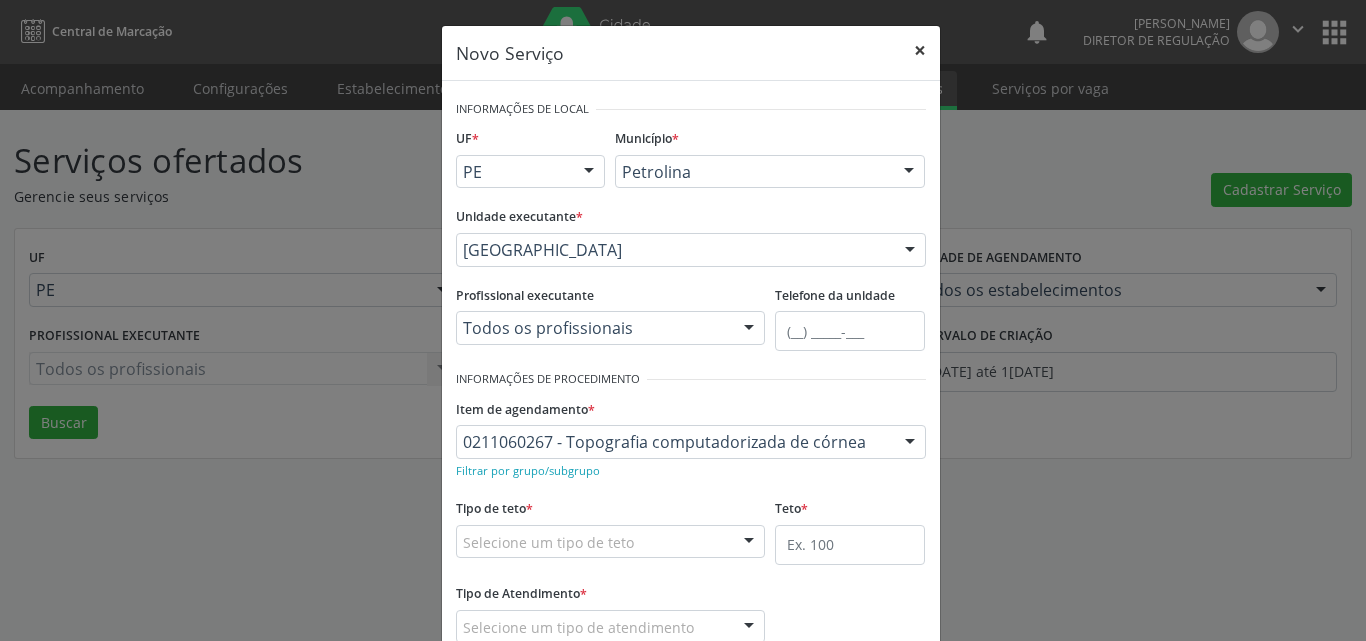 click on "×" at bounding box center [920, 50] 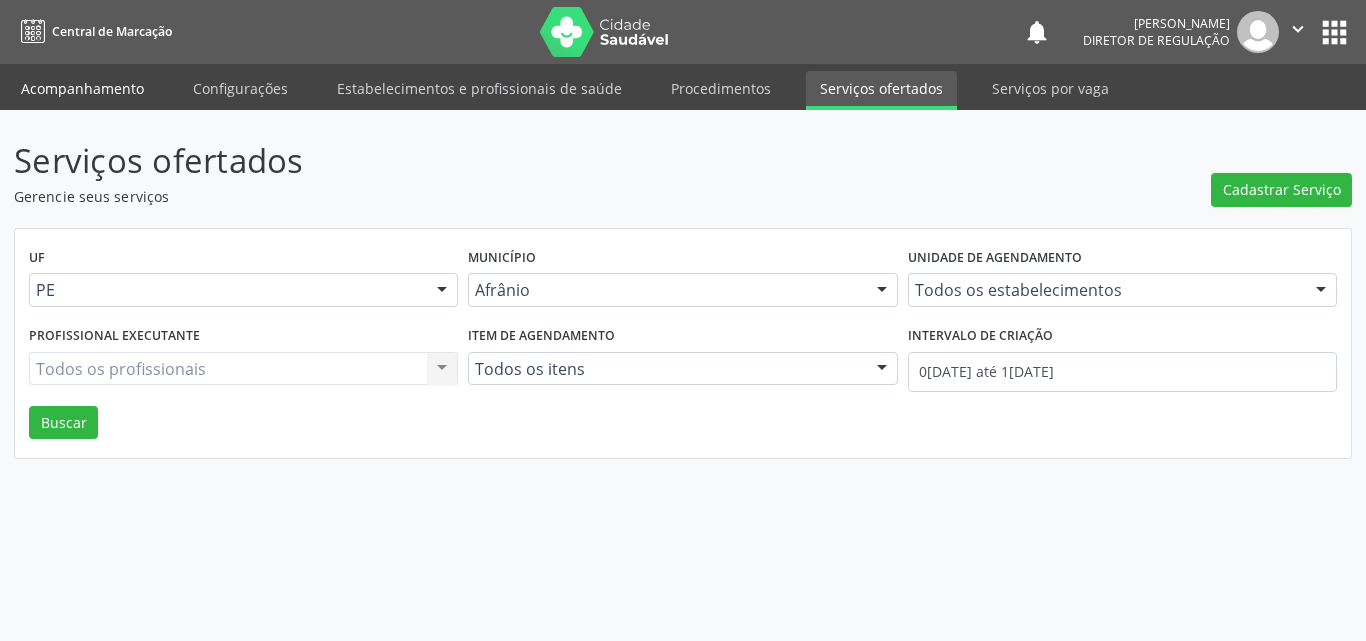 click on "Acompanhamento" at bounding box center (82, 88) 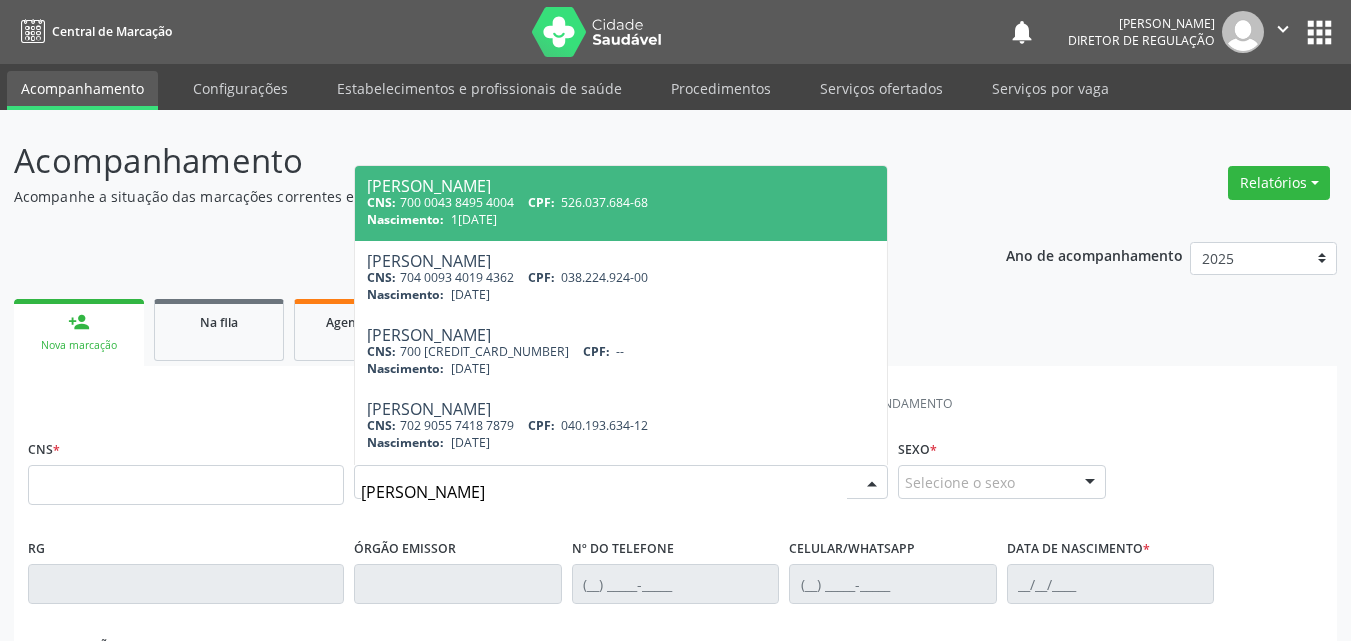 type on "angelita maria da p" 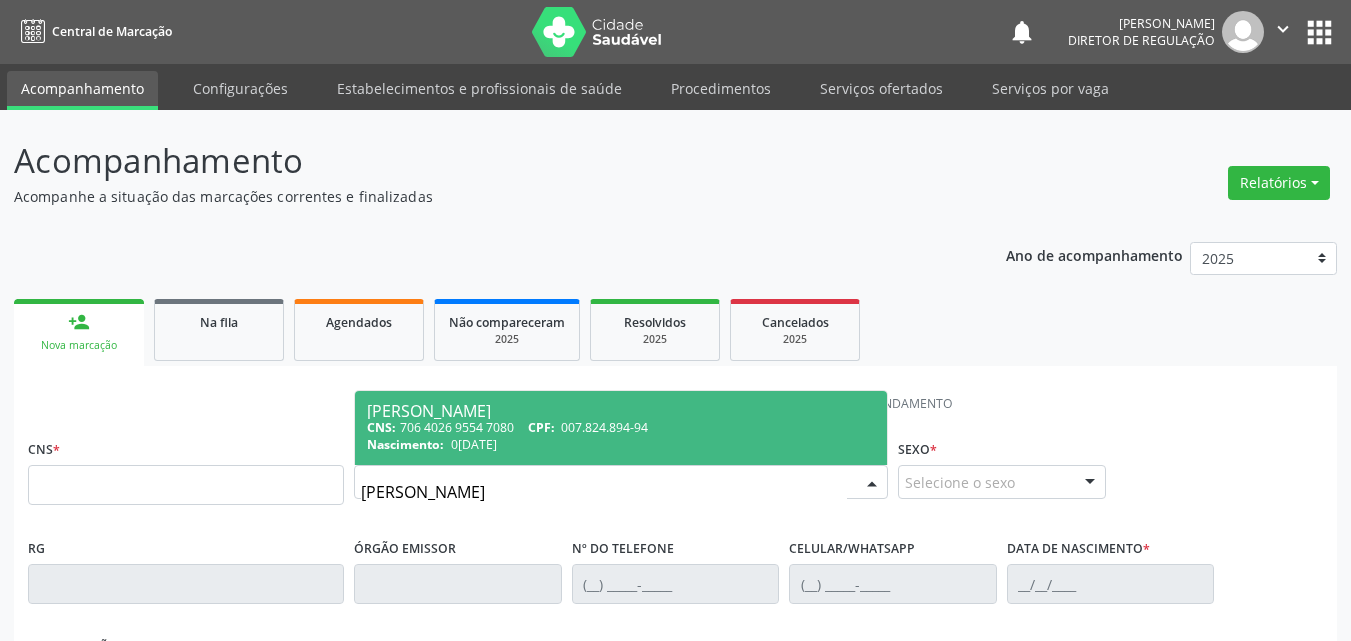 click on "007.824.894-94" at bounding box center (604, 427) 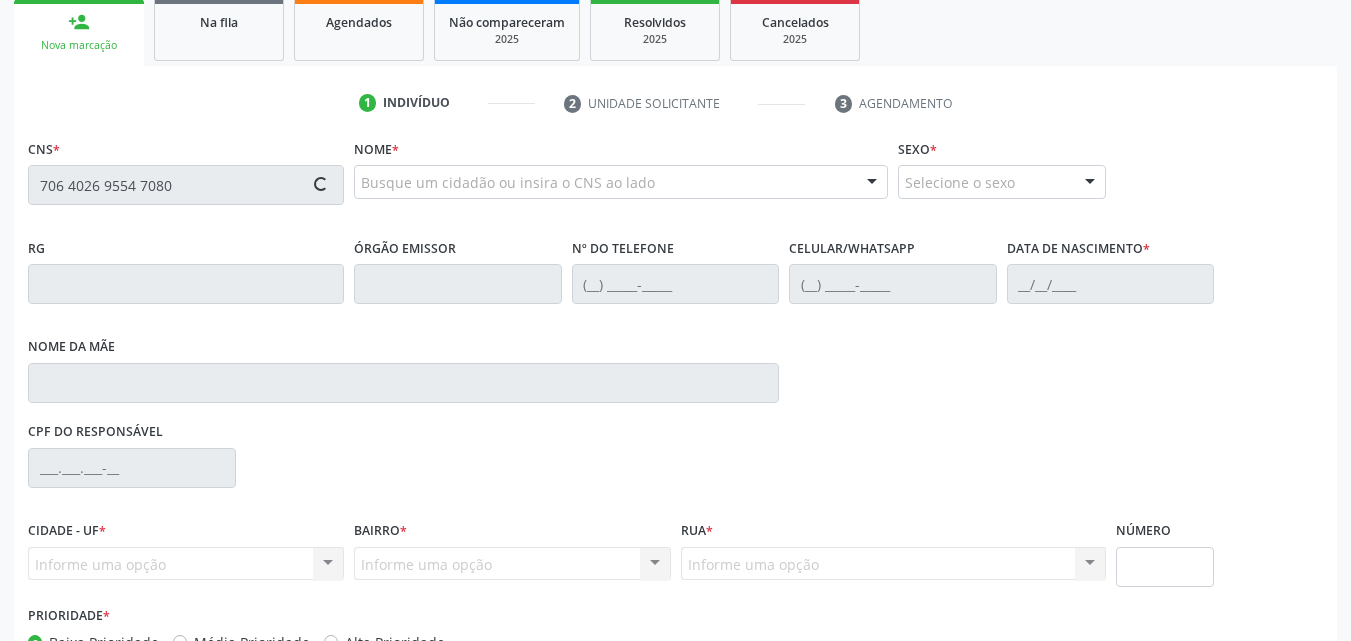 scroll, scrollTop: 429, scrollLeft: 0, axis: vertical 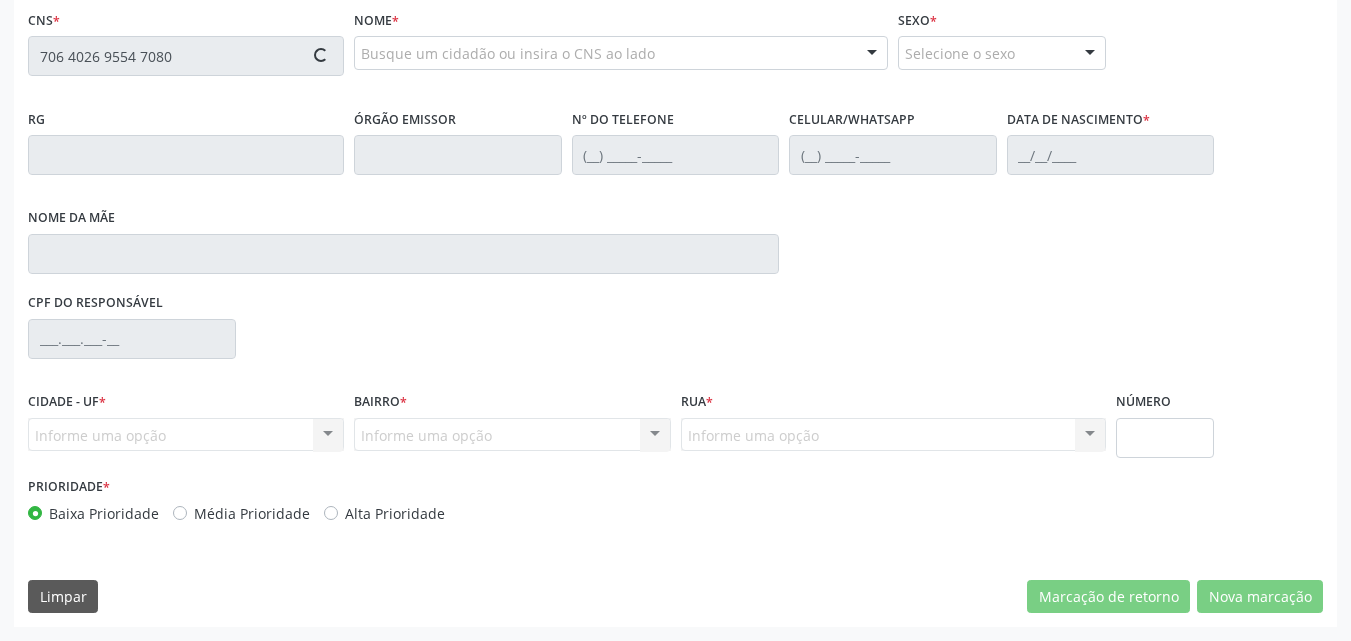 type on "706 4026 9554 7080" 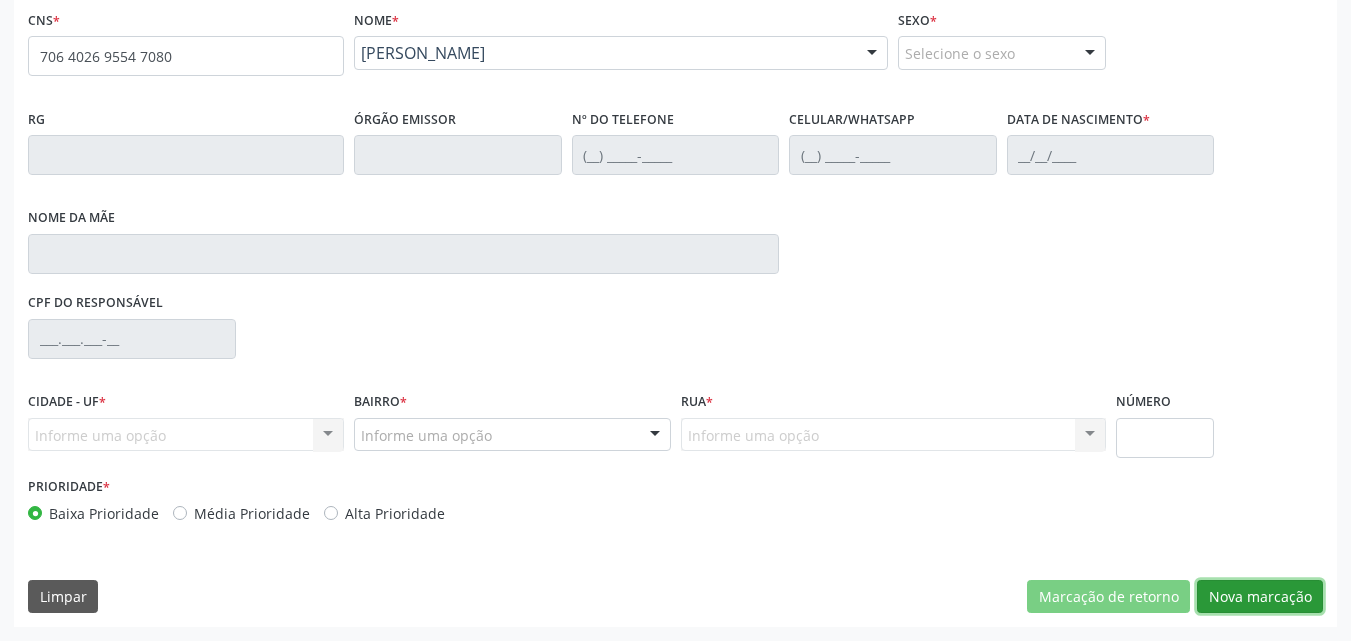 click on "Nova marcação" at bounding box center [1260, 597] 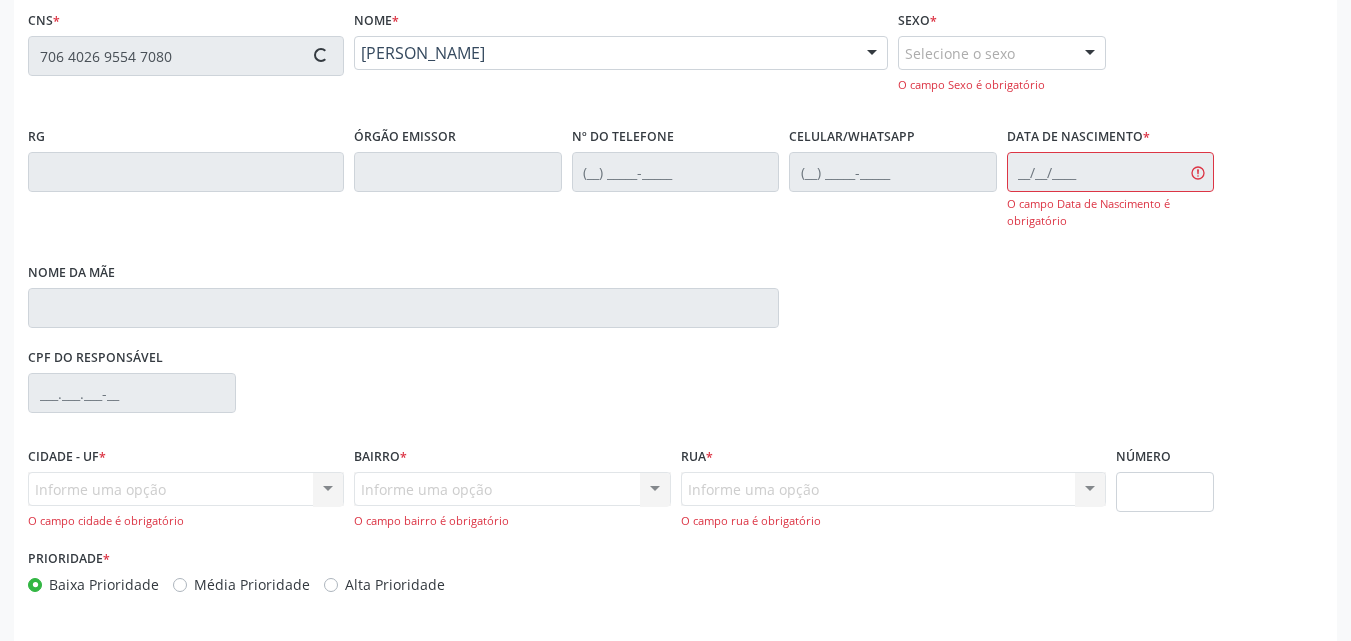 type on "(87) 98182-1852" 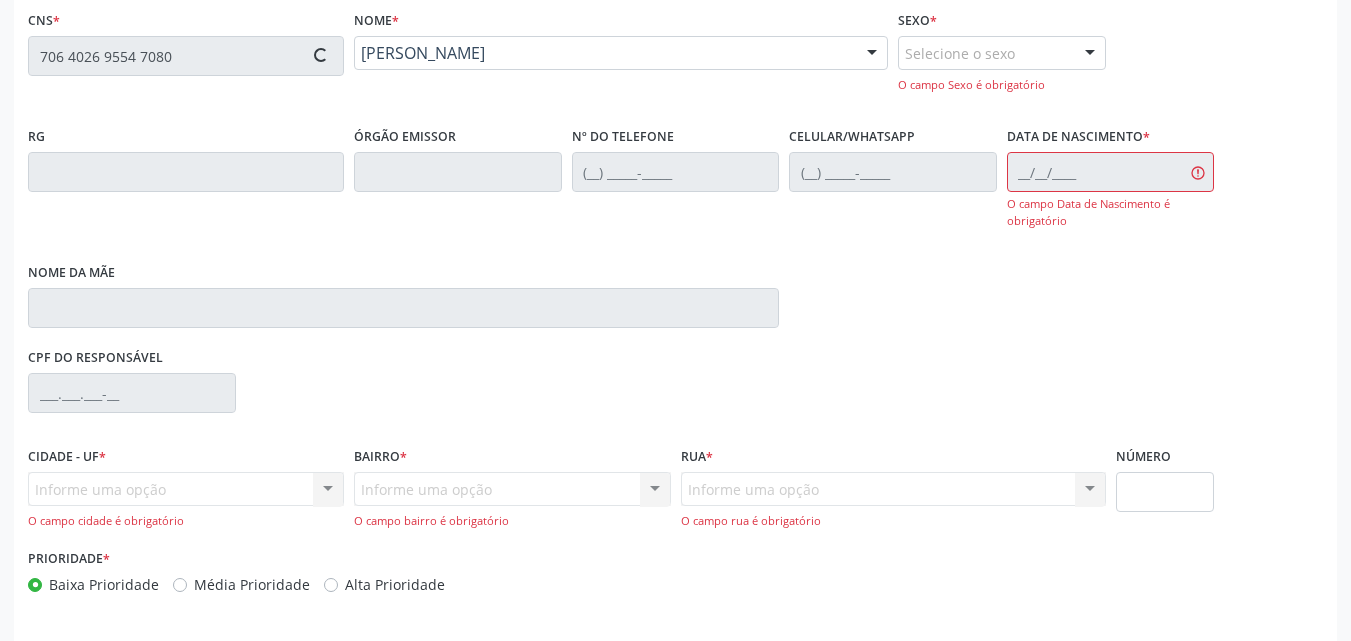 type on "(87) 98182-1852" 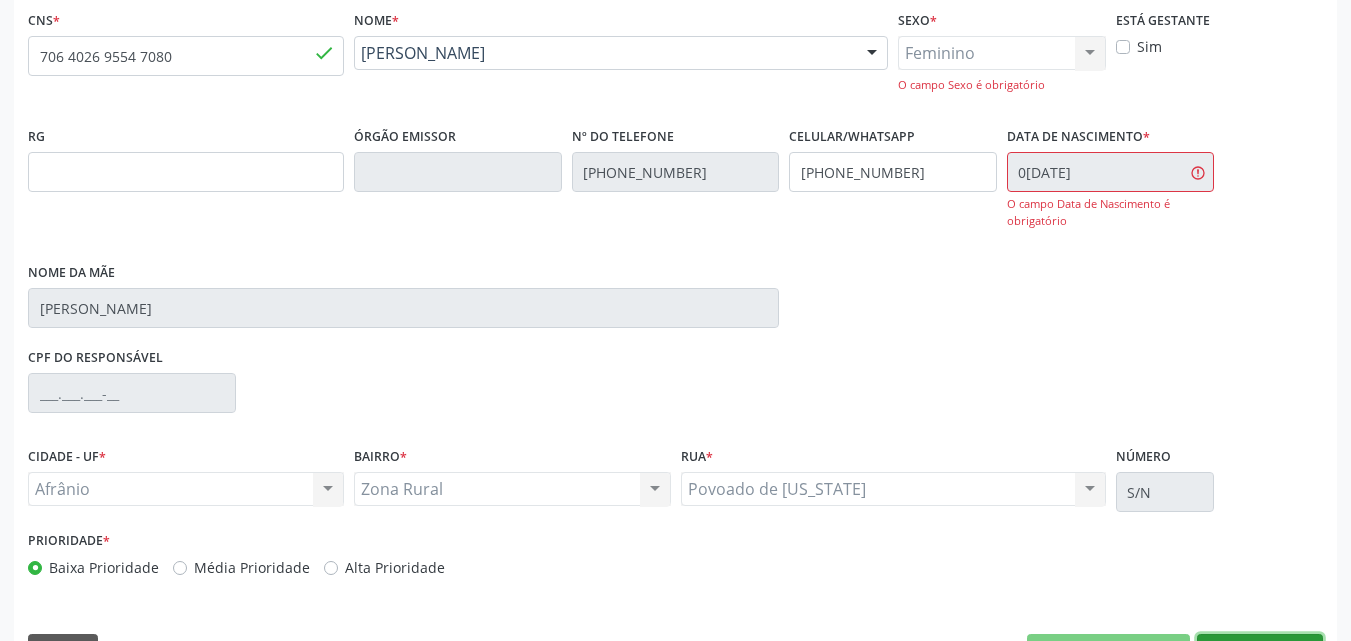 scroll, scrollTop: 484, scrollLeft: 0, axis: vertical 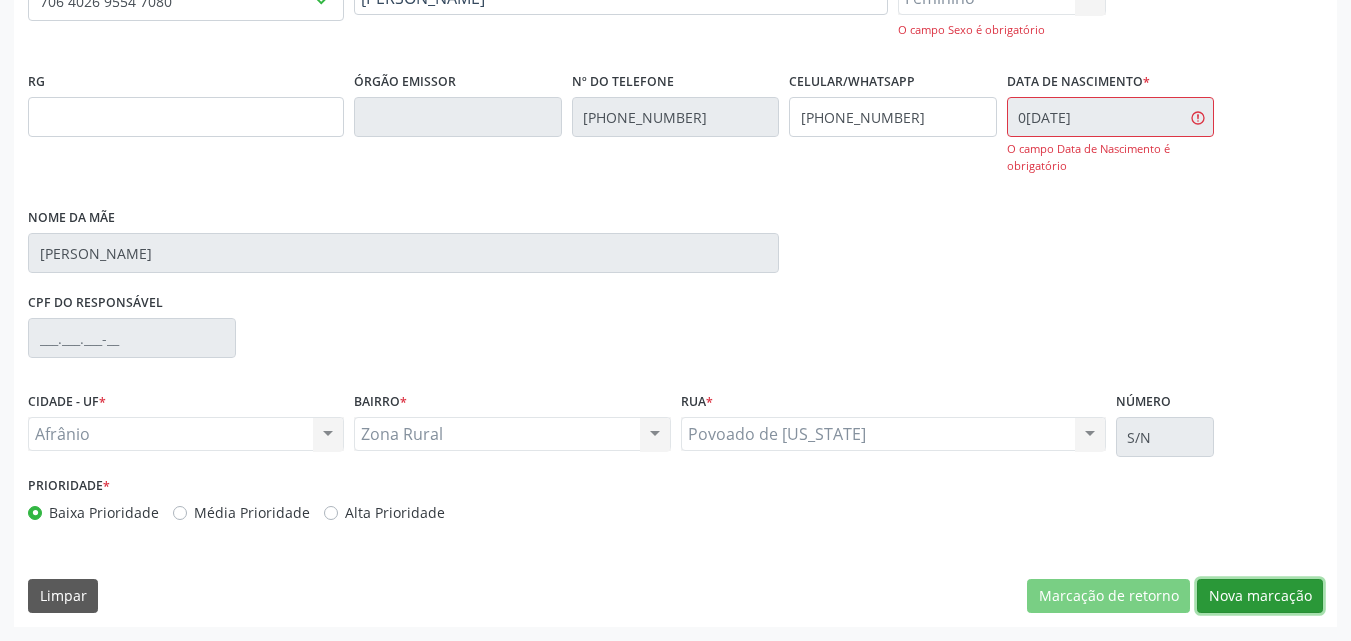 click on "Nova marcação" at bounding box center (1260, 596) 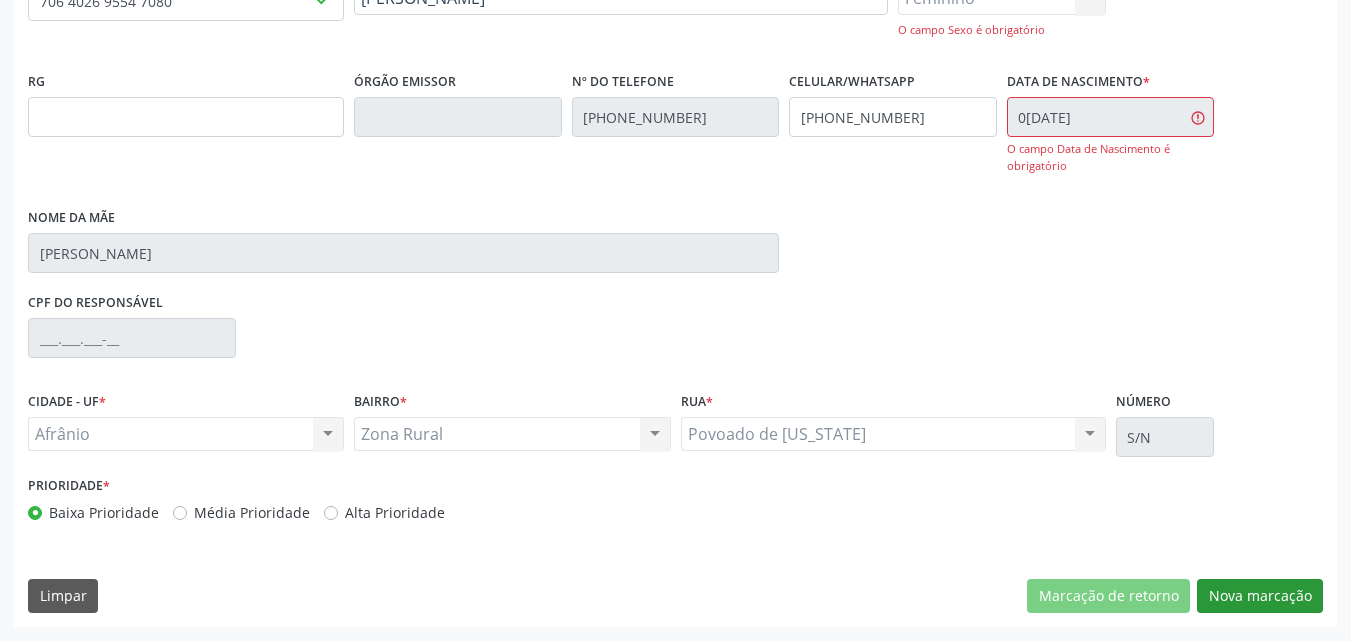scroll, scrollTop: 265, scrollLeft: 0, axis: vertical 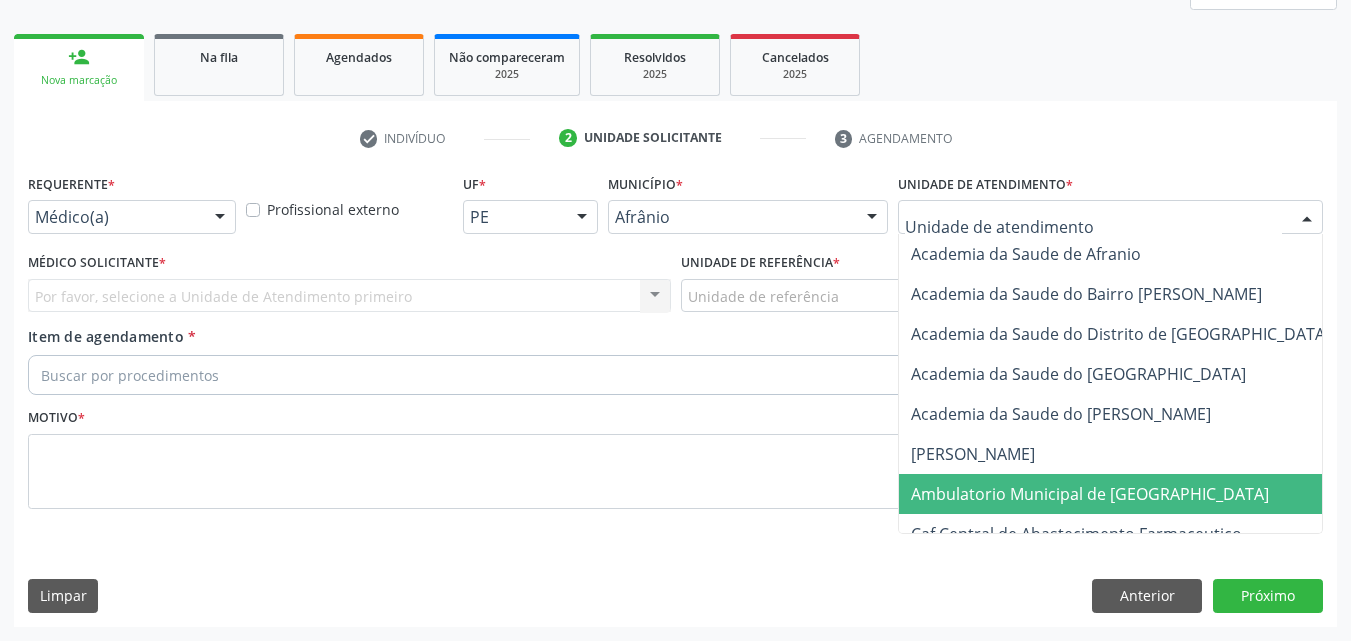 click on "Ambulatorio Municipal de [GEOGRAPHIC_DATA]" at bounding box center [1090, 494] 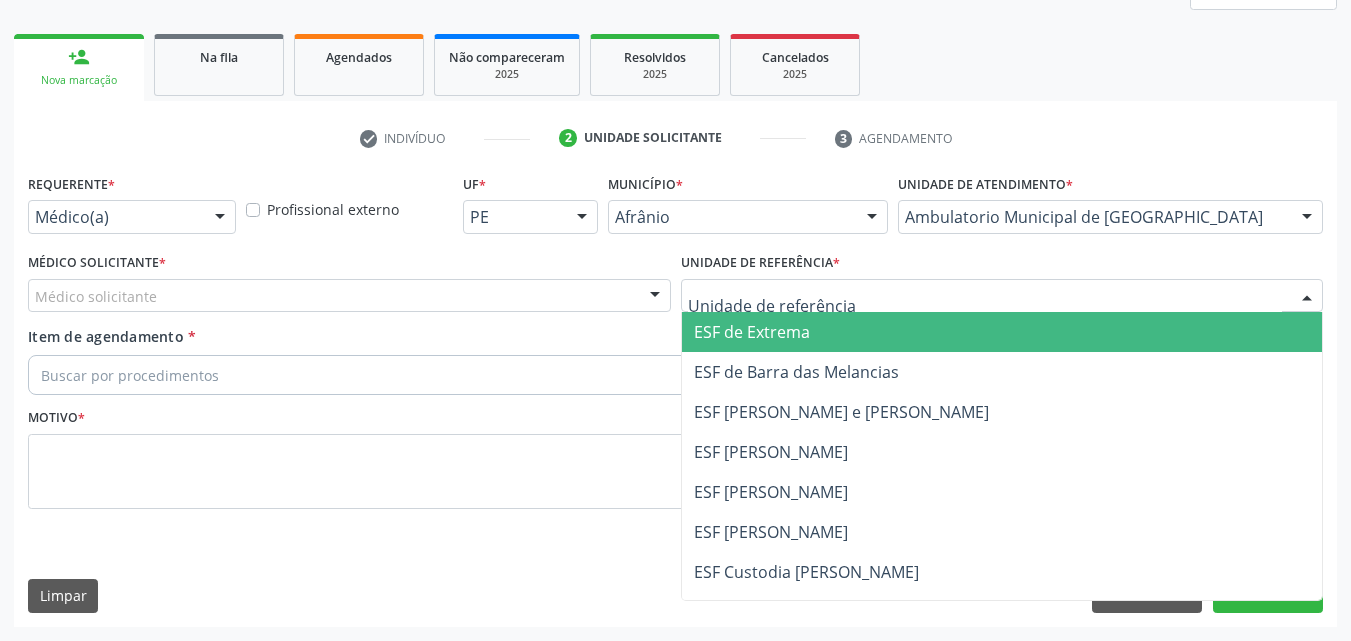 click at bounding box center [1002, 296] 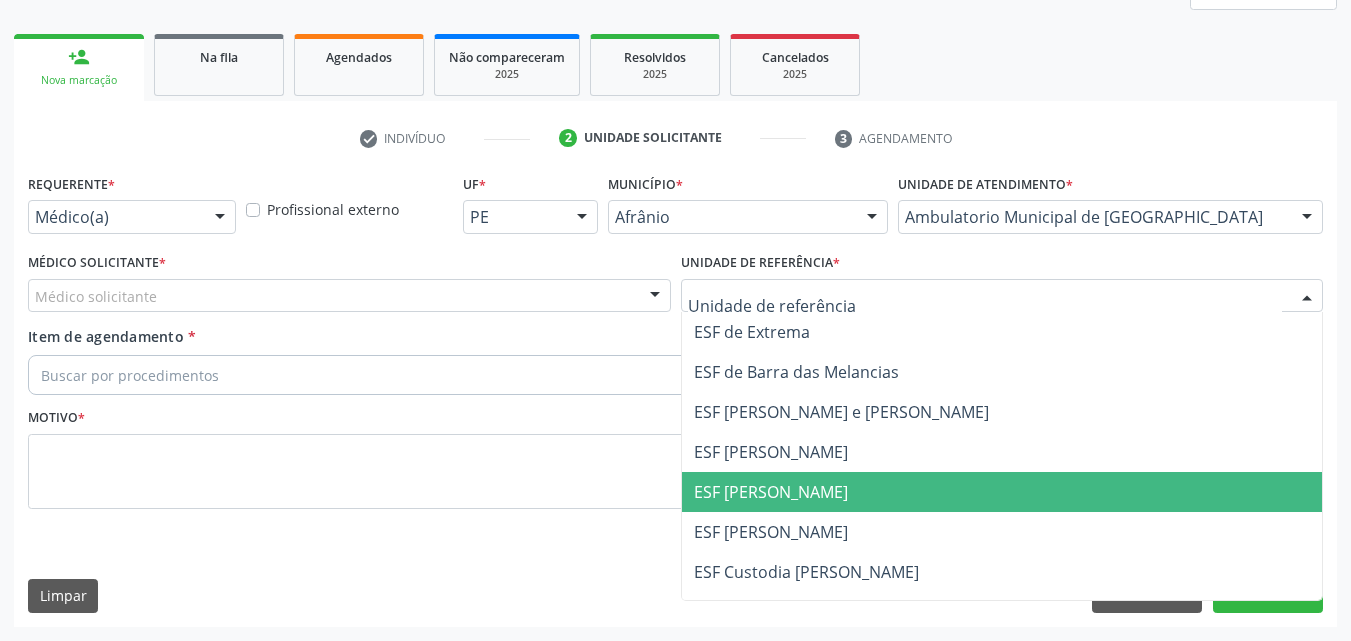 click on "ESF [PERSON_NAME]" at bounding box center (771, 492) 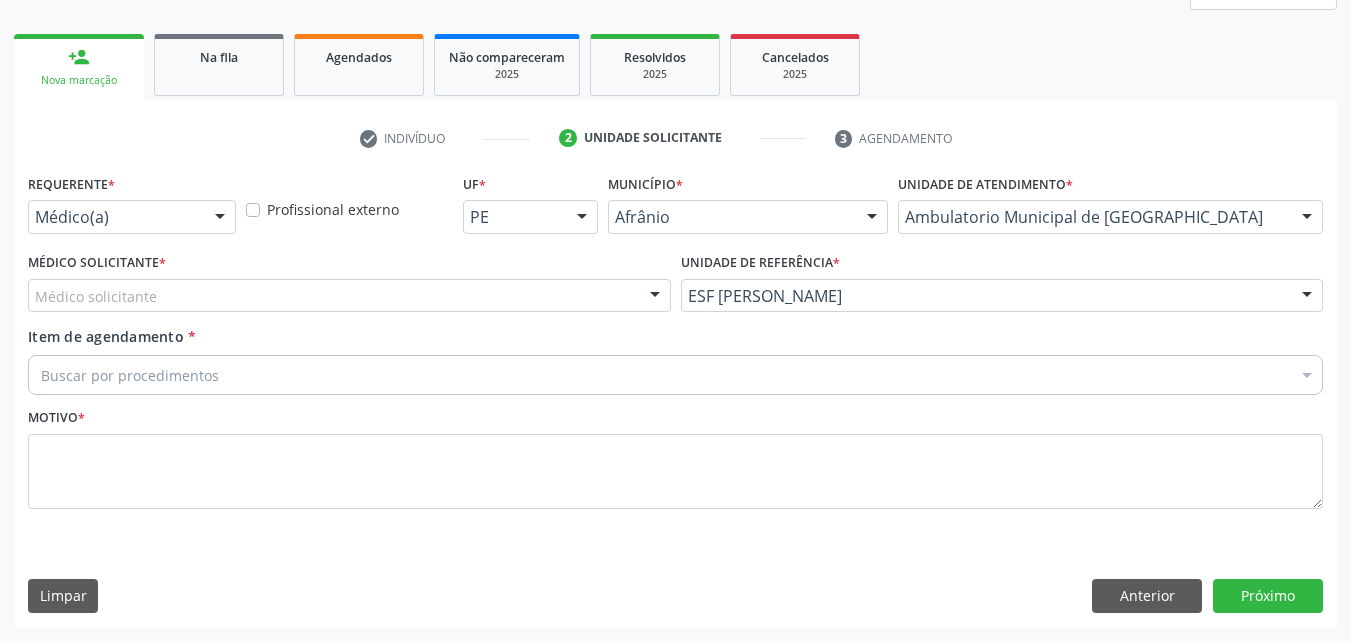click on "Médico solicitante" at bounding box center [349, 296] 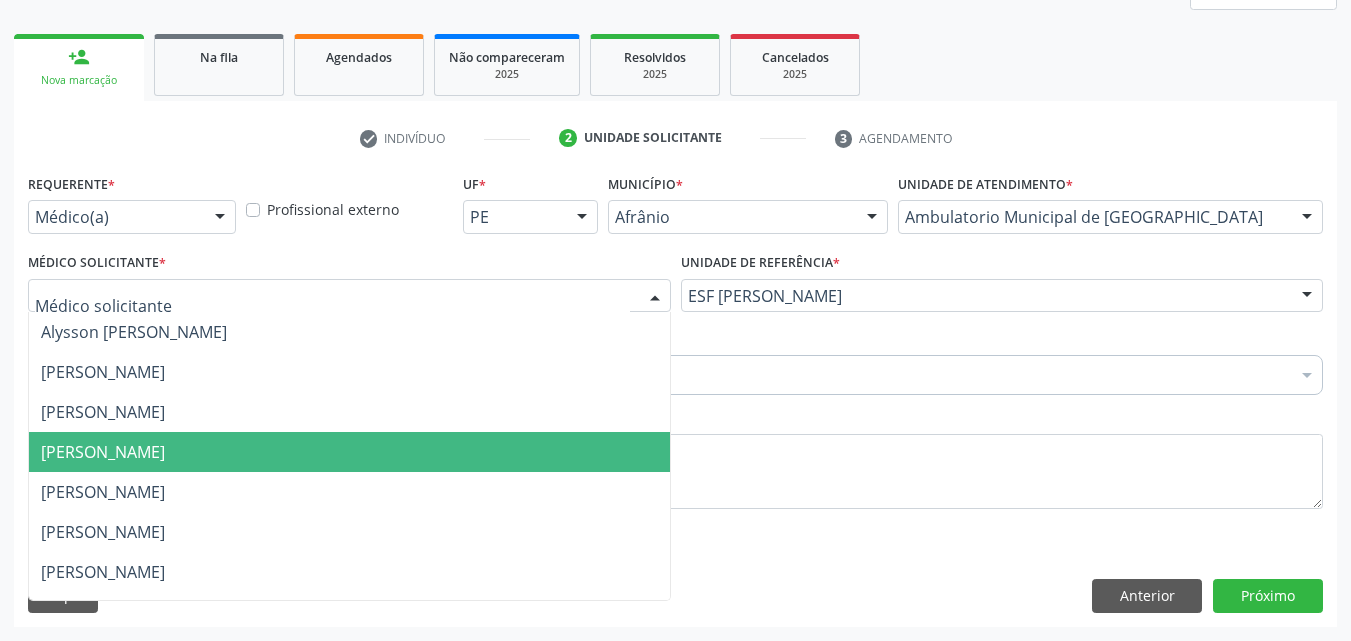 click on "[PERSON_NAME]" at bounding box center (349, 452) 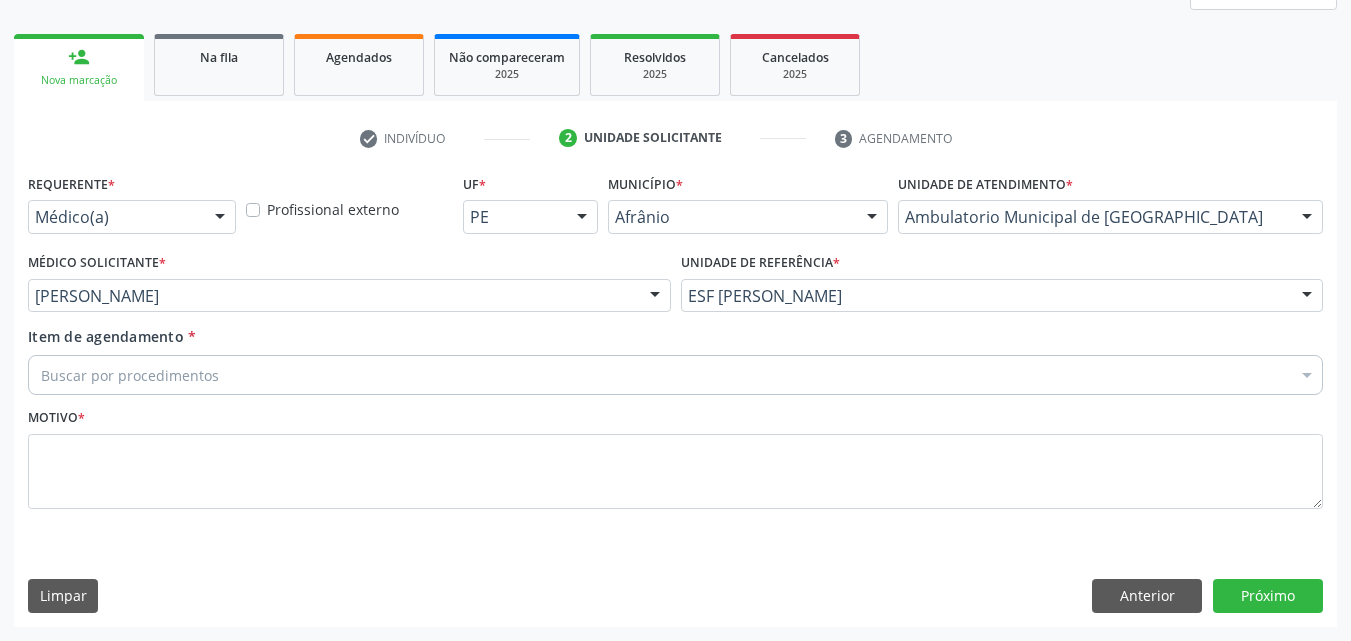 click on "Buscar por procedimentos" at bounding box center (675, 375) 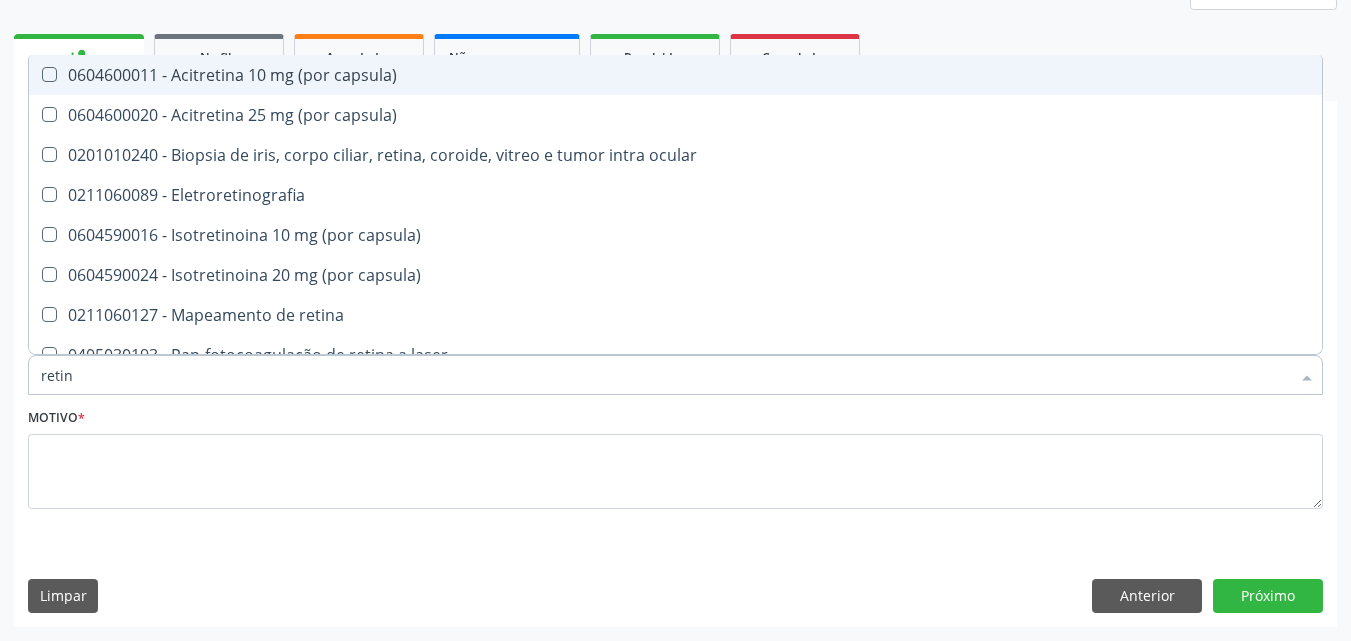 type on "retino" 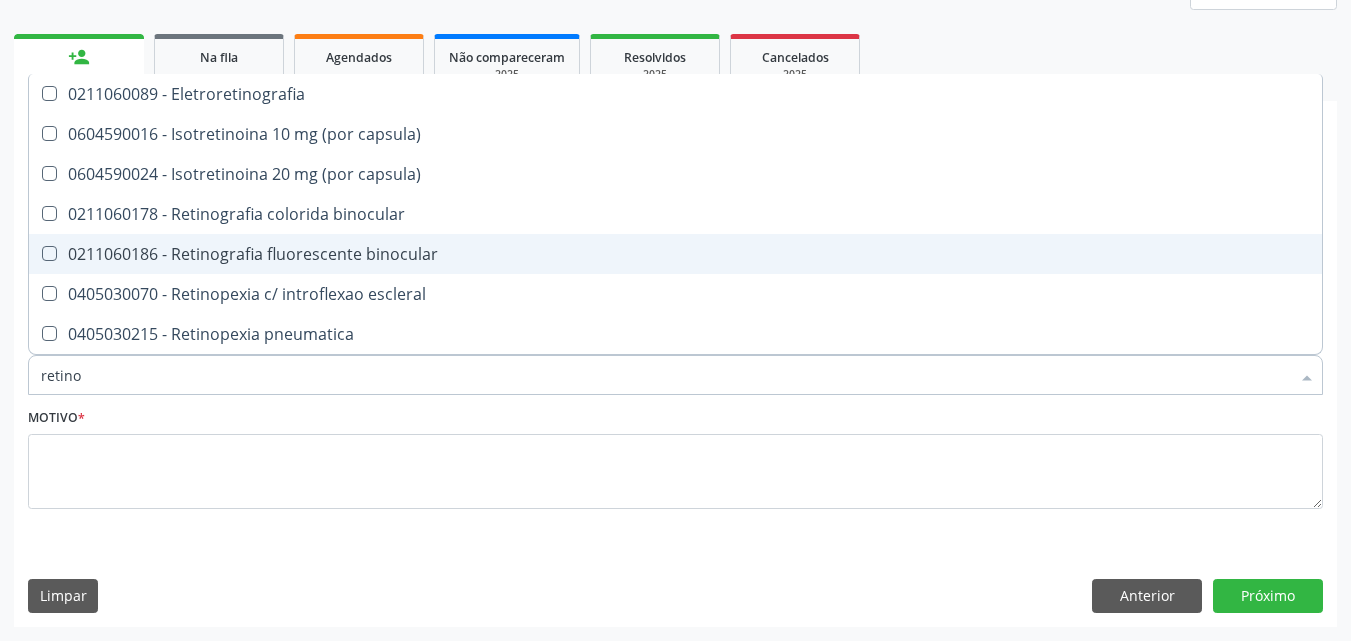 click on "0211060186 - Retinografia fluorescente binocular" at bounding box center [675, 254] 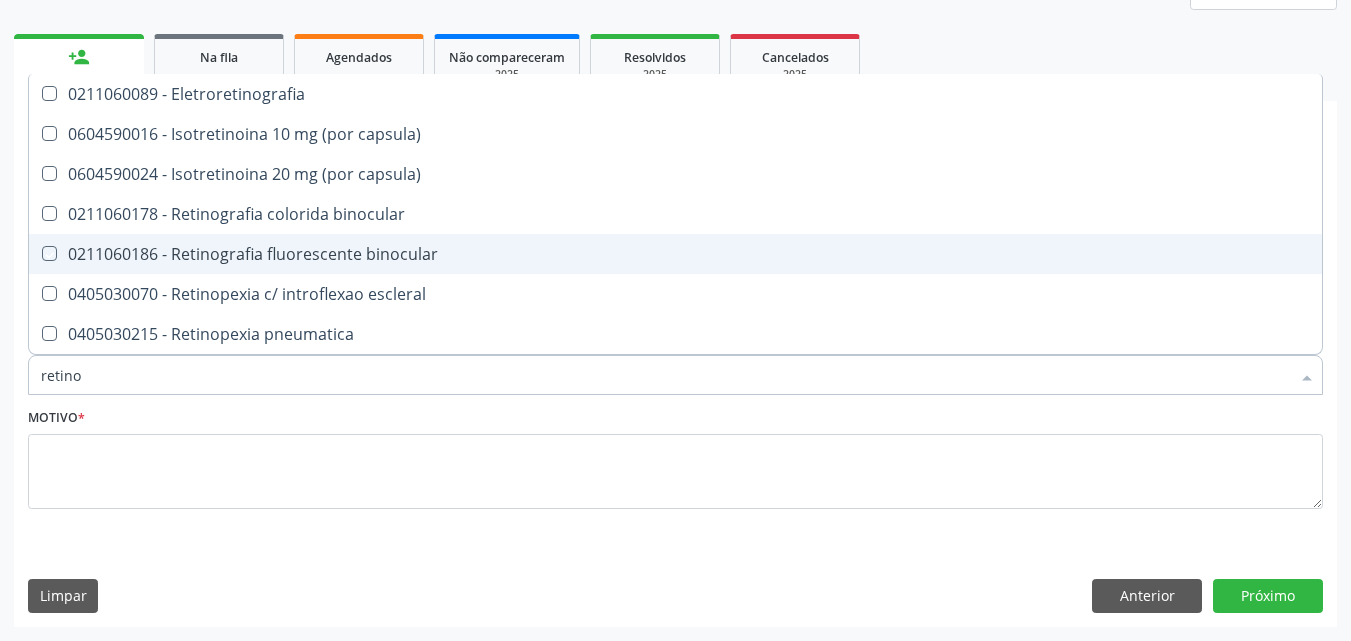 checkbox on "true" 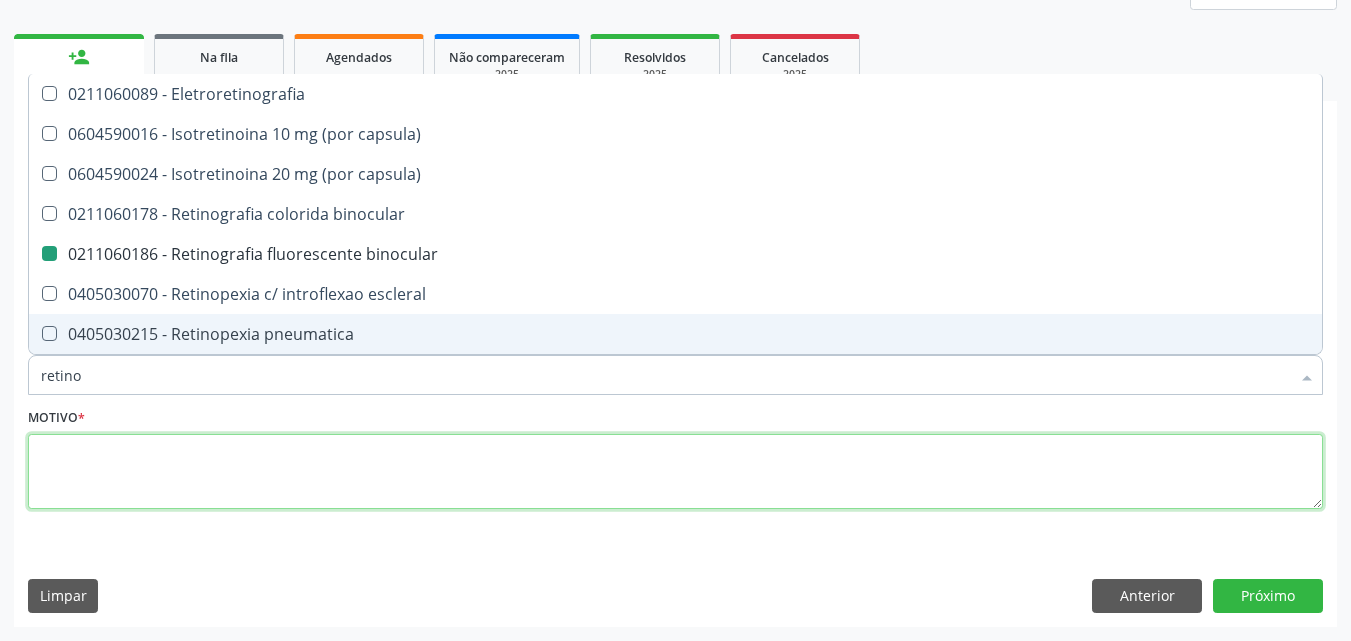 click at bounding box center [675, 472] 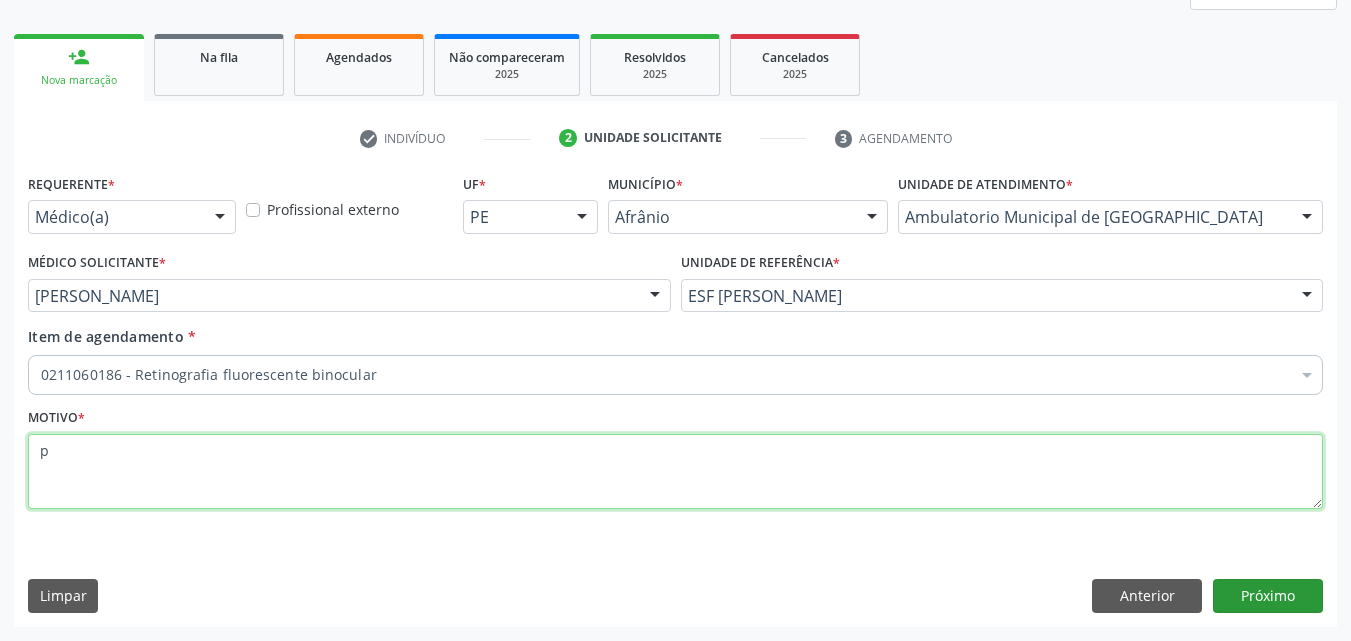 type on "p" 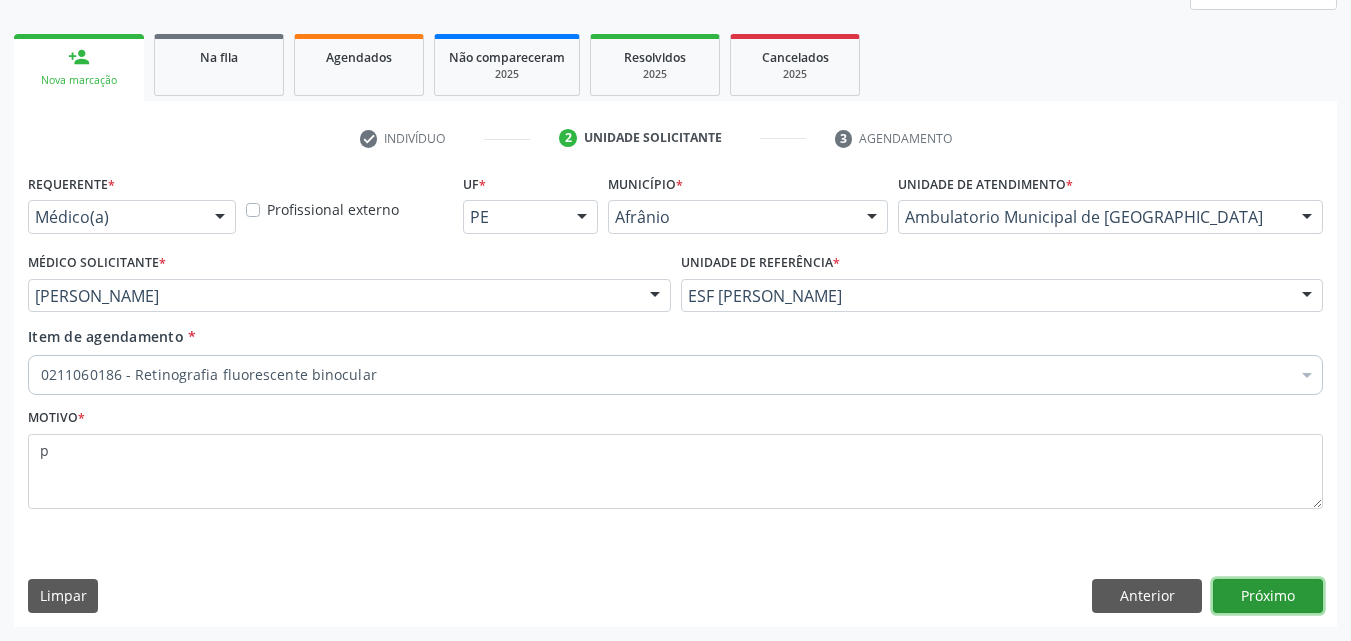 click on "Próximo" at bounding box center [1268, 596] 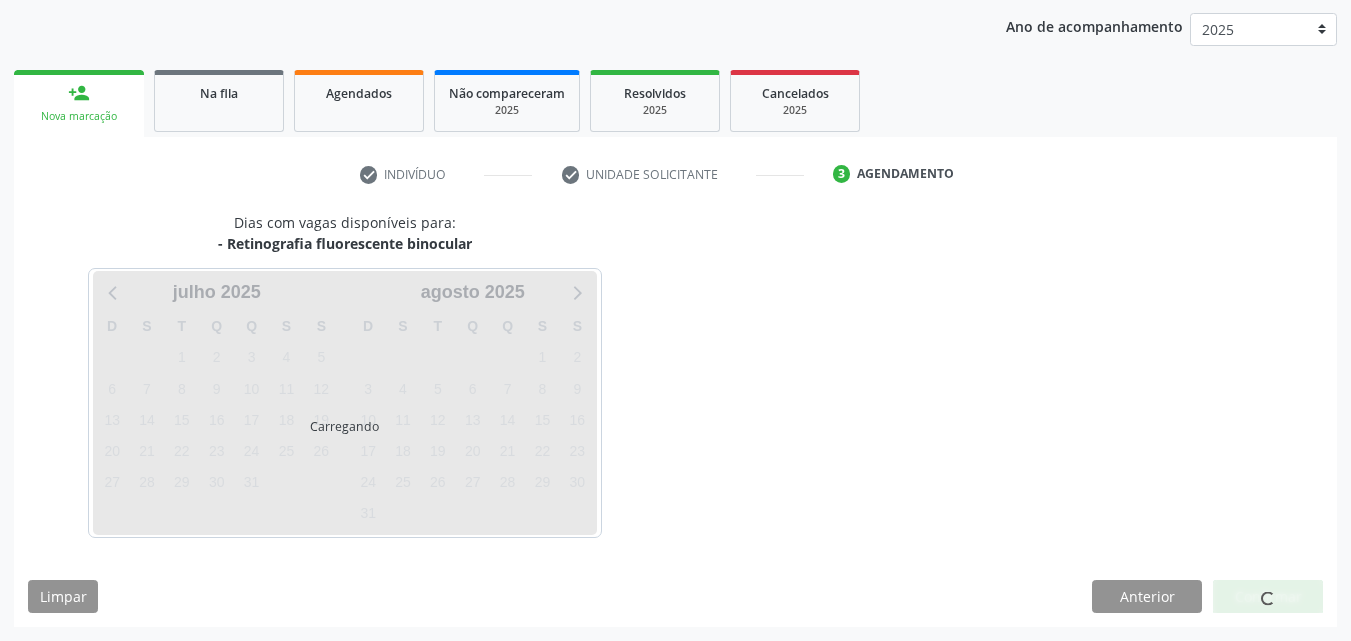 scroll, scrollTop: 229, scrollLeft: 0, axis: vertical 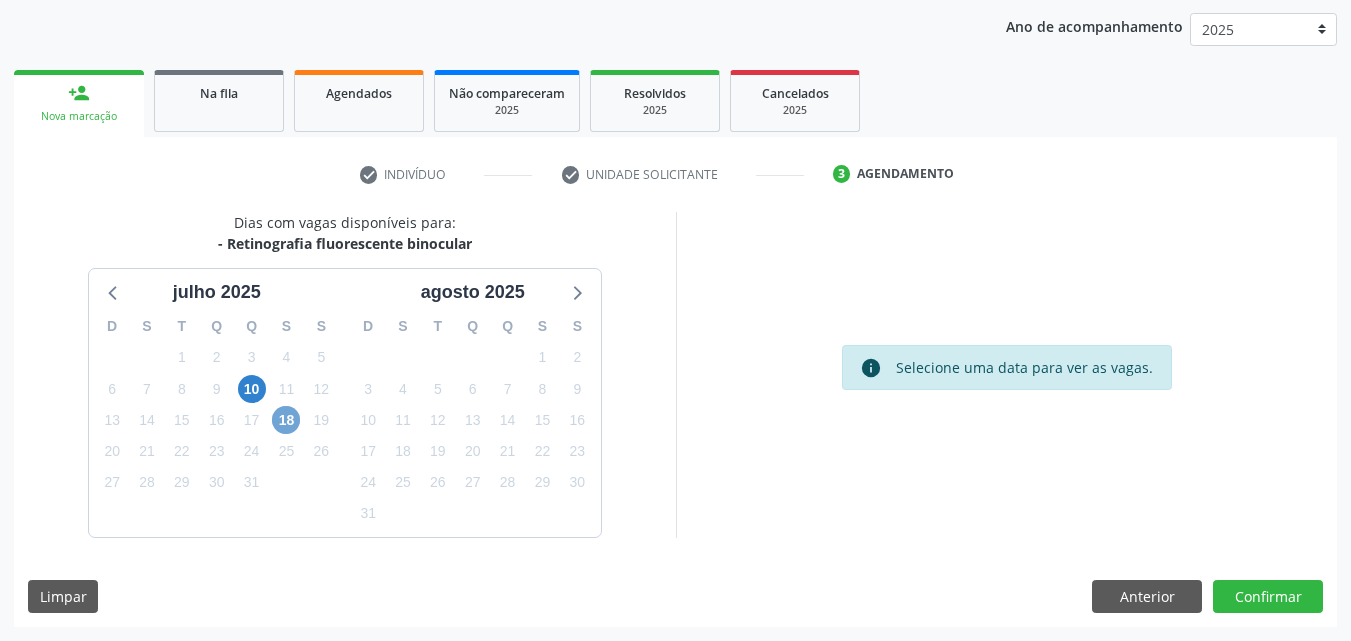 click on "18" at bounding box center (286, 420) 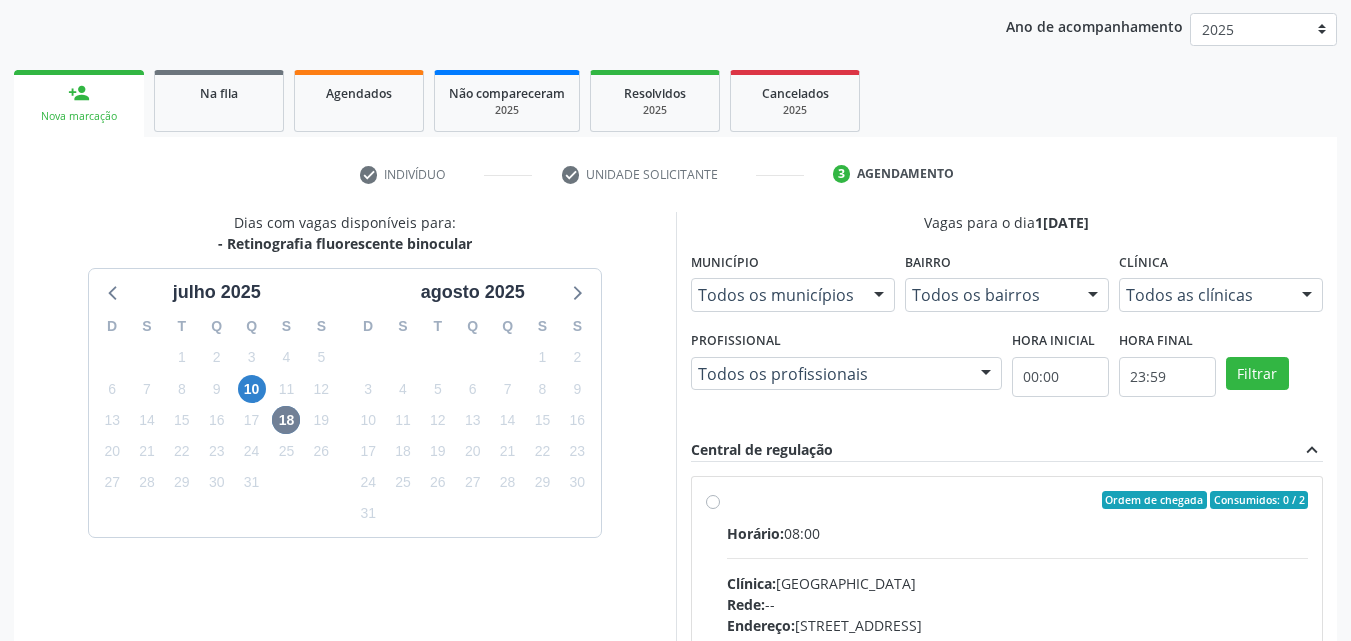 click on "Ordem de chegada
Consumidos: 0 / 2" at bounding box center (1018, 500) 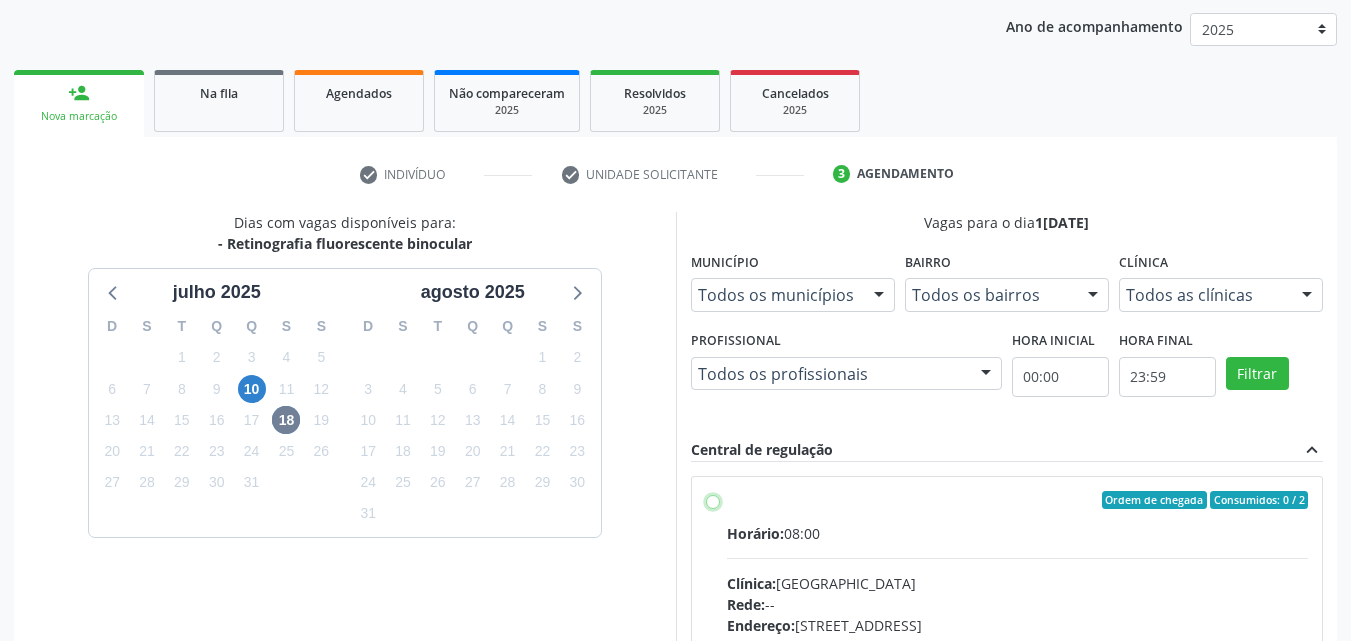 click on "Ordem de chegada
Consumidos: 0 / 2
Horário:   08:00
Clínica:  Hospital de Olhos
Rede:
--
Endereço:   Andar 3, nº 82, Centro, Petrolina - PE
Telefone:   (87) 38610066
Profissional:
--
Informações adicionais sobre o atendimento
Idade de atendimento:
Sem restrição
Gênero(s) atendido(s):
Sem restrição
Informações adicionais:
--" at bounding box center [713, 500] 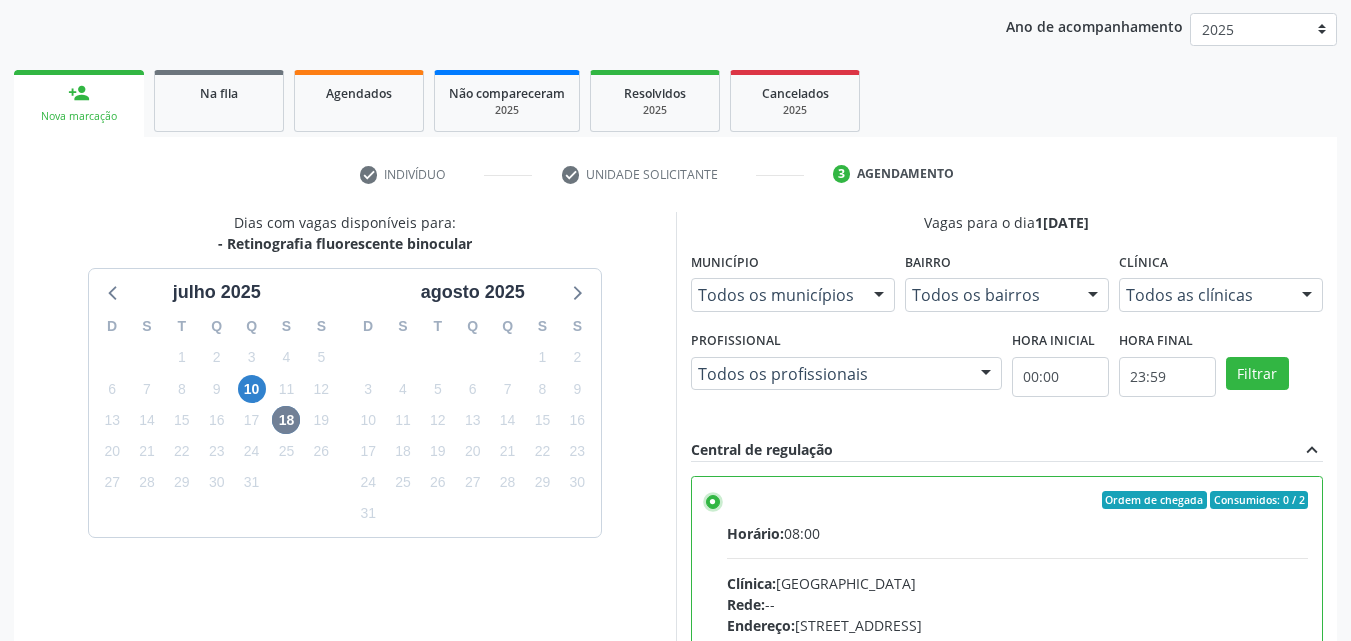 scroll, scrollTop: 99, scrollLeft: 0, axis: vertical 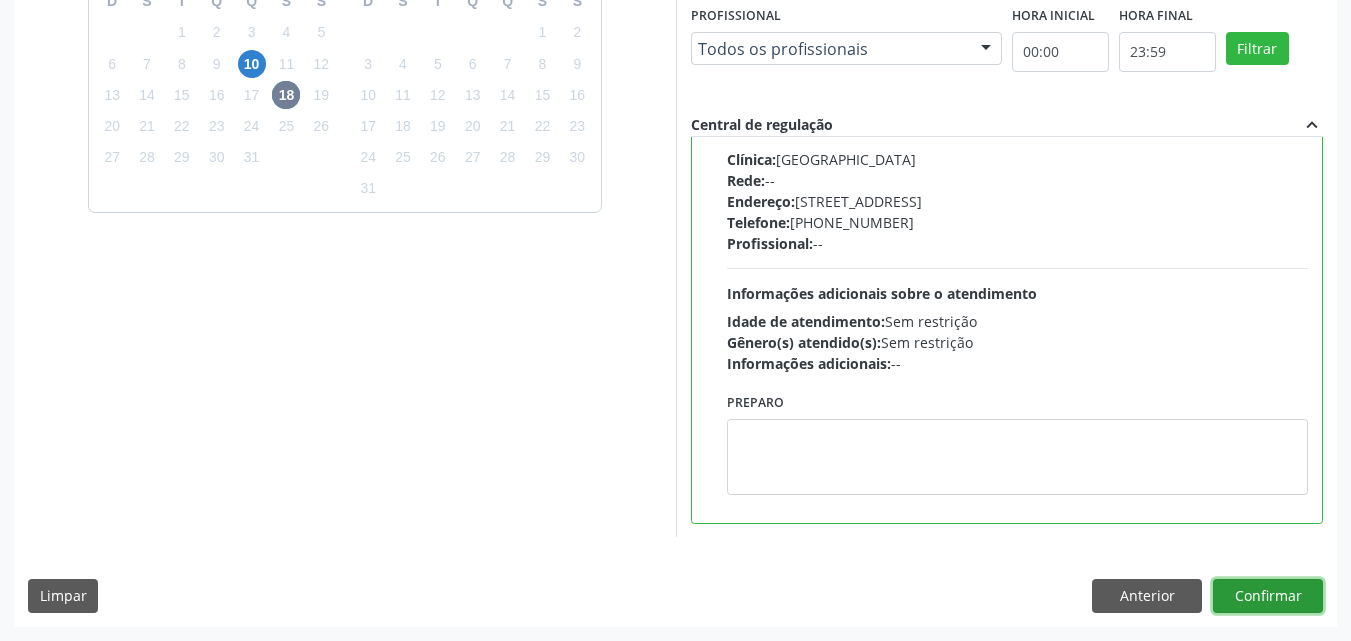 click on "Confirmar" at bounding box center (1268, 596) 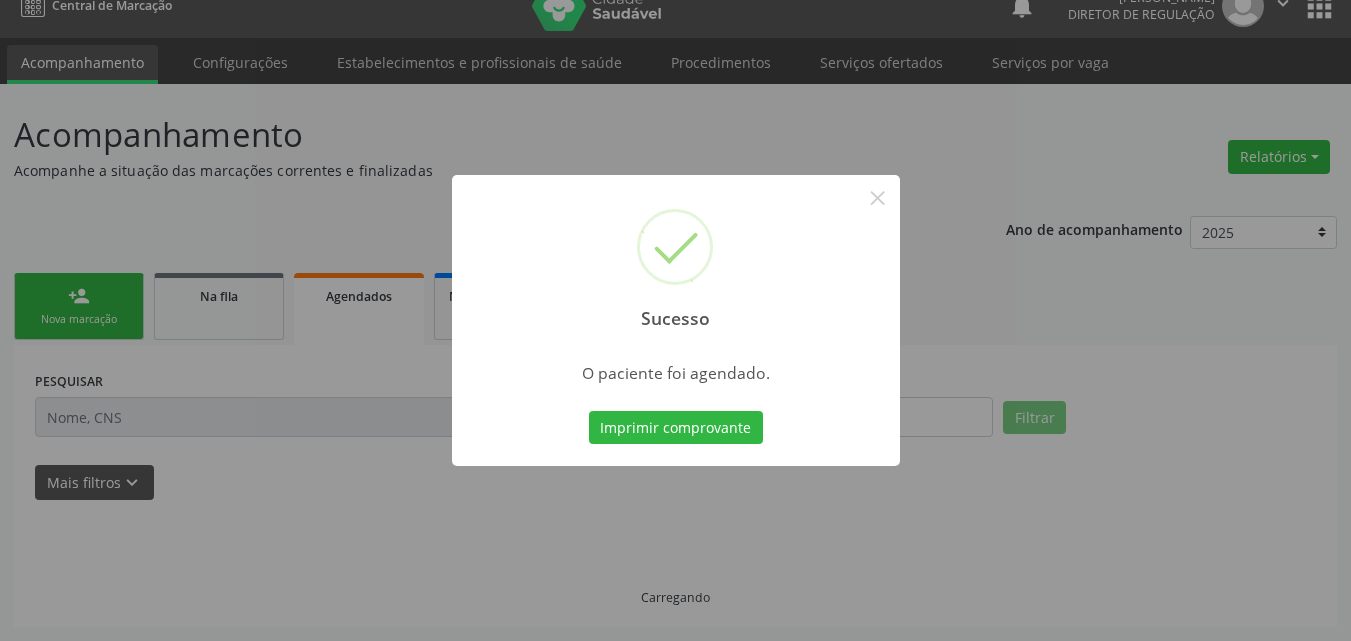 scroll, scrollTop: 26, scrollLeft: 0, axis: vertical 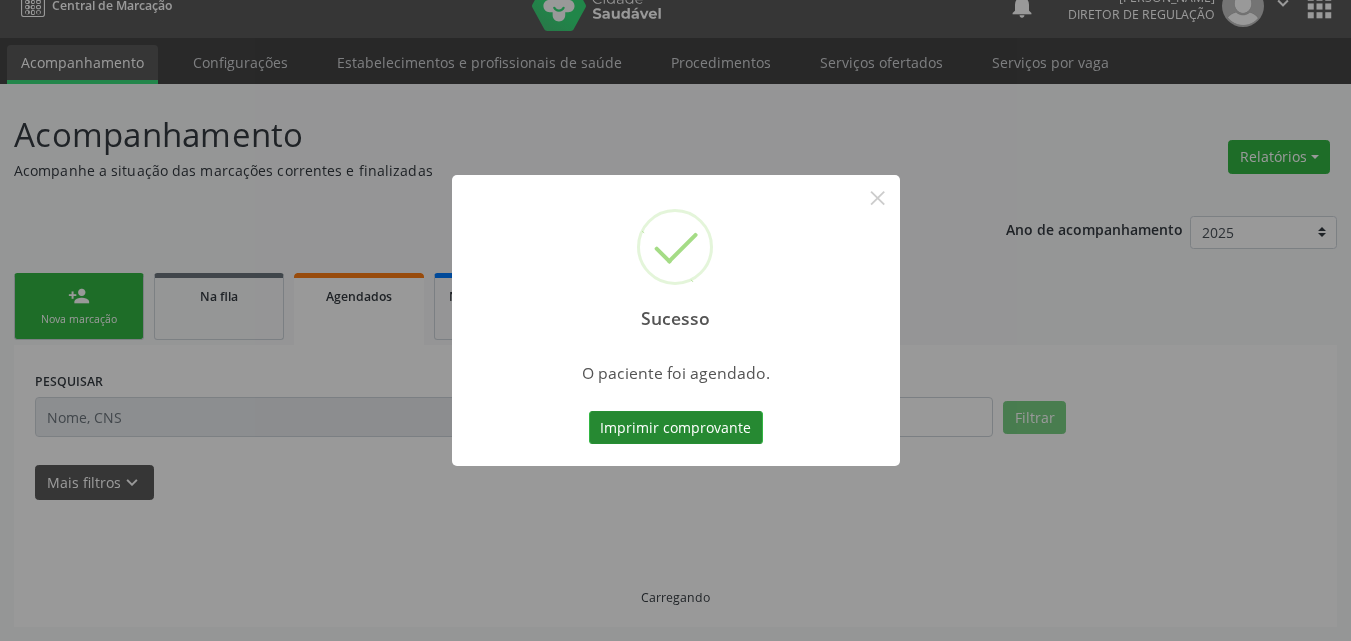 click on "Imprimir comprovante" at bounding box center (676, 428) 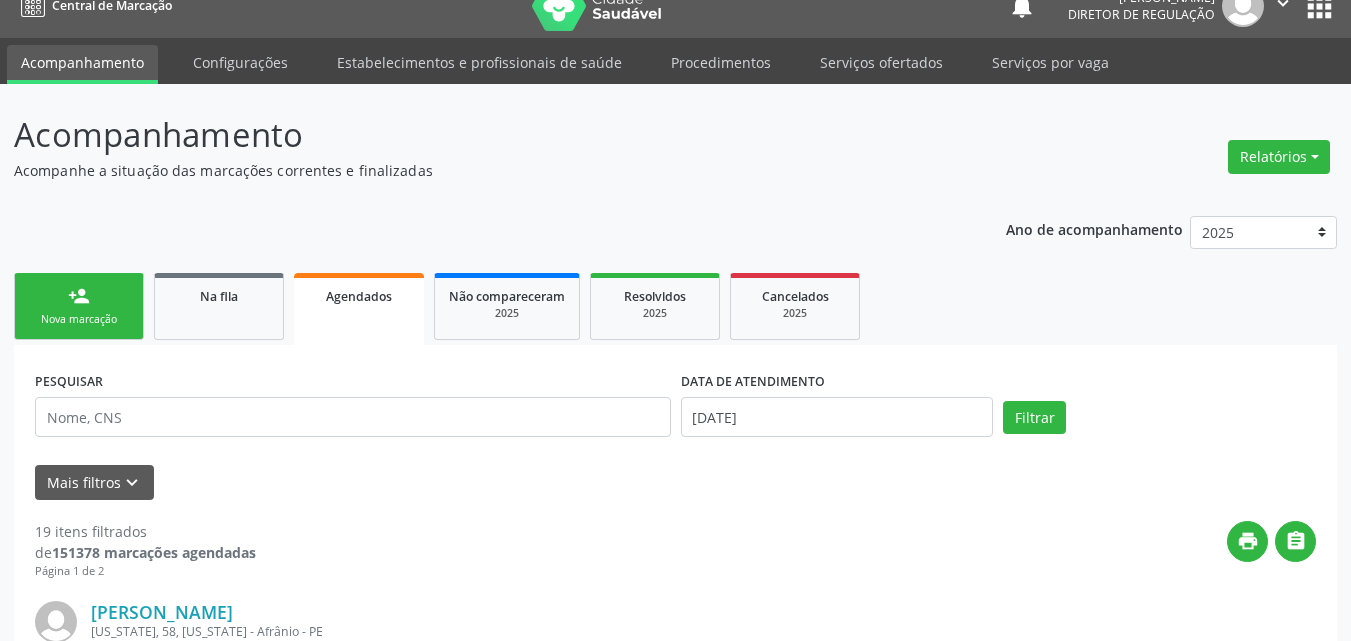 click on "person_add
Nova marcação" at bounding box center [79, 306] 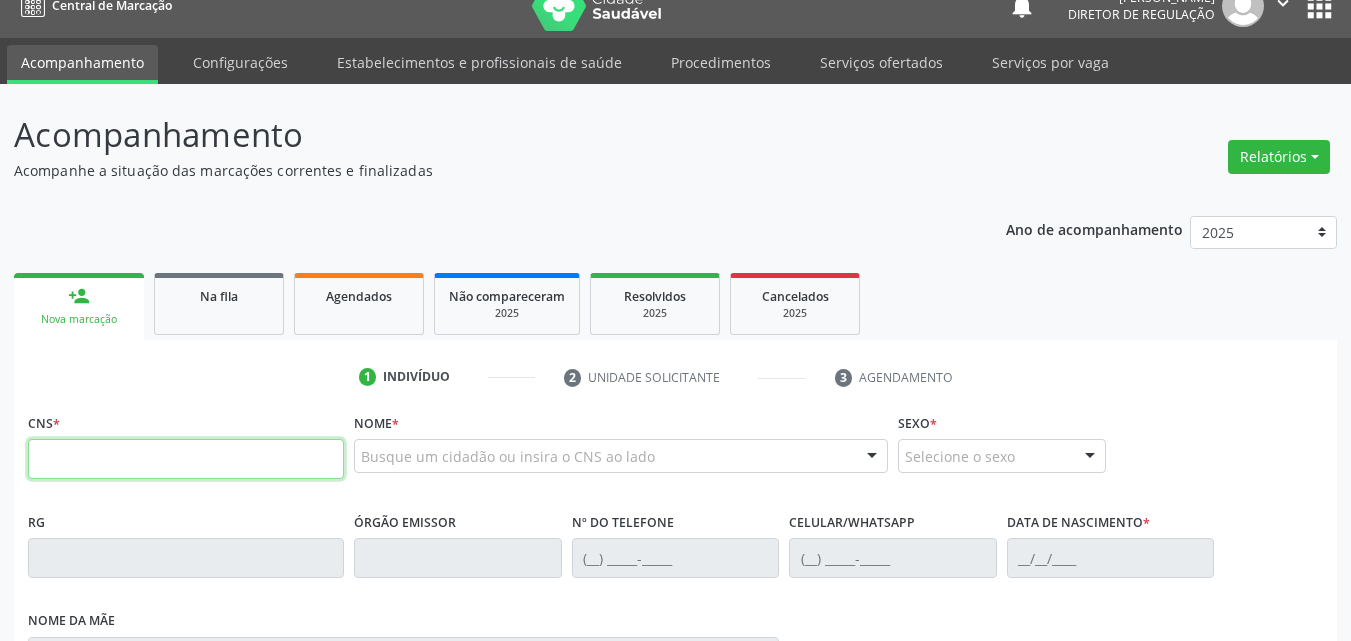 click at bounding box center [186, 459] 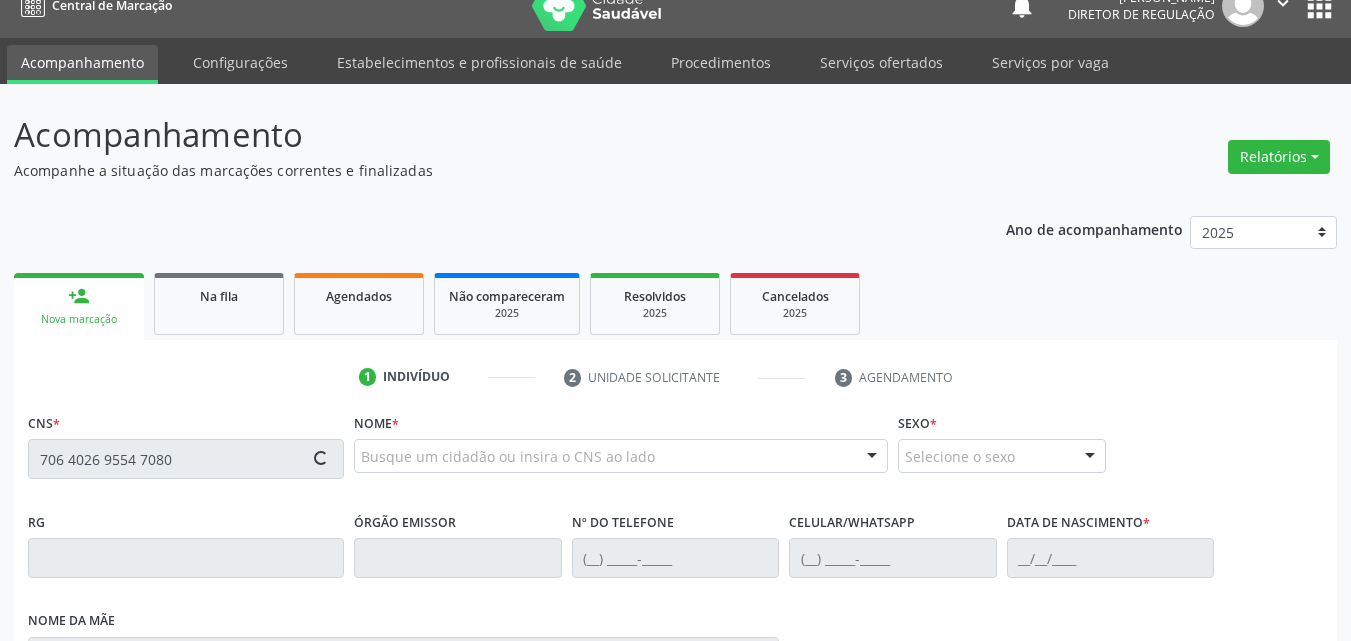 type on "706 4026 9554 7080" 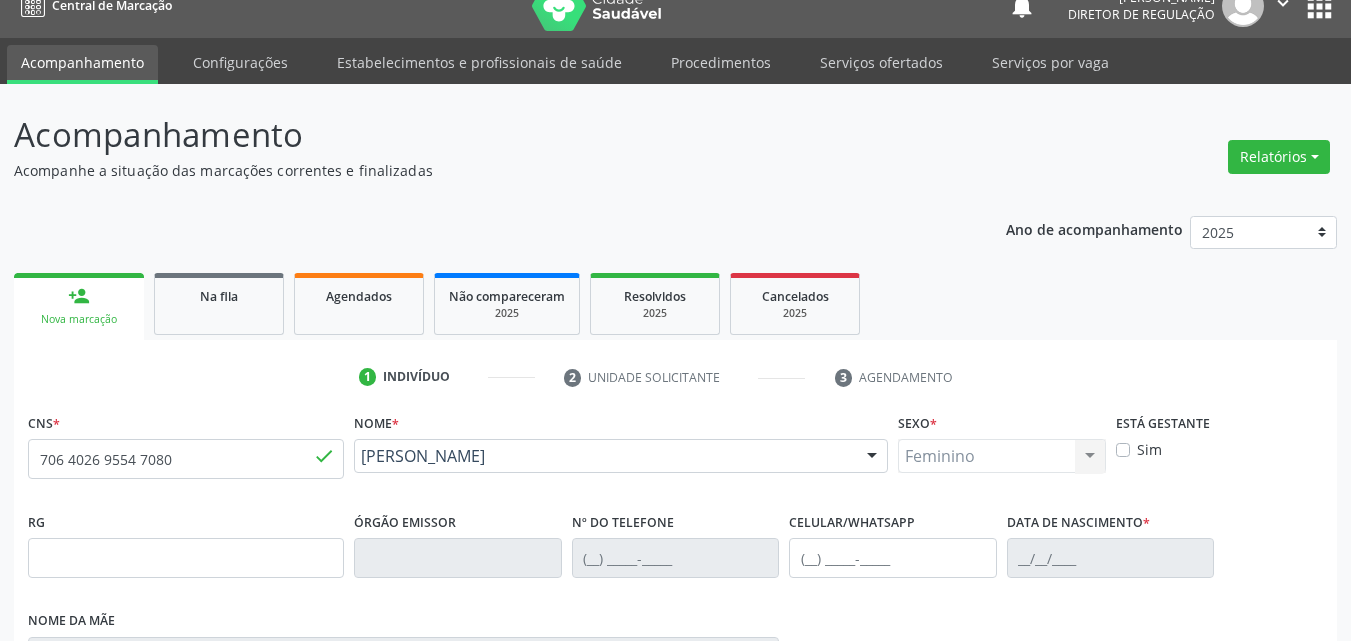type on "(87) 98182-1852" 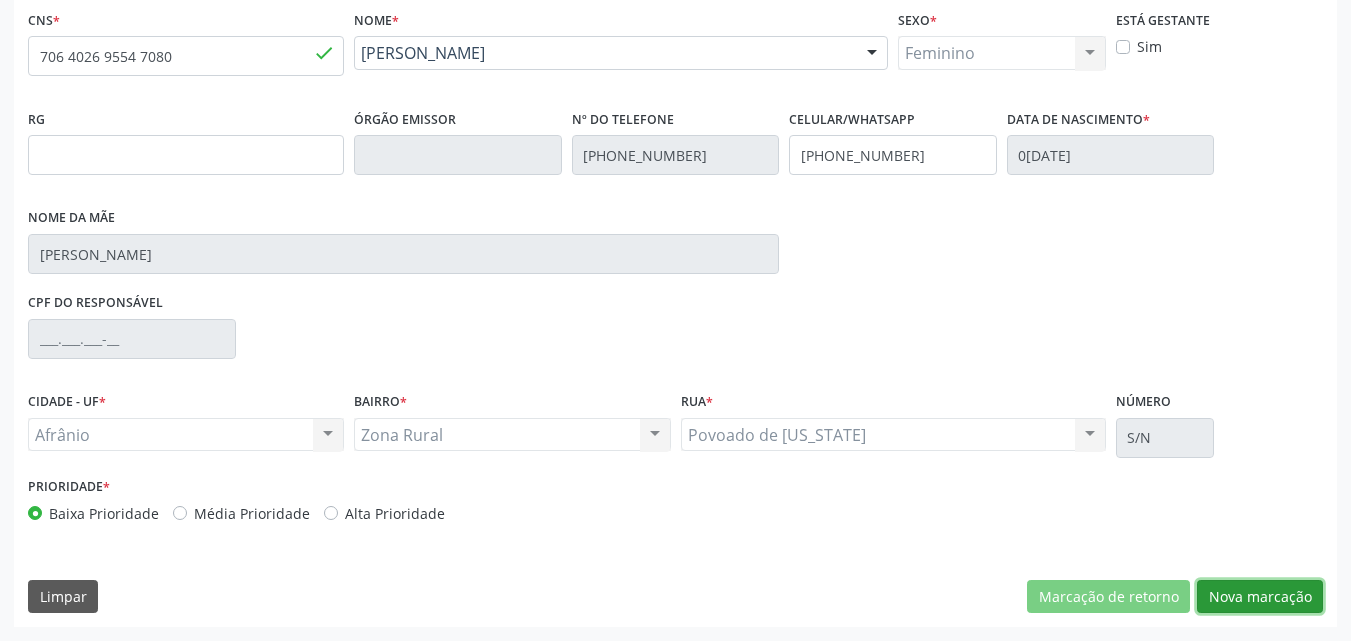 click on "Nova marcação" at bounding box center [1260, 597] 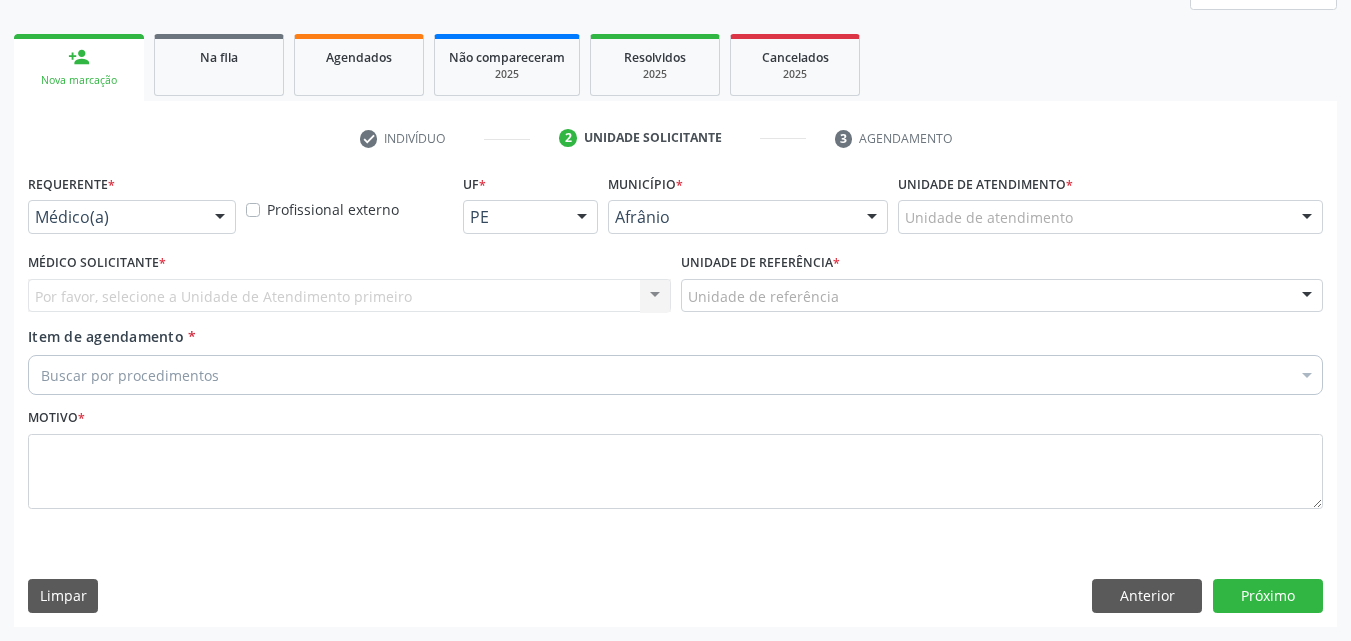 scroll, scrollTop: 265, scrollLeft: 0, axis: vertical 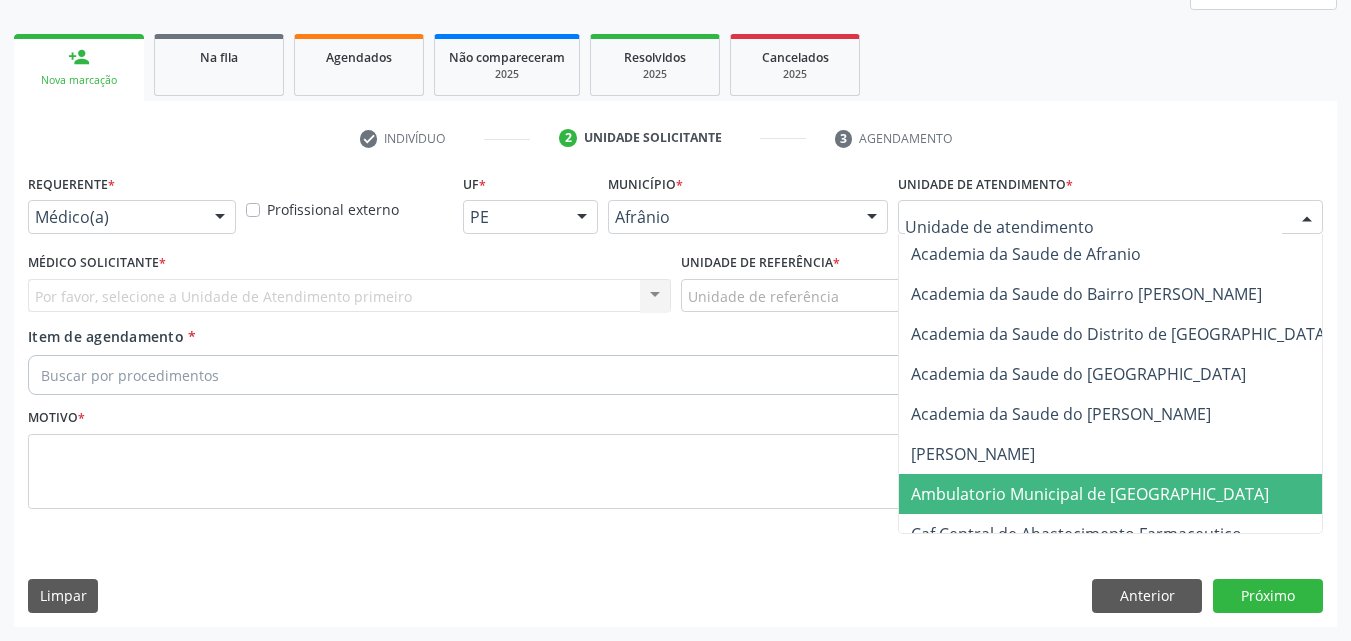 click on "Ambulatorio Municipal de [GEOGRAPHIC_DATA]" at bounding box center (1090, 494) 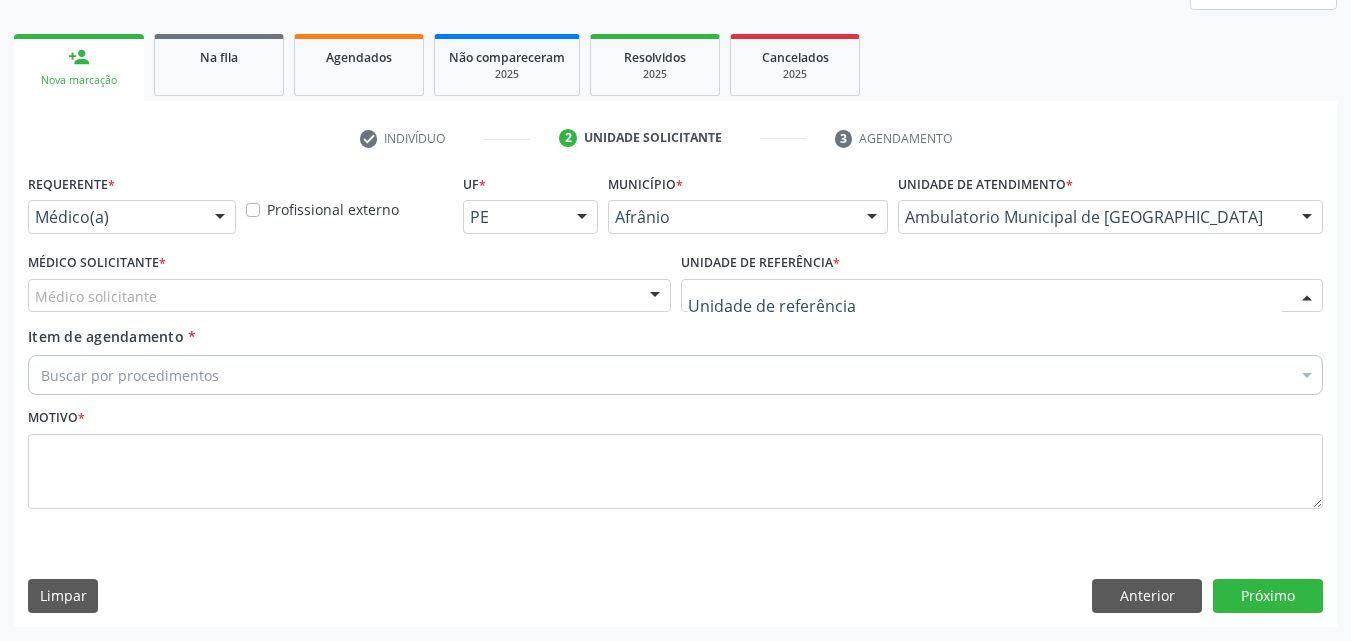 click at bounding box center (1002, 296) 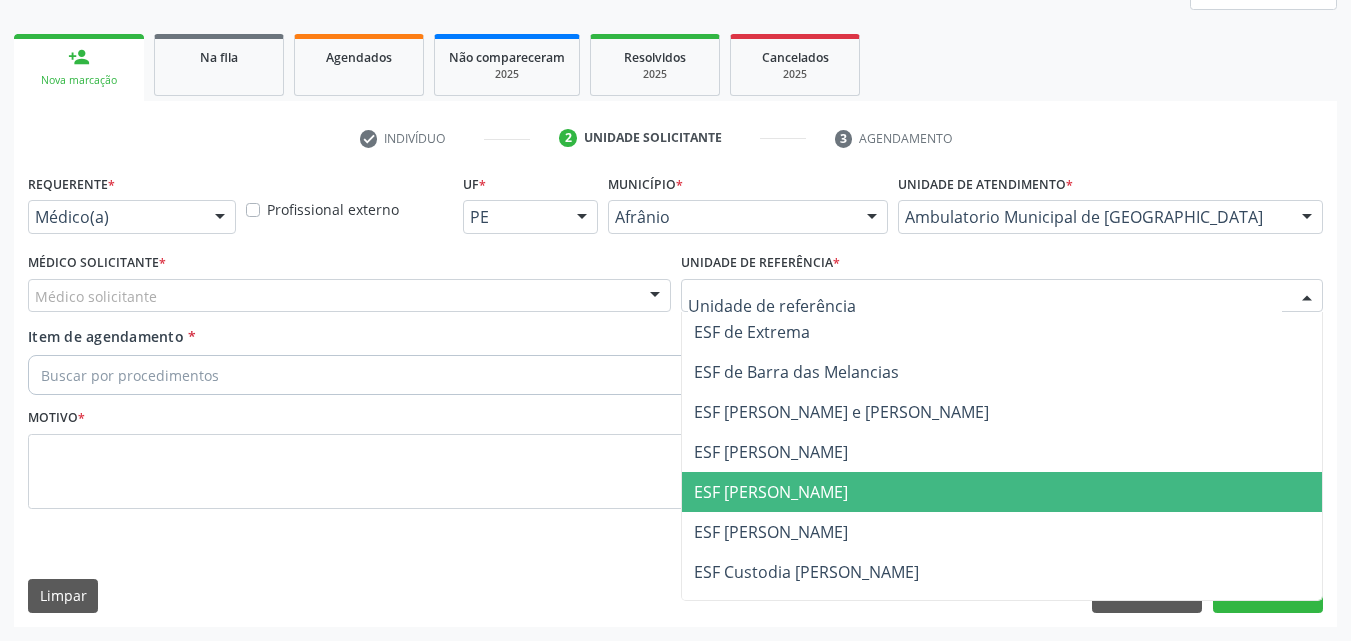 click on "ESF [PERSON_NAME]" at bounding box center [1002, 492] 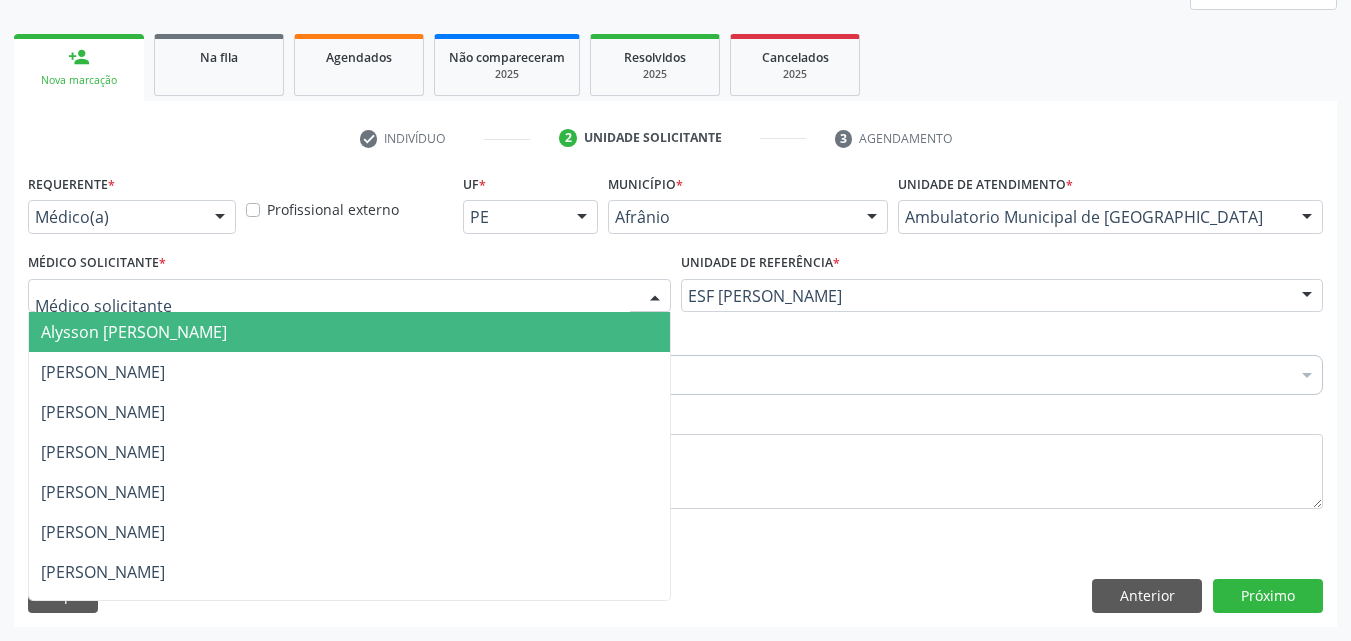 click at bounding box center [349, 296] 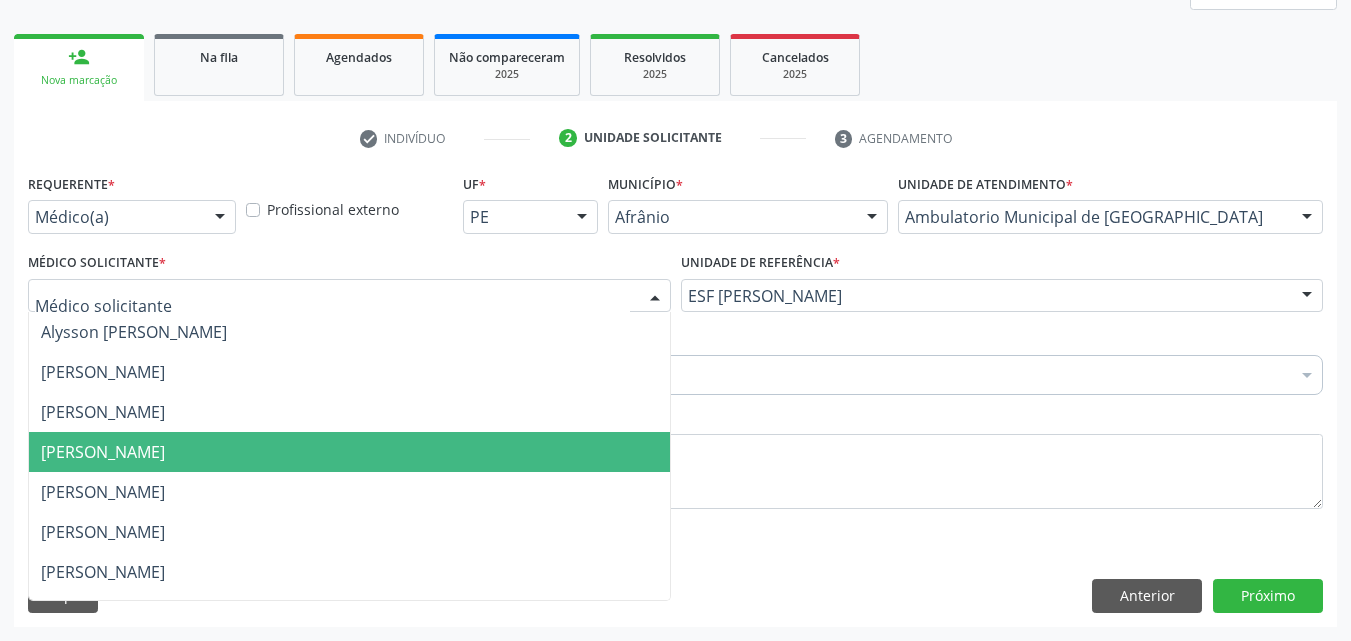 click on "[PERSON_NAME]" at bounding box center [103, 452] 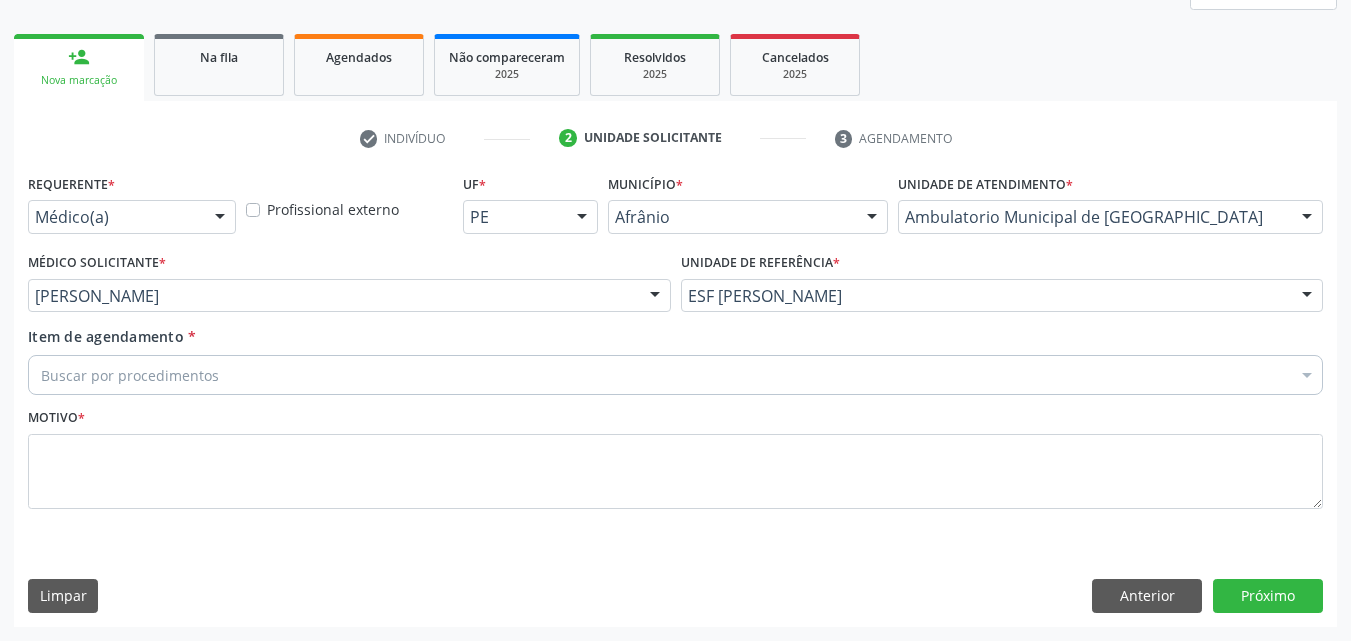 click on "Buscar por procedimentos" at bounding box center (675, 375) 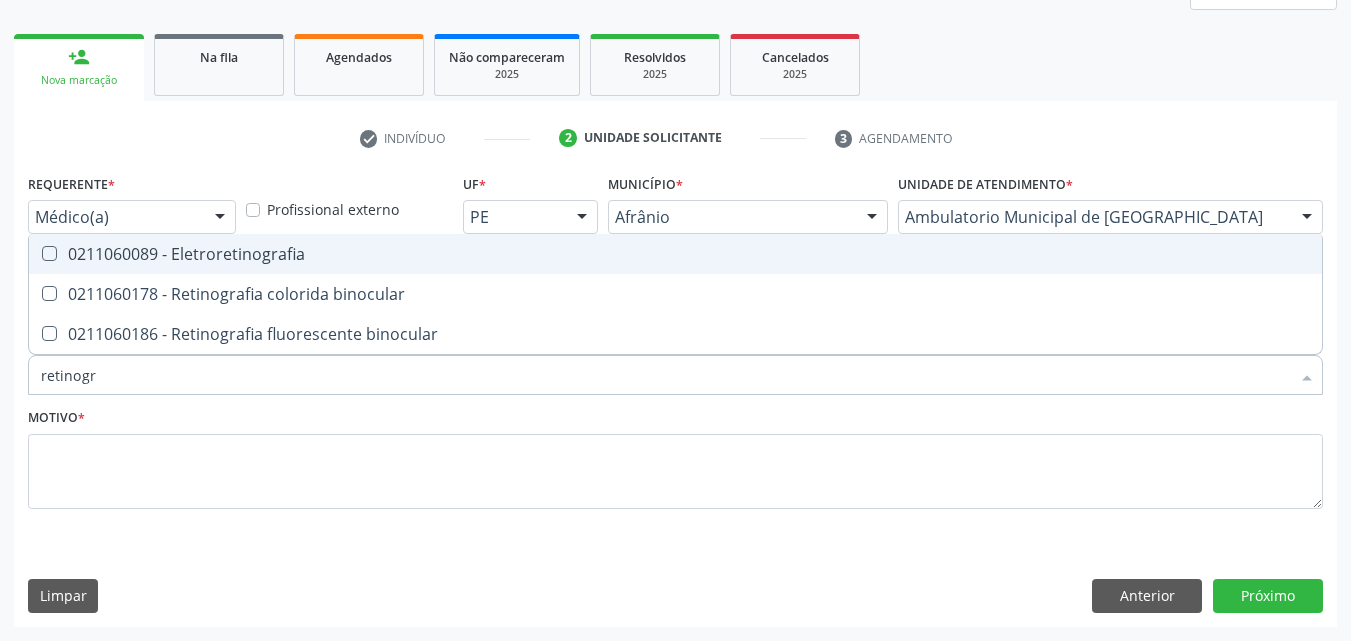 type on "retinogra" 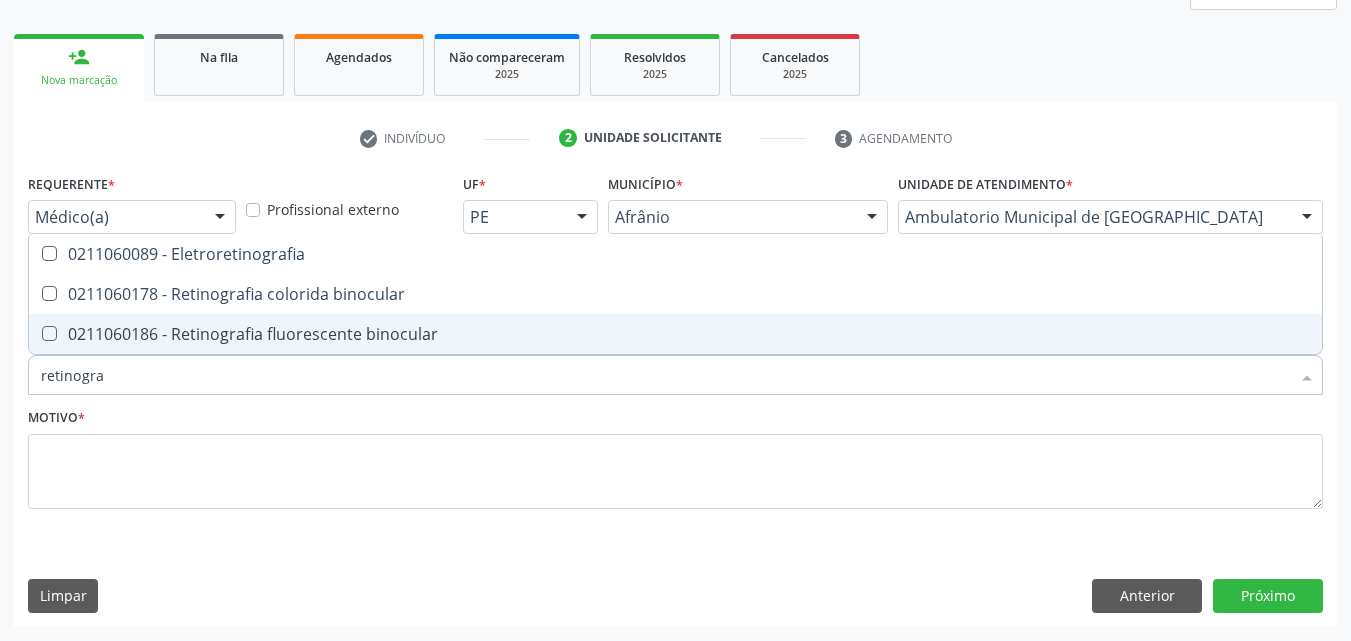 click on "0211060186 - Retinografia fluorescente binocular" at bounding box center (675, 334) 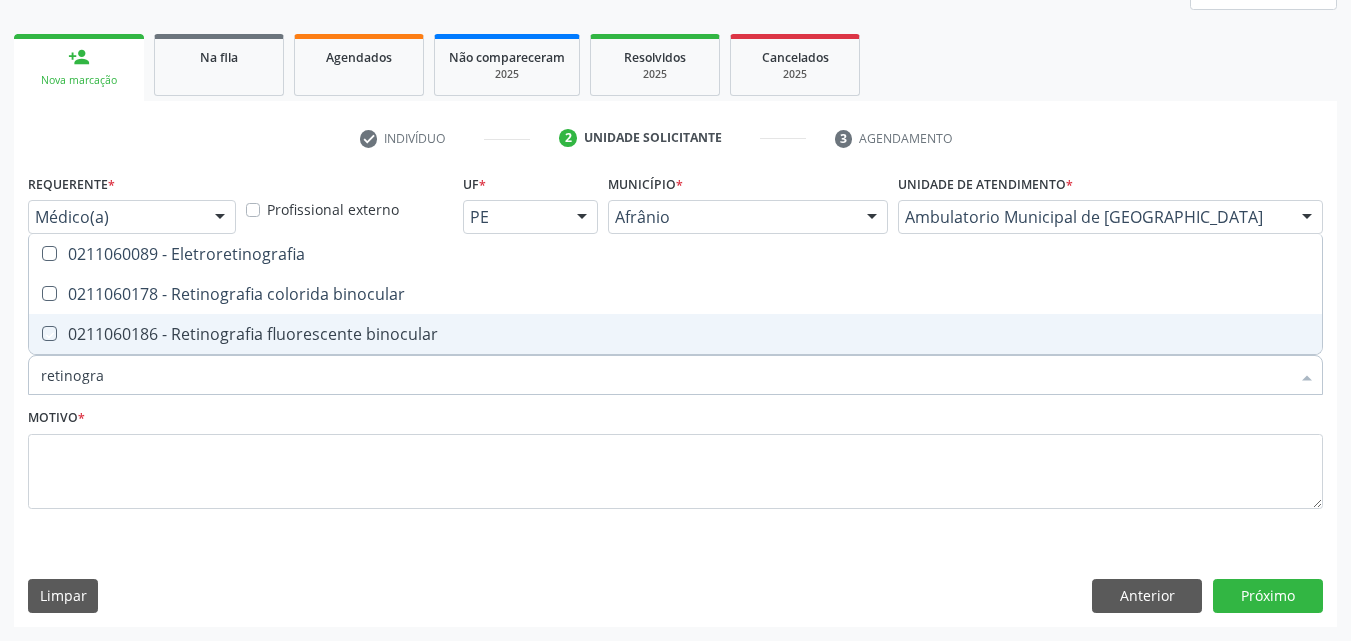 checkbox on "true" 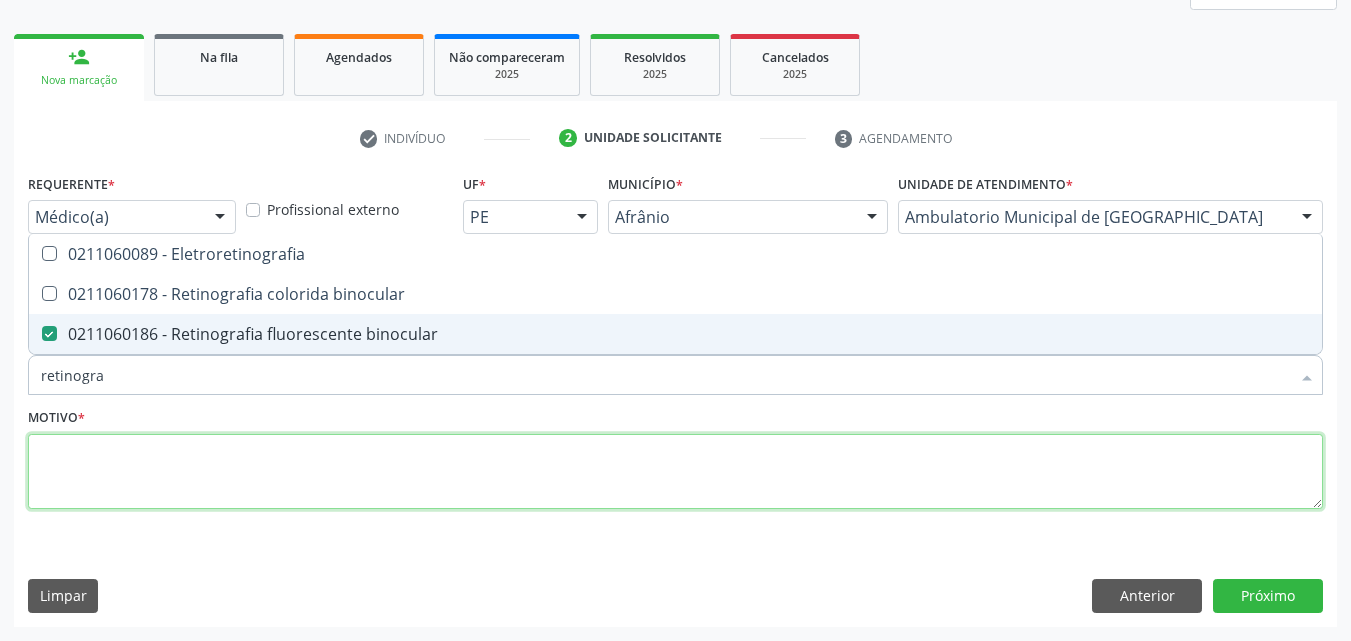 click at bounding box center [675, 472] 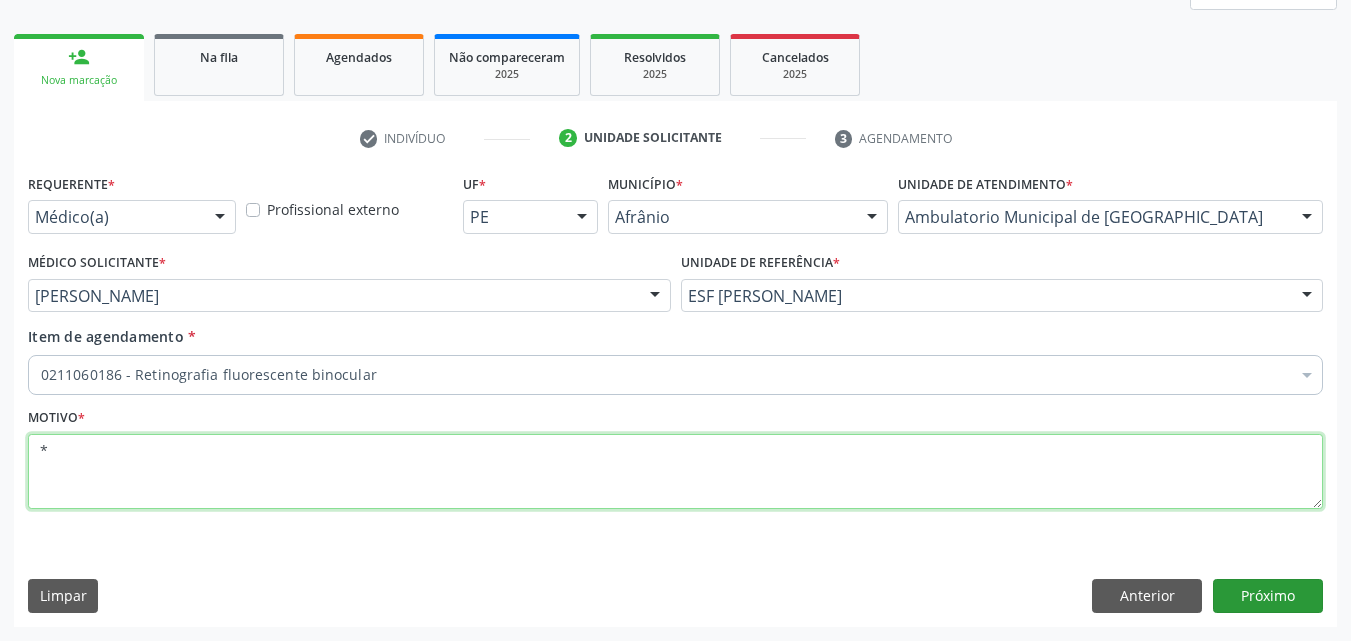 type on "*" 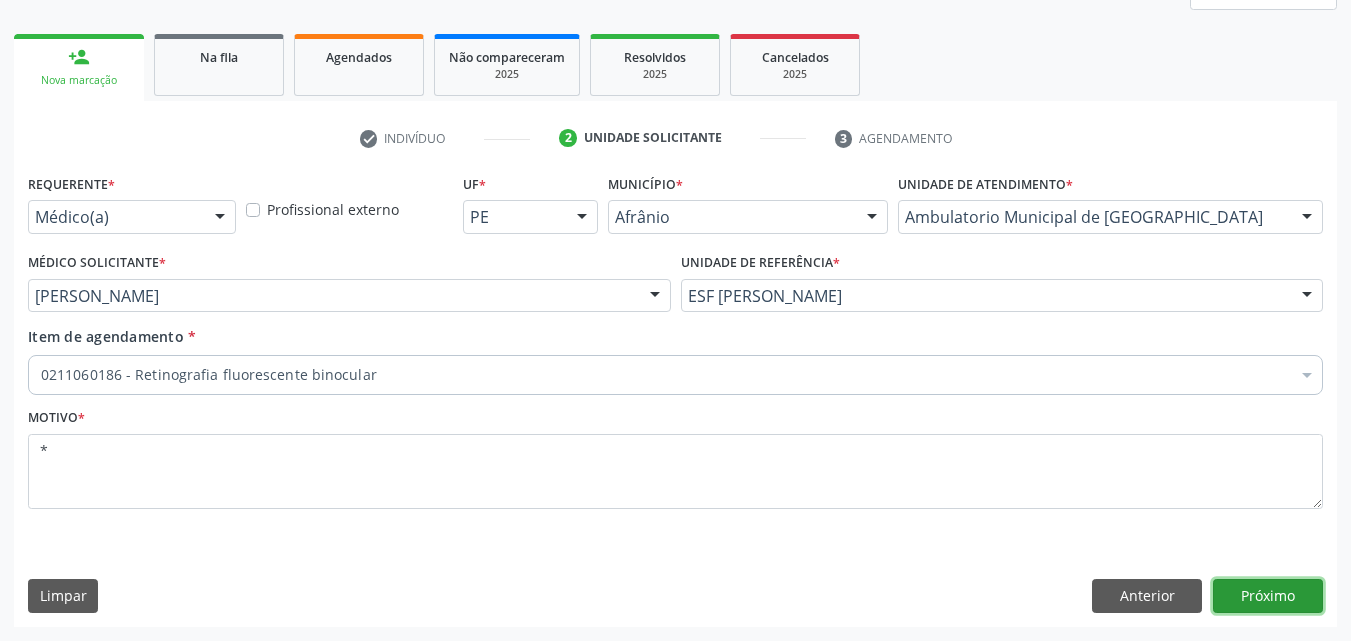 click on "Próximo" at bounding box center (1268, 596) 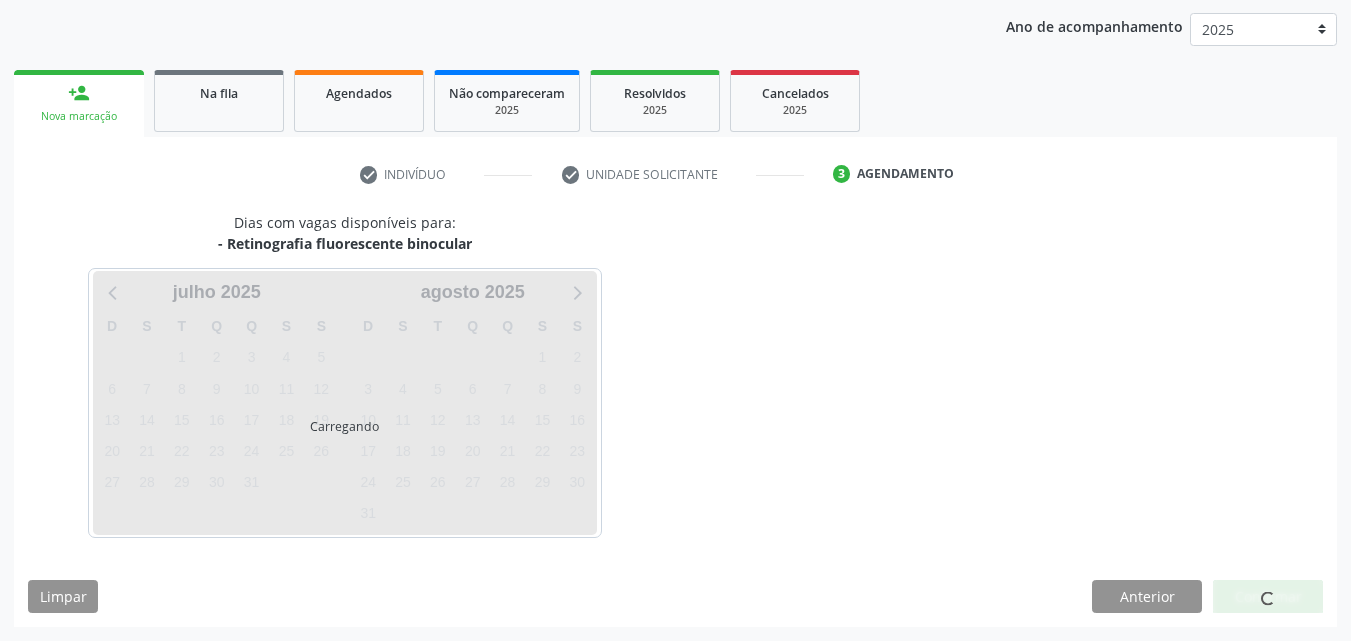 scroll, scrollTop: 229, scrollLeft: 0, axis: vertical 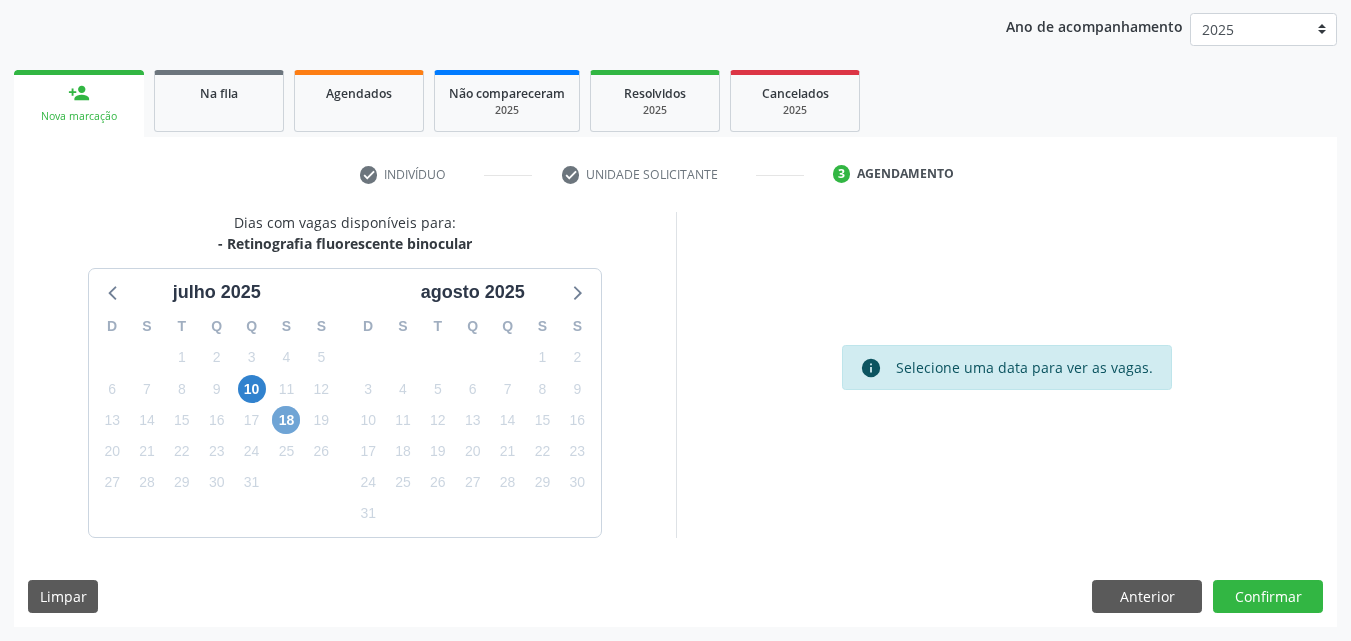 click on "18" at bounding box center (286, 420) 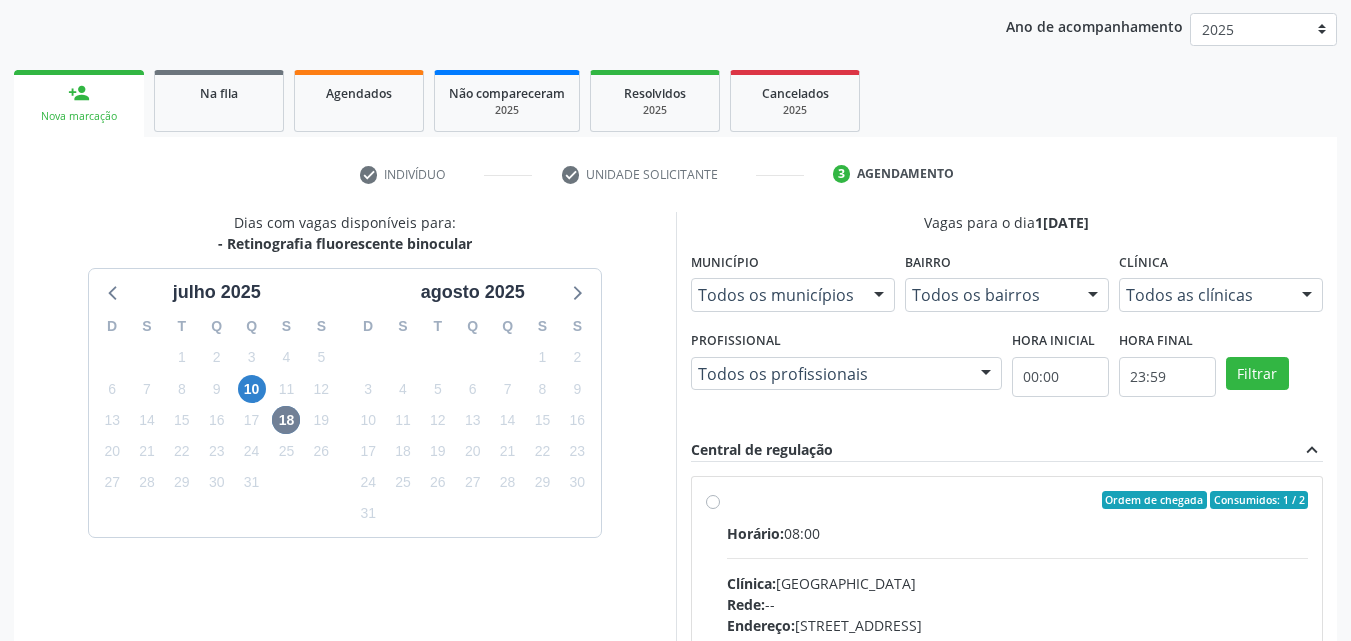 click on "Ordem de chegada
Consumidos: 1 / 2
Horário:   08:00
Clínica:  Hospital de Olhos
Rede:
--
Endereço:   Andar 3, nº 82, Centro, Petrolina - PE
Telefone:   (87) 38610066
Profissional:
--
Informações adicionais sobre o atendimento
Idade de atendimento:
Sem restrição
Gênero(s) atendido(s):
Sem restrição
Informações adicionais:
--" at bounding box center (1018, 644) 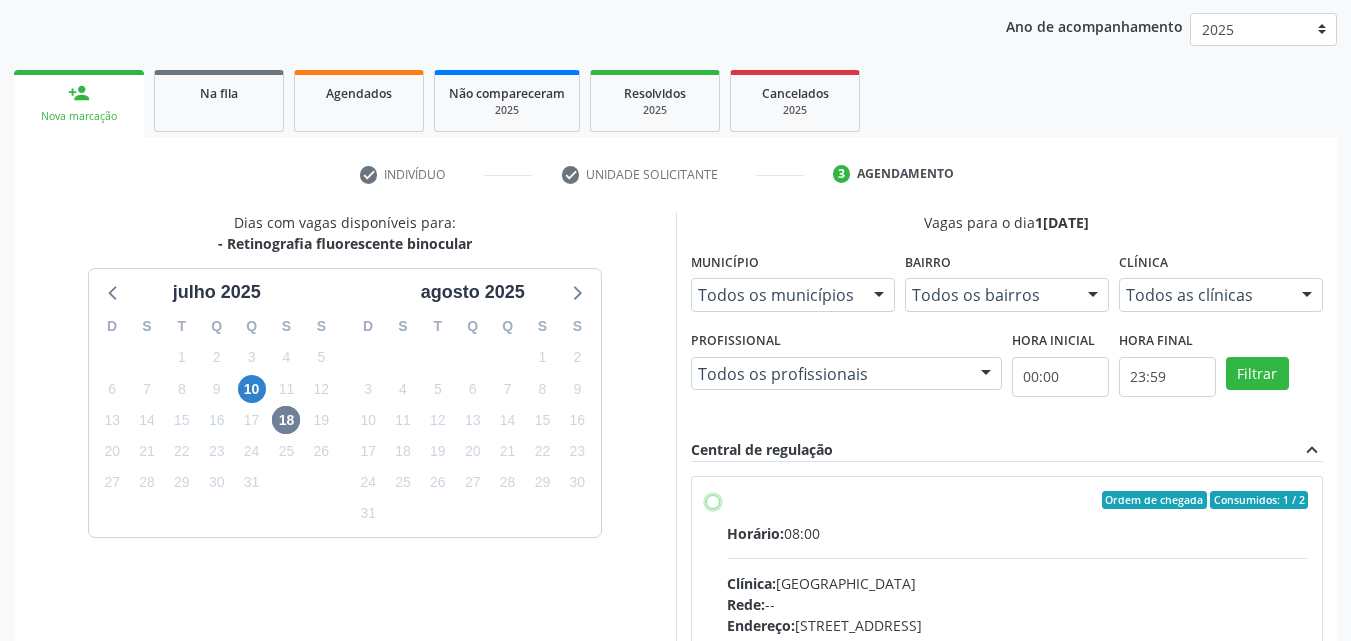 click on "Ordem de chegada
Consumidos: 1 / 2
Horário:   08:00
Clínica:  Hospital de Olhos
Rede:
--
Endereço:   Andar 3, nº 82, Centro, Petrolina - PE
Telefone:   (87) 38610066
Profissional:
--
Informações adicionais sobre o atendimento
Idade de atendimento:
Sem restrição
Gênero(s) atendido(s):
Sem restrição
Informações adicionais:
--" at bounding box center [713, 500] 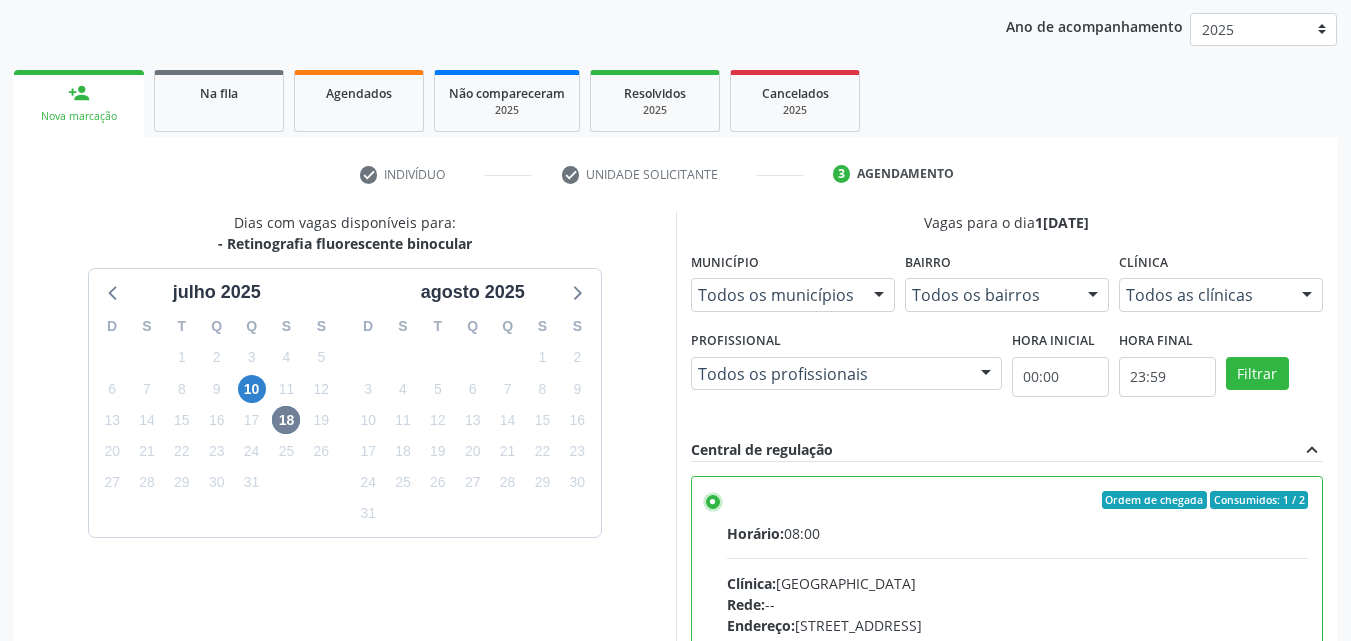 scroll, scrollTop: 99, scrollLeft: 0, axis: vertical 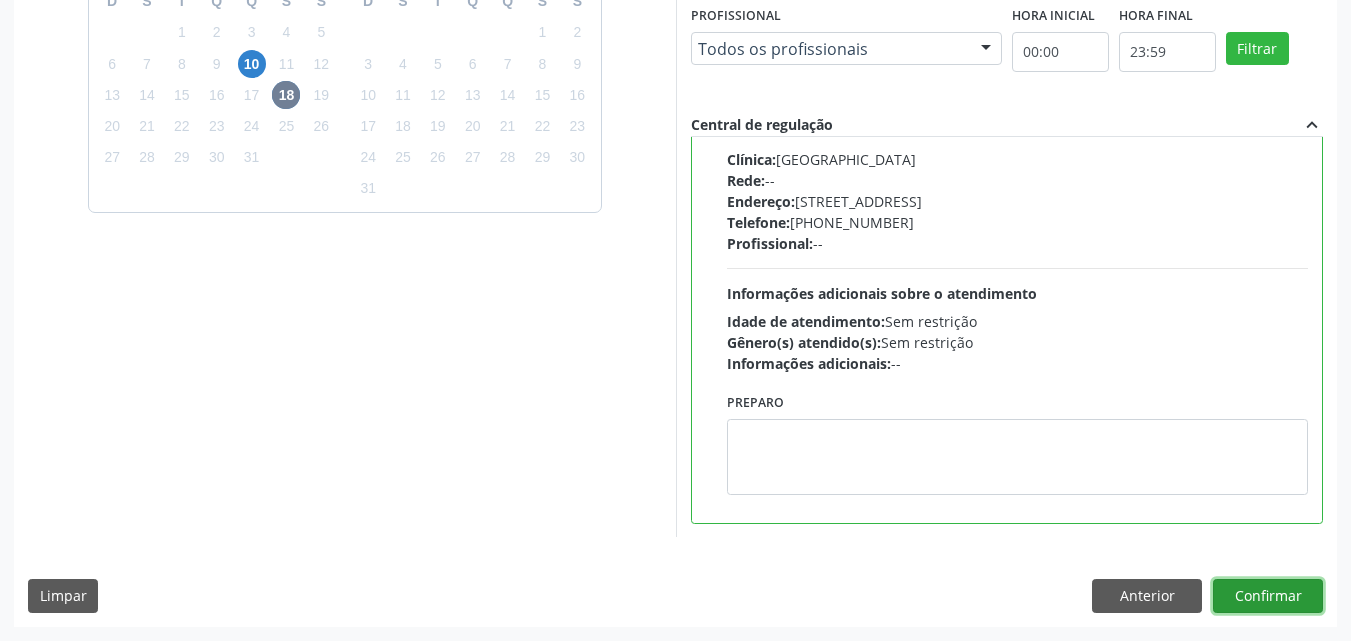 click on "Confirmar" at bounding box center (1268, 596) 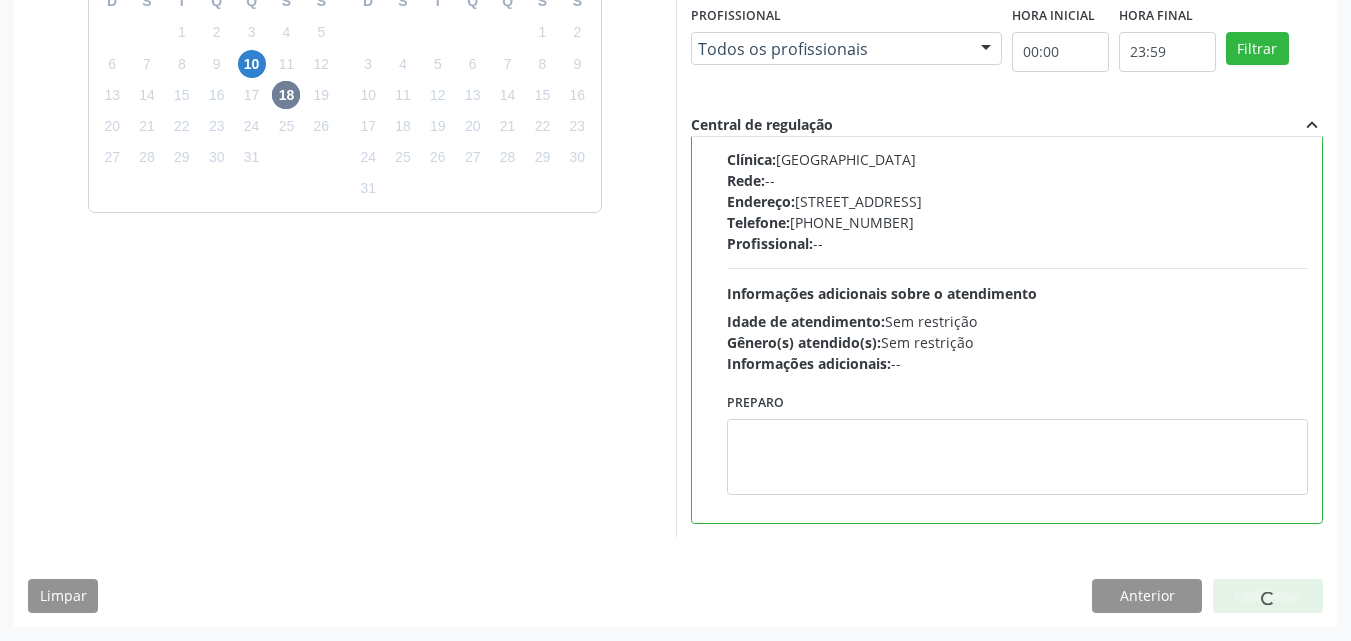 scroll, scrollTop: 26, scrollLeft: 0, axis: vertical 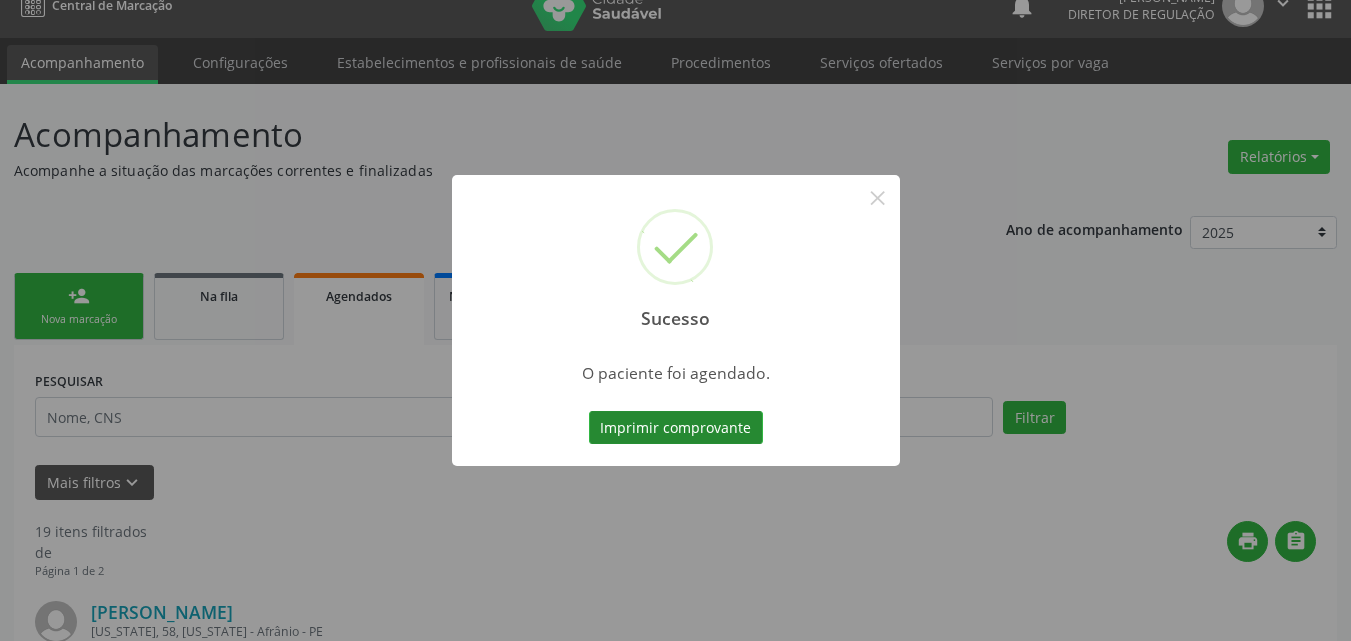click on "Imprimir comprovante" at bounding box center (676, 428) 